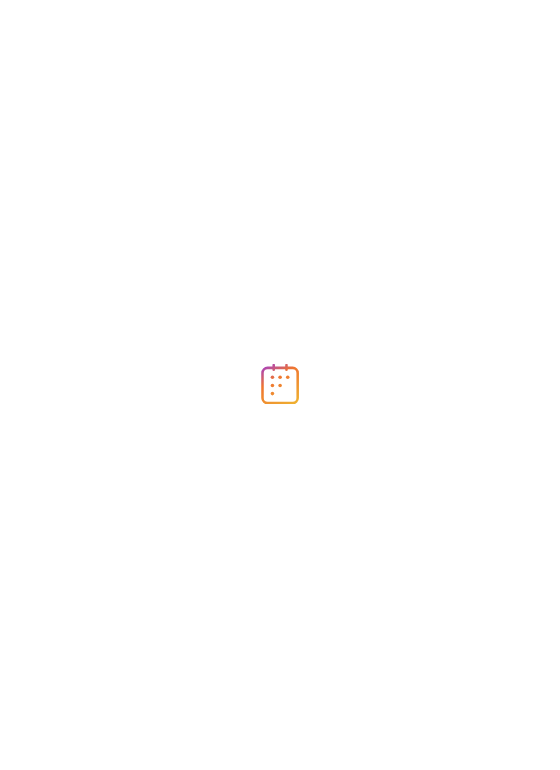 scroll, scrollTop: 0, scrollLeft: 0, axis: both 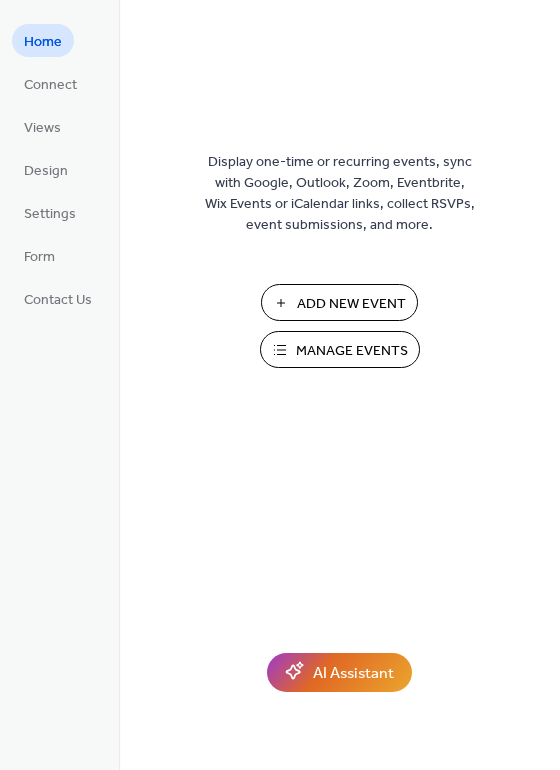 click on "Manage Events" at bounding box center [352, 351] 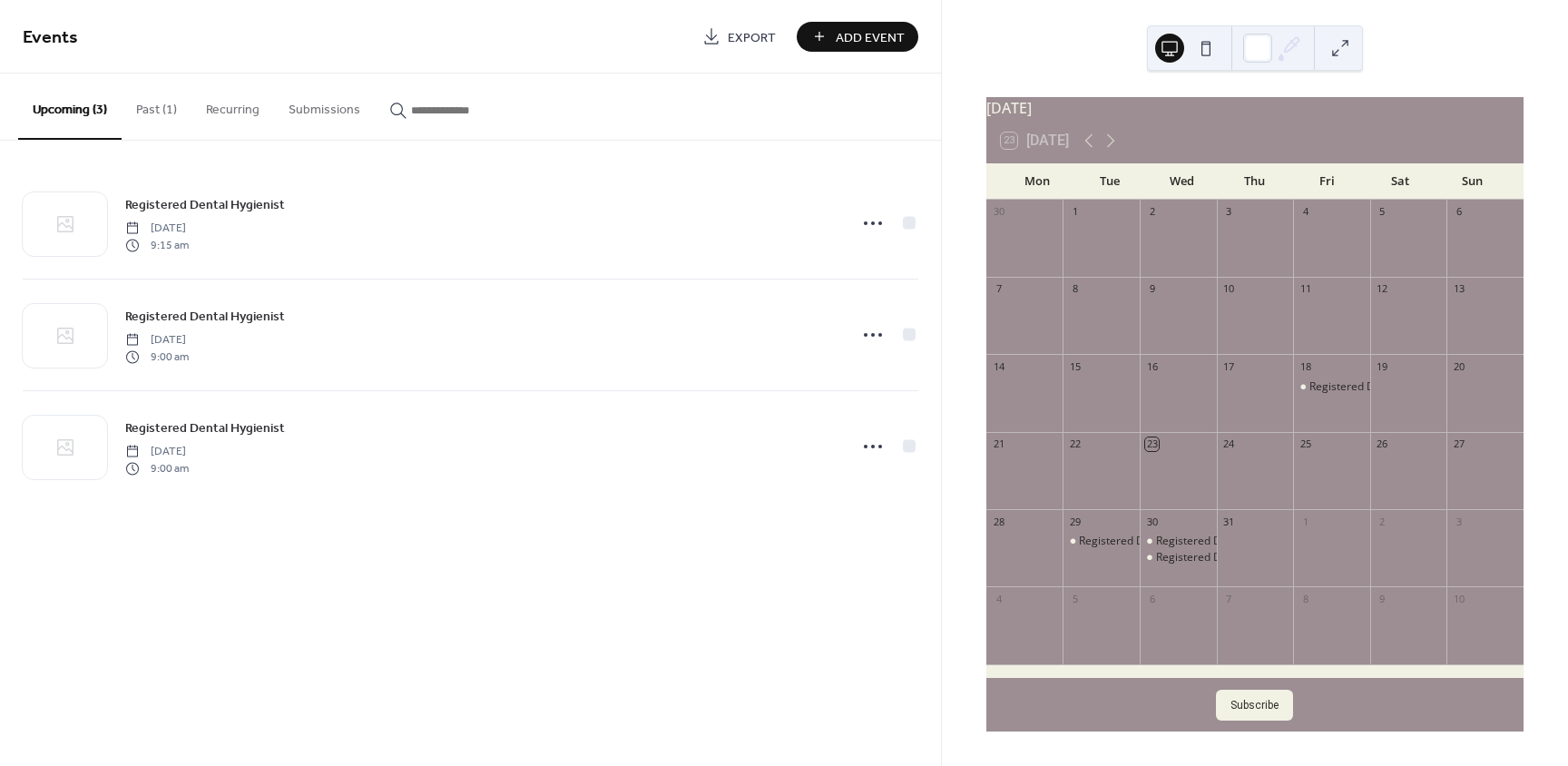 scroll, scrollTop: 0, scrollLeft: 0, axis: both 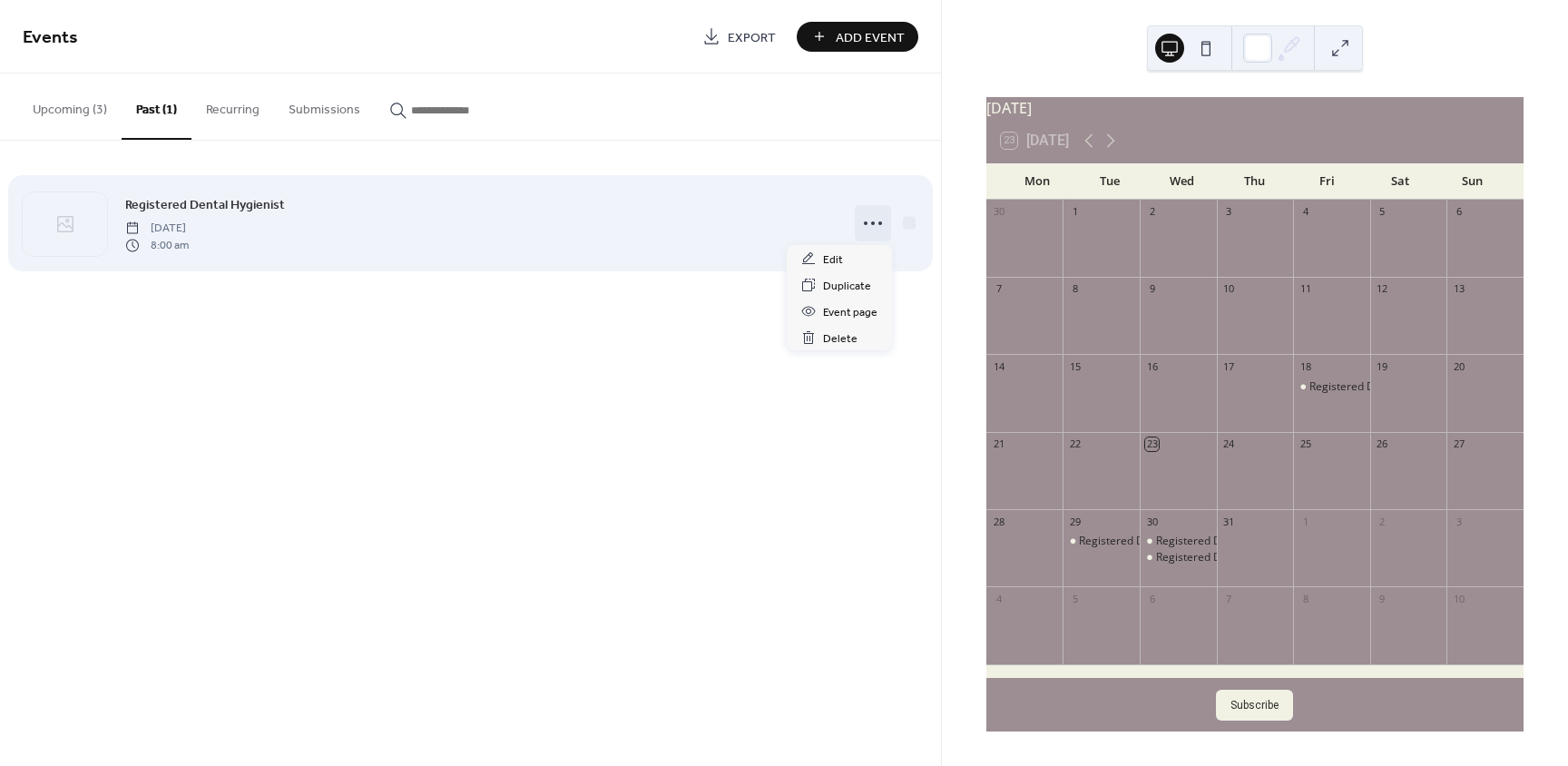 click 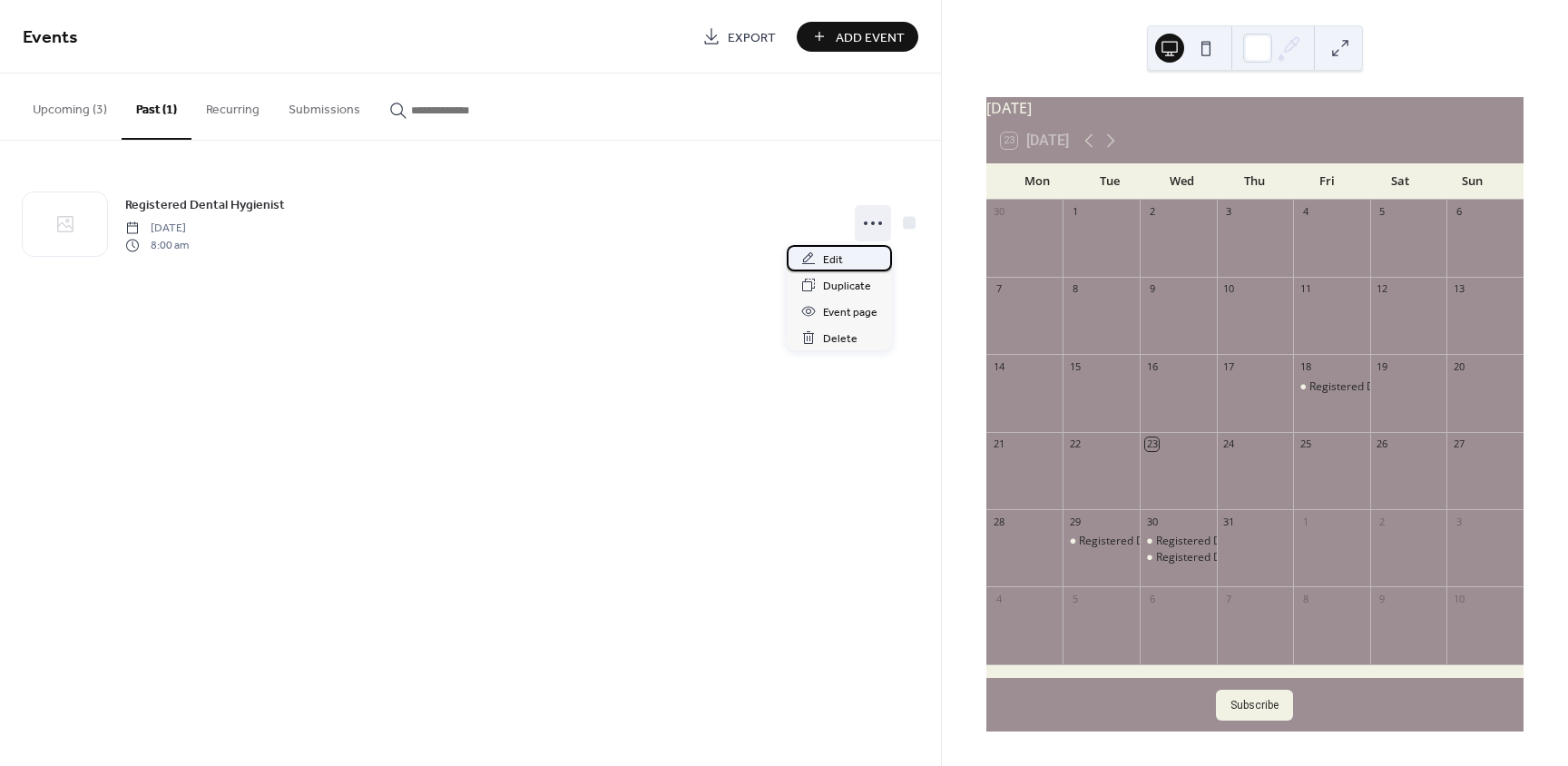 click on "Edit" at bounding box center (833, 260) 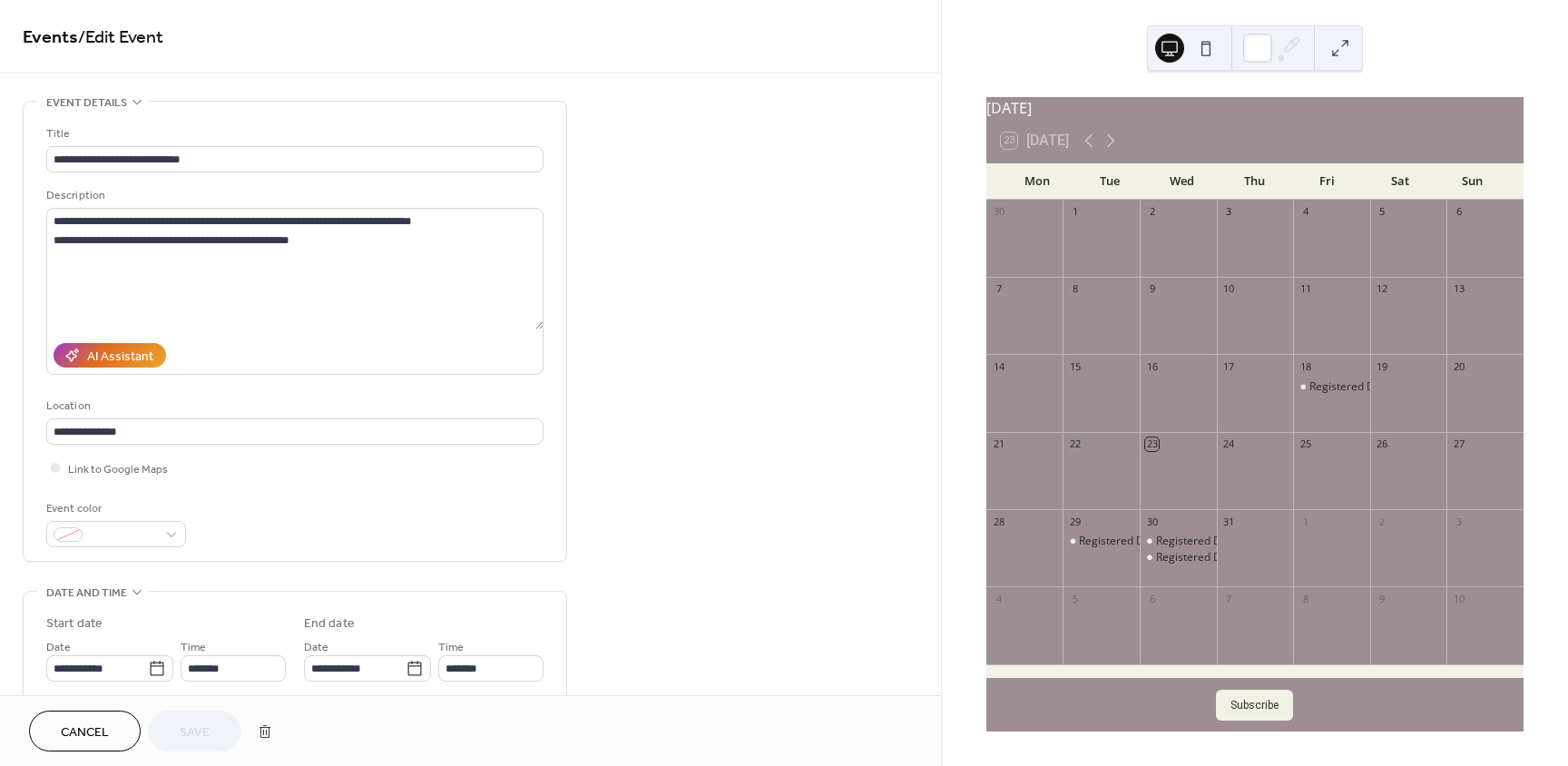 click on "**********" at bounding box center (470, 653) 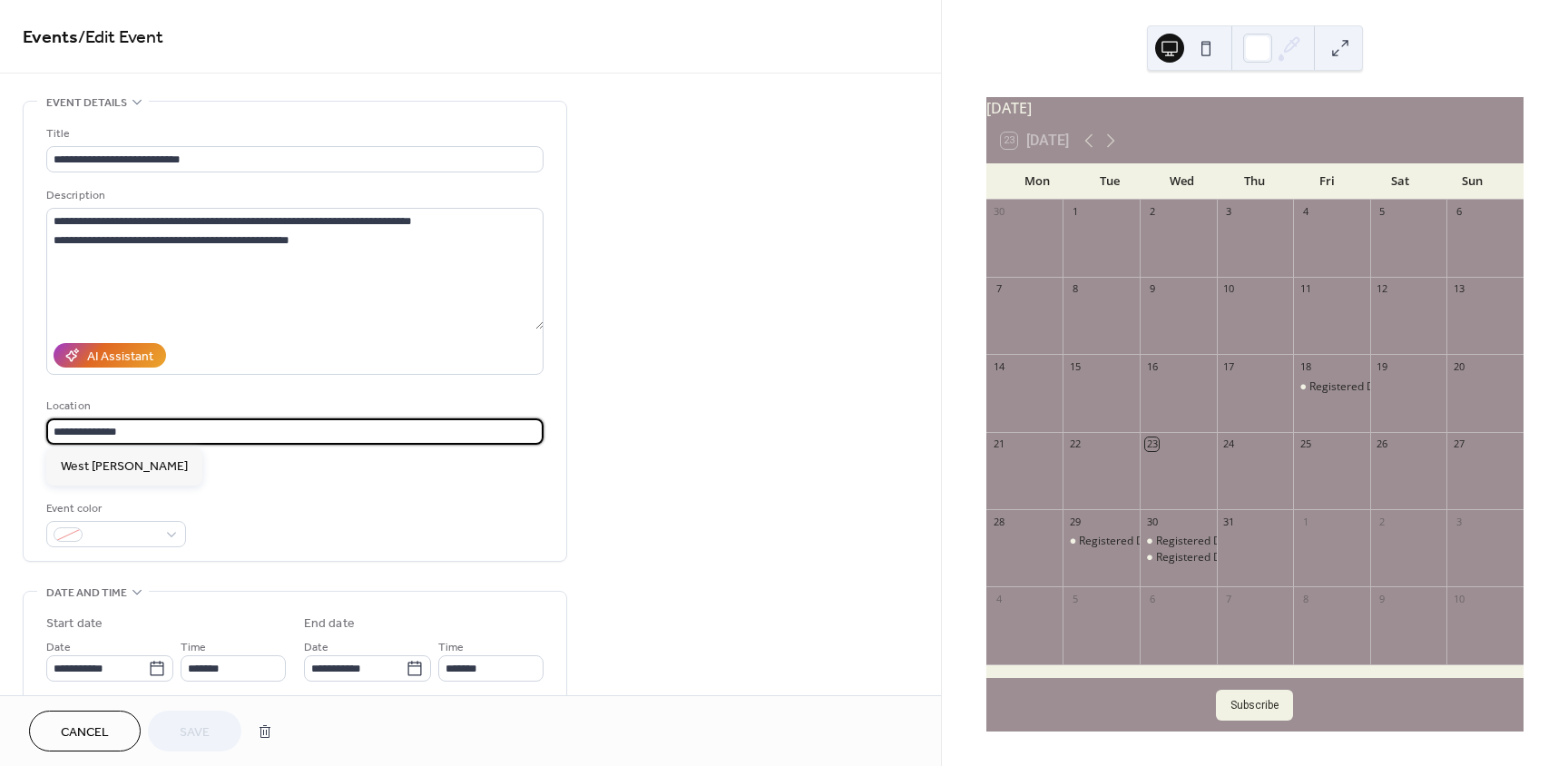 drag, startPoint x: 144, startPoint y: 432, endPoint x: 38, endPoint y: 439, distance: 106.230881 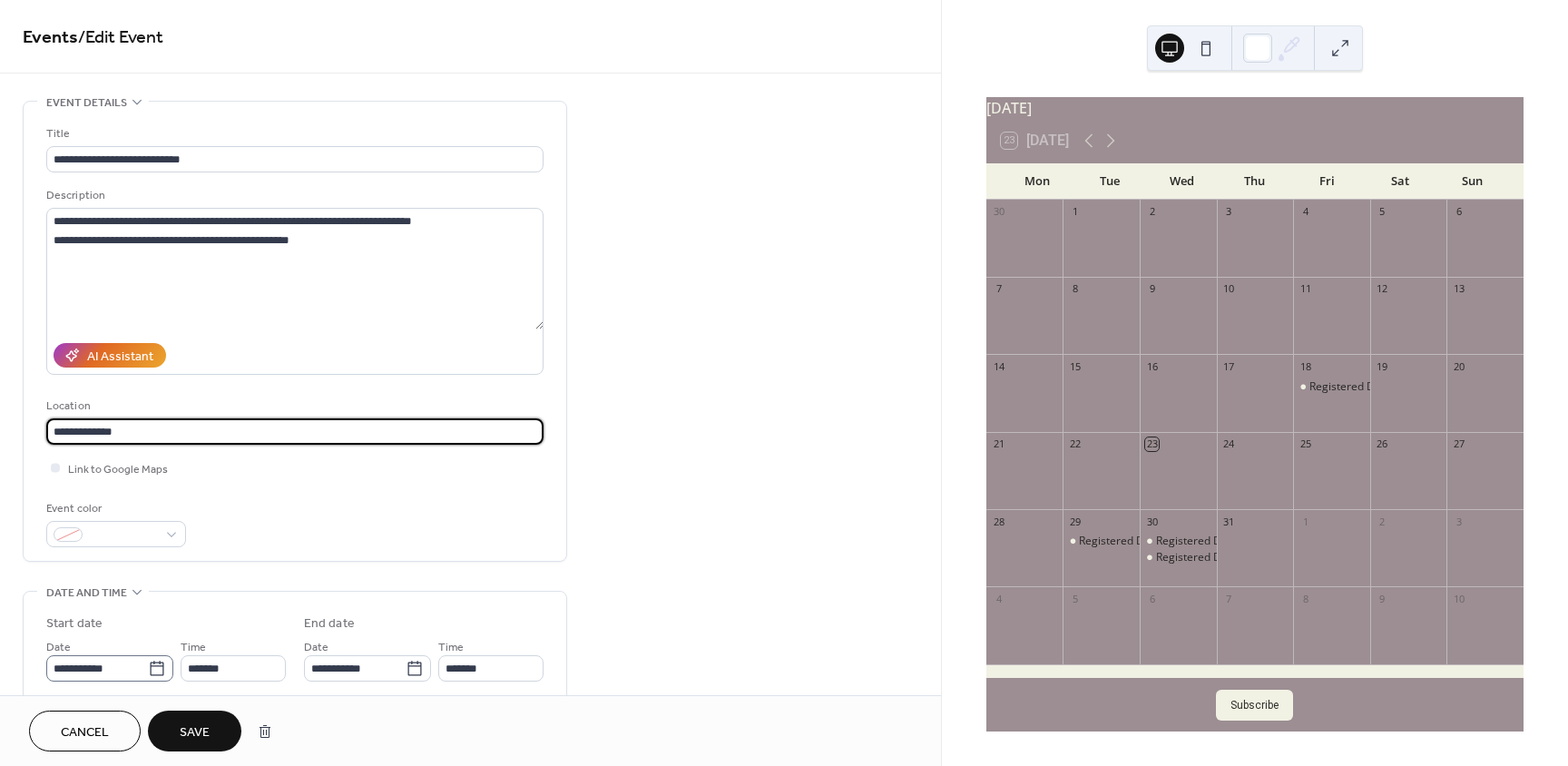 type on "**********" 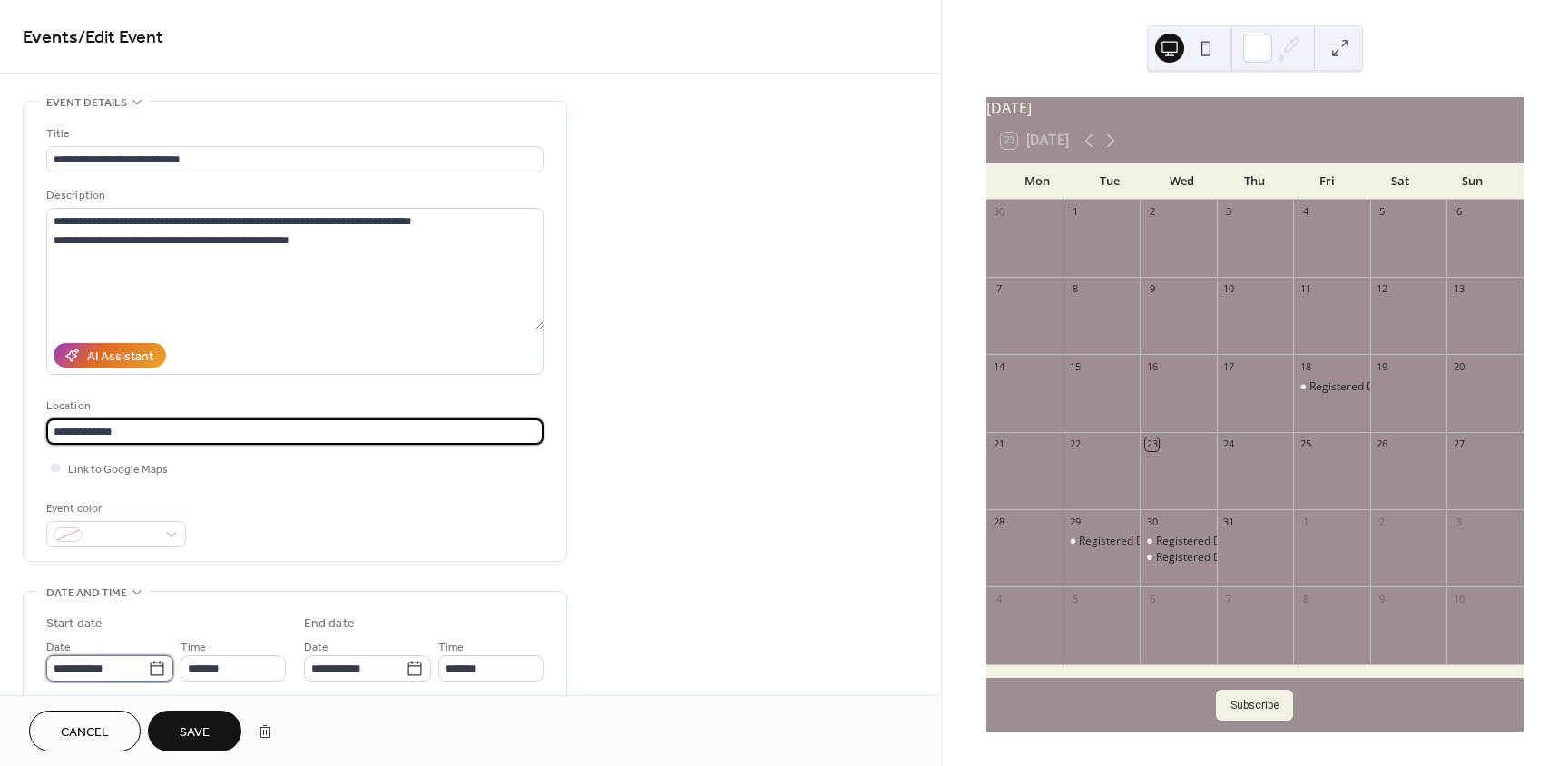 click on "**********" at bounding box center [97, 668] 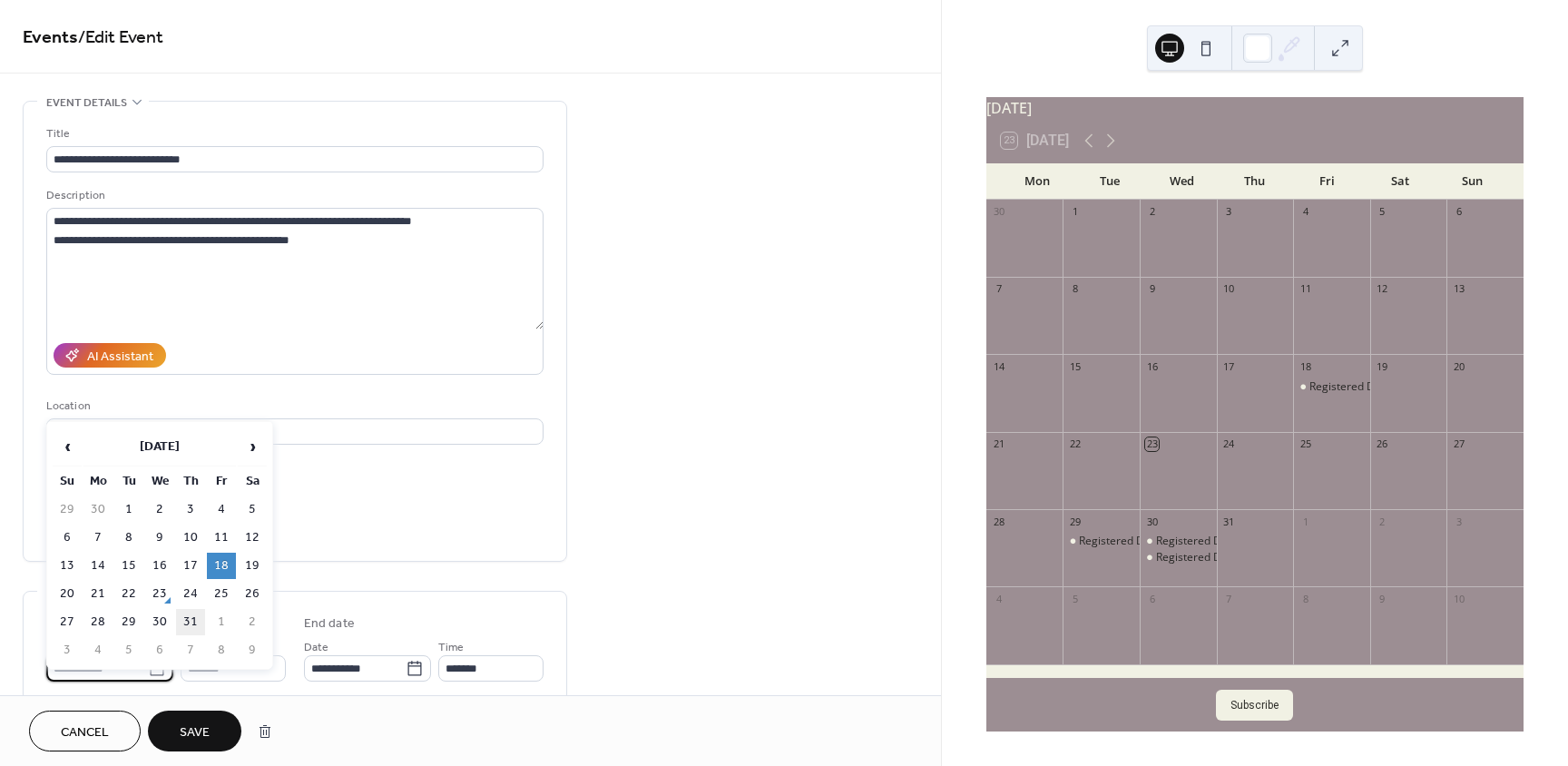 click on "31" at bounding box center (191, 622) 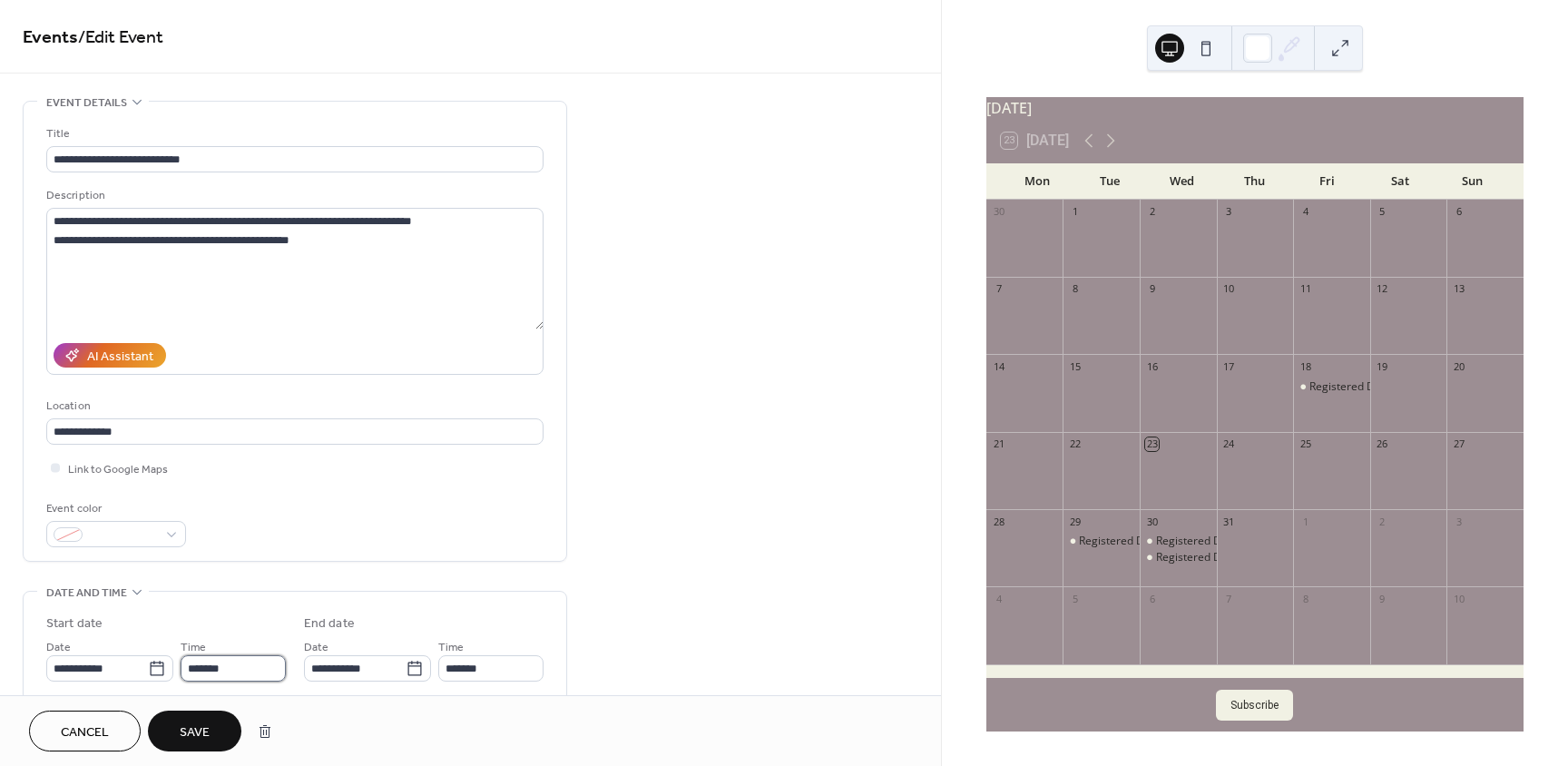 click on "*******" at bounding box center (233, 668) 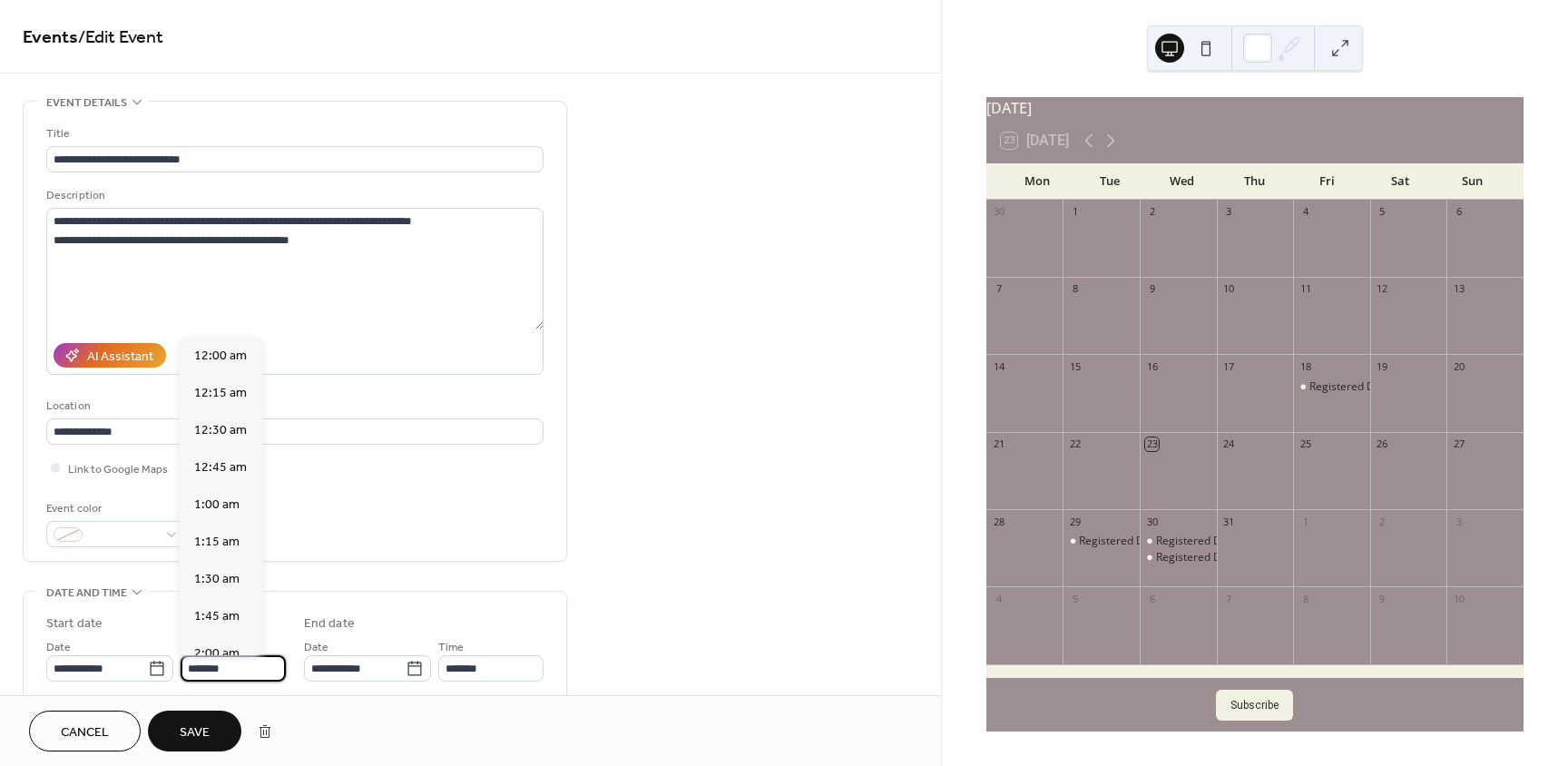 scroll, scrollTop: 1191, scrollLeft: 0, axis: vertical 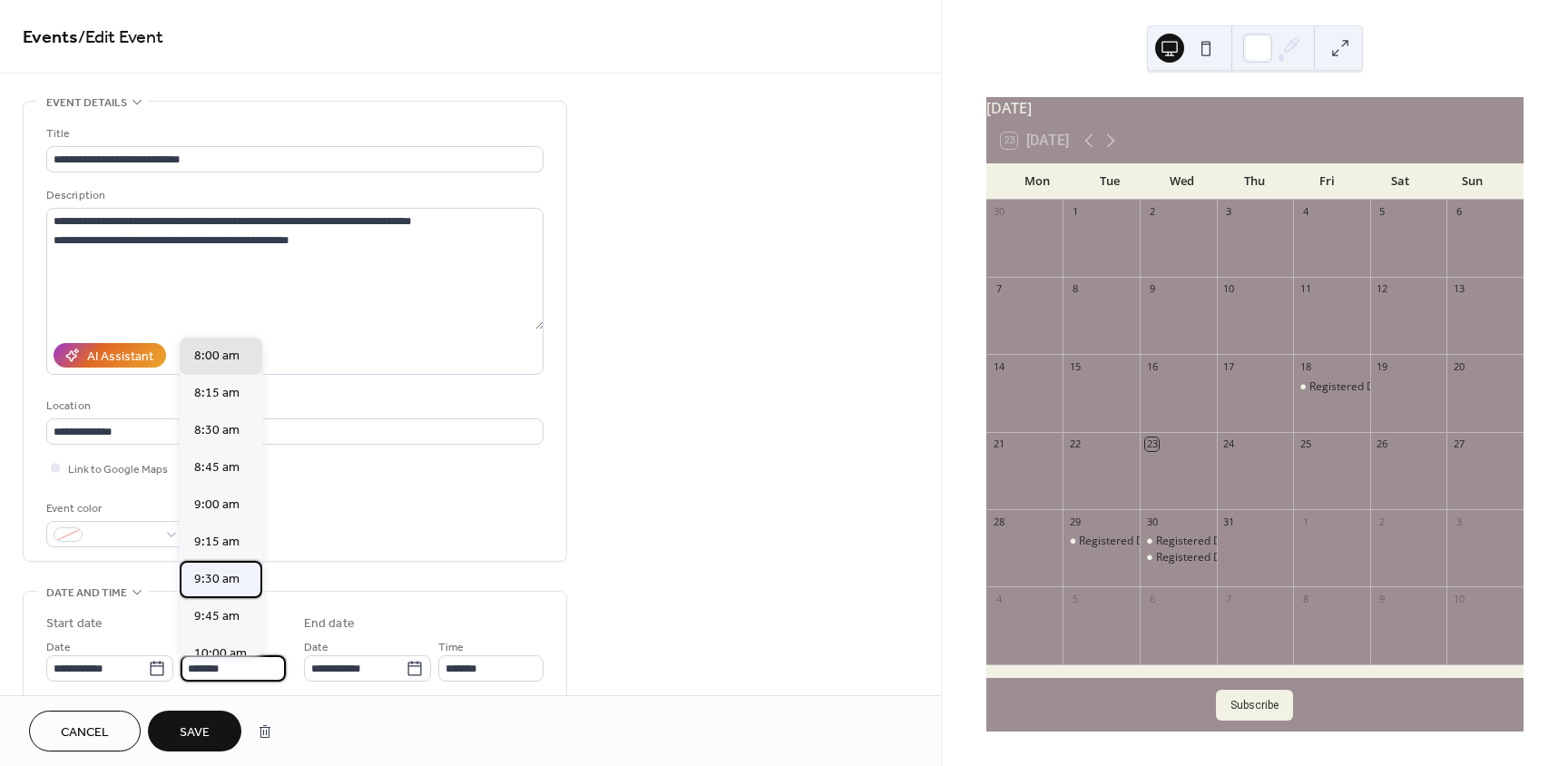 click on "9:30 am" at bounding box center (217, 579) 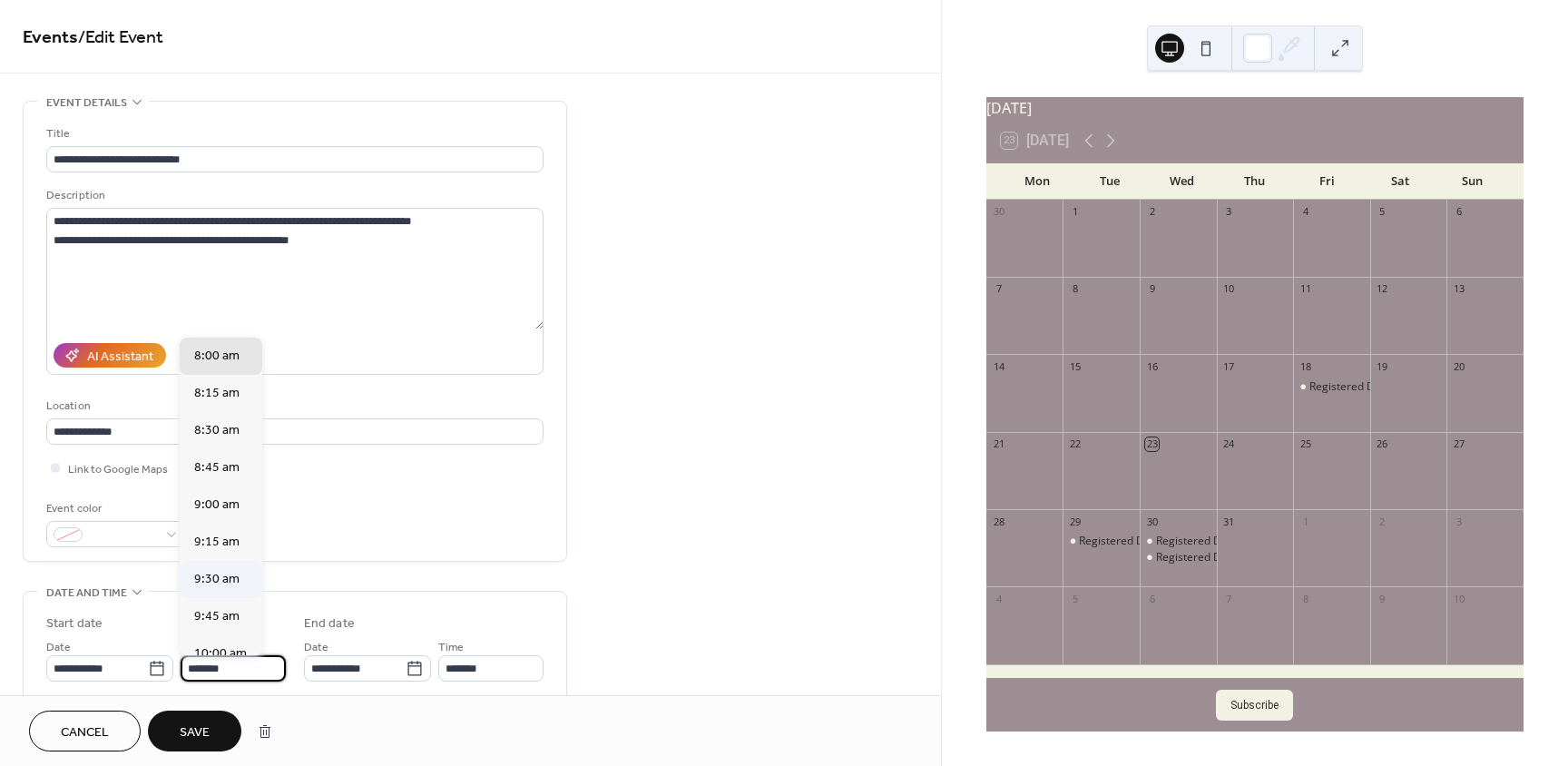 type on "*******" 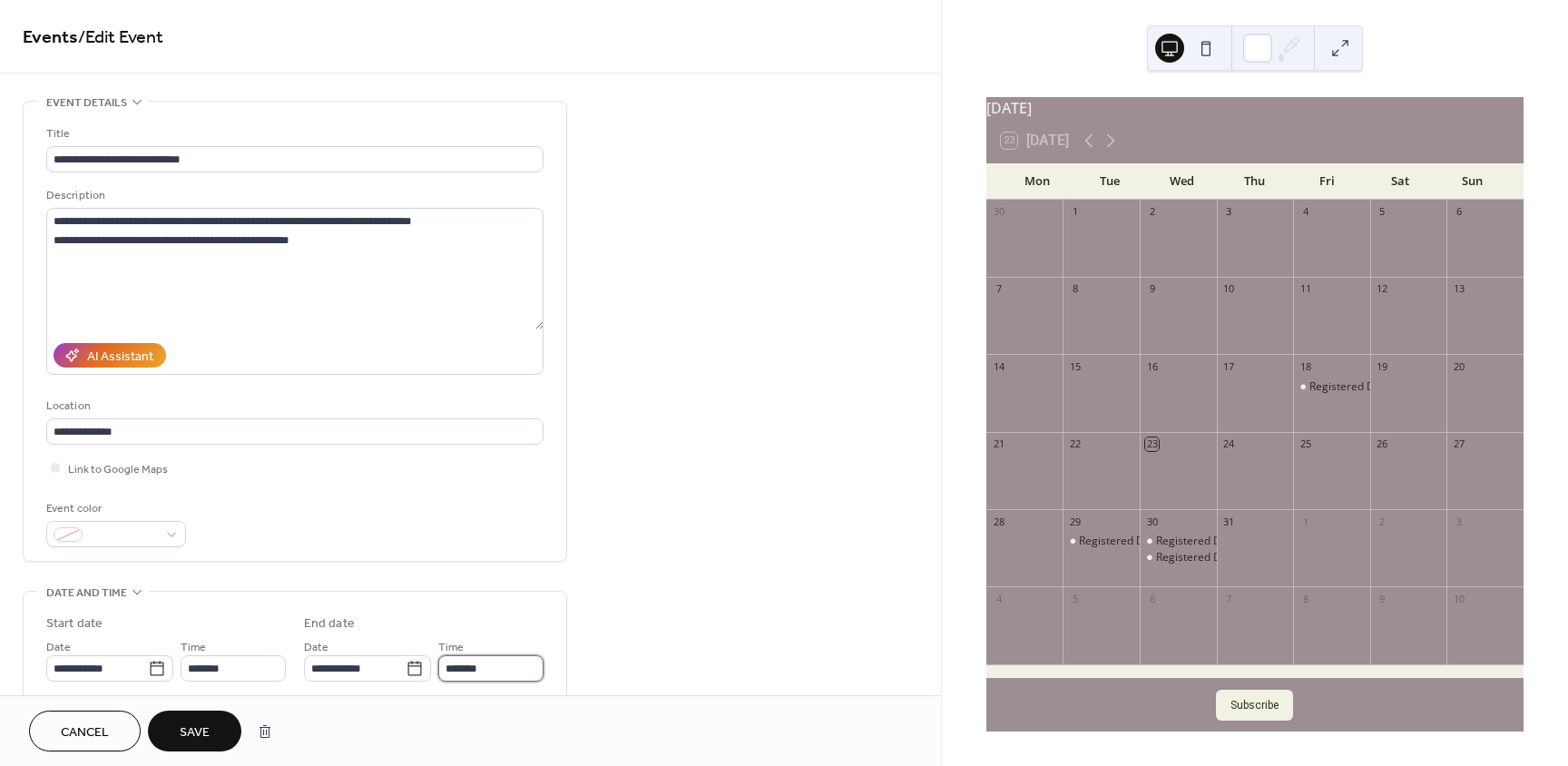 click on "*******" at bounding box center (491, 668) 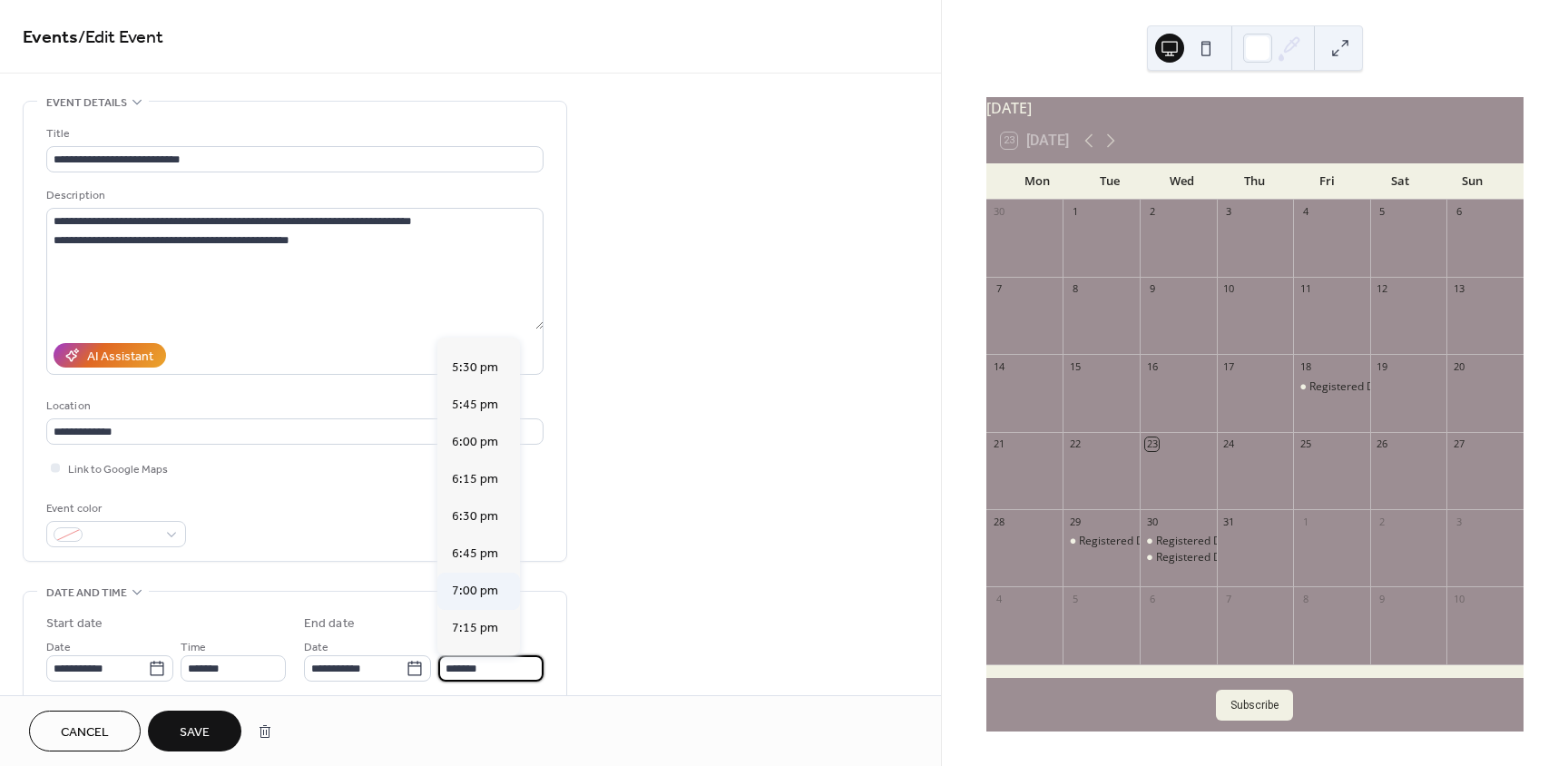 scroll, scrollTop: 1161, scrollLeft: 0, axis: vertical 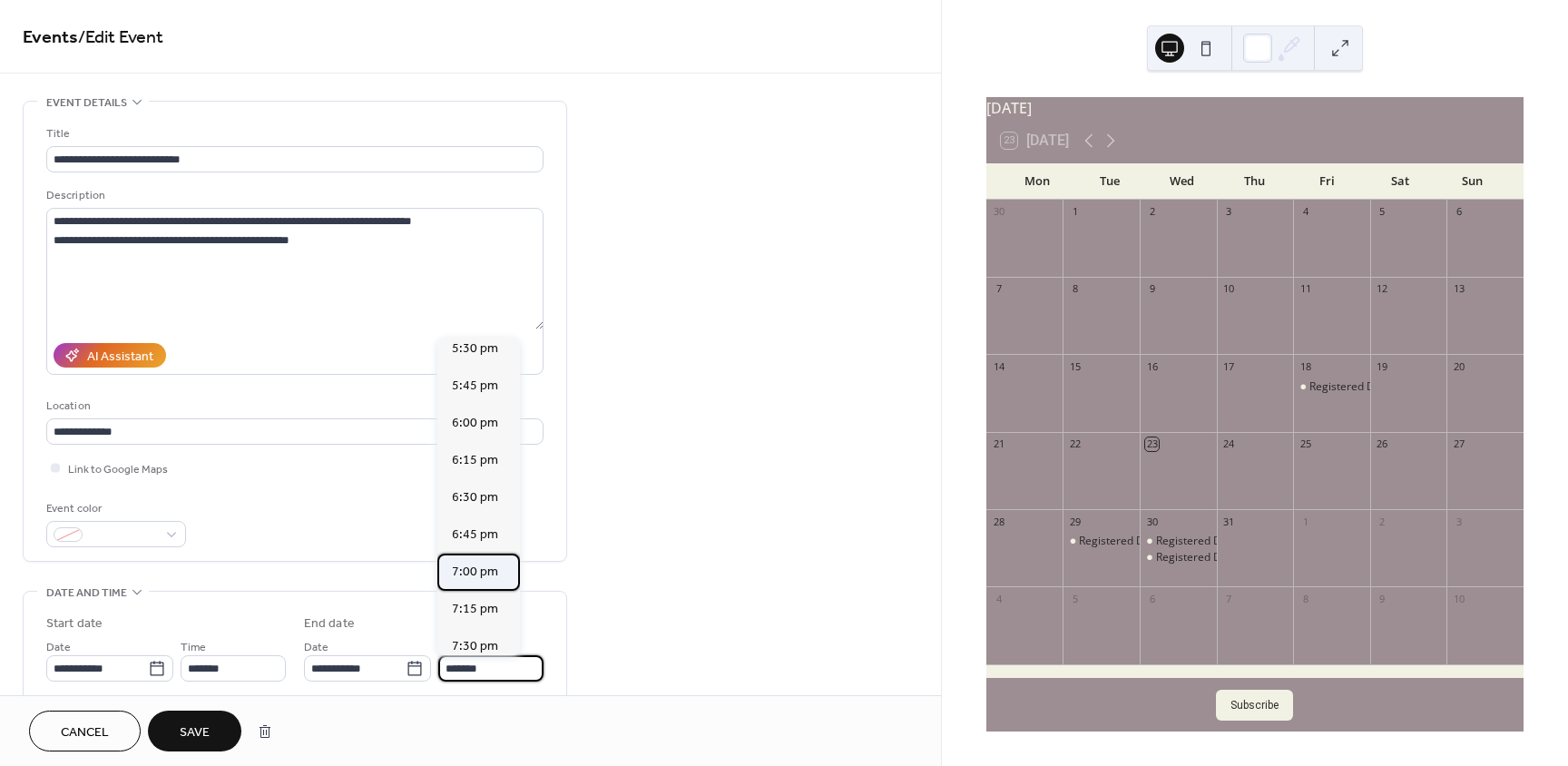 click on "7:00 pm" at bounding box center [475, 572] 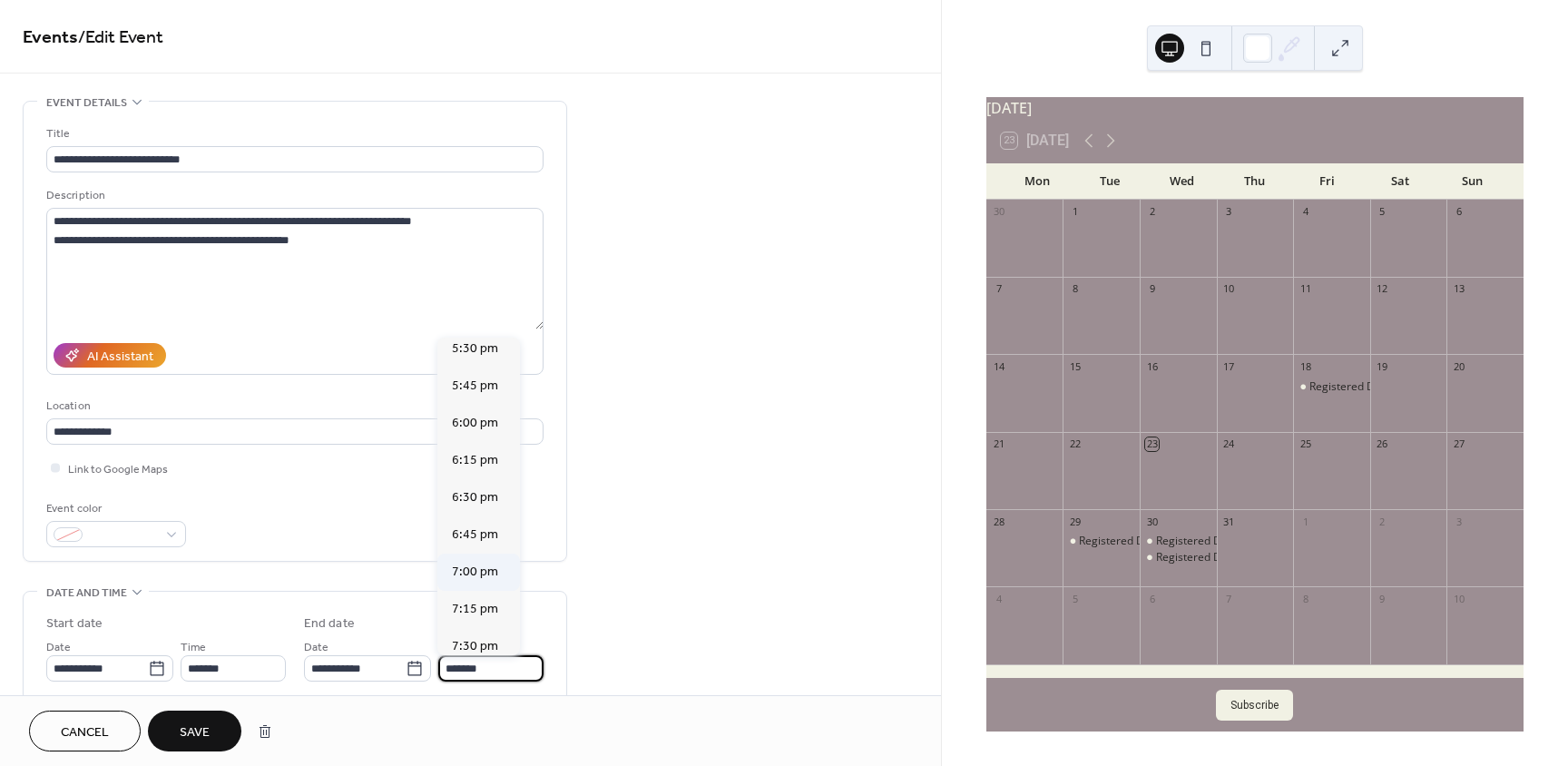 type on "*******" 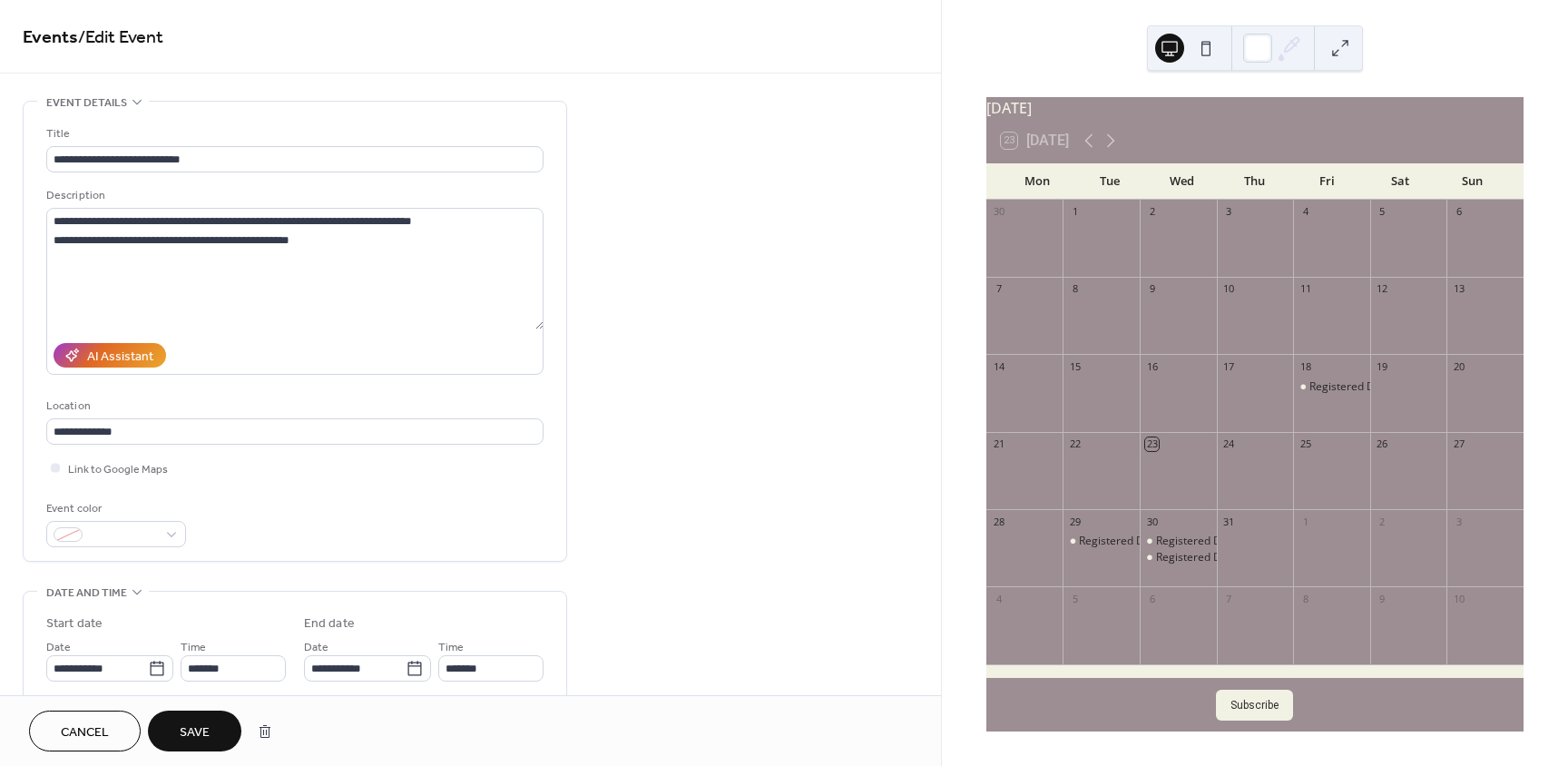click on "Save" at bounding box center [194, 732] 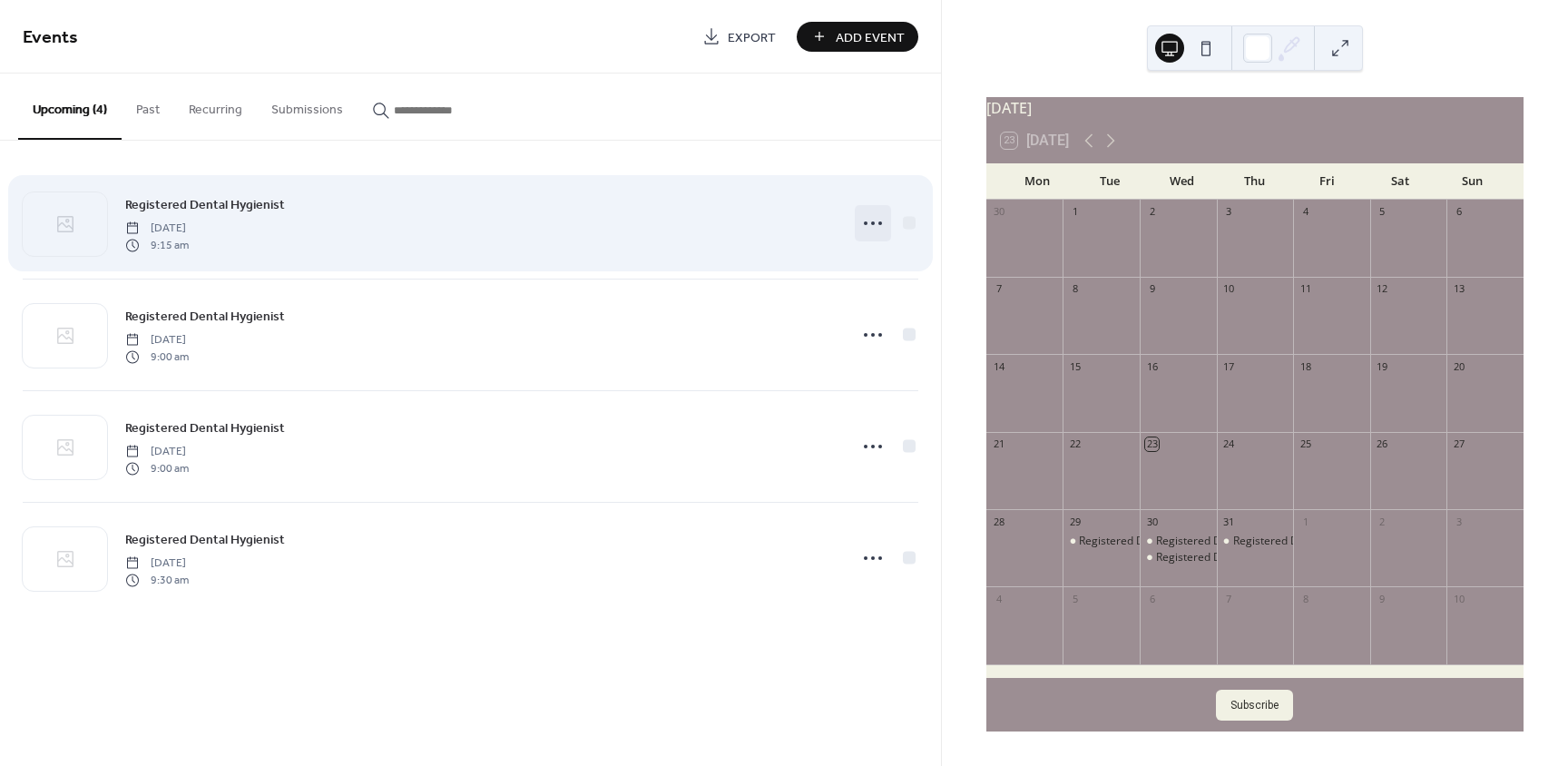 click 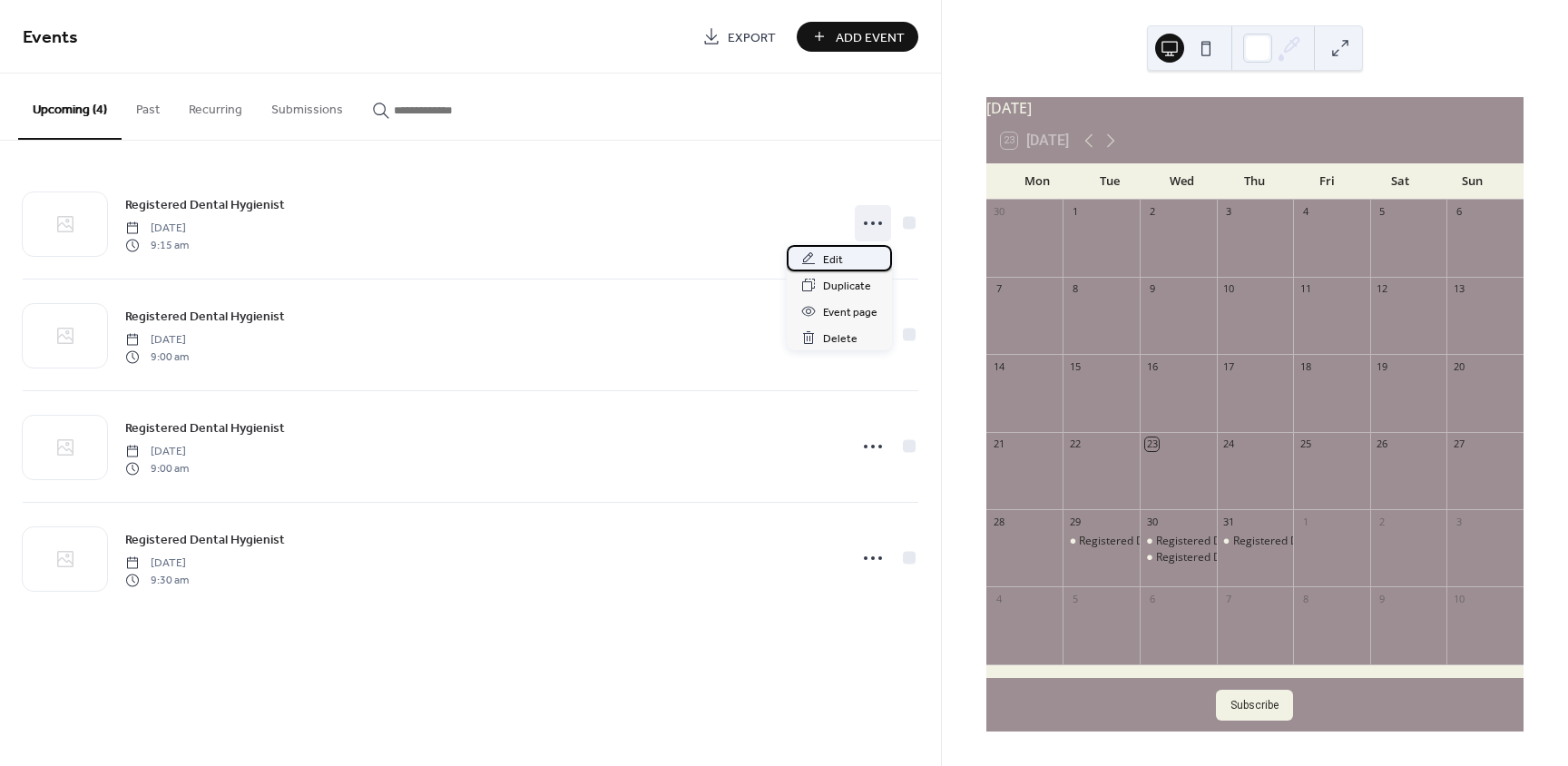 click on "Edit" at bounding box center (833, 260) 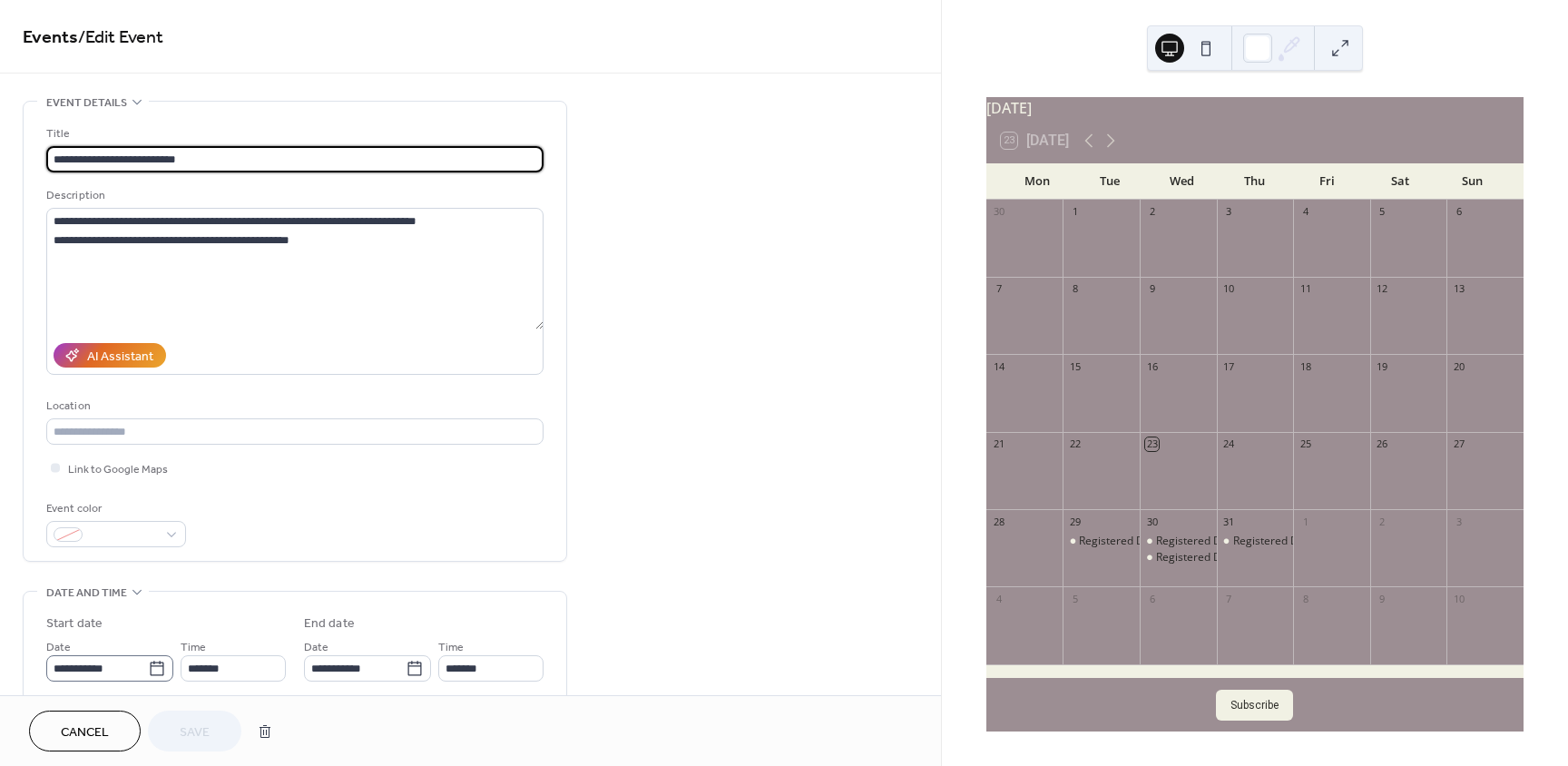 click 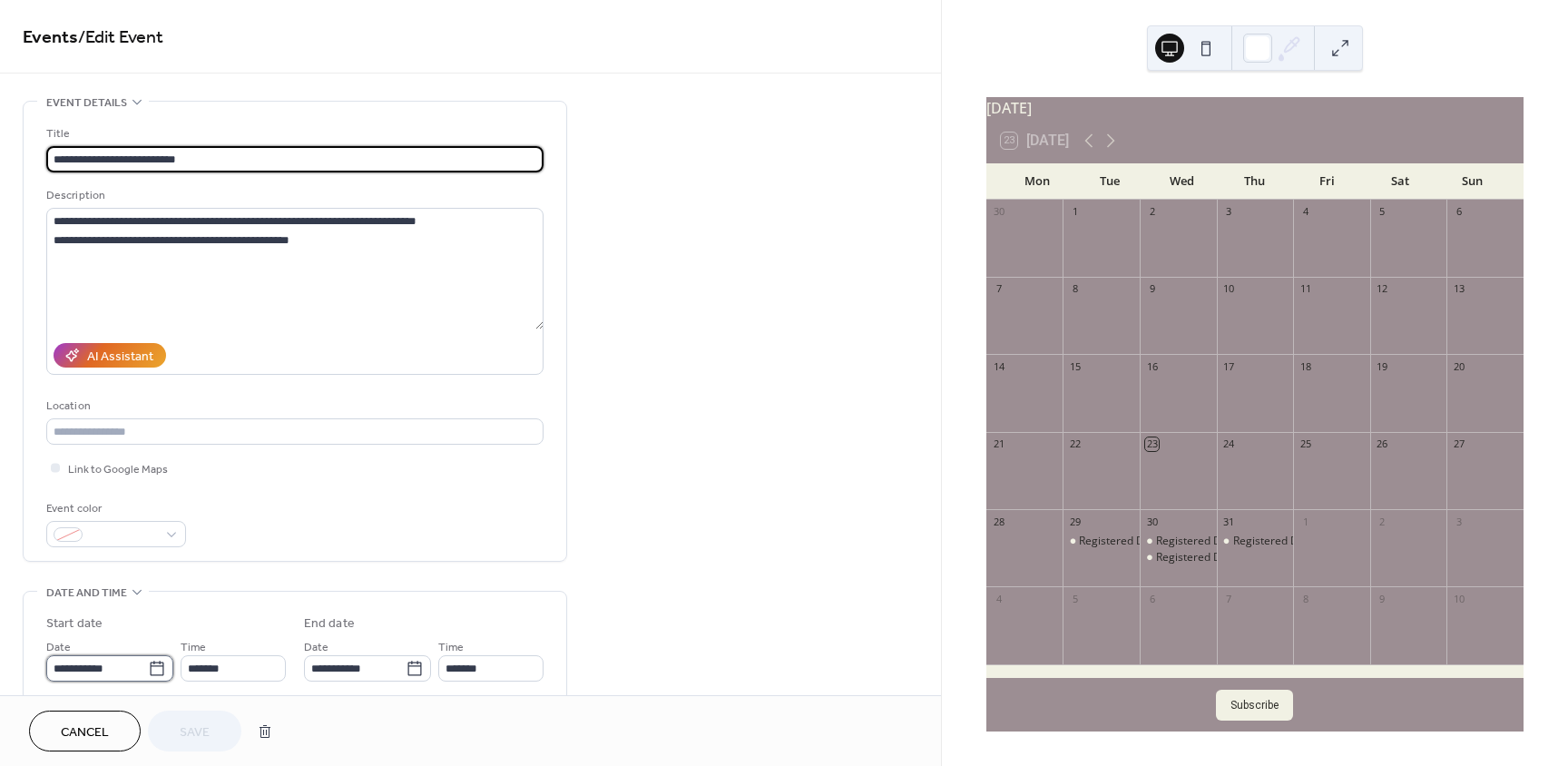 click on "**********" at bounding box center (97, 668) 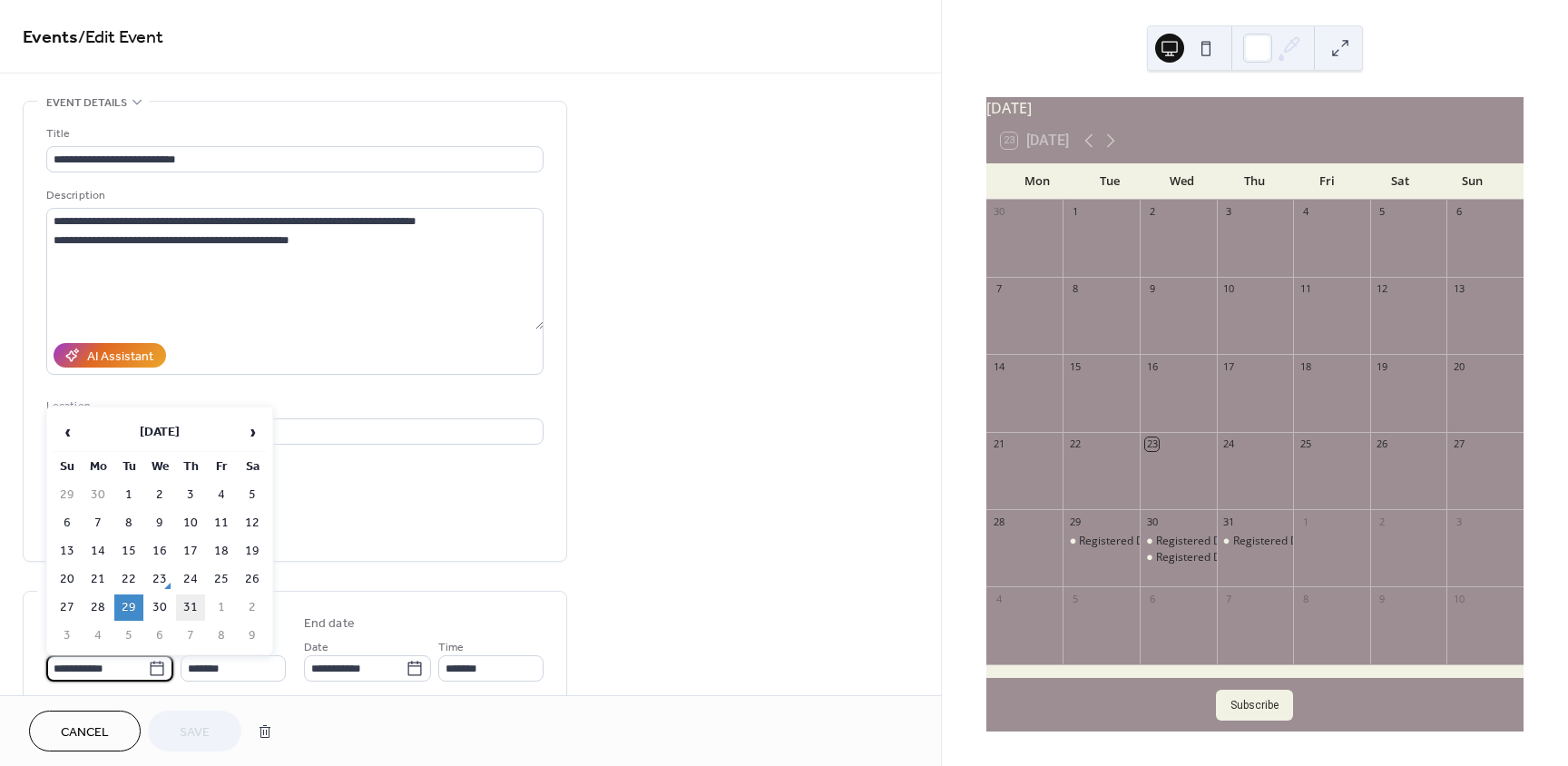 click on "31" at bounding box center [191, 607] 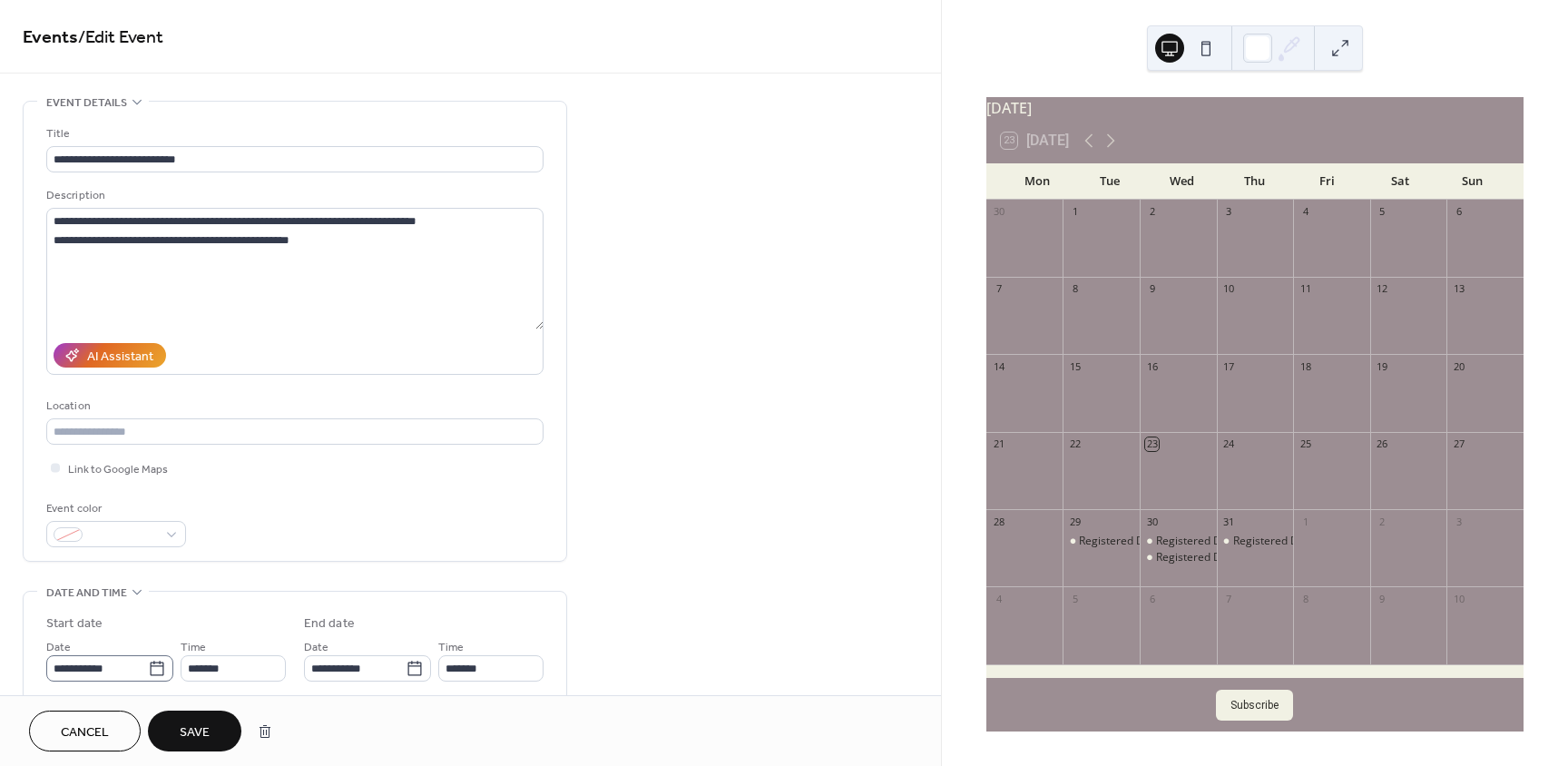 click 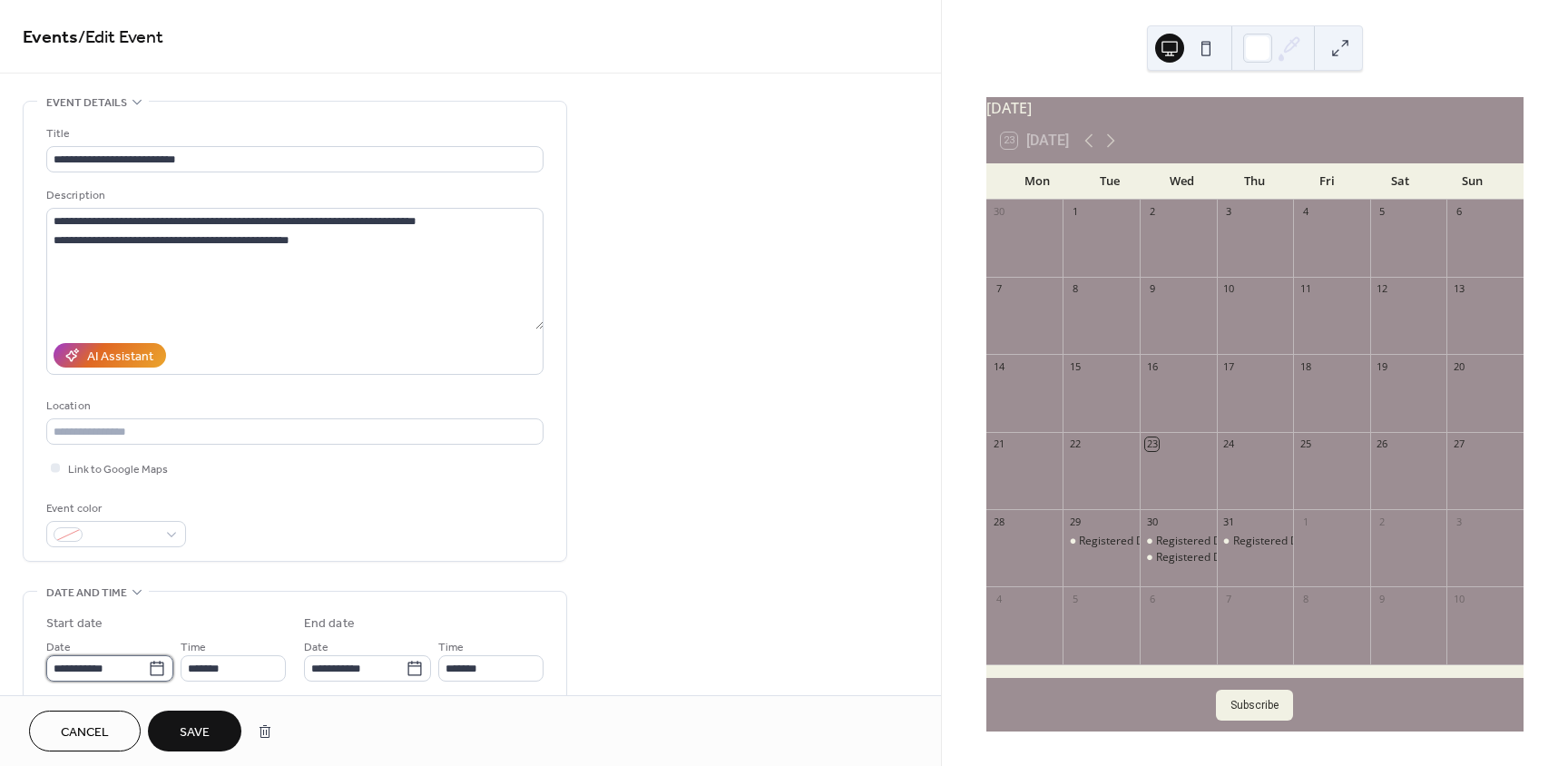 click on "**********" at bounding box center [97, 668] 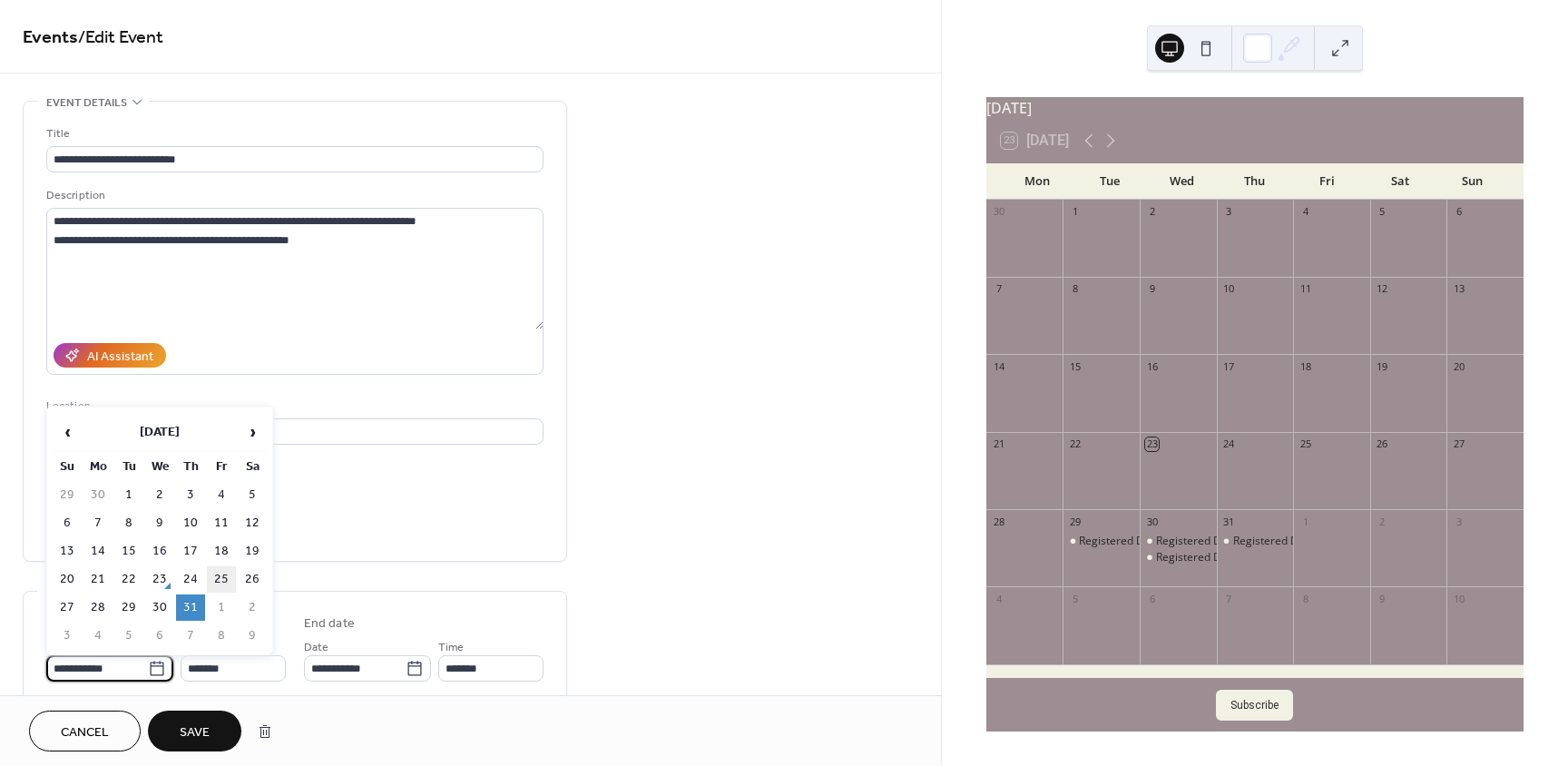 click on "25" at bounding box center (221, 579) 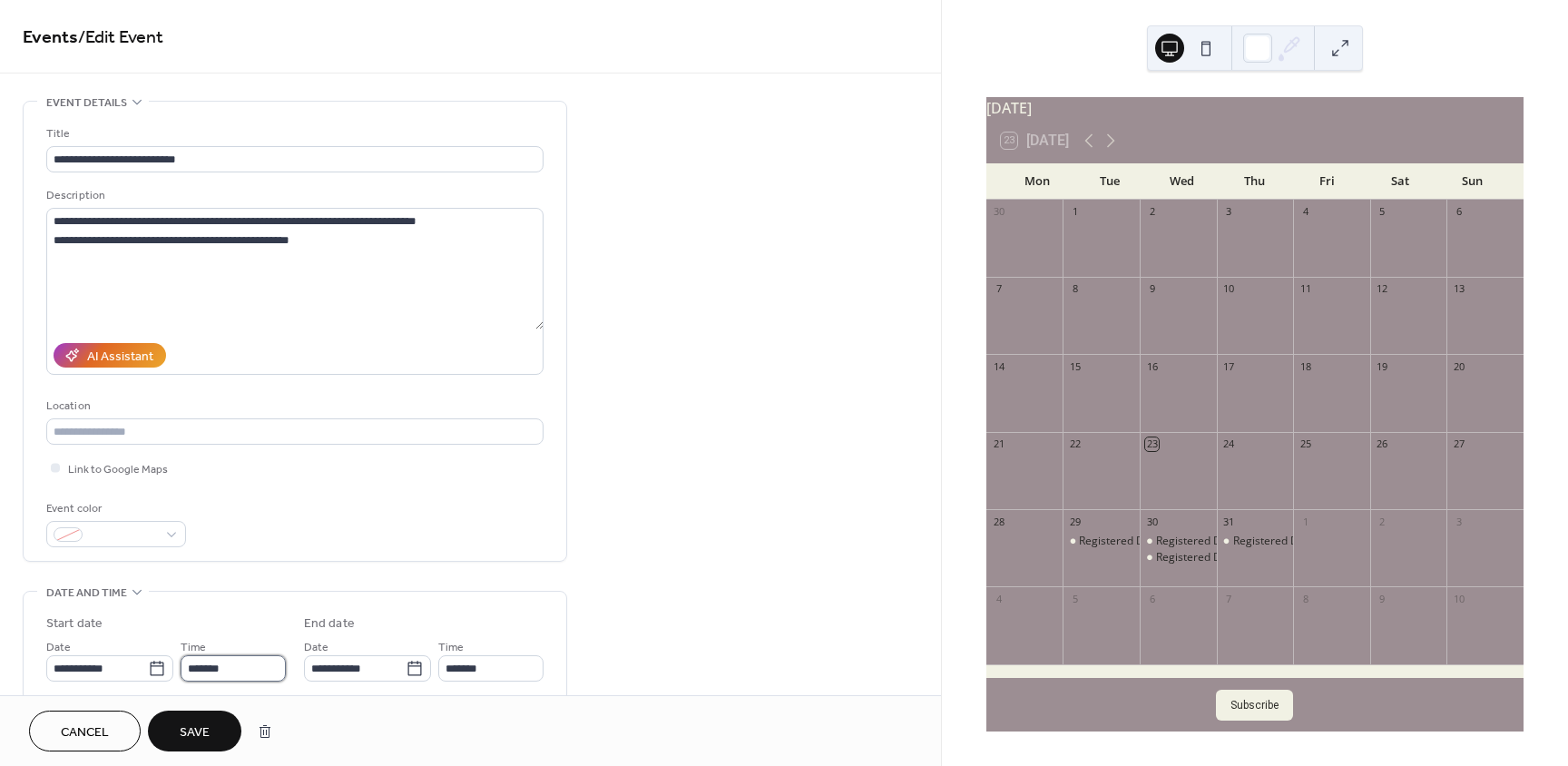 click on "*******" at bounding box center (233, 668) 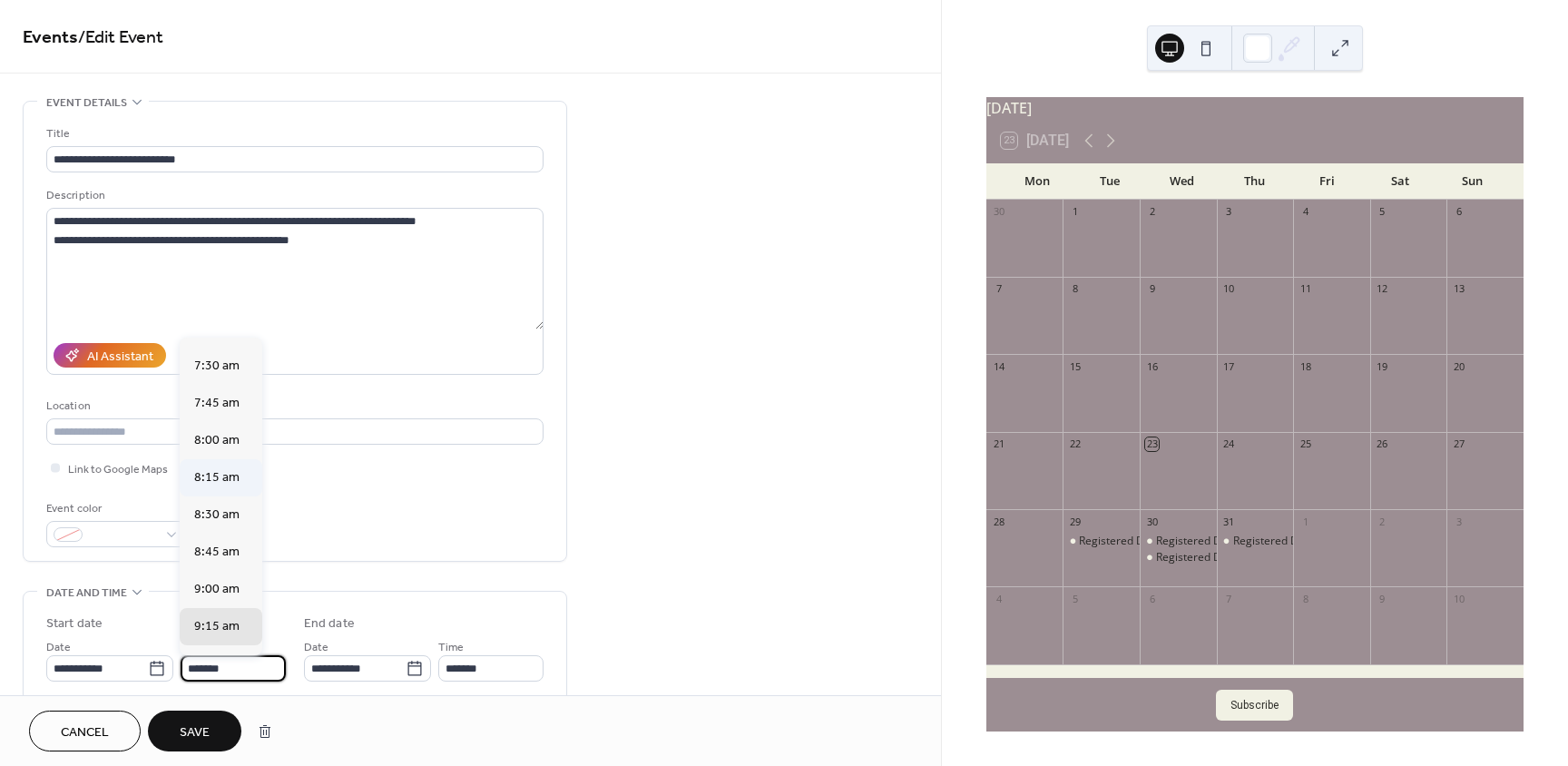 scroll, scrollTop: 1105, scrollLeft: 0, axis: vertical 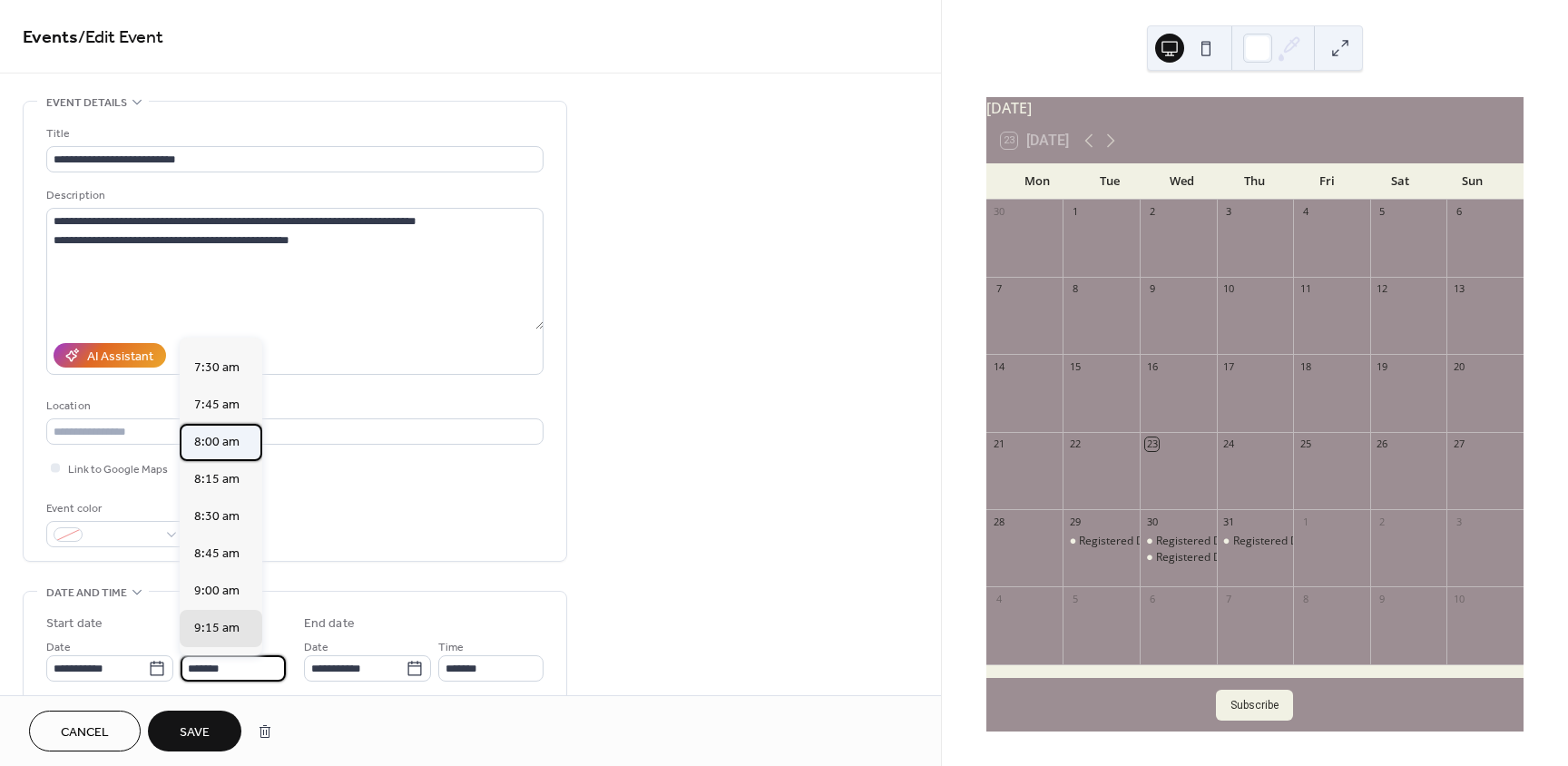 click on "8:00 am" at bounding box center (217, 442) 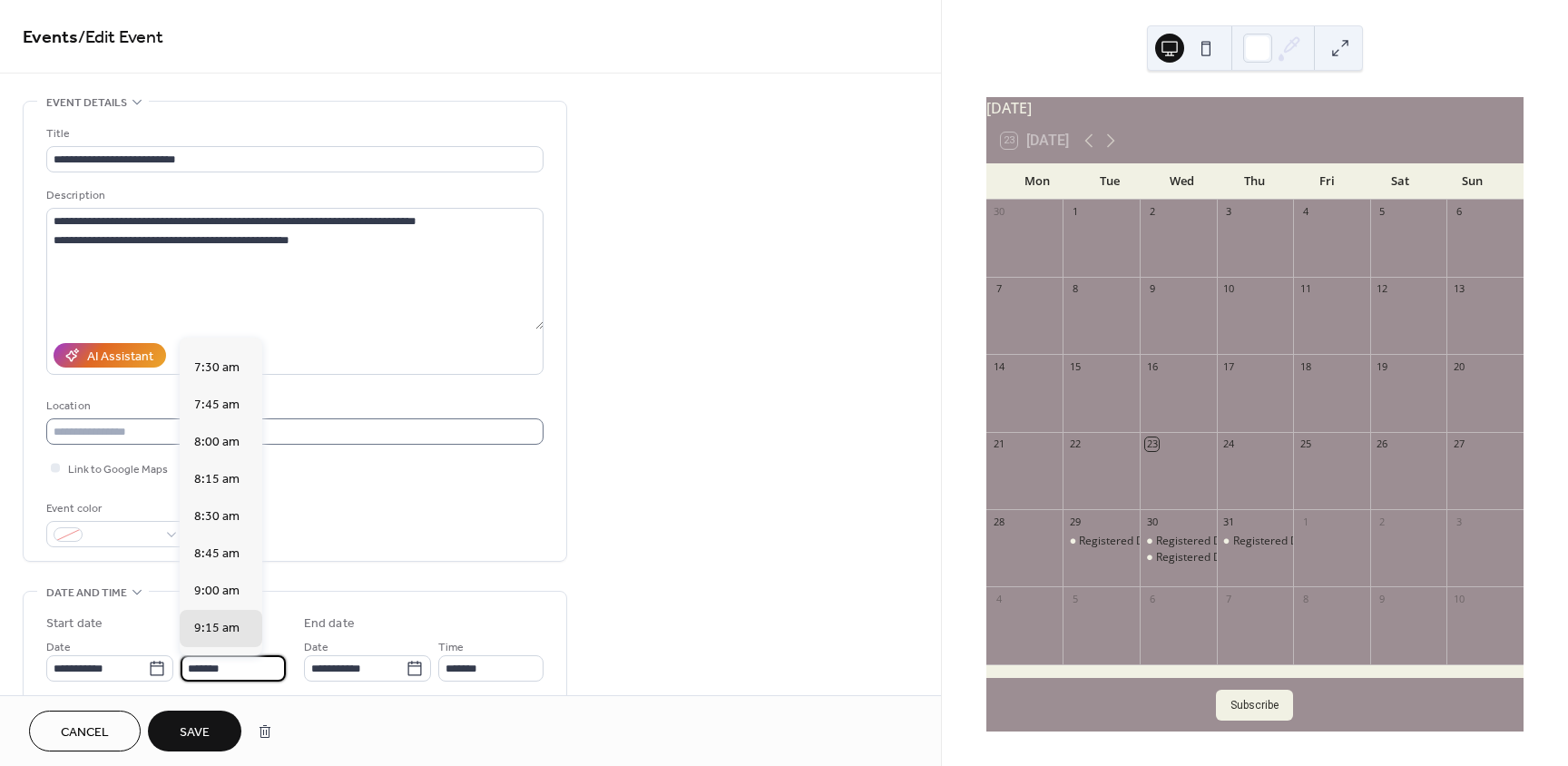 type on "*******" 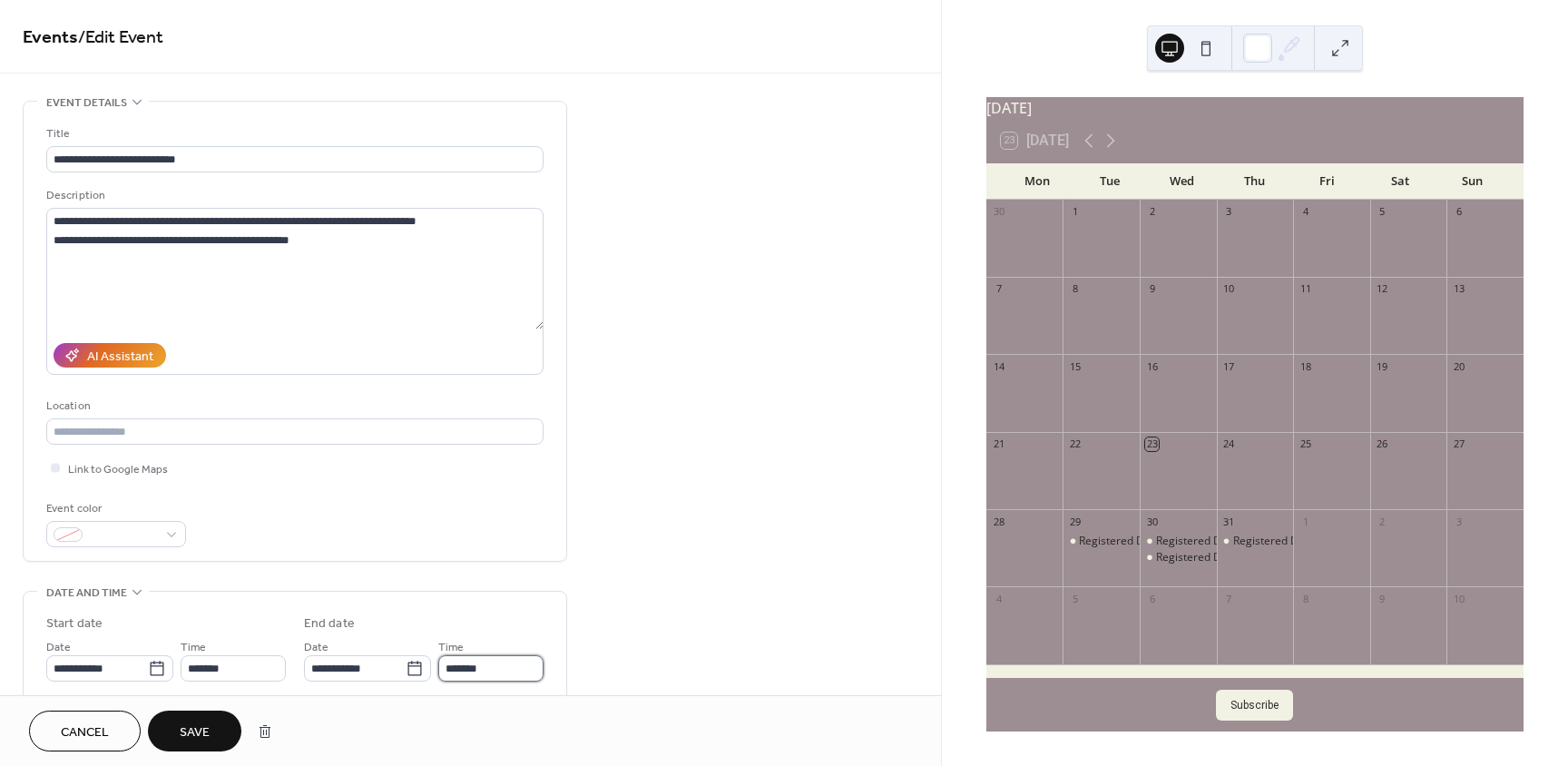 click on "*******" at bounding box center (491, 668) 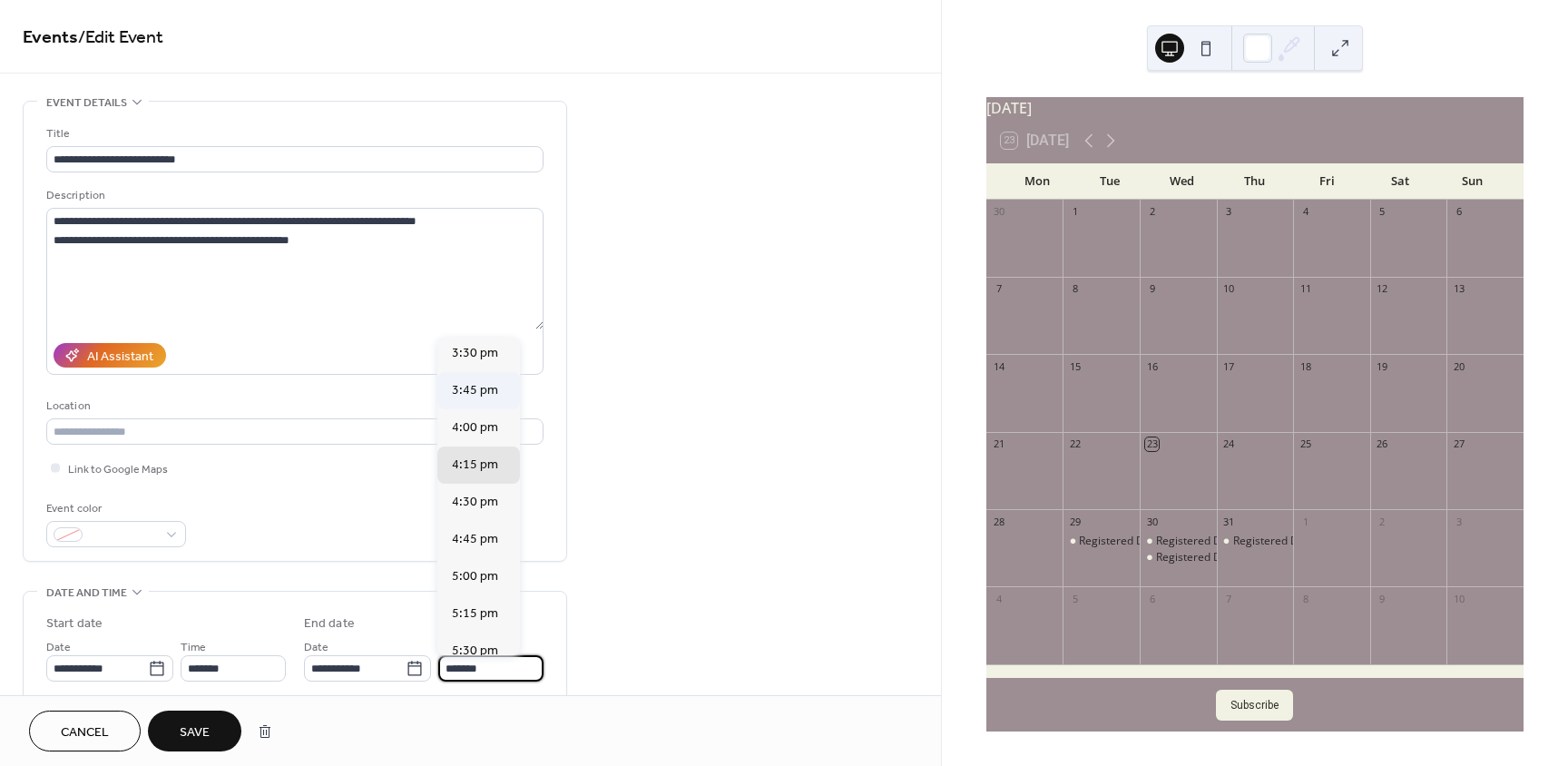 scroll, scrollTop: 1009, scrollLeft: 0, axis: vertical 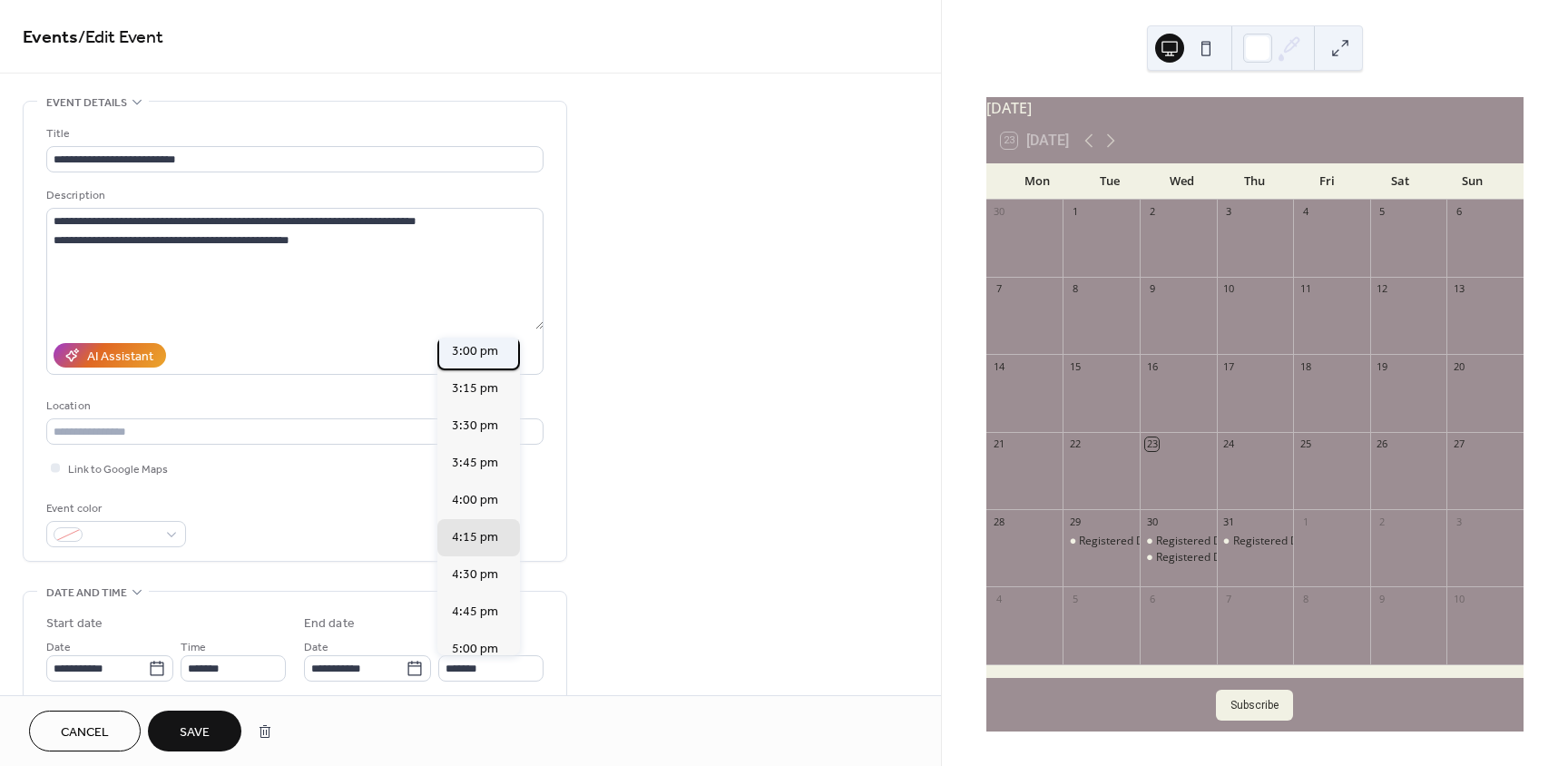 click on "3:00 pm" at bounding box center (475, 351) 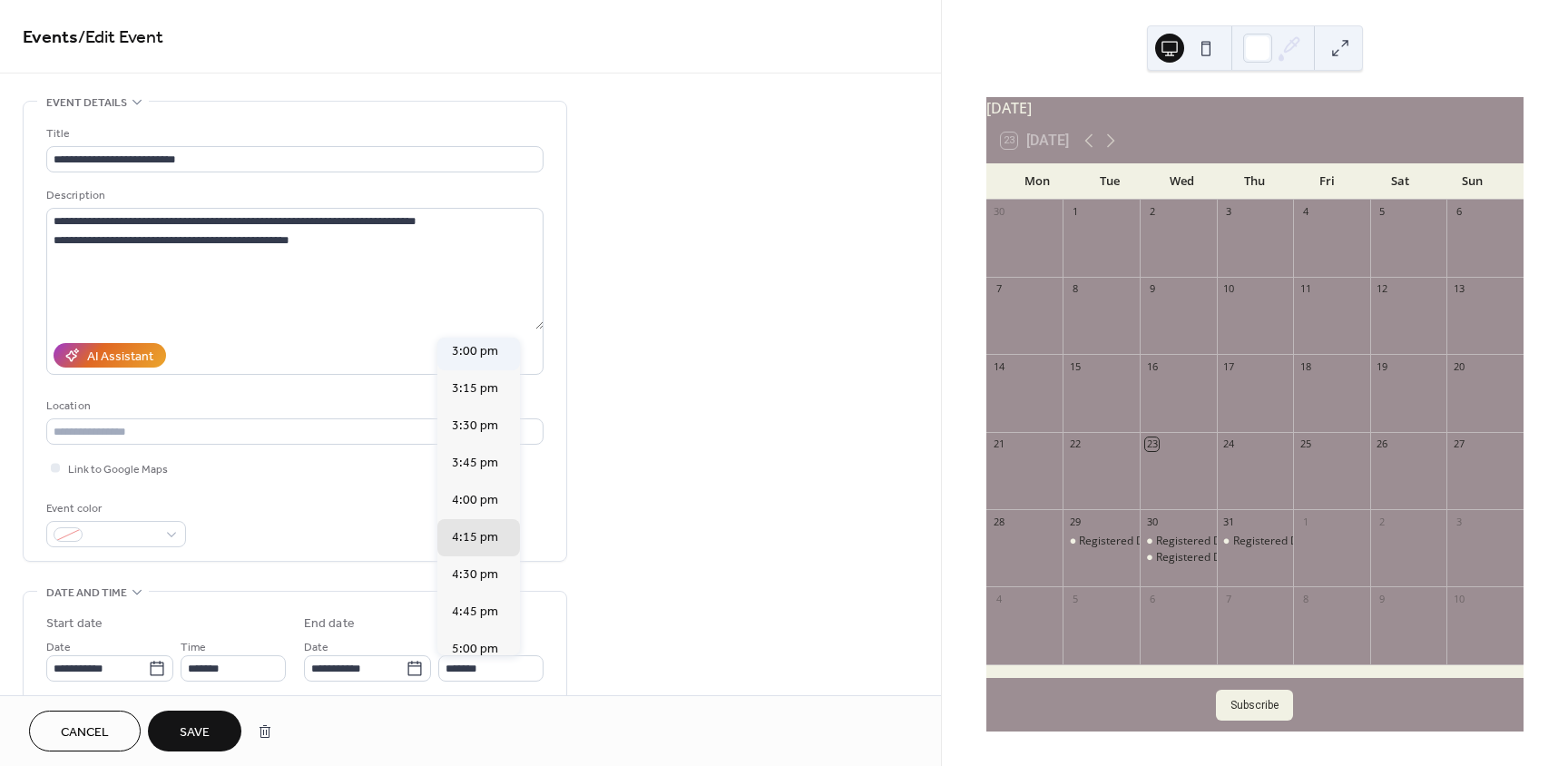 type on "*******" 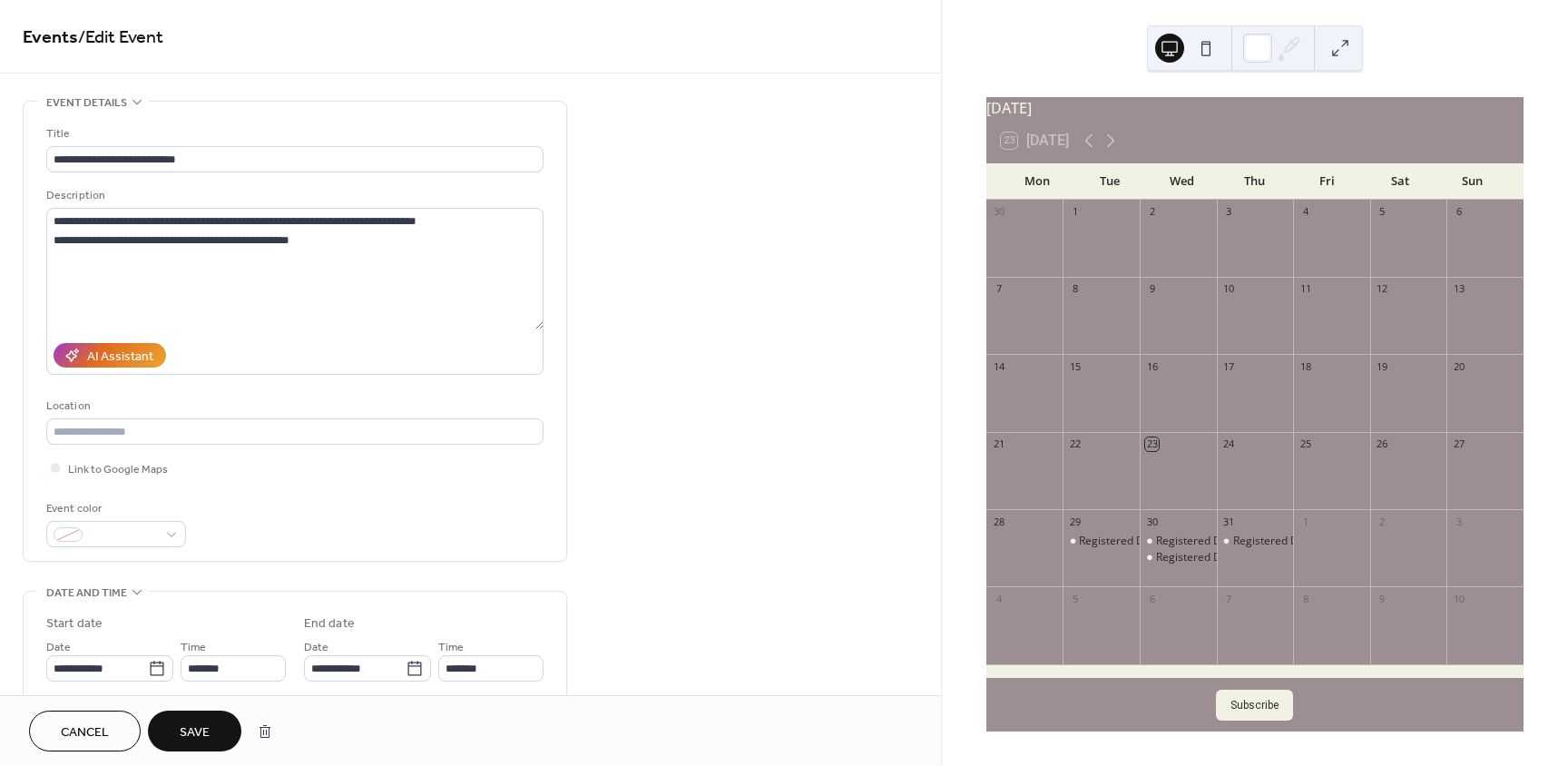 click on "Save" at bounding box center (194, 732) 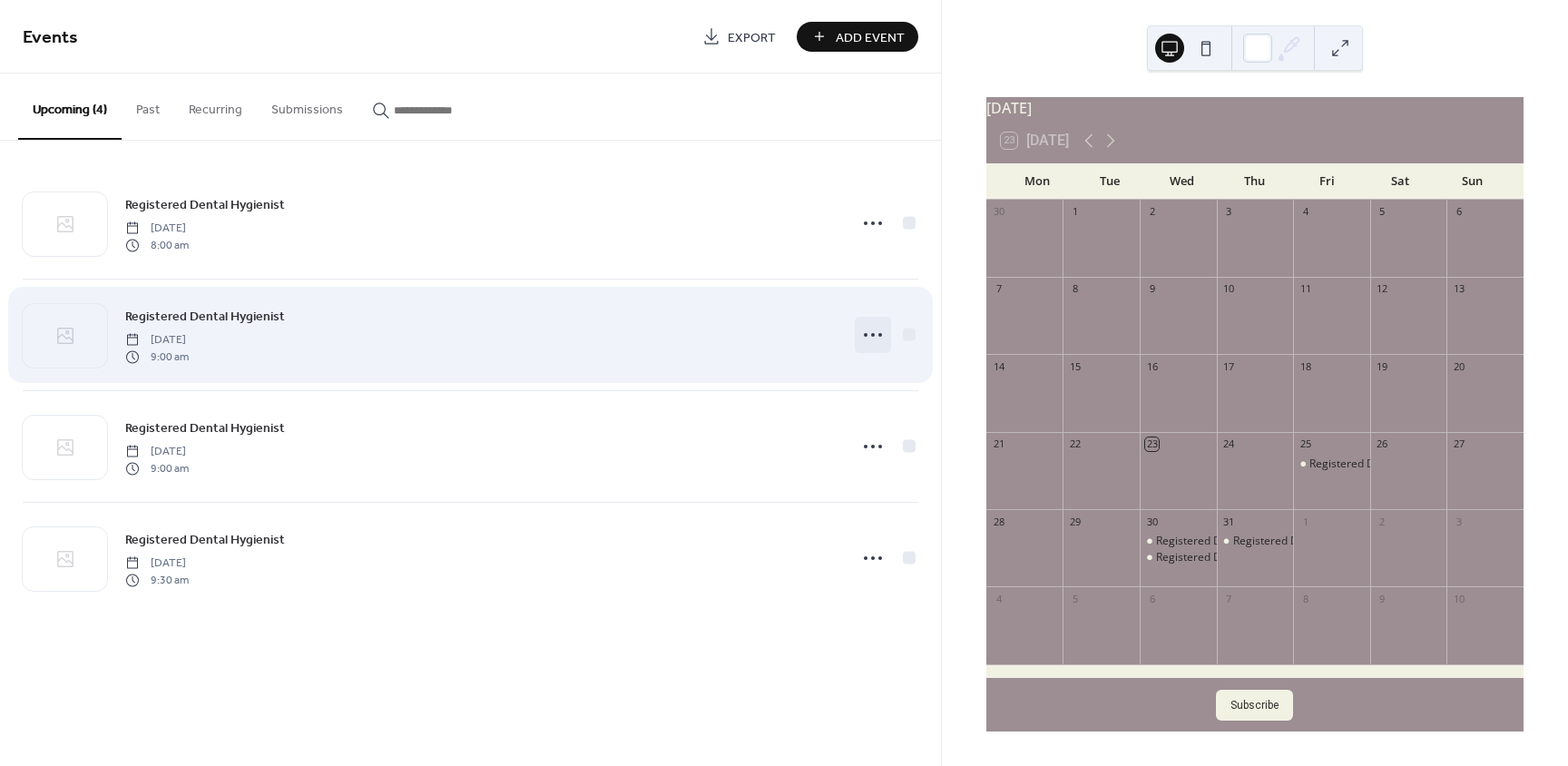 click 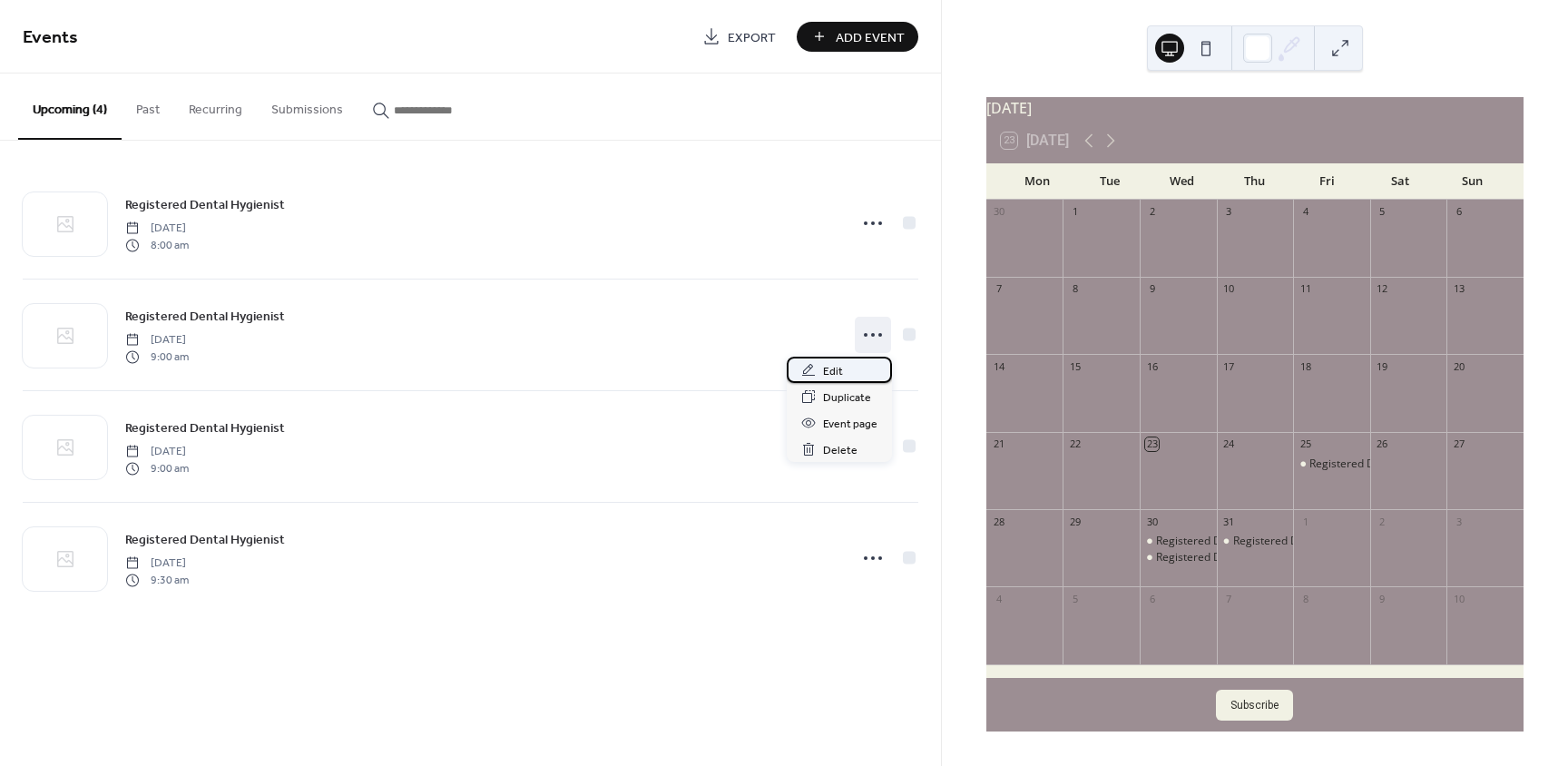 click on "Edit" at bounding box center (833, 371) 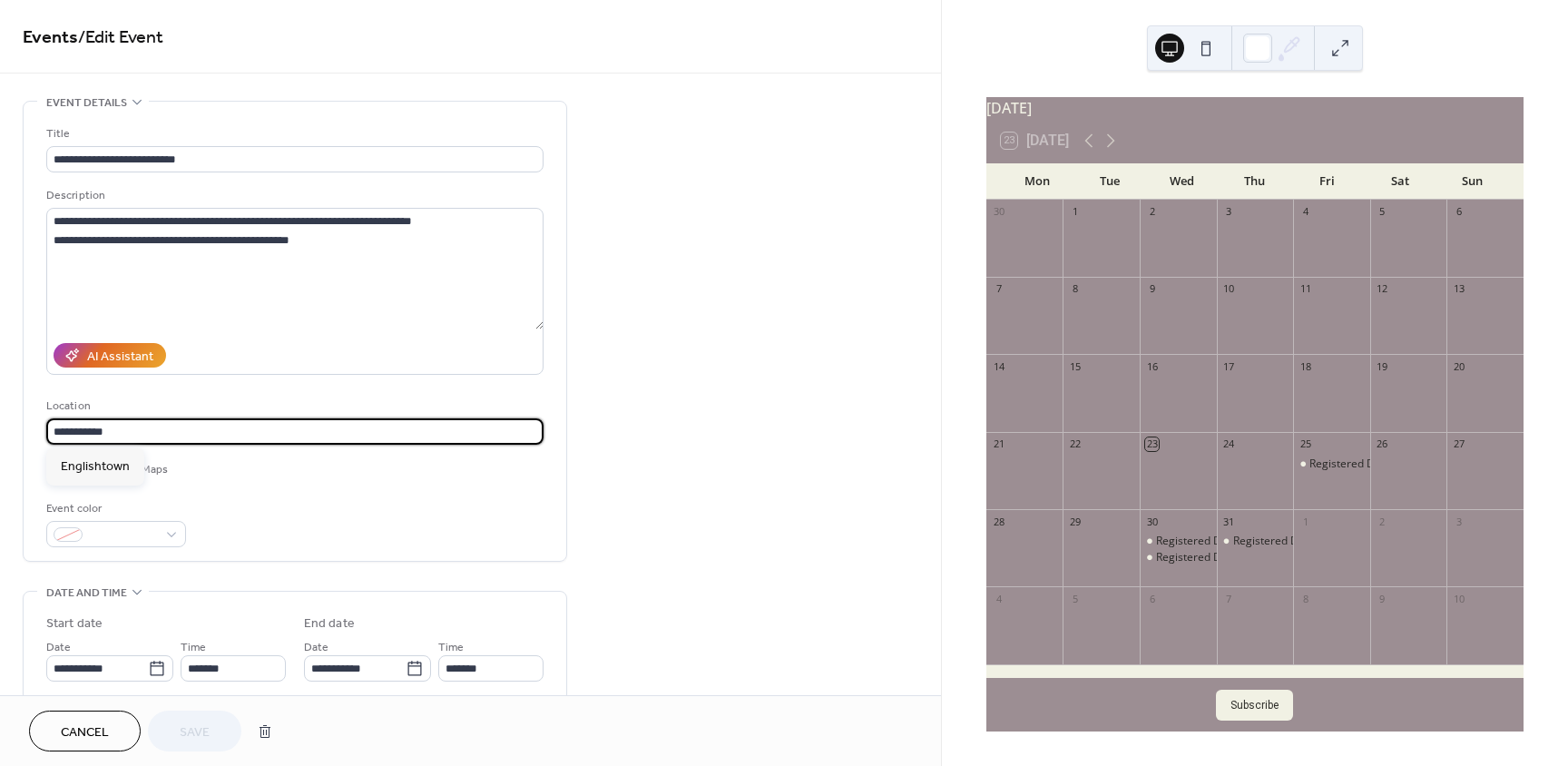 drag, startPoint x: 152, startPoint y: 429, endPoint x: 42, endPoint y: 437, distance: 110.29053 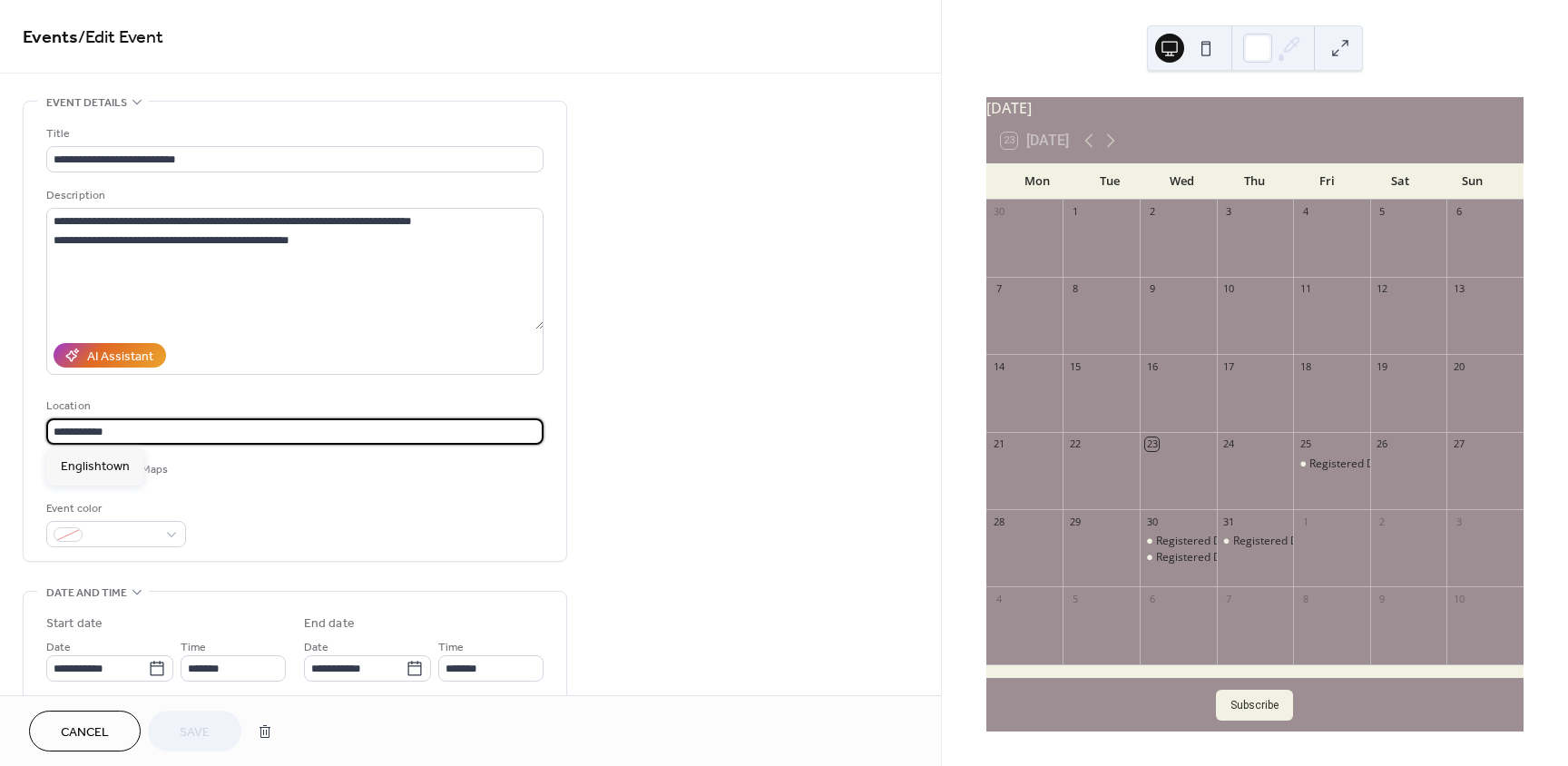 click on "**********" at bounding box center (295, 331) 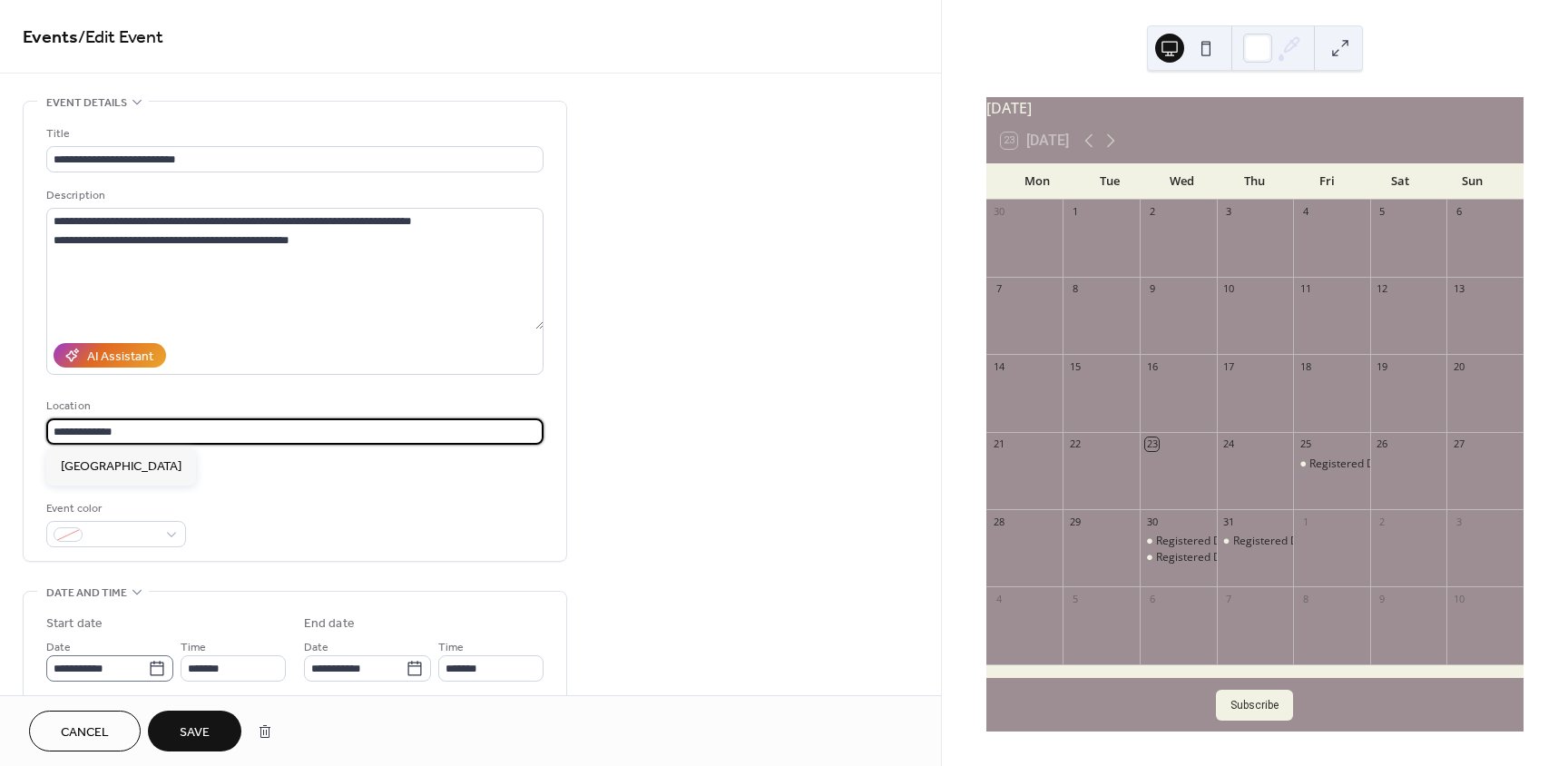 type on "**********" 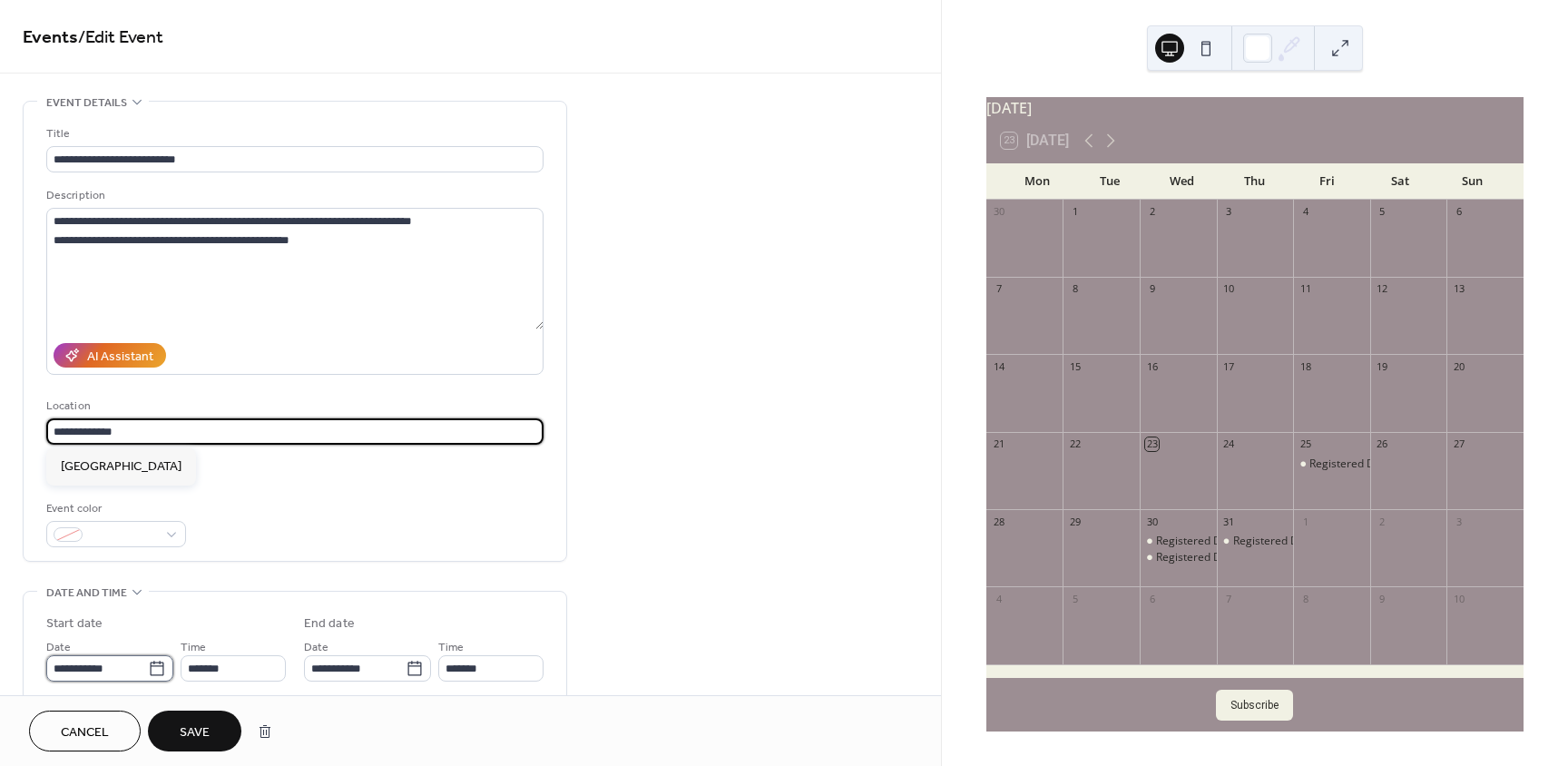 click on "**********" at bounding box center [97, 668] 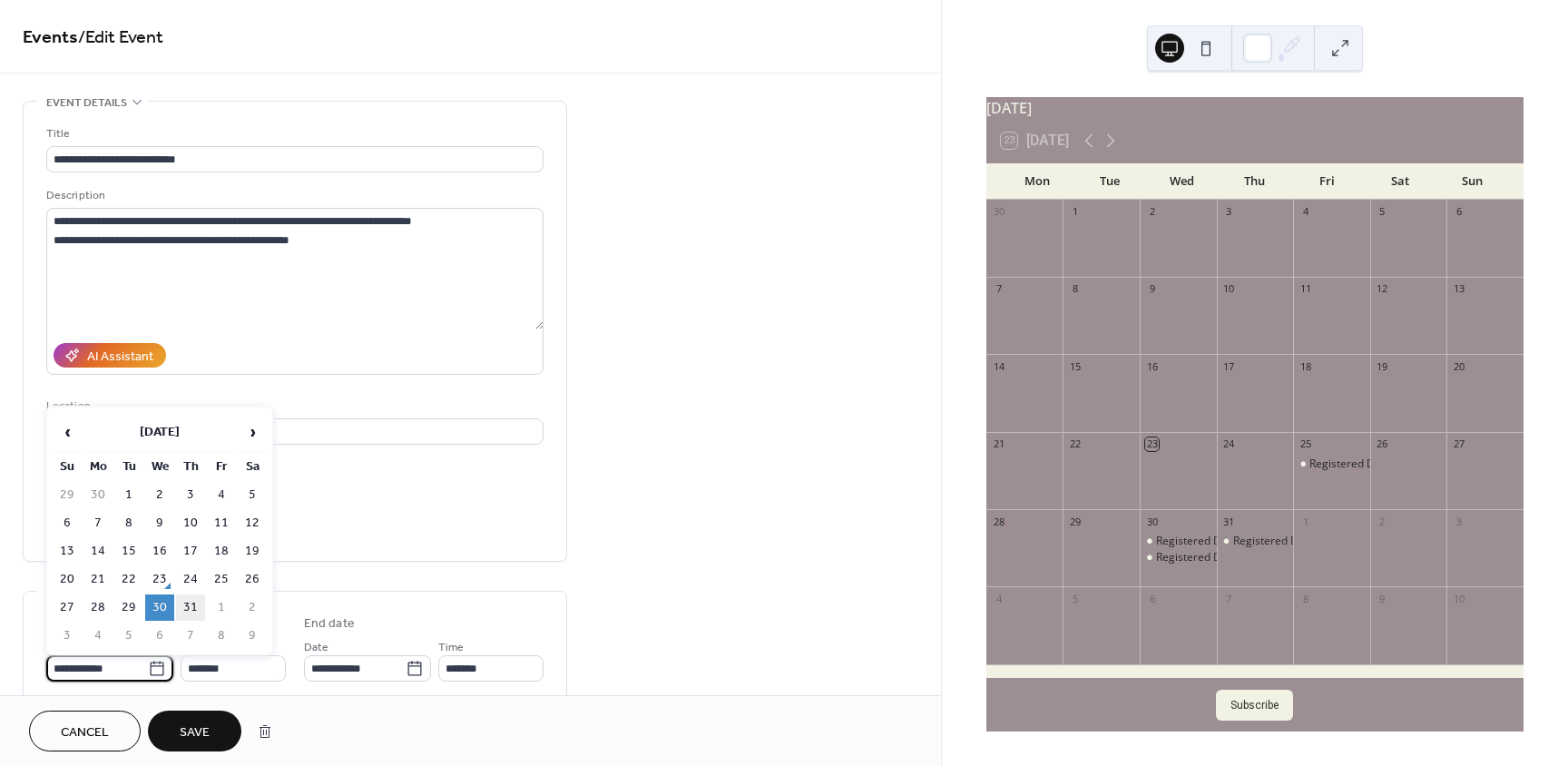 click on "31" at bounding box center (191, 607) 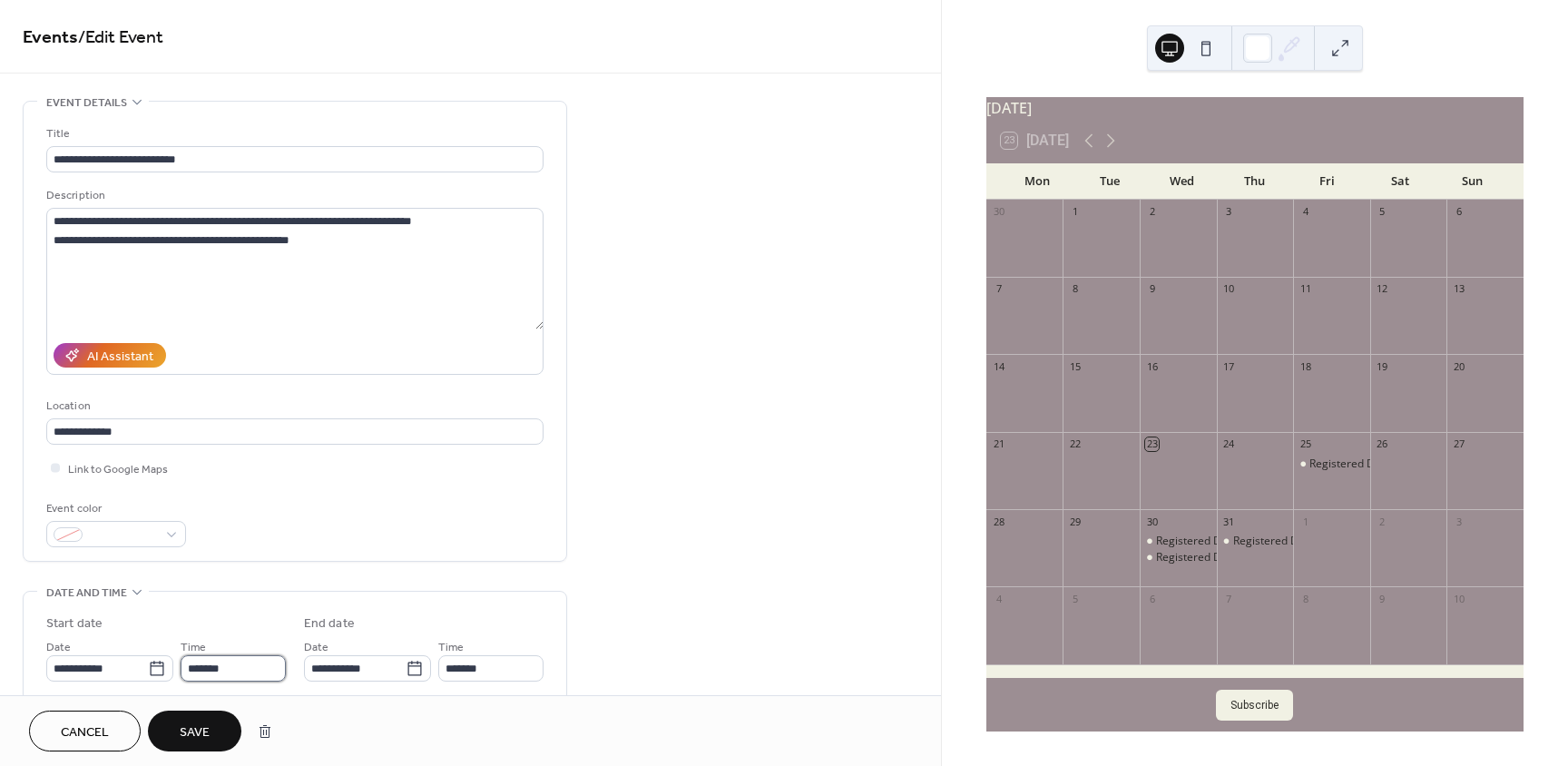 click on "*******" at bounding box center [233, 668] 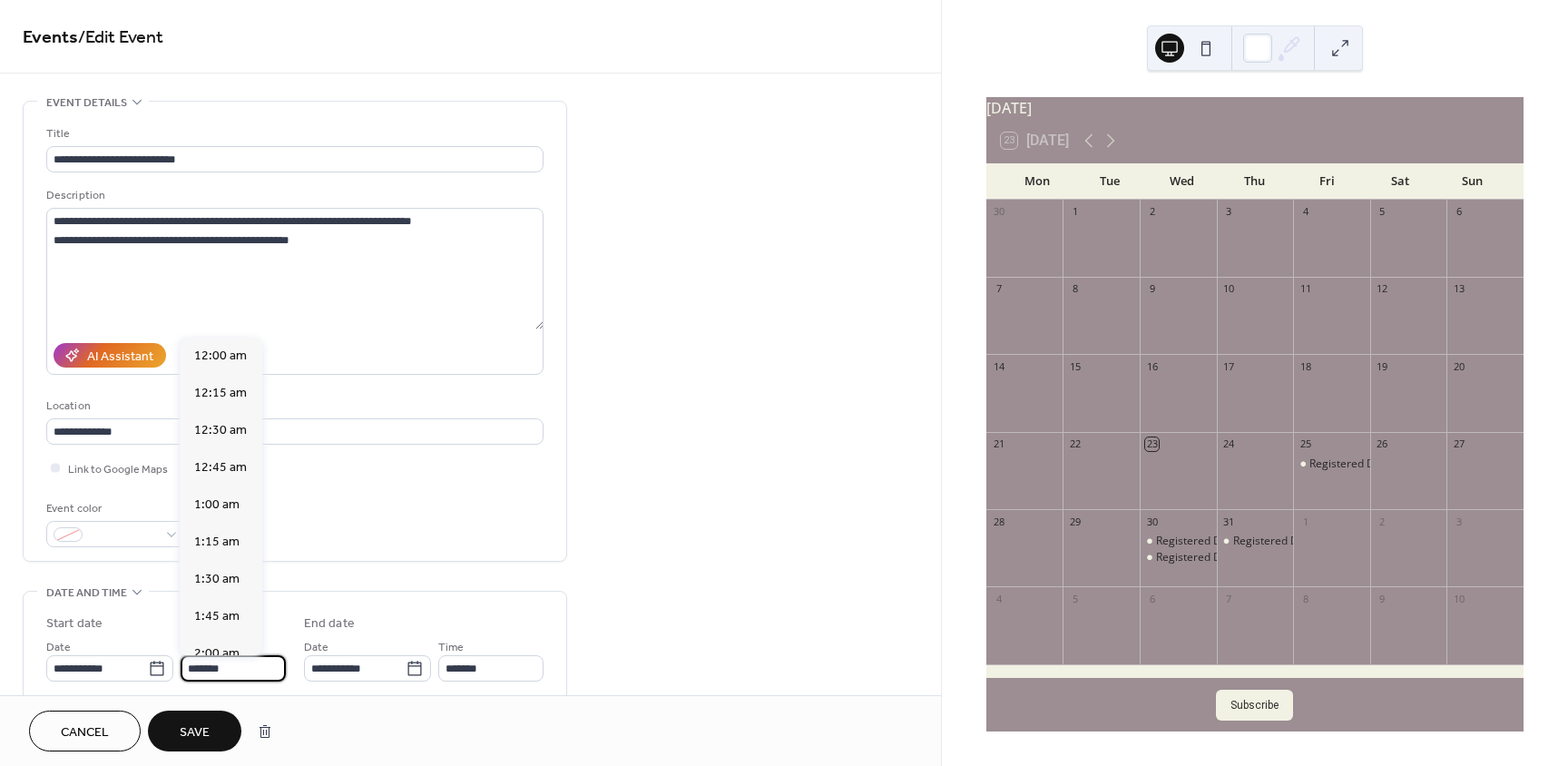 scroll, scrollTop: 1340, scrollLeft: 0, axis: vertical 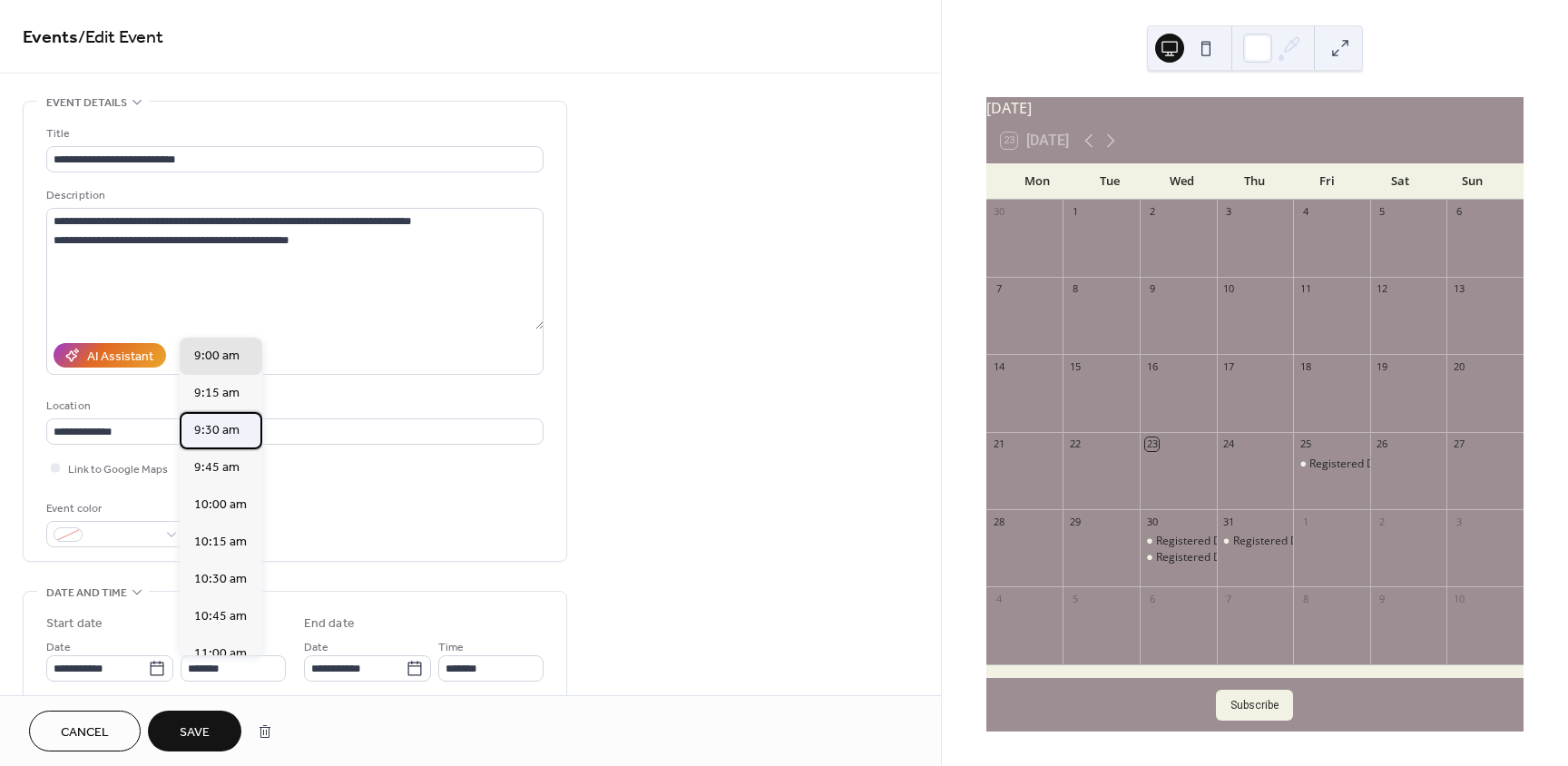 click on "9:30 am" at bounding box center [217, 430] 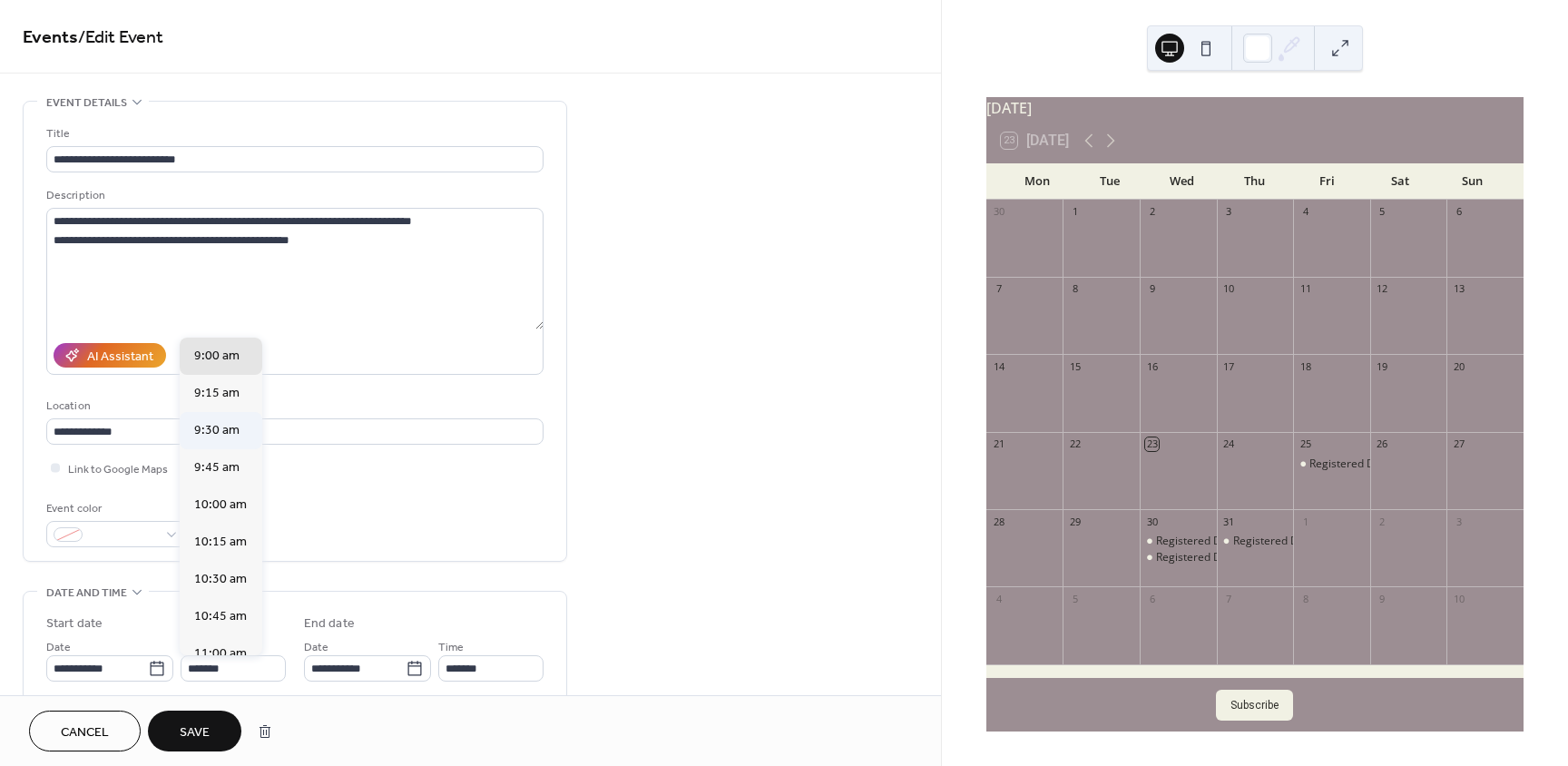 type on "*******" 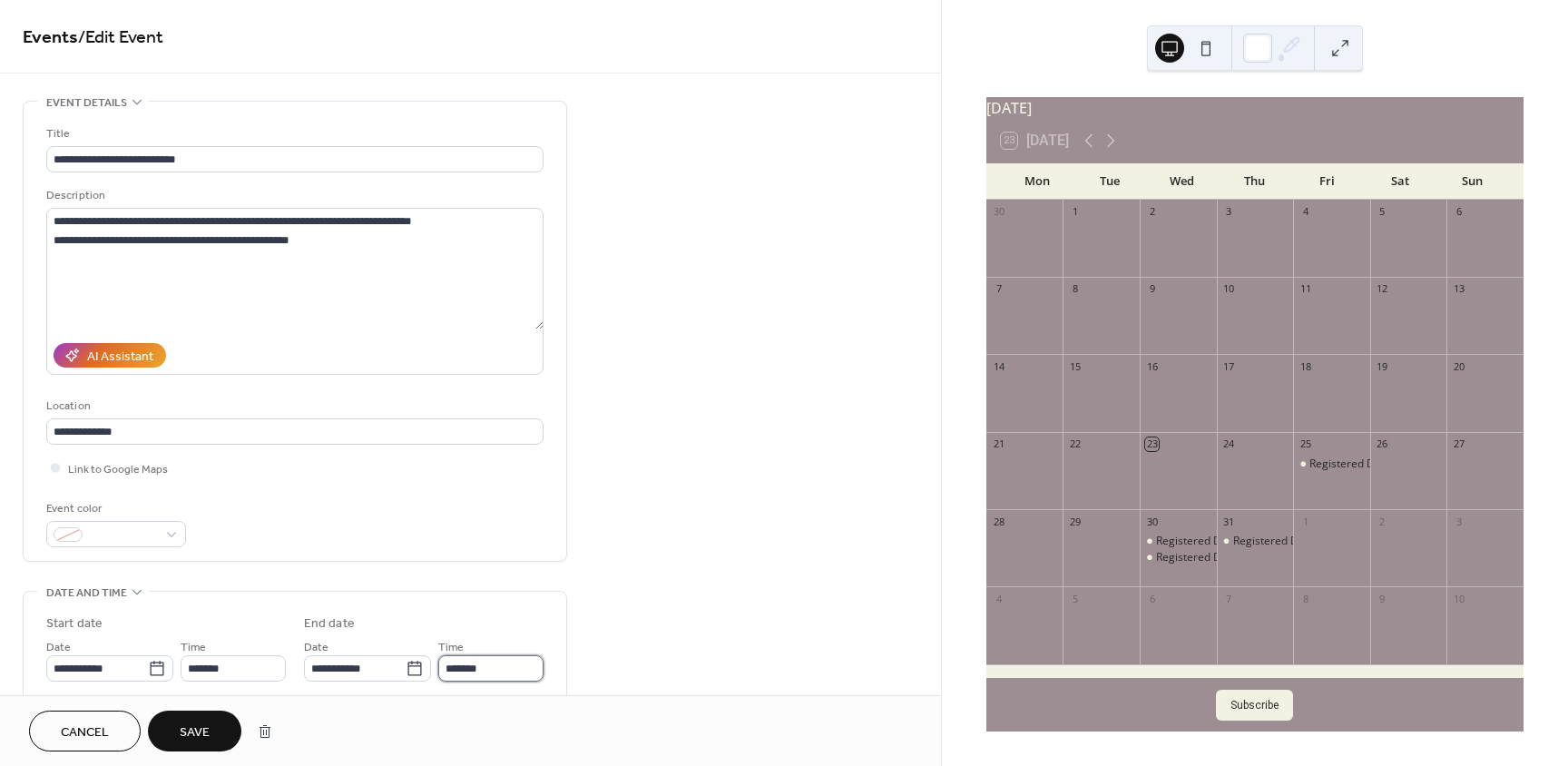 click on "*******" at bounding box center [491, 668] 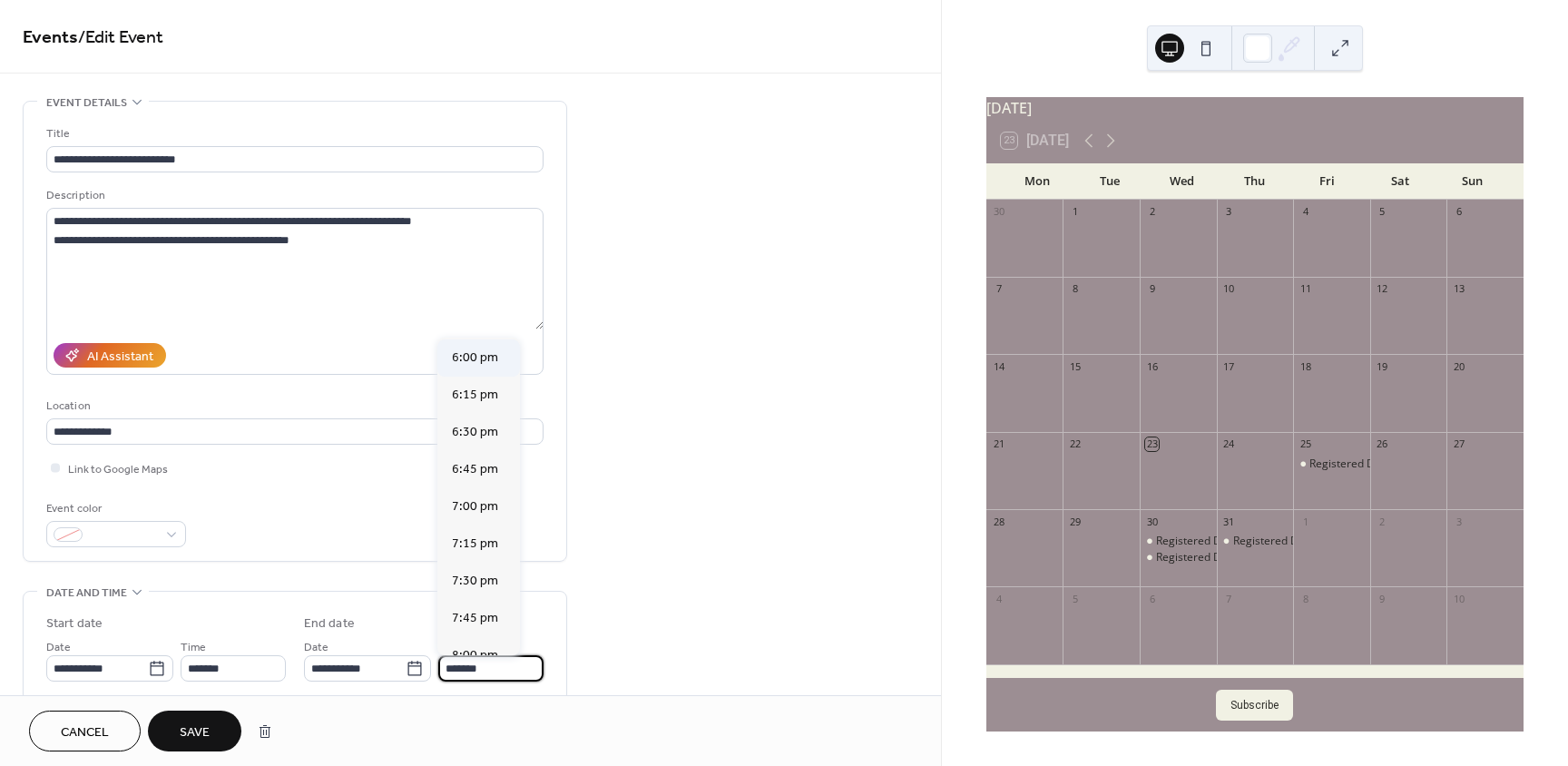 scroll, scrollTop: 1277, scrollLeft: 0, axis: vertical 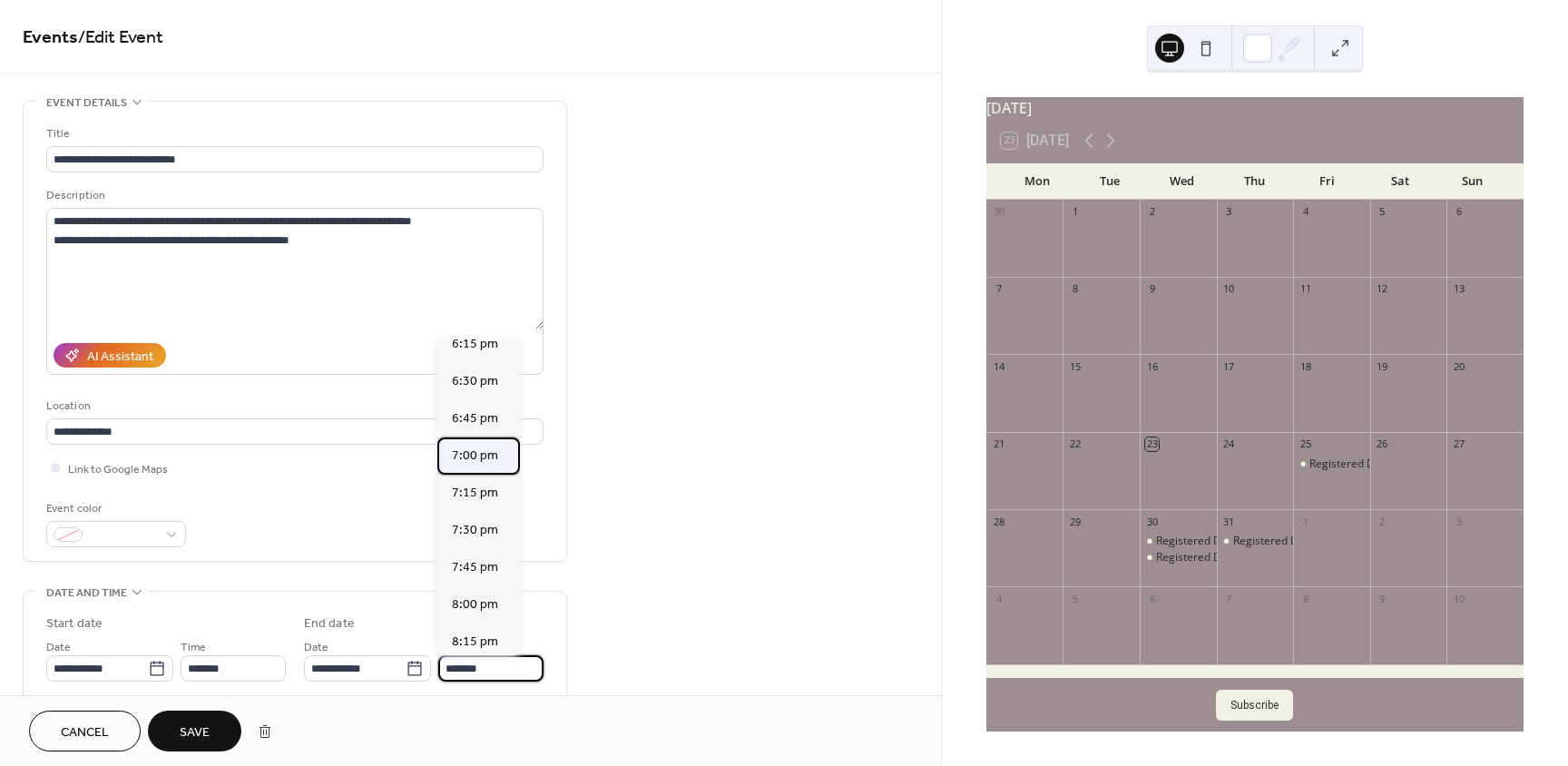 click on "7:00 pm" at bounding box center [475, 456] 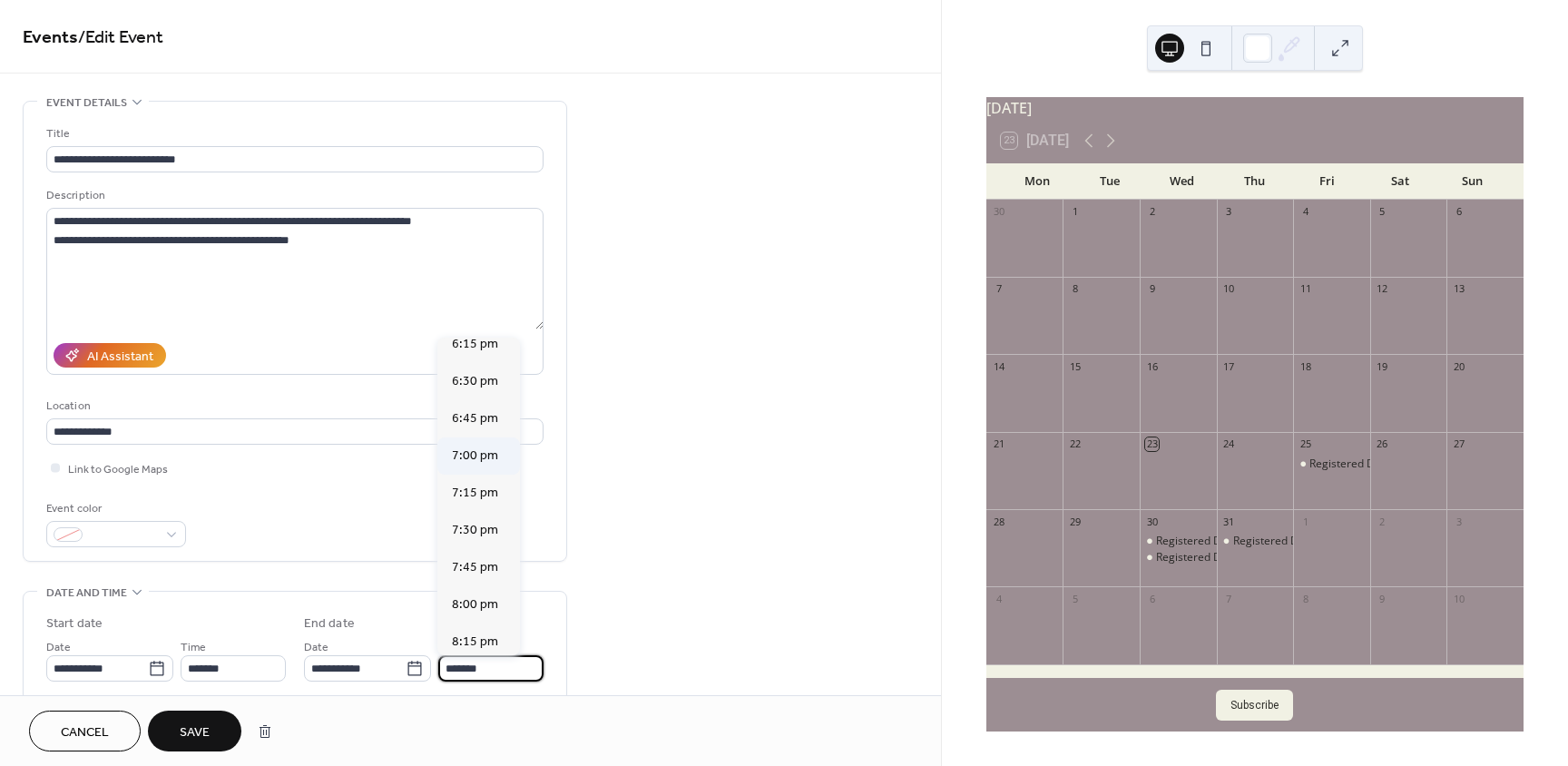 type on "*******" 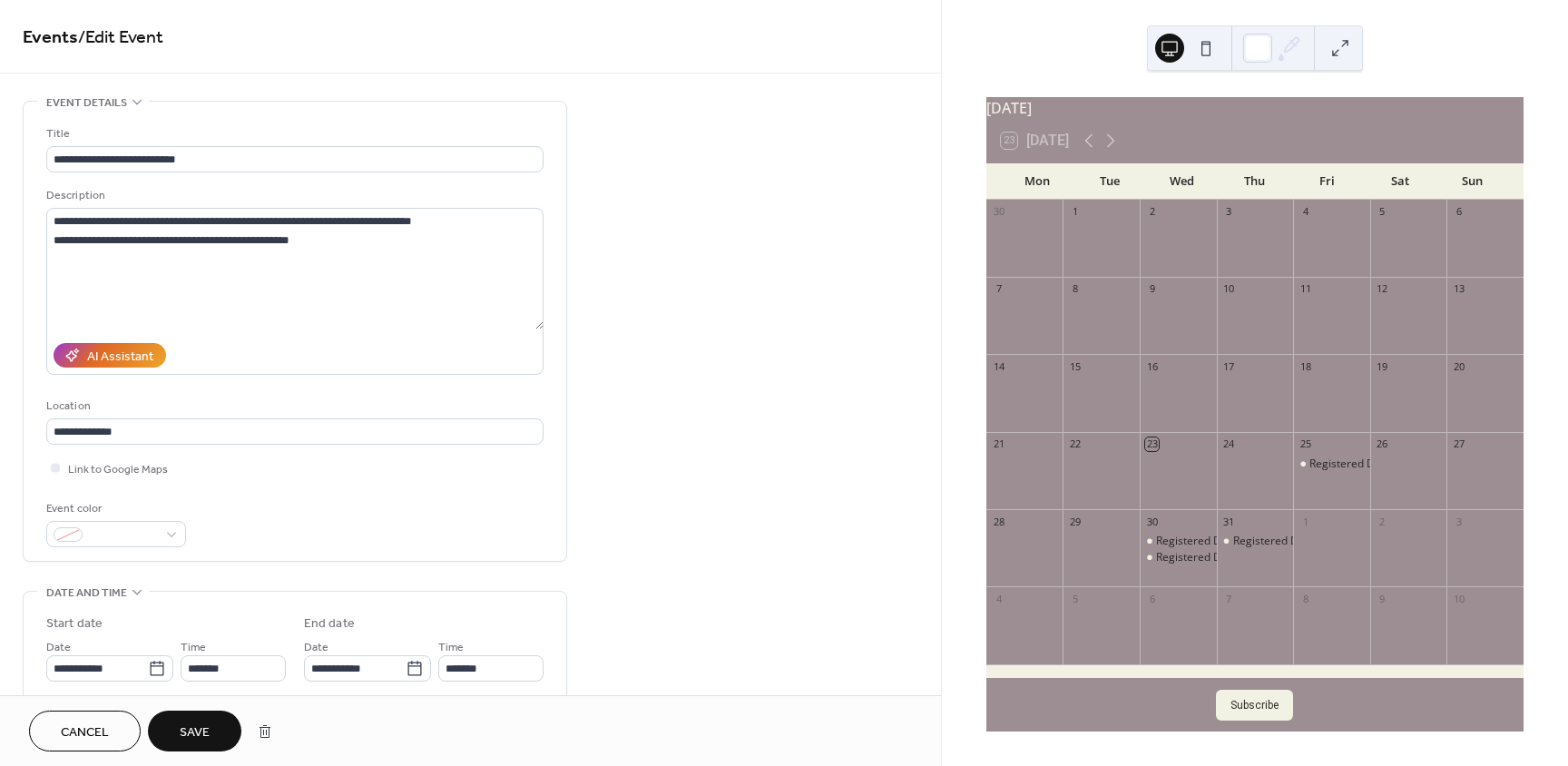click on "Save" at bounding box center (194, 732) 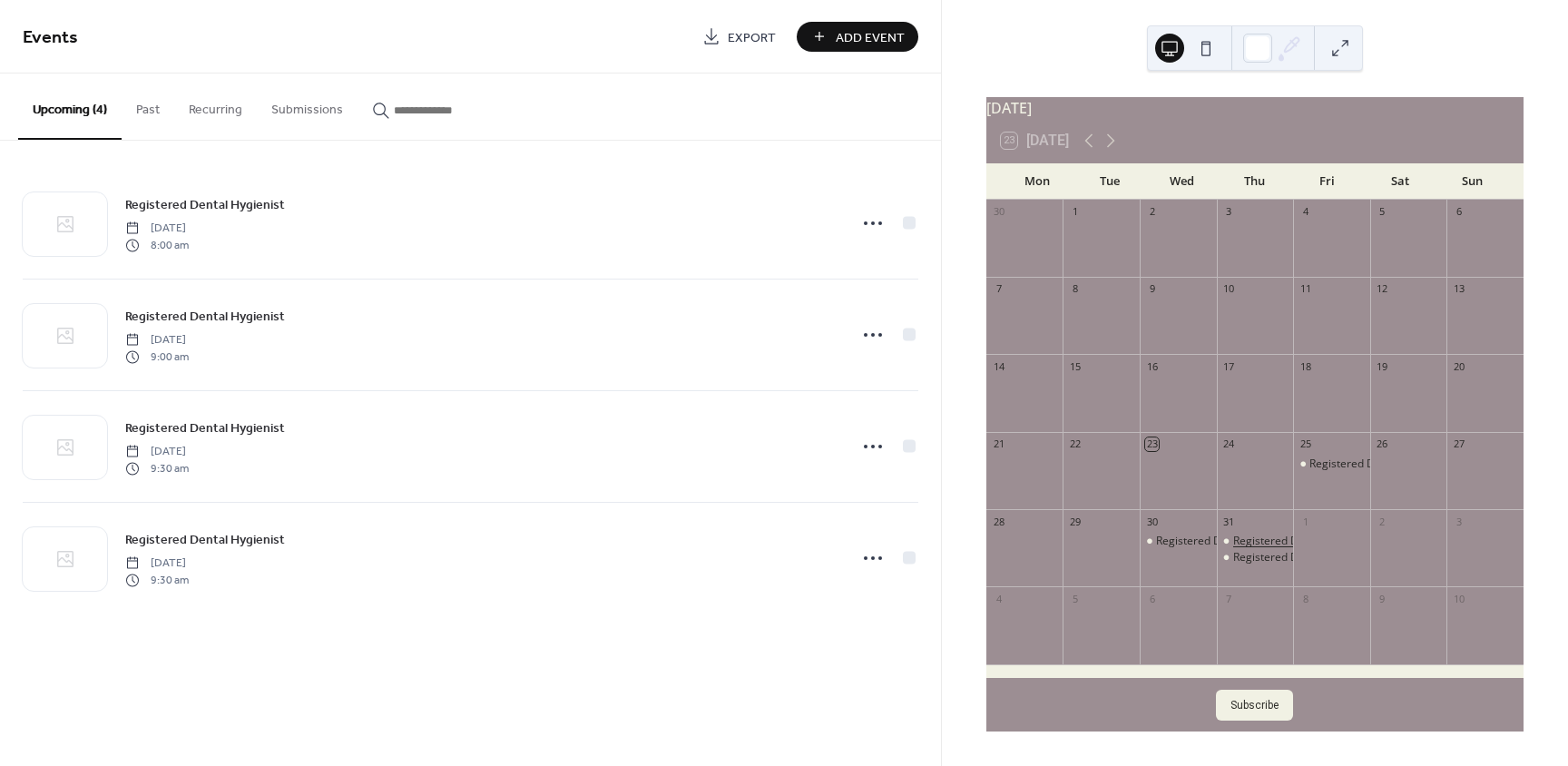 click on "Registered Dental Hygienist" at bounding box center [1303, 541] 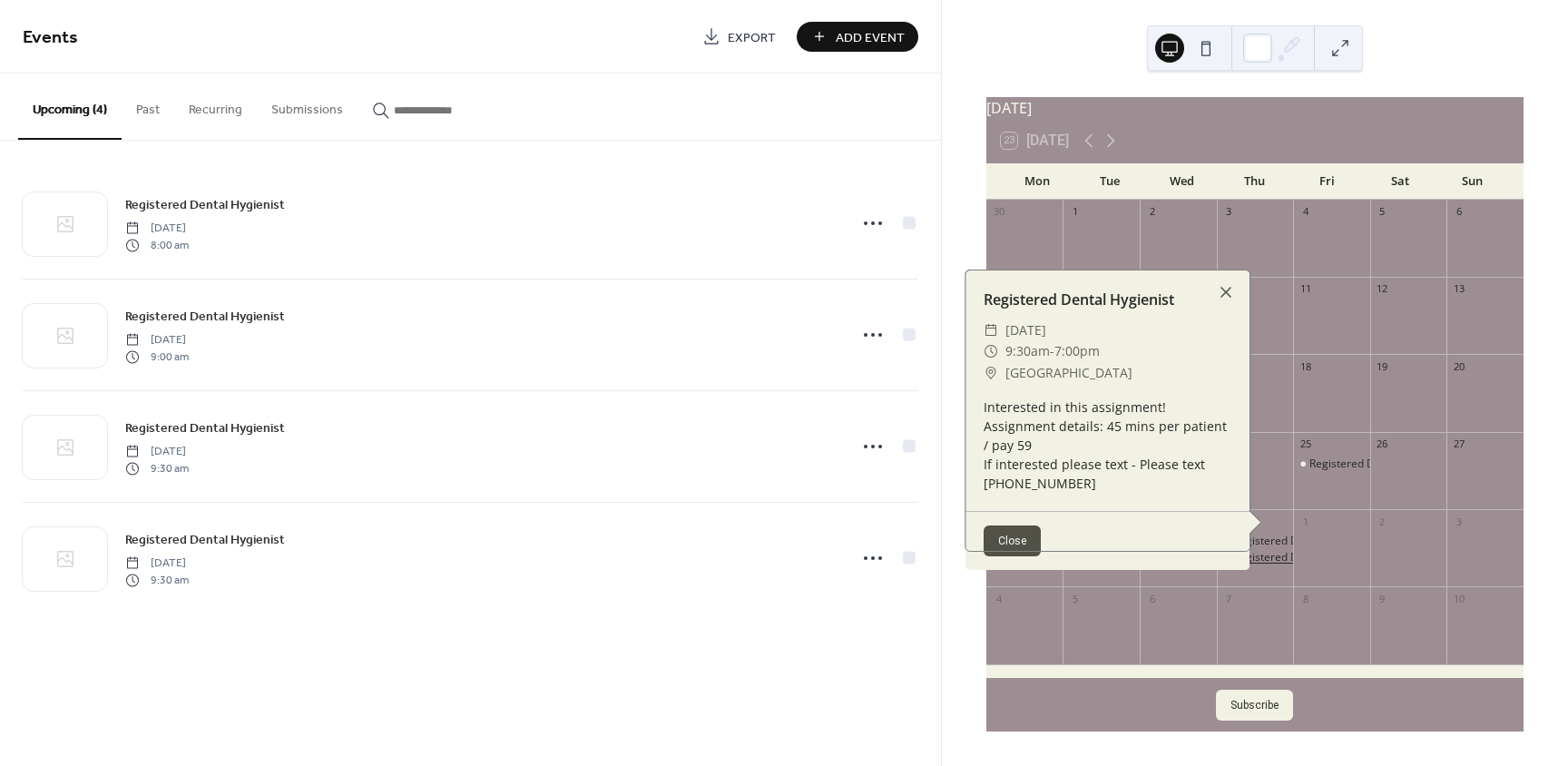 click on "Registered Dental Hygienist" at bounding box center (1303, 557) 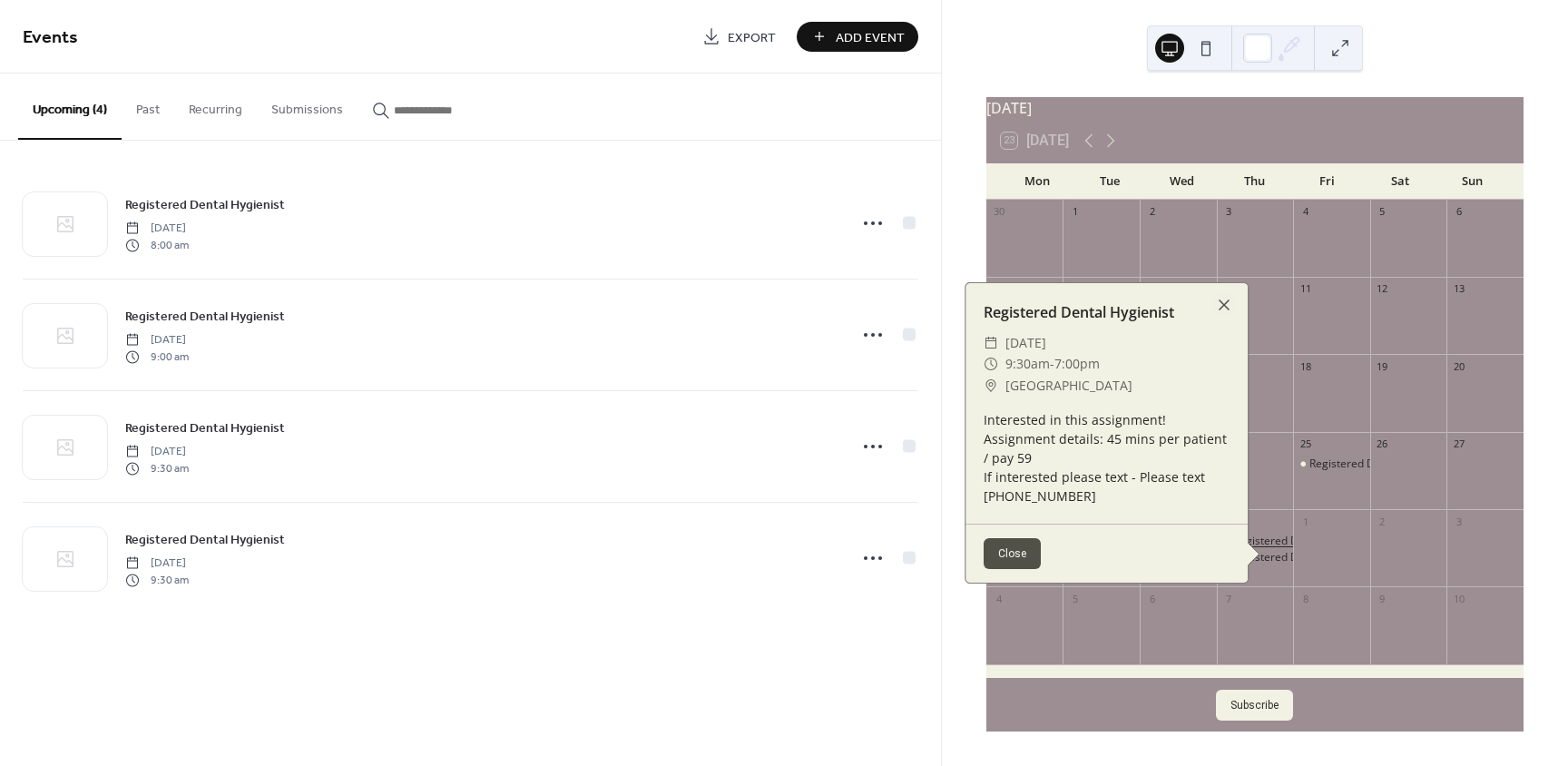 click on "Registered Dental Hygienist" at bounding box center [1303, 541] 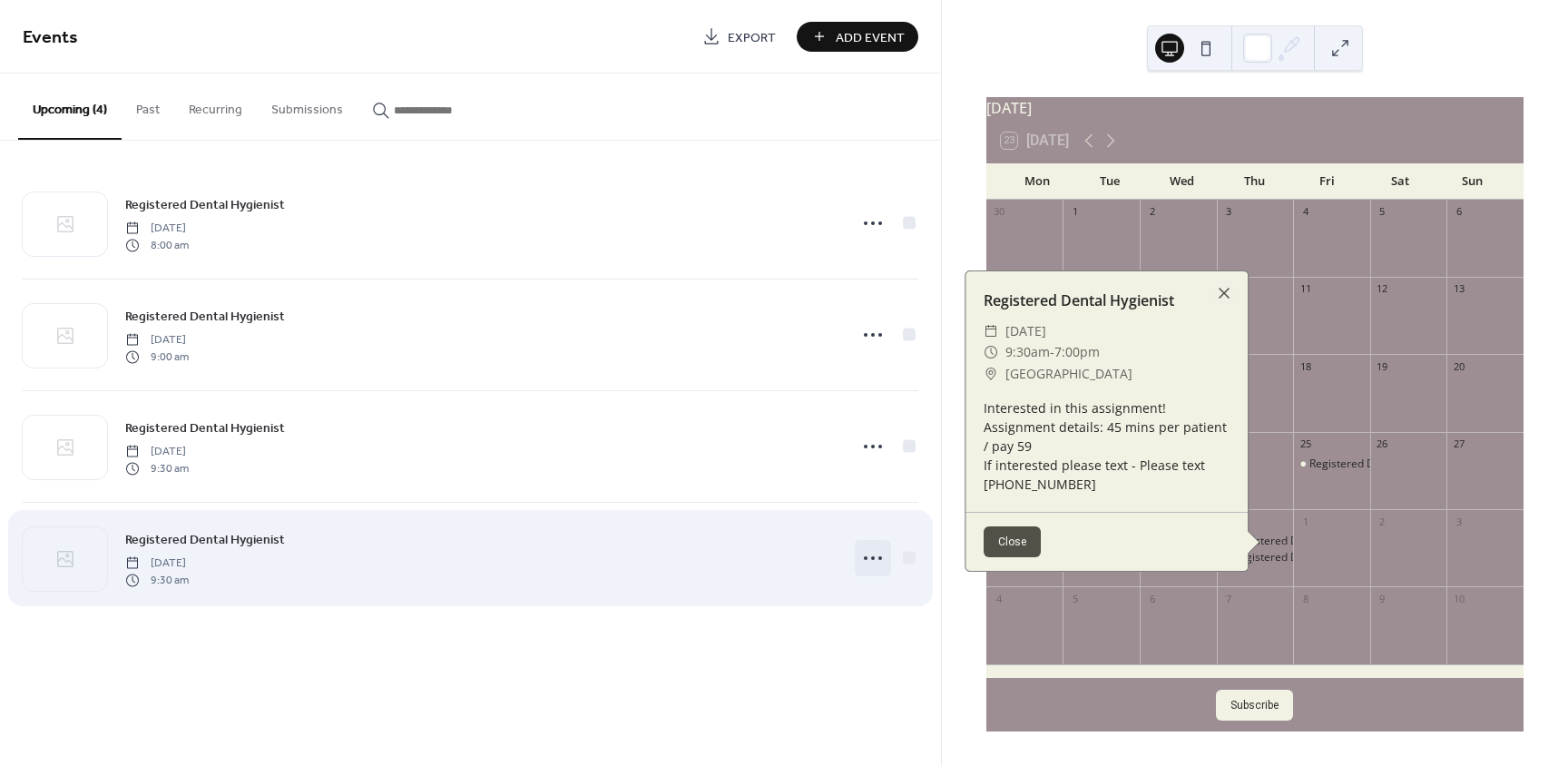 click 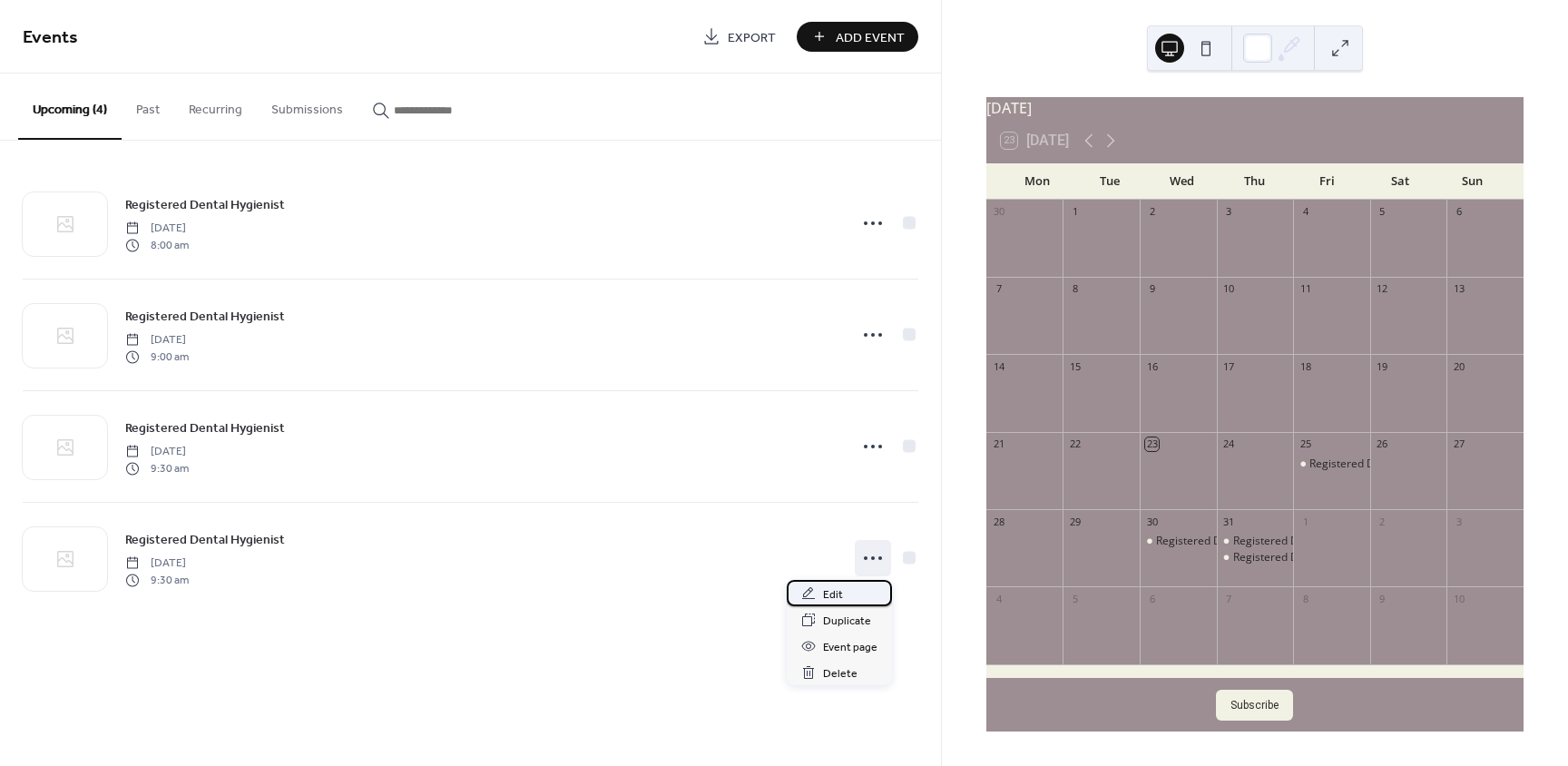 click on "Edit" at bounding box center [839, 593] 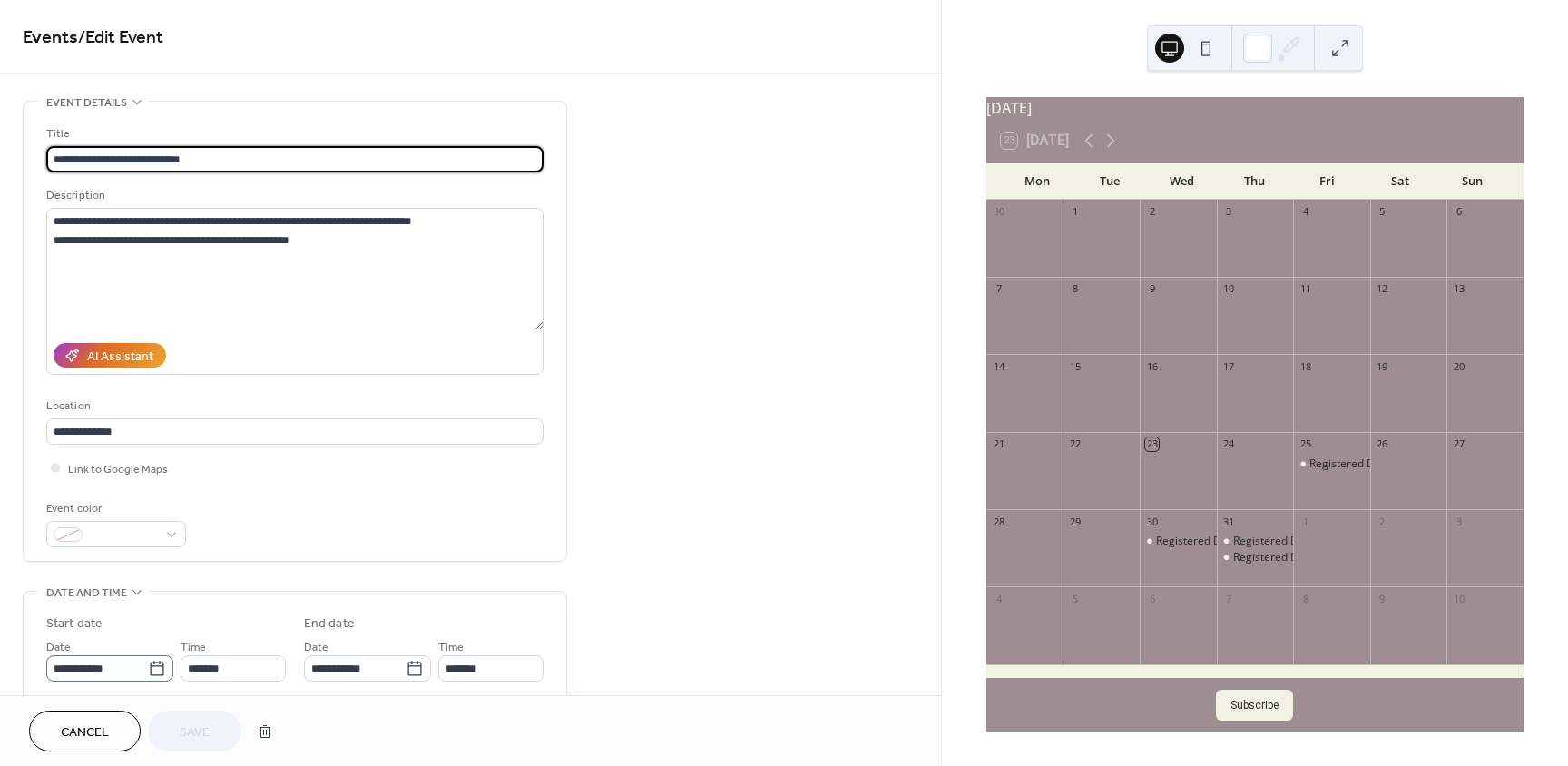 click 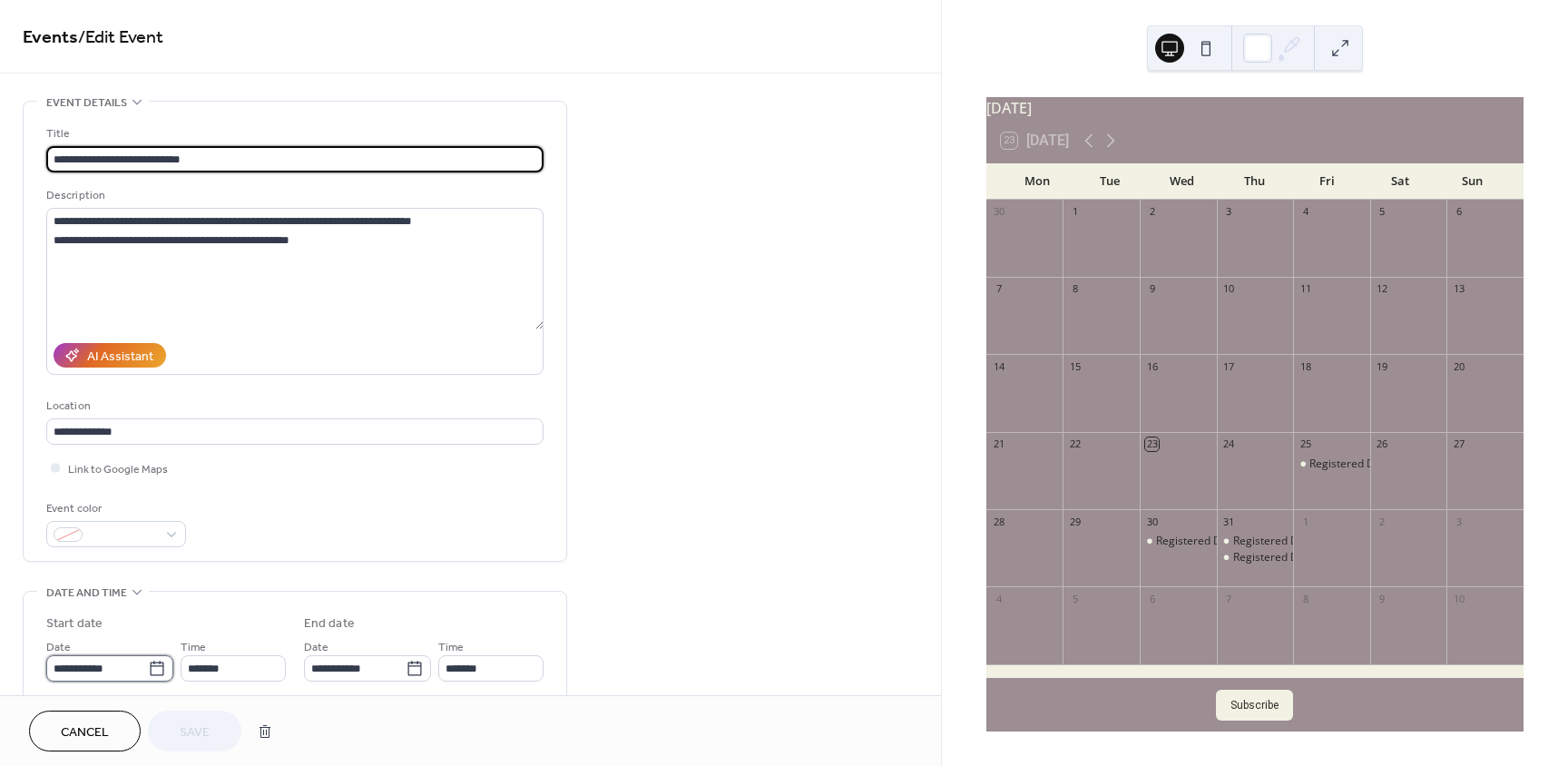 click on "**********" at bounding box center (97, 668) 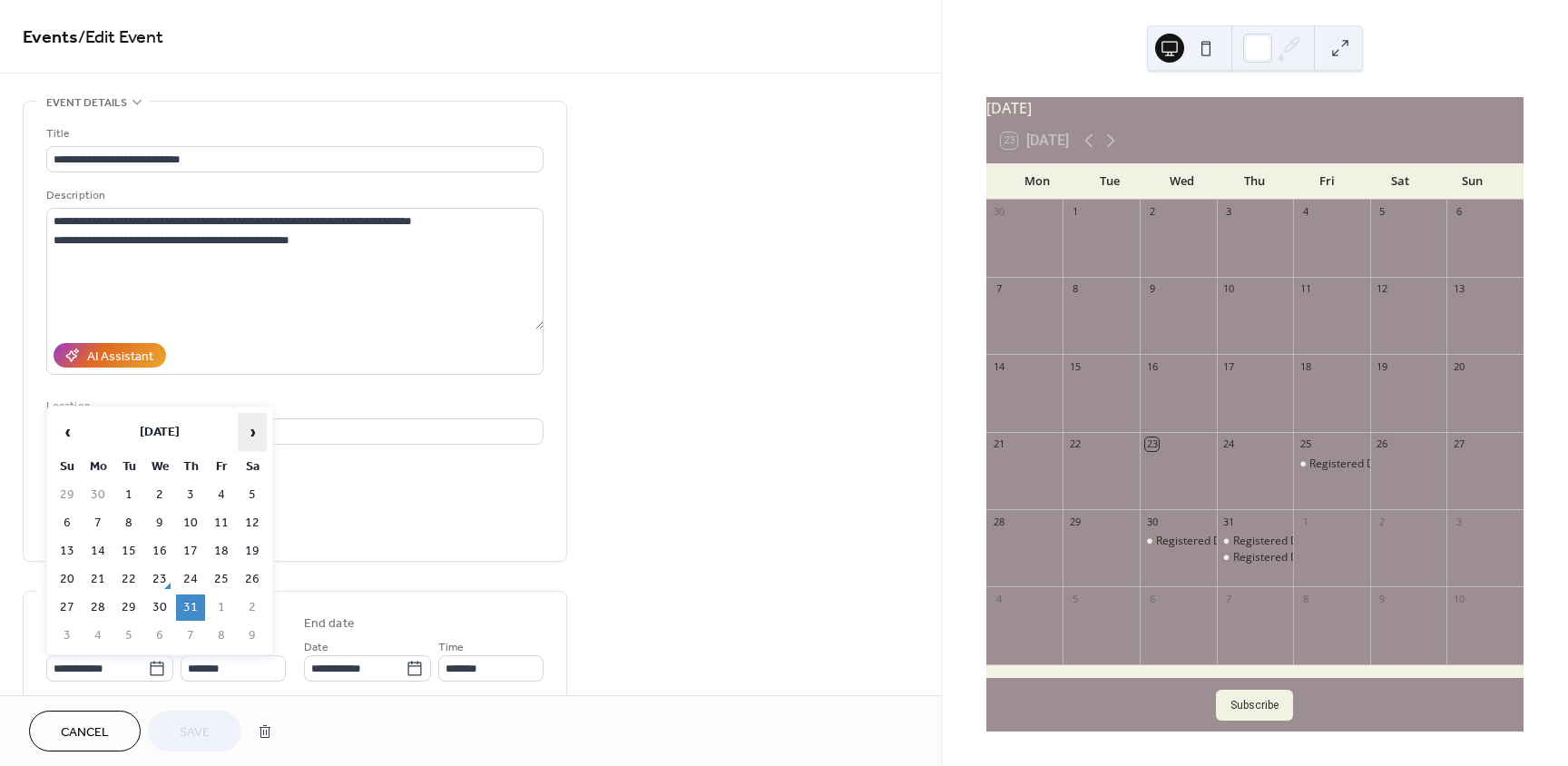 click on "›" at bounding box center (252, 432) 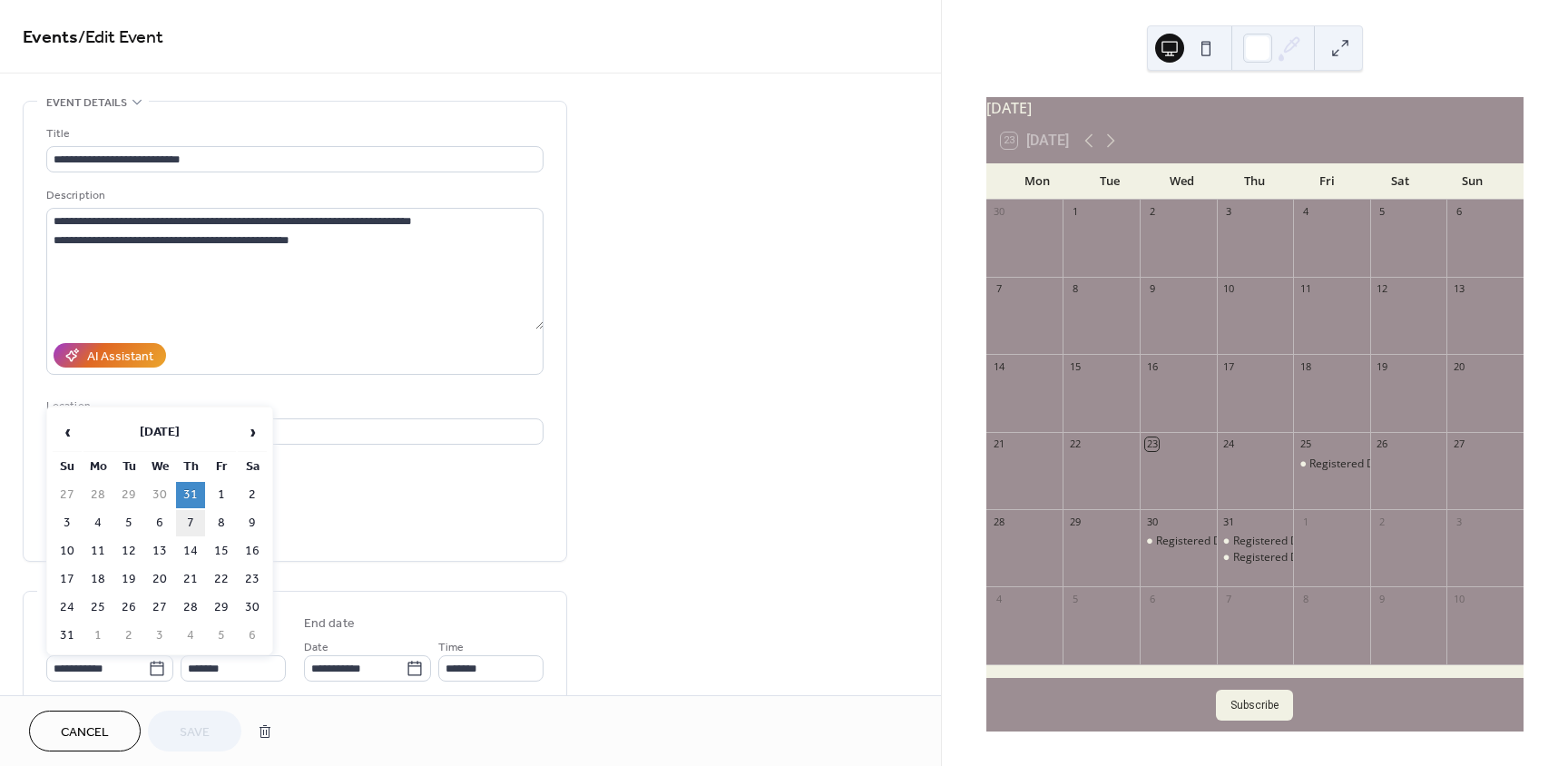 click on "7" at bounding box center (191, 523) 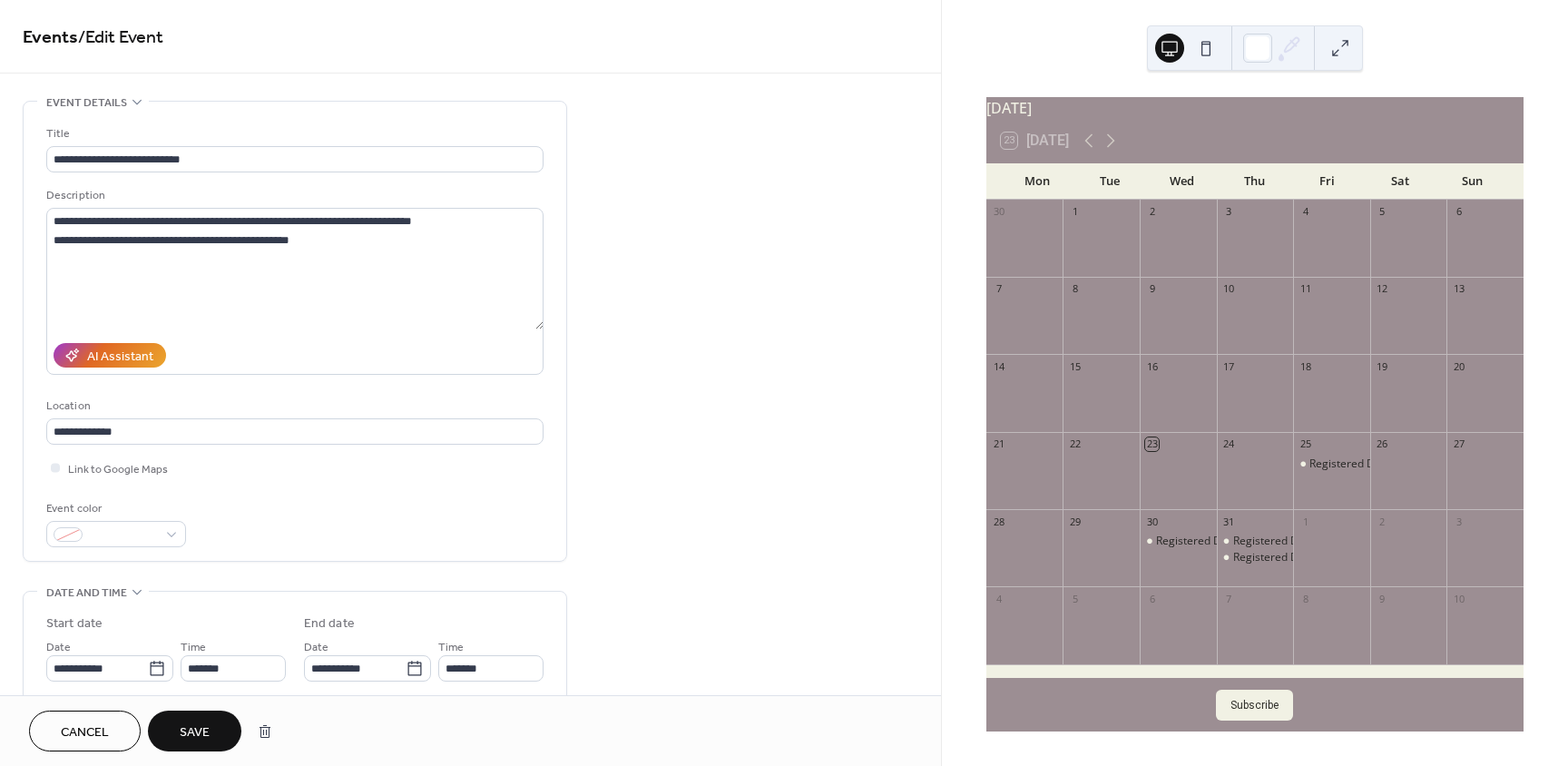 click on "Save" at bounding box center (194, 732) 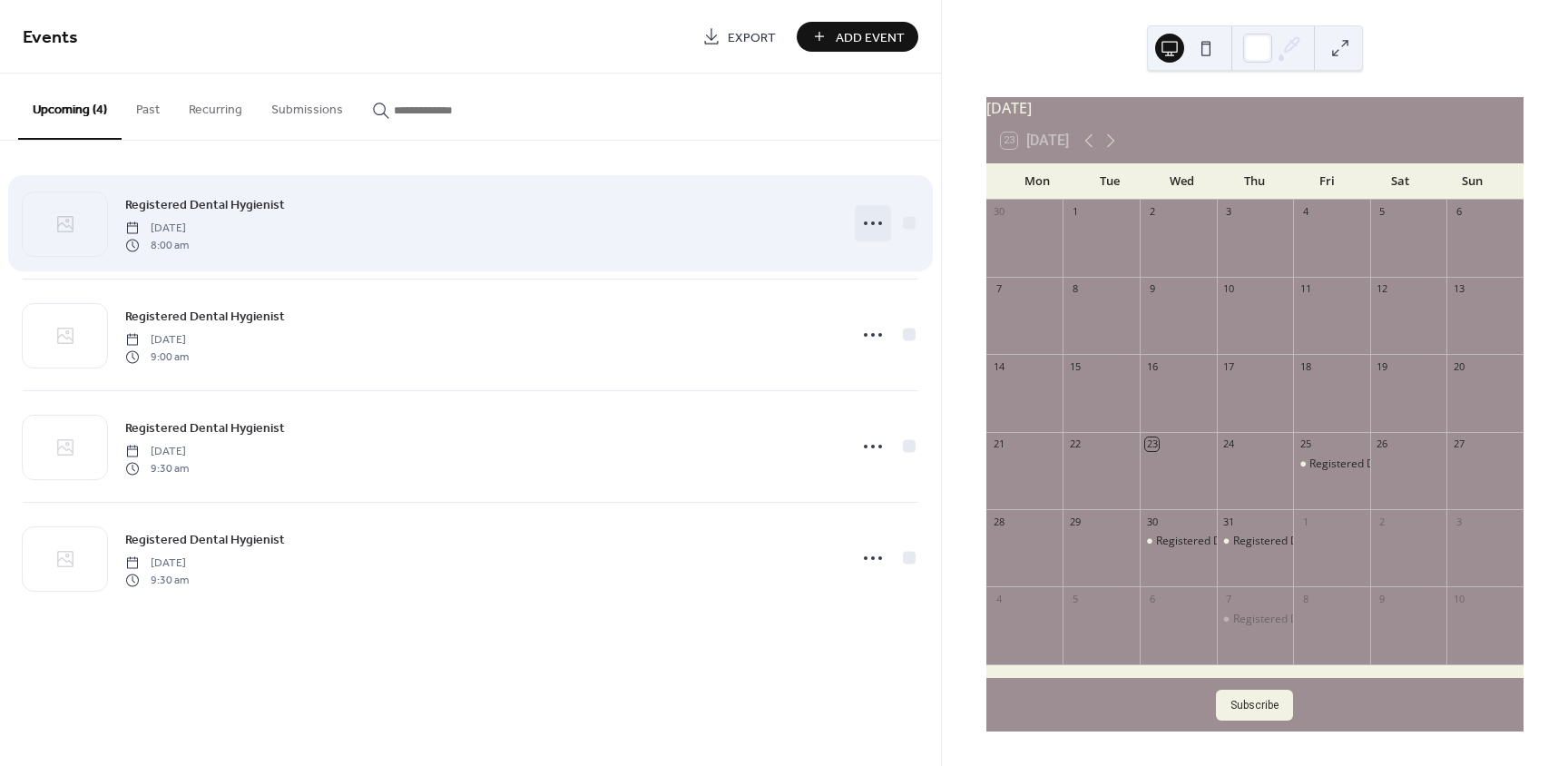 click 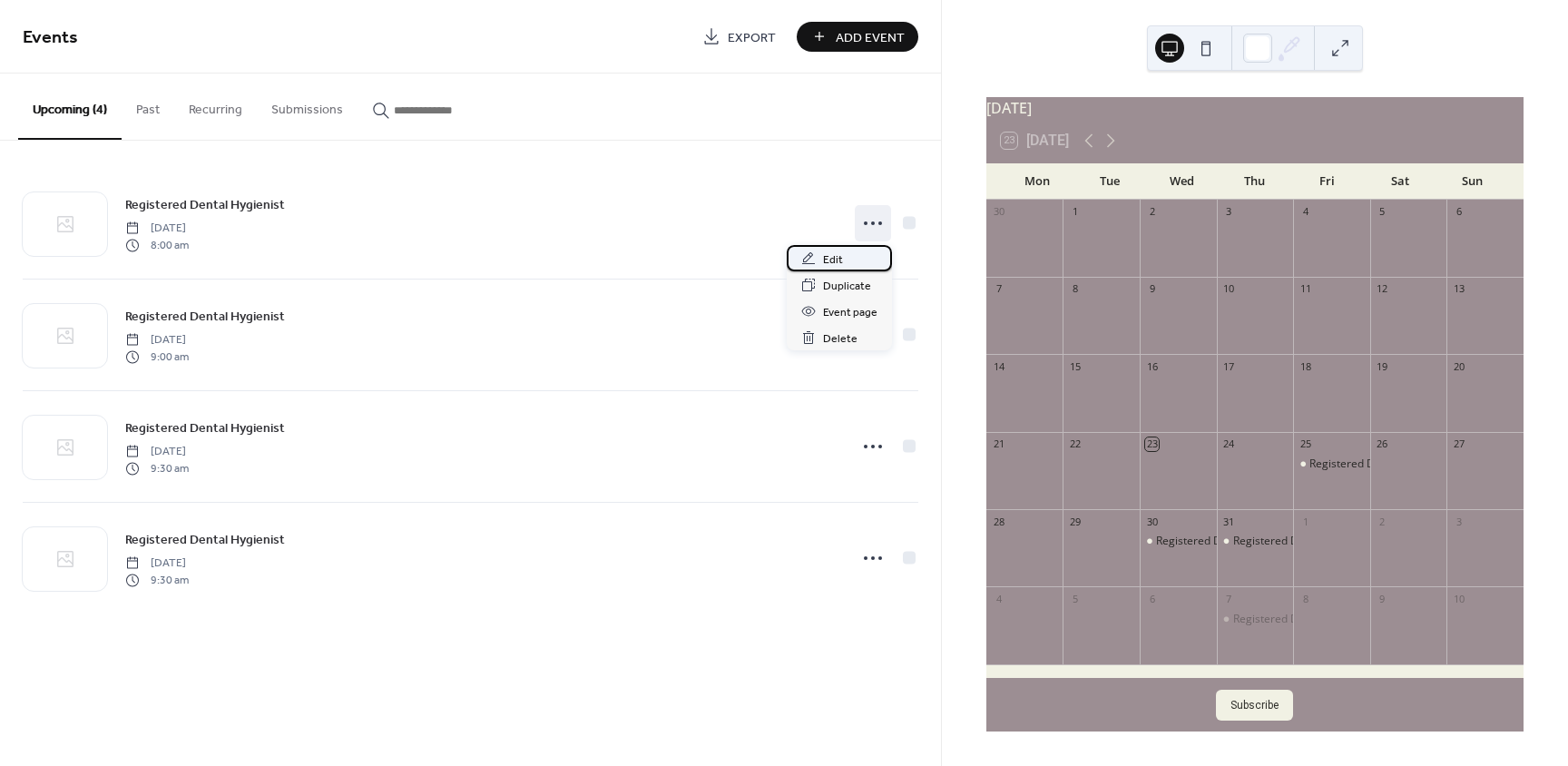 click on "Edit" at bounding box center [833, 260] 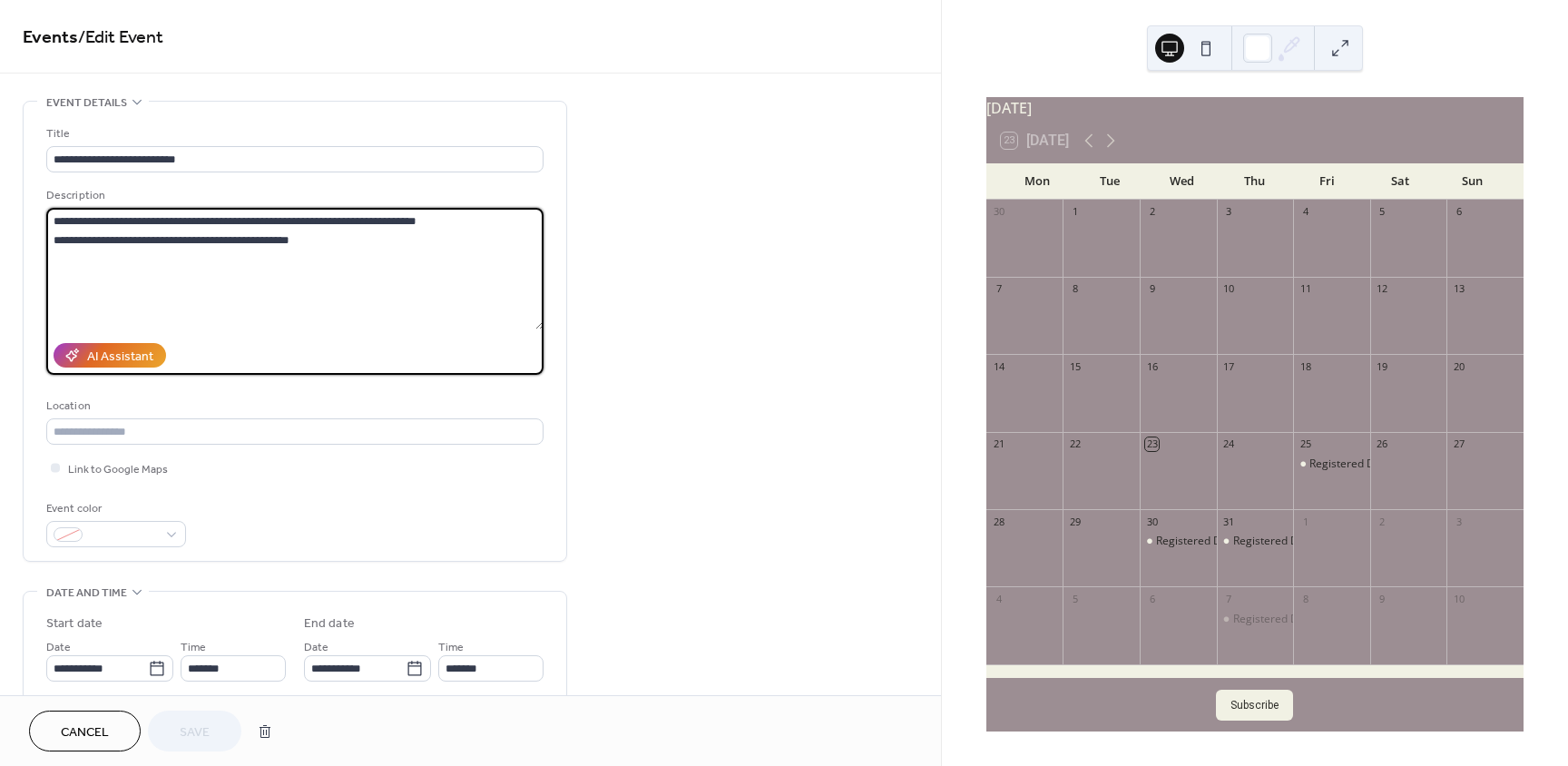 drag, startPoint x: 49, startPoint y: 214, endPoint x: 334, endPoint y: 238, distance: 286.0087 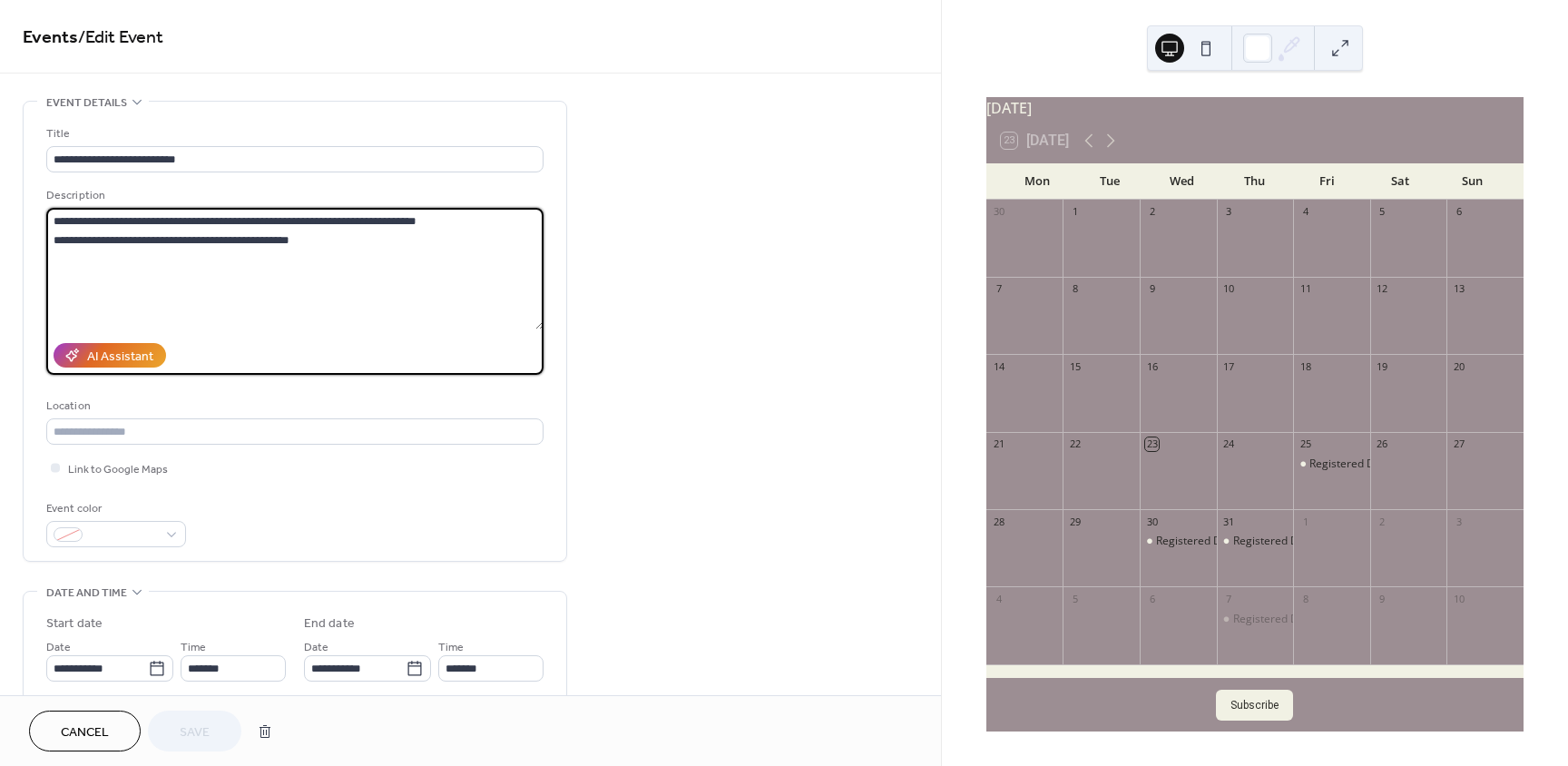 click on "**********" at bounding box center [295, 269] 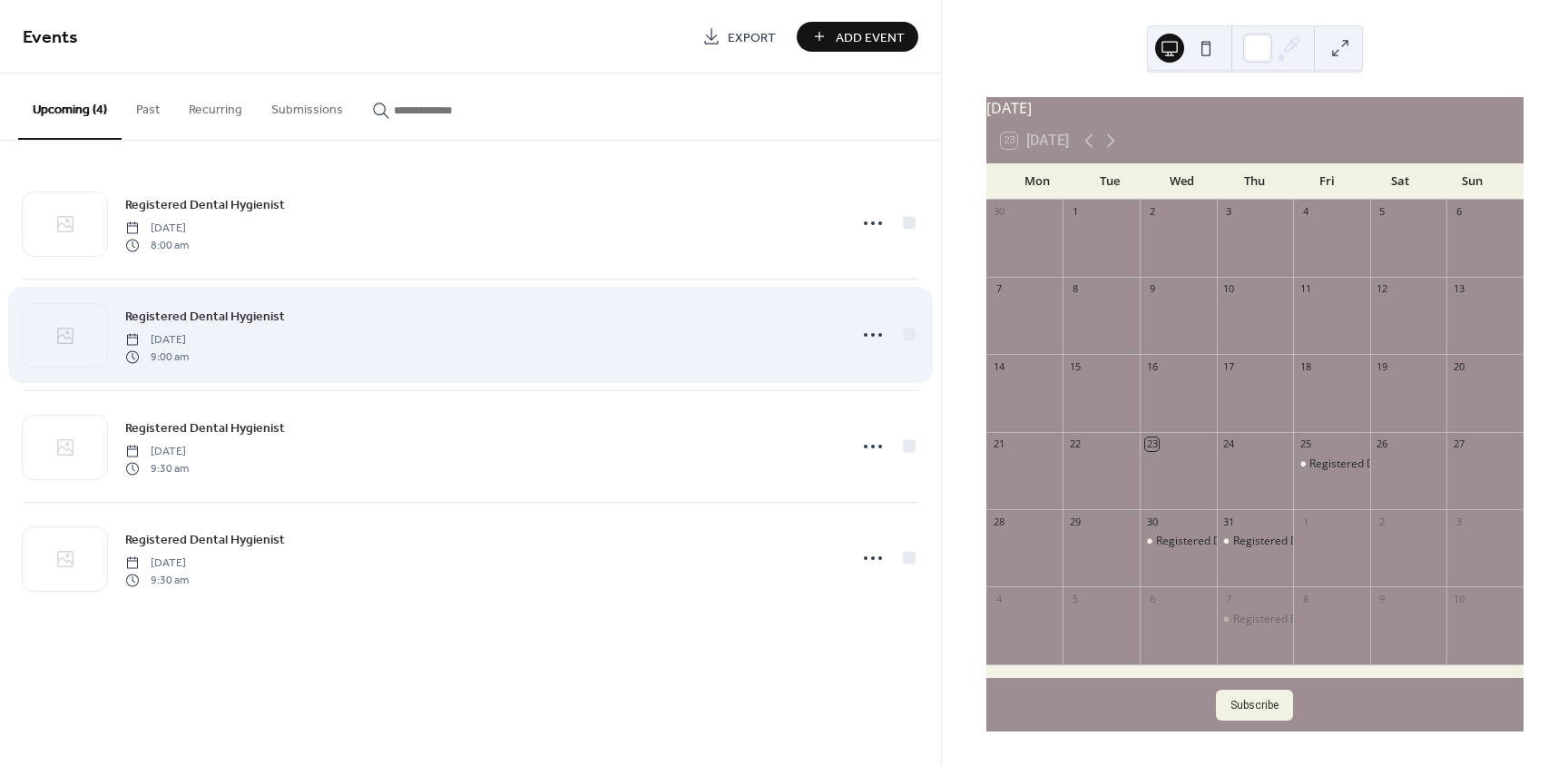 scroll, scrollTop: 0, scrollLeft: 0, axis: both 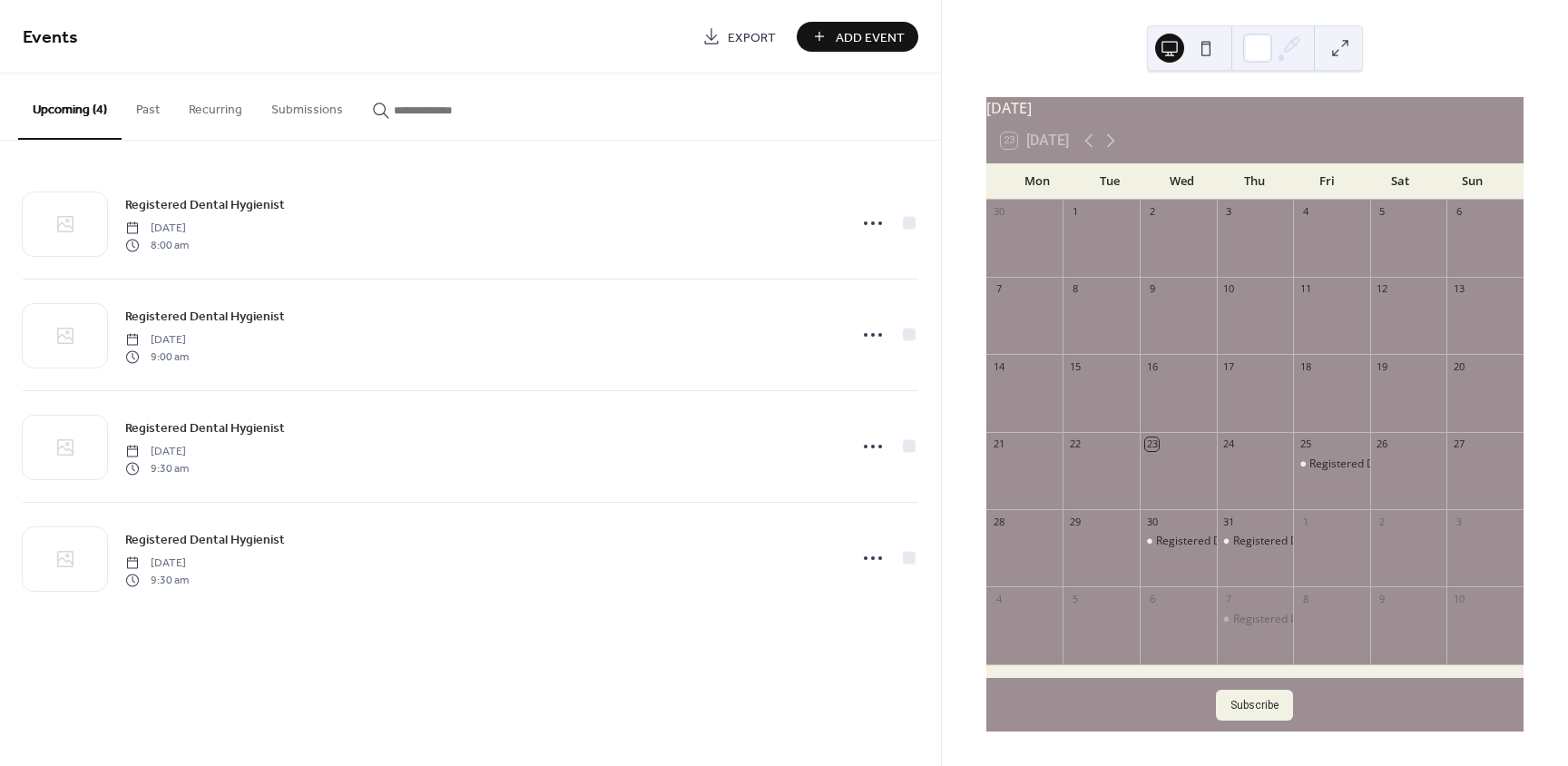 click on "Add Event" at bounding box center [870, 37] 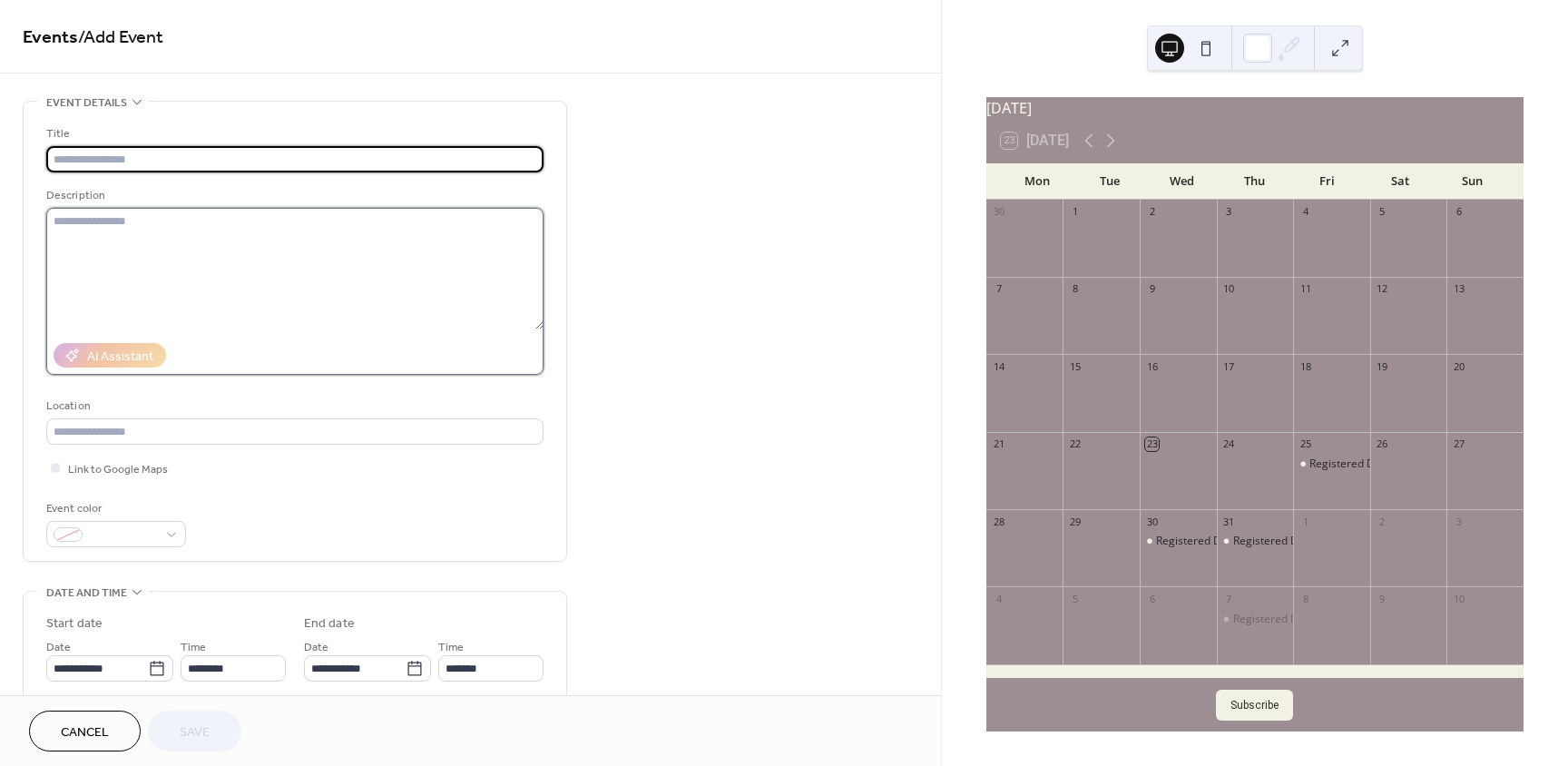 click at bounding box center [295, 269] 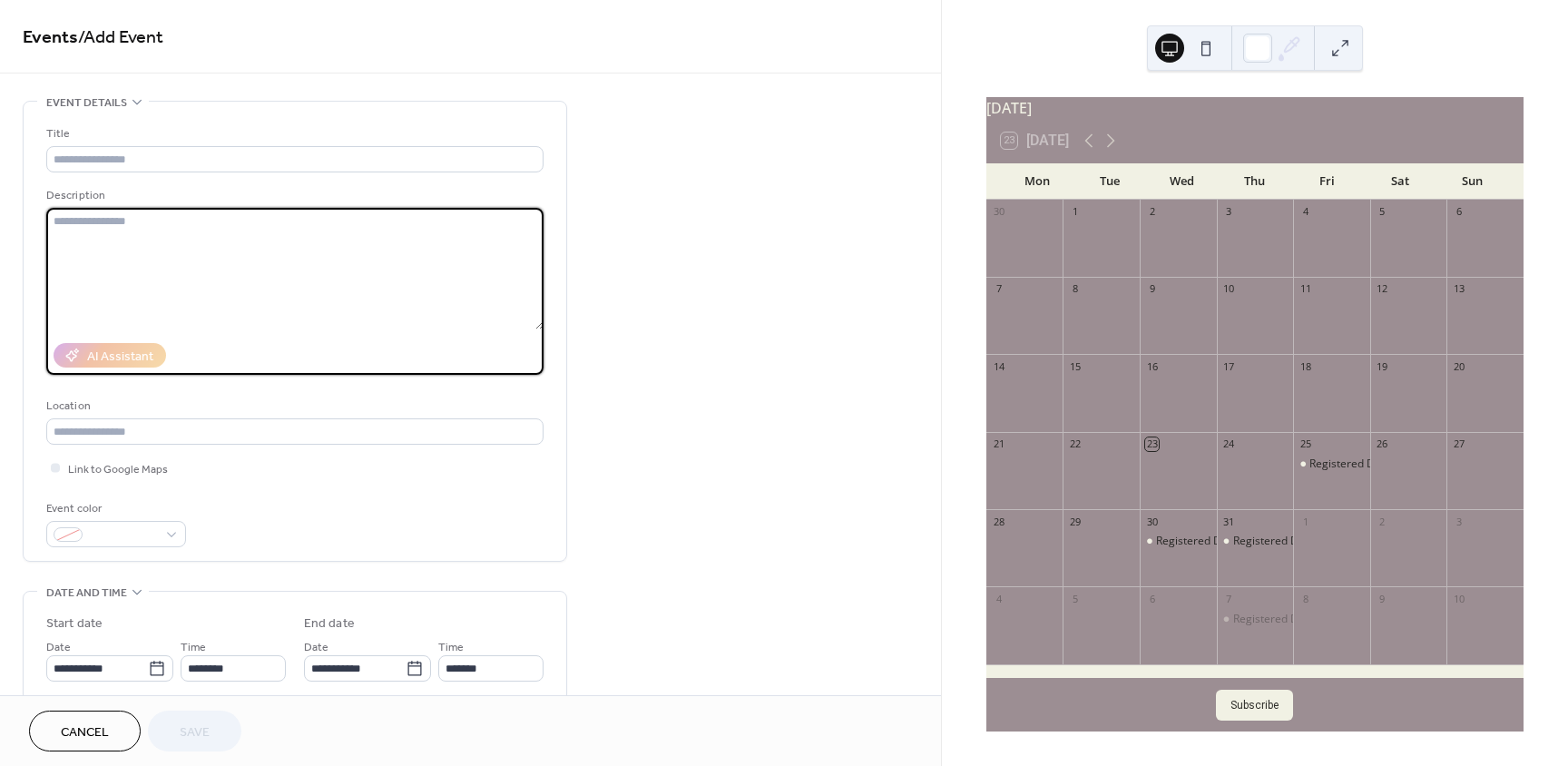 paste on "**********" 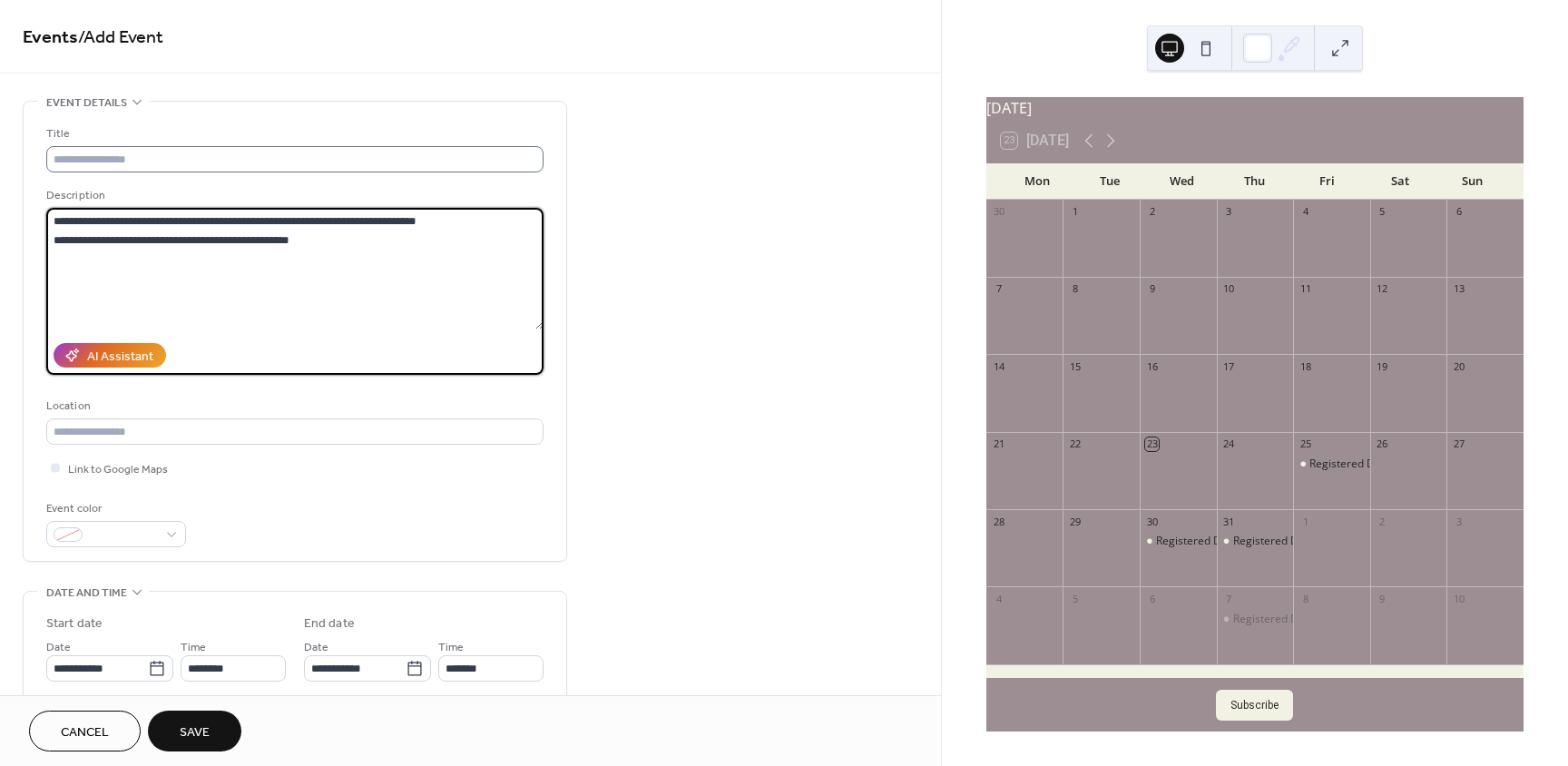 type on "**********" 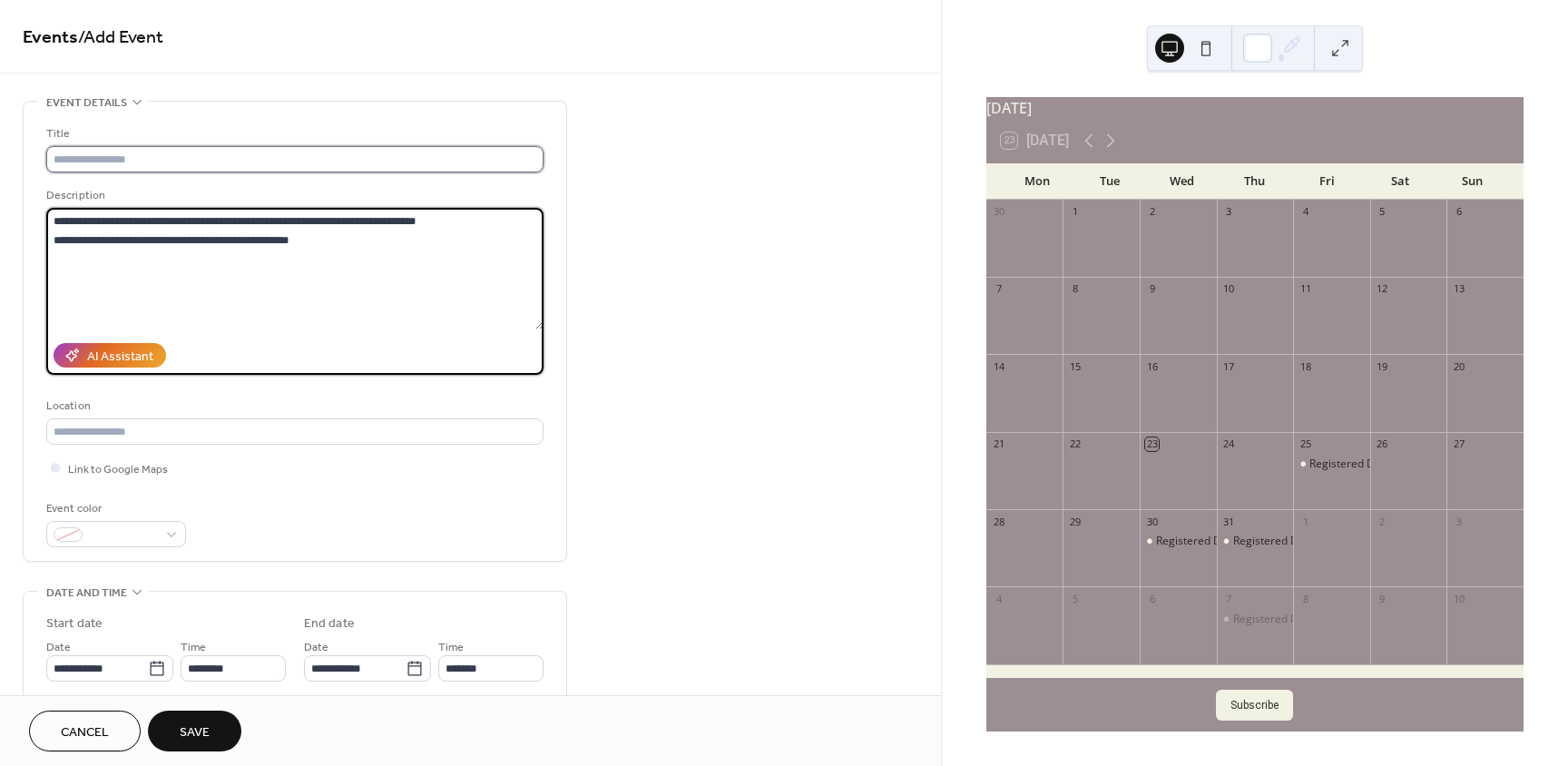 click at bounding box center (295, 159) 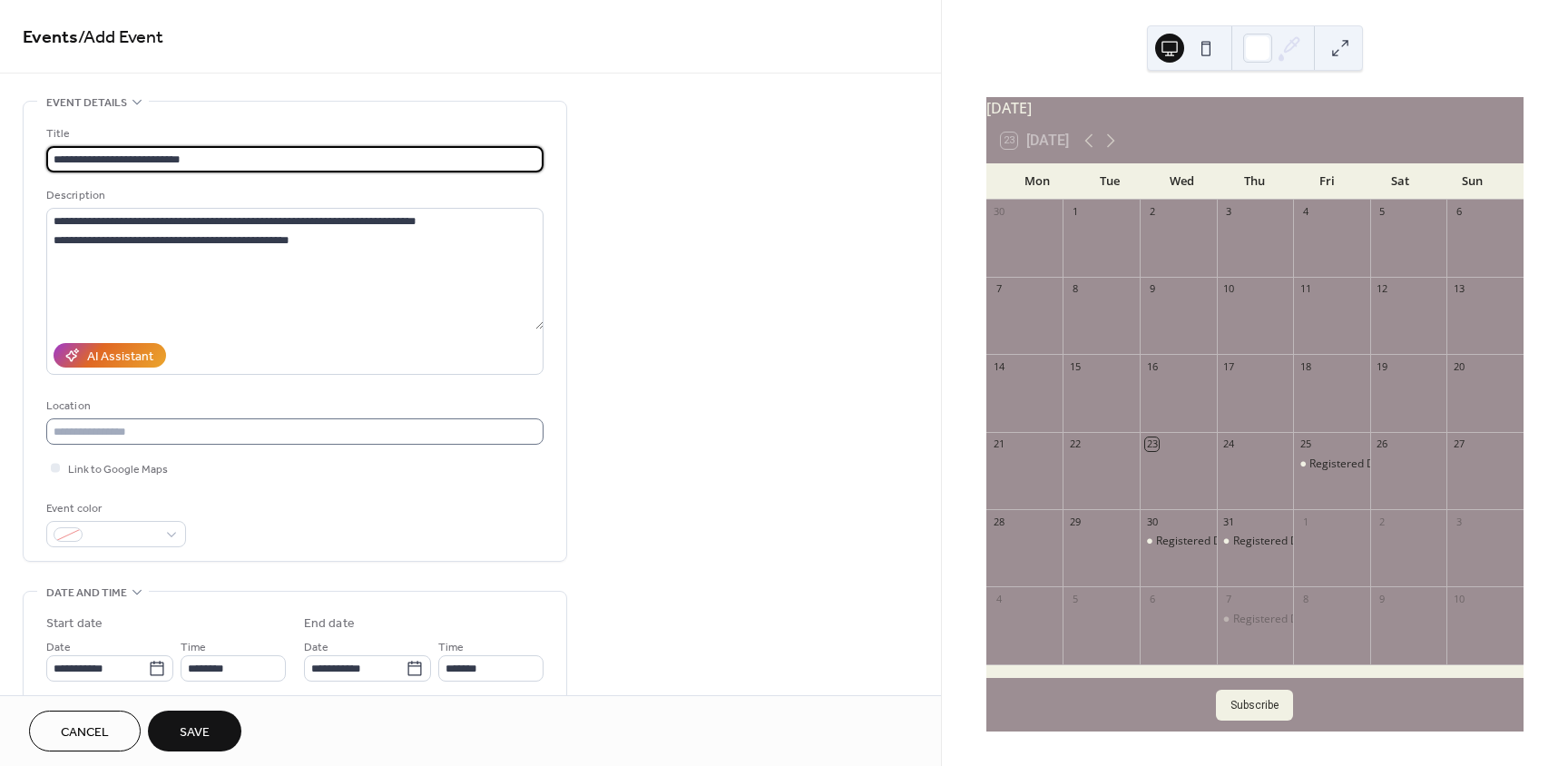 type on "**********" 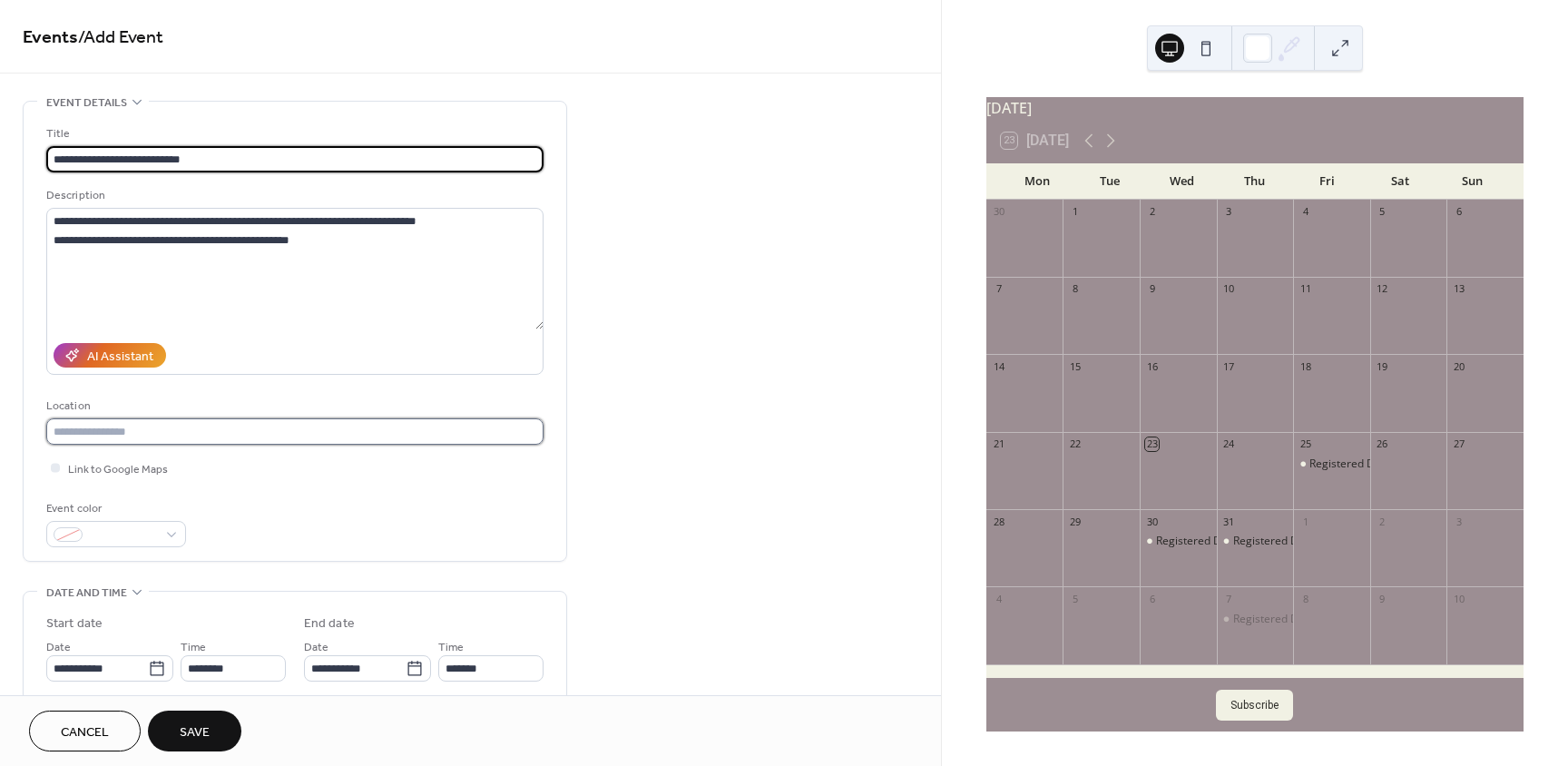 click at bounding box center (295, 431) 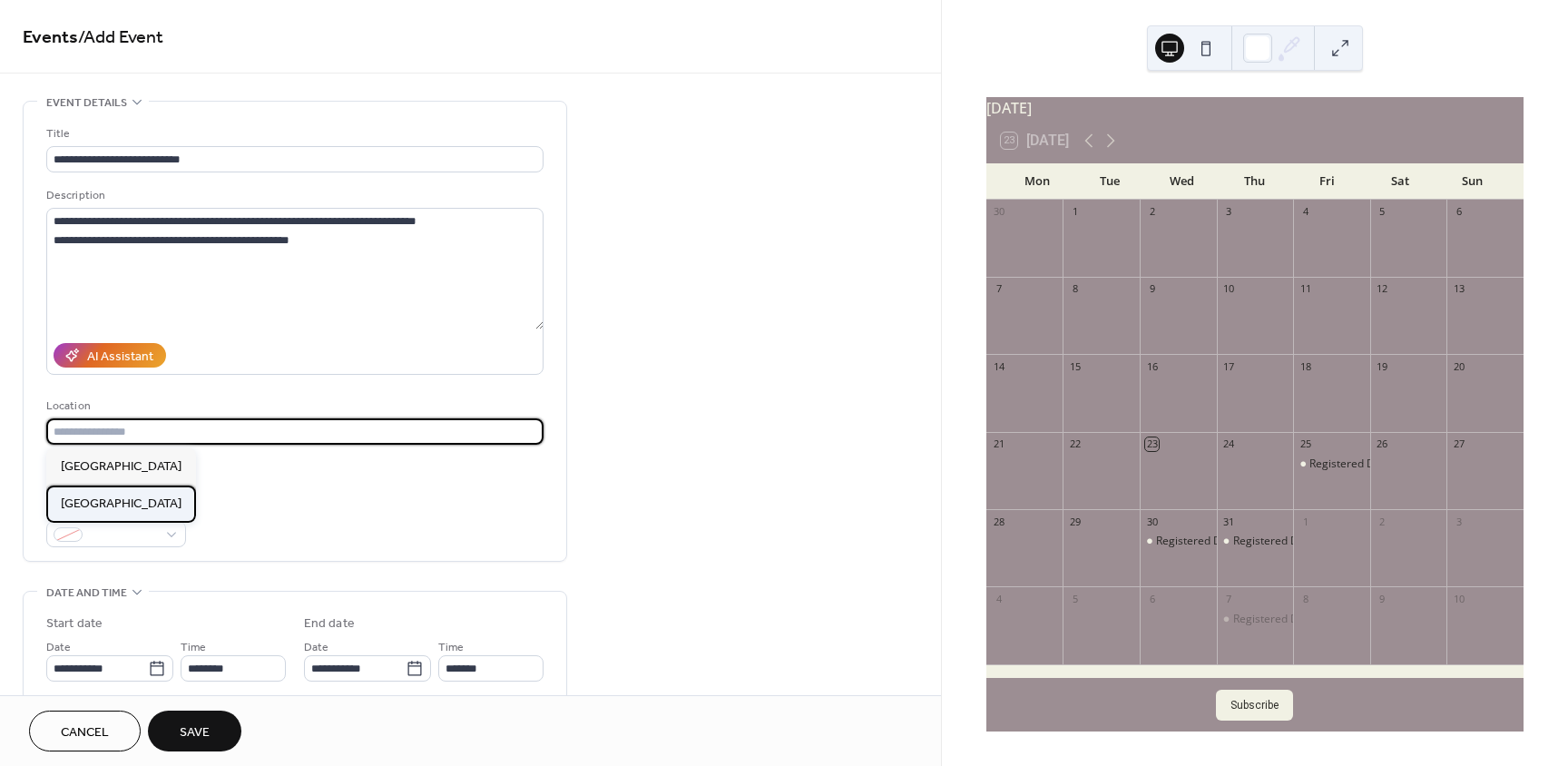 click on "[GEOGRAPHIC_DATA]" at bounding box center [121, 504] 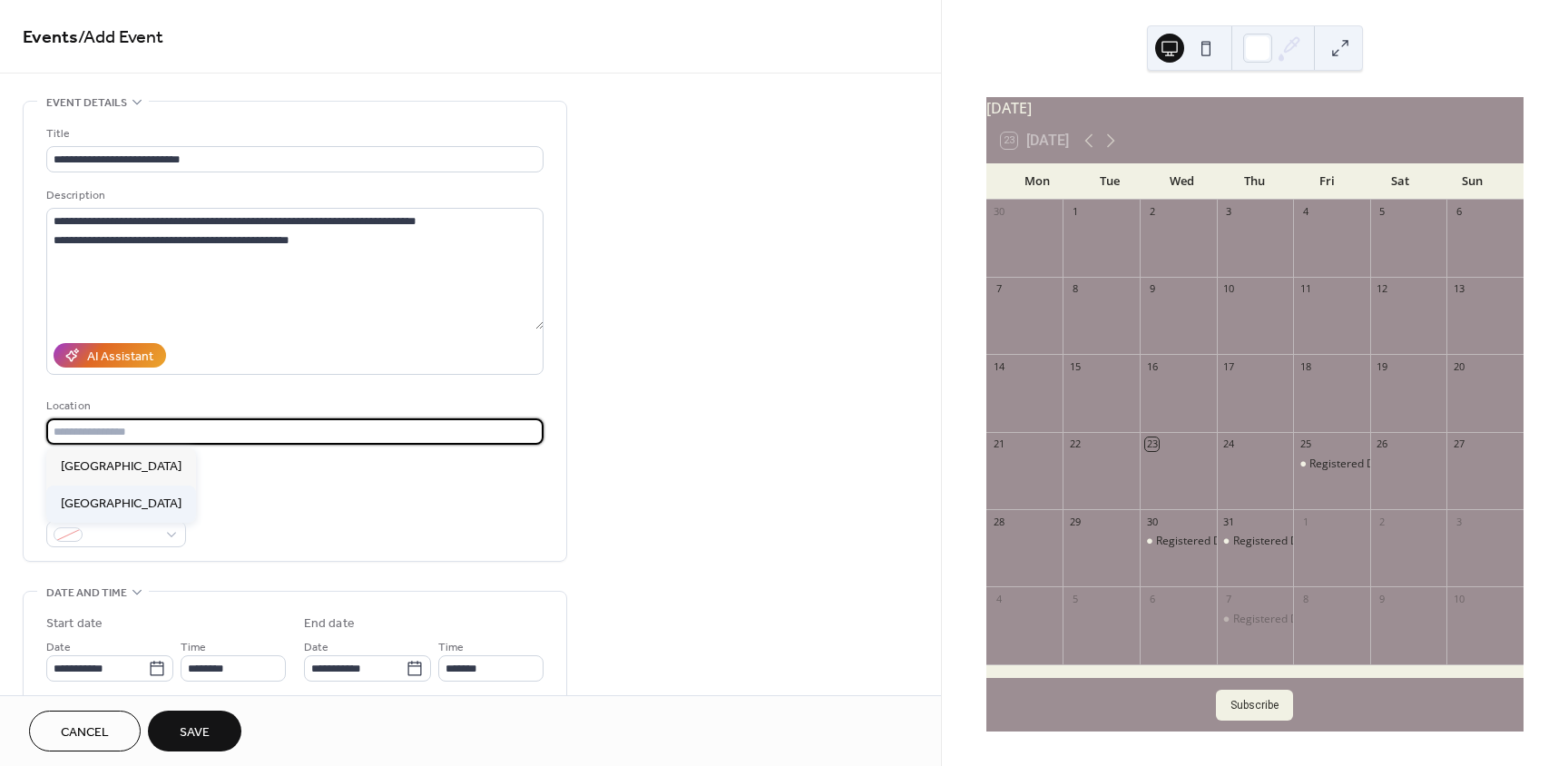 type on "**********" 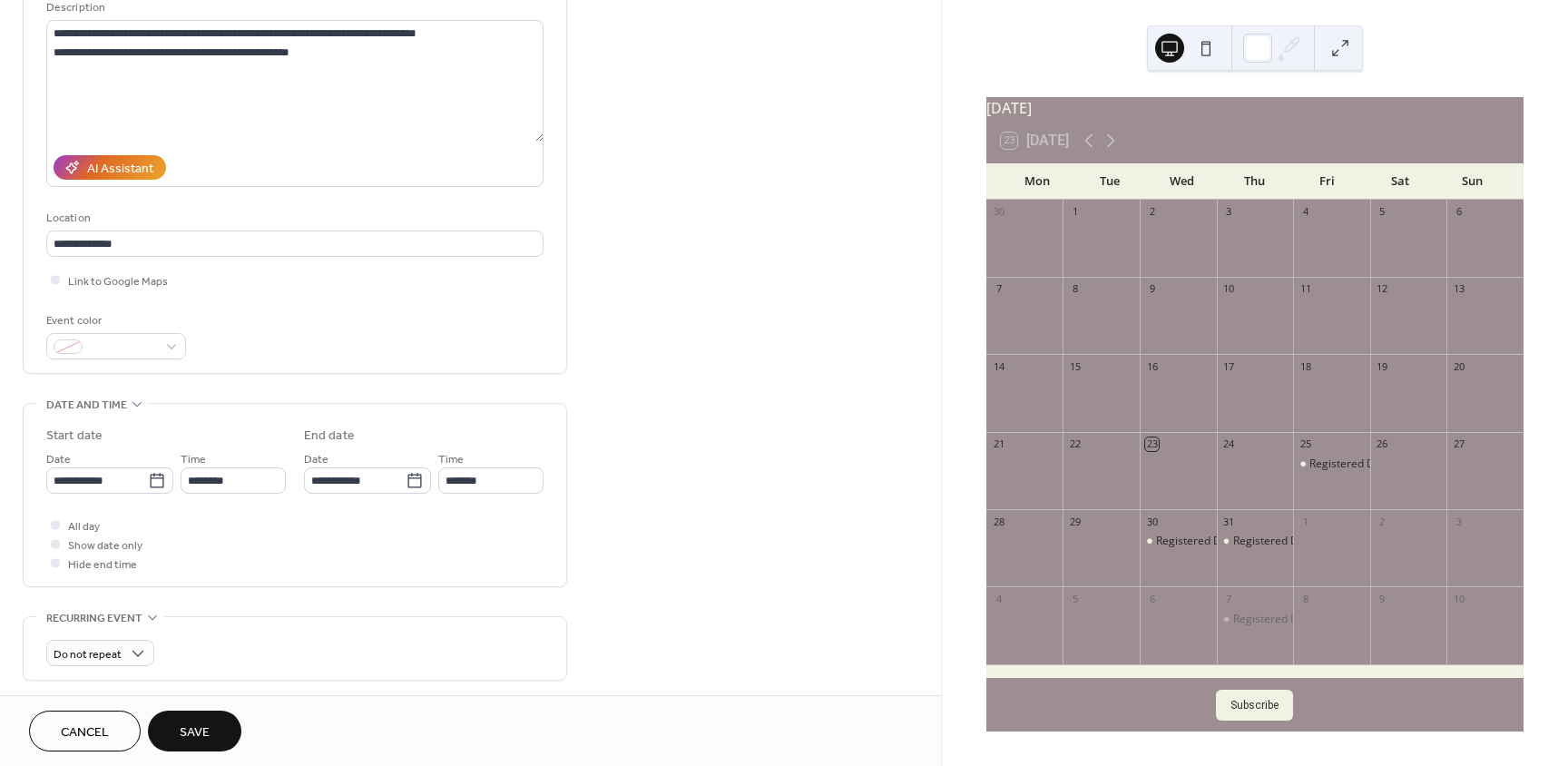 scroll, scrollTop: 272, scrollLeft: 0, axis: vertical 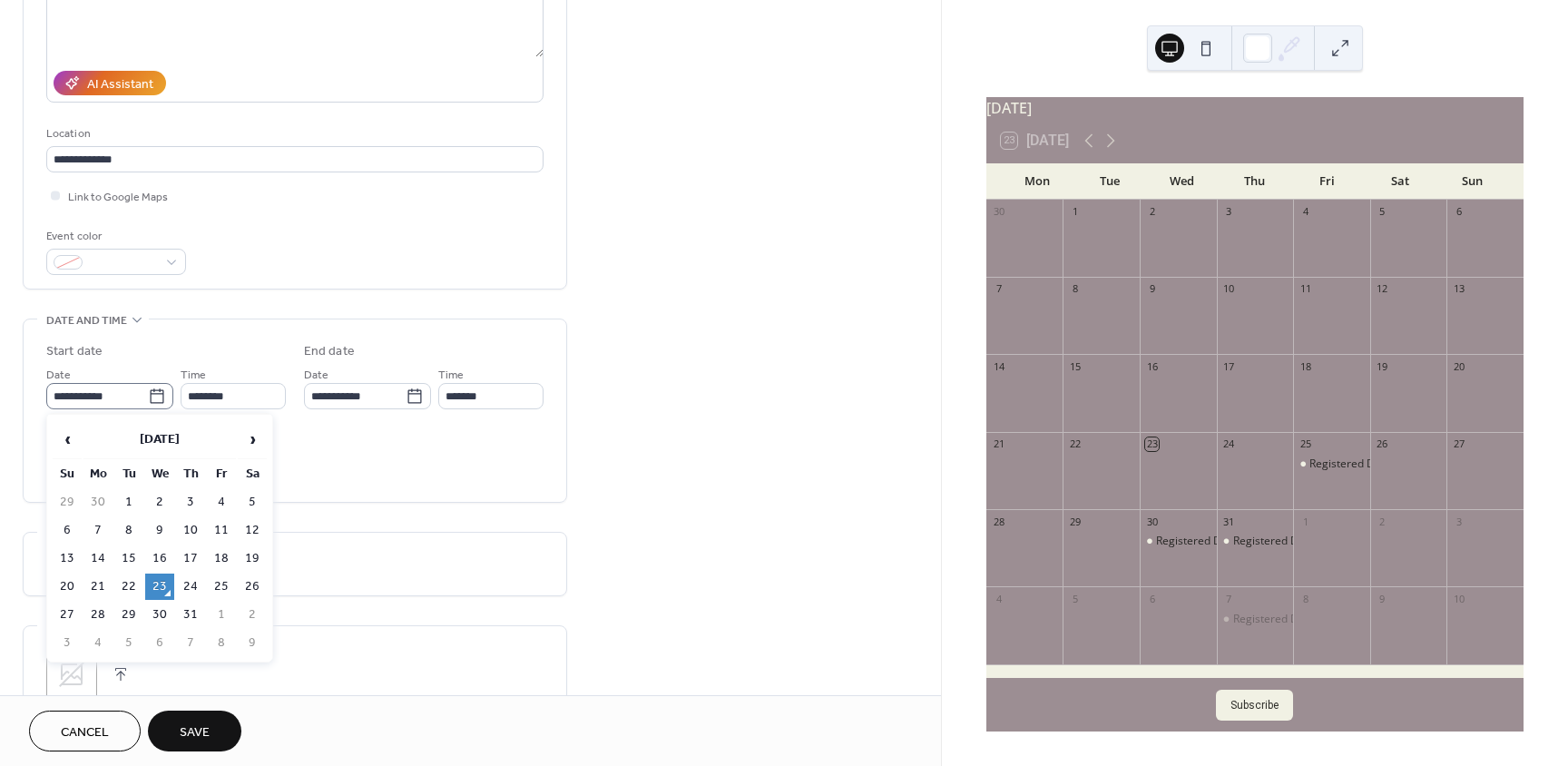 click 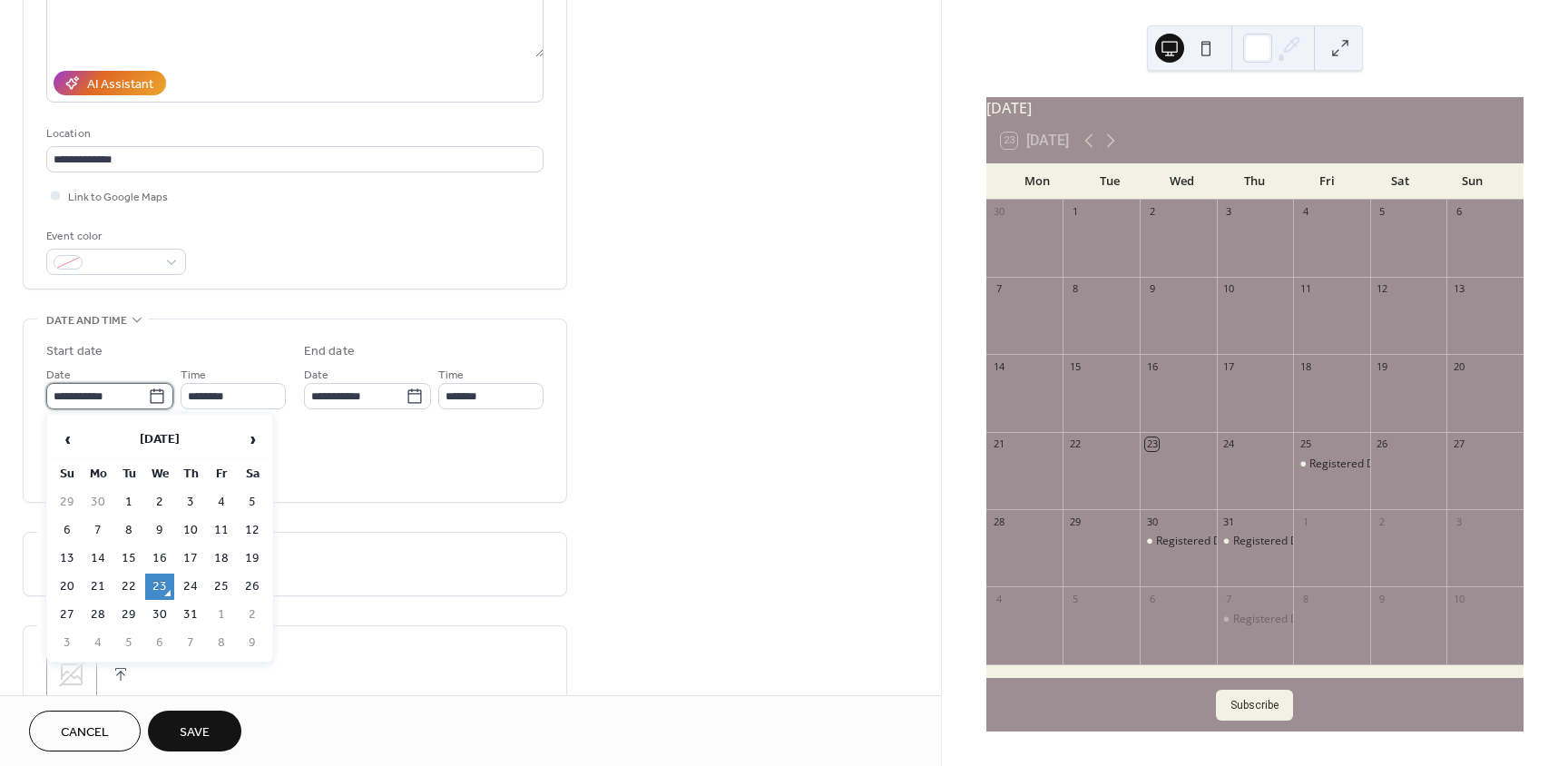 click on "**********" at bounding box center (97, 396) 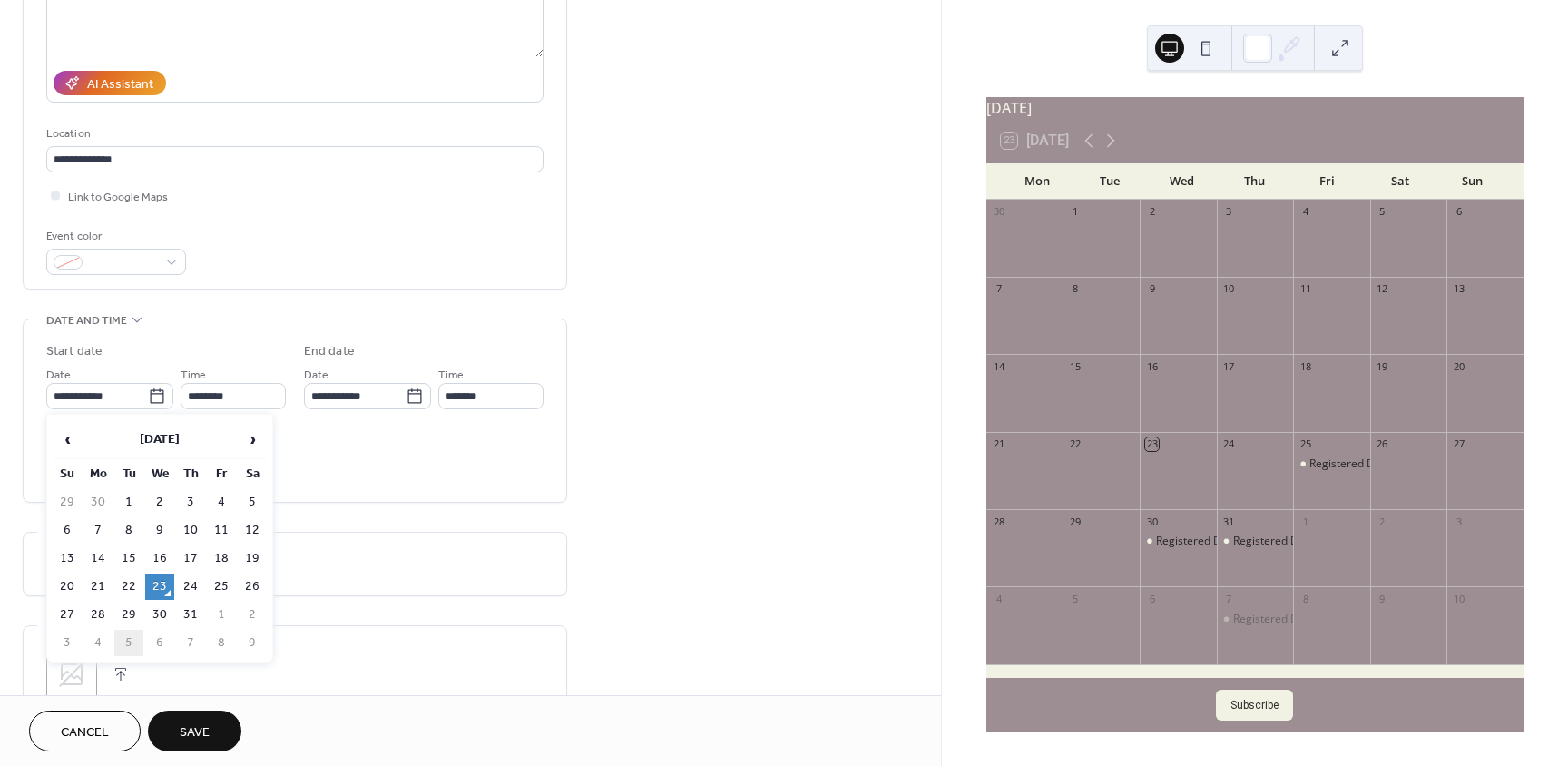 click on "5" at bounding box center [129, 643] 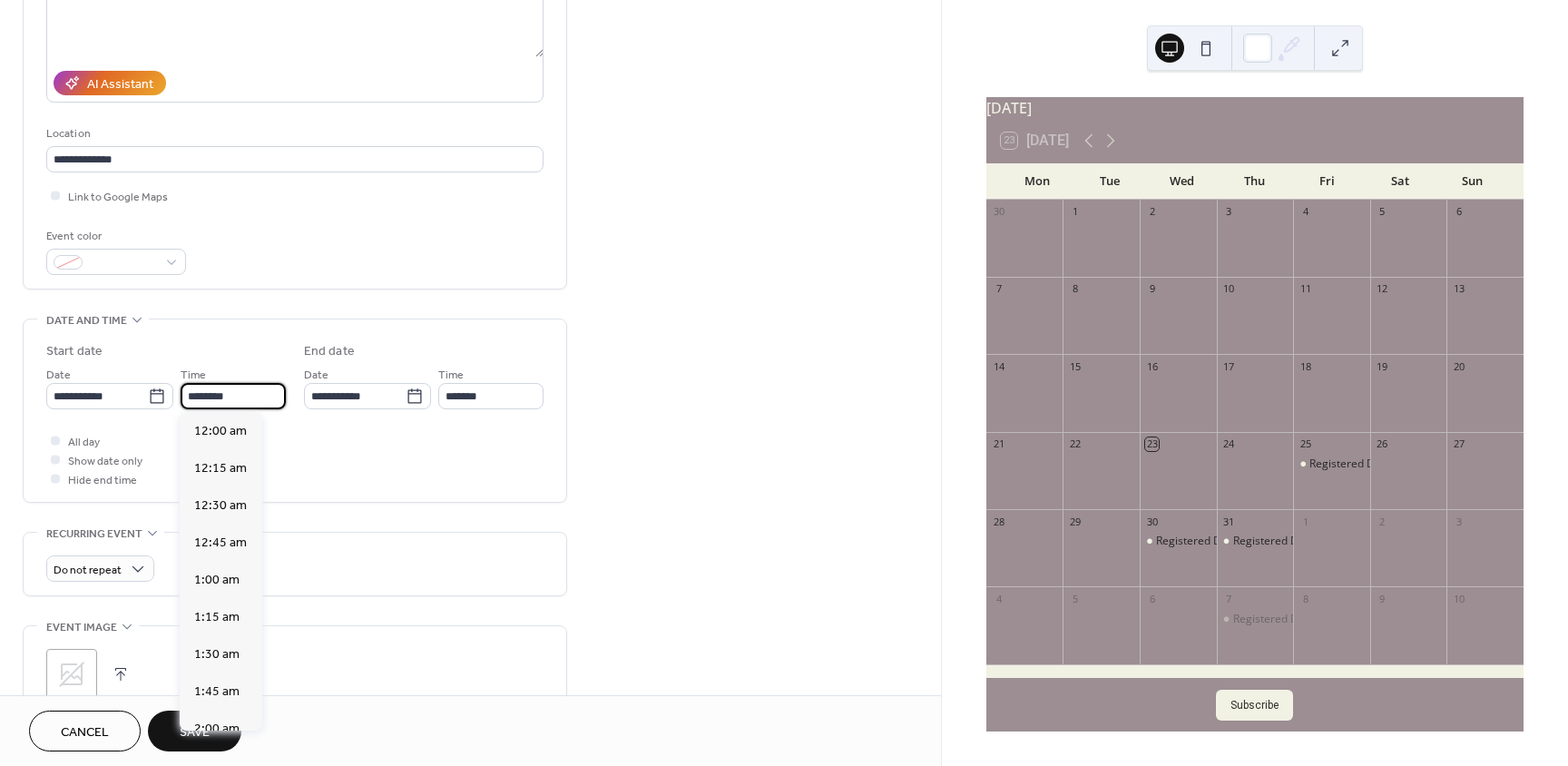 click on "********" at bounding box center (233, 396) 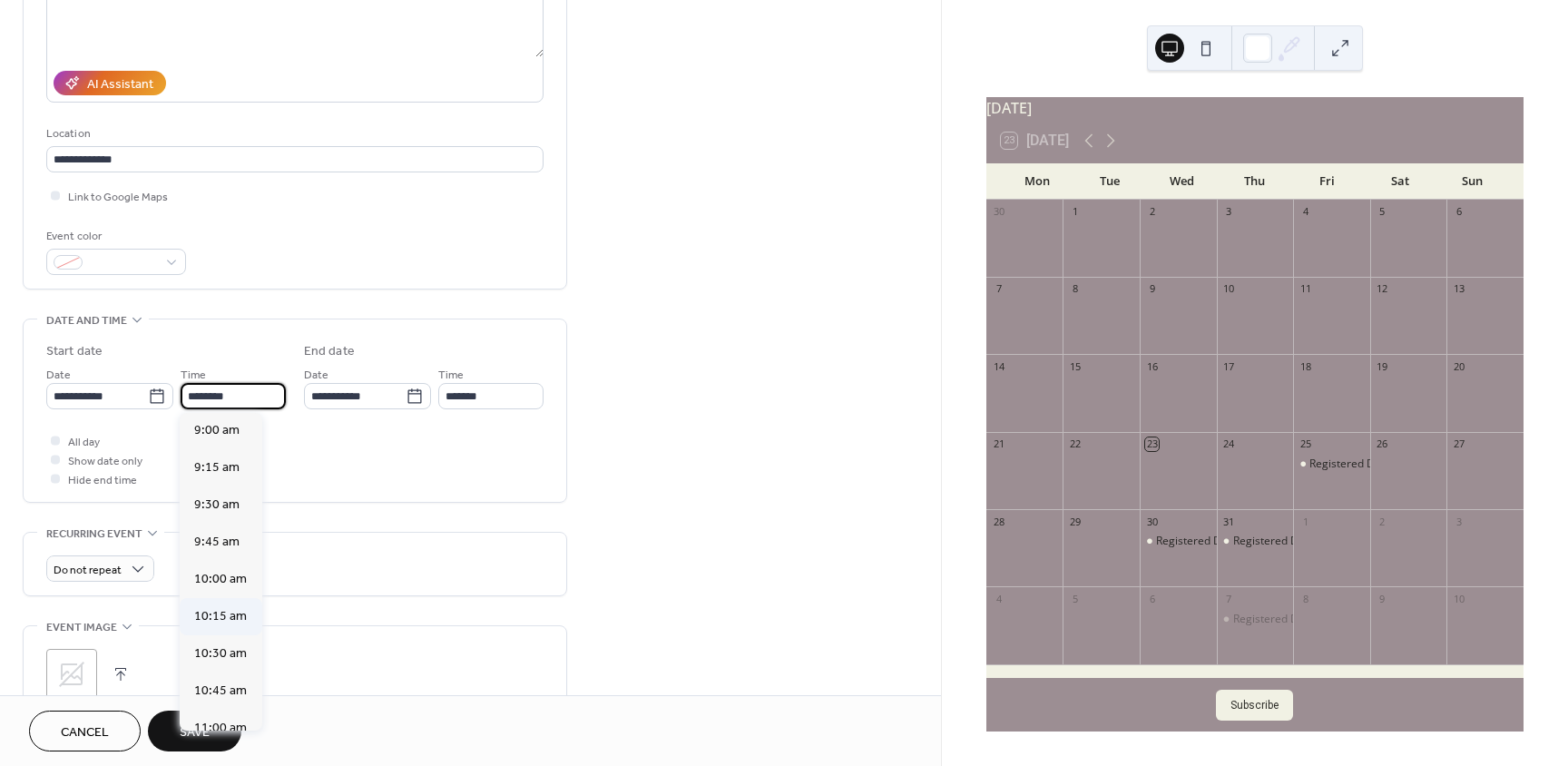 scroll, scrollTop: 1332, scrollLeft: 0, axis: vertical 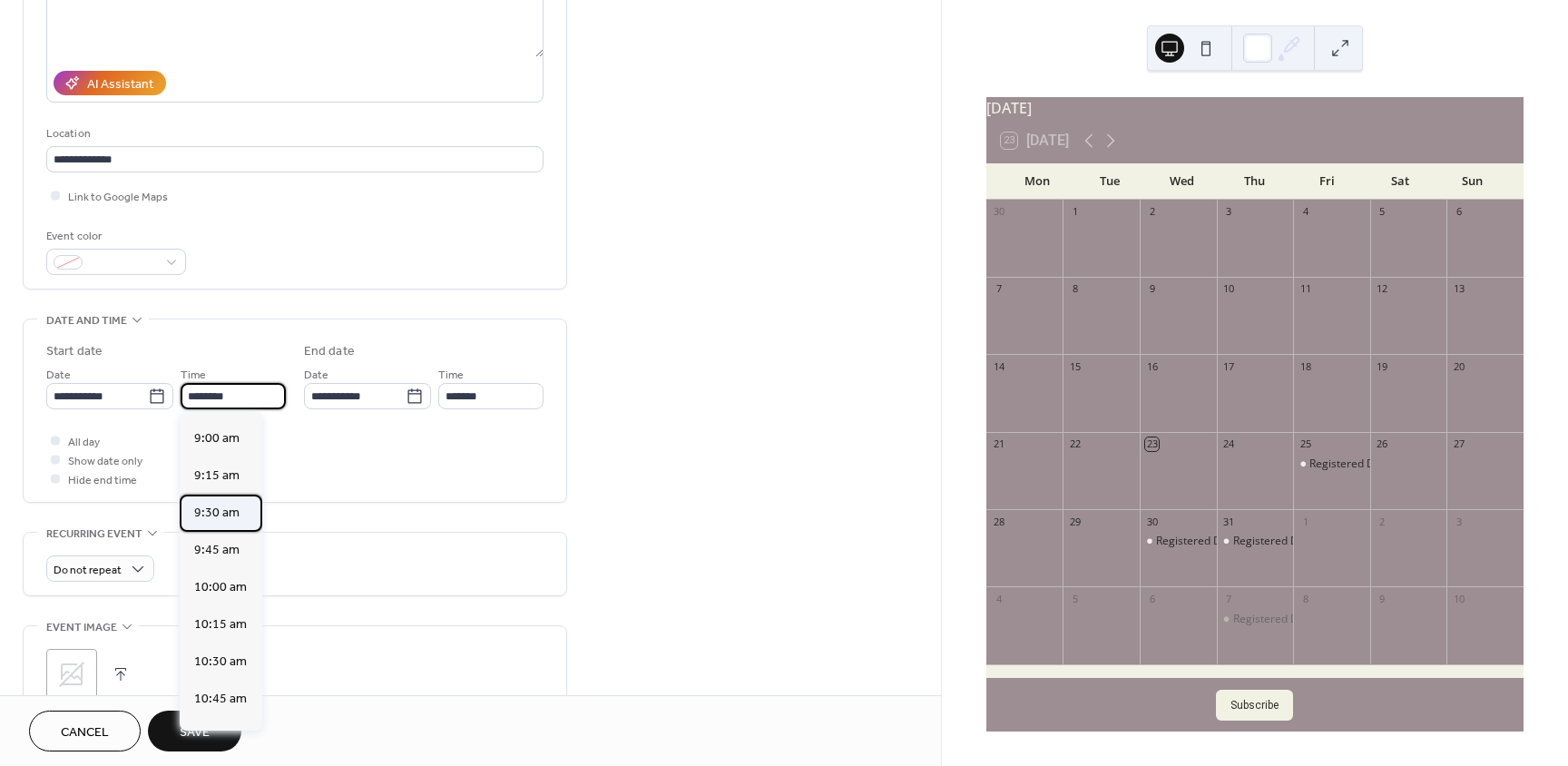 click on "9:30 am" at bounding box center (217, 513) 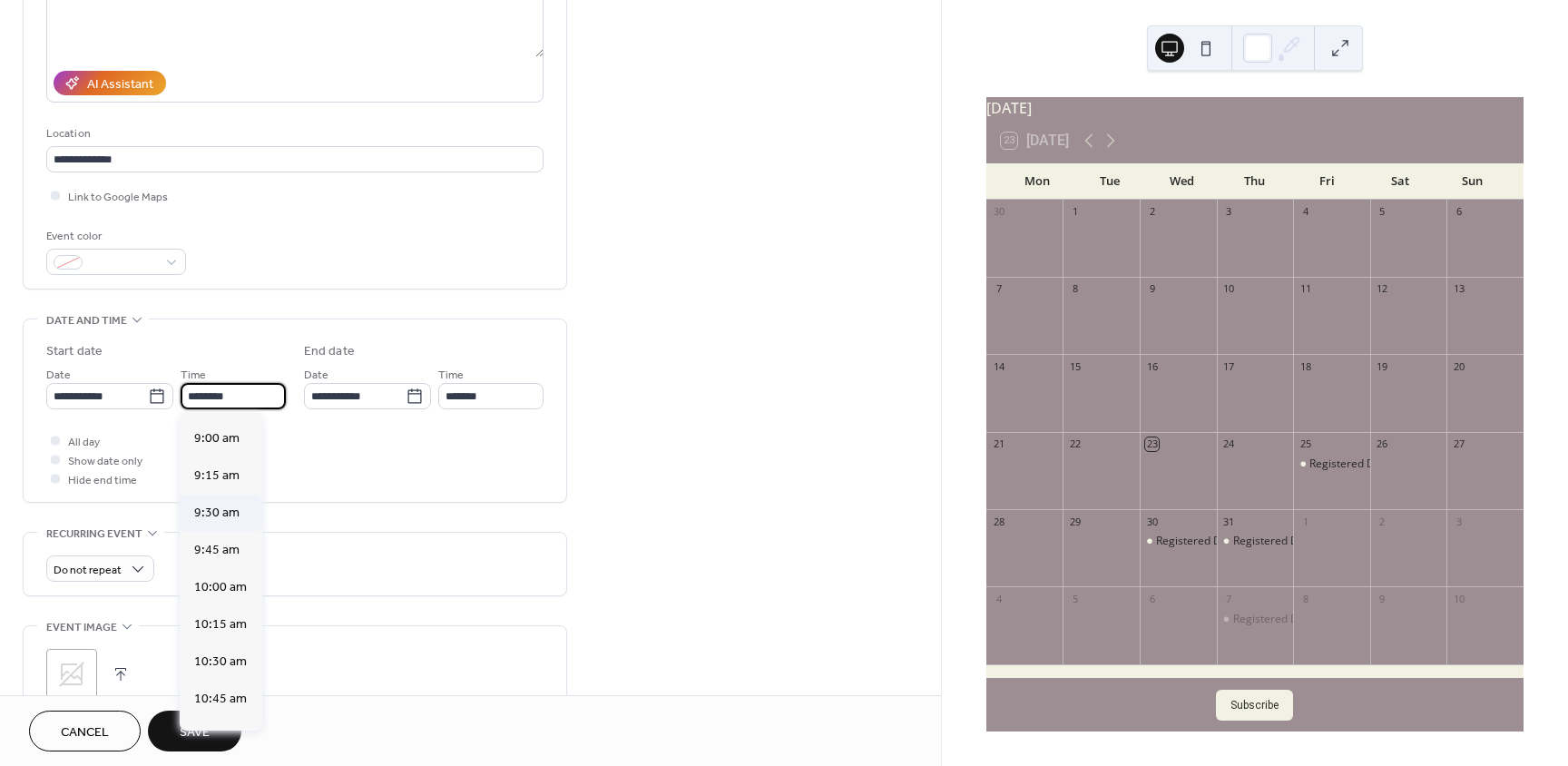 type on "*******" 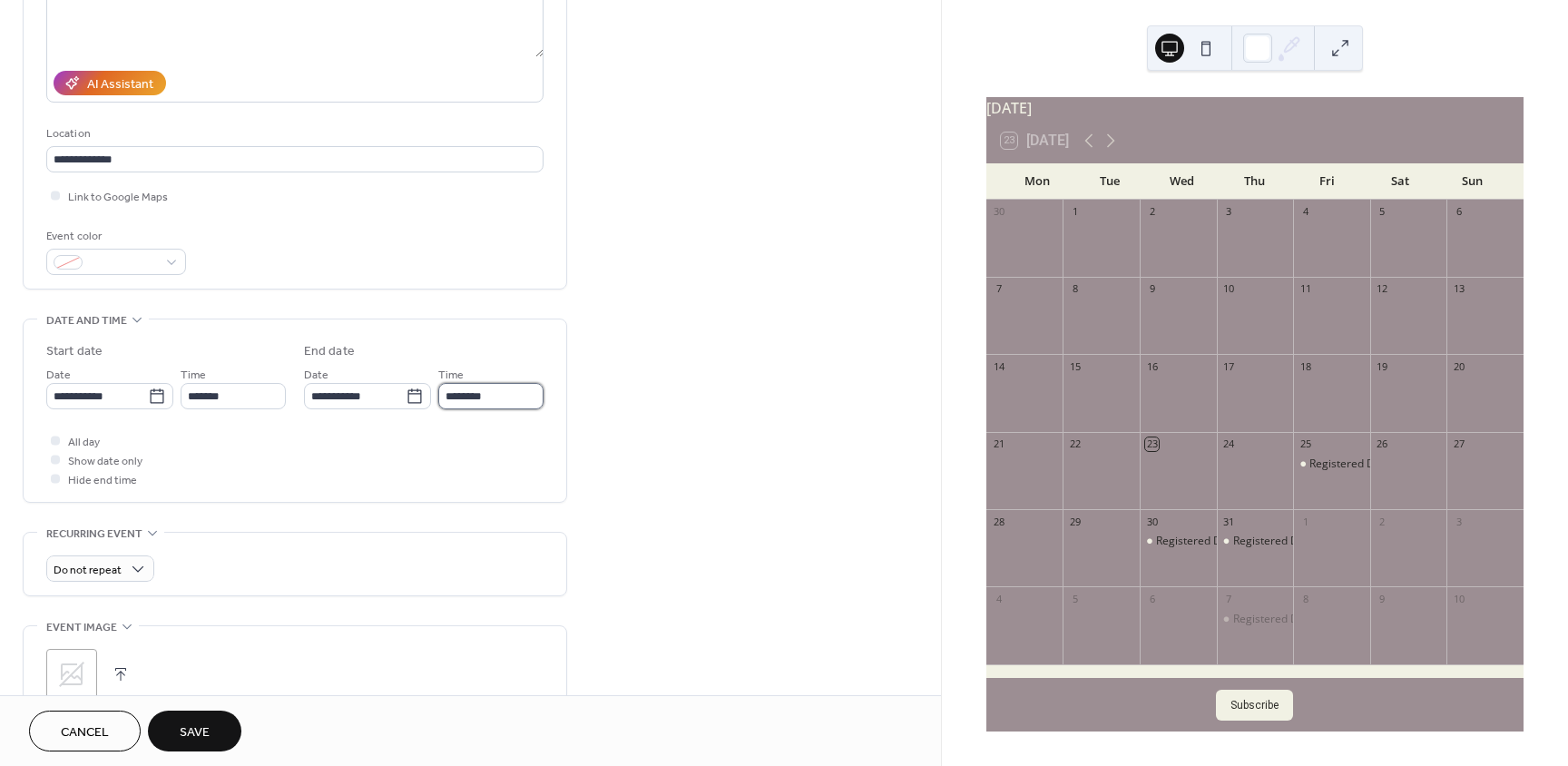 click on "********" at bounding box center [491, 396] 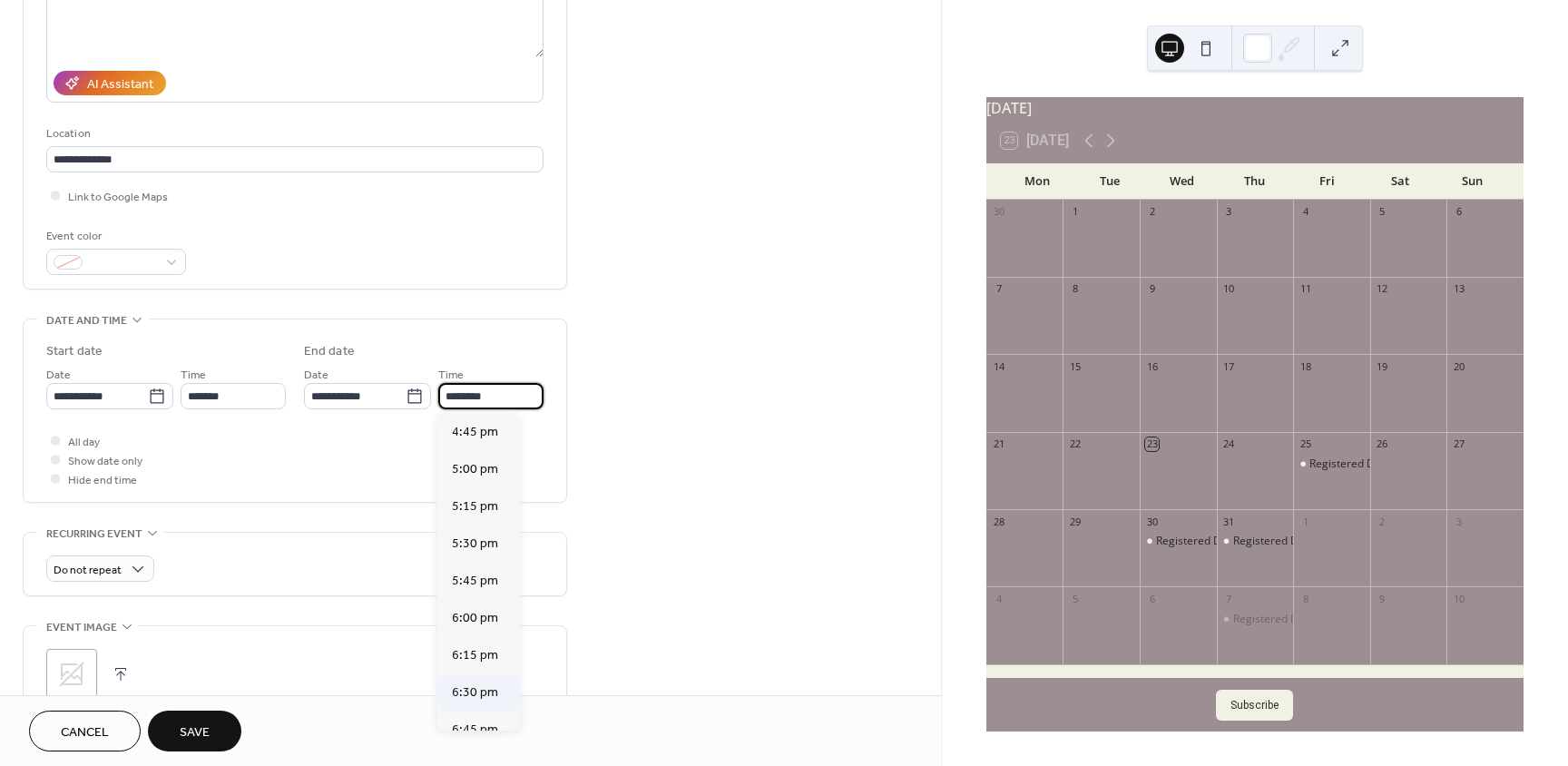 scroll, scrollTop: 1180, scrollLeft: 0, axis: vertical 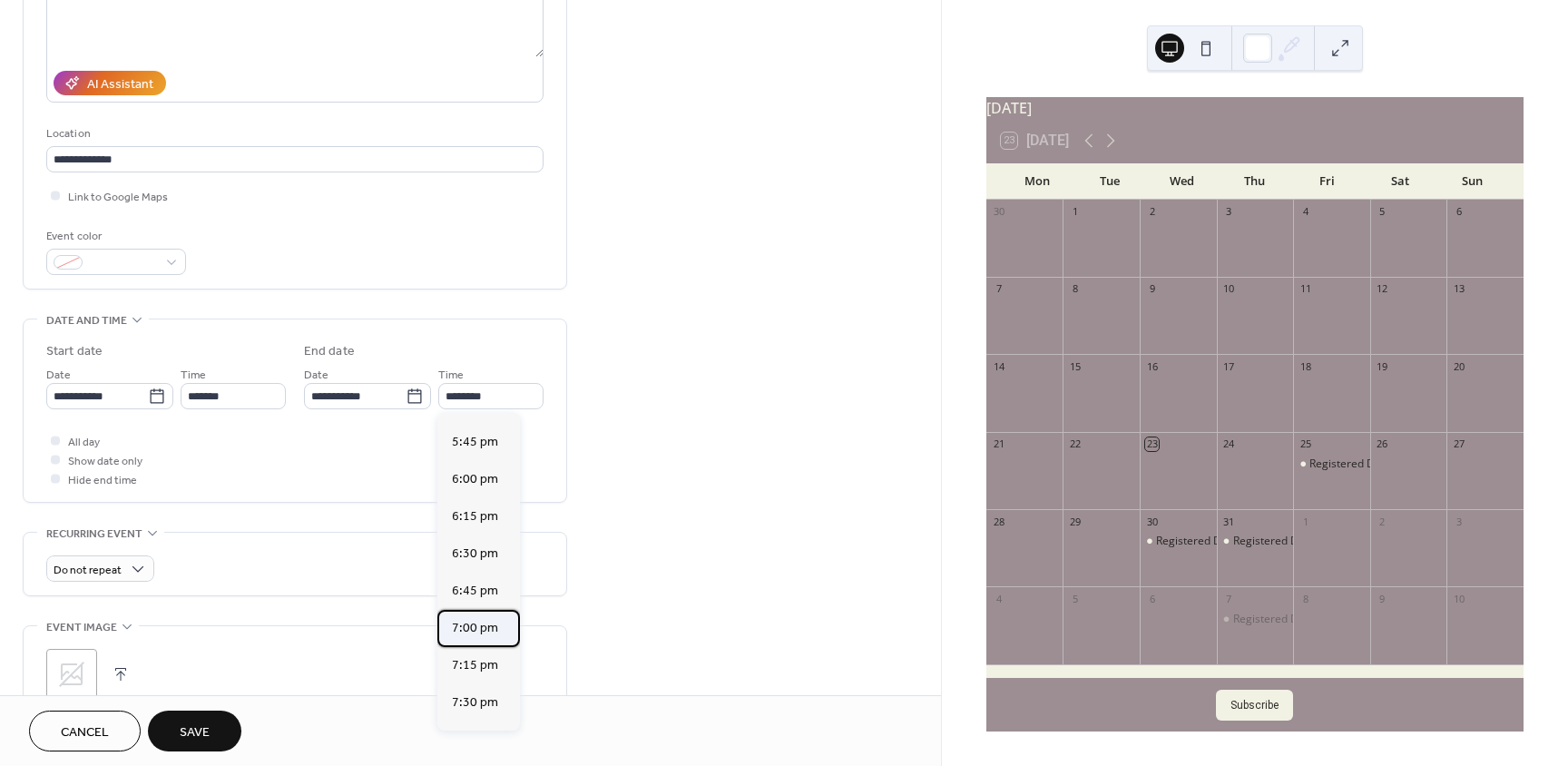 click on "7:00 pm" at bounding box center [475, 628] 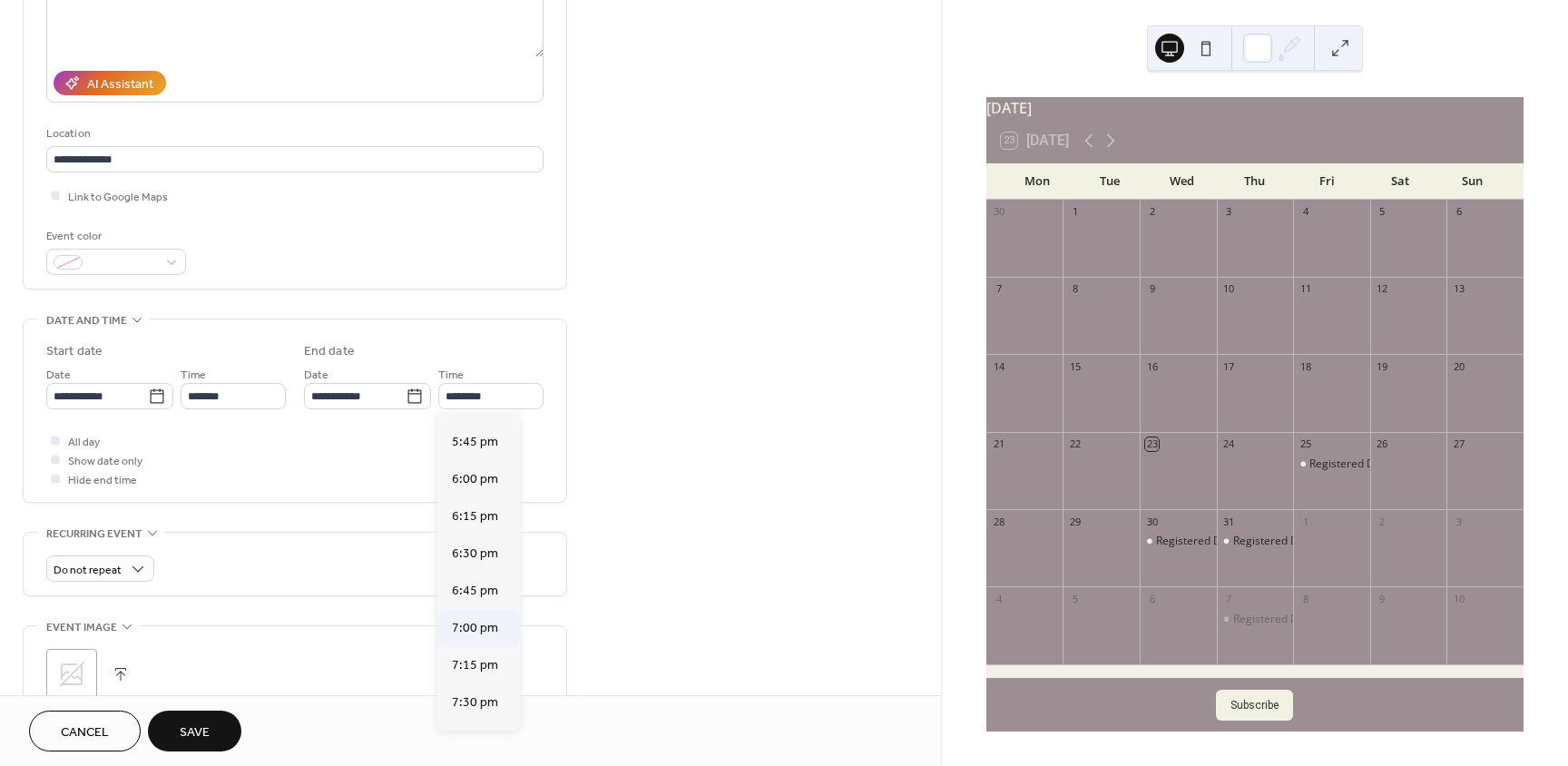type on "*******" 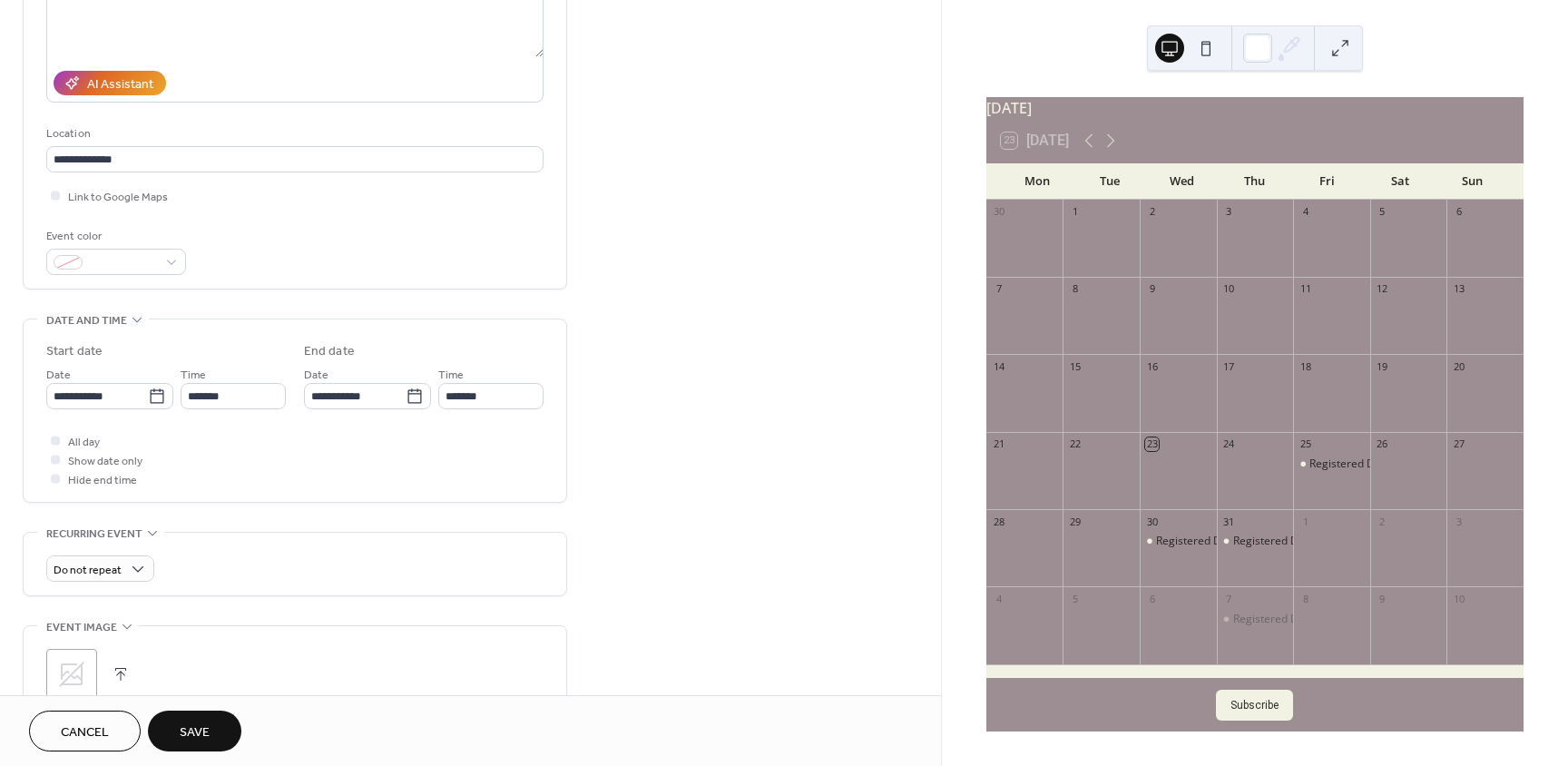 click on "Save" at bounding box center [194, 732] 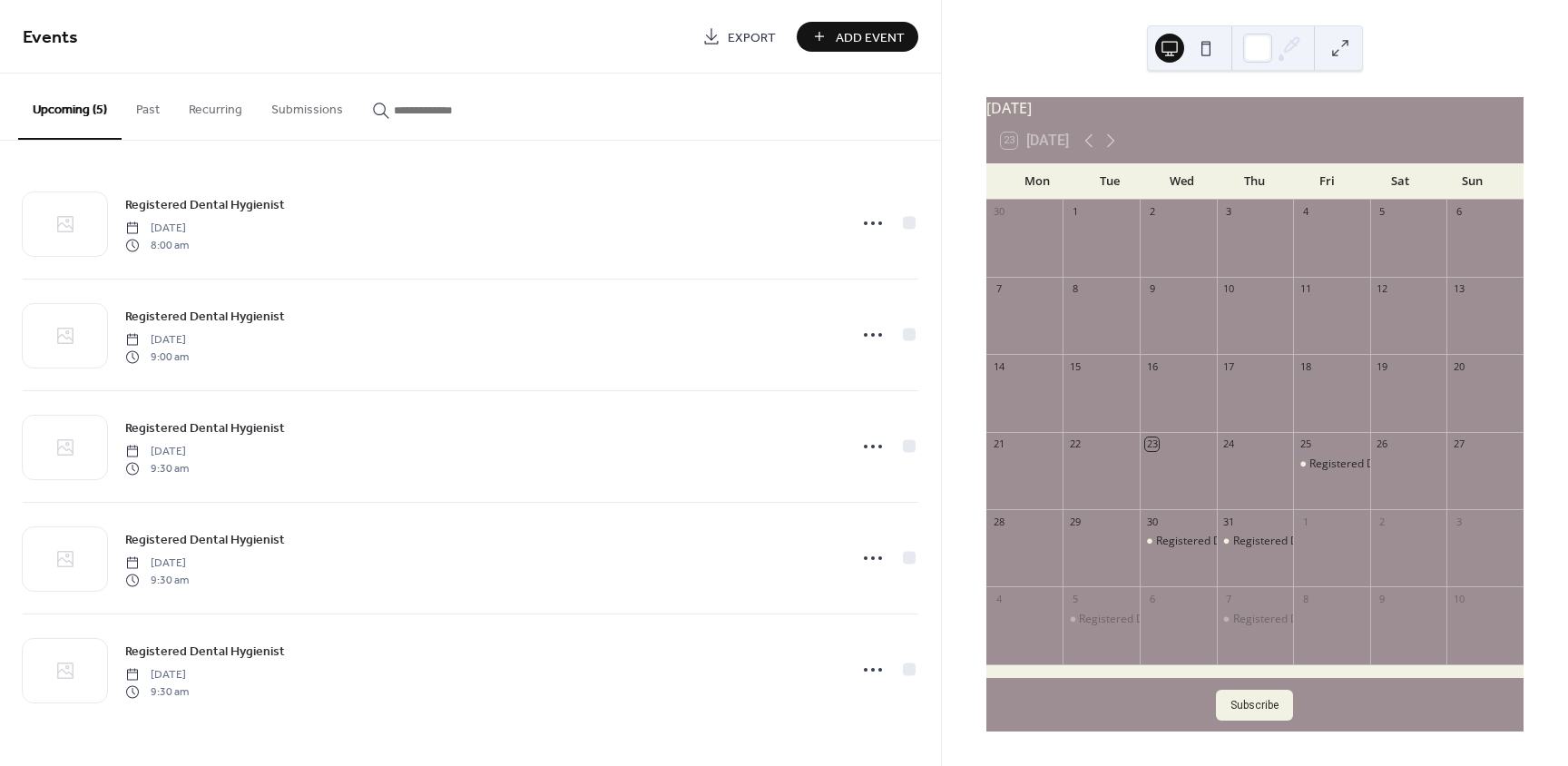 click on "Add Event" at bounding box center [870, 37] 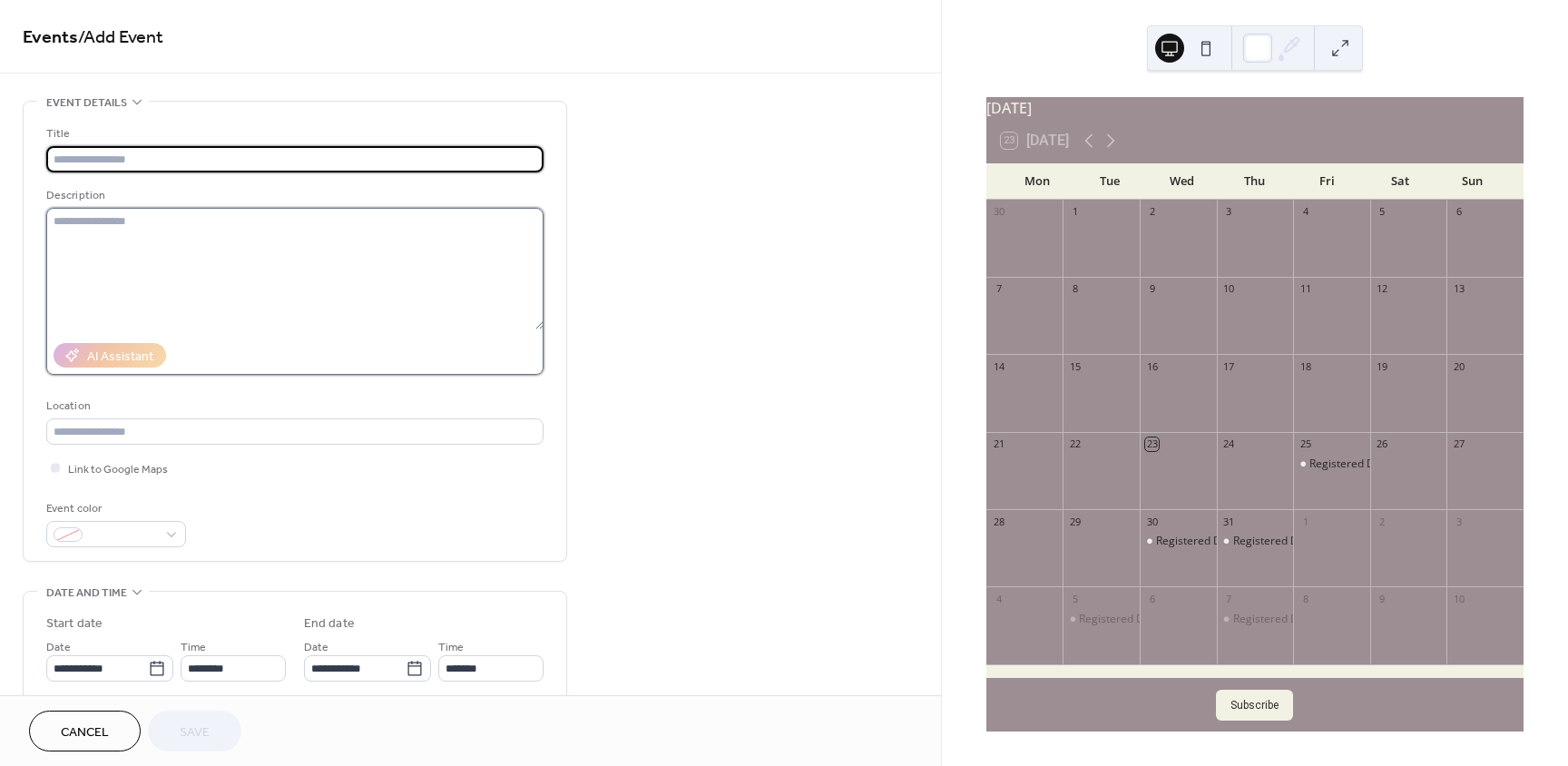 click at bounding box center (295, 269) 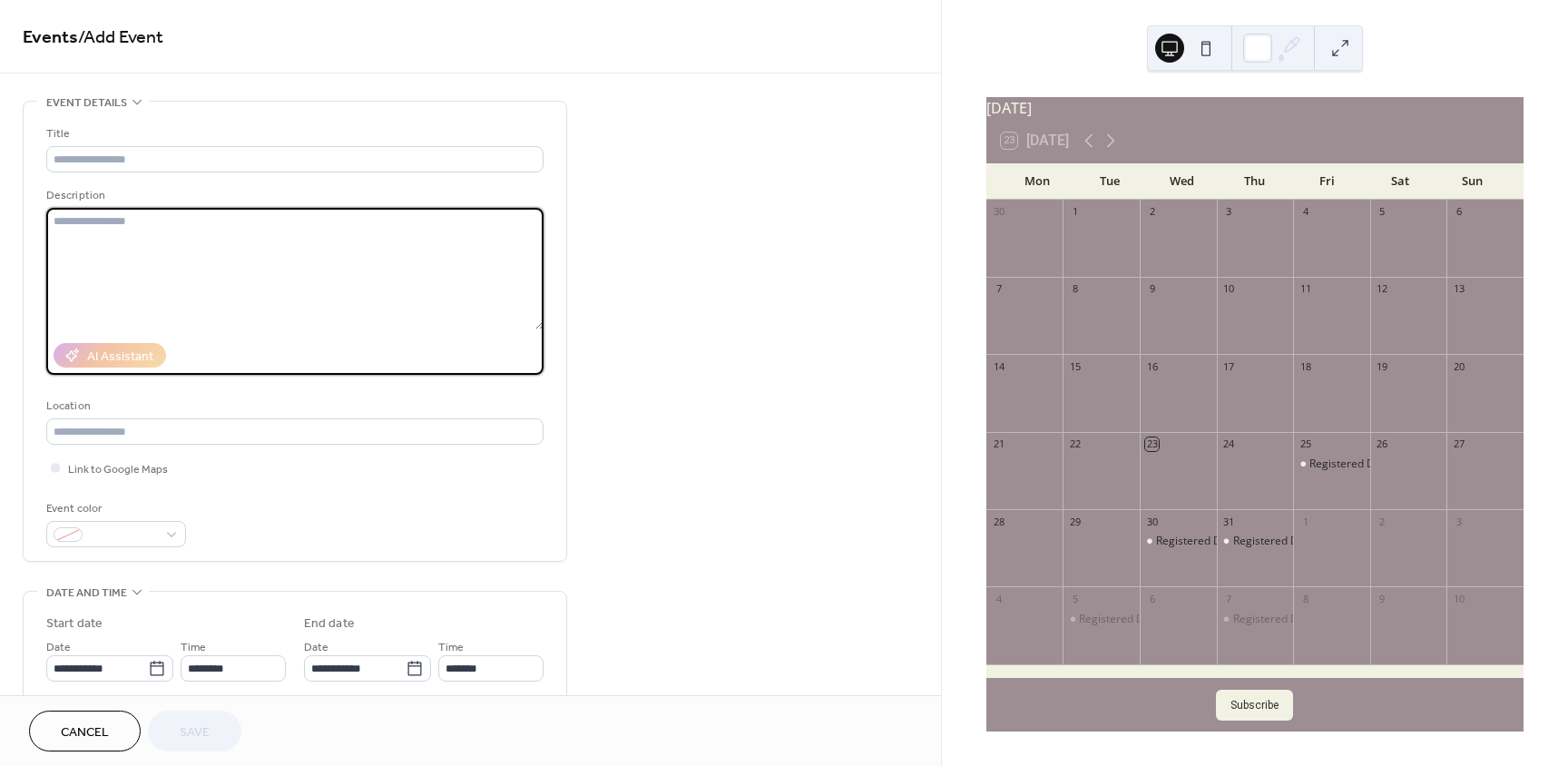paste on "**********" 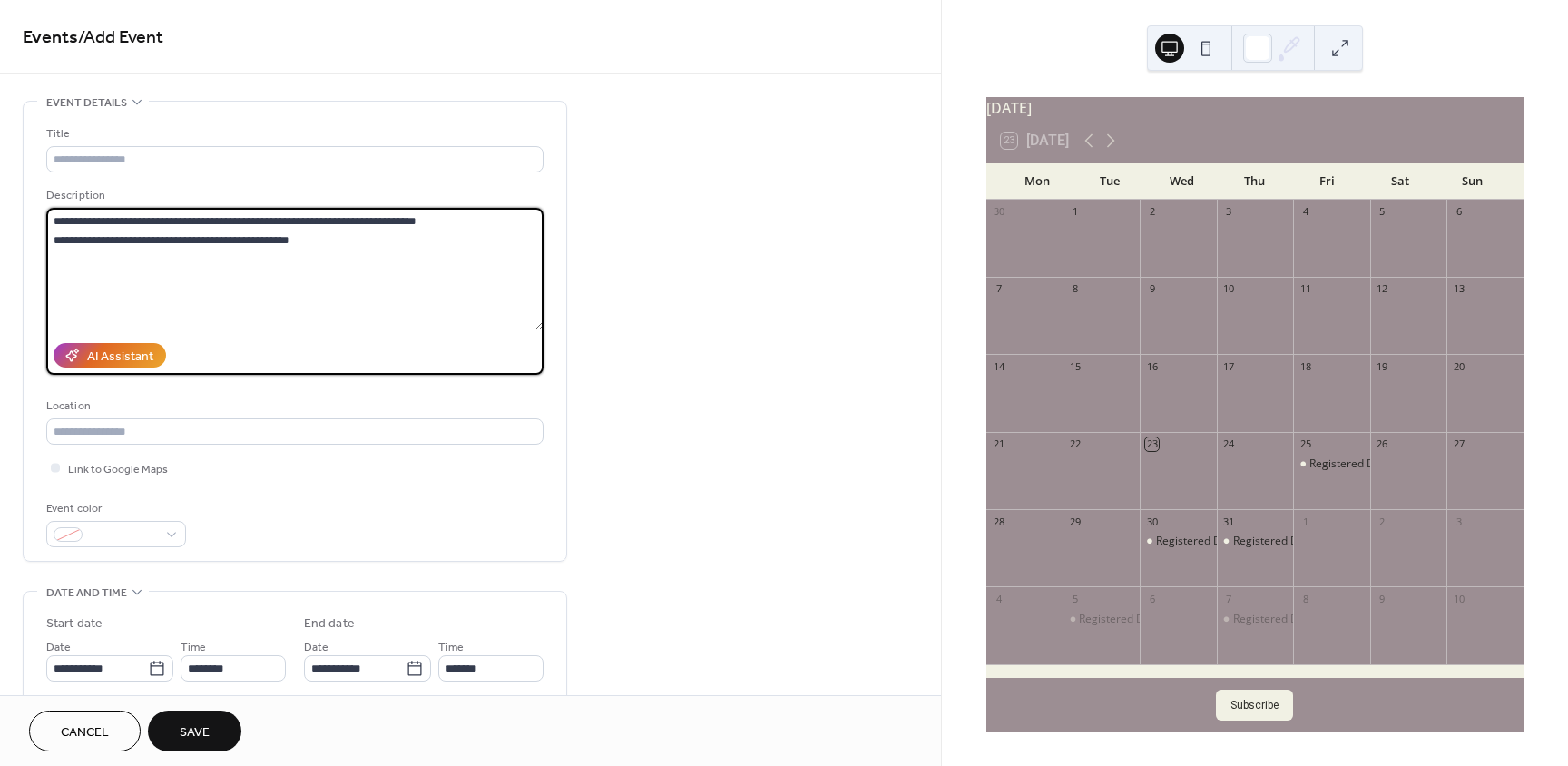 click on "**********" at bounding box center [295, 269] 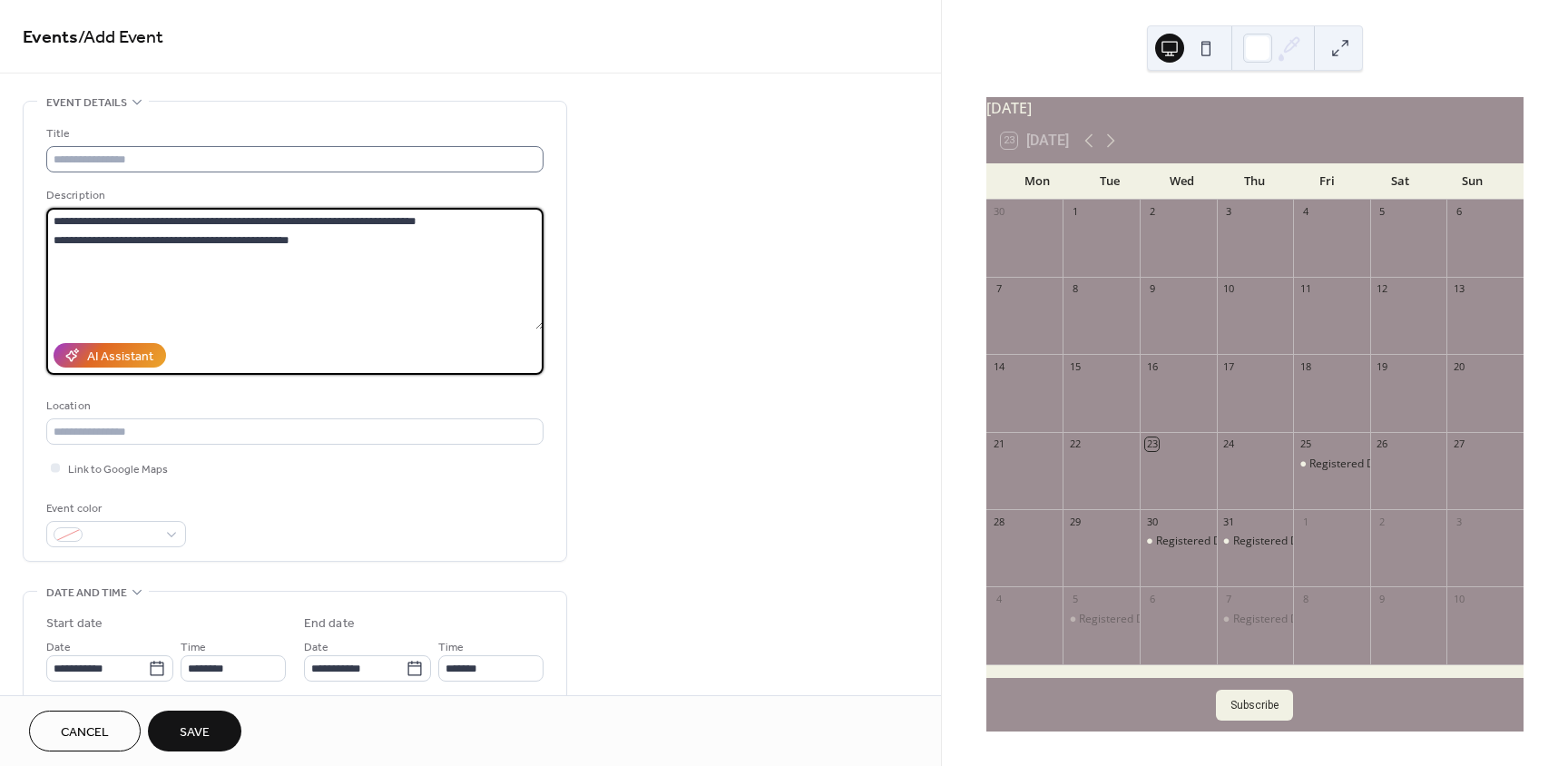 type on "**********" 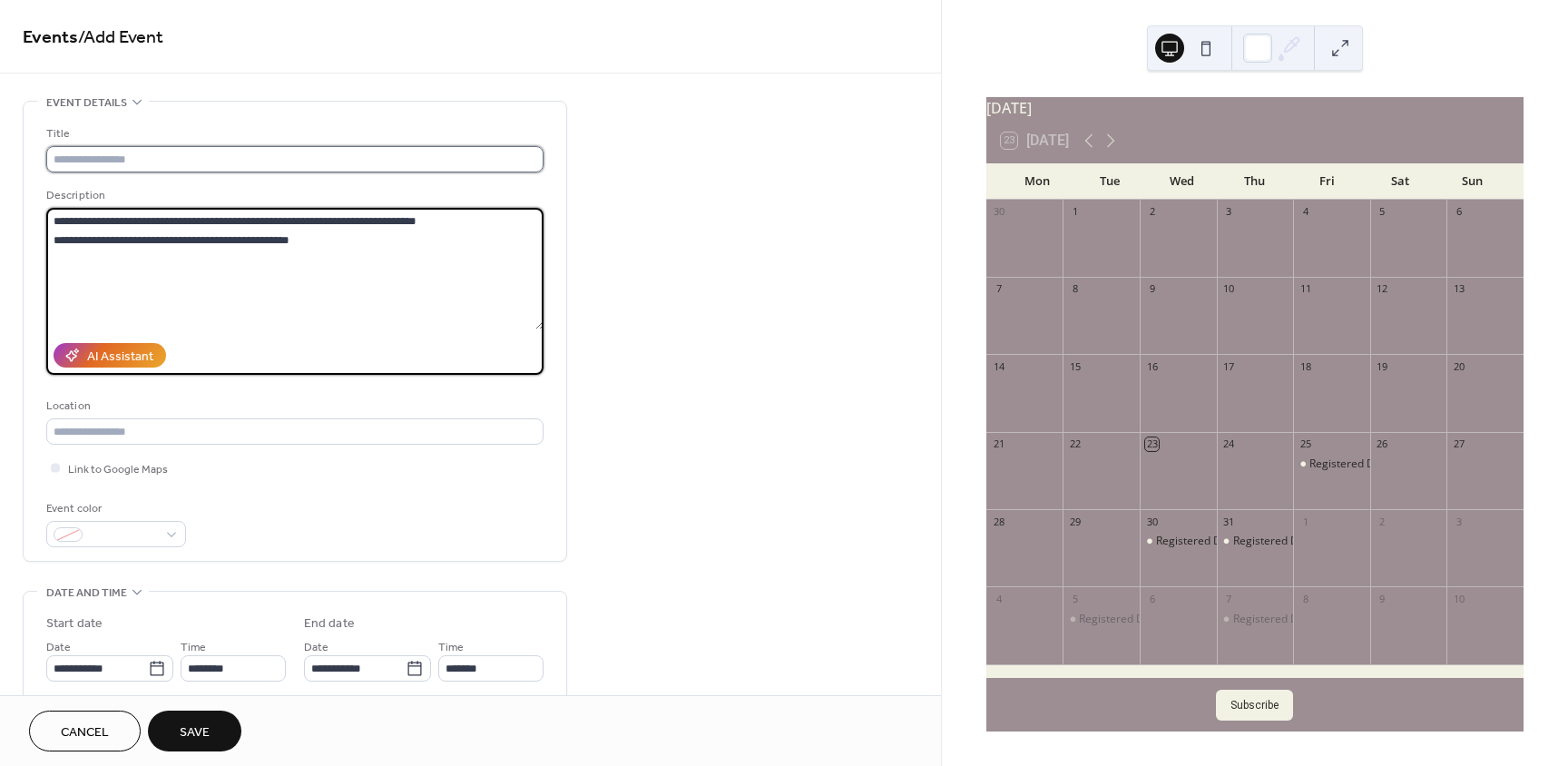click at bounding box center [295, 159] 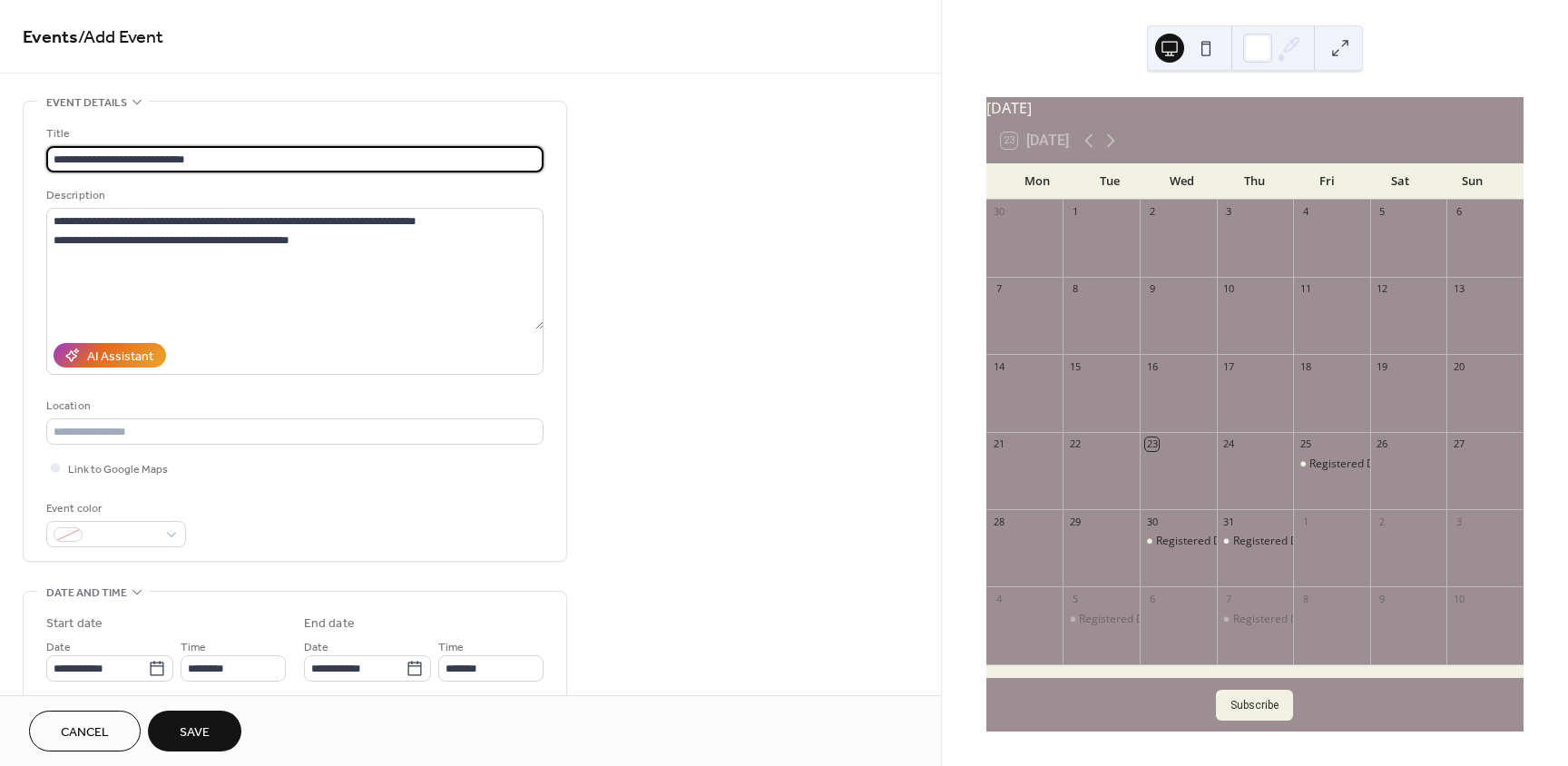 drag, startPoint x: 209, startPoint y: 151, endPoint x: 169, endPoint y: 163, distance: 41.761226 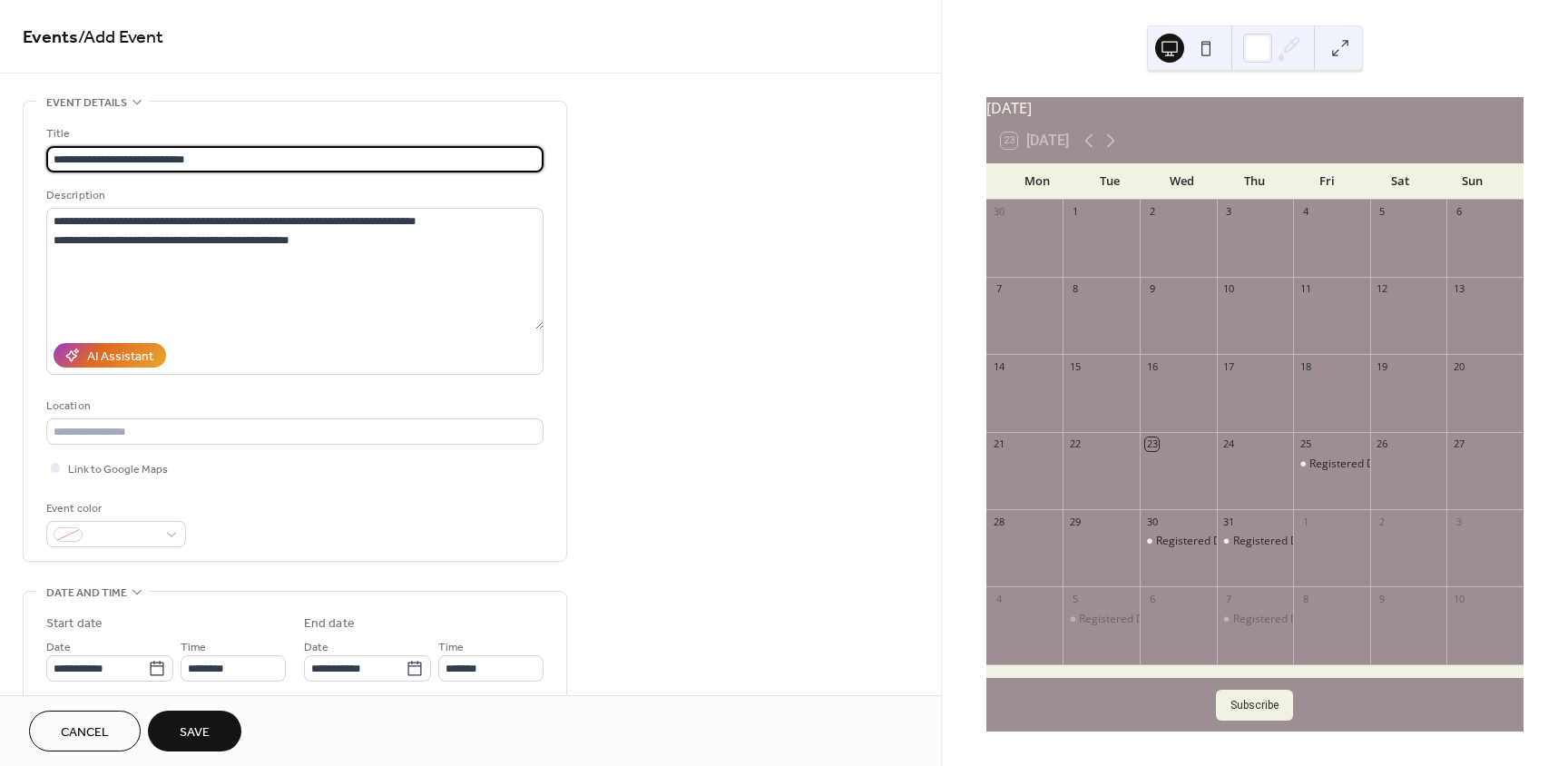 click on "**********" at bounding box center [295, 159] 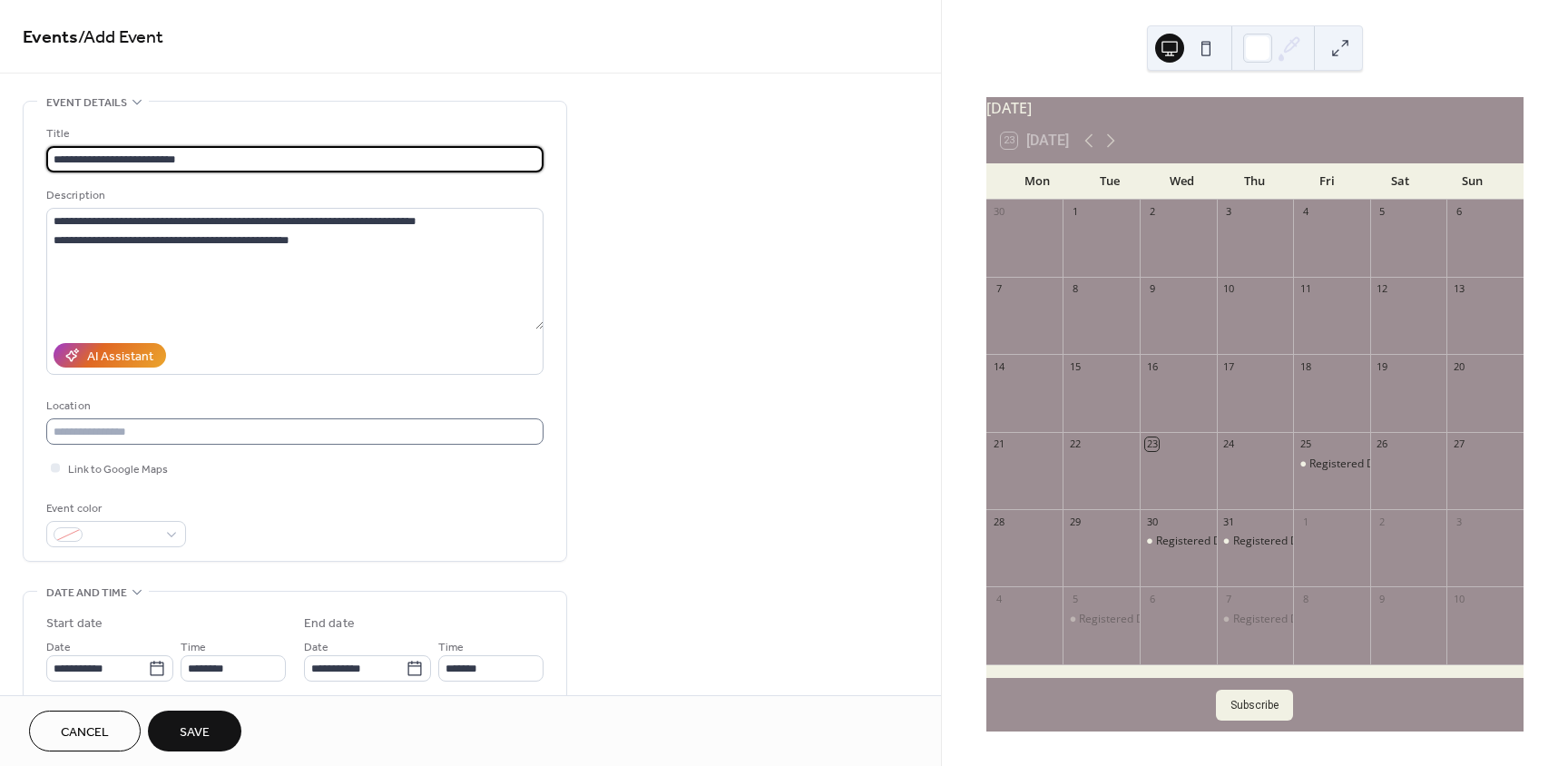 type on "**********" 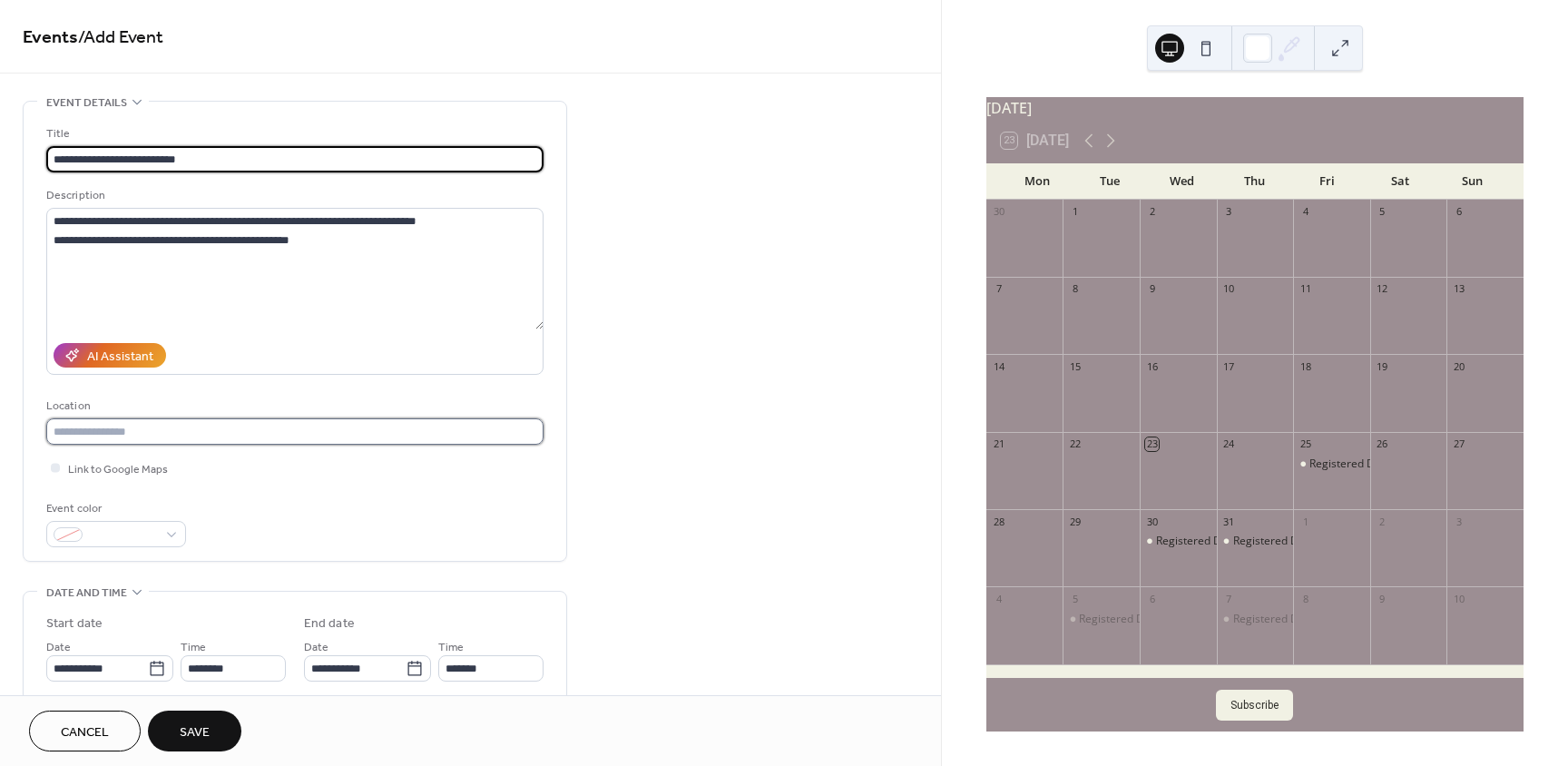 click at bounding box center [295, 431] 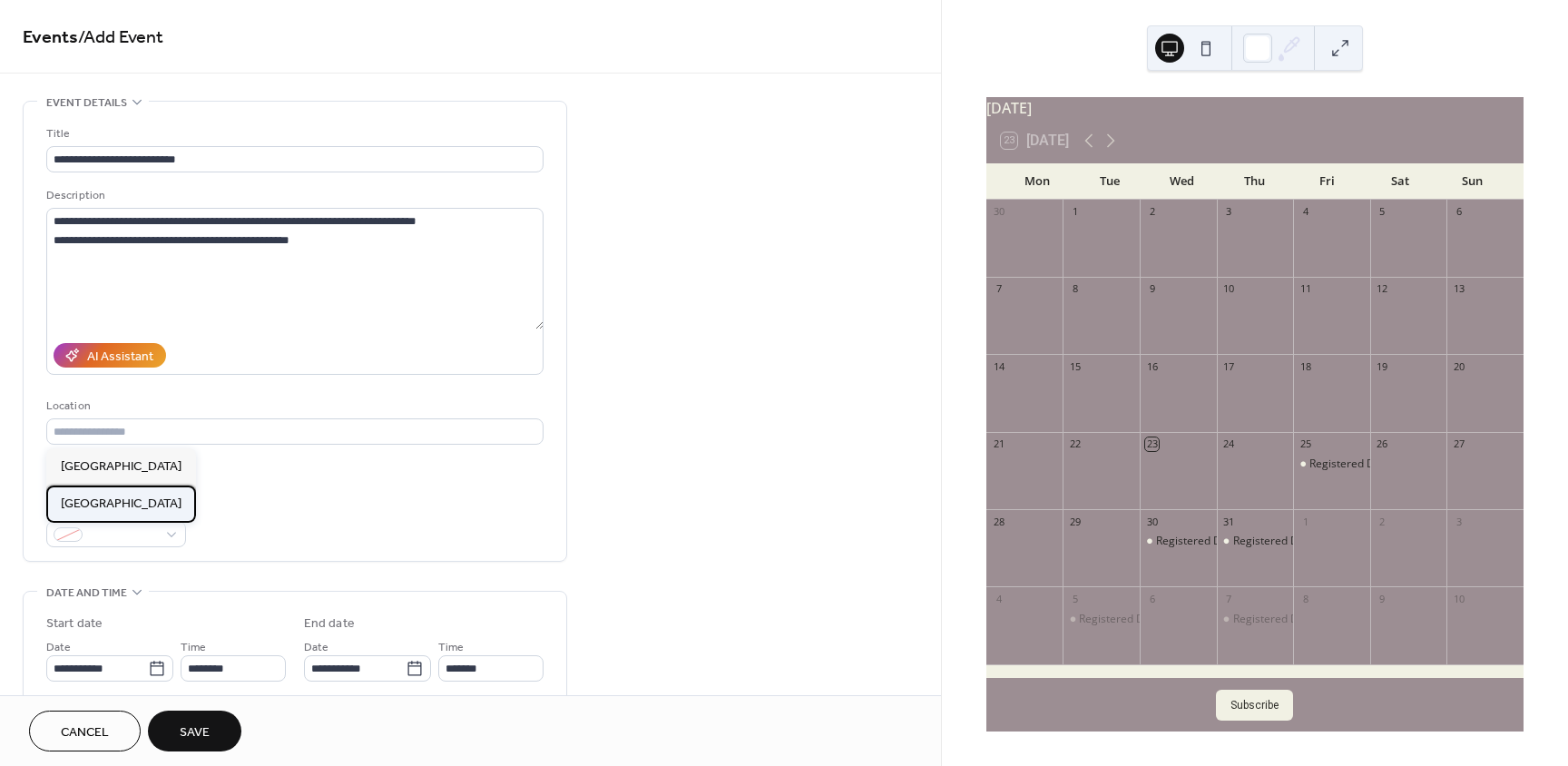click on "[GEOGRAPHIC_DATA]" at bounding box center [121, 504] 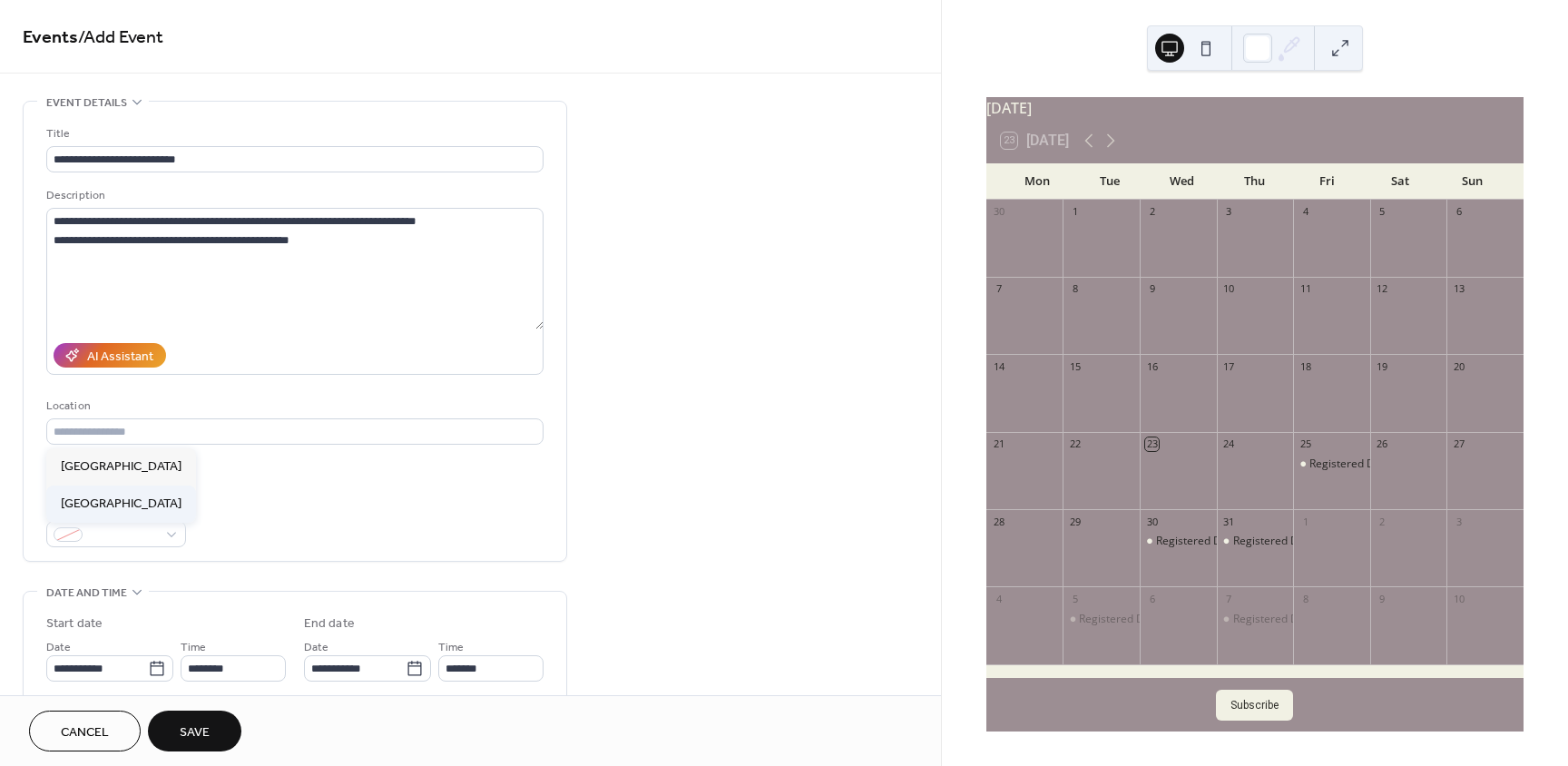 type on "**********" 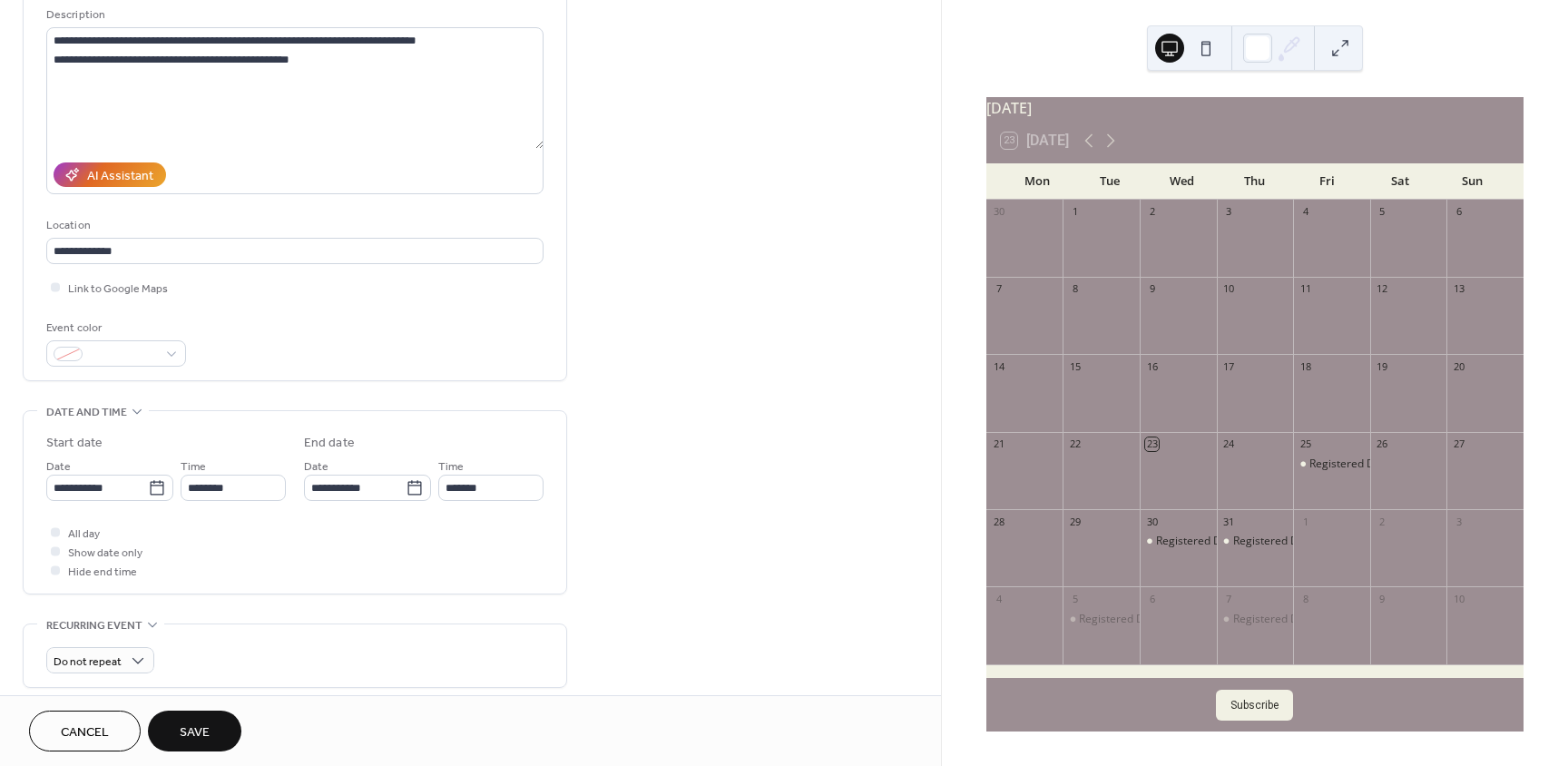 scroll, scrollTop: 182, scrollLeft: 0, axis: vertical 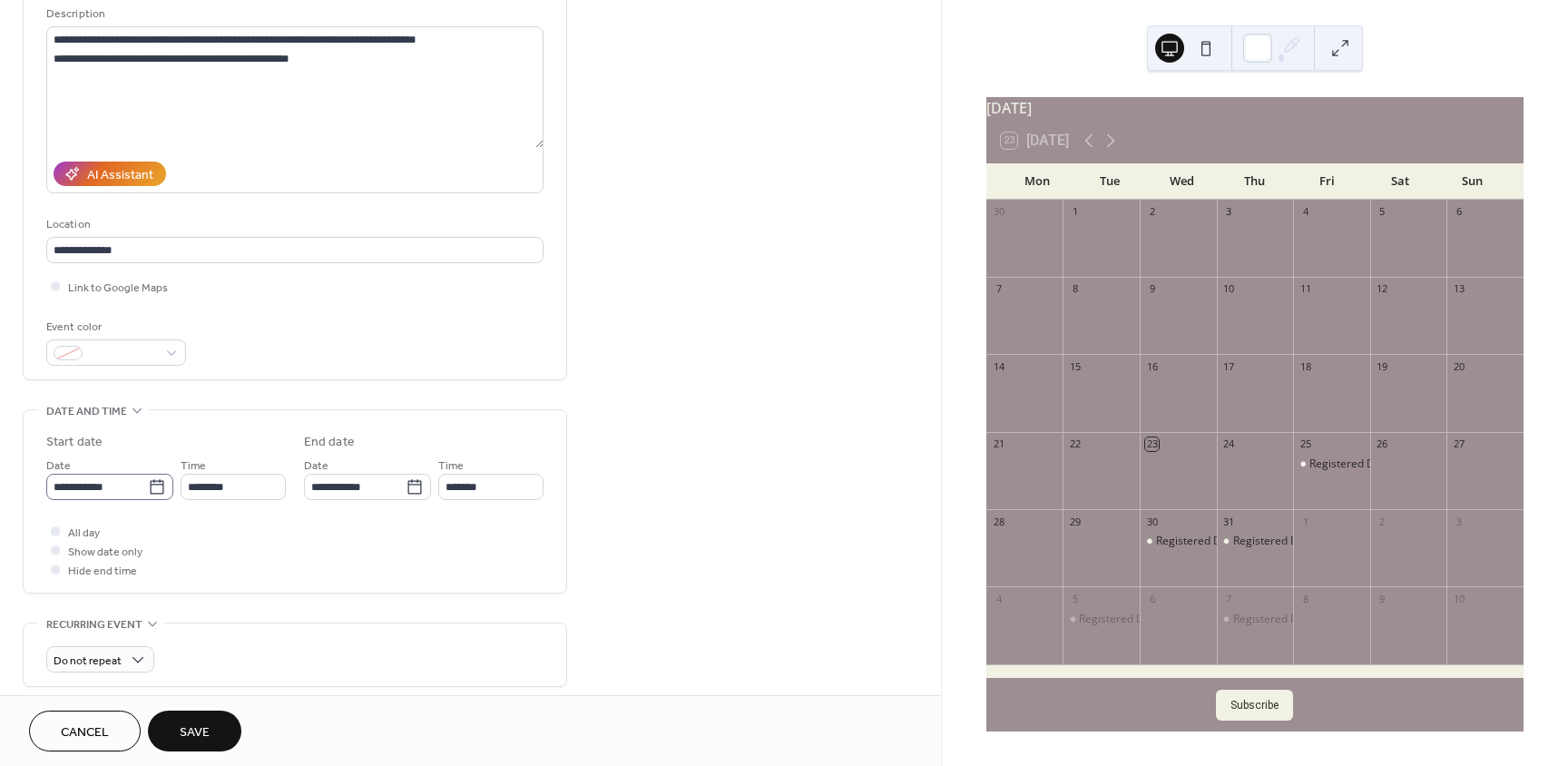 click 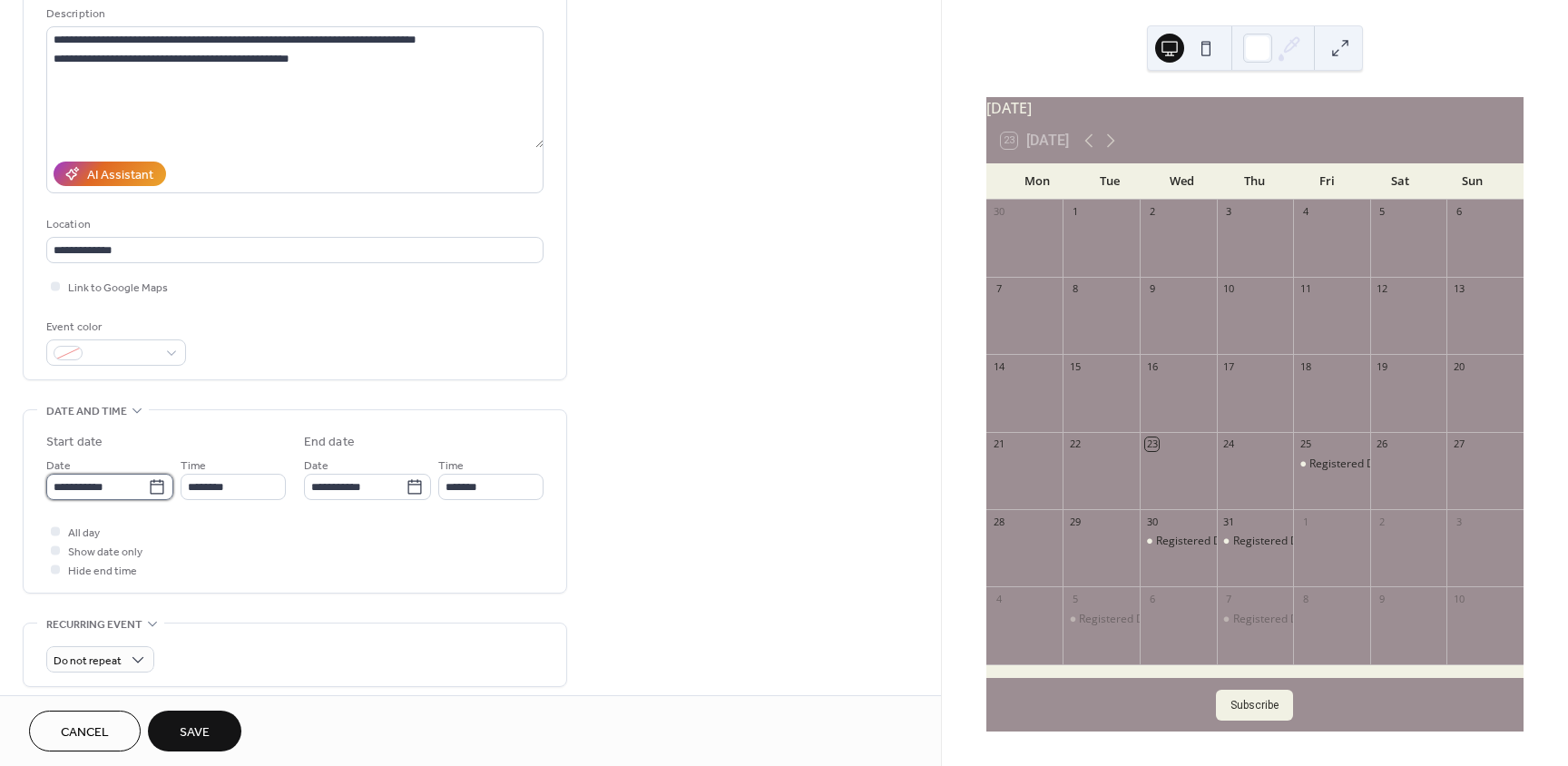 click on "**********" at bounding box center (97, 486) 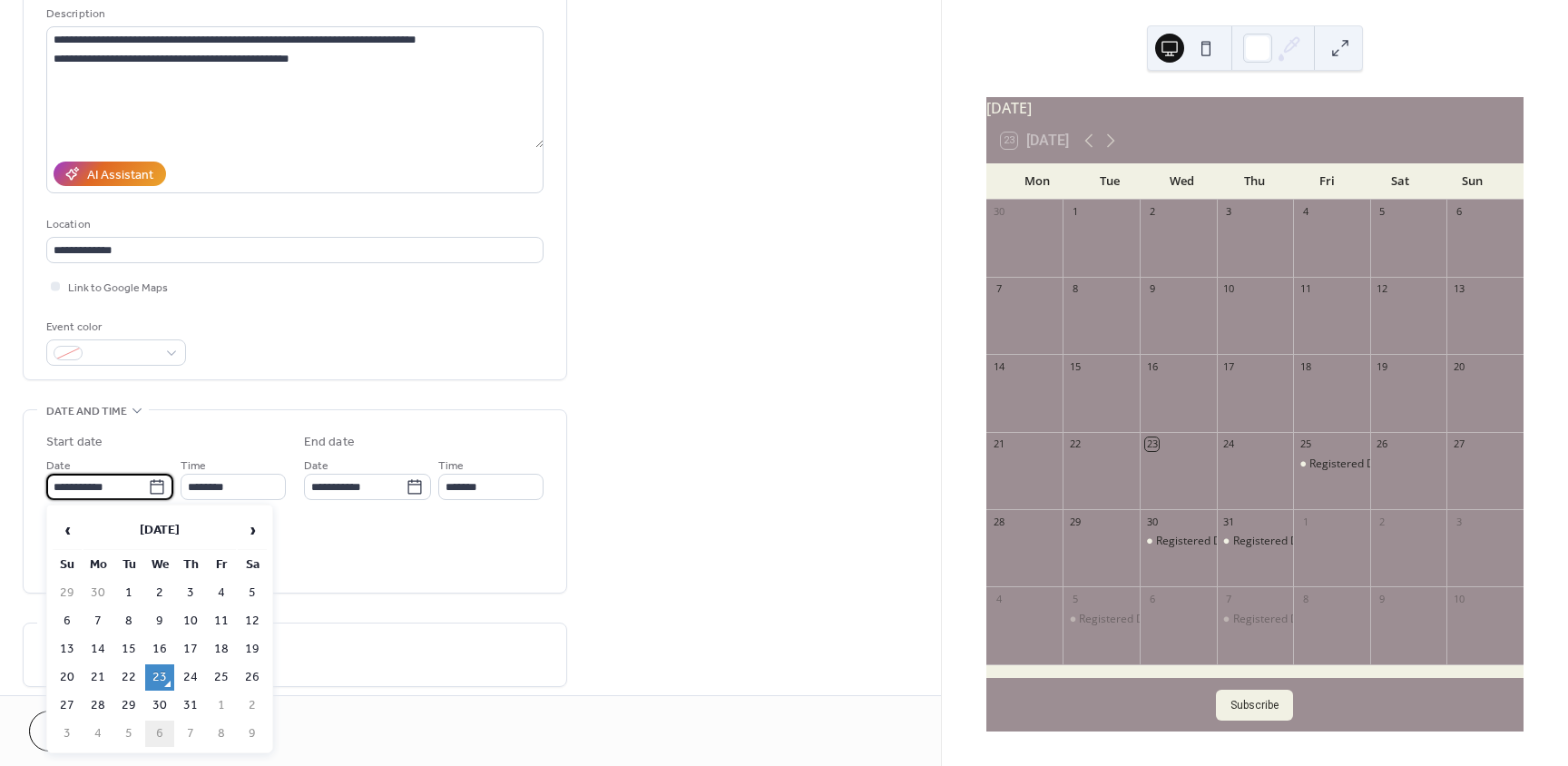 click on "6" at bounding box center [160, 733] 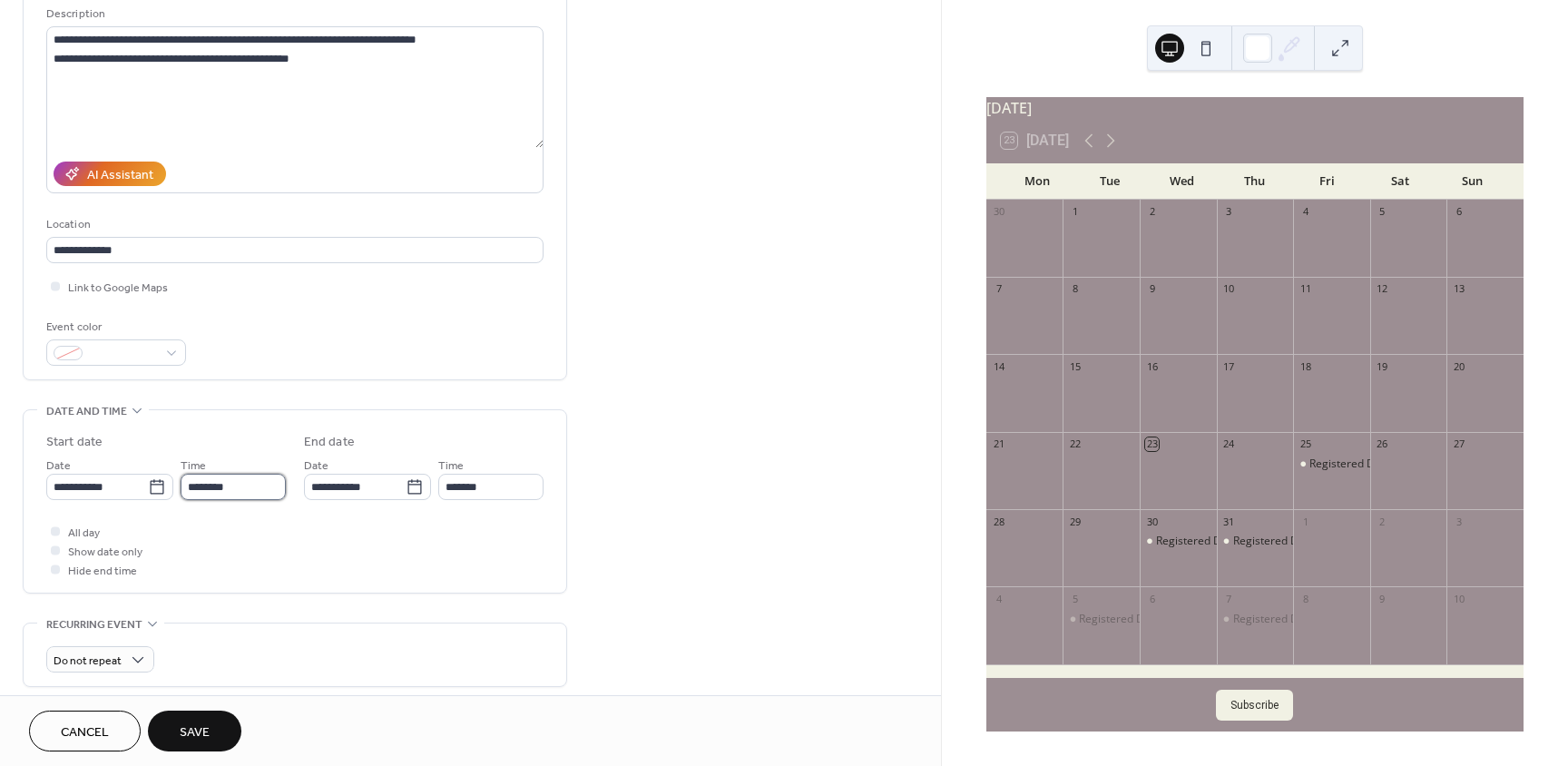 click on "********" at bounding box center [233, 486] 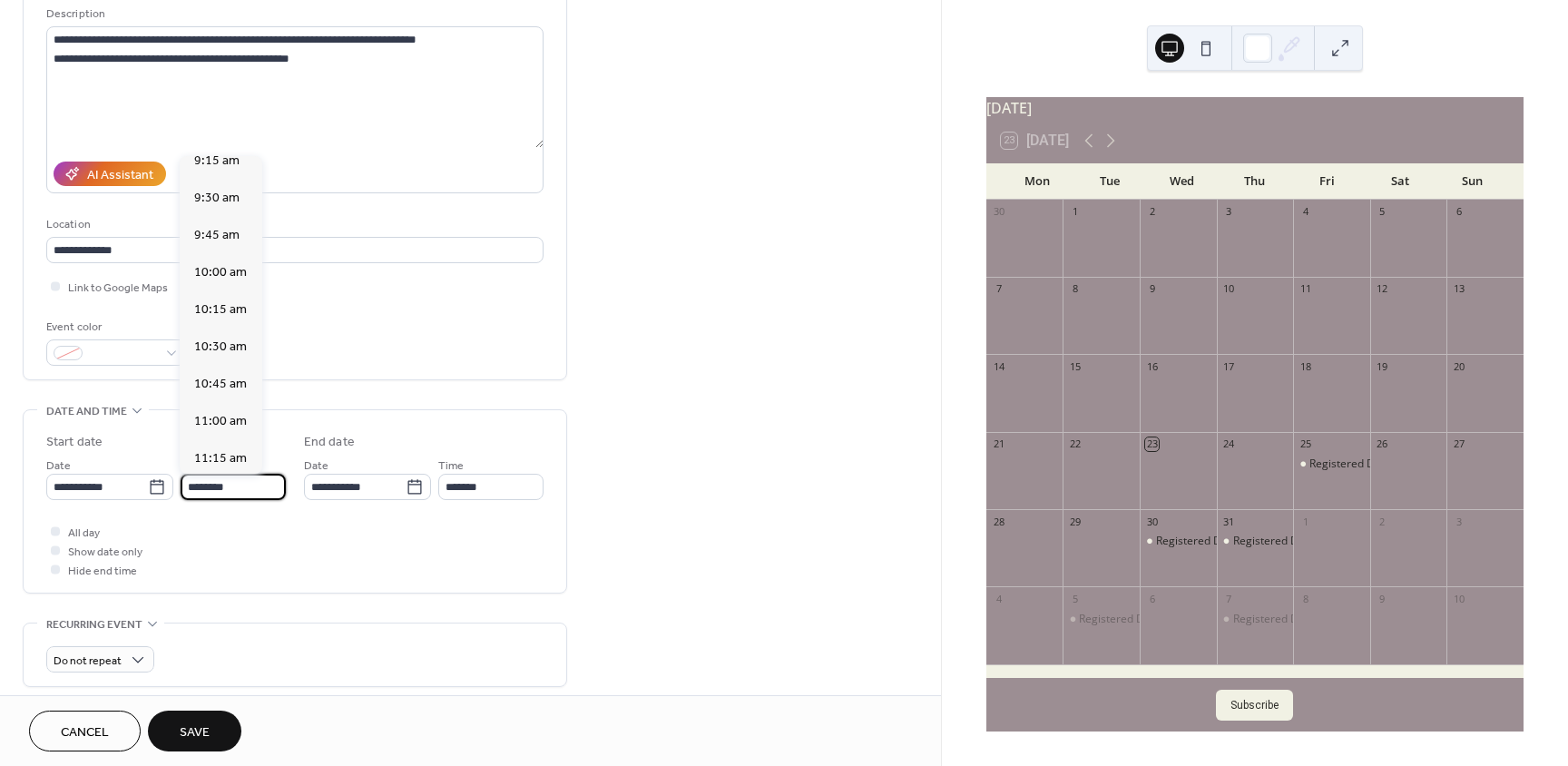 scroll, scrollTop: 1332, scrollLeft: 0, axis: vertical 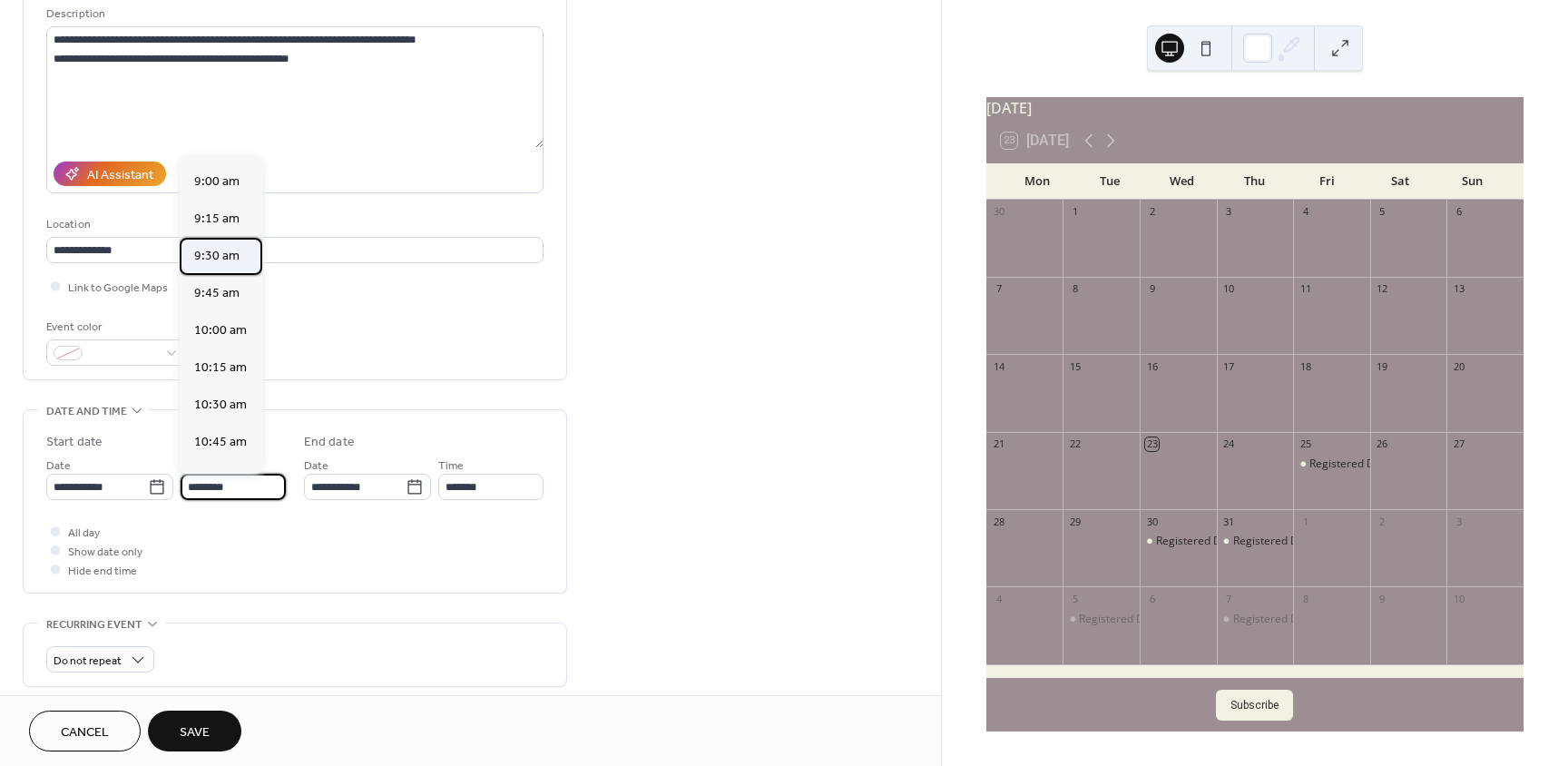 click on "9:30 am" at bounding box center [217, 256] 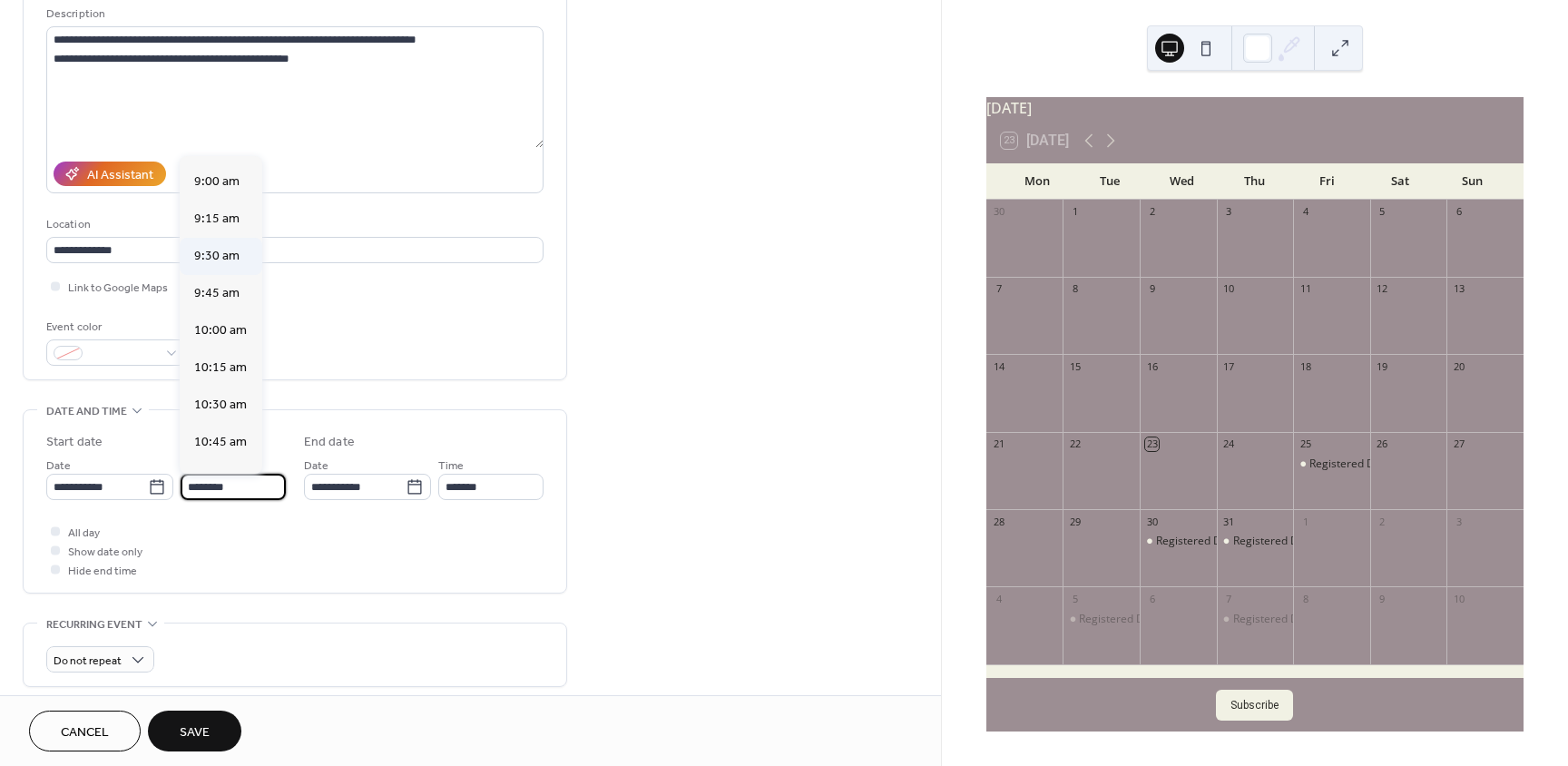 type on "*******" 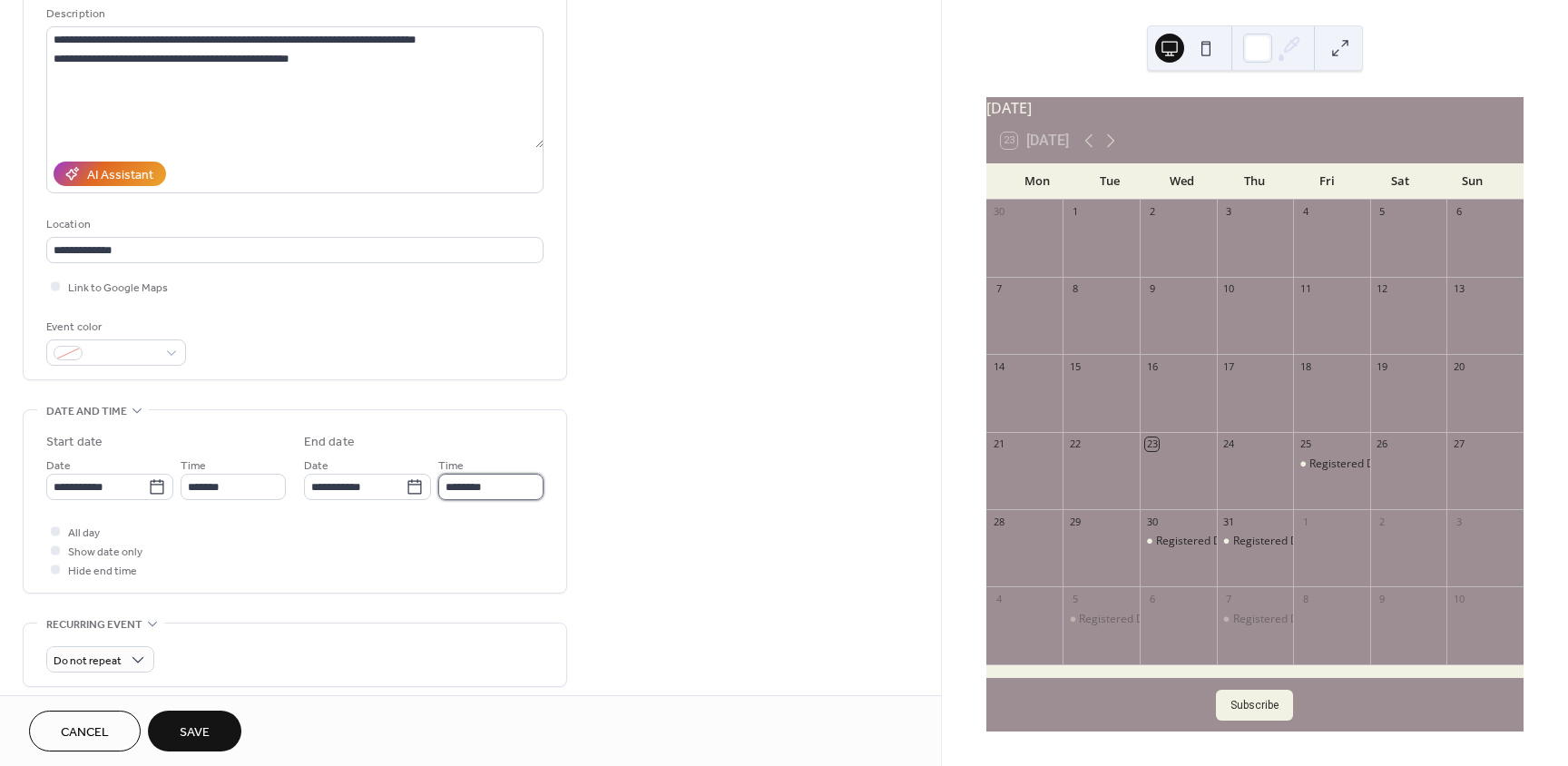 click on "********" at bounding box center [491, 486] 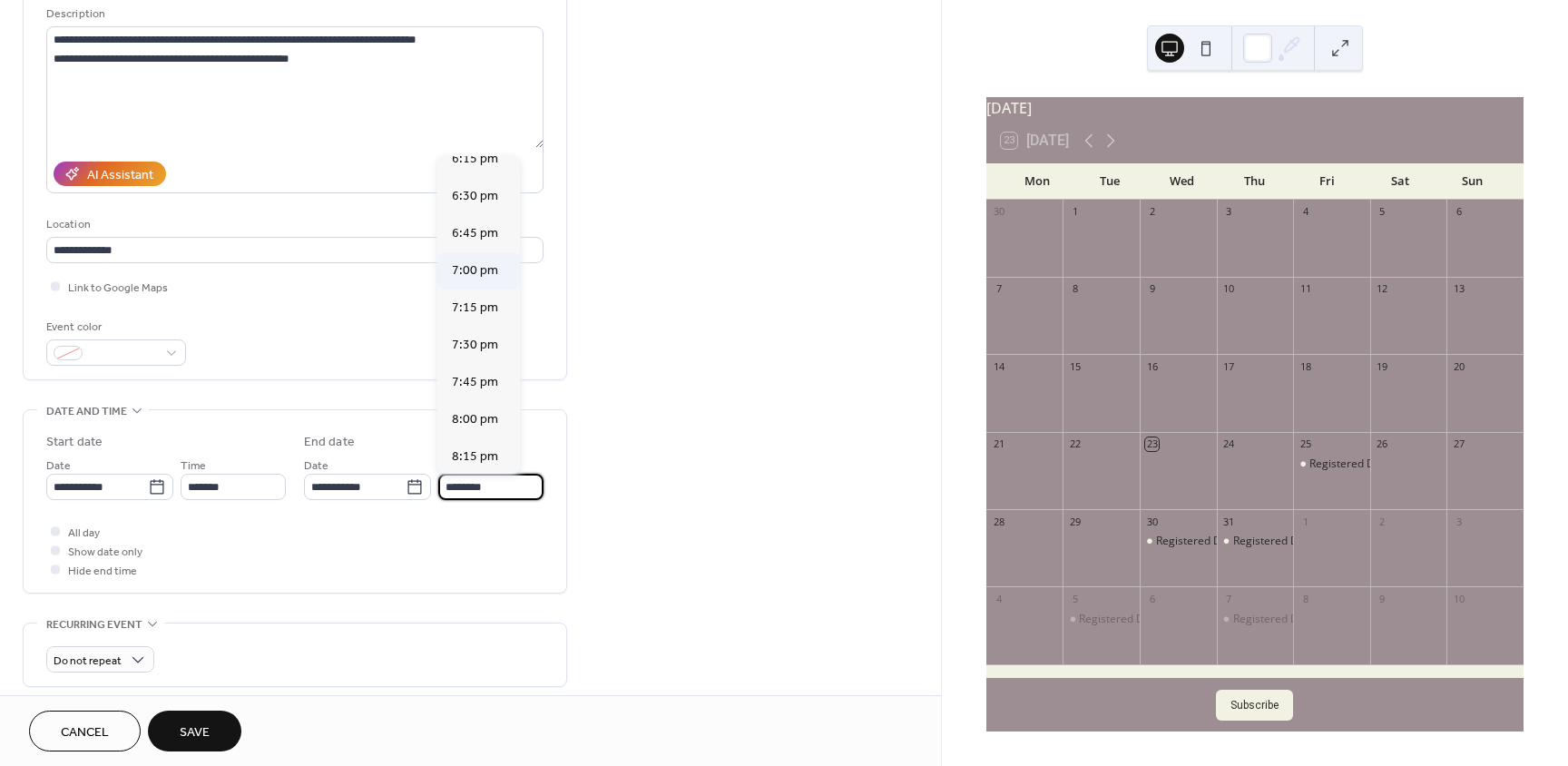 scroll, scrollTop: 1361, scrollLeft: 0, axis: vertical 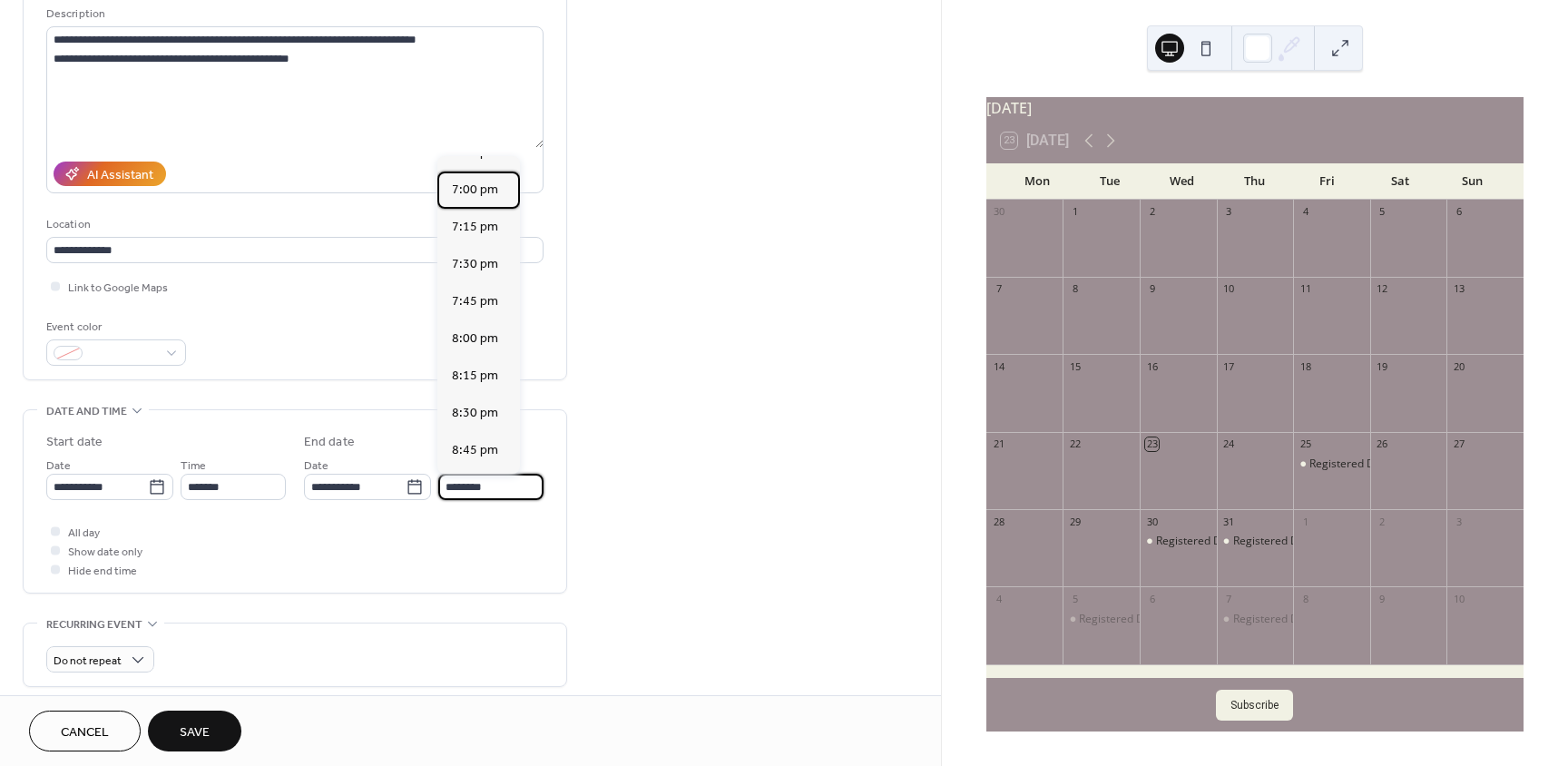 click on "7:00 pm" at bounding box center [475, 190] 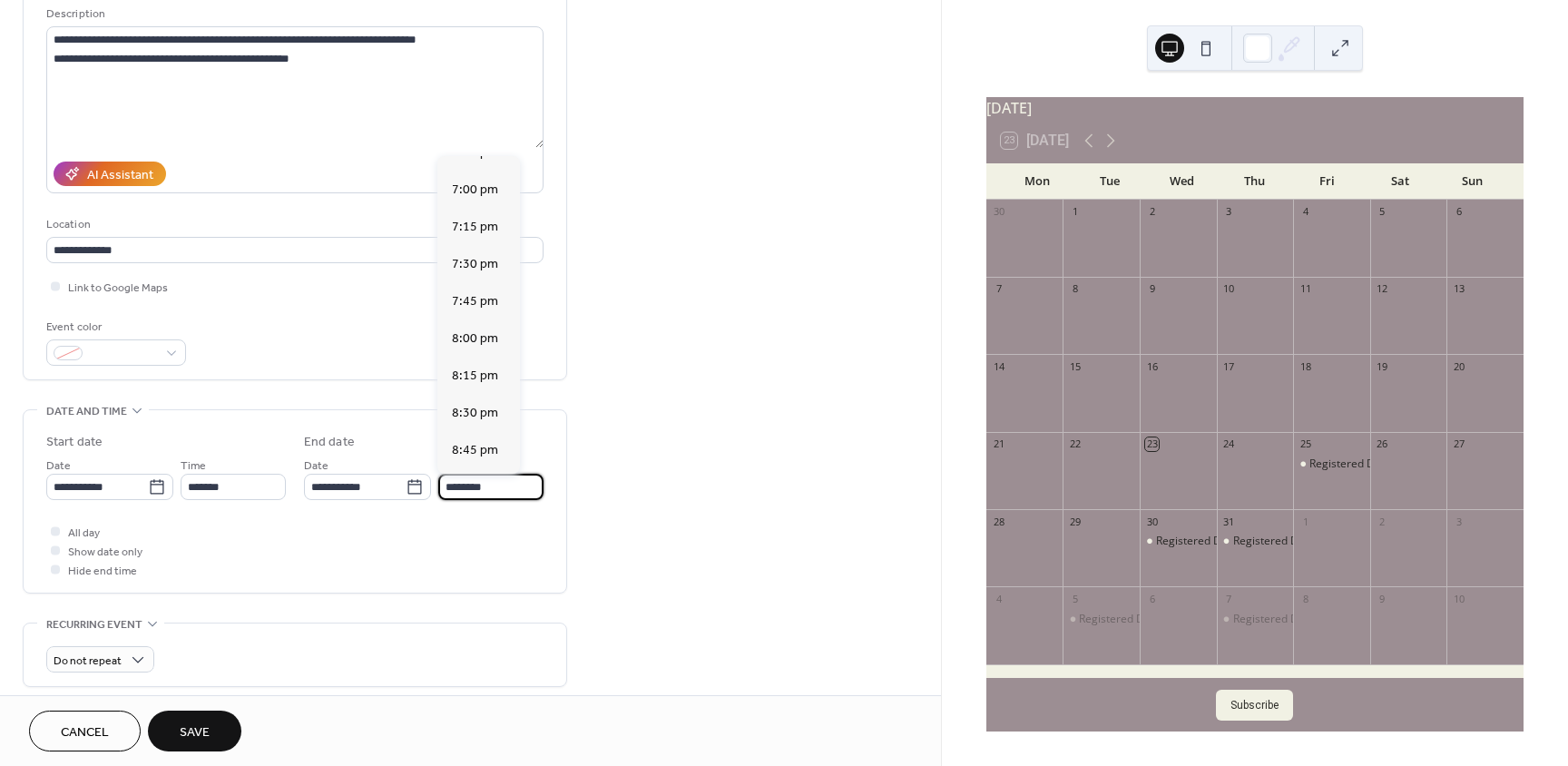 type on "*******" 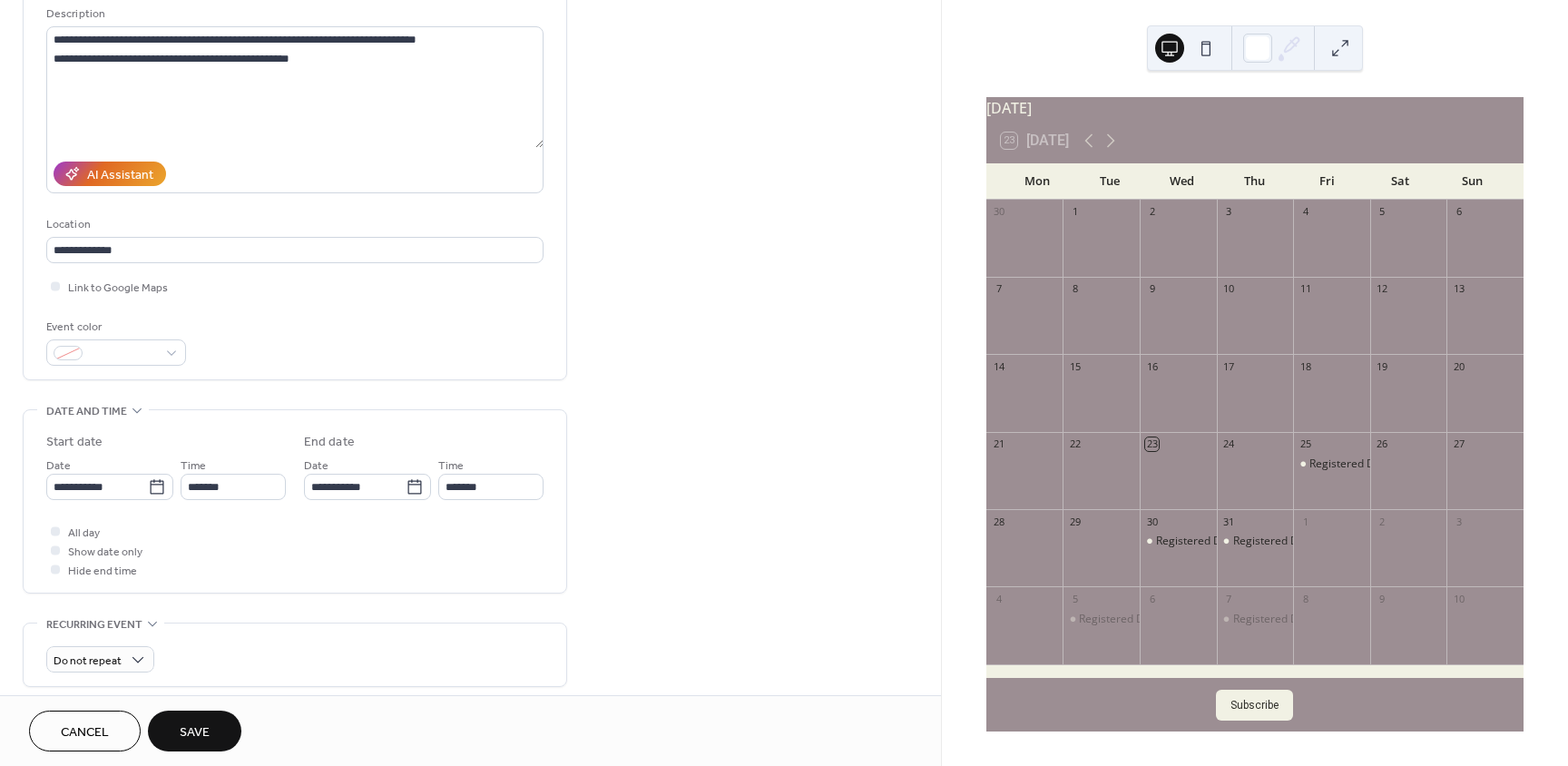 click on "Save" at bounding box center [194, 731] 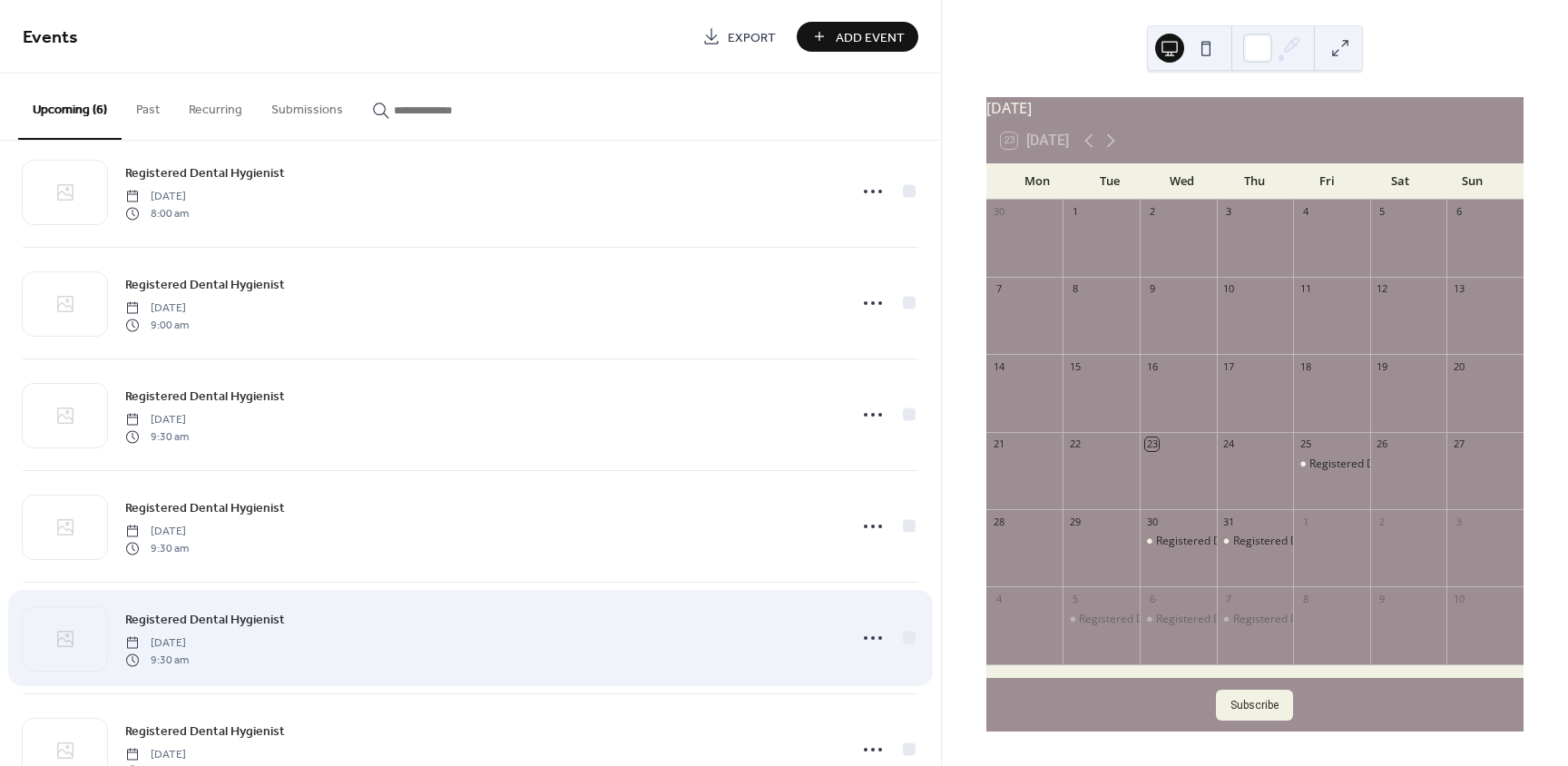 scroll, scrollTop: 98, scrollLeft: 0, axis: vertical 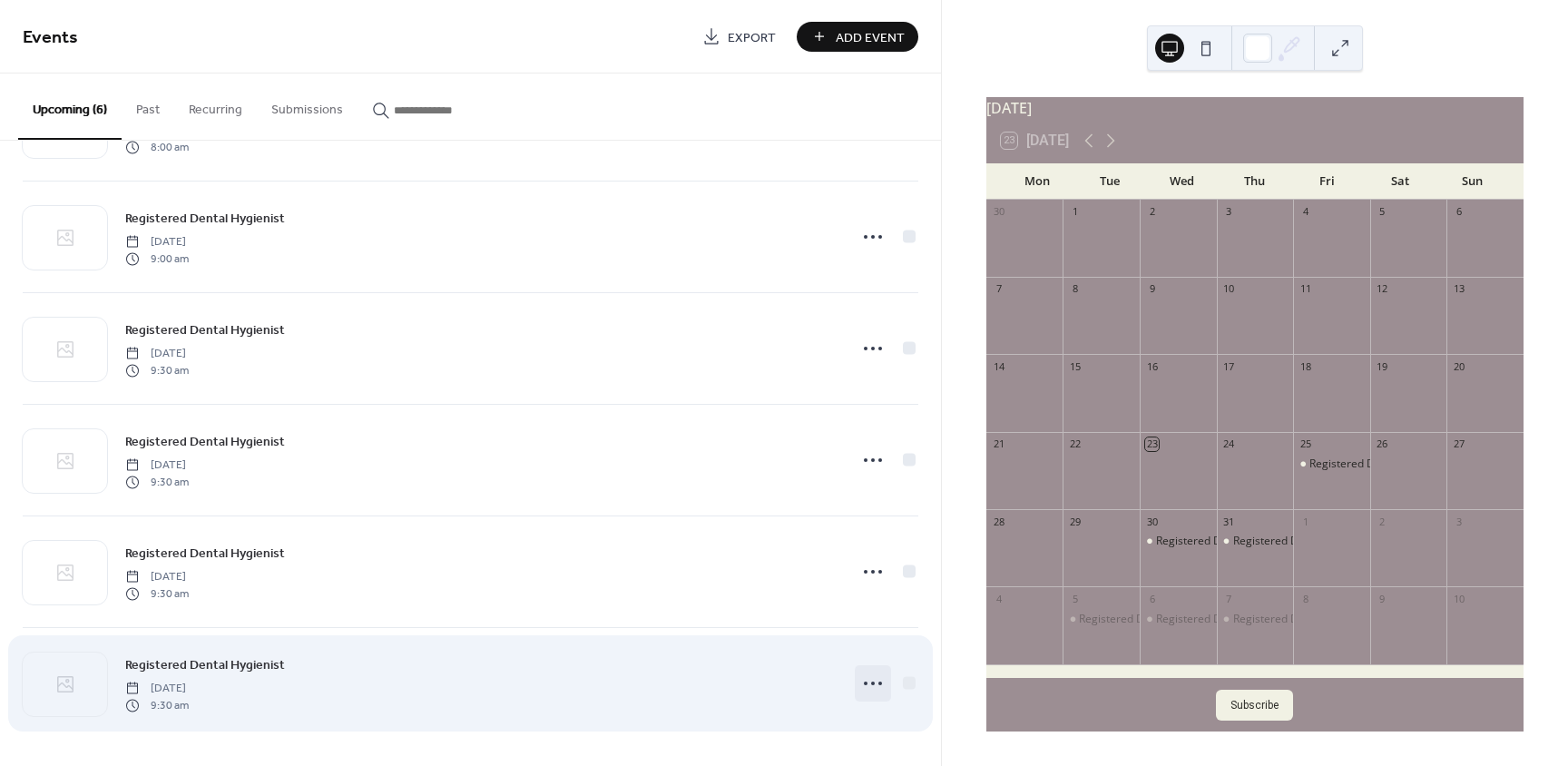 click 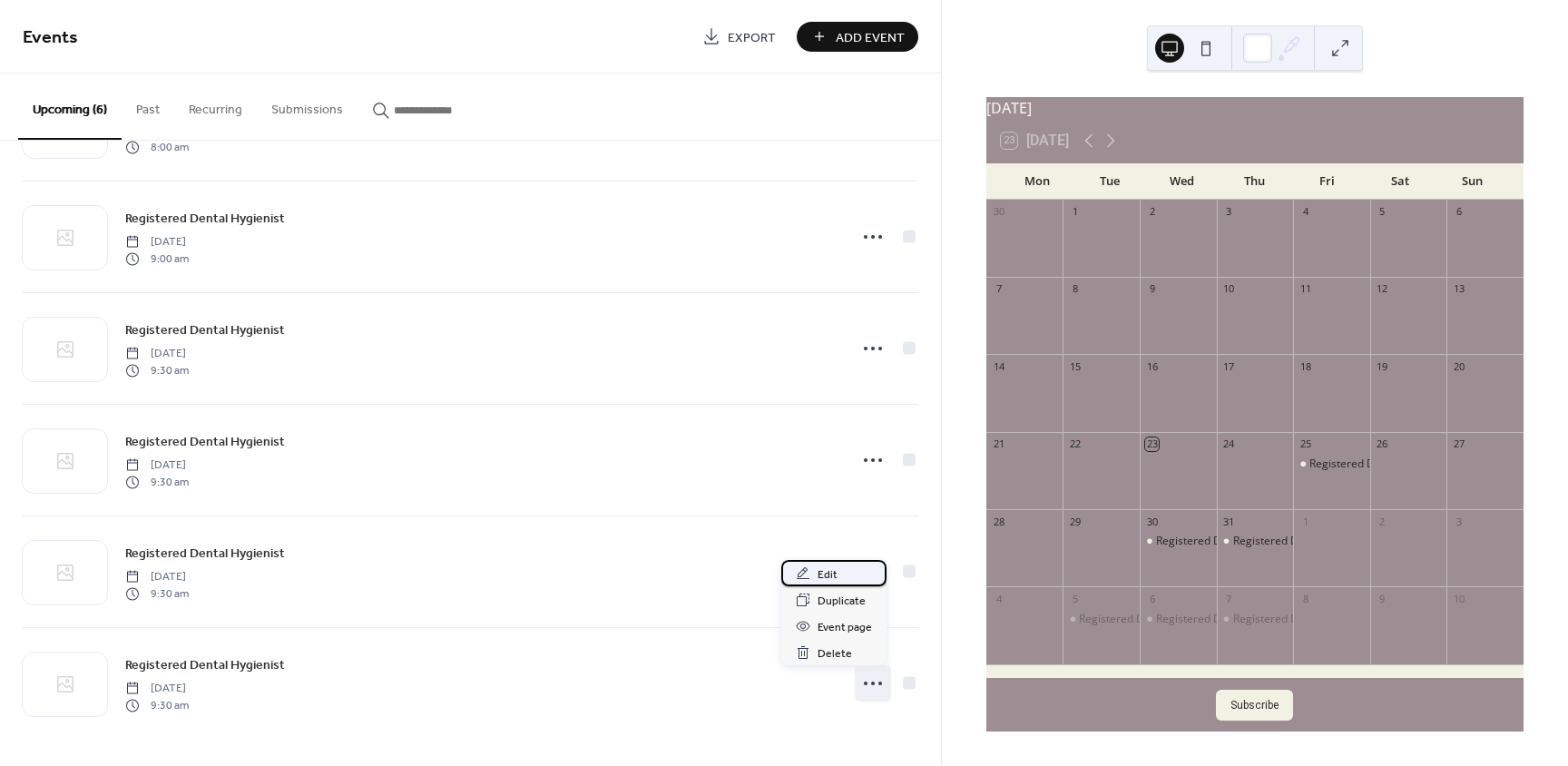 click on "Edit" at bounding box center (828, 574) 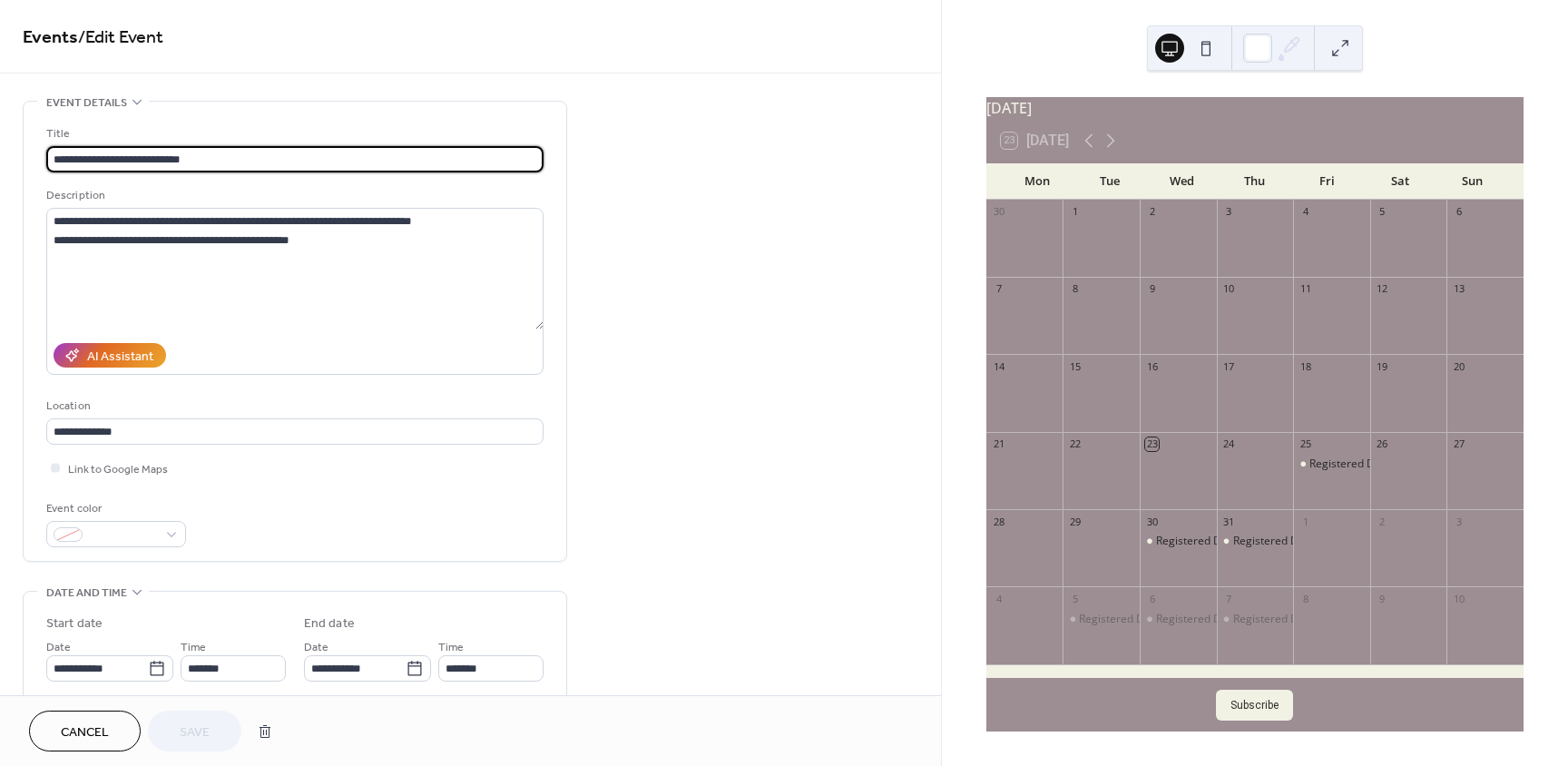 click on "Cancel" at bounding box center [84, 732] 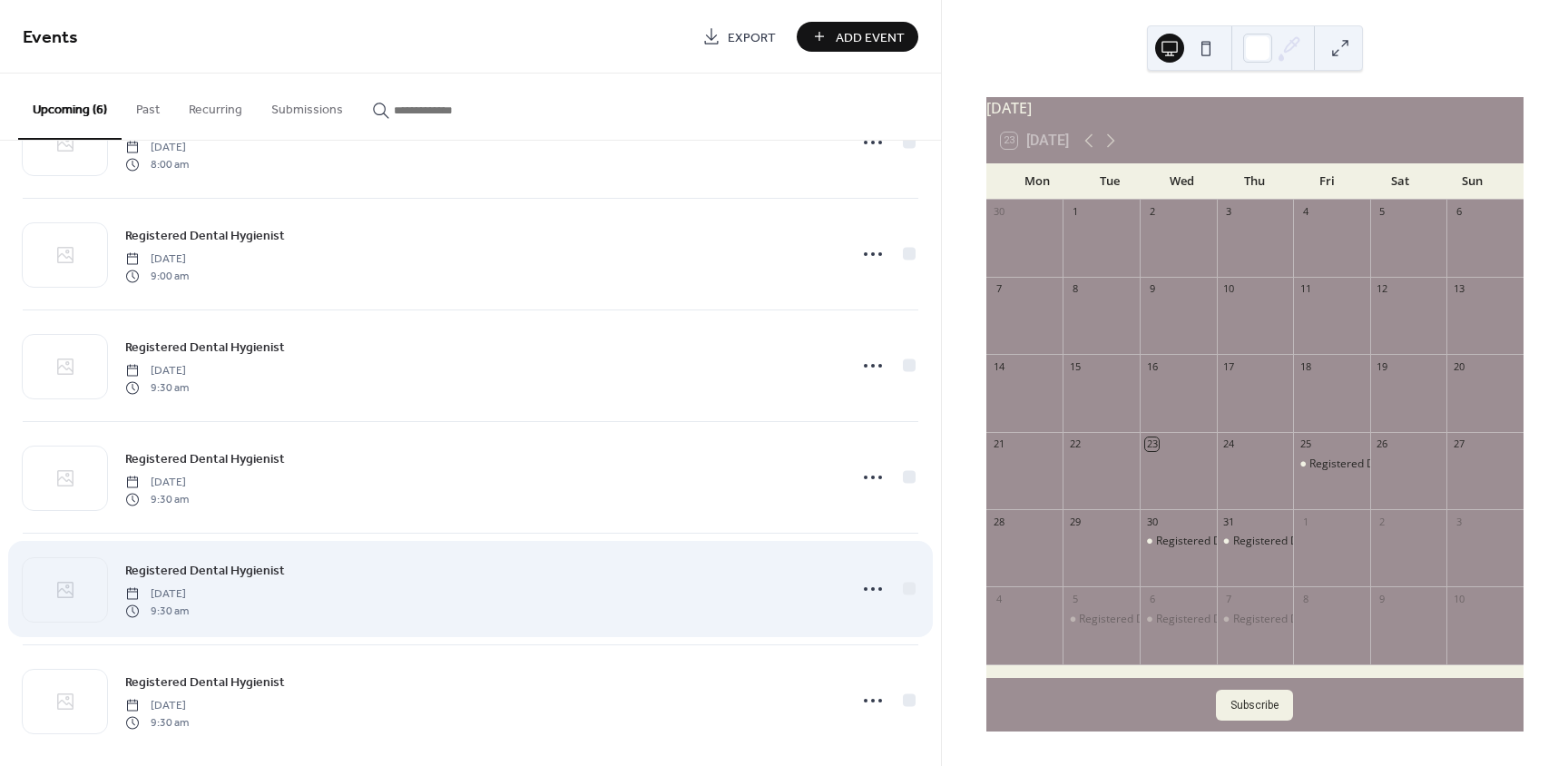 scroll, scrollTop: 98, scrollLeft: 0, axis: vertical 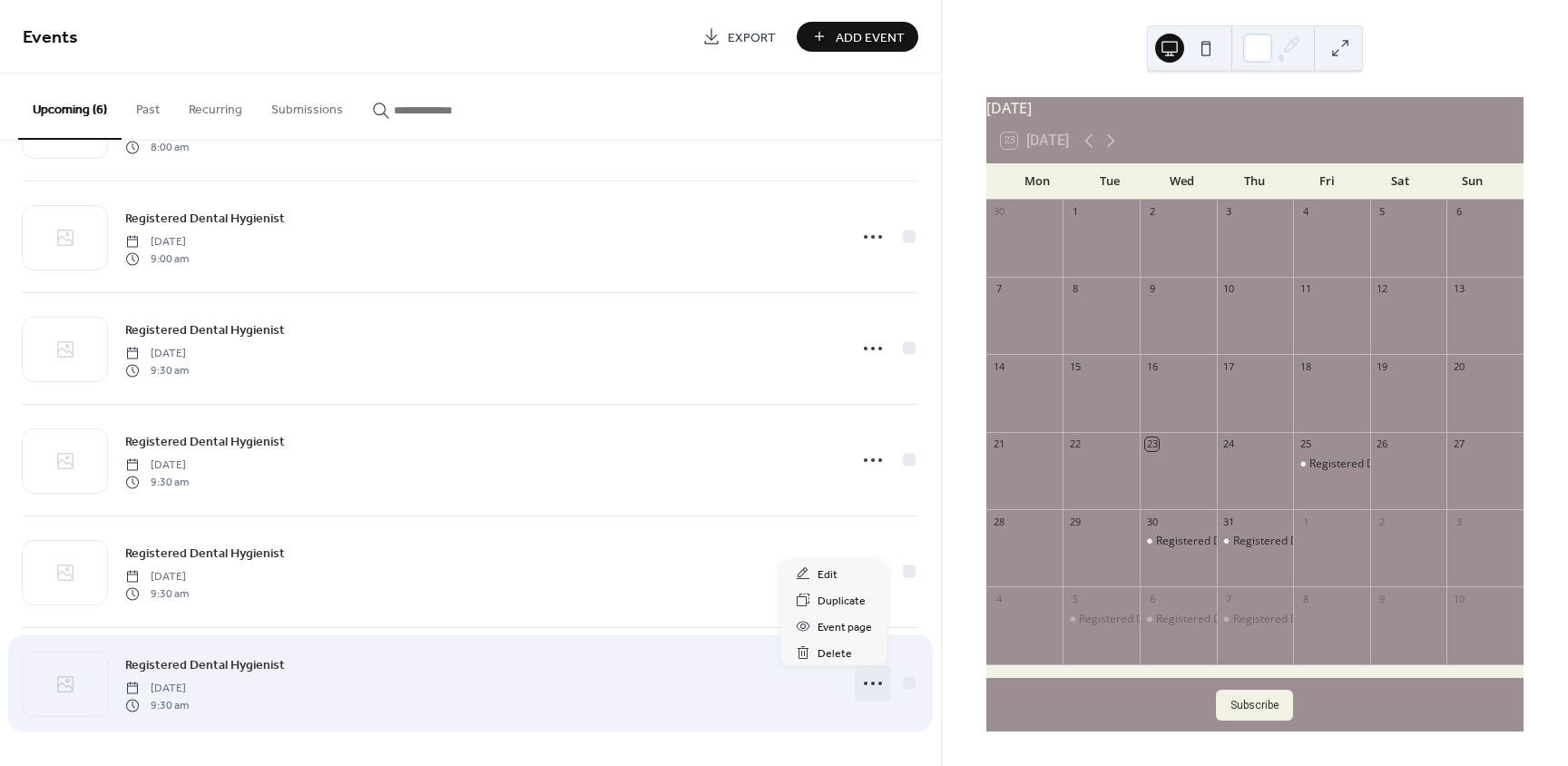 click 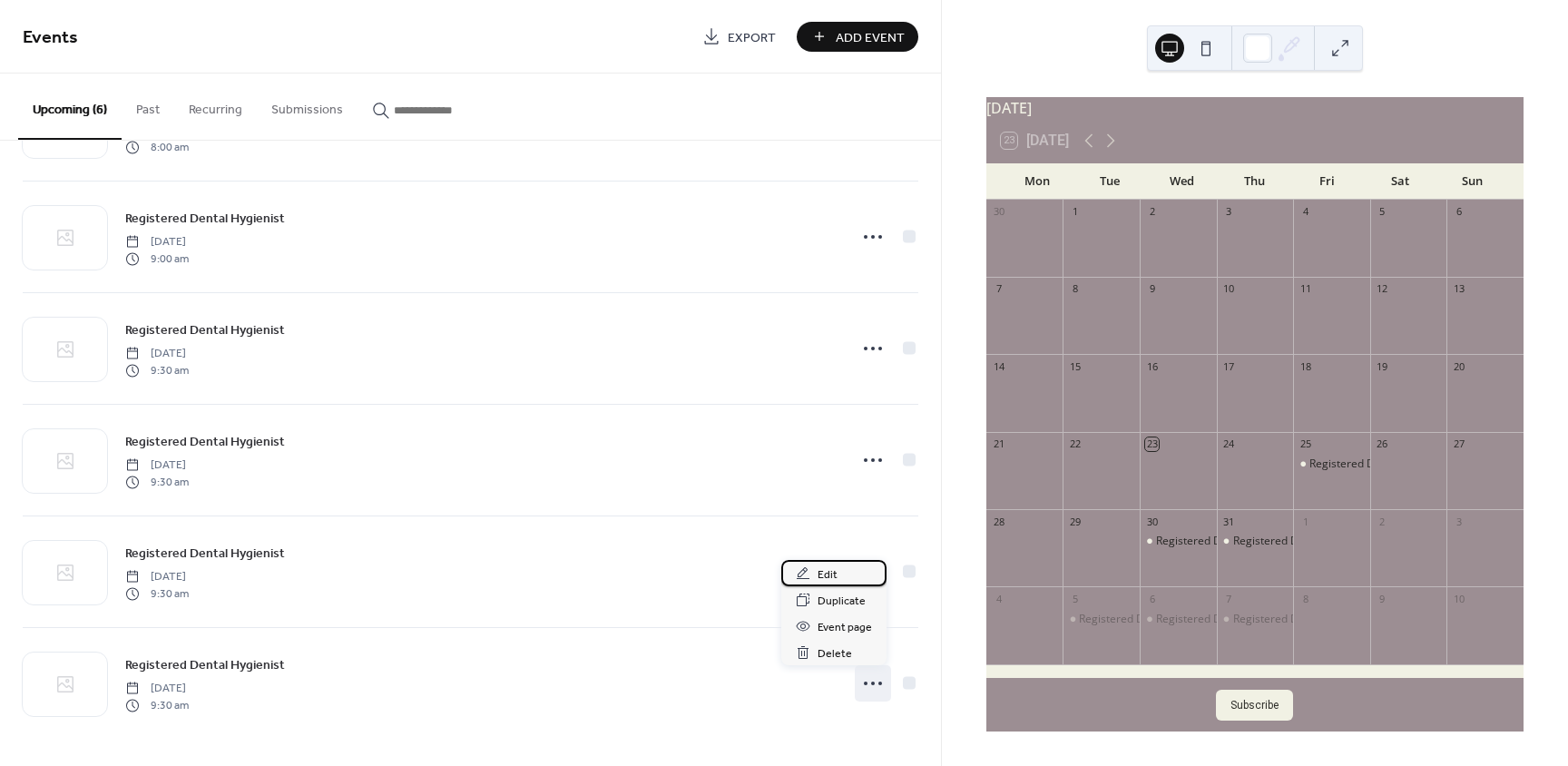 click on "Edit" at bounding box center [828, 574] 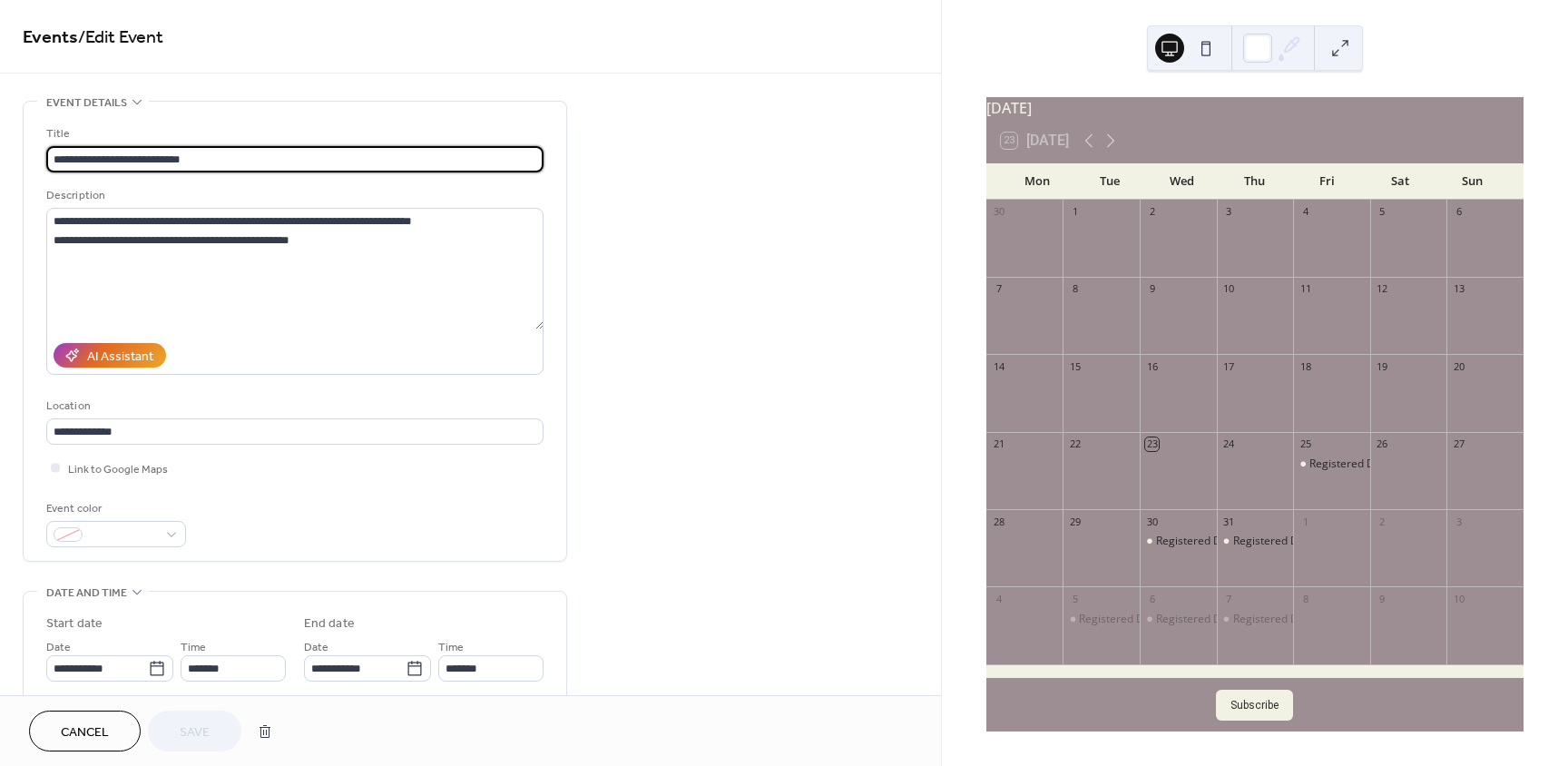 click on "Cancel" at bounding box center [84, 731] 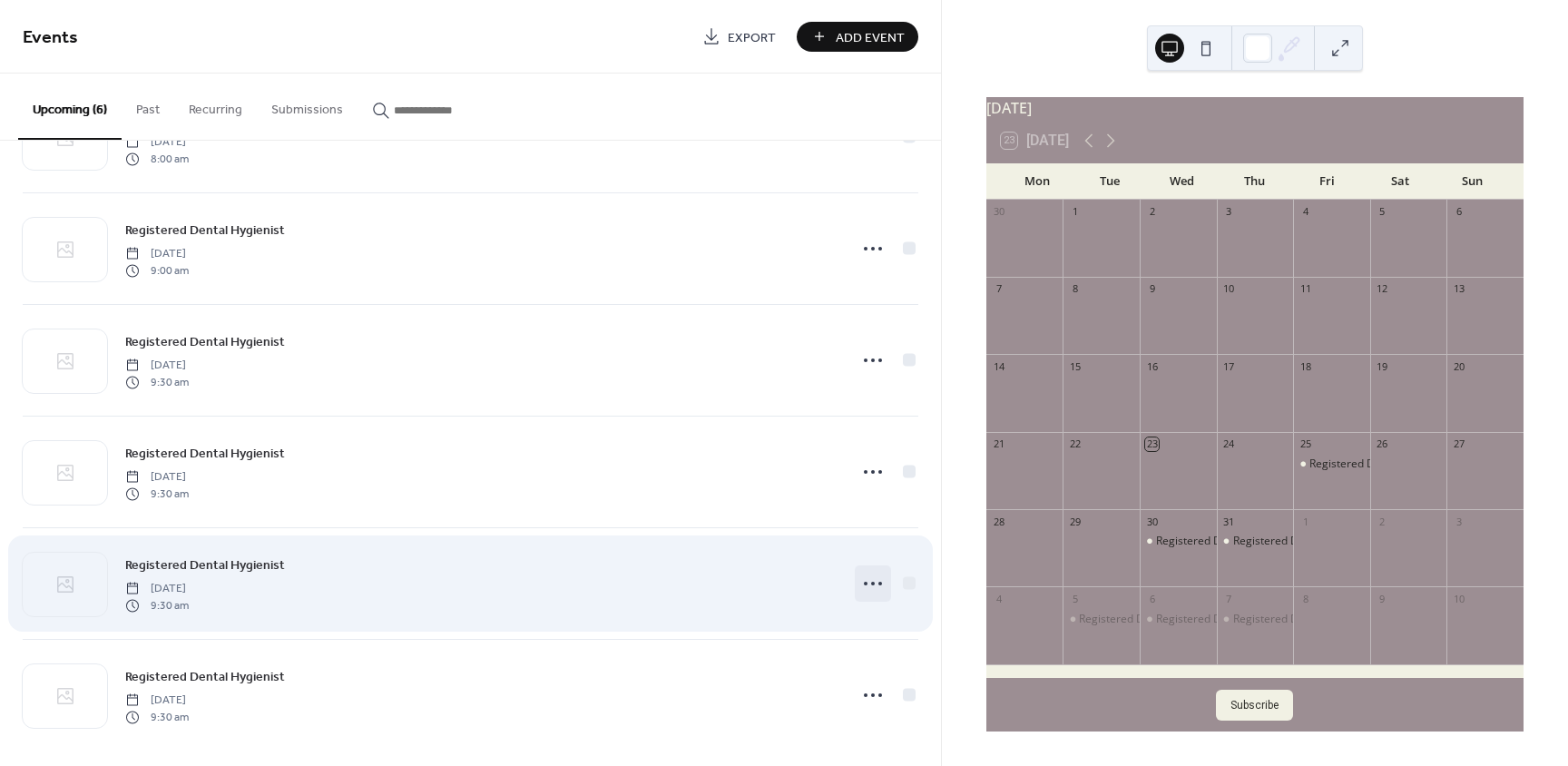 scroll, scrollTop: 98, scrollLeft: 0, axis: vertical 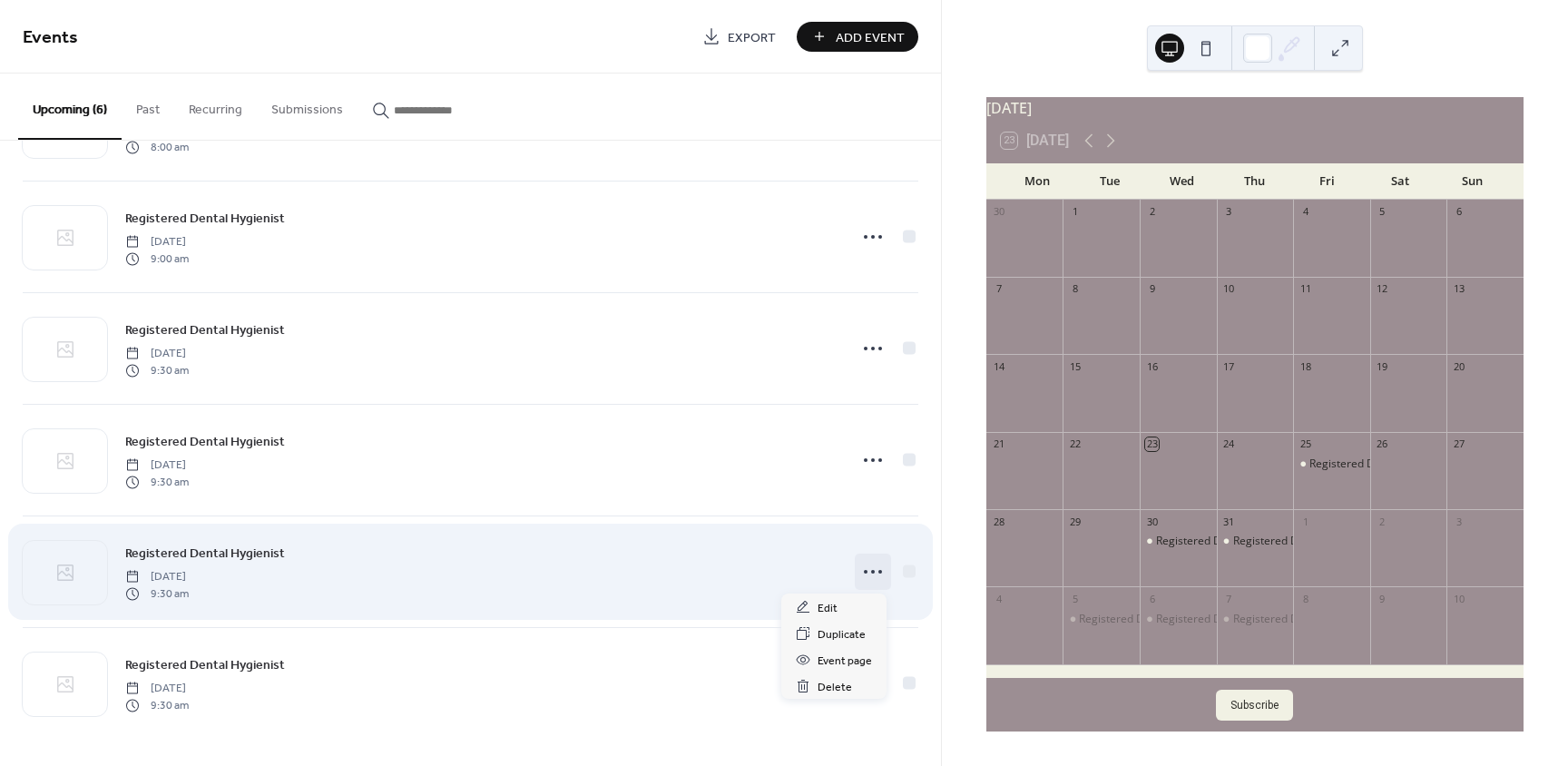 click at bounding box center (873, 572) 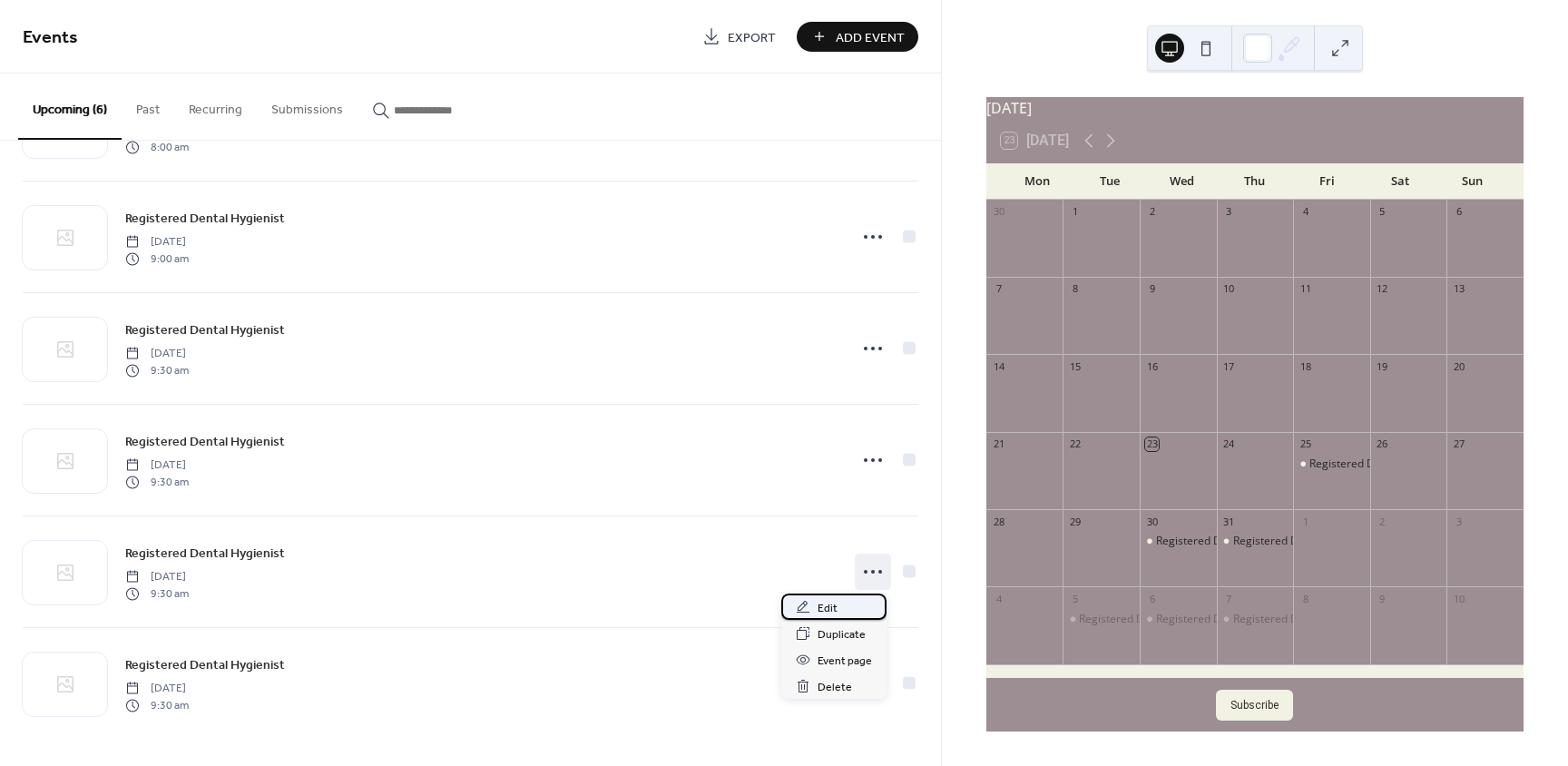 click on "Edit" at bounding box center [828, 608] 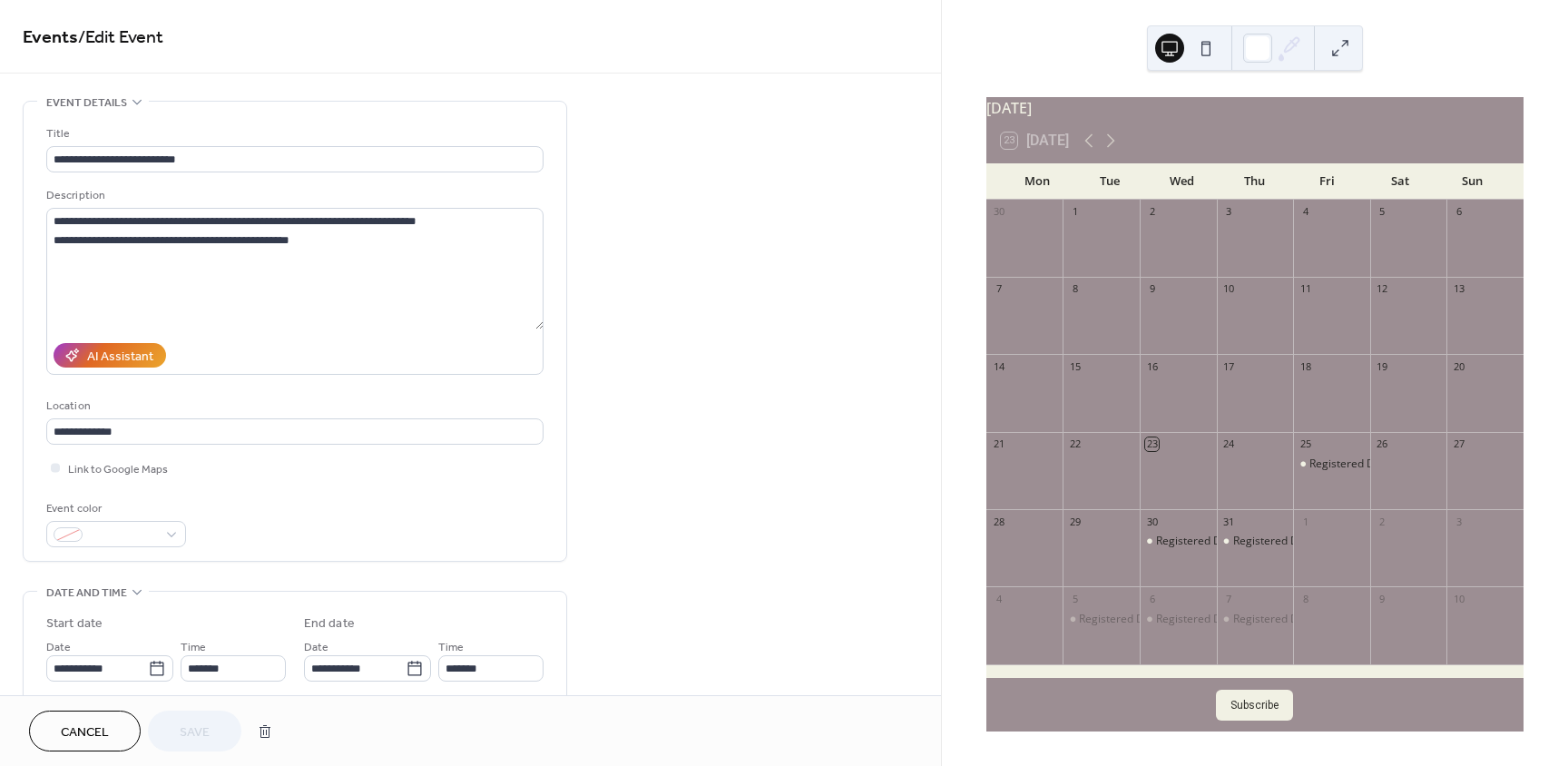 click on "Cancel" at bounding box center (84, 732) 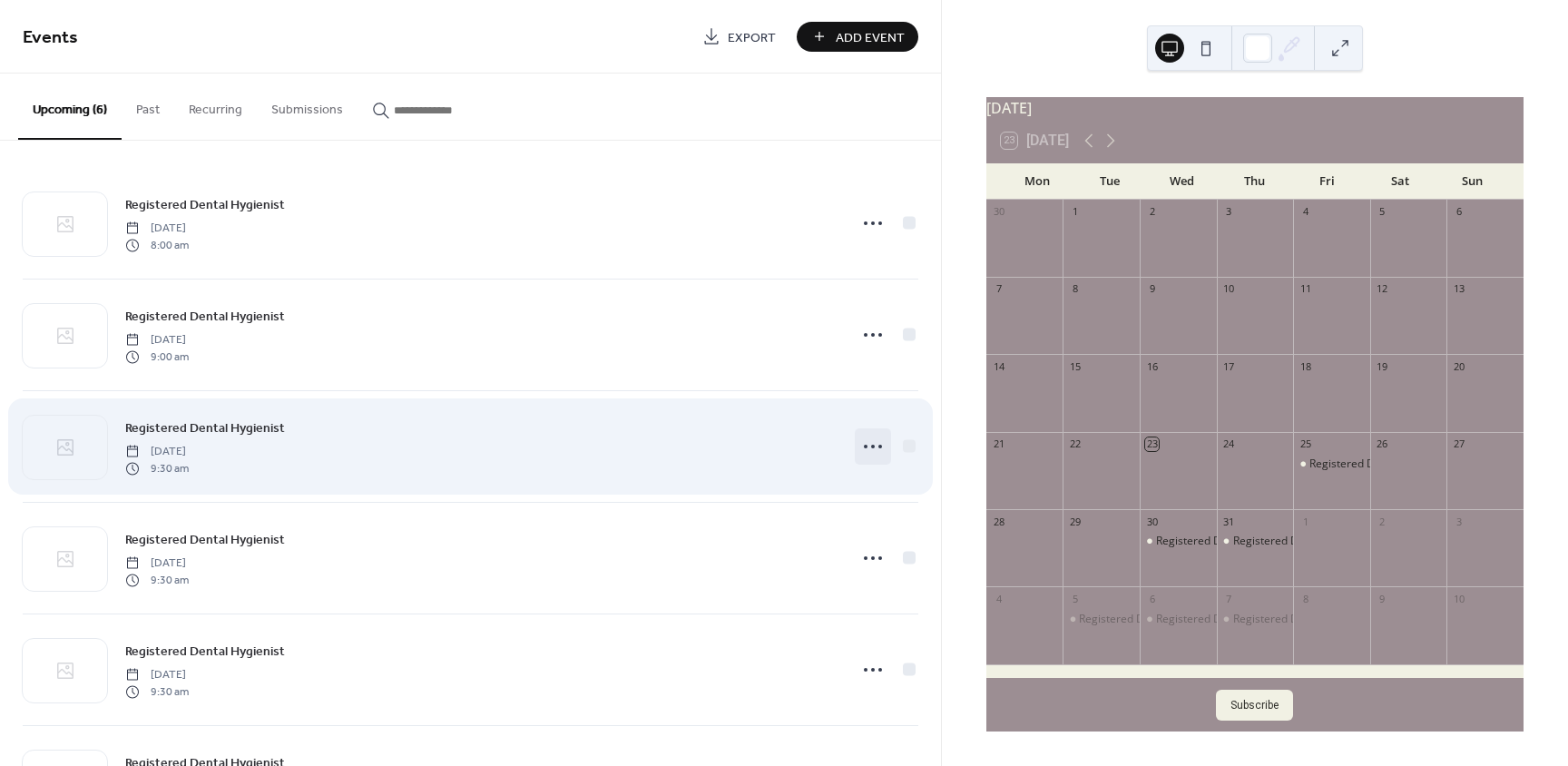 click 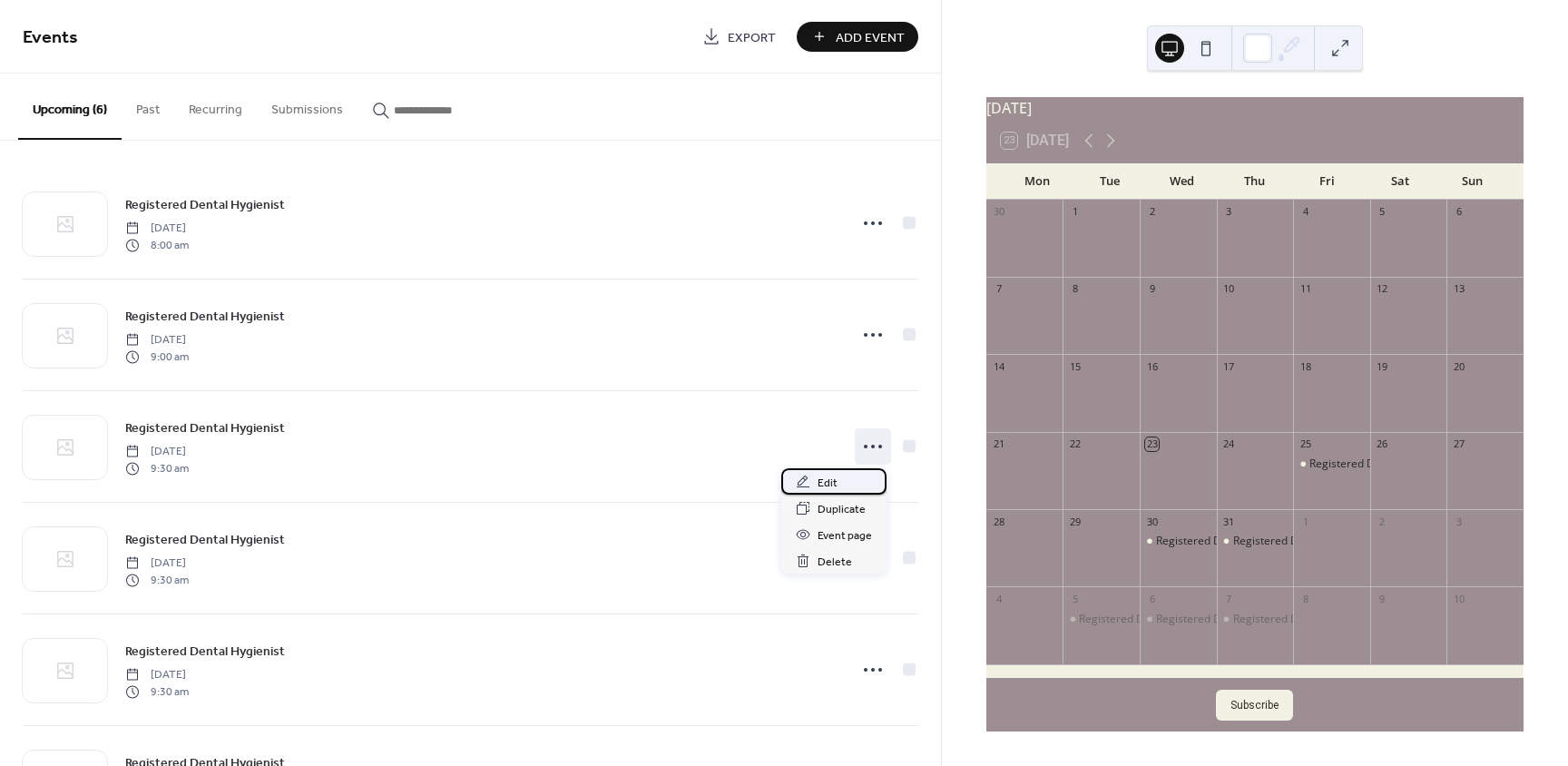 click on "Edit" at bounding box center [828, 483] 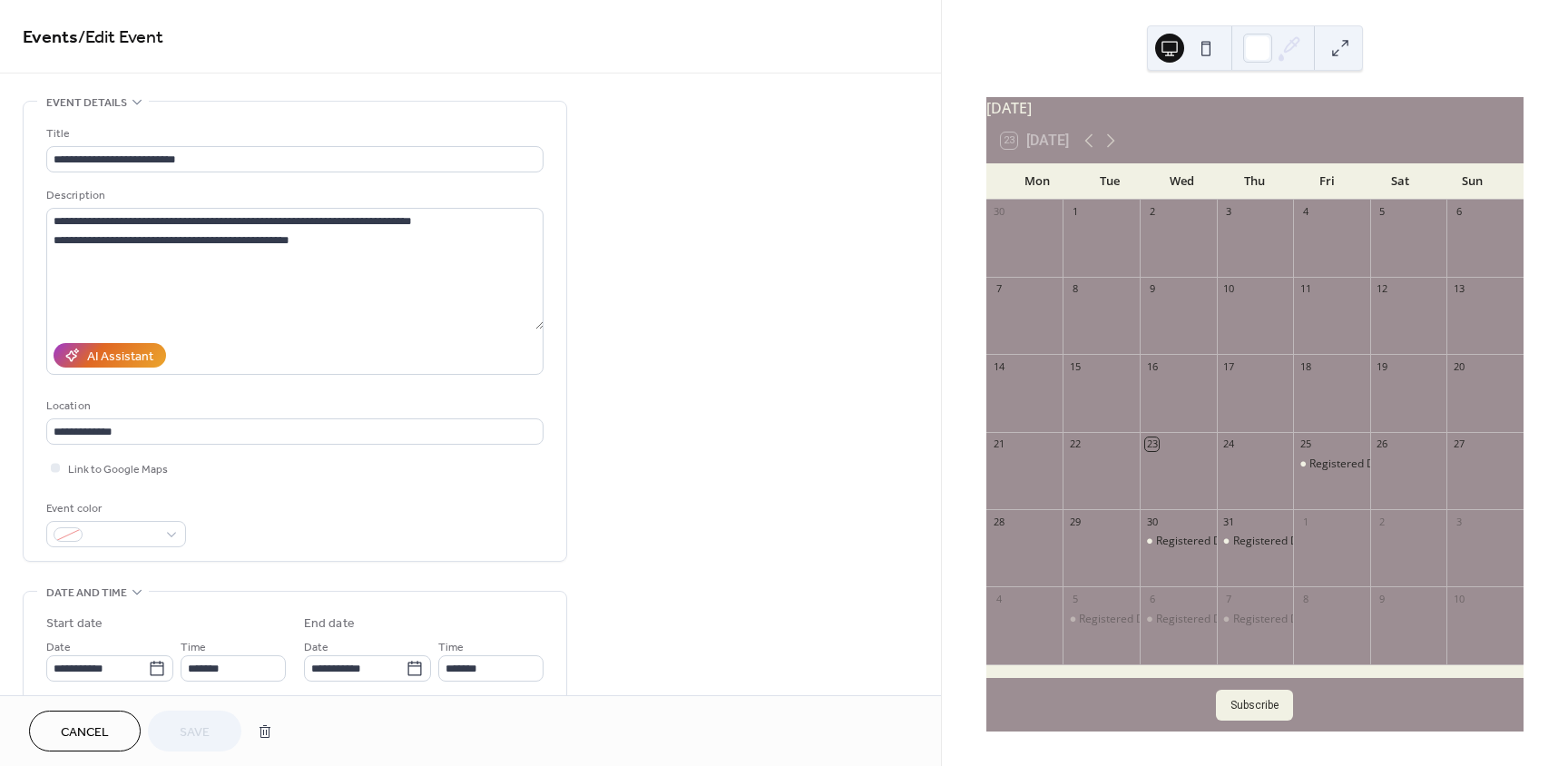 click on "Cancel" at bounding box center (84, 732) 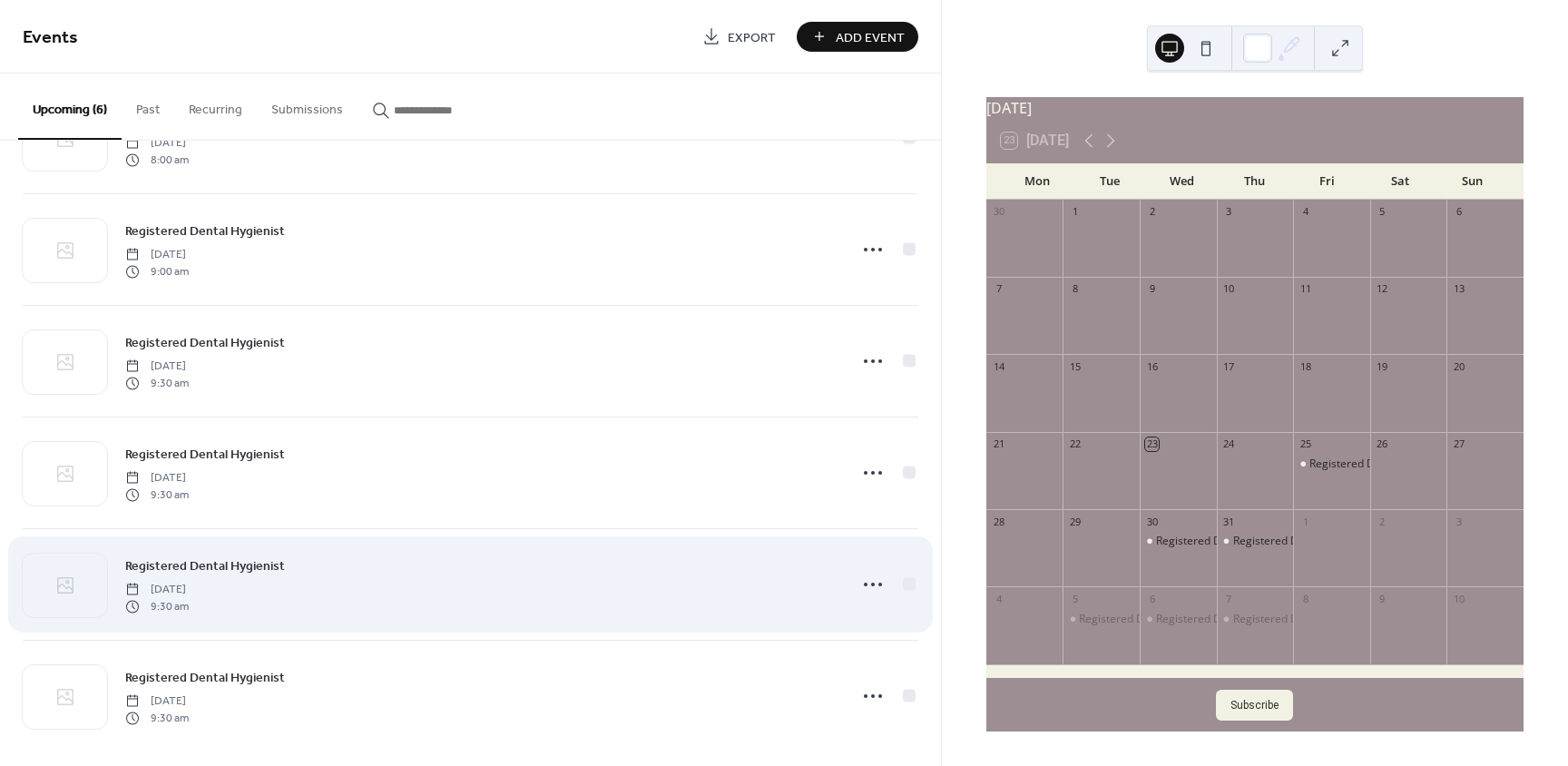 scroll, scrollTop: 98, scrollLeft: 0, axis: vertical 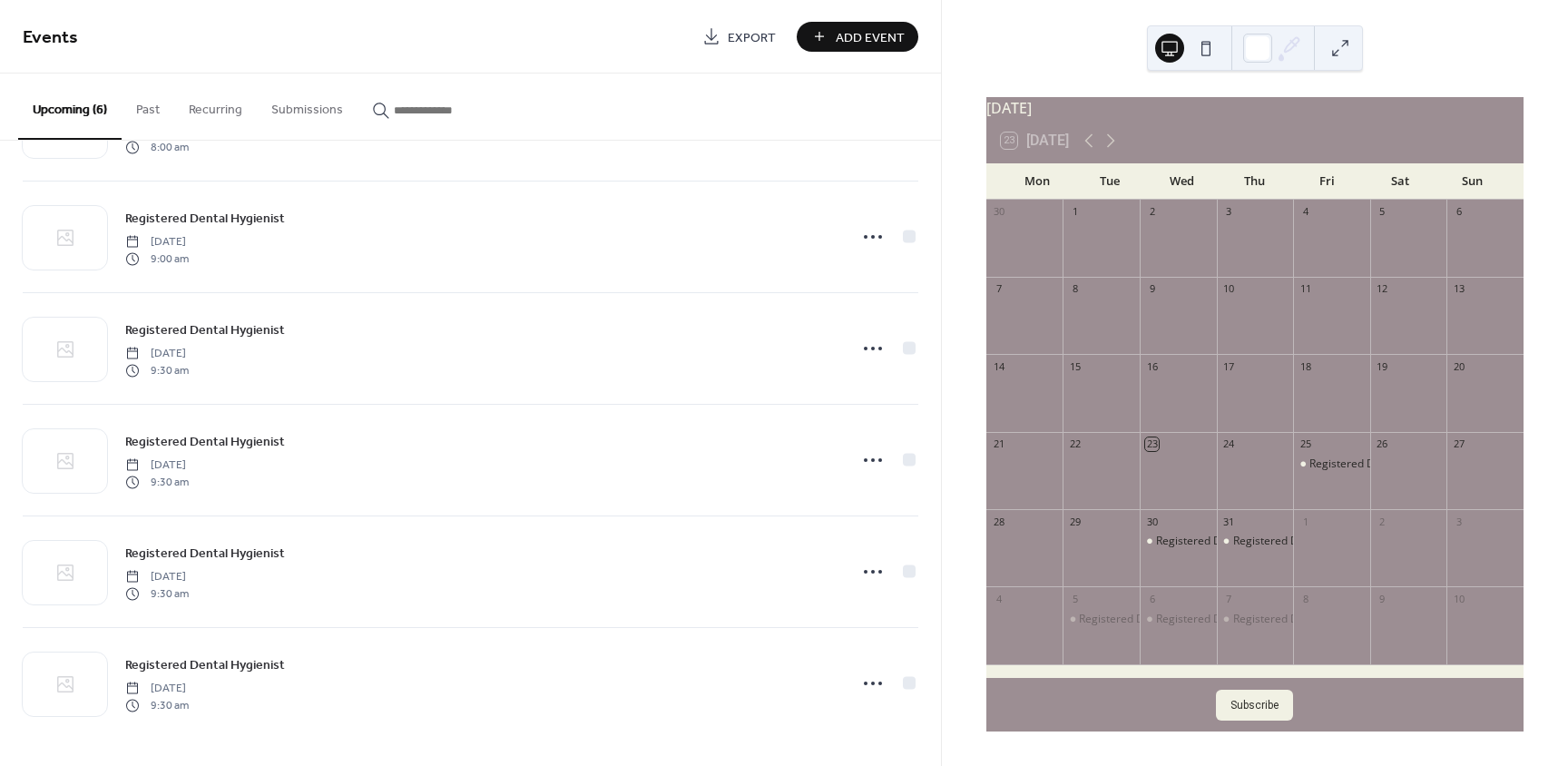 click on "Add Event" at bounding box center [870, 37] 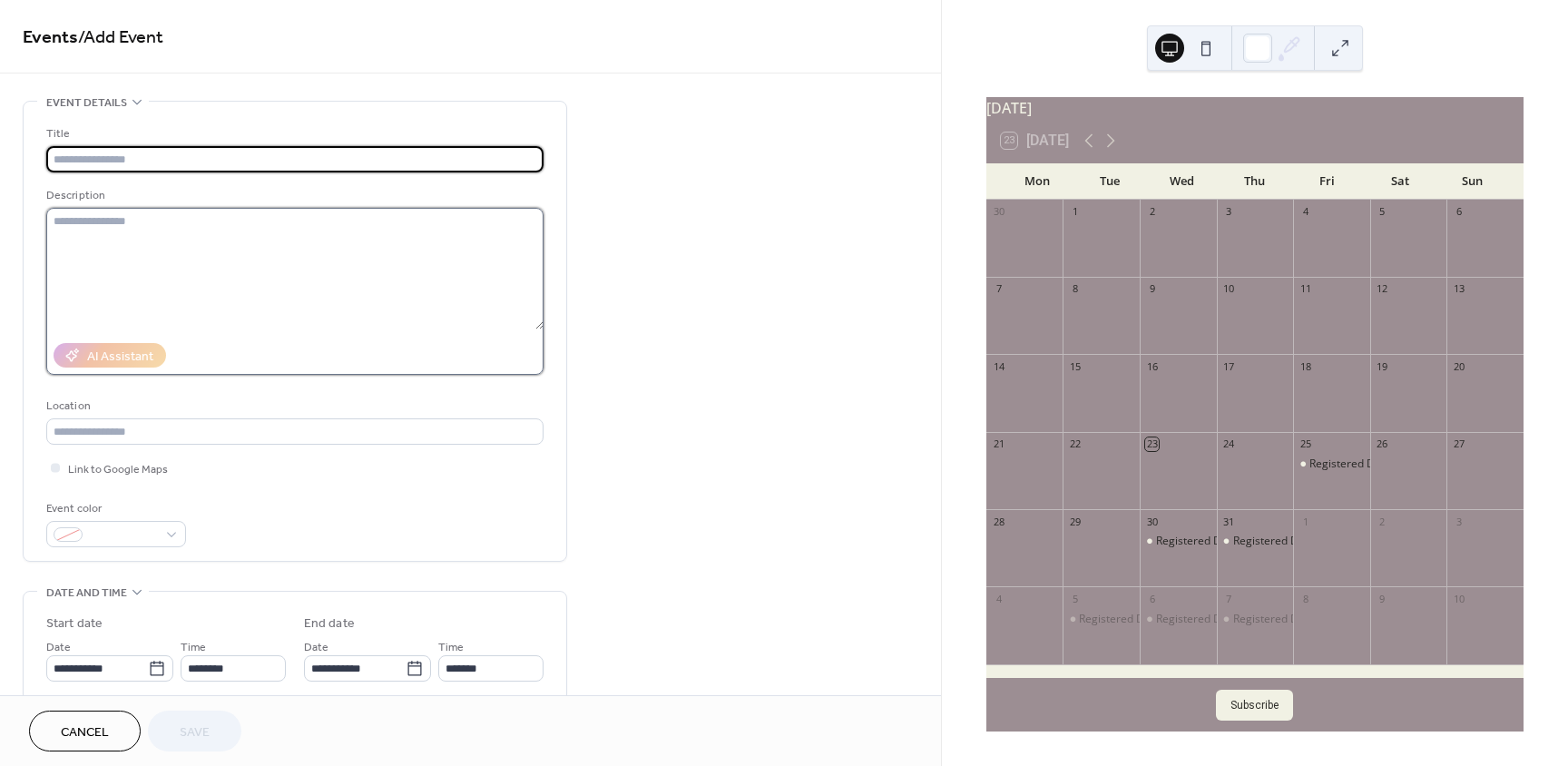 click at bounding box center (295, 269) 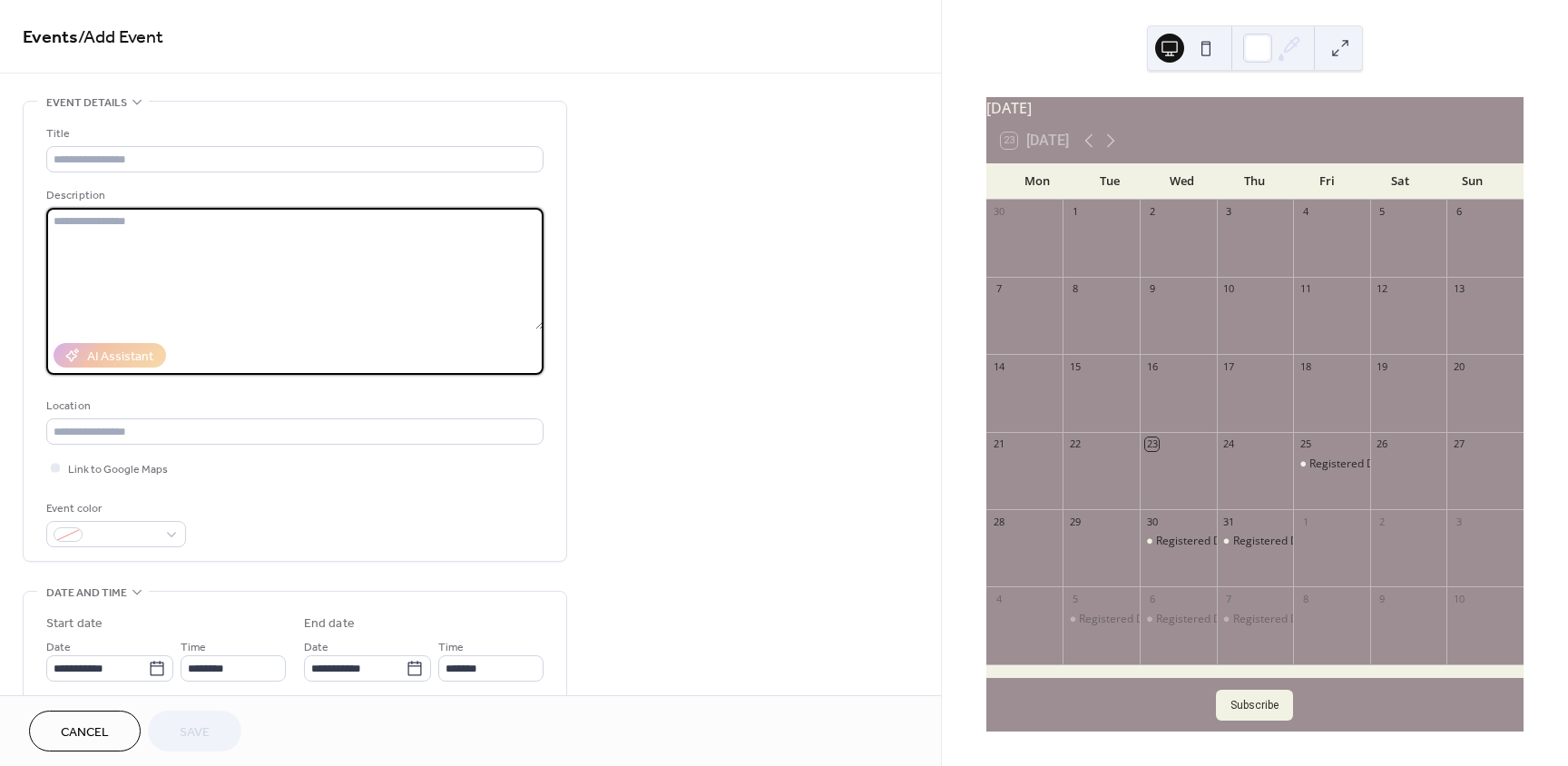 paste on "**********" 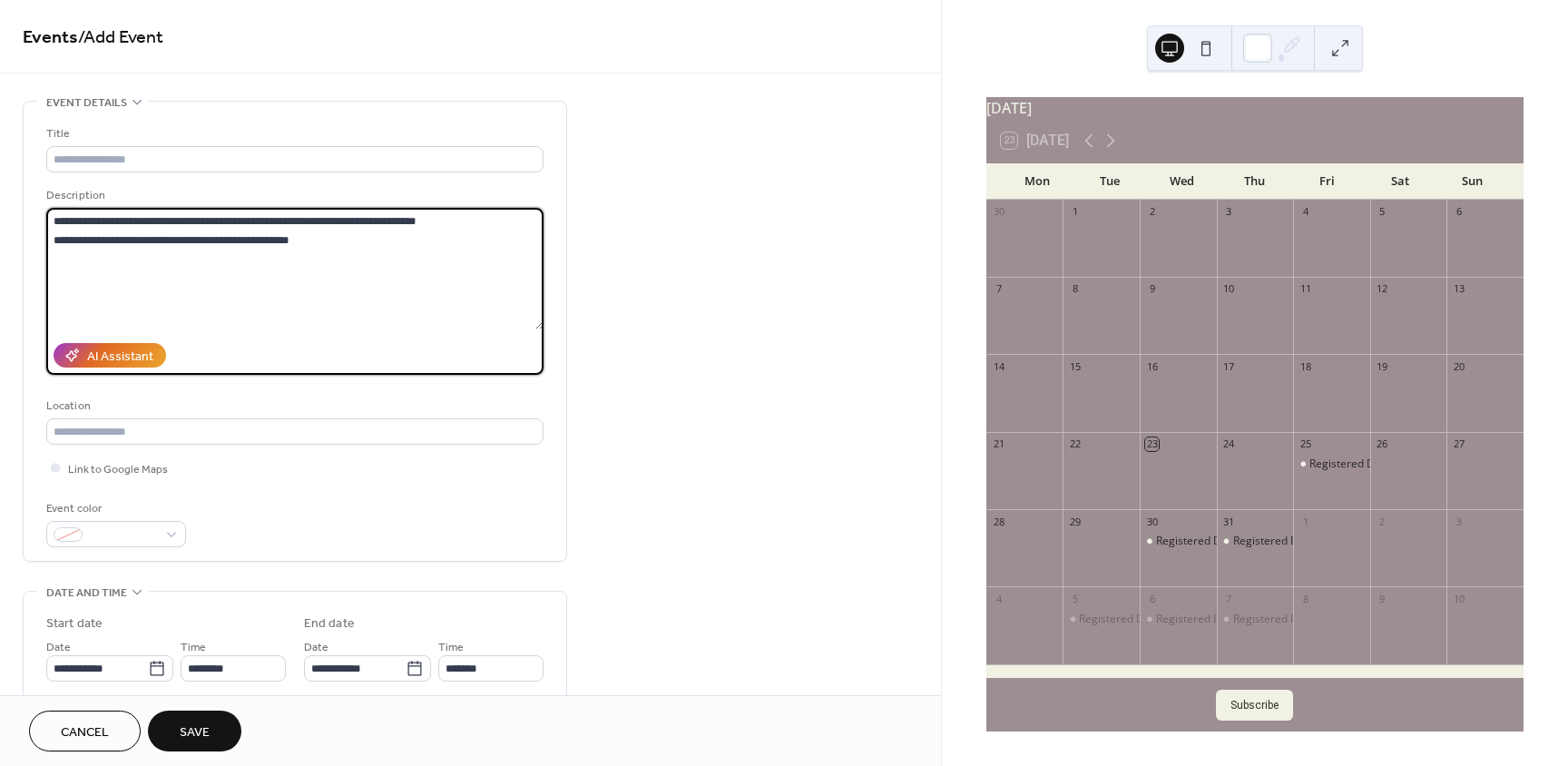 click on "**********" at bounding box center (295, 269) 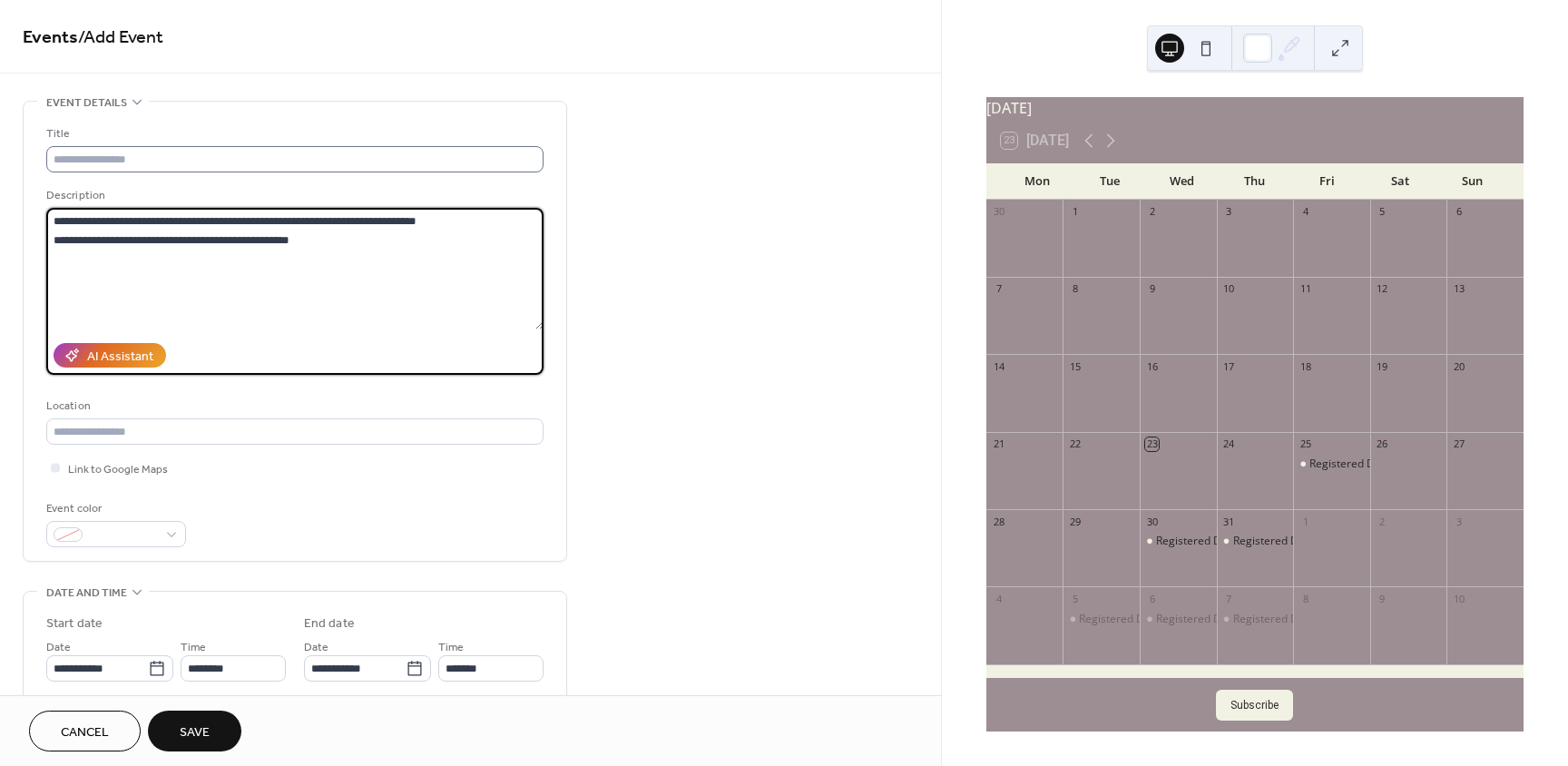 type on "**********" 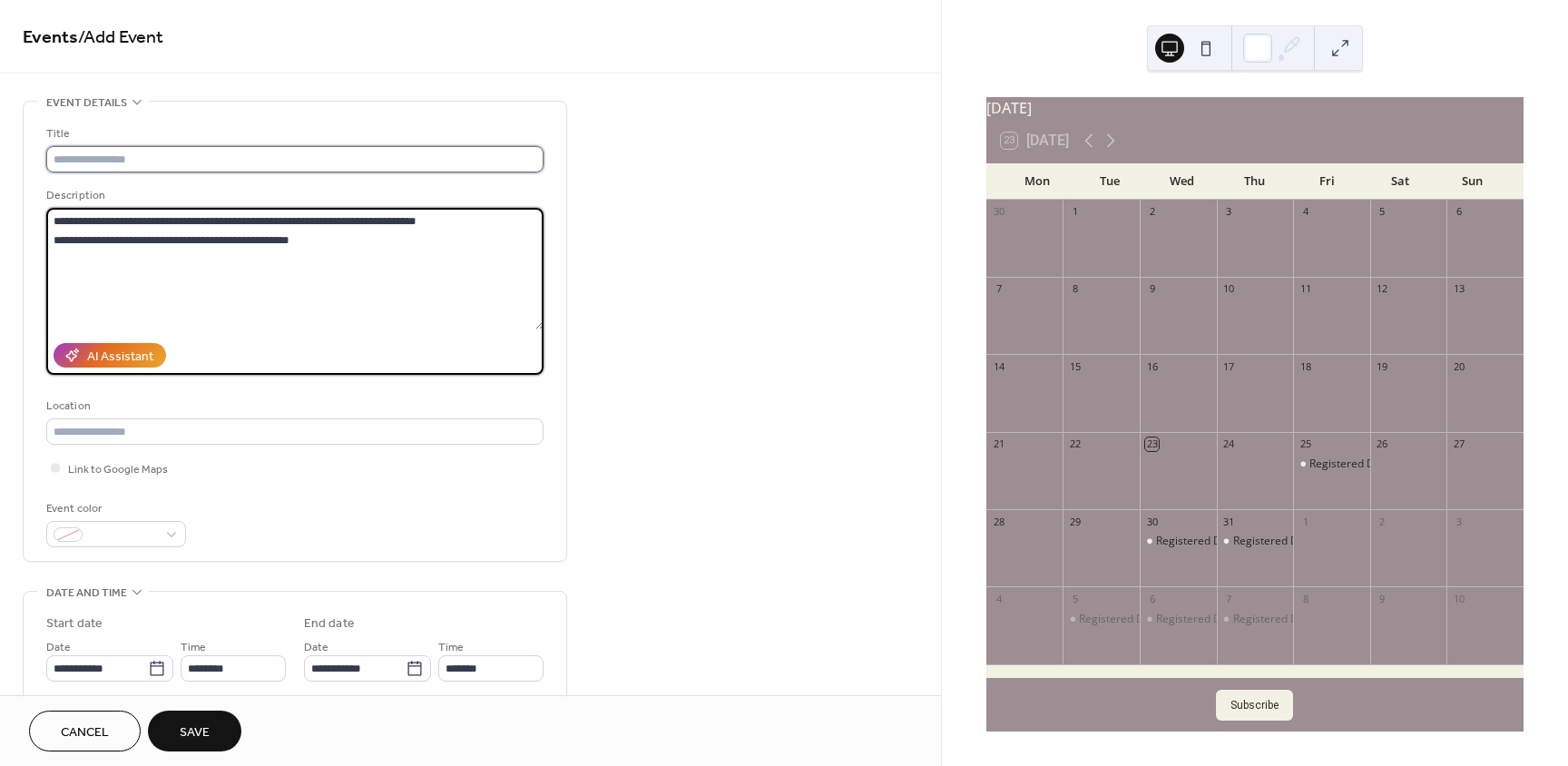 click at bounding box center (295, 159) 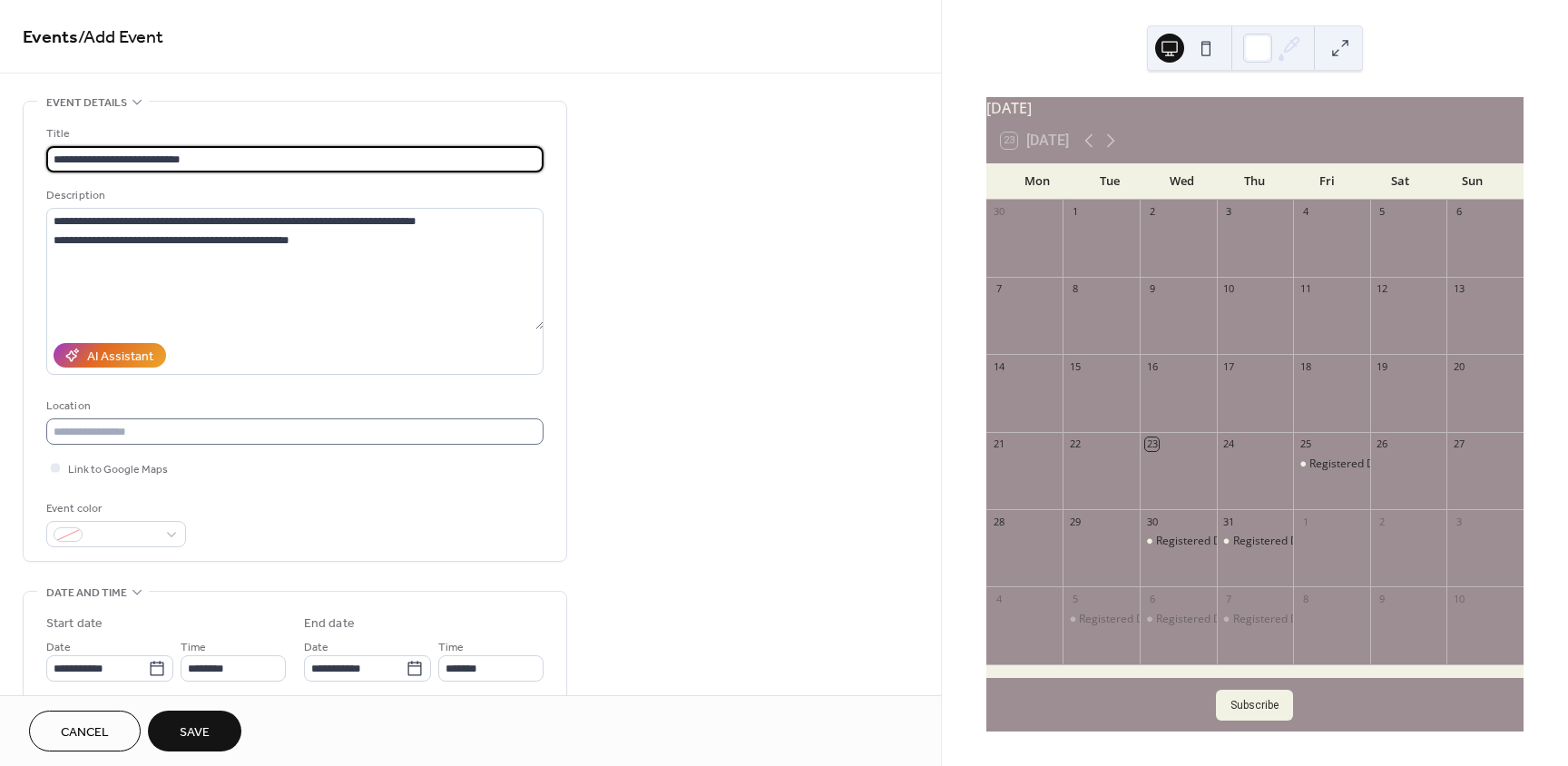 type on "**********" 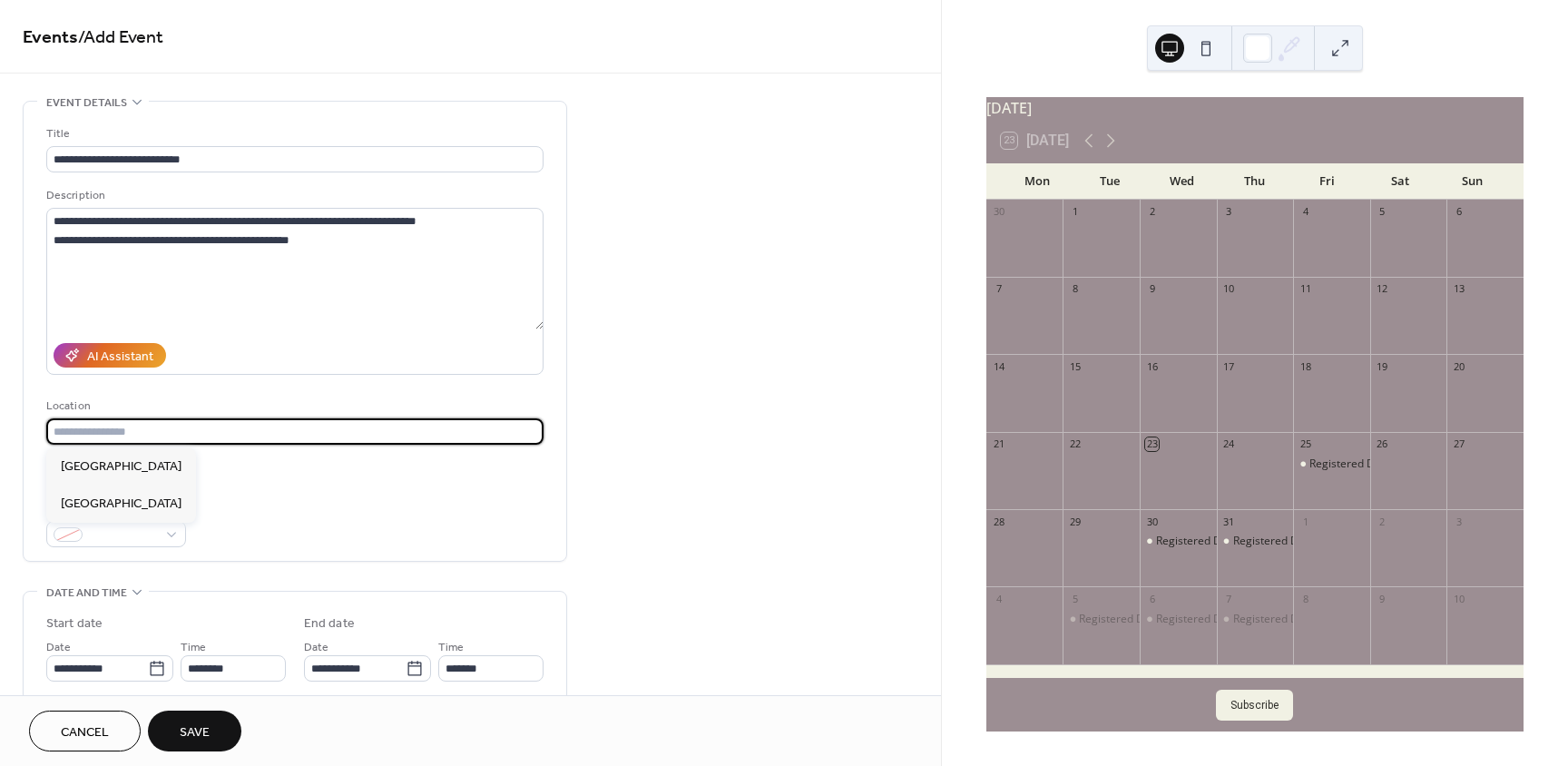 click at bounding box center (295, 431) 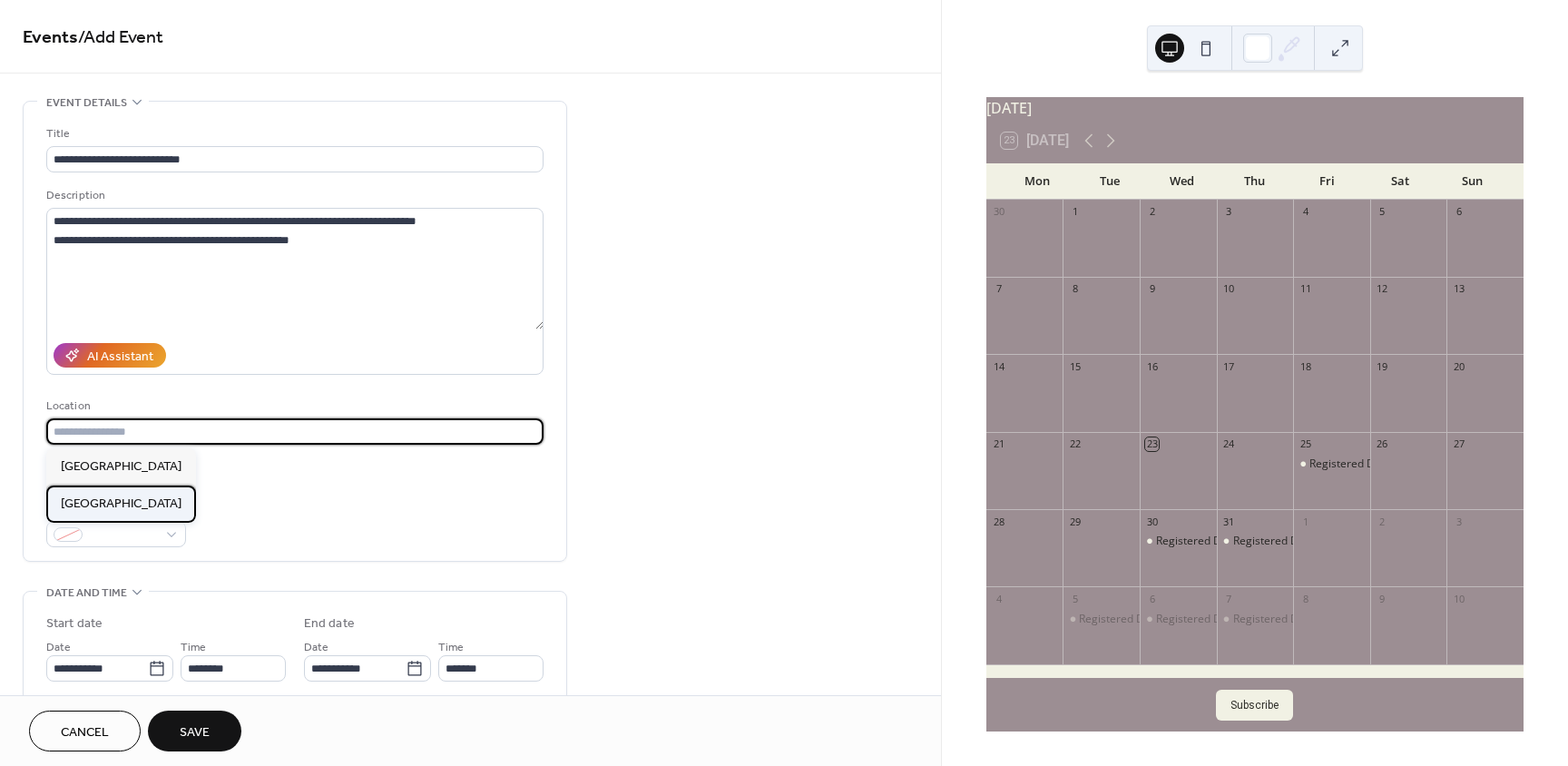 click on "[GEOGRAPHIC_DATA]" at bounding box center [121, 504] 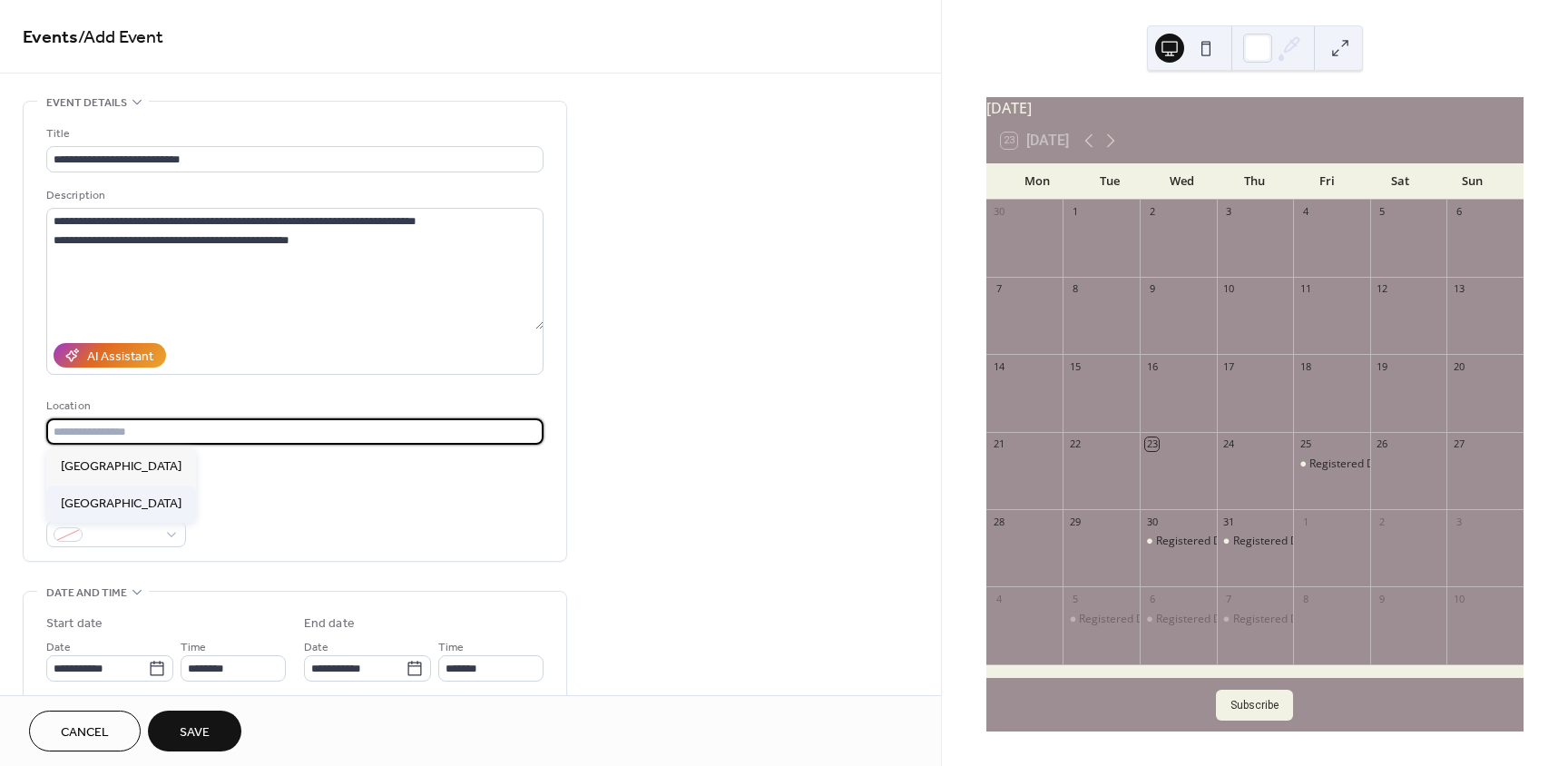 type on "**********" 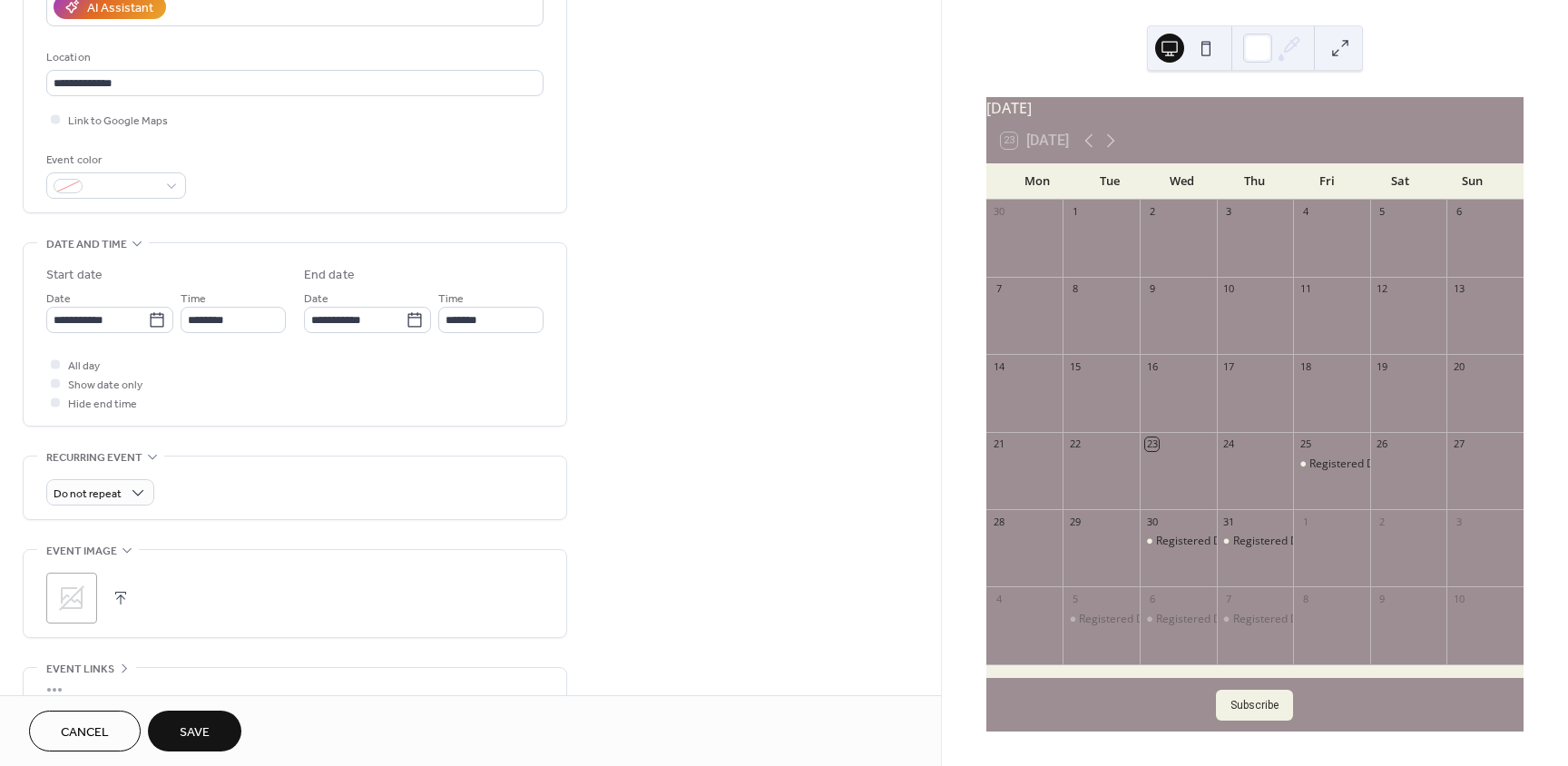 scroll, scrollTop: 363, scrollLeft: 0, axis: vertical 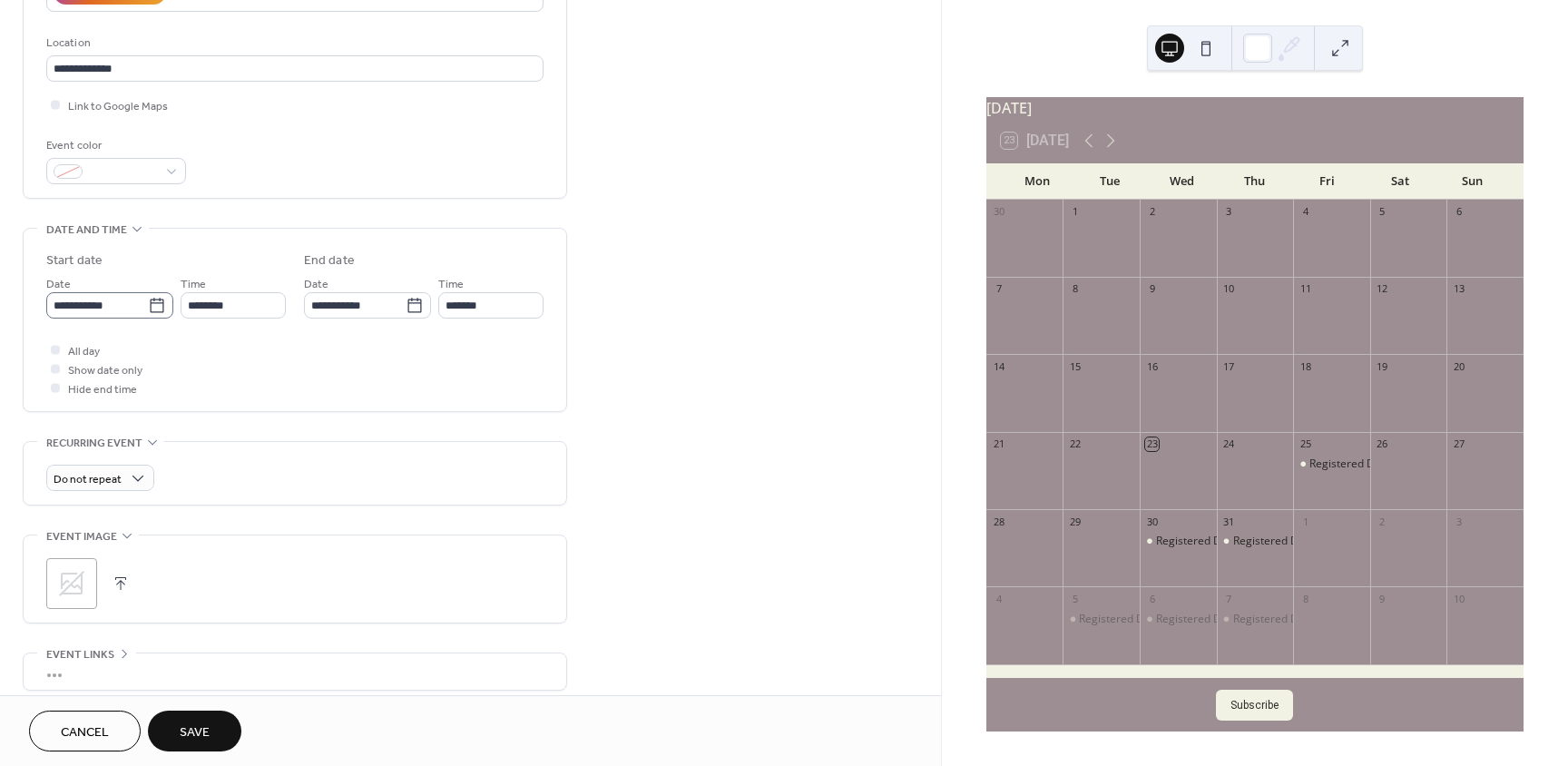 click 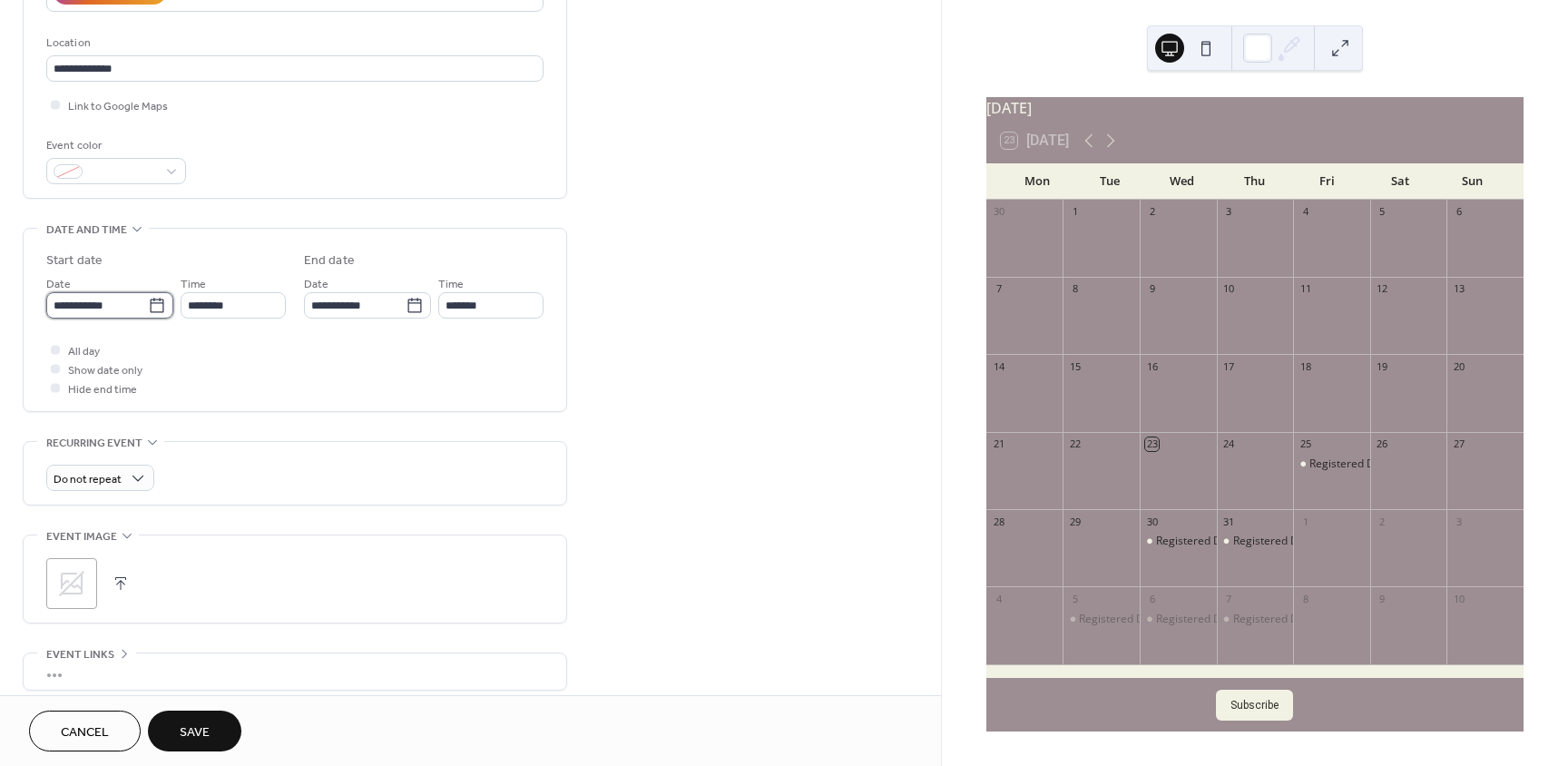 click on "**********" at bounding box center (97, 305) 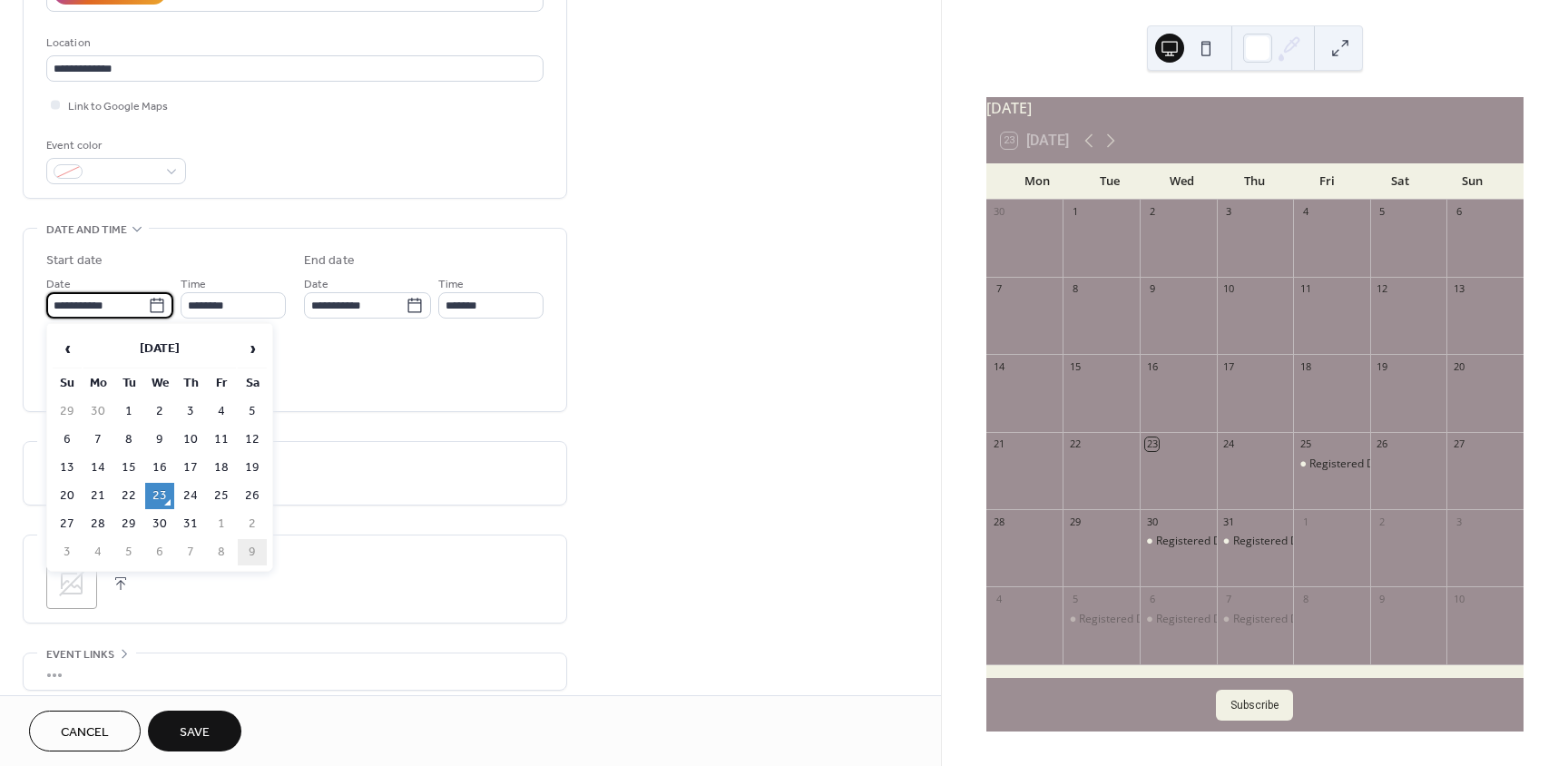 click on "9" at bounding box center (252, 552) 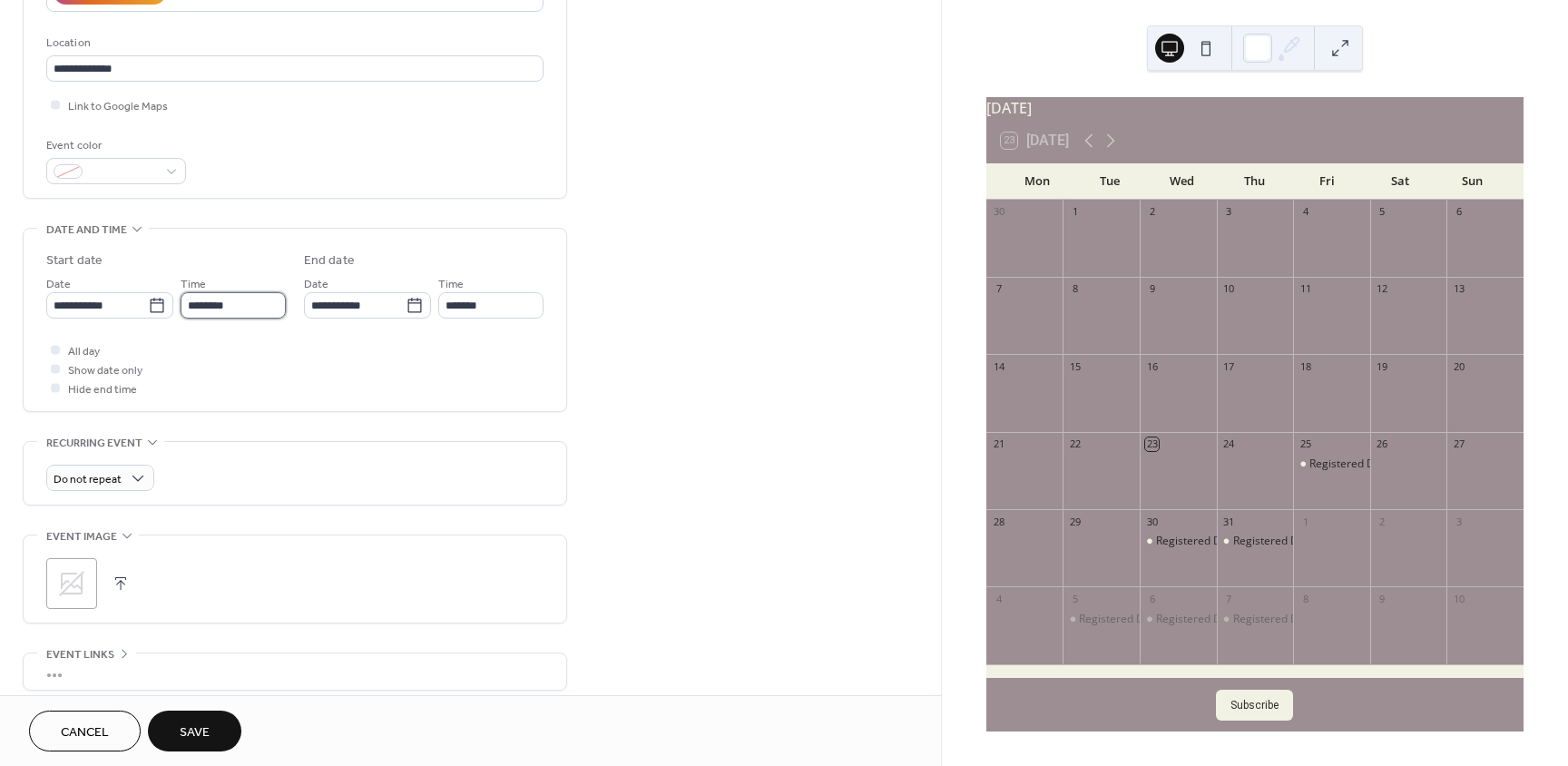 click on "********" at bounding box center (233, 305) 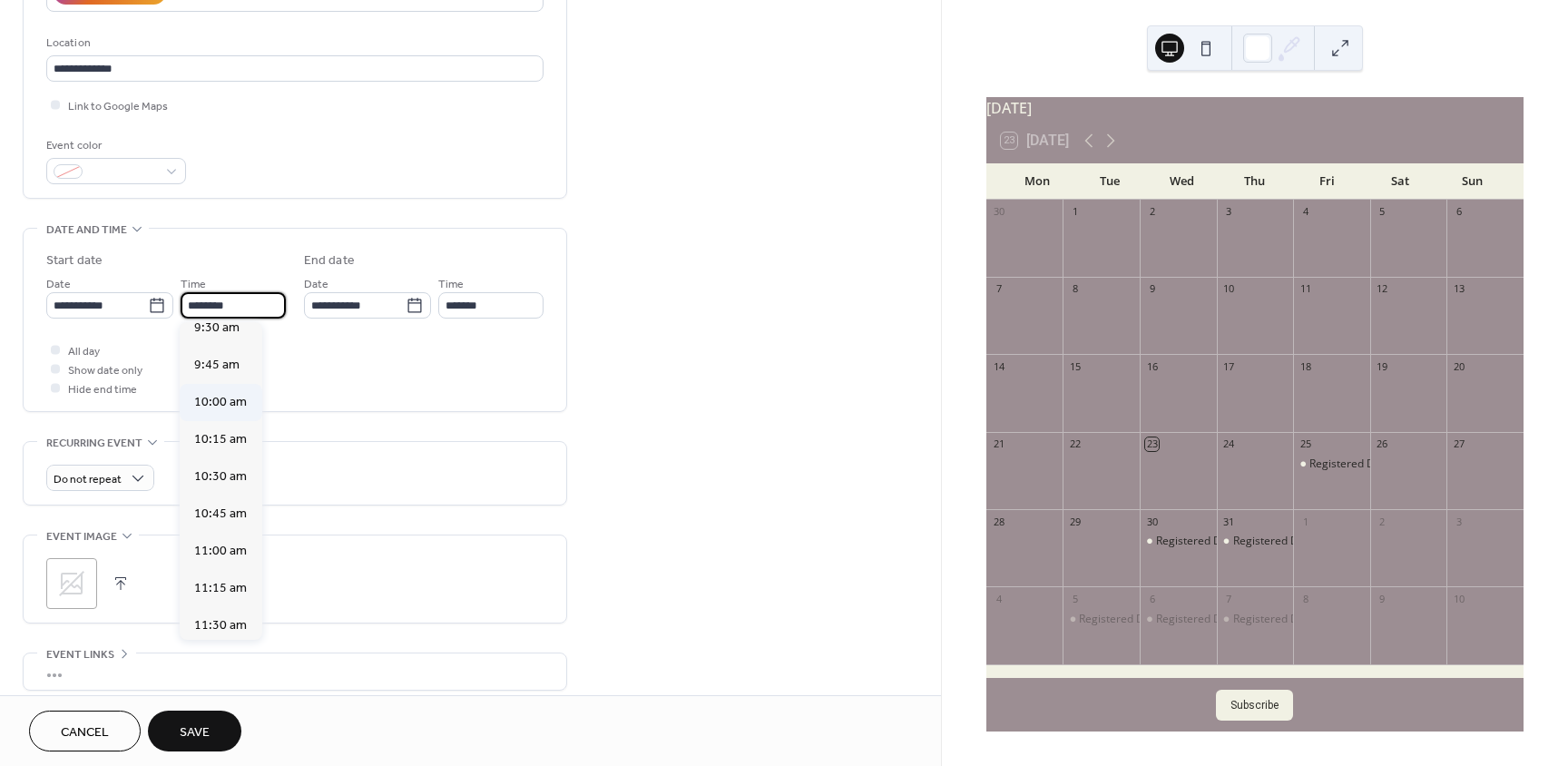 scroll, scrollTop: 1423, scrollLeft: 0, axis: vertical 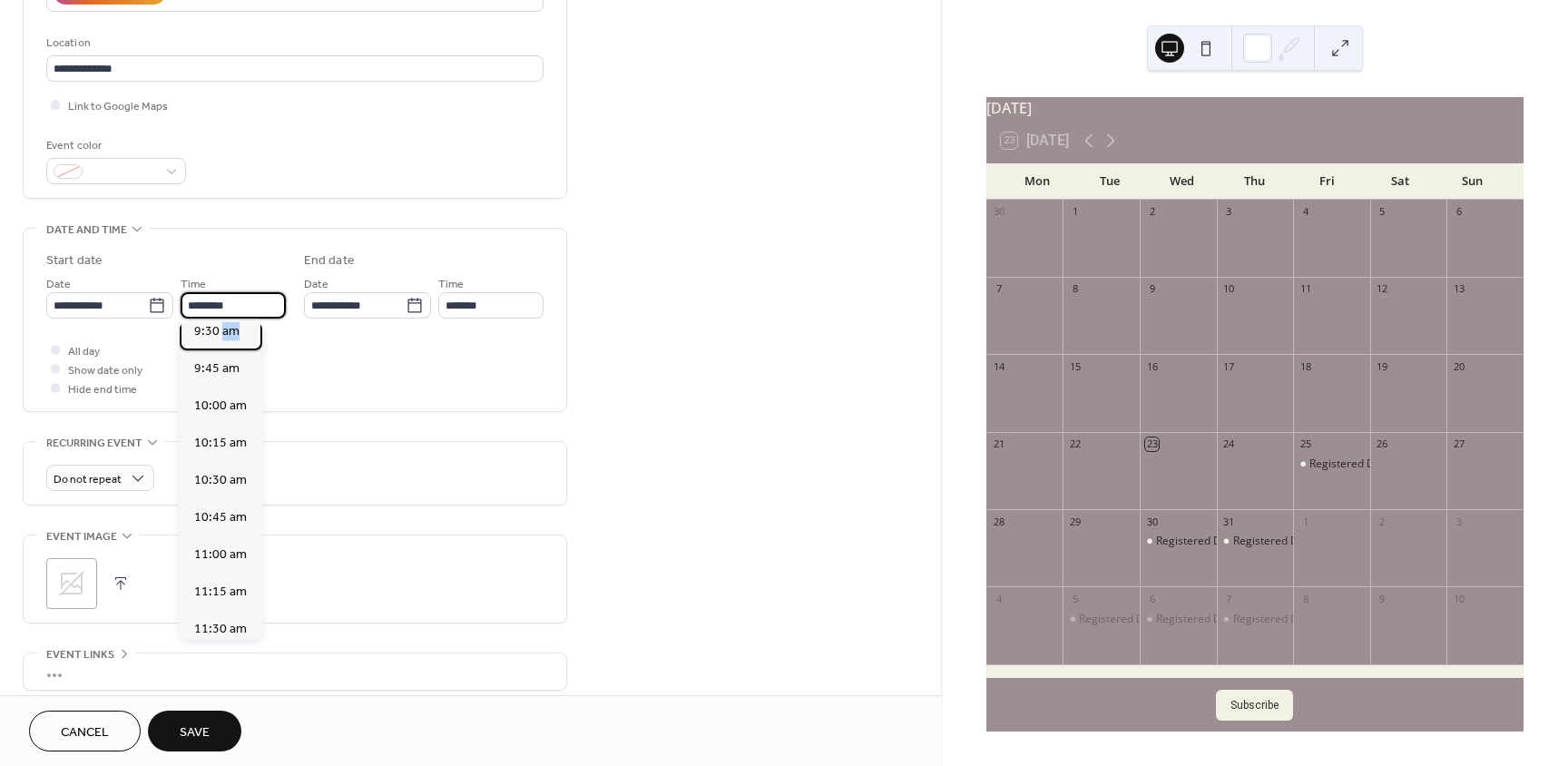 click on "9:30 am" at bounding box center (220, 331) 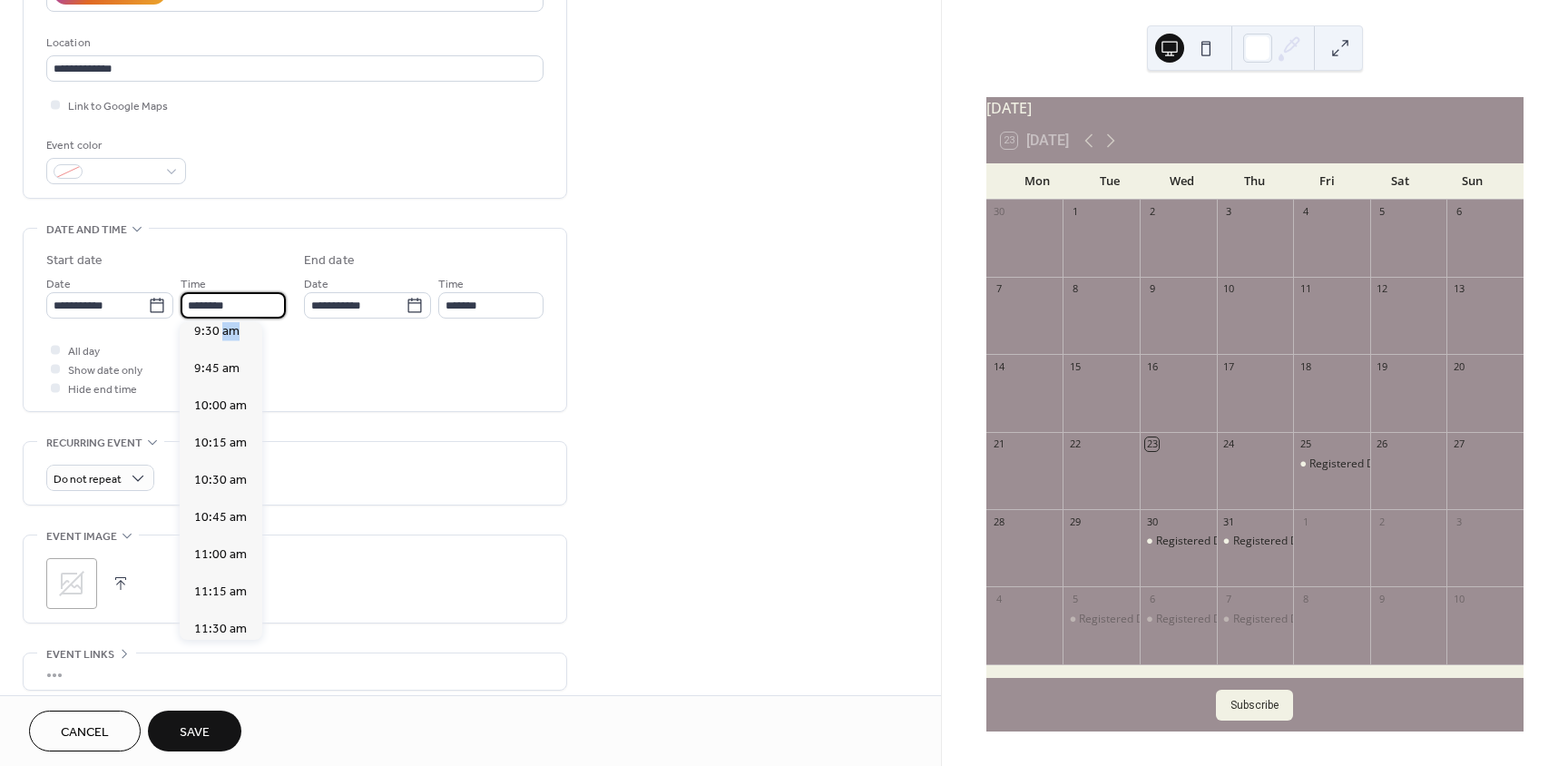 type on "*******" 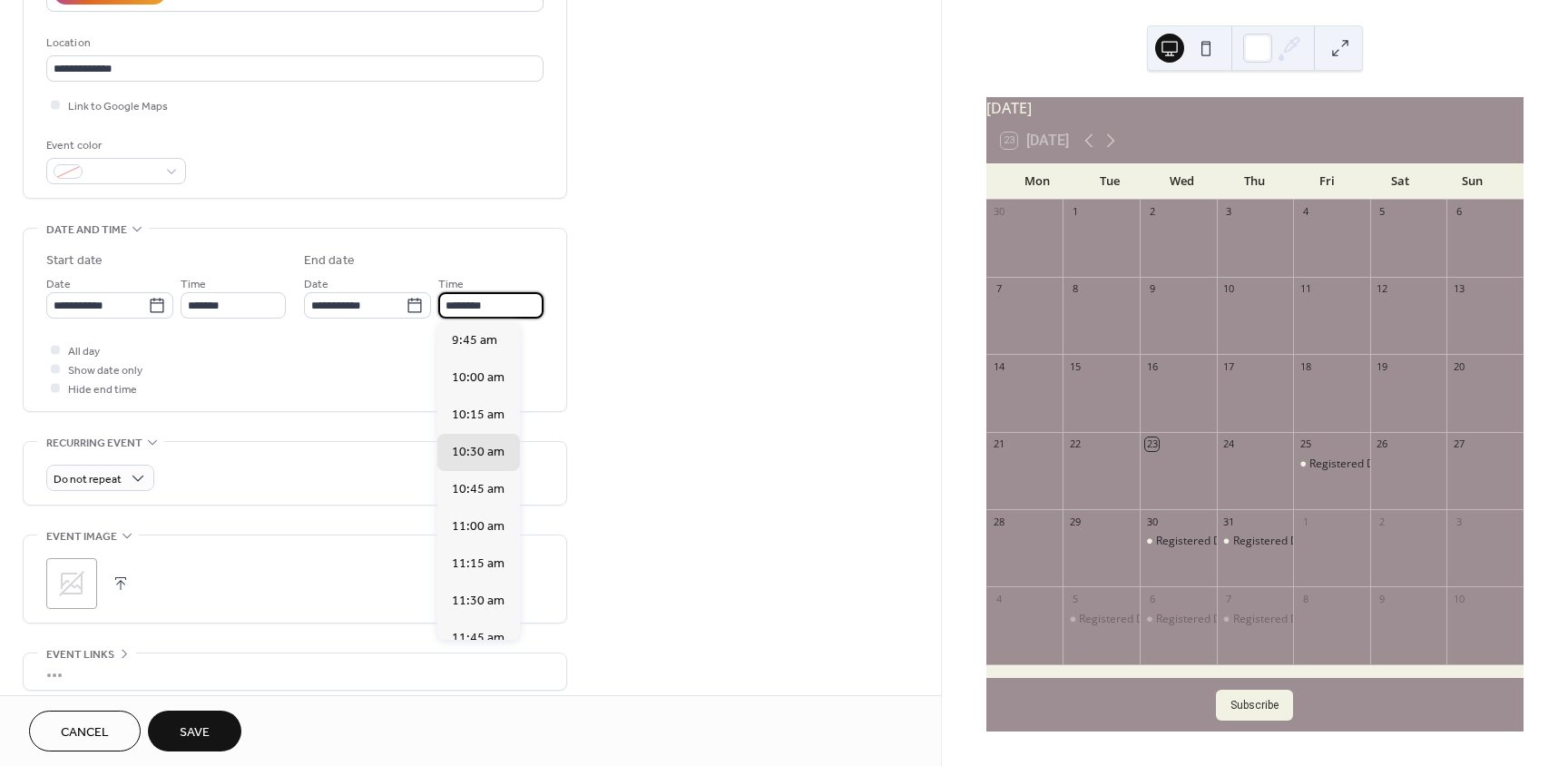 drag, startPoint x: 492, startPoint y: 297, endPoint x: 493, endPoint y: 316, distance: 19.026298 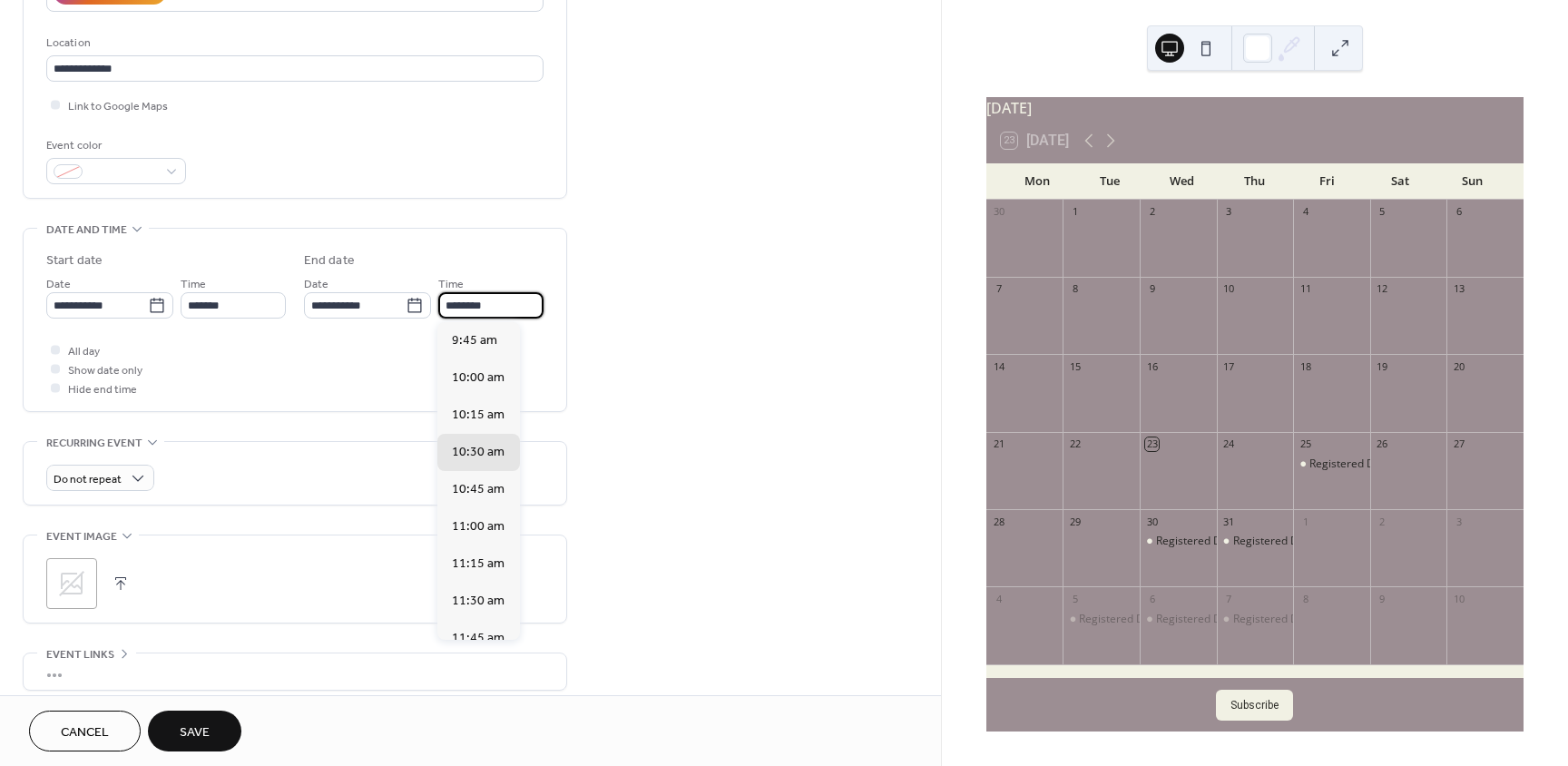 click on "********" at bounding box center [491, 305] 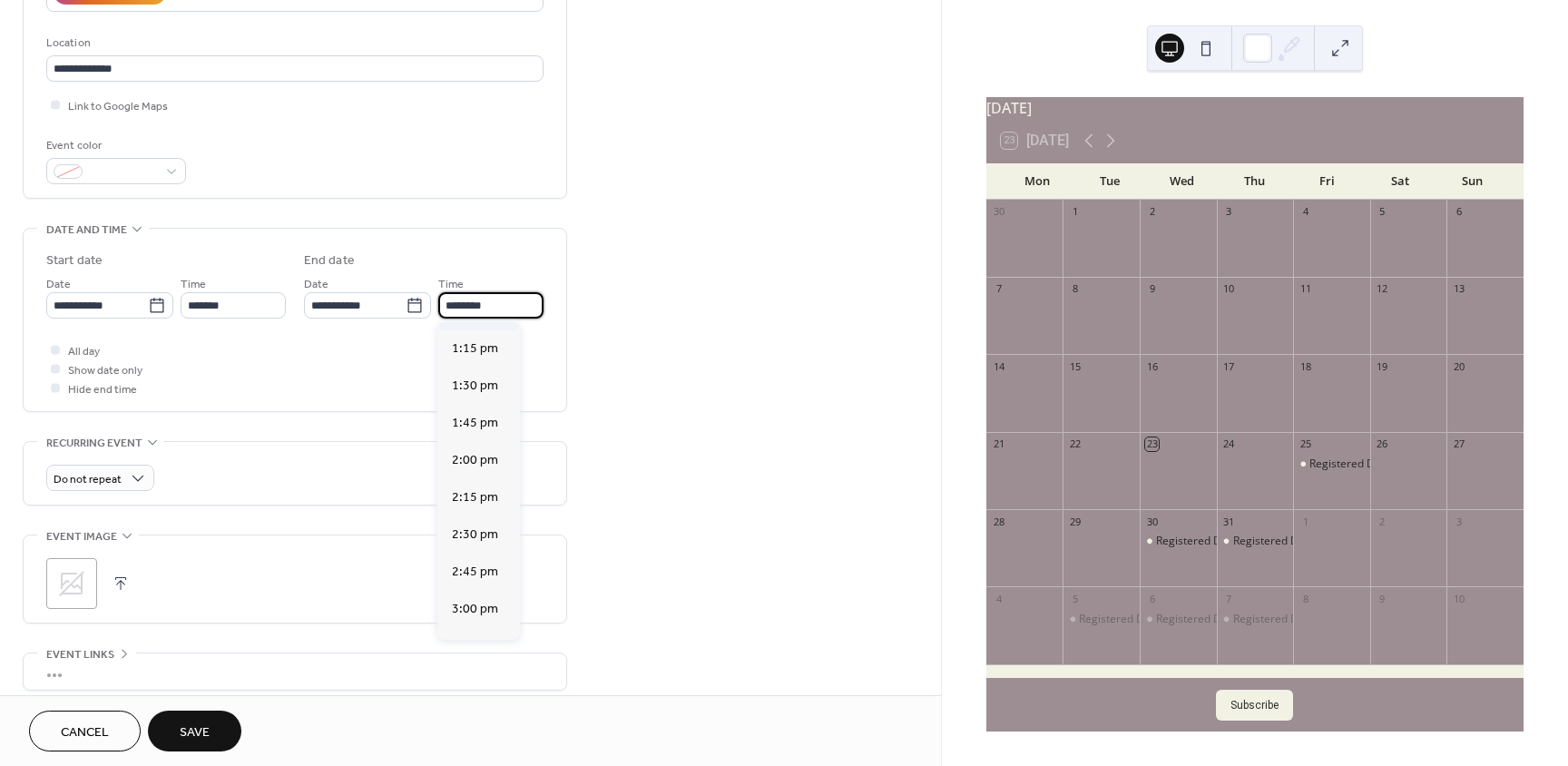scroll, scrollTop: 545, scrollLeft: 0, axis: vertical 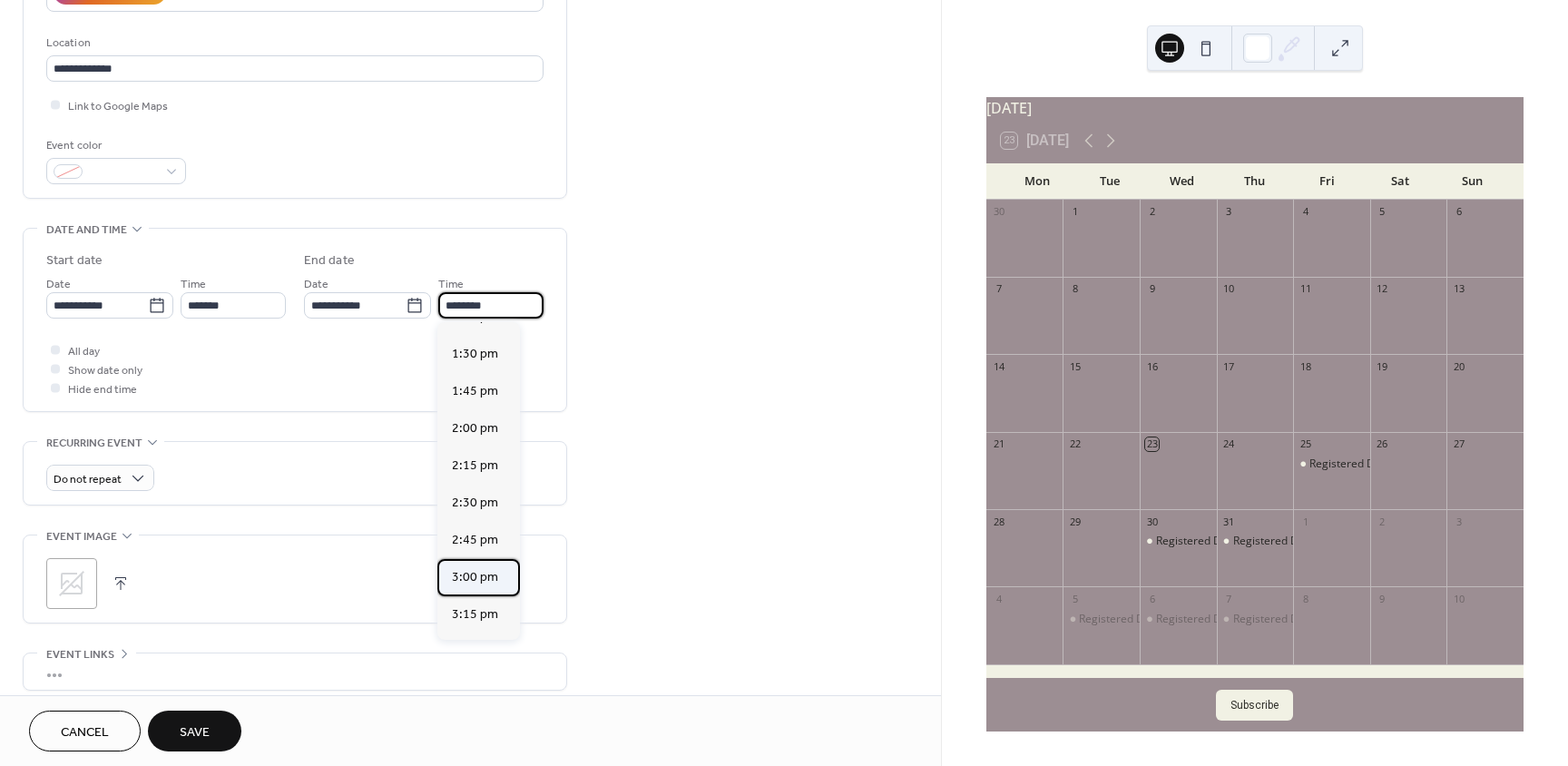 click on "3:00 pm" at bounding box center (475, 577) 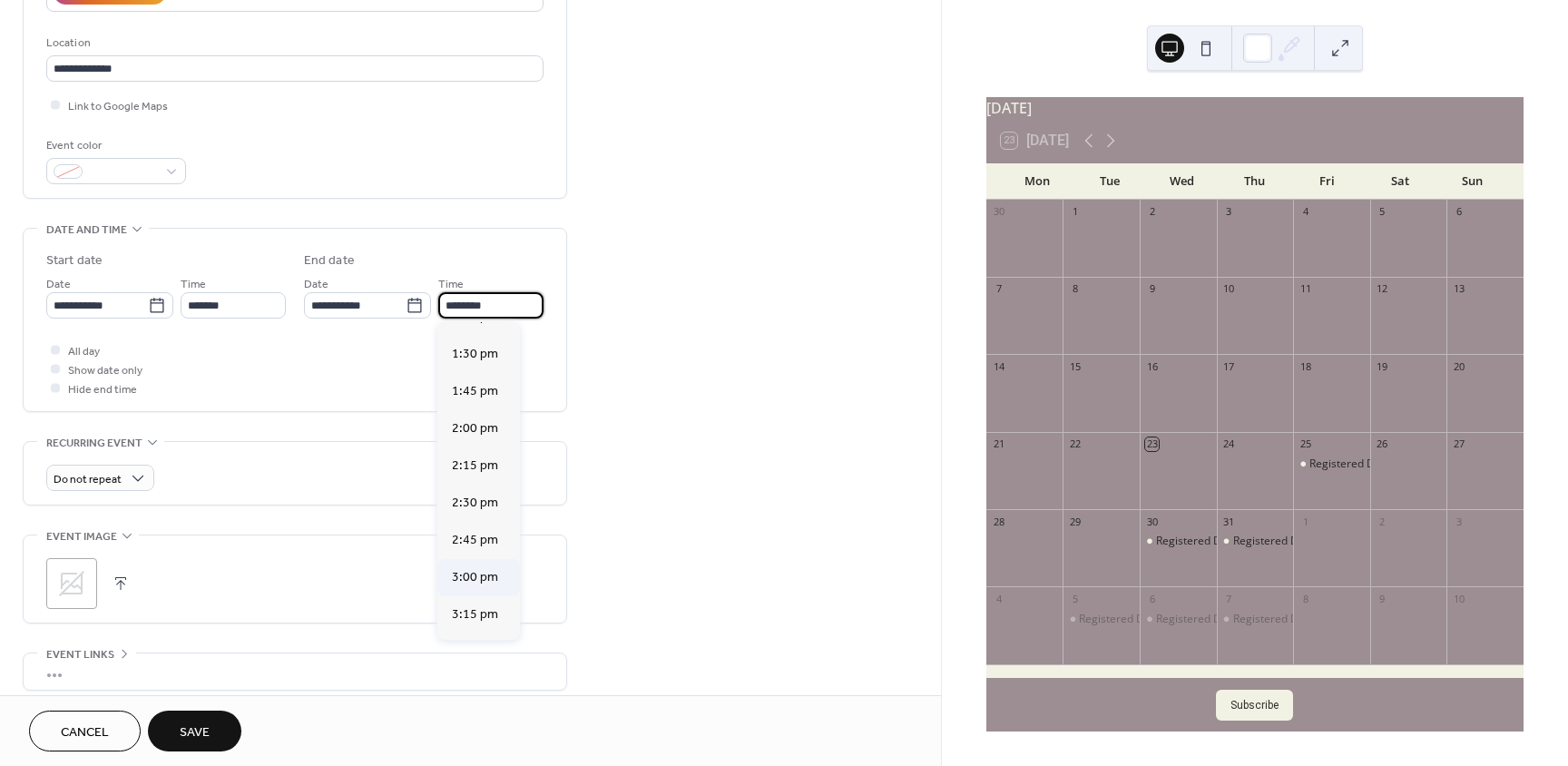 type on "*******" 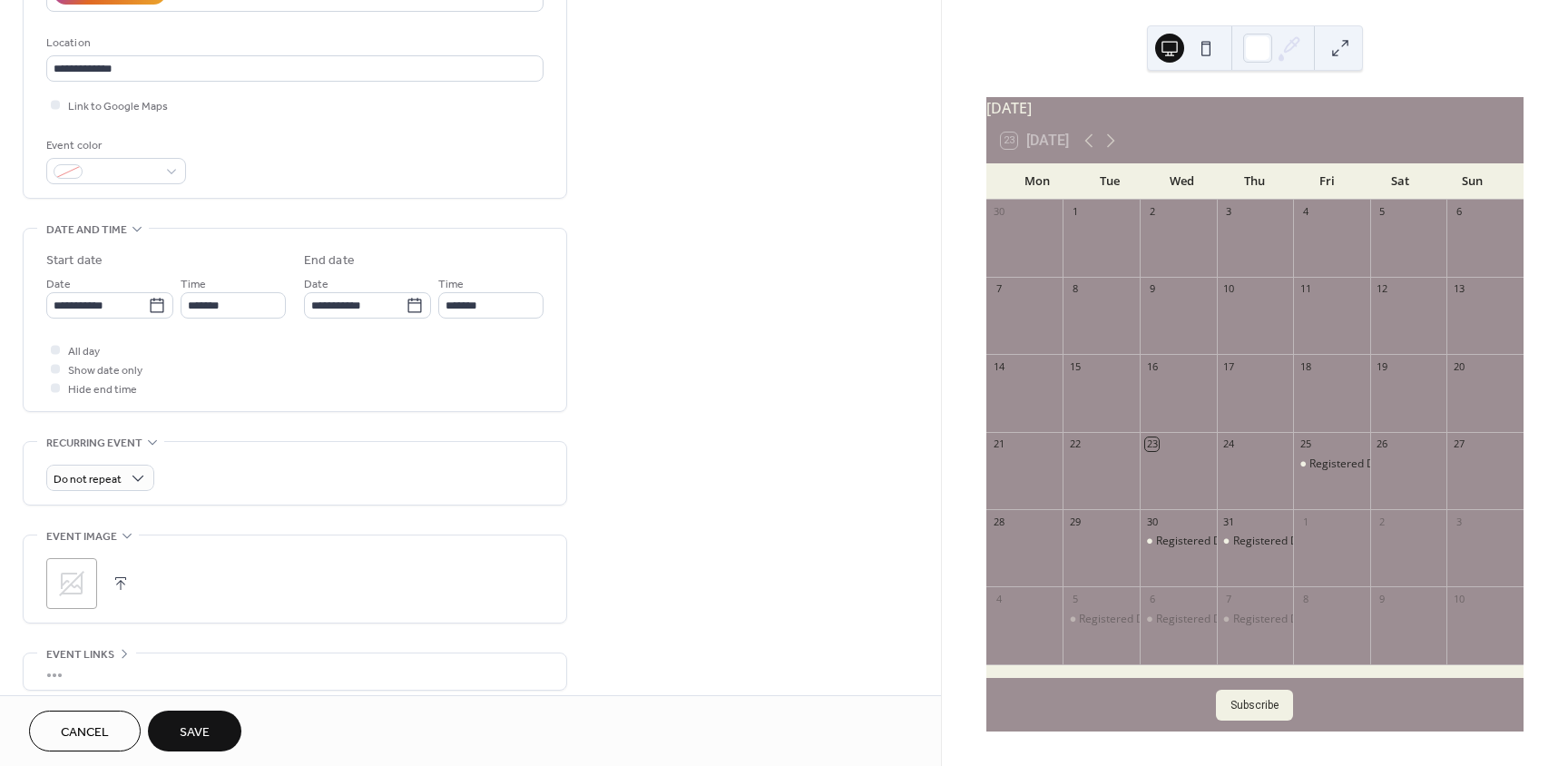click on "Save" at bounding box center (194, 732) 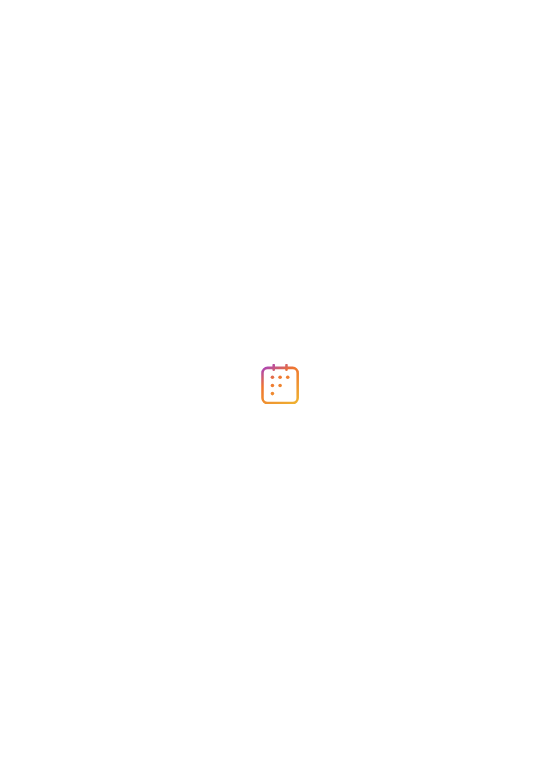 scroll, scrollTop: 0, scrollLeft: 0, axis: both 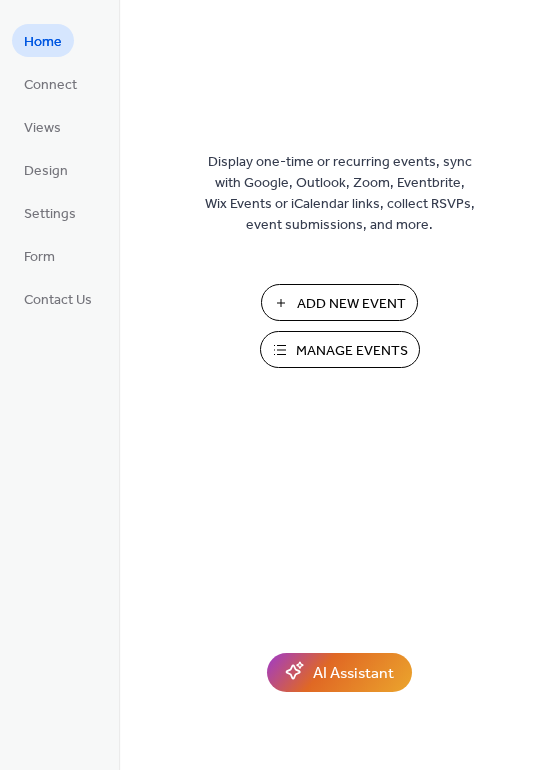 click on "Manage Events" at bounding box center [352, 351] 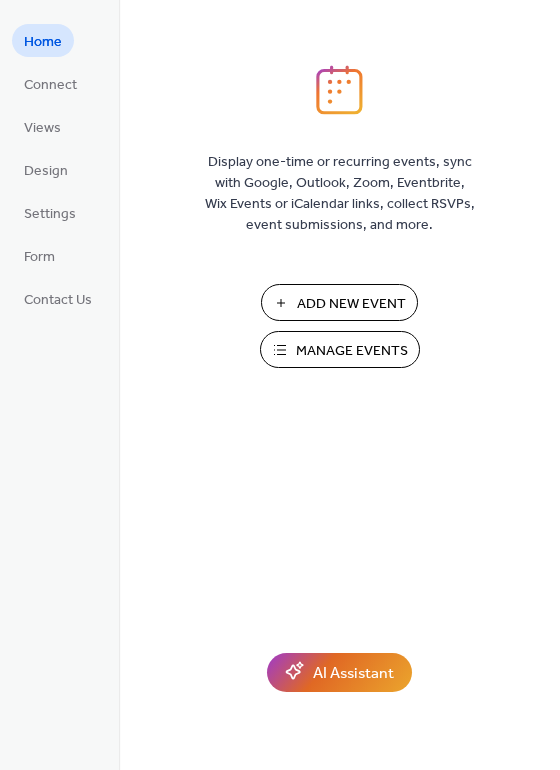 click on "Manage Events" at bounding box center [352, 351] 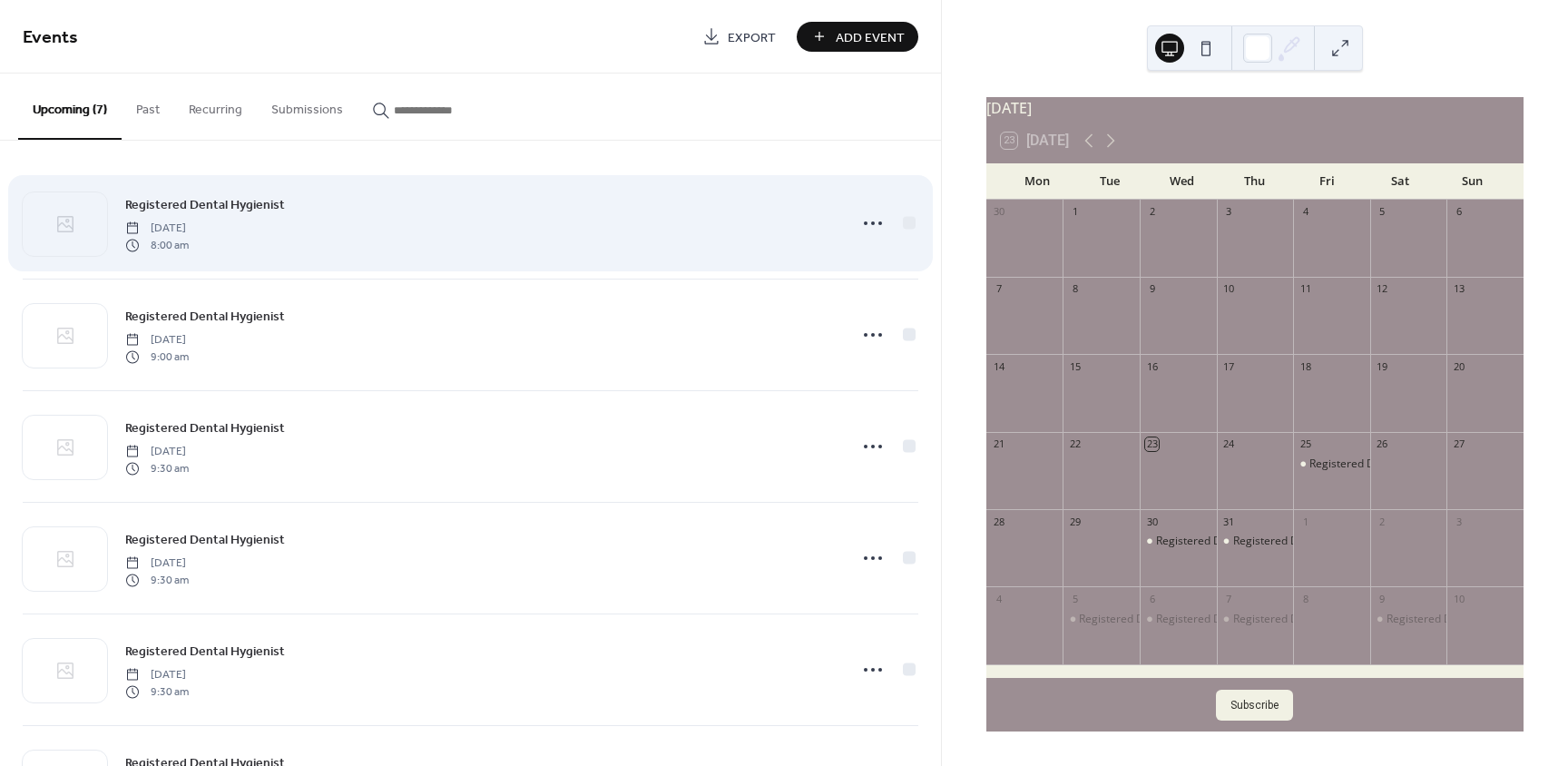 scroll, scrollTop: 0, scrollLeft: 0, axis: both 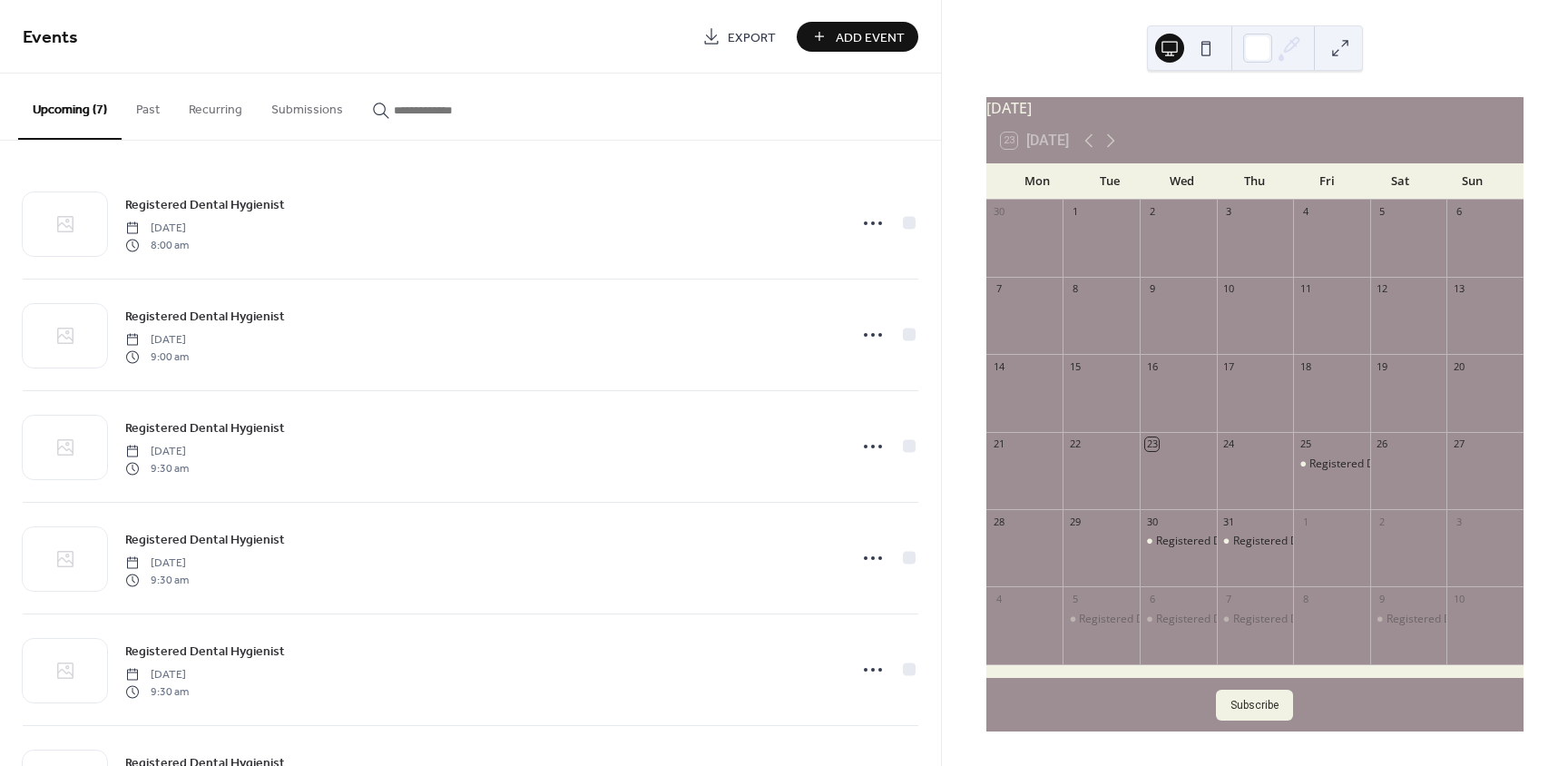 click on "Add Event" at bounding box center [870, 37] 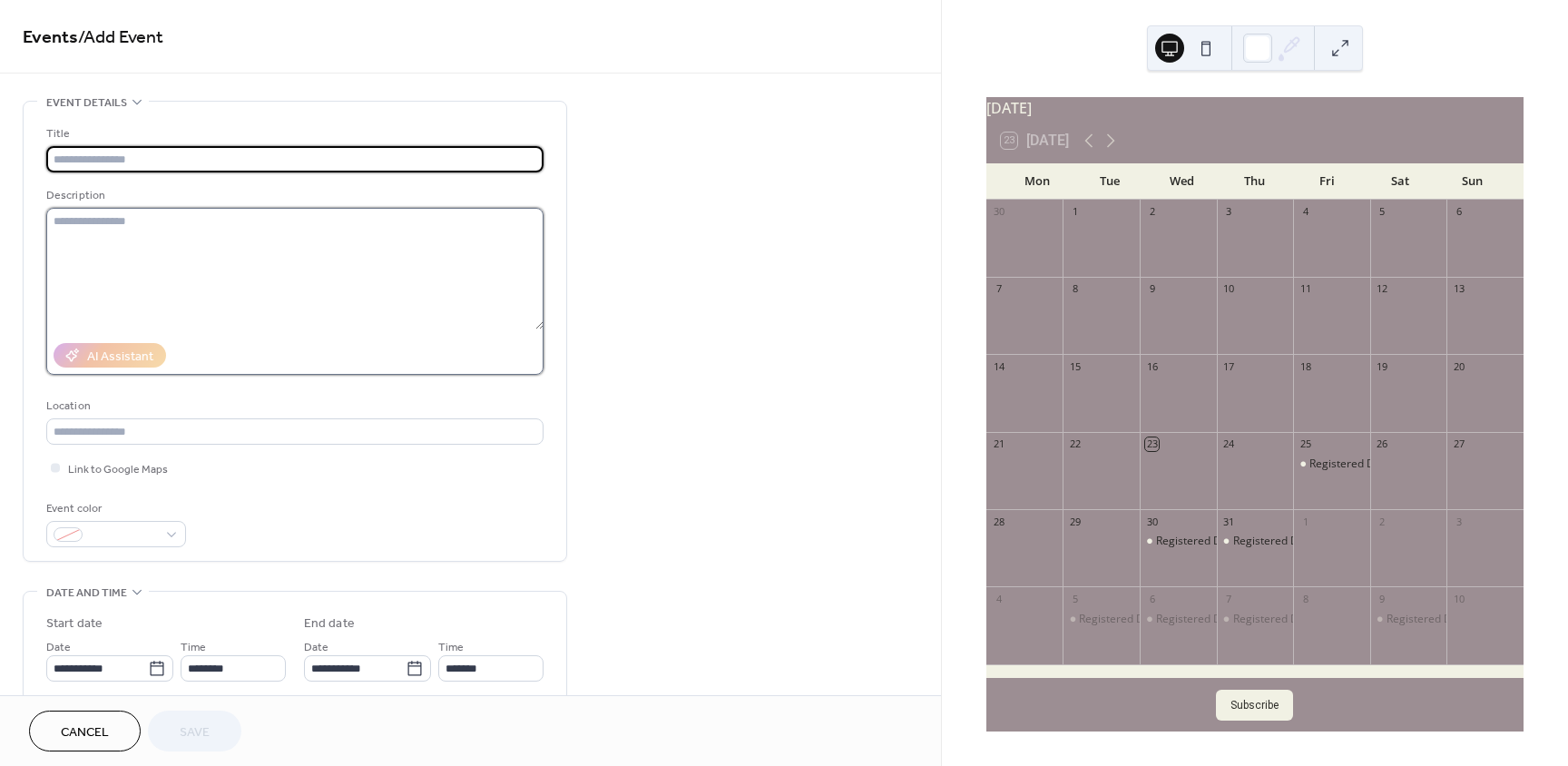 click at bounding box center [295, 269] 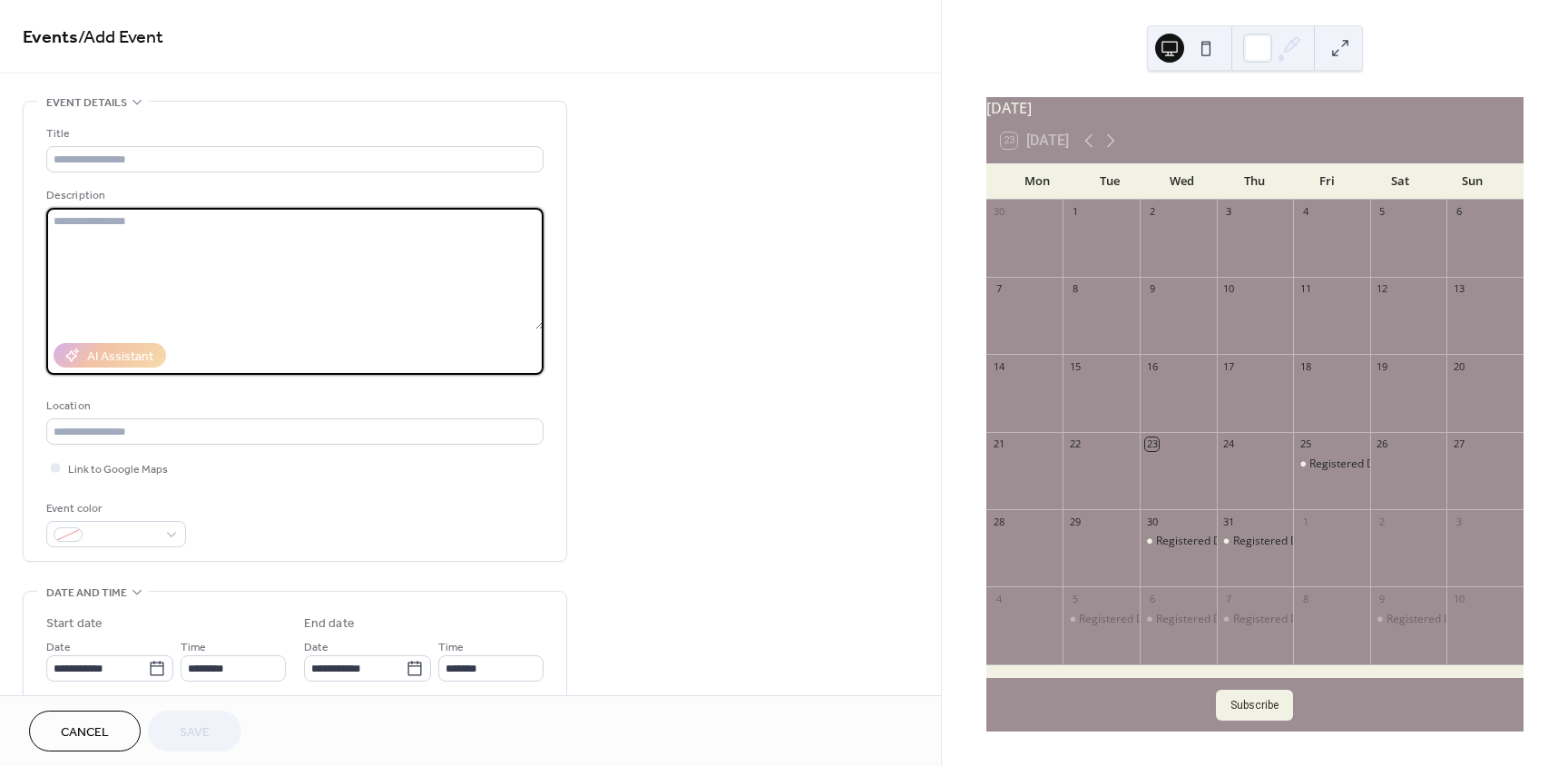 paste on "**********" 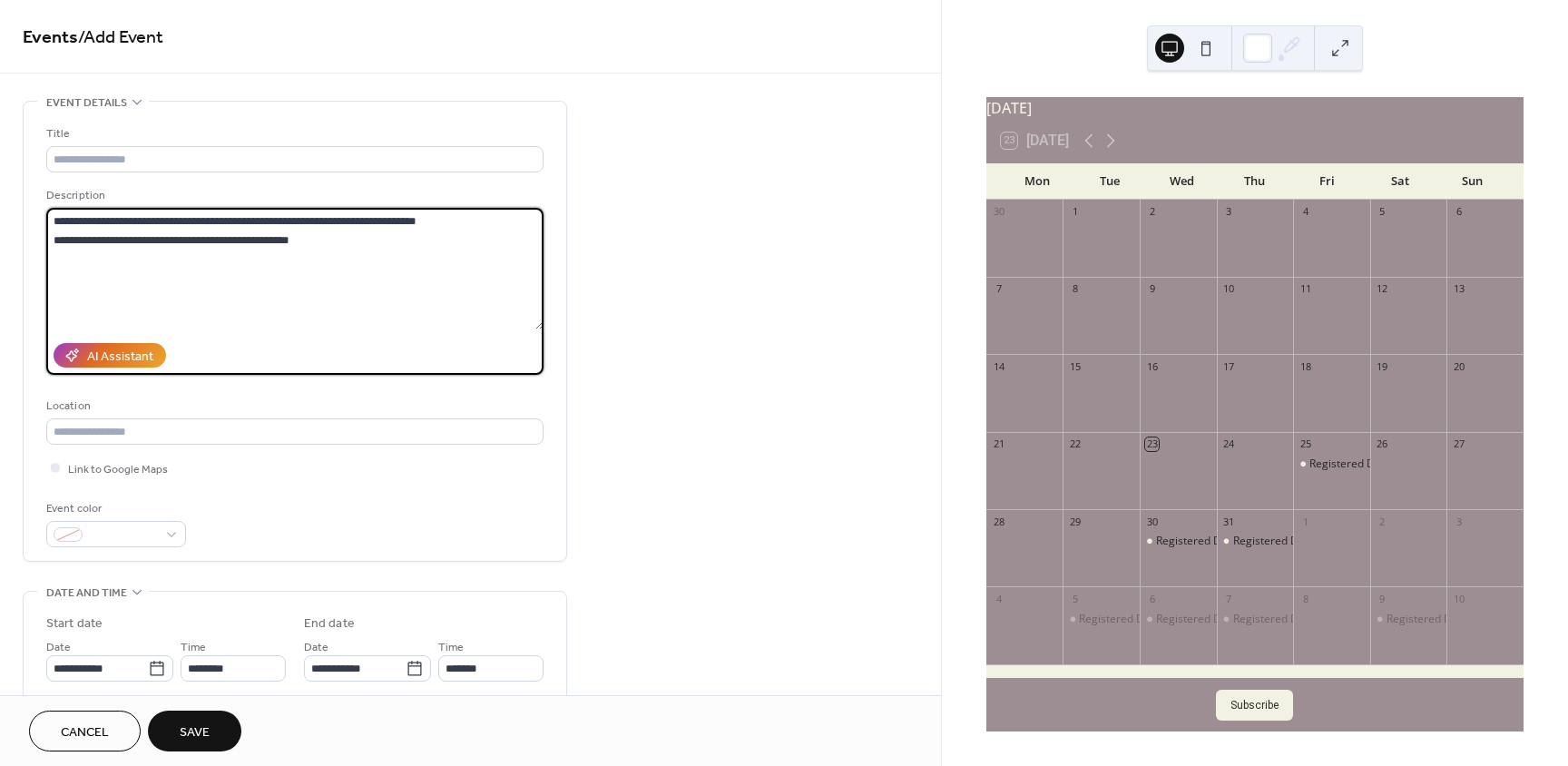 click on "**********" at bounding box center [295, 269] 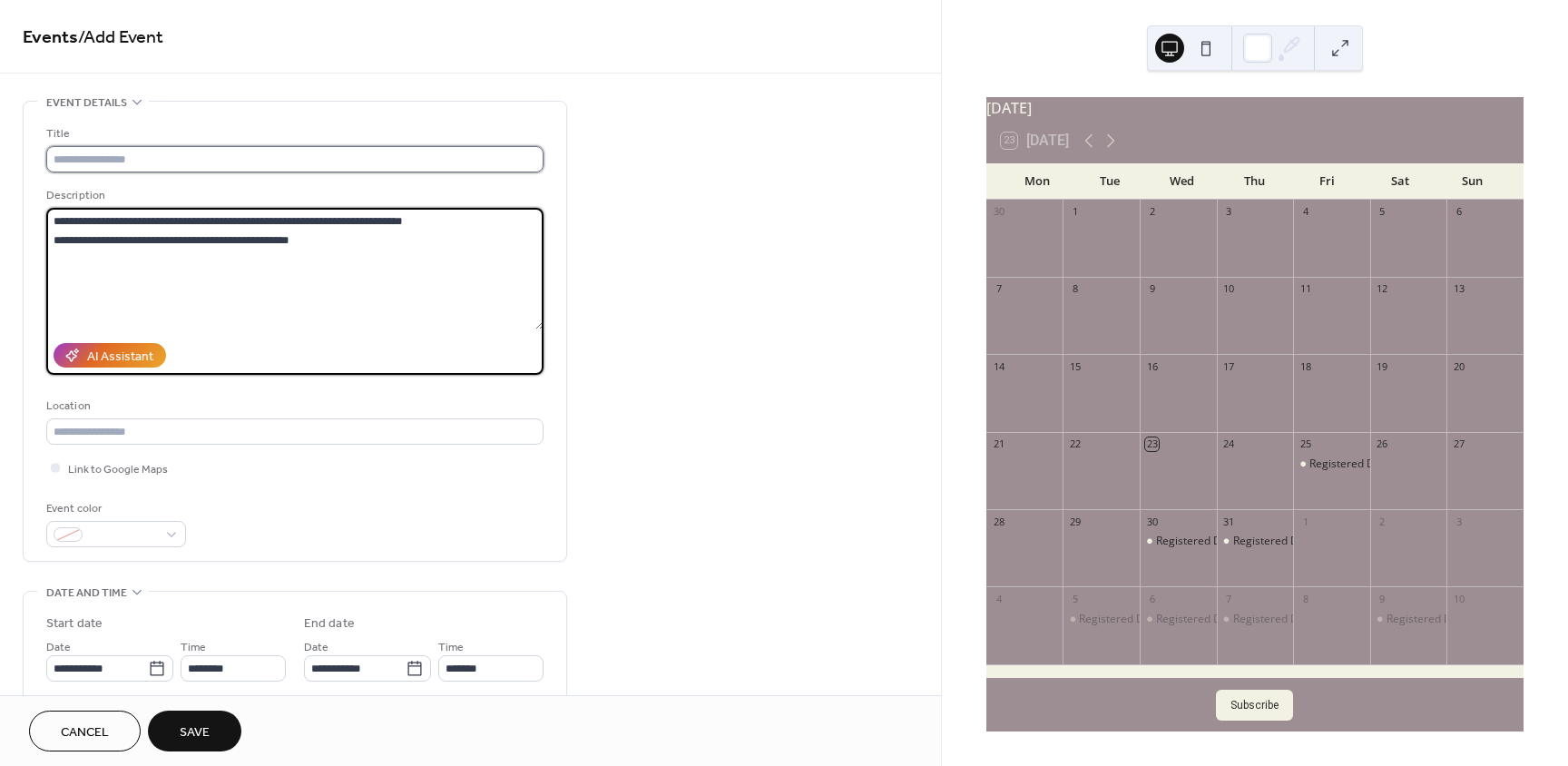click at bounding box center [295, 159] 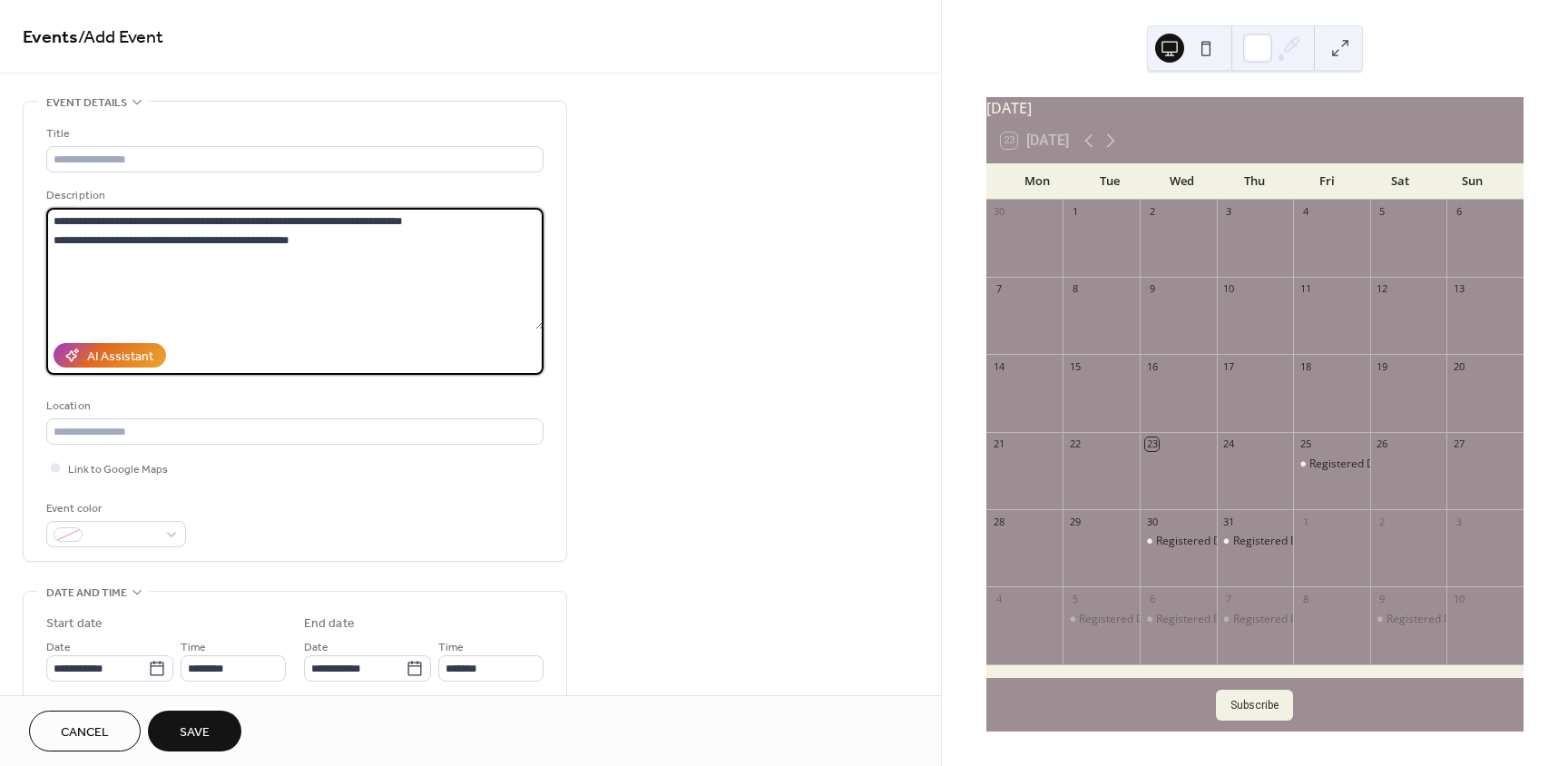click on "**********" at bounding box center [295, 269] 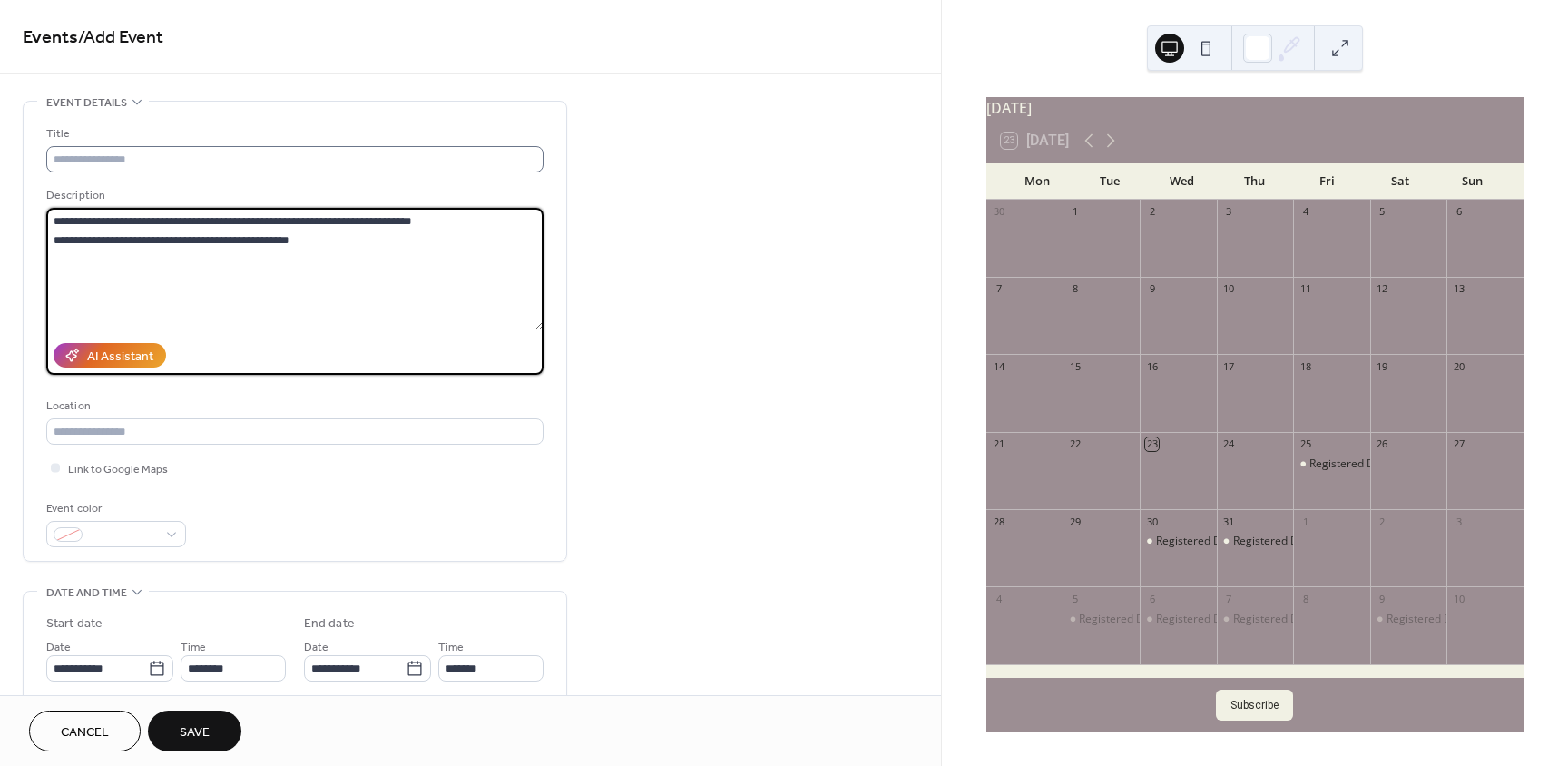 type on "**********" 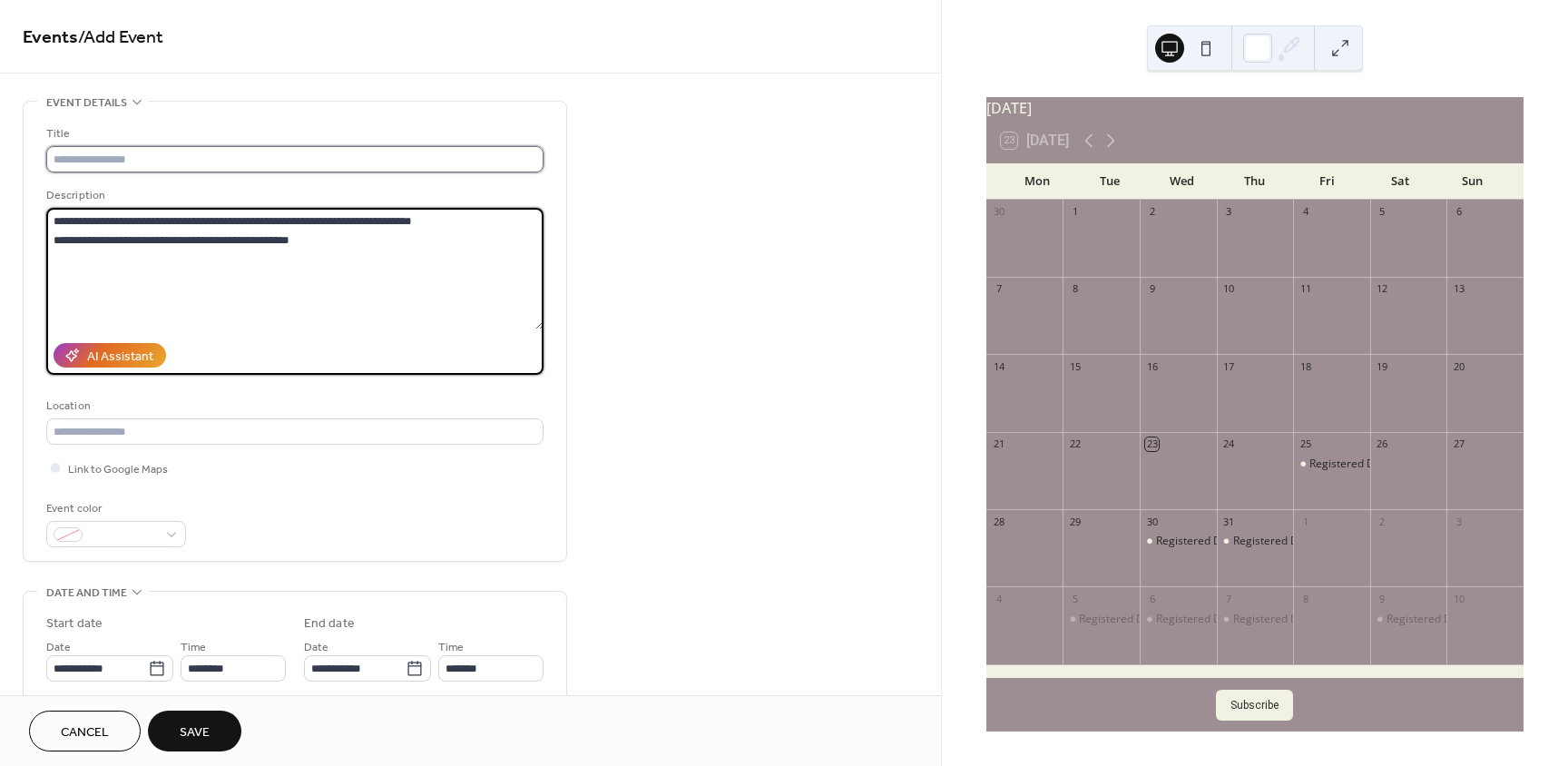 click at bounding box center [295, 159] 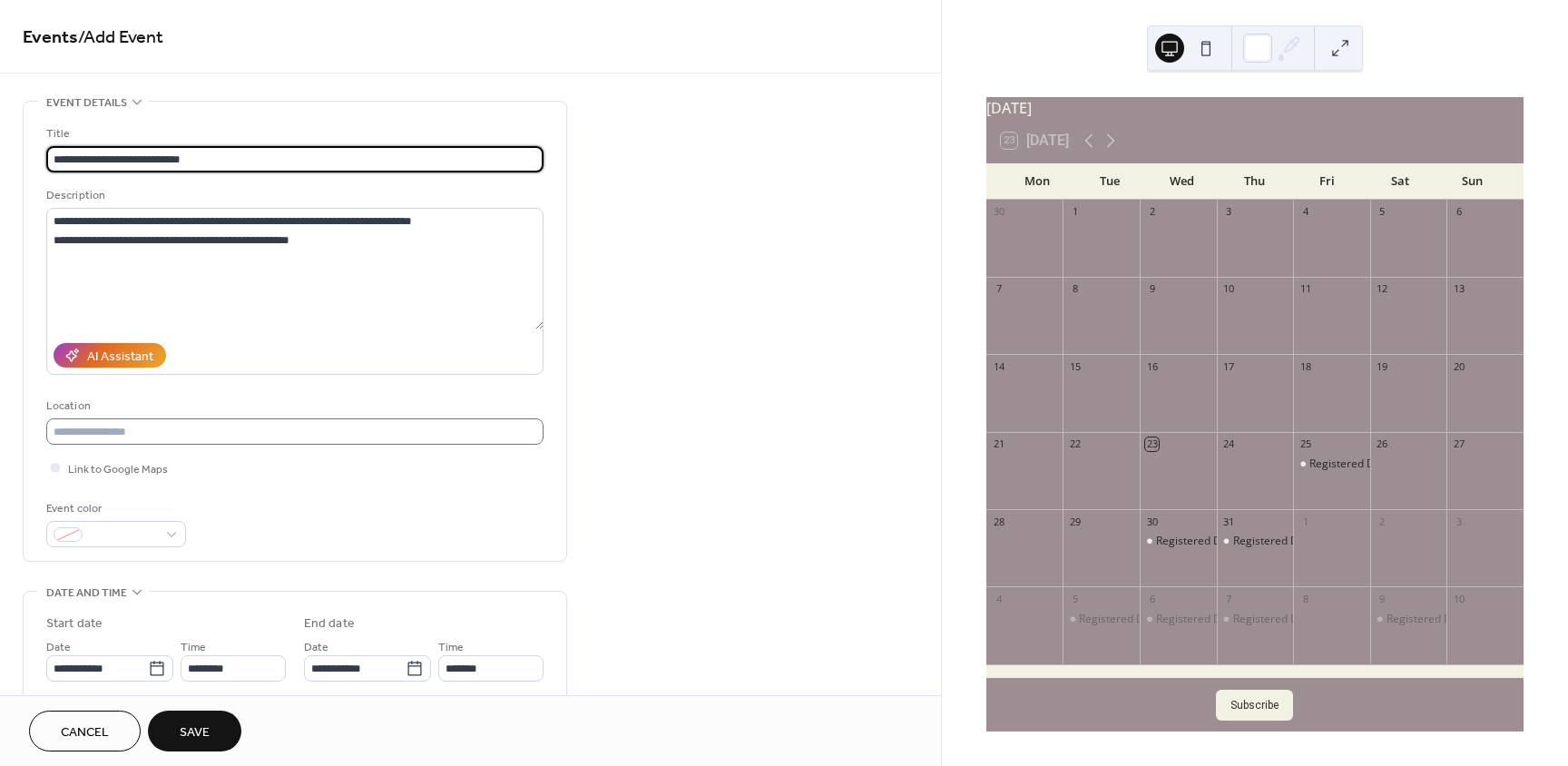 type on "**********" 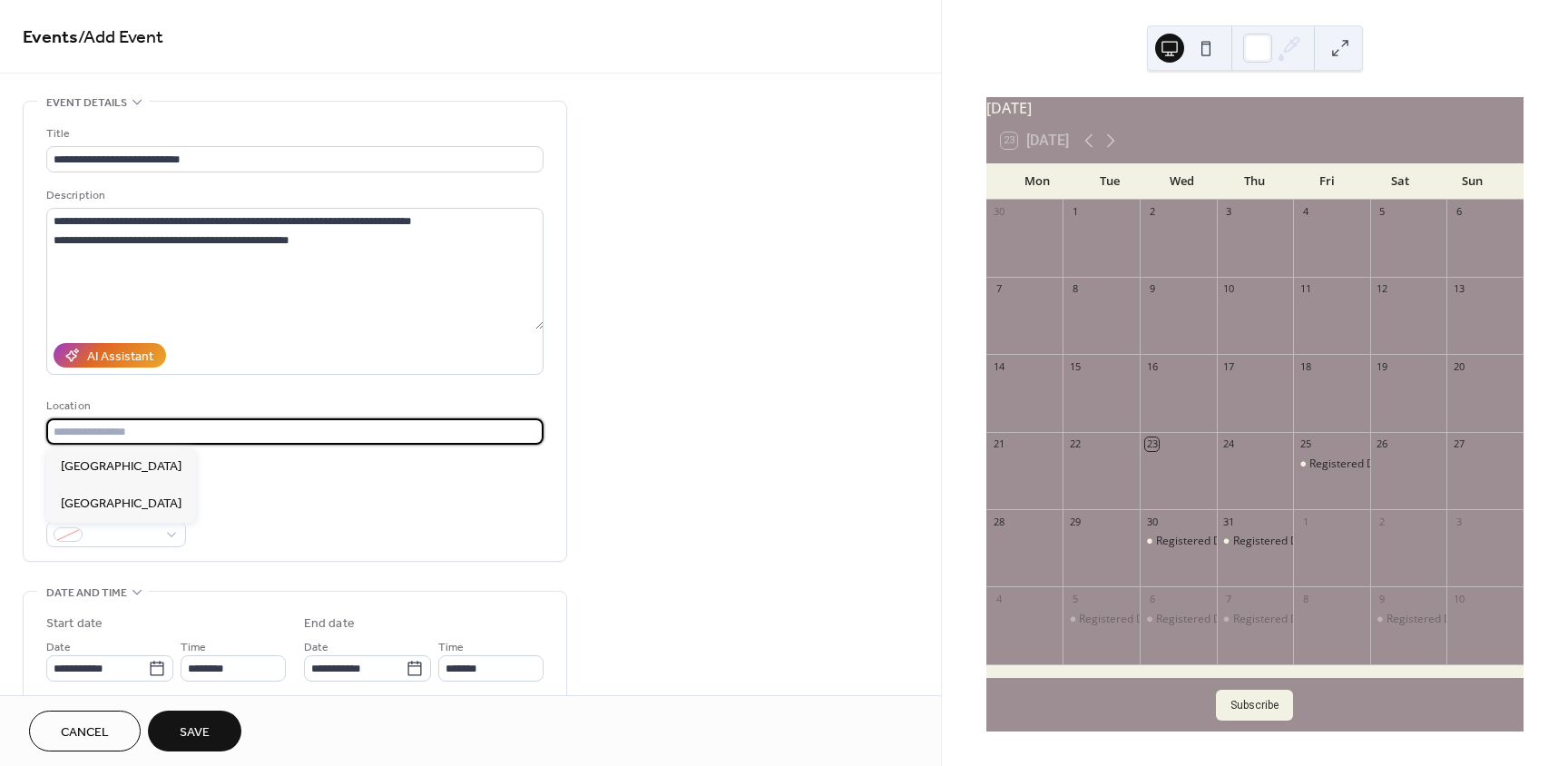 click at bounding box center [295, 431] 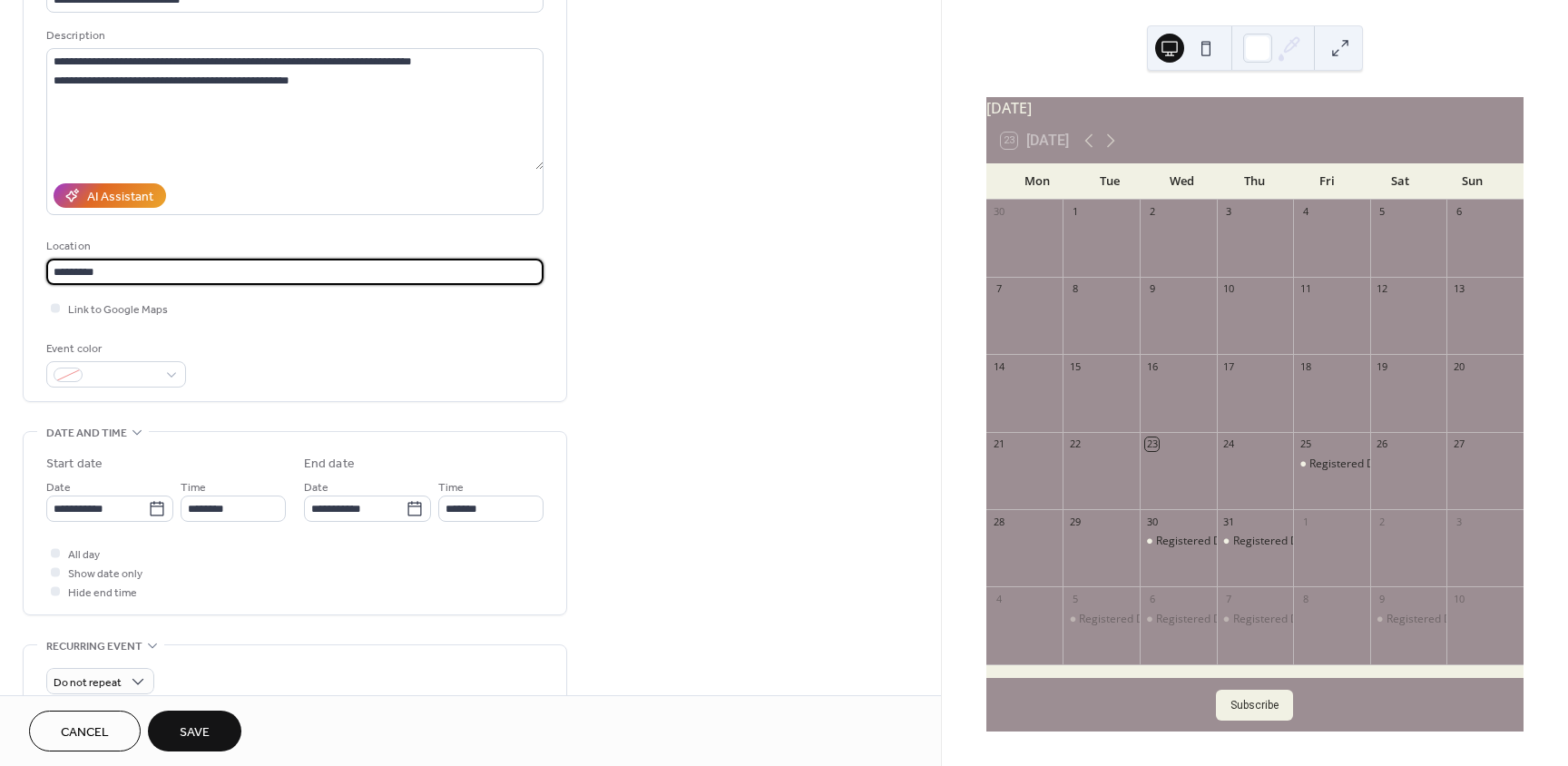 scroll, scrollTop: 272, scrollLeft: 0, axis: vertical 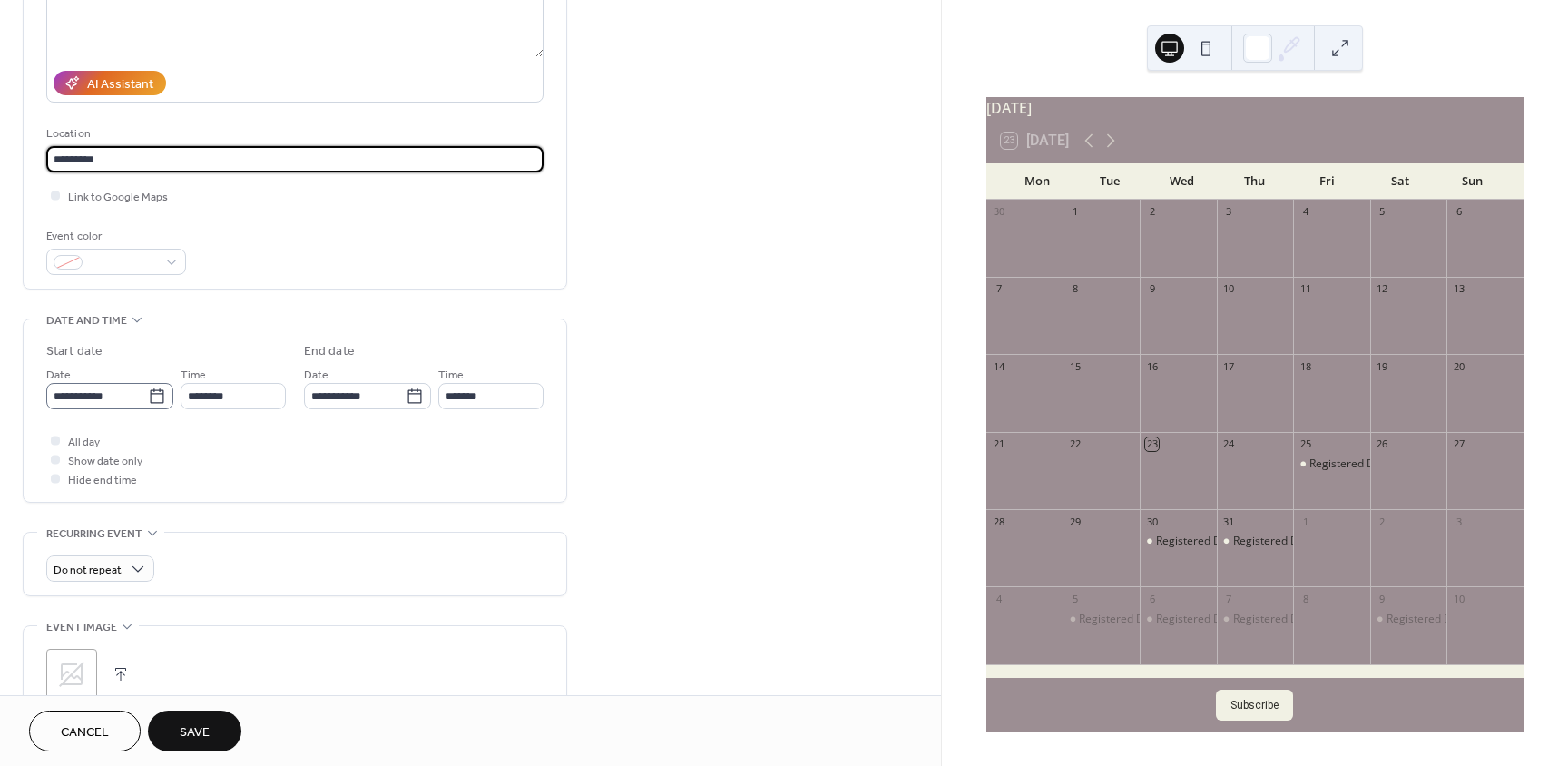 type on "********" 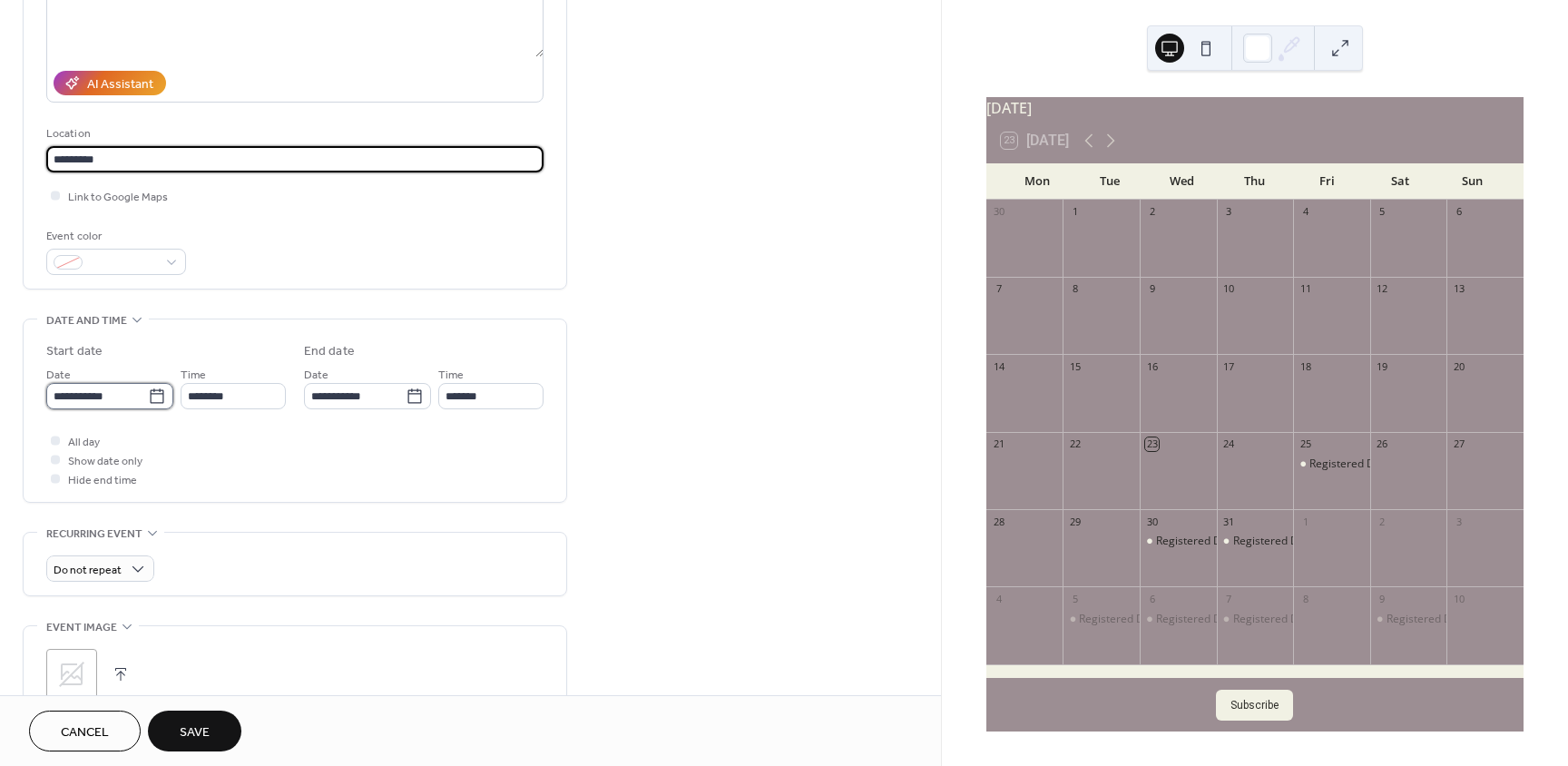 click on "**********" at bounding box center [97, 396] 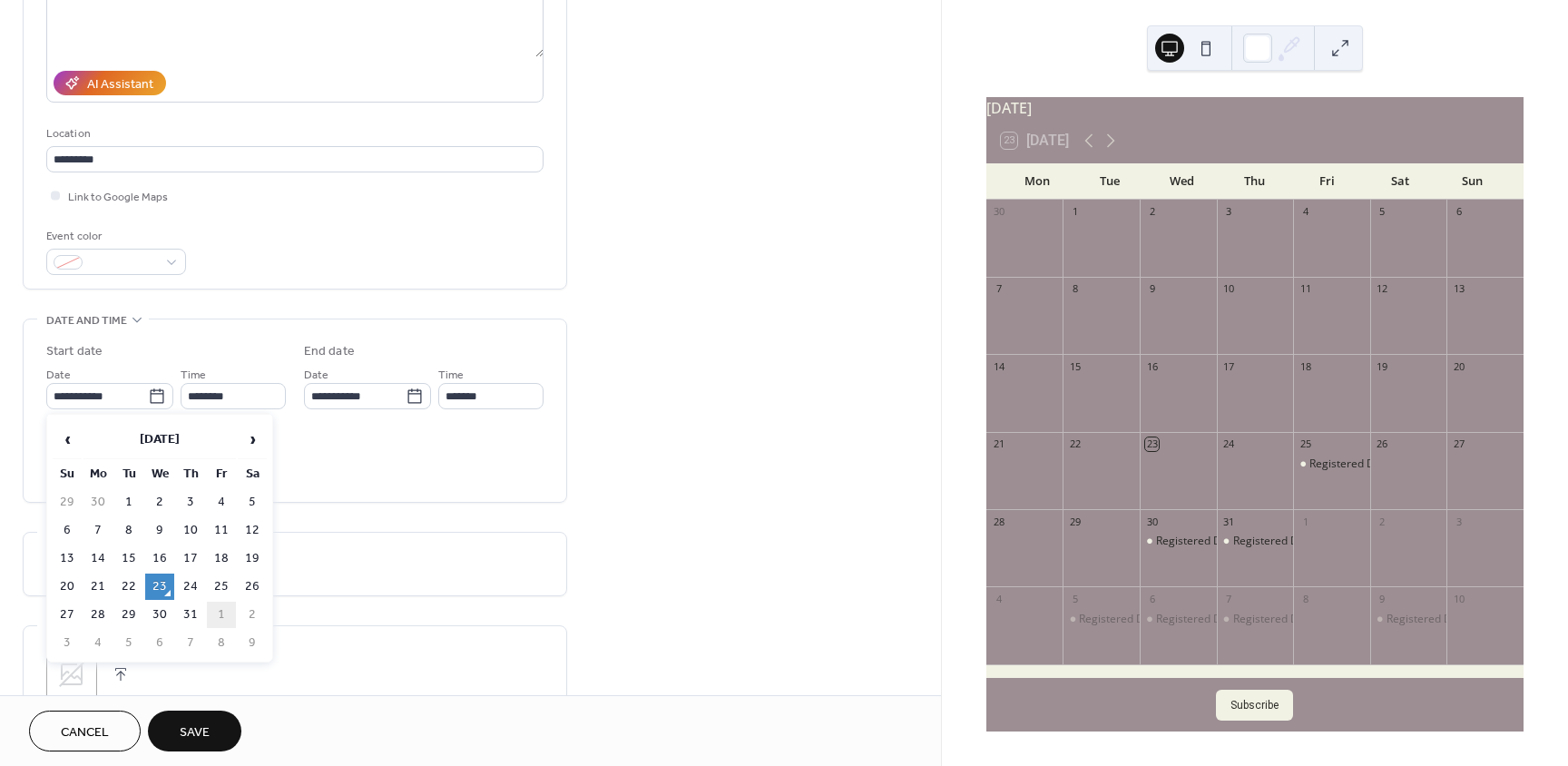 click on "1" at bounding box center (221, 614) 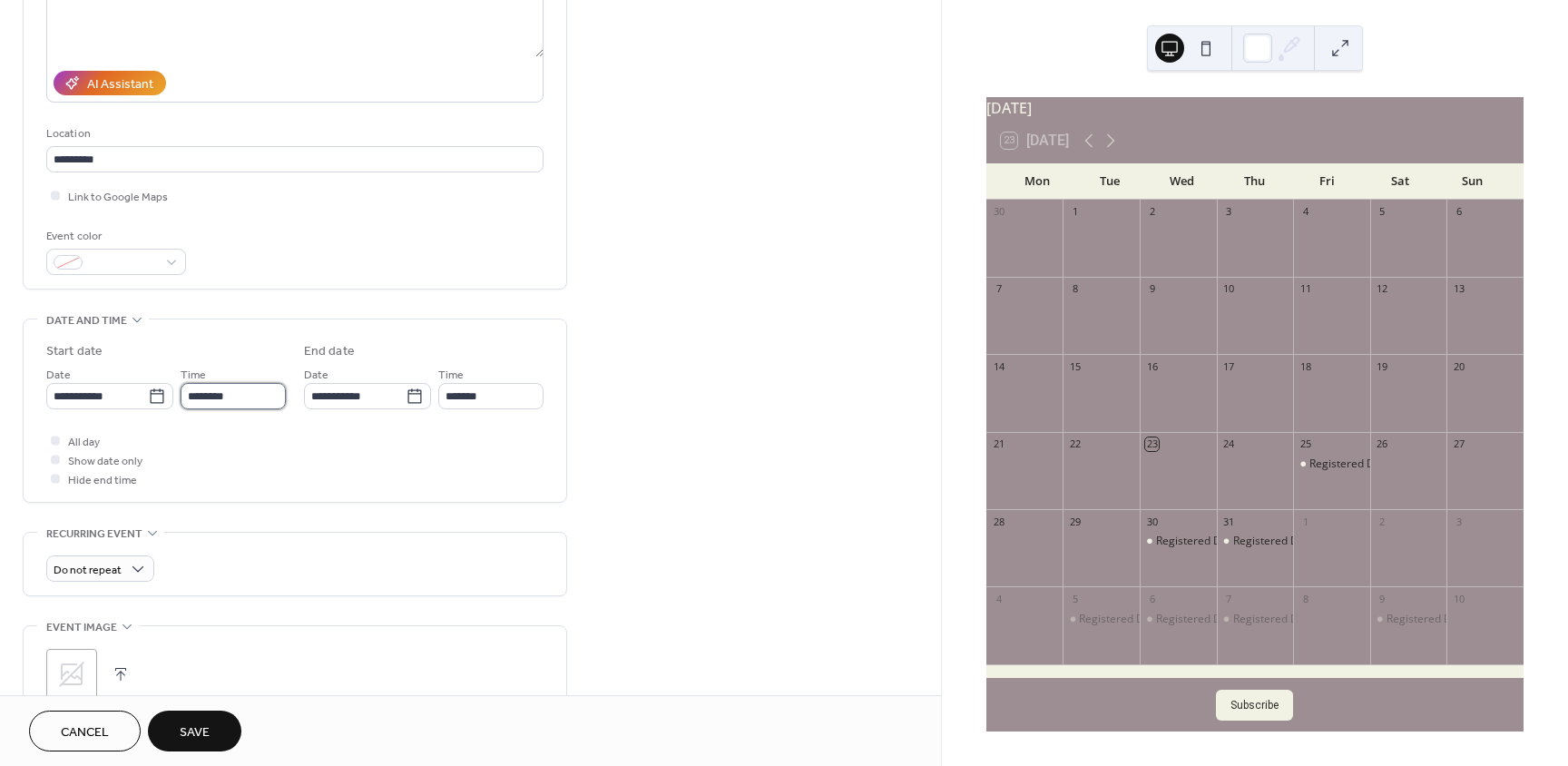 click on "********" at bounding box center (233, 396) 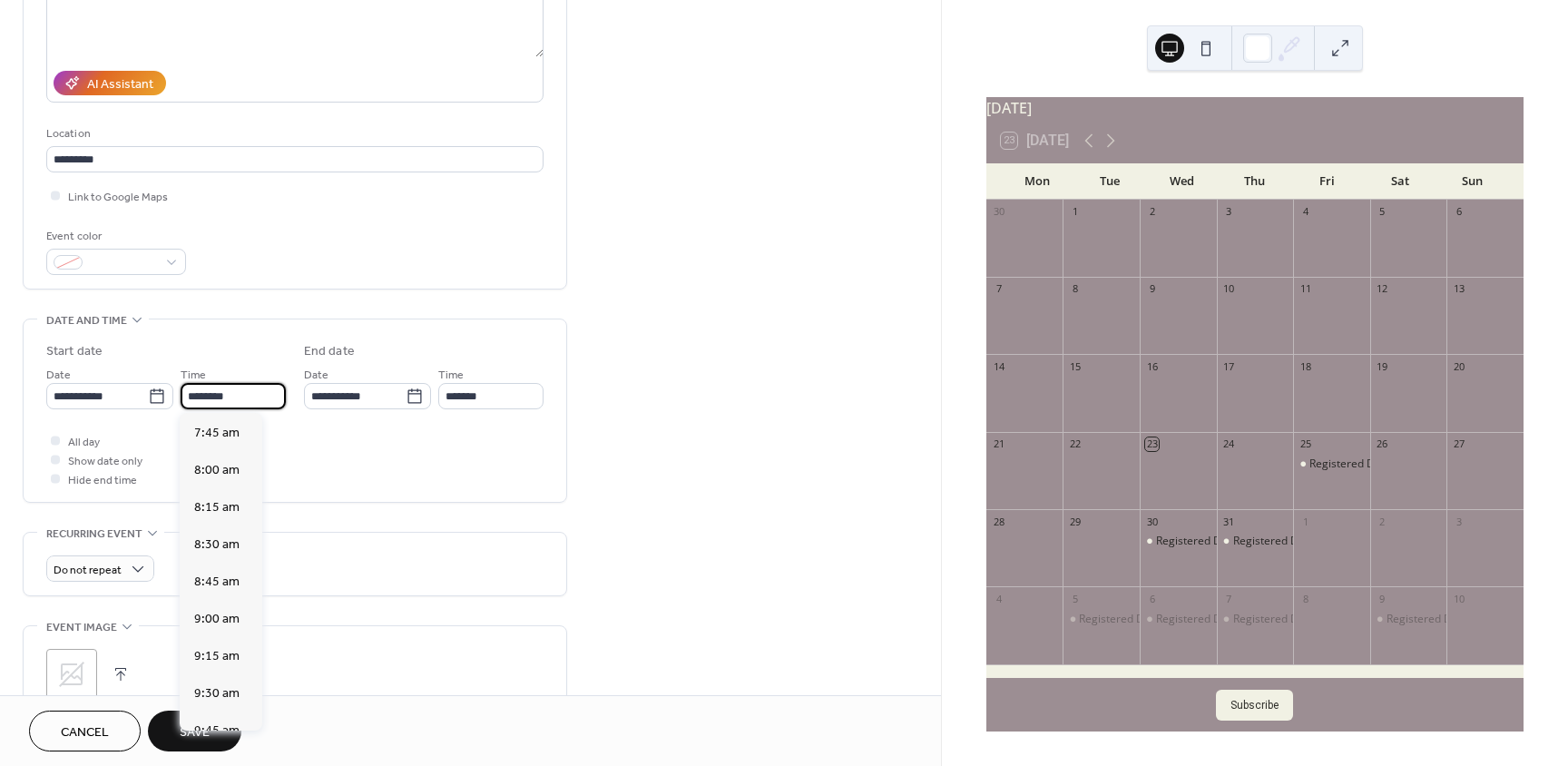 scroll, scrollTop: 1151, scrollLeft: 0, axis: vertical 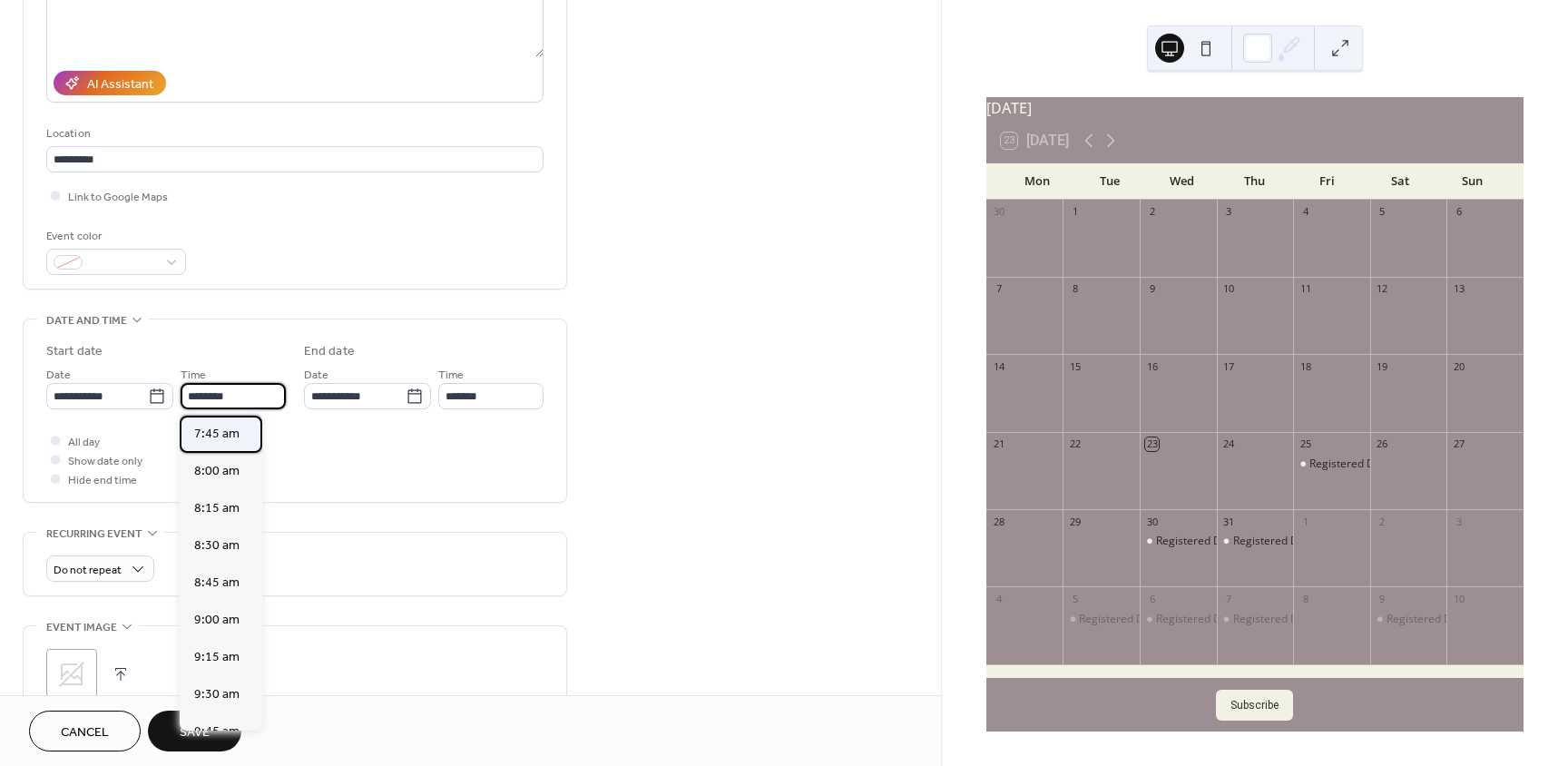 click on "7:45 am" at bounding box center (217, 434) 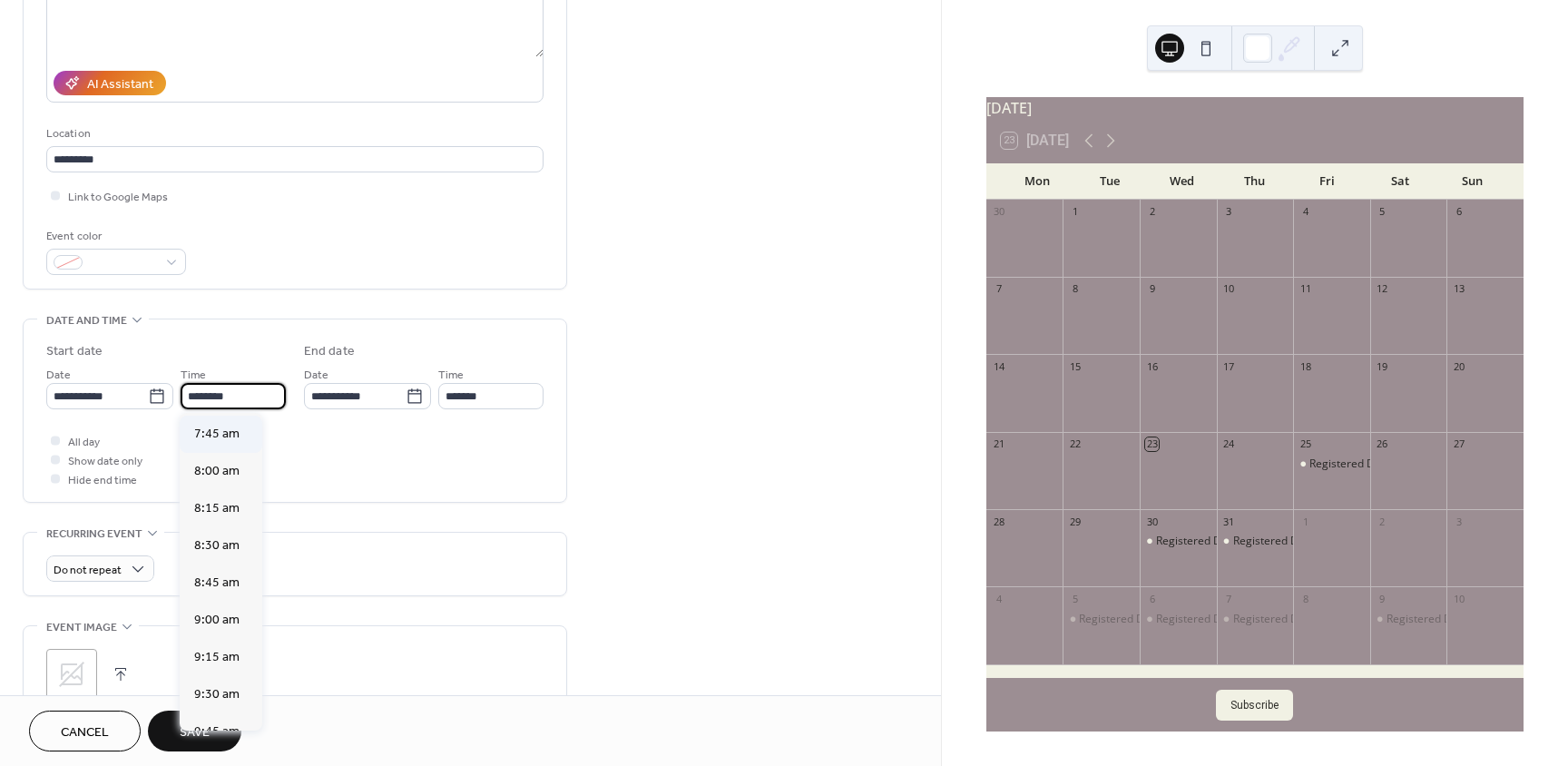 type on "*******" 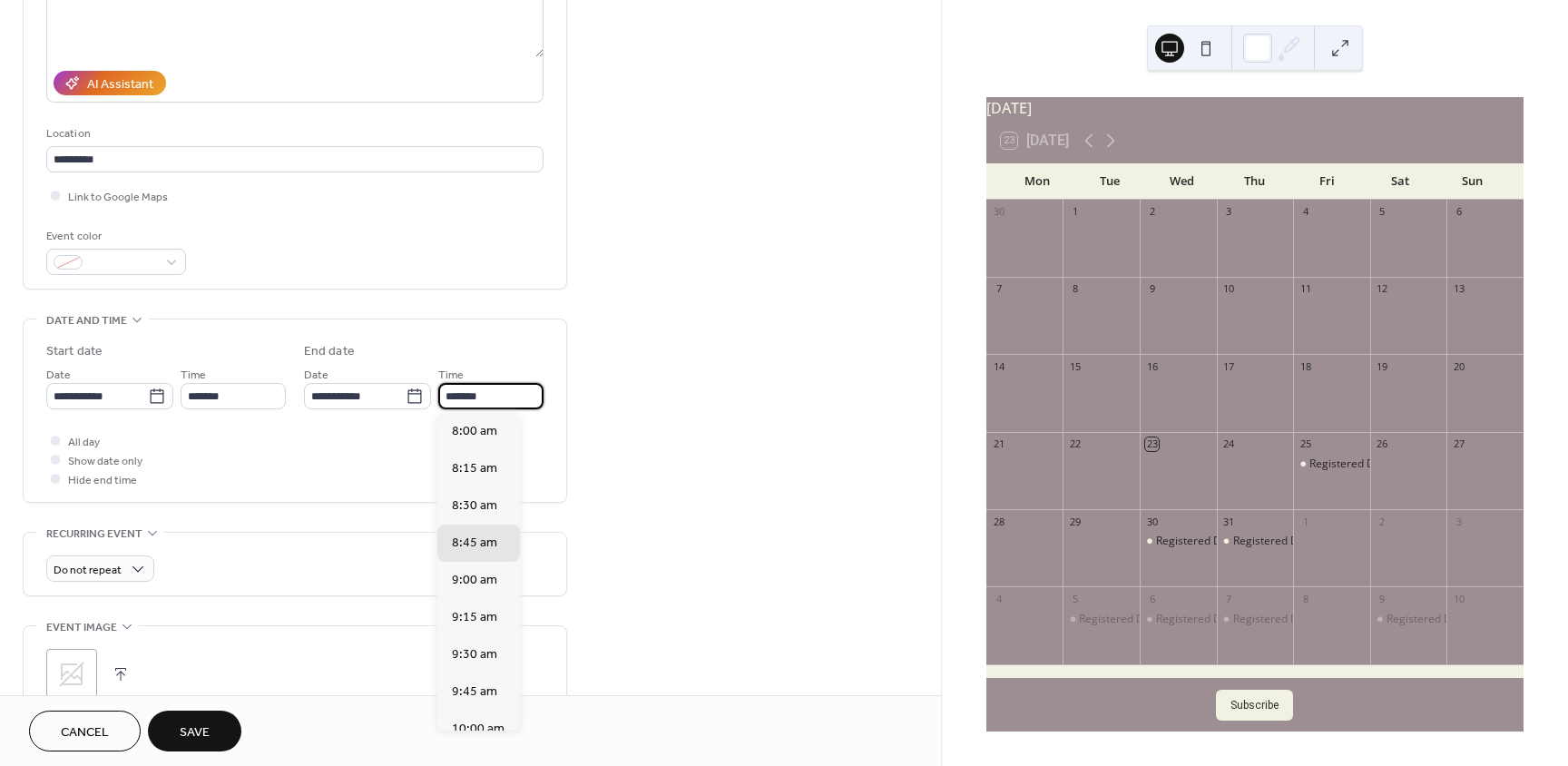click on "*******" at bounding box center [491, 396] 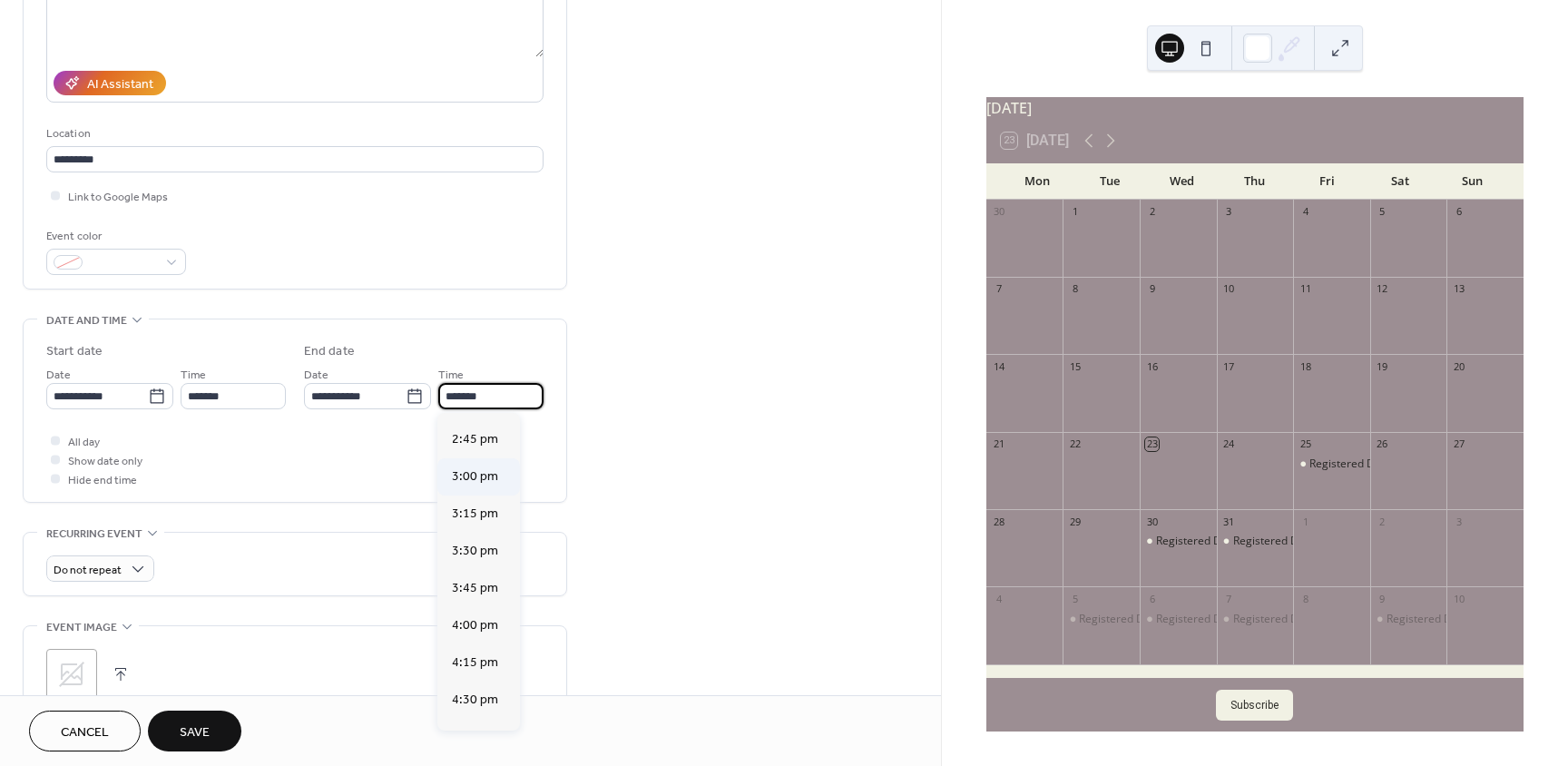scroll, scrollTop: 998, scrollLeft: 0, axis: vertical 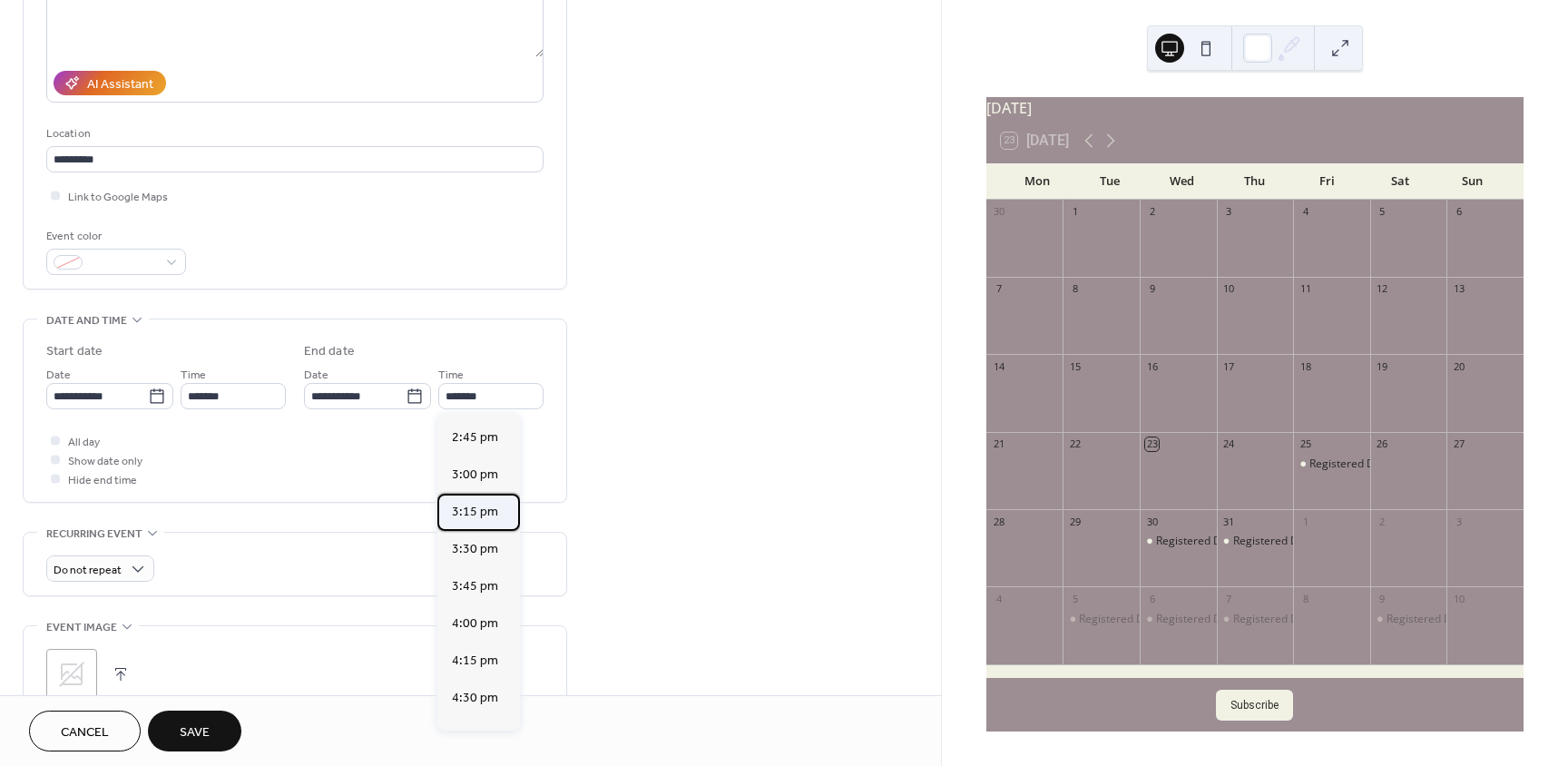 click on "3:15 pm" at bounding box center [475, 512] 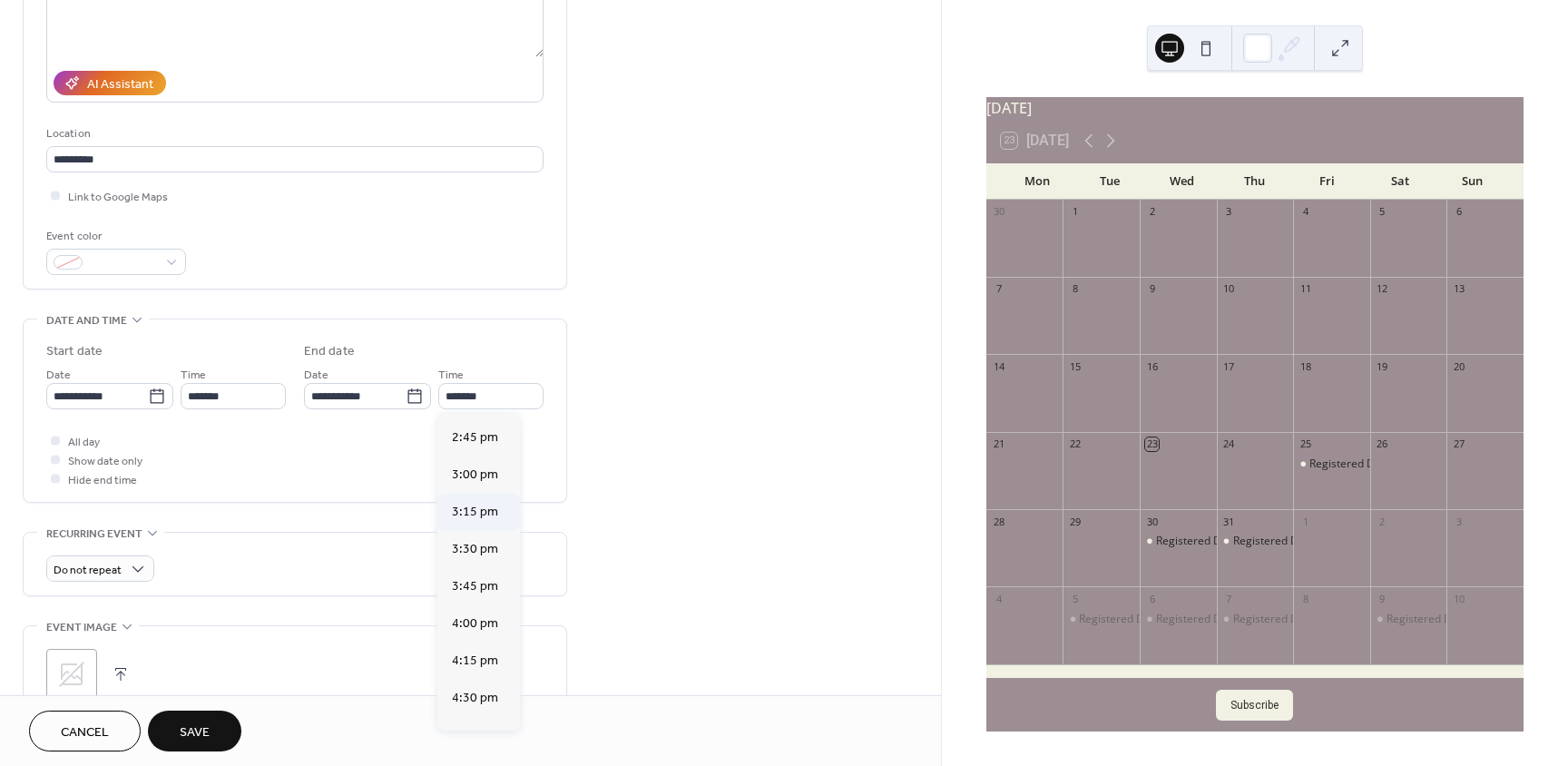 type on "*******" 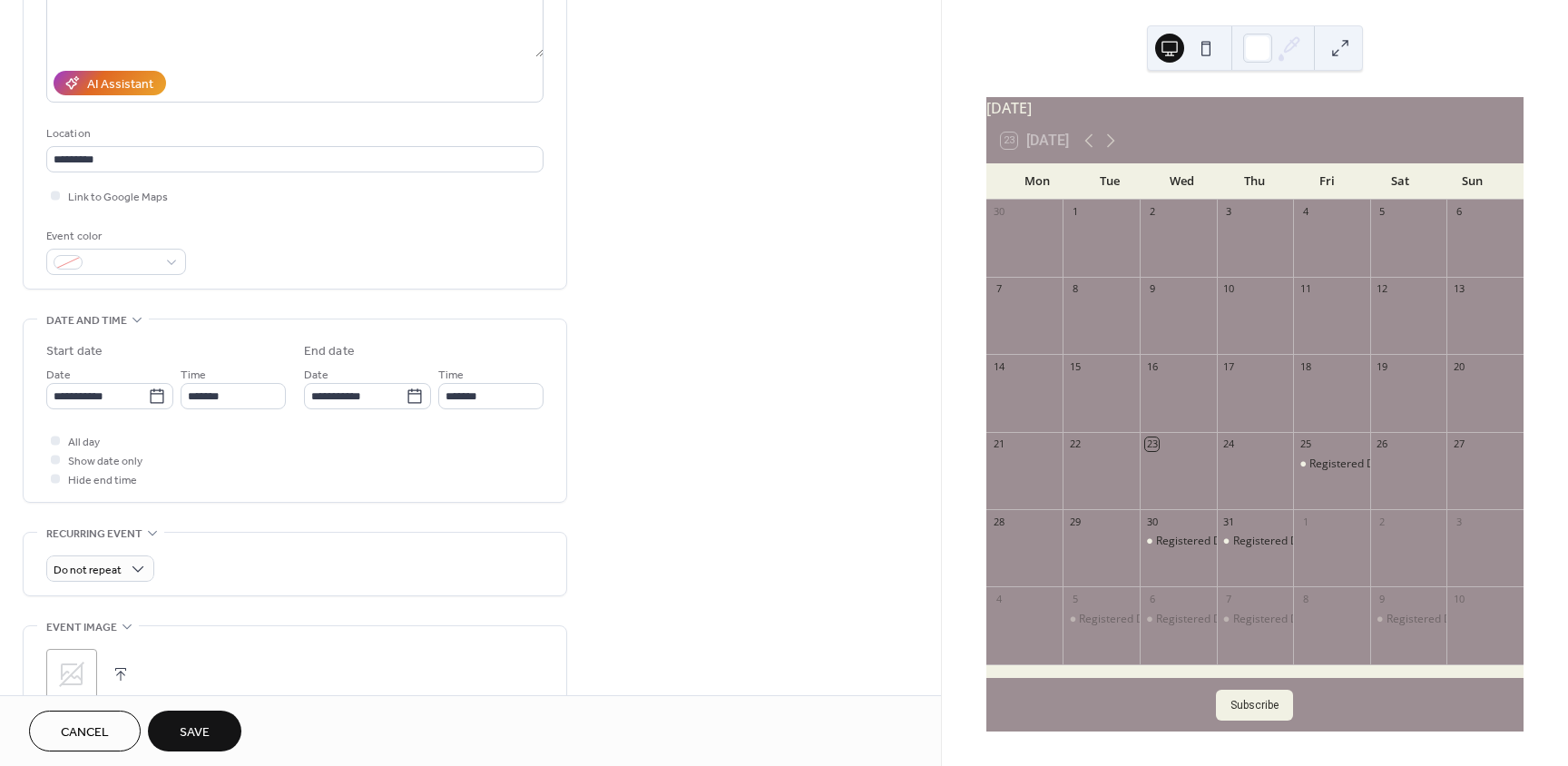 click on "Save" at bounding box center (194, 731) 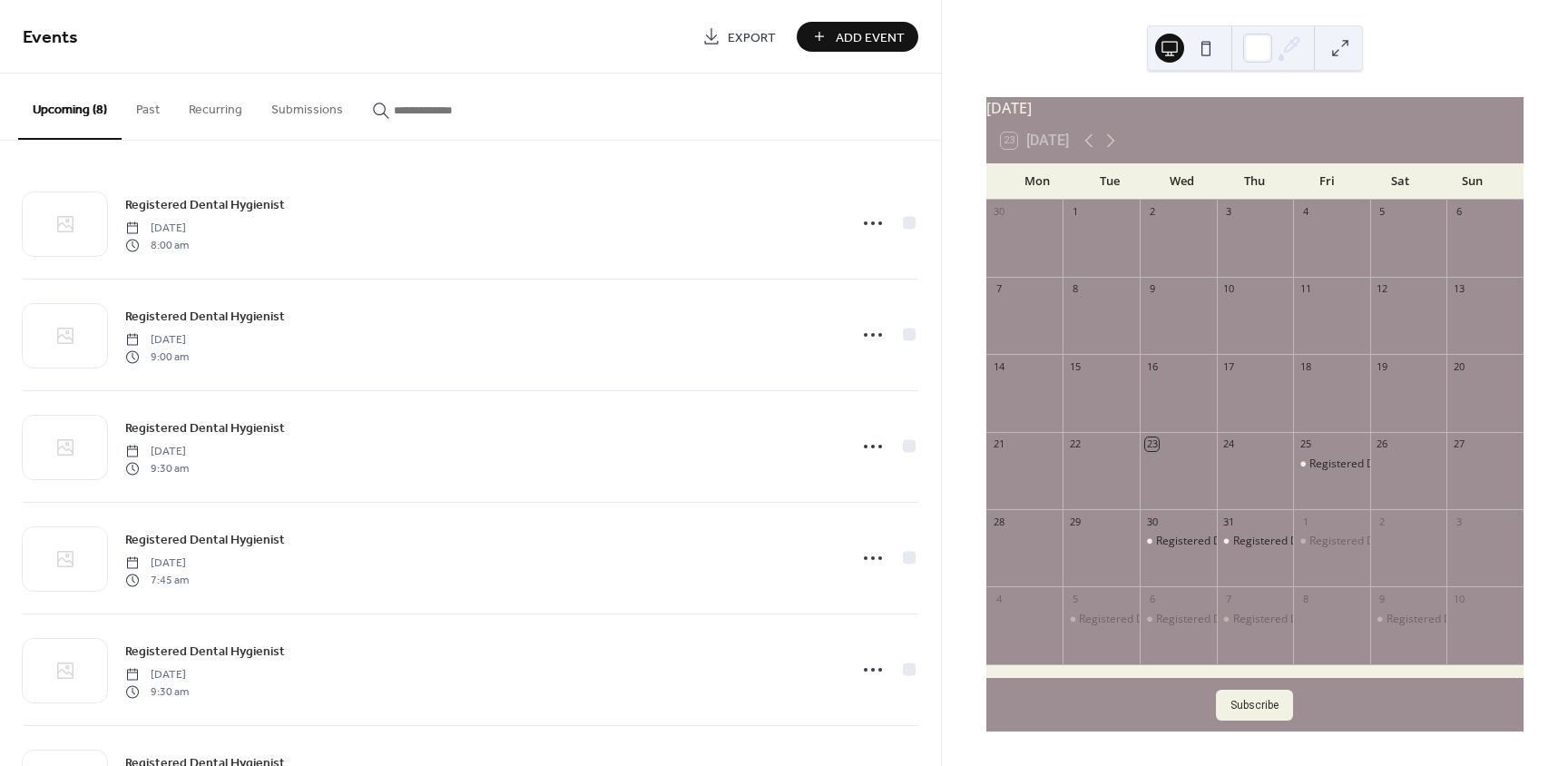 click on "Add Event" at bounding box center (870, 37) 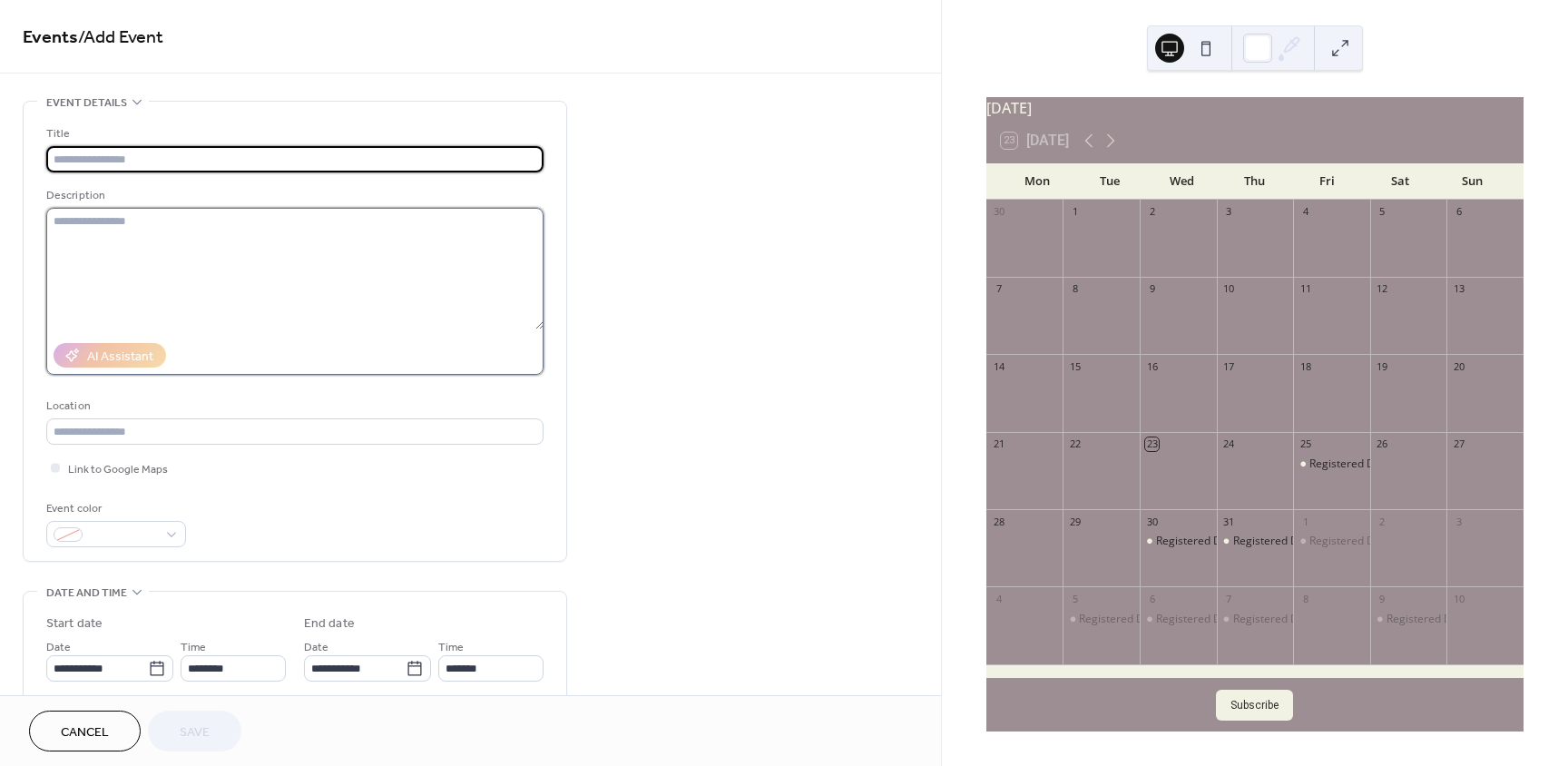 click at bounding box center (295, 269) 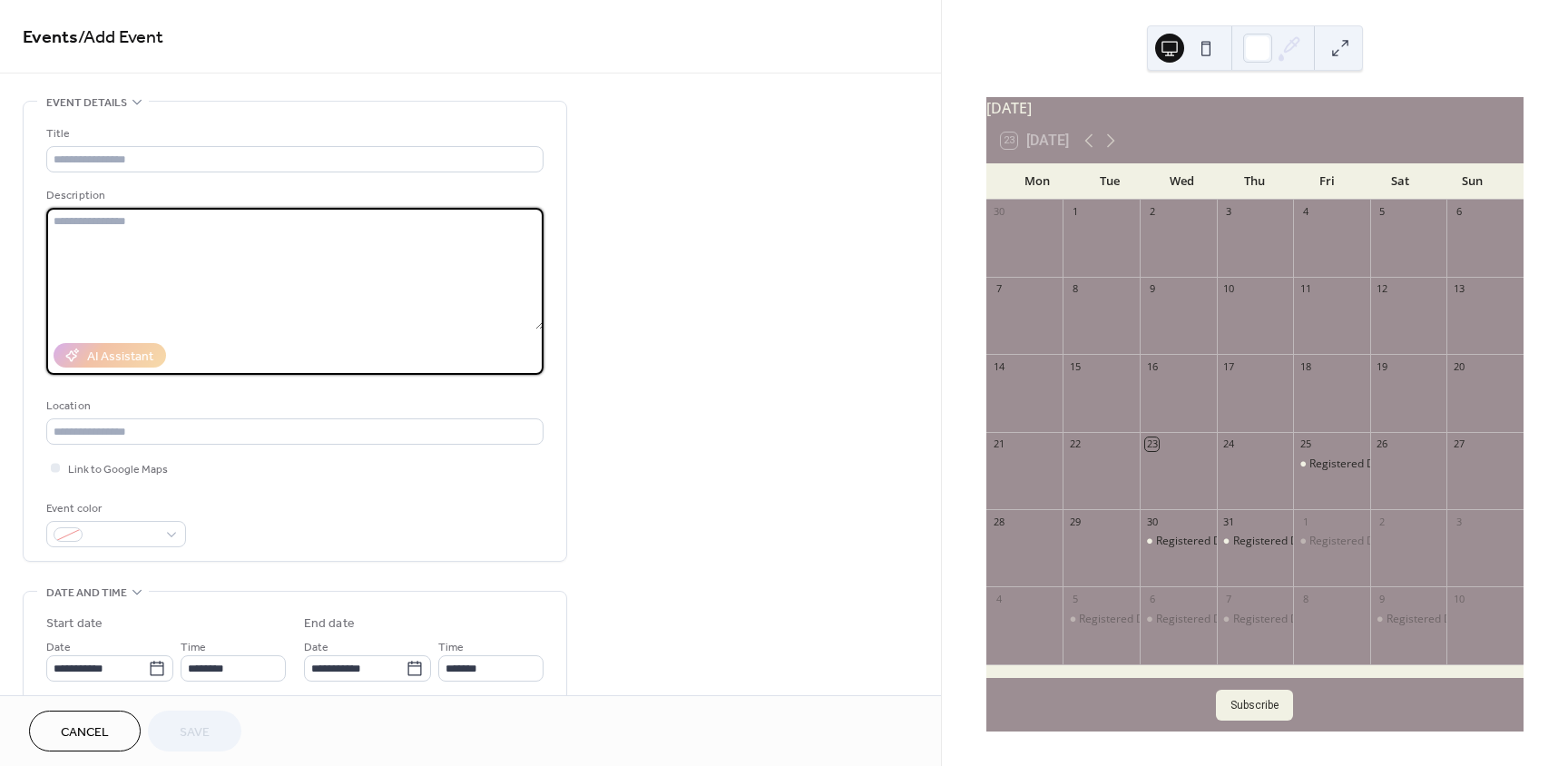 paste on "**********" 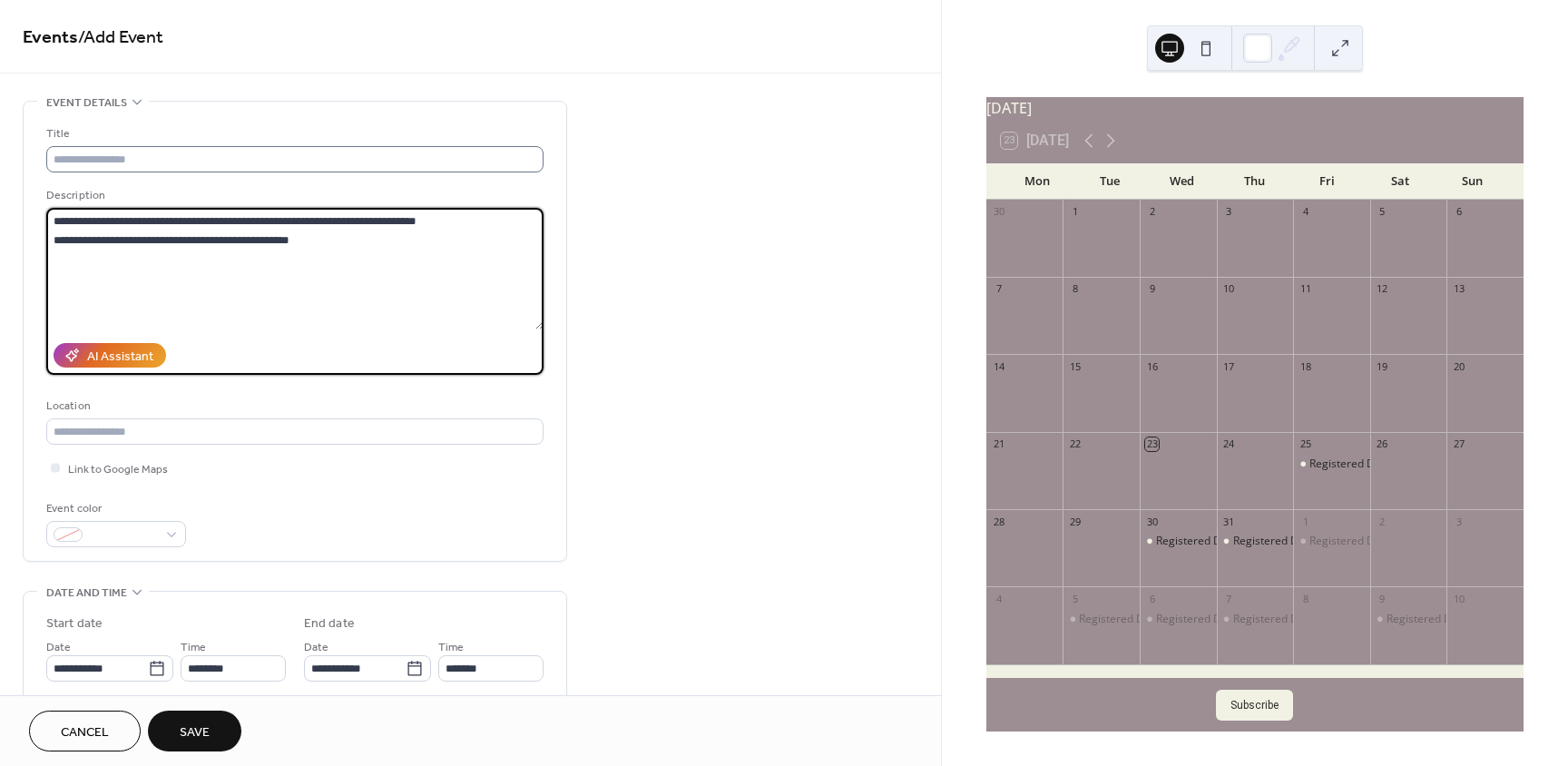 type on "**********" 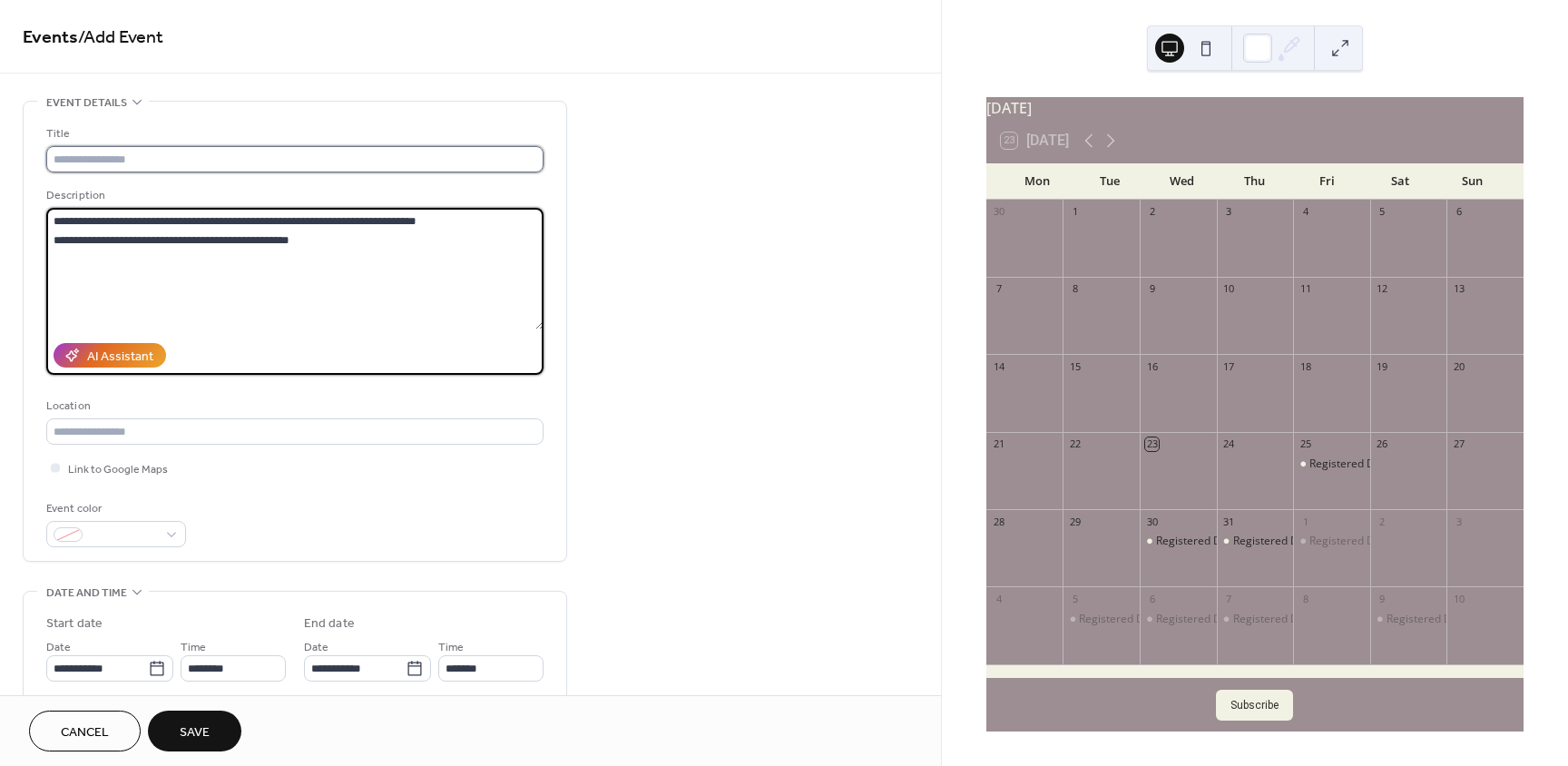 click at bounding box center [295, 159] 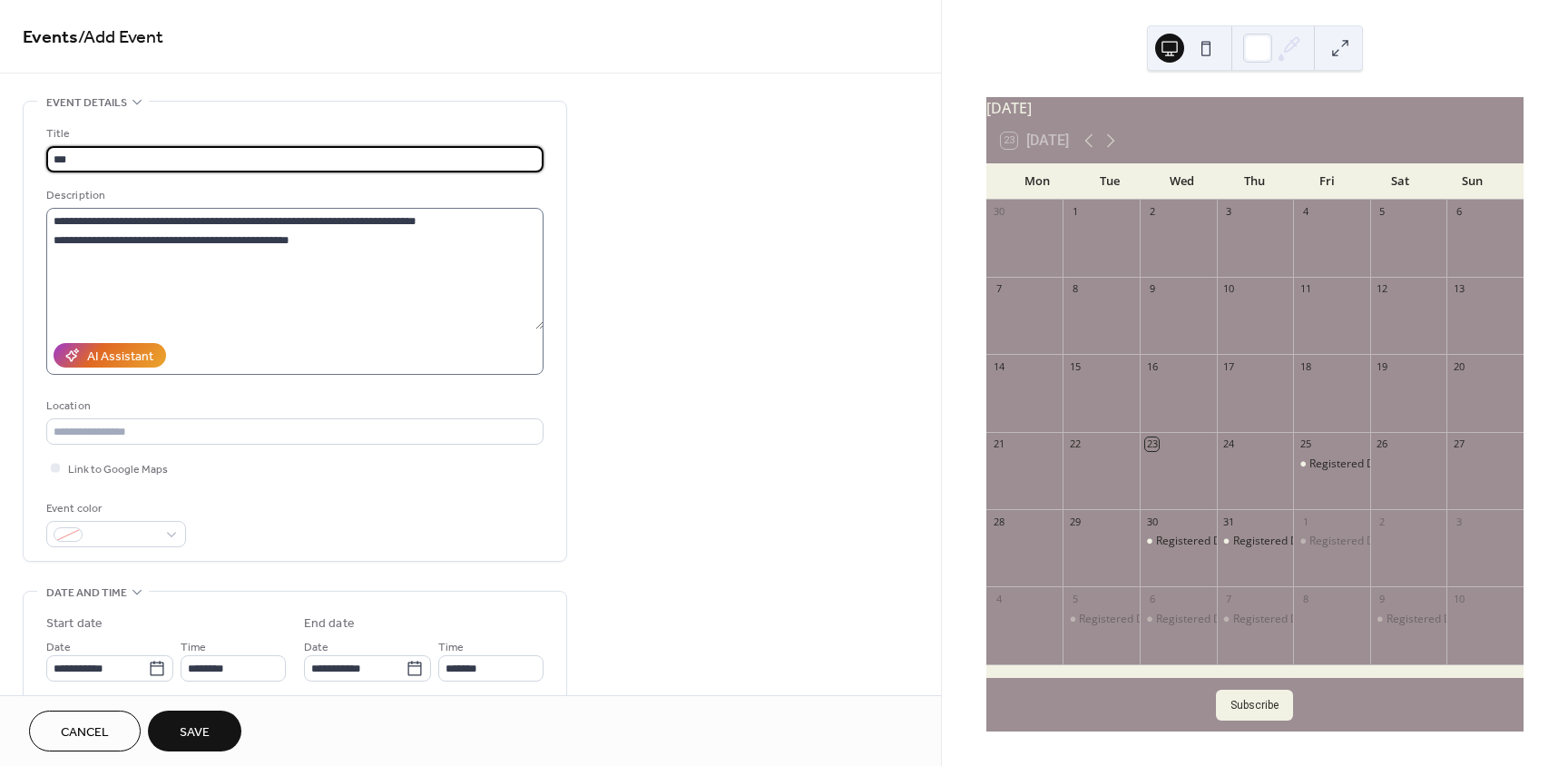 type on "***" 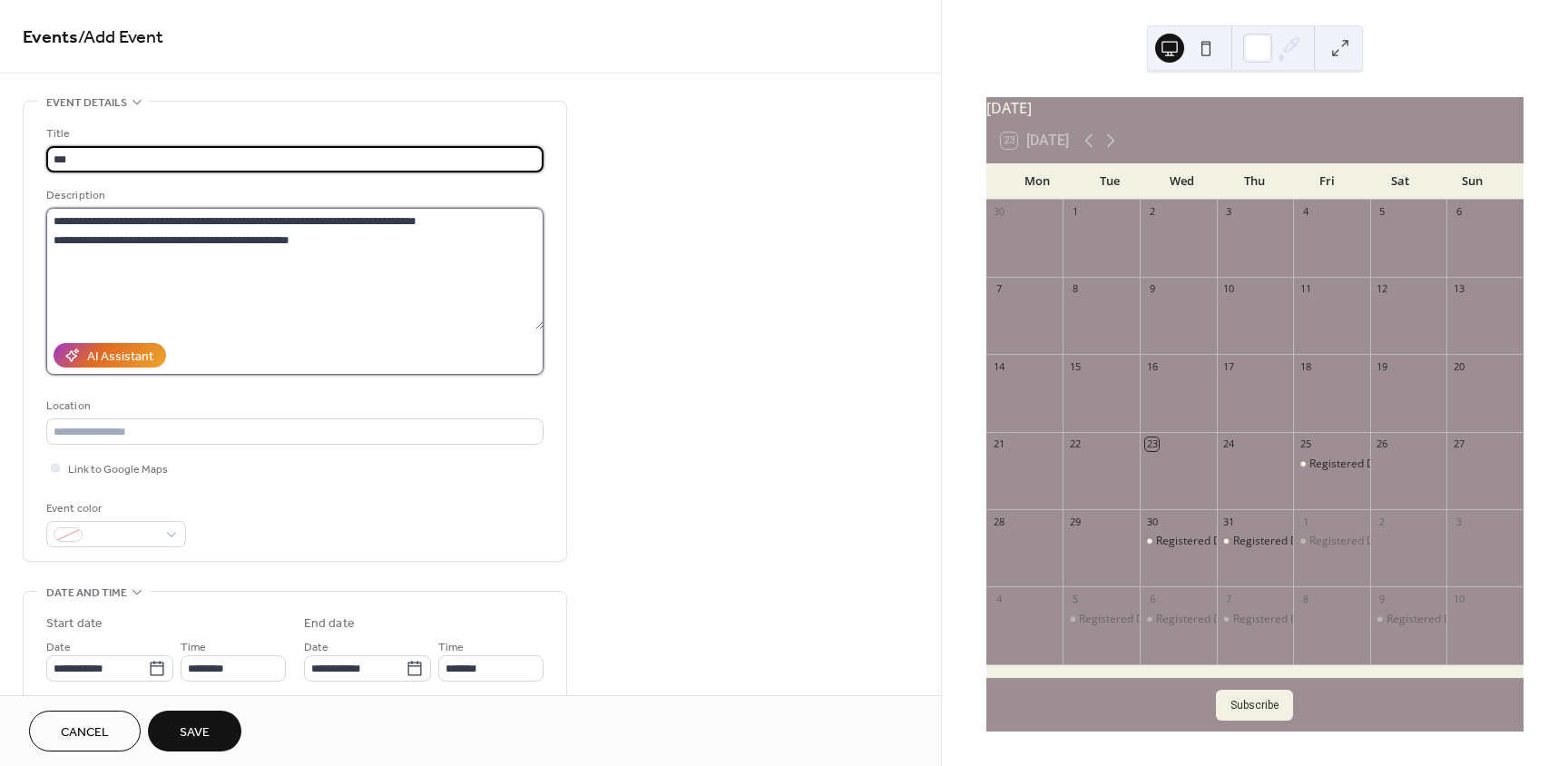 click on "**********" at bounding box center [295, 269] 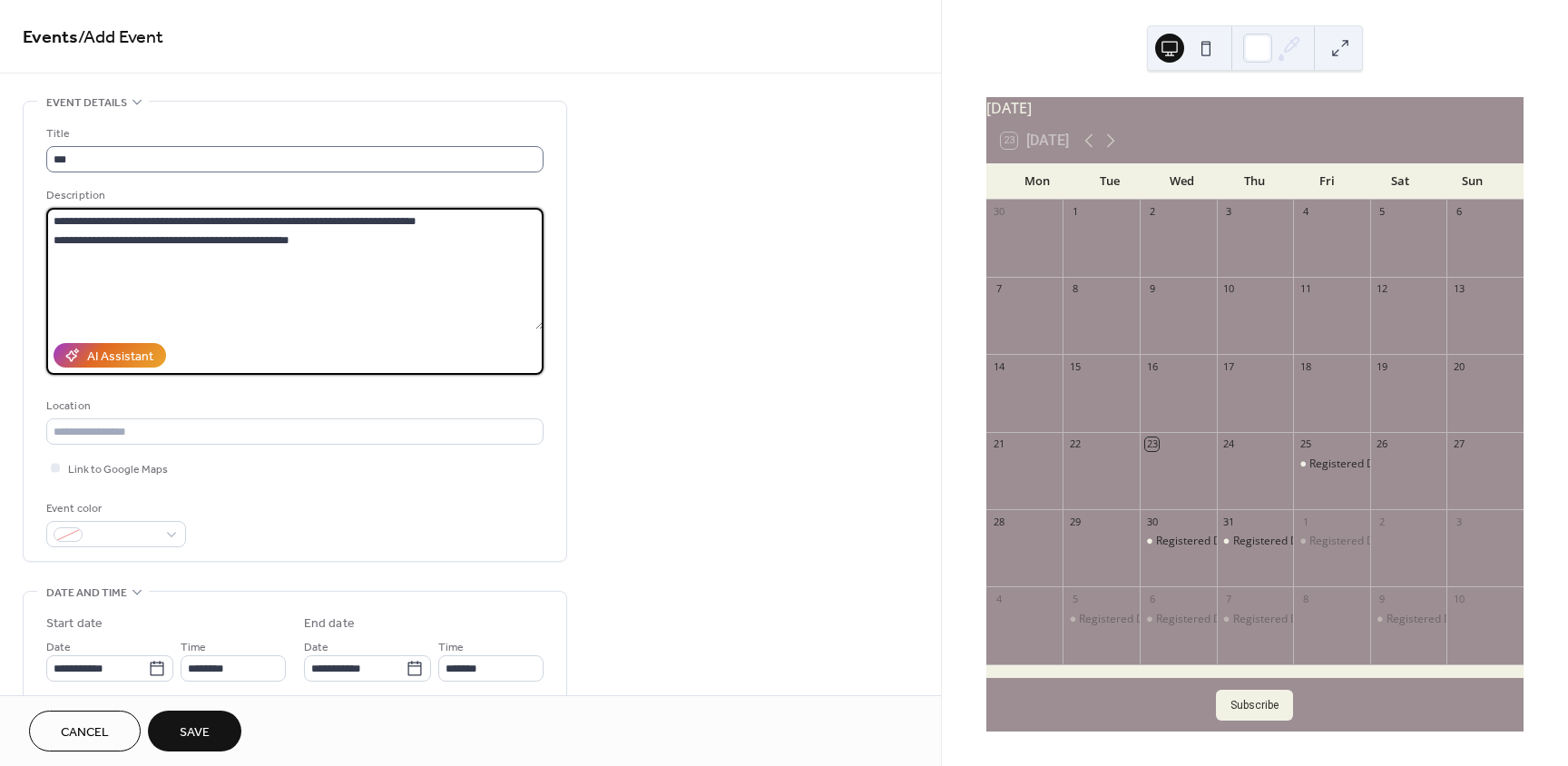 type on "**********" 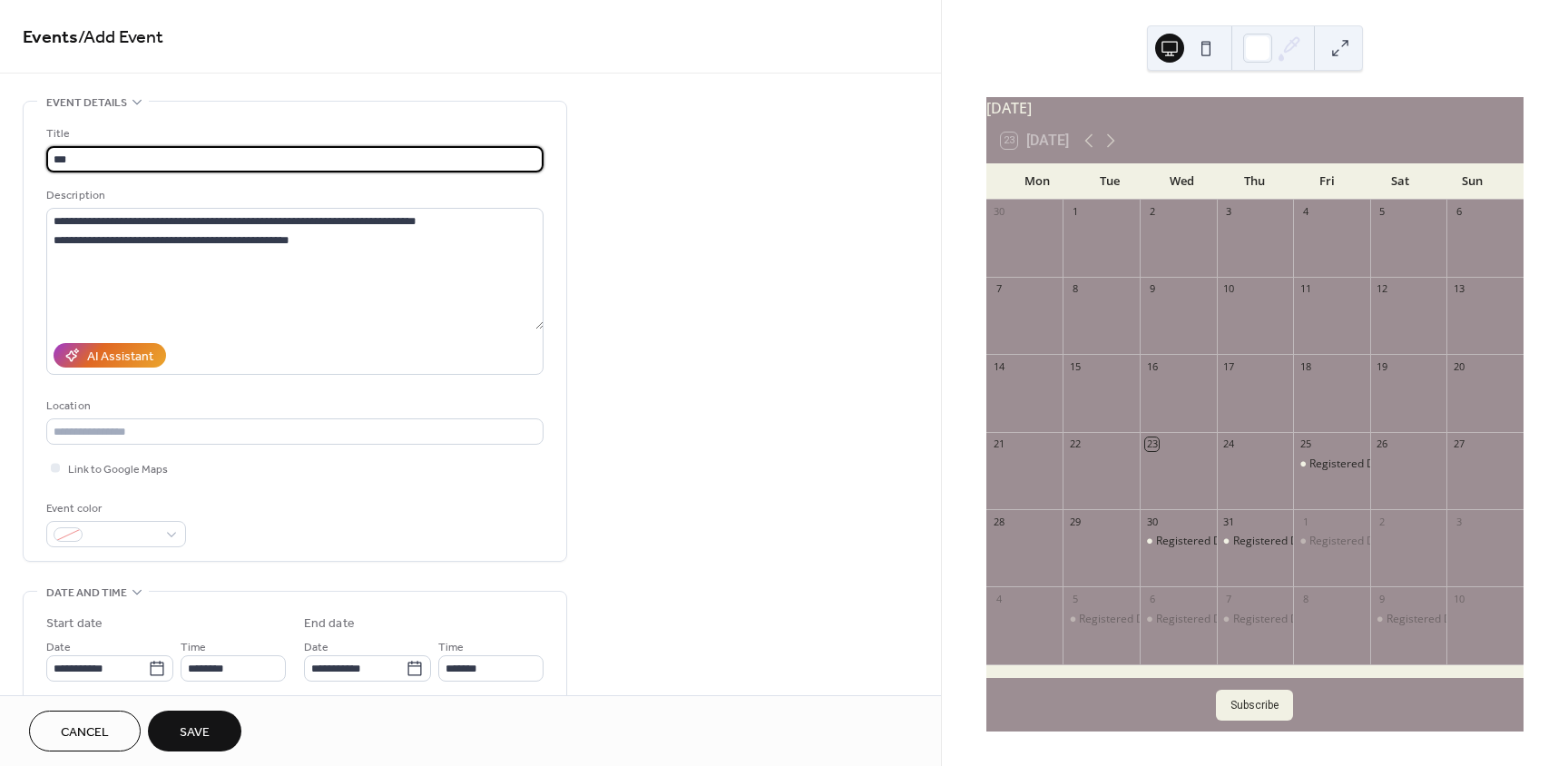 click on "***" at bounding box center [295, 159] 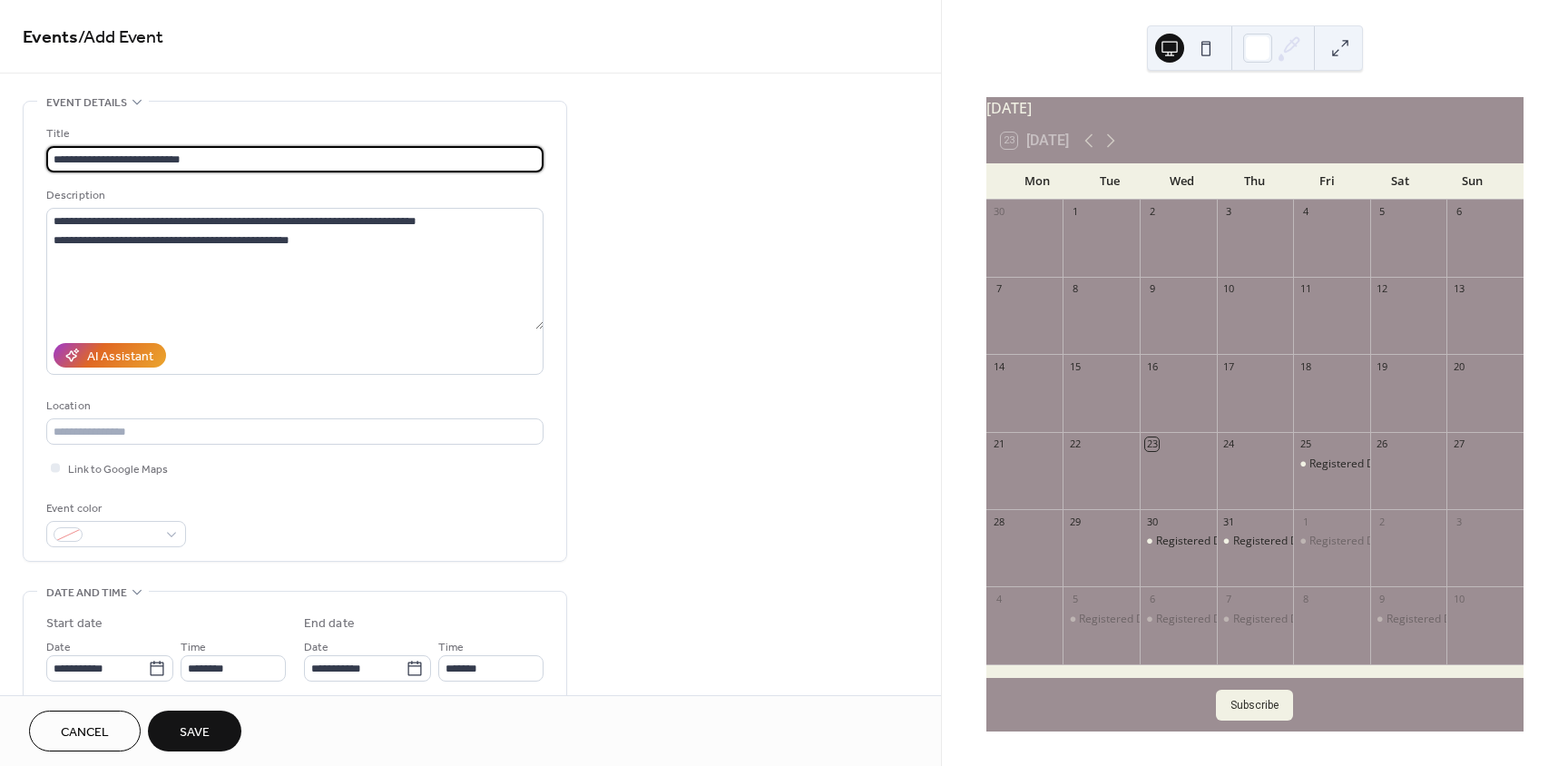 type on "**********" 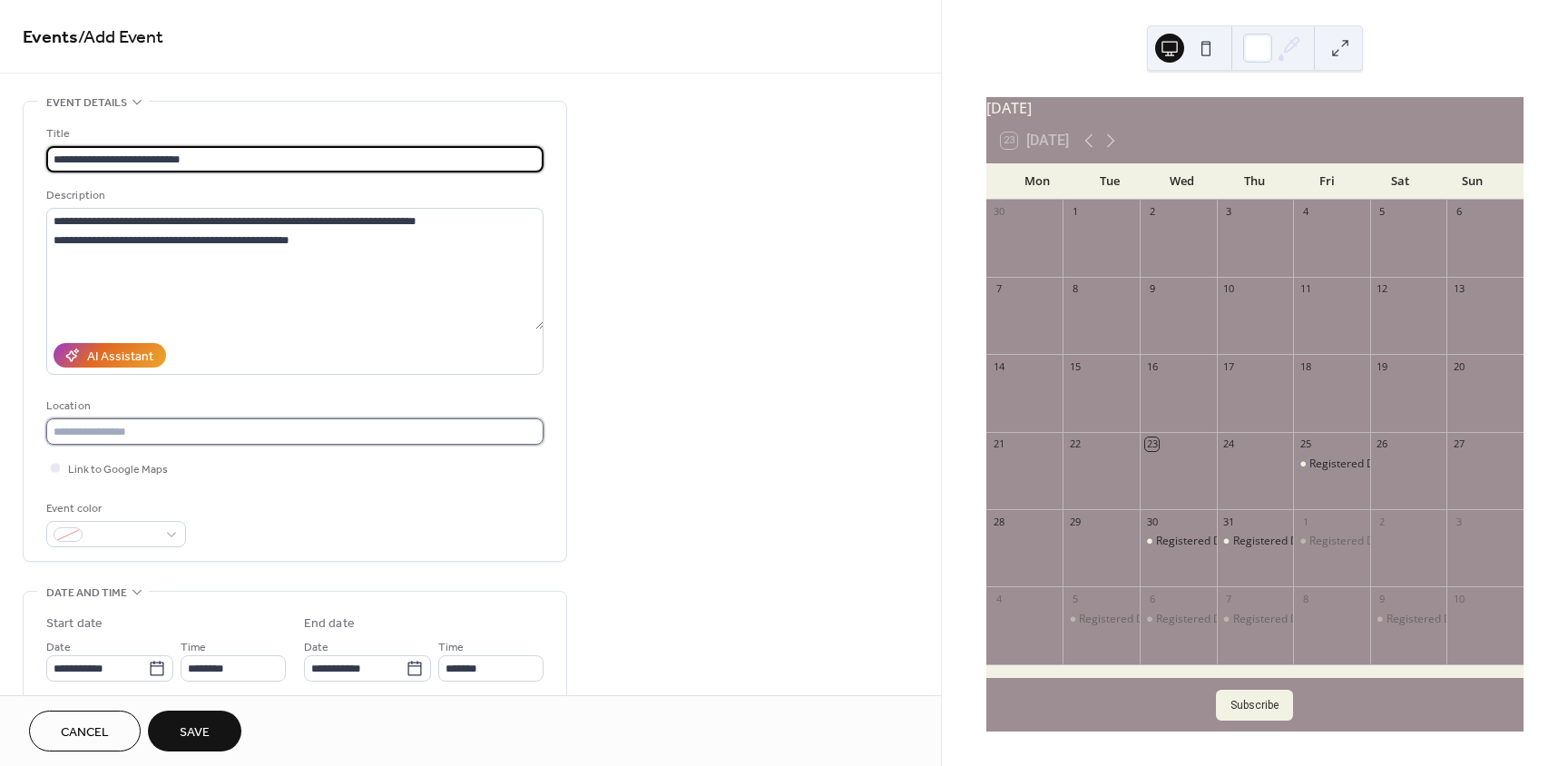 click at bounding box center [295, 431] 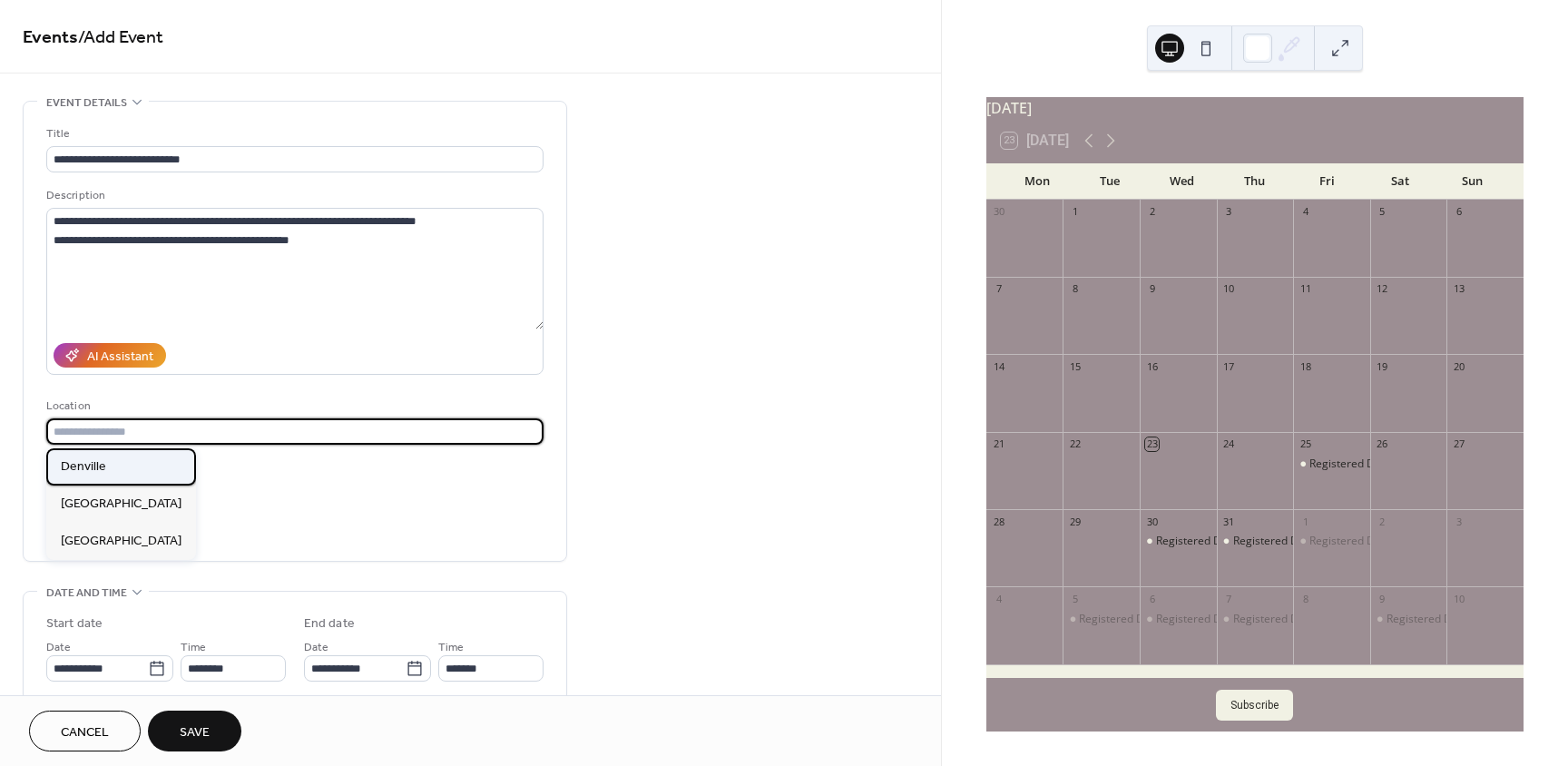 click on "Denville" at bounding box center [83, 466] 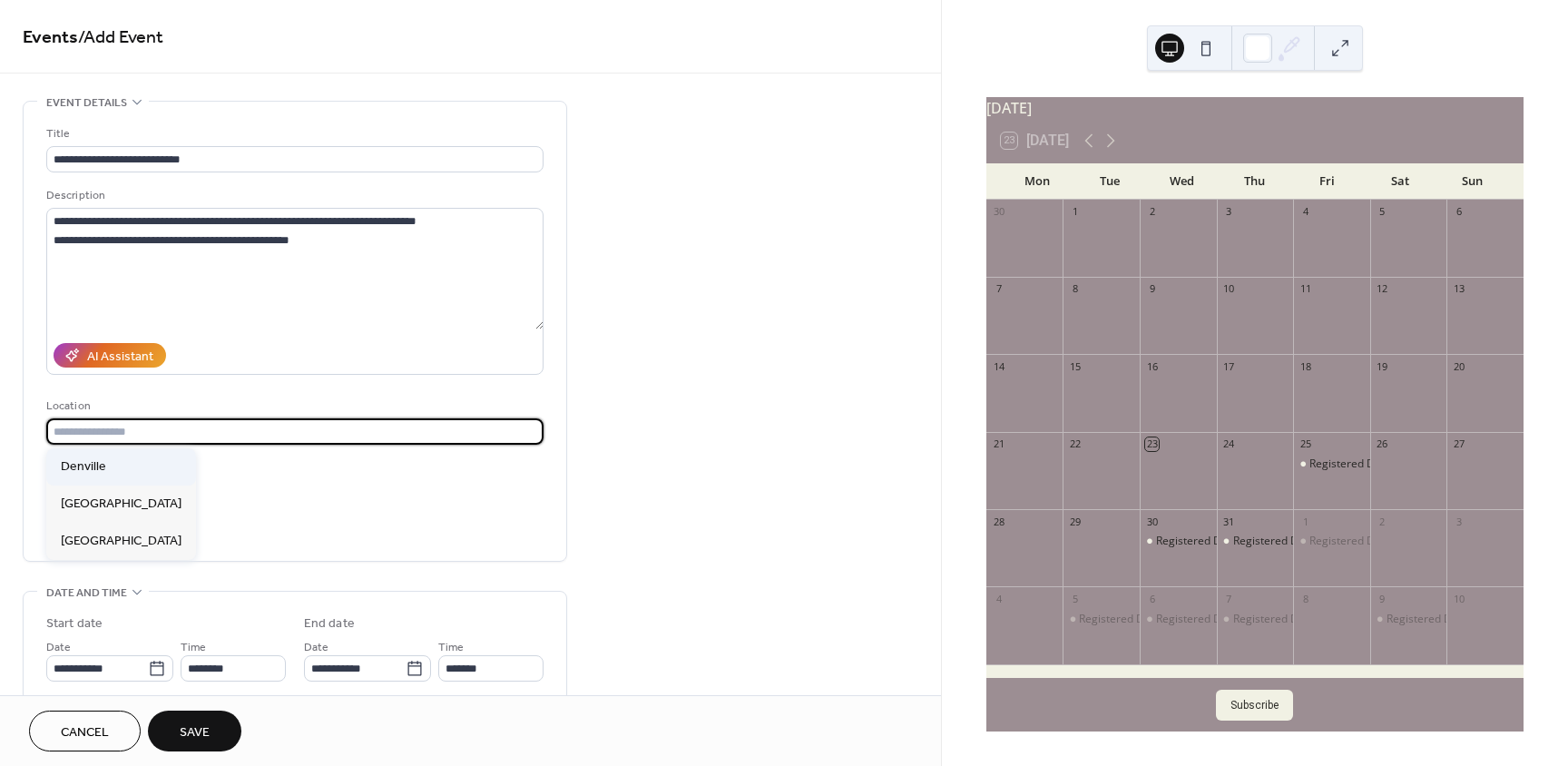 type on "********" 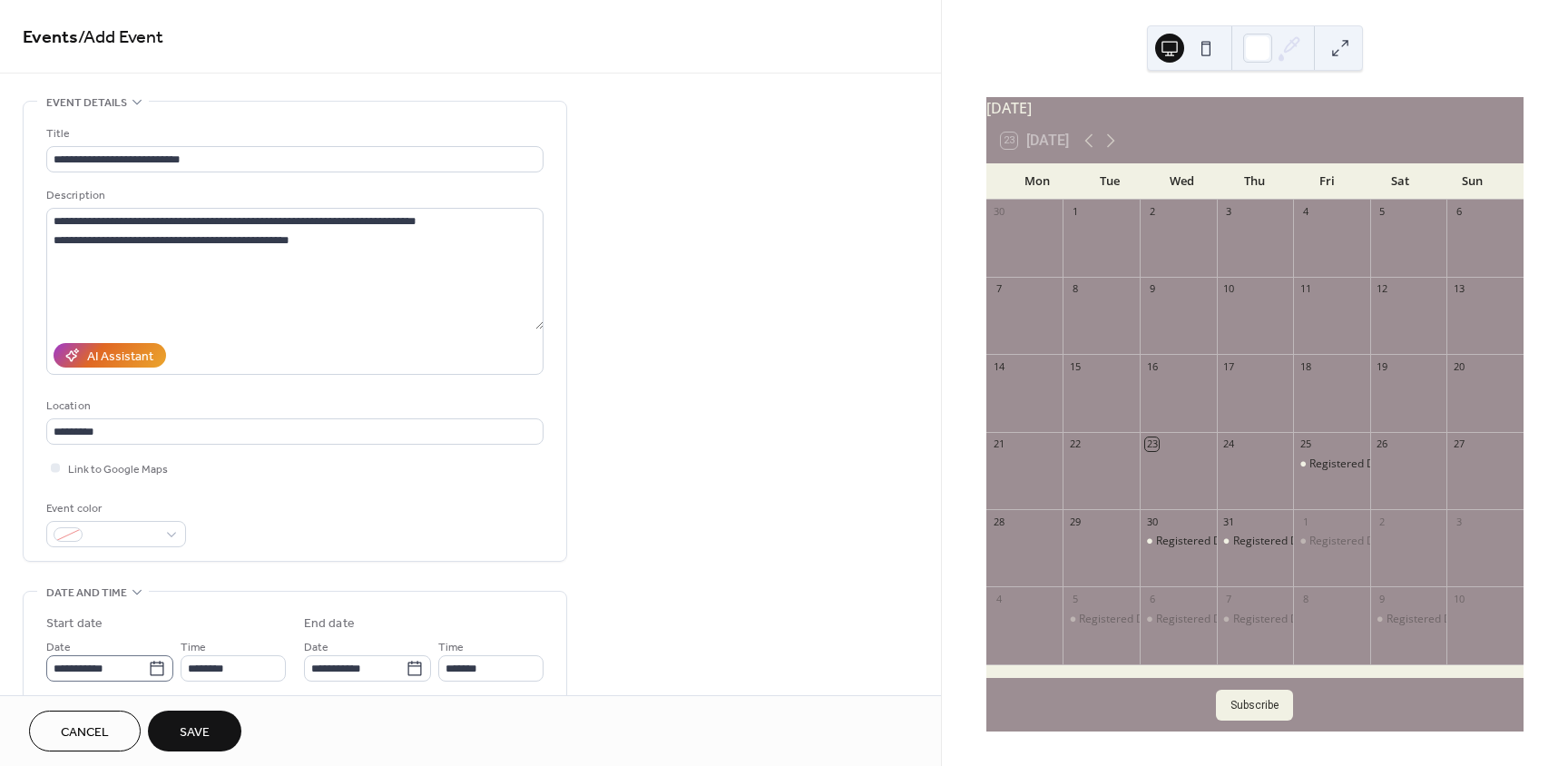 click 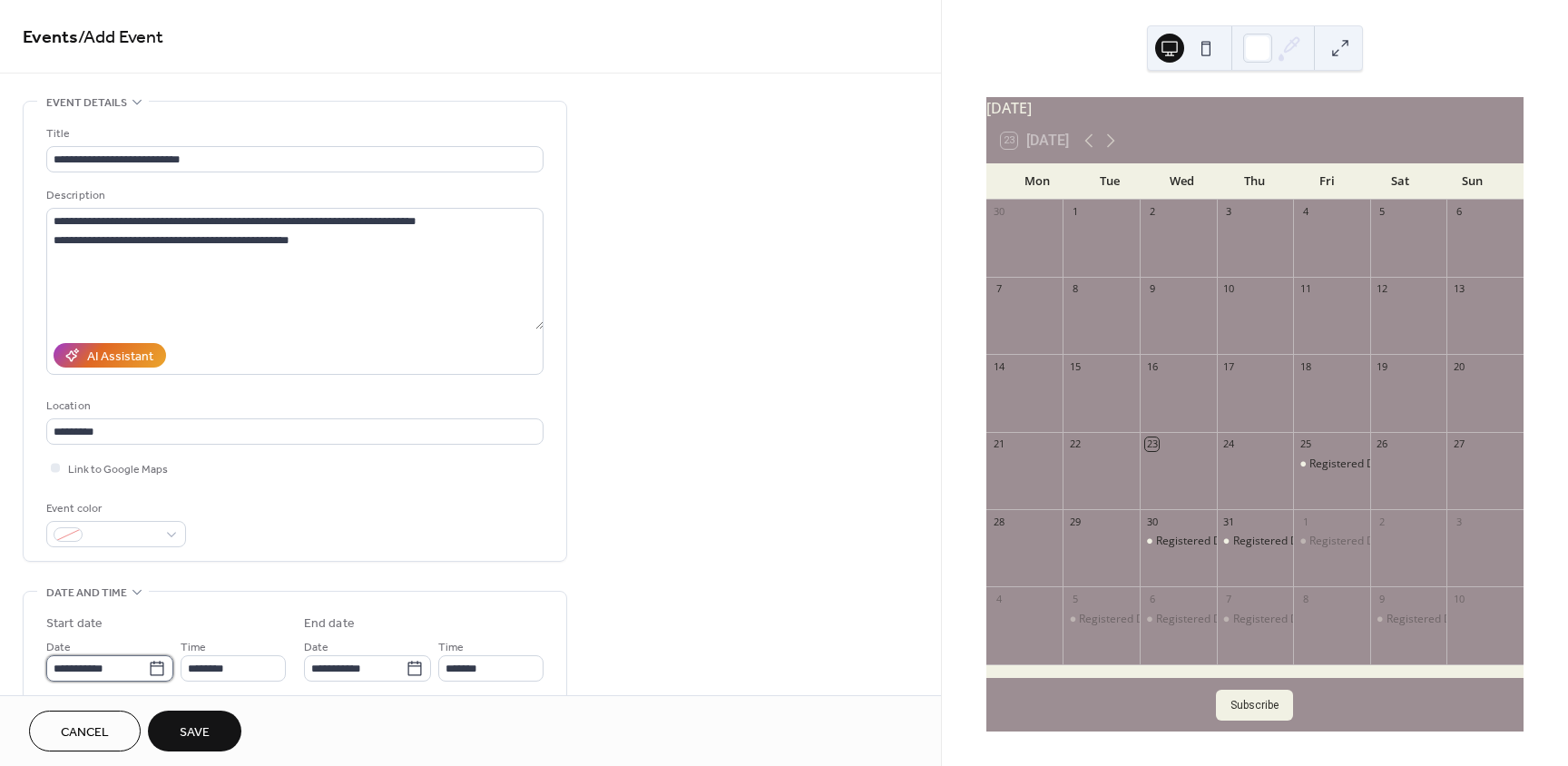 click on "**********" at bounding box center (97, 668) 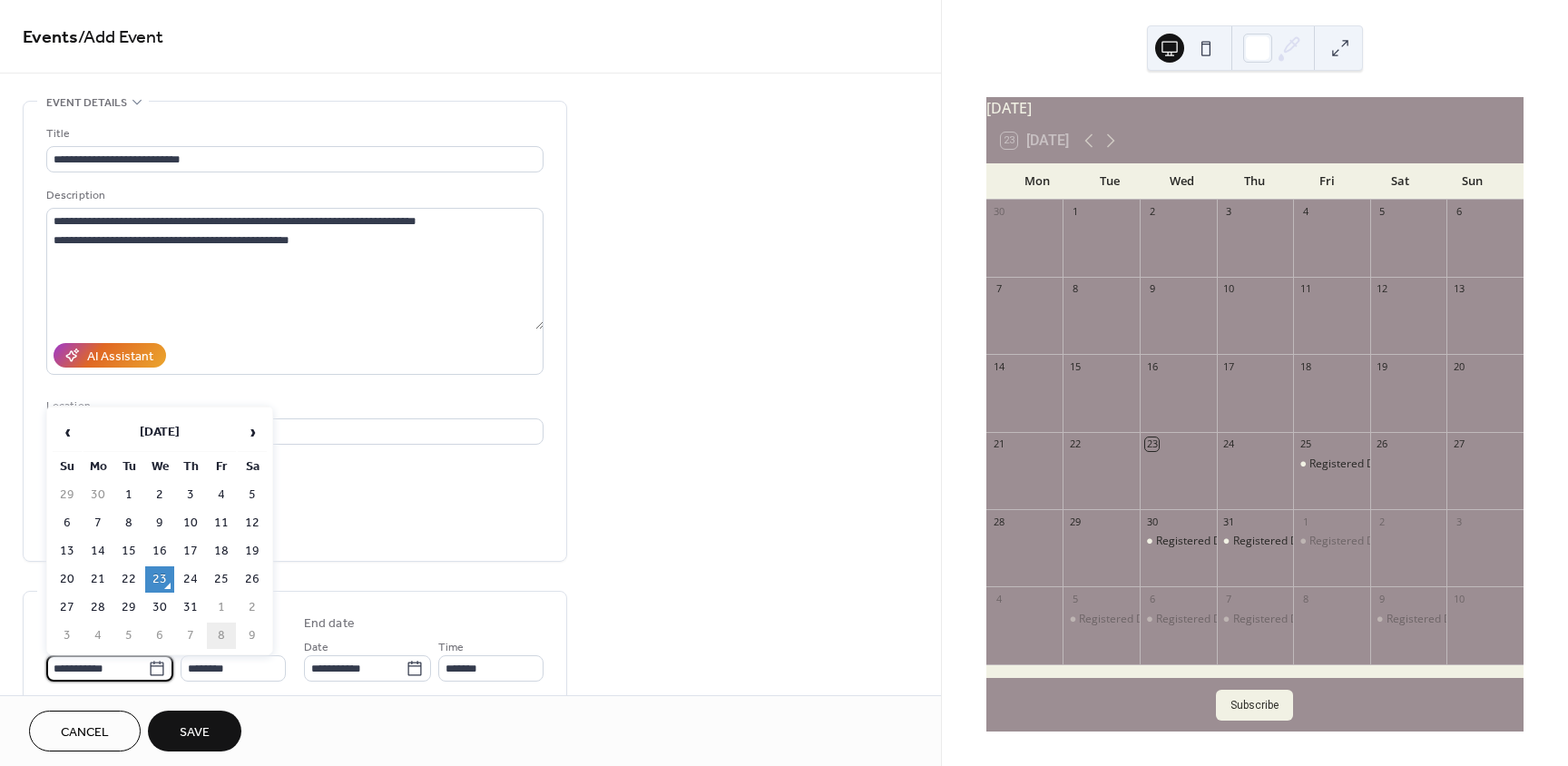 click on "8" at bounding box center (221, 635) 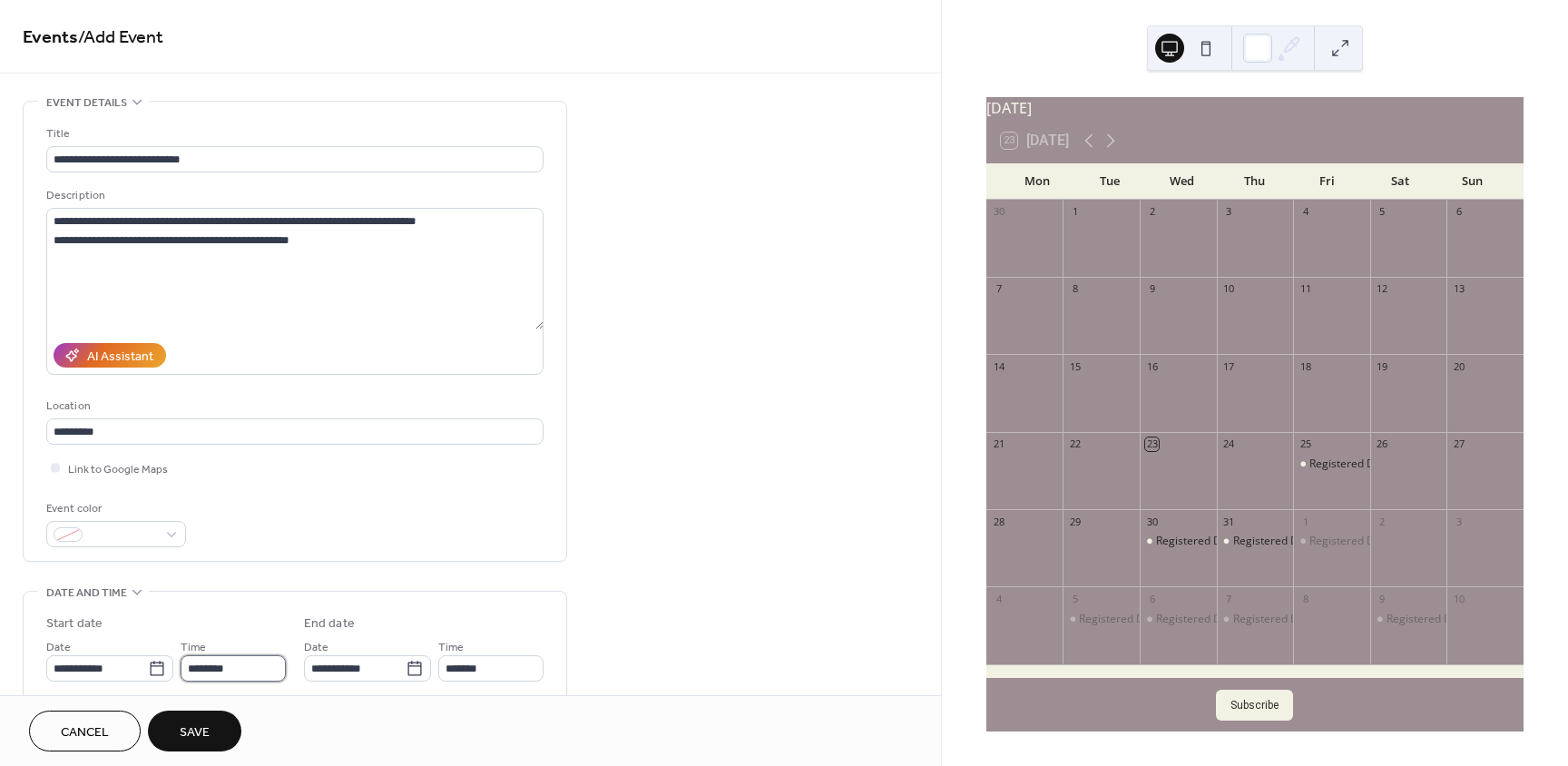 click on "********" at bounding box center (233, 668) 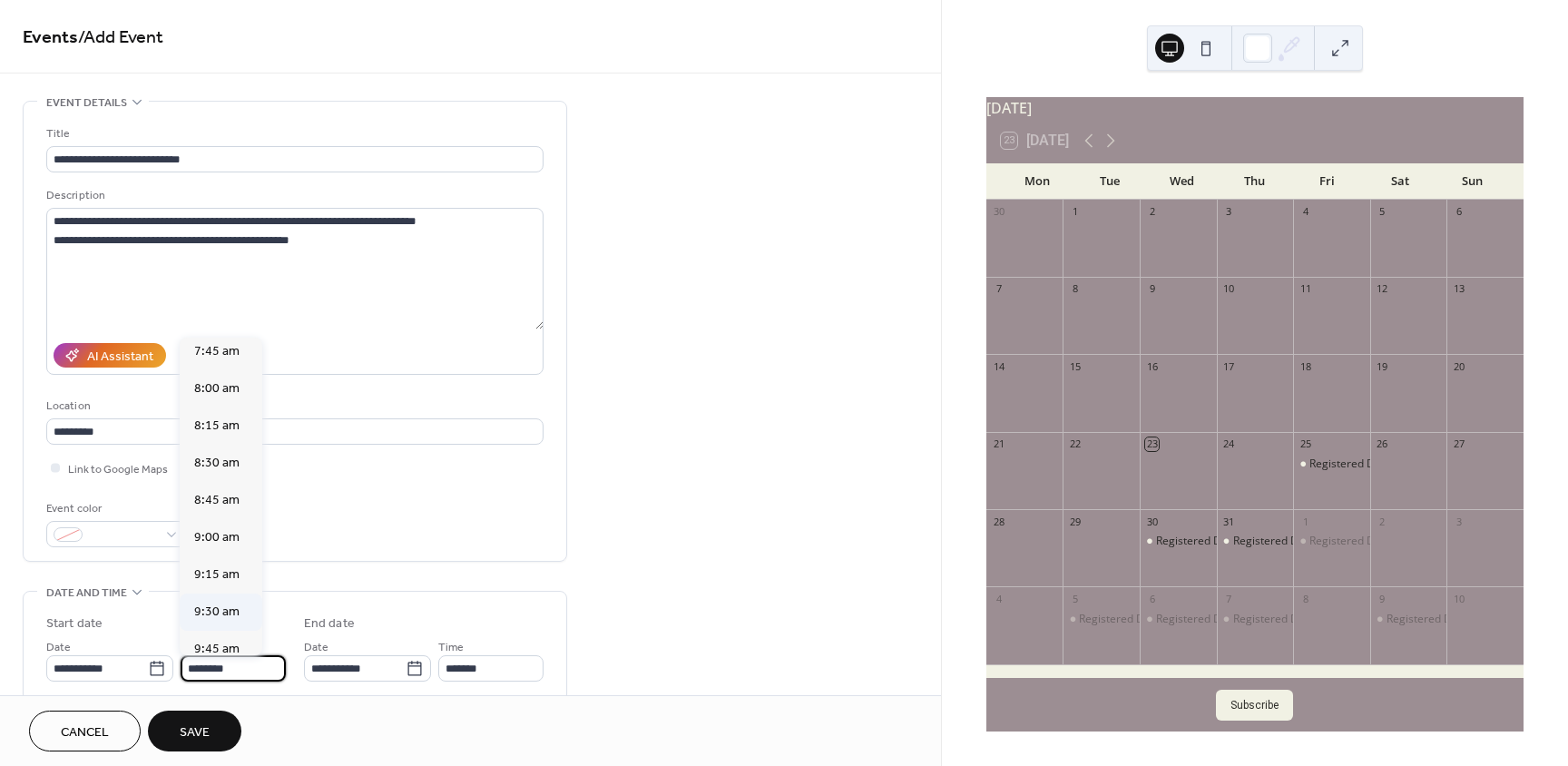 scroll, scrollTop: 1151, scrollLeft: 0, axis: vertical 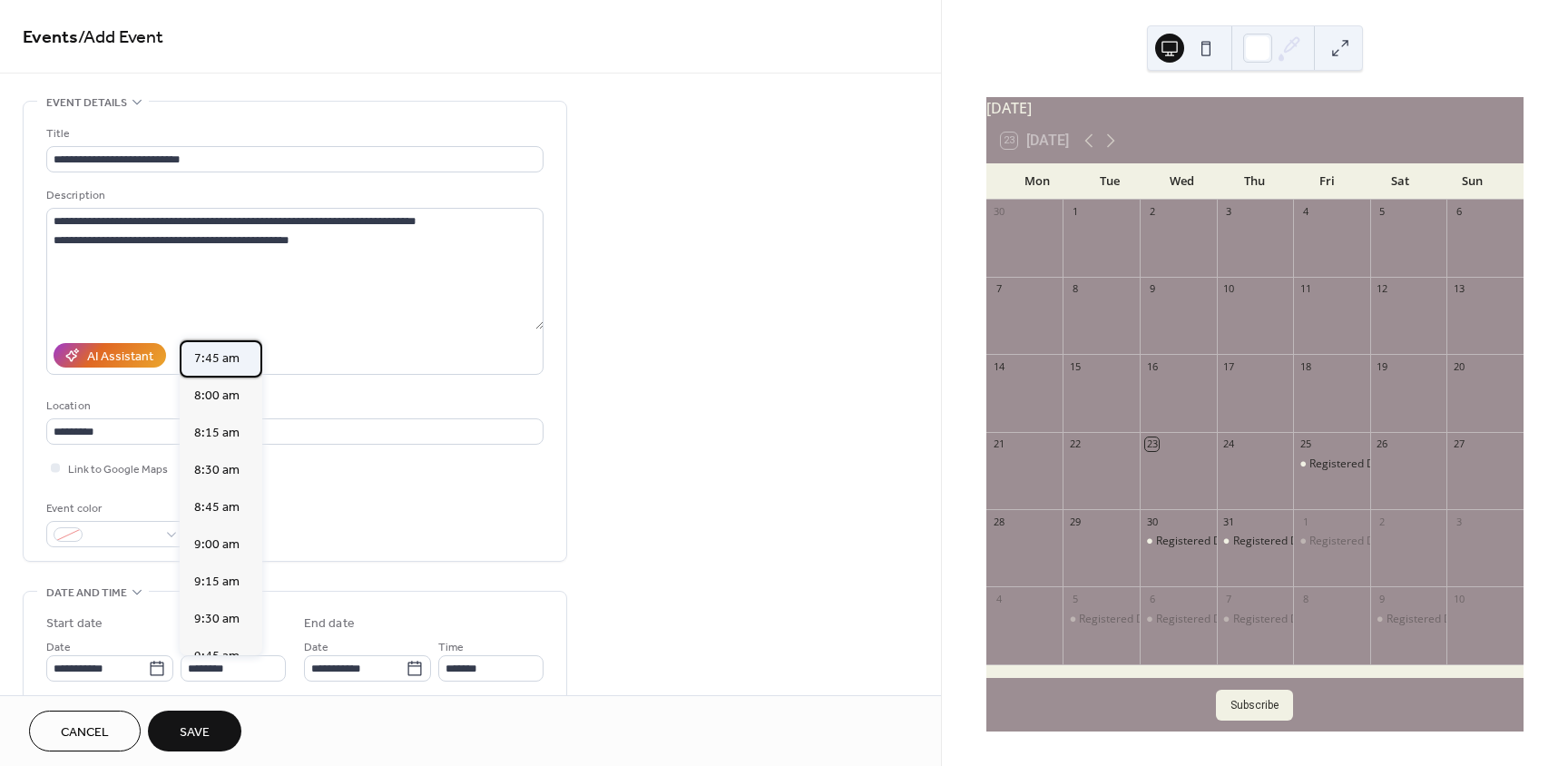 click on "7:45 am" at bounding box center (217, 358) 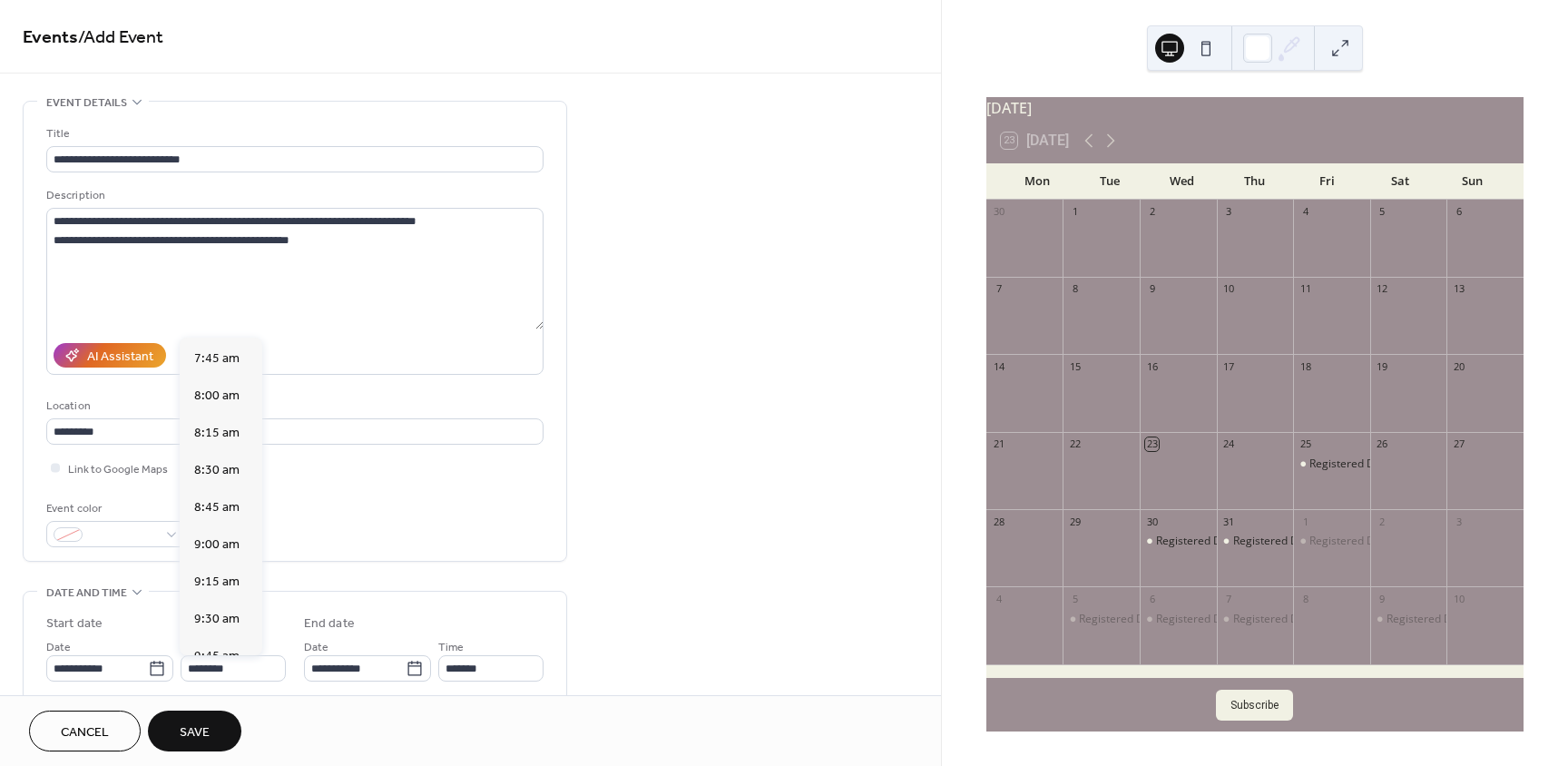 type on "*******" 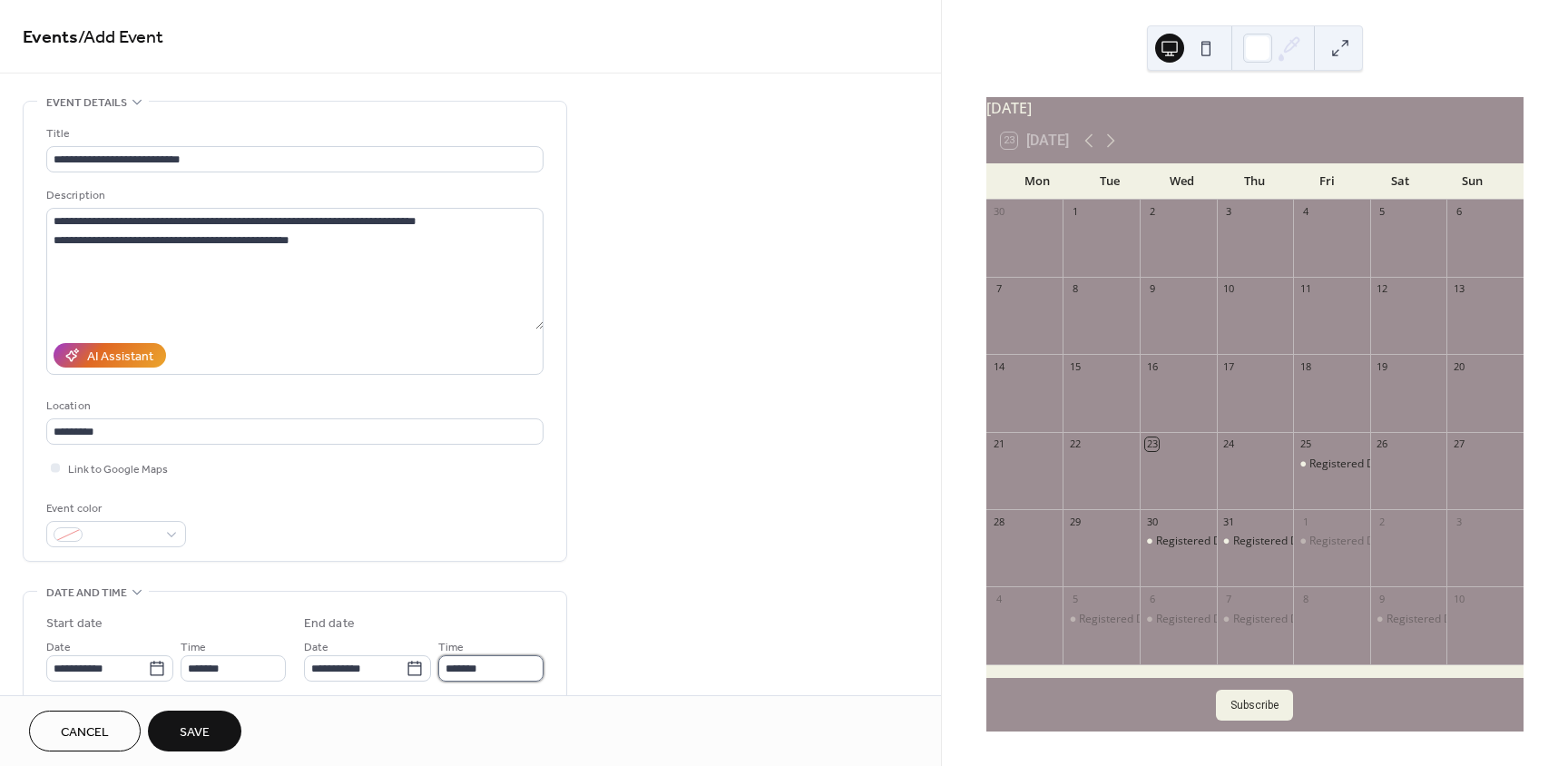 click on "*******" at bounding box center [491, 668] 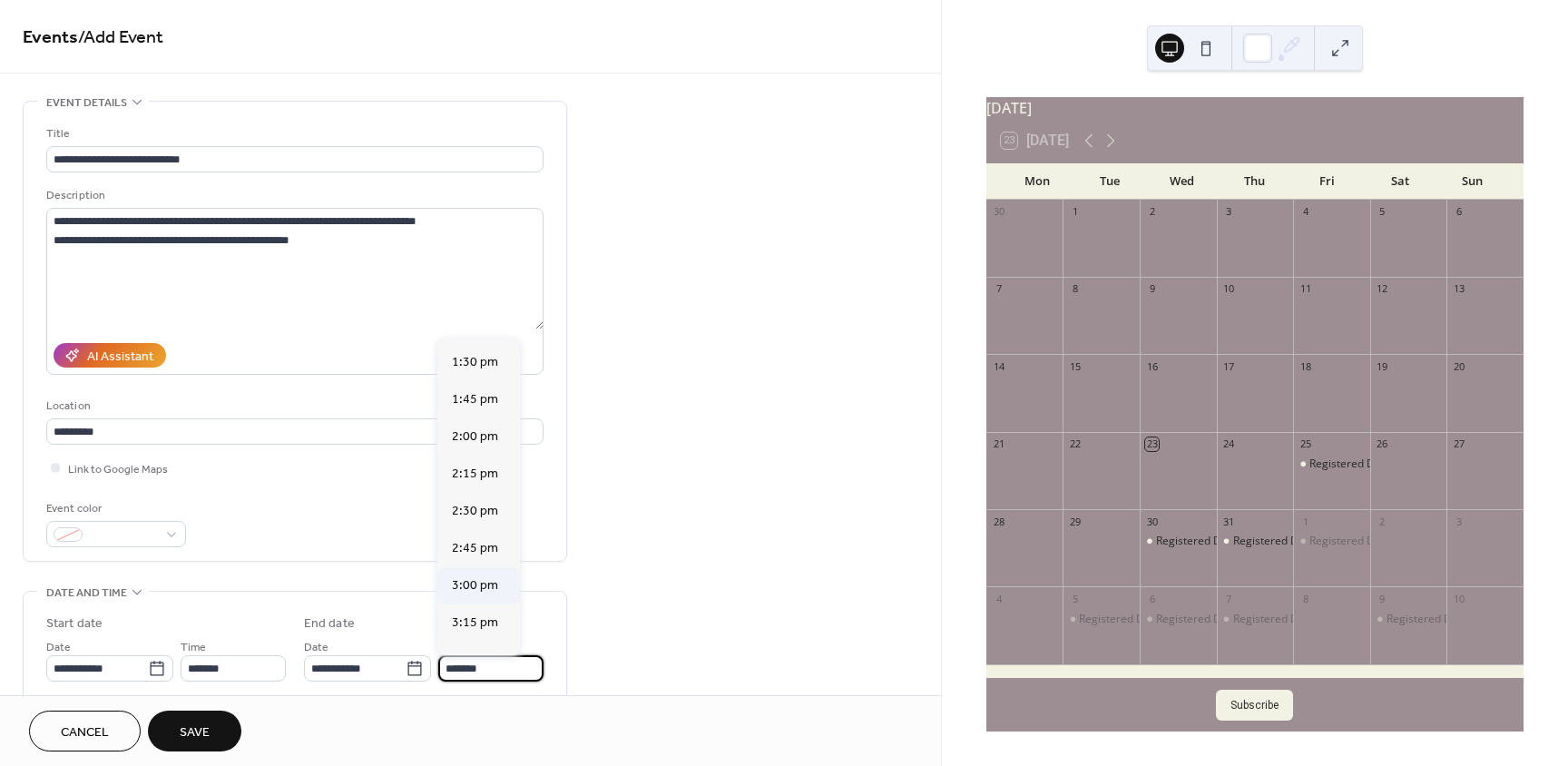 scroll, scrollTop: 817, scrollLeft: 0, axis: vertical 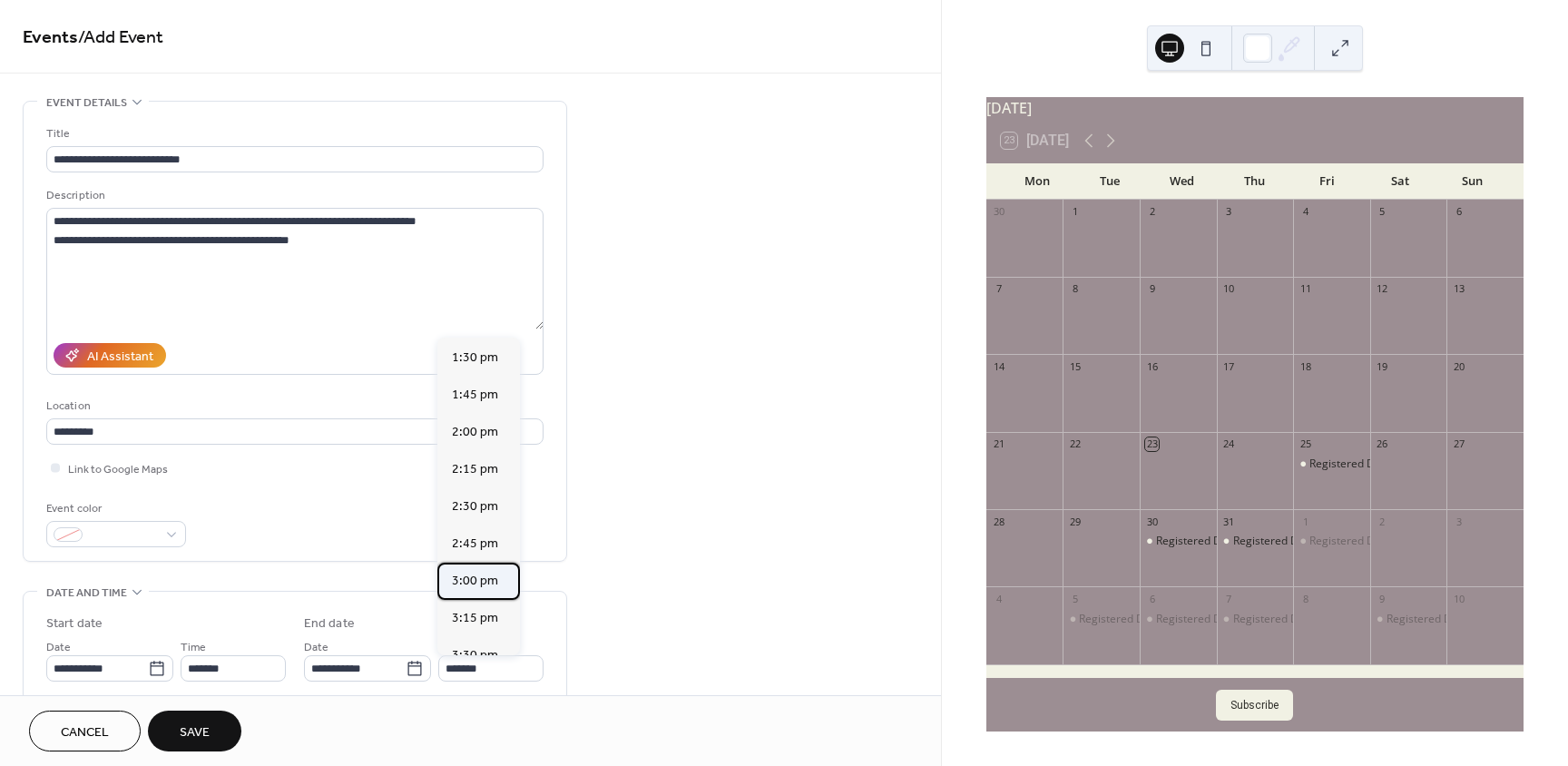 click on "3:00 pm" at bounding box center [475, 581] 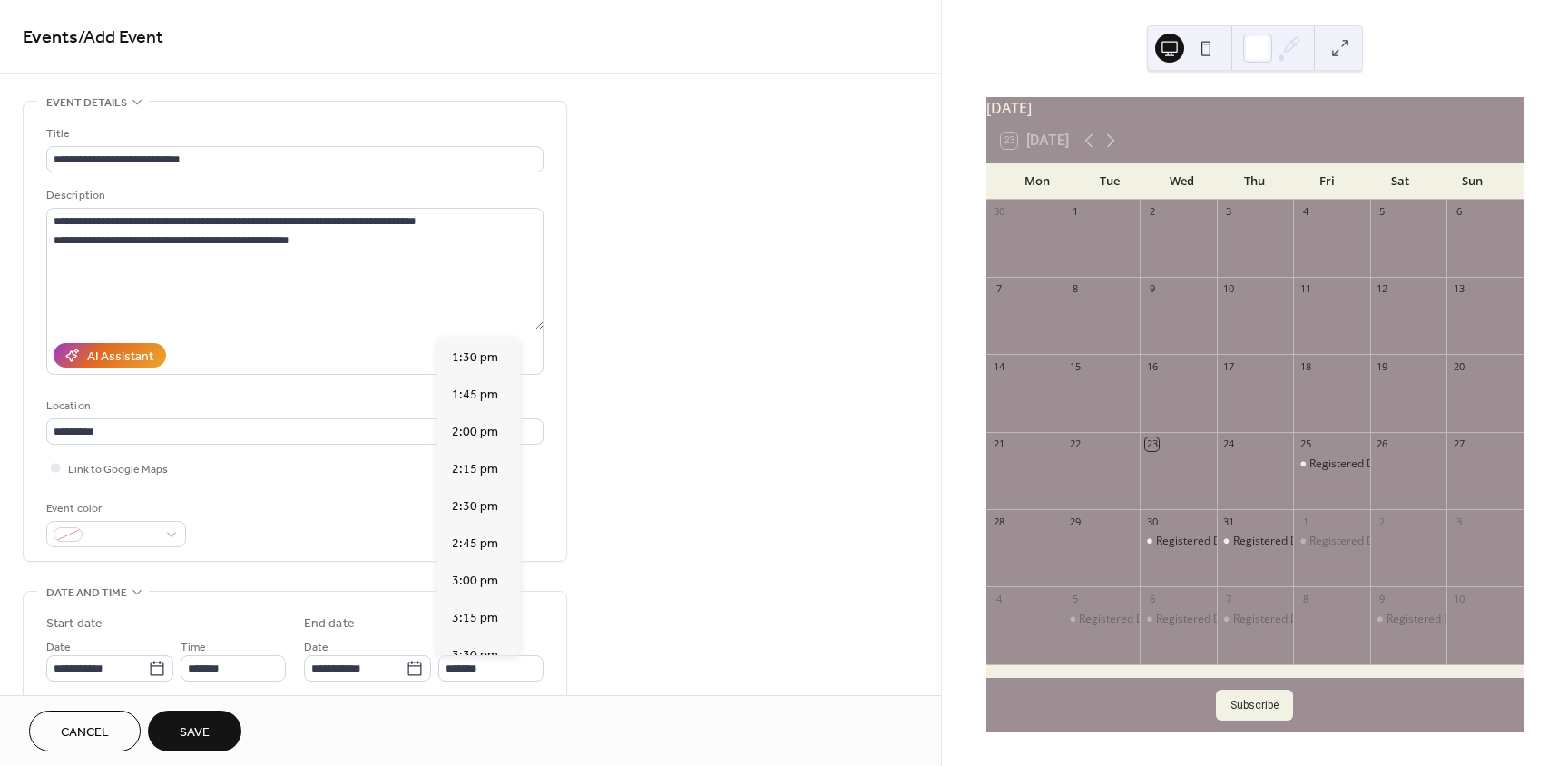 type on "*******" 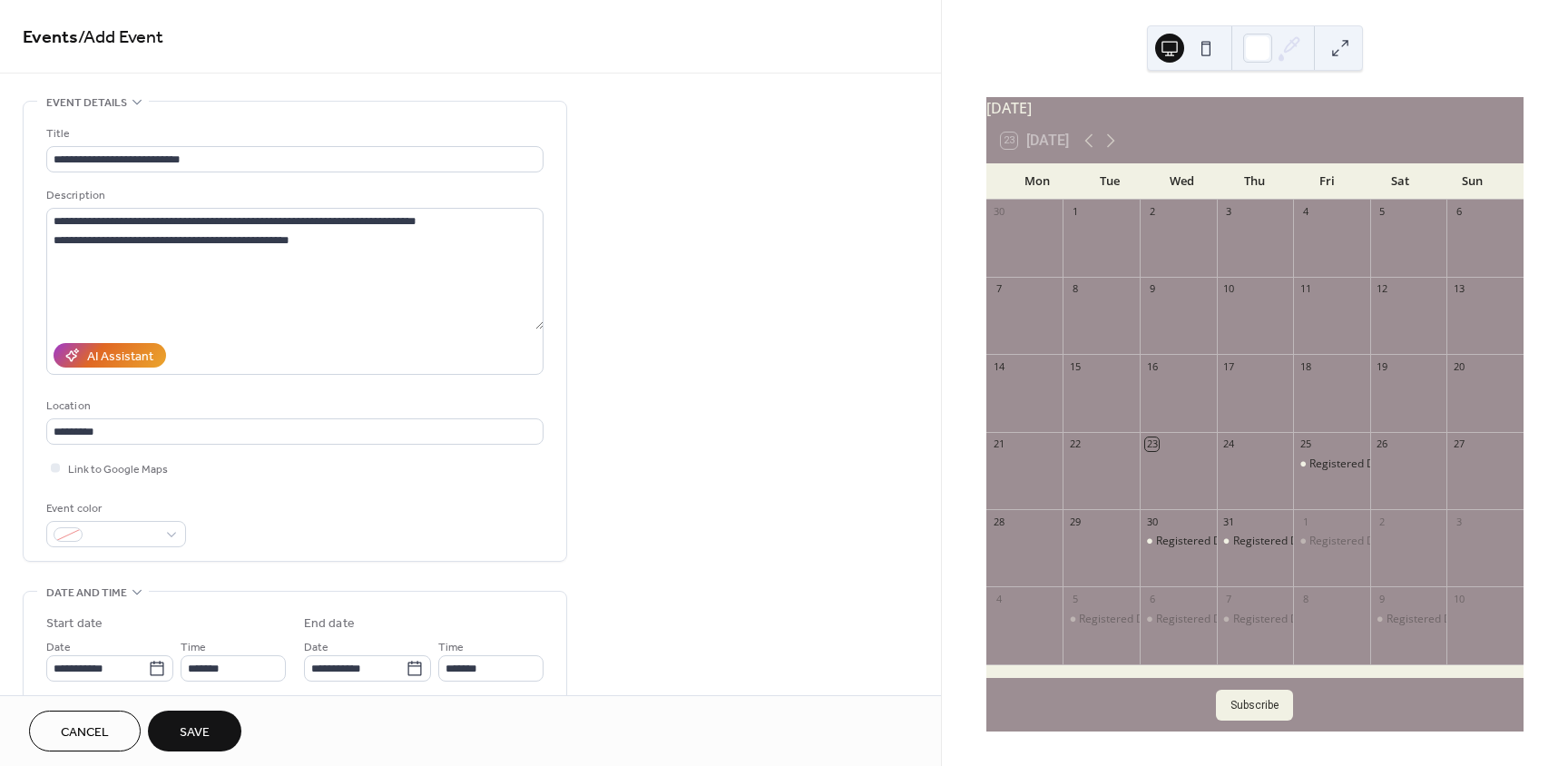 click on "Save" at bounding box center (194, 731) 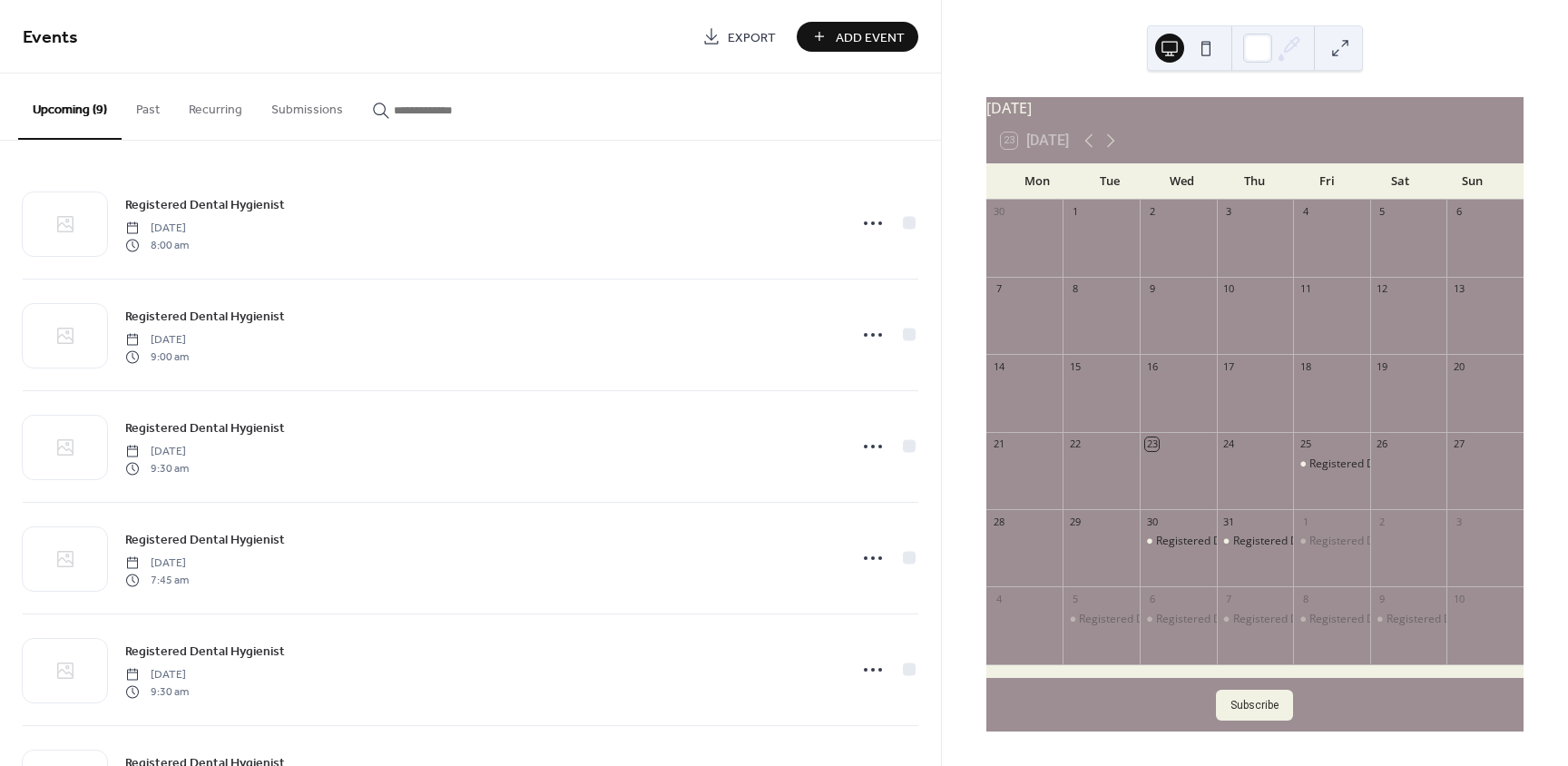 scroll, scrollTop: 0, scrollLeft: 0, axis: both 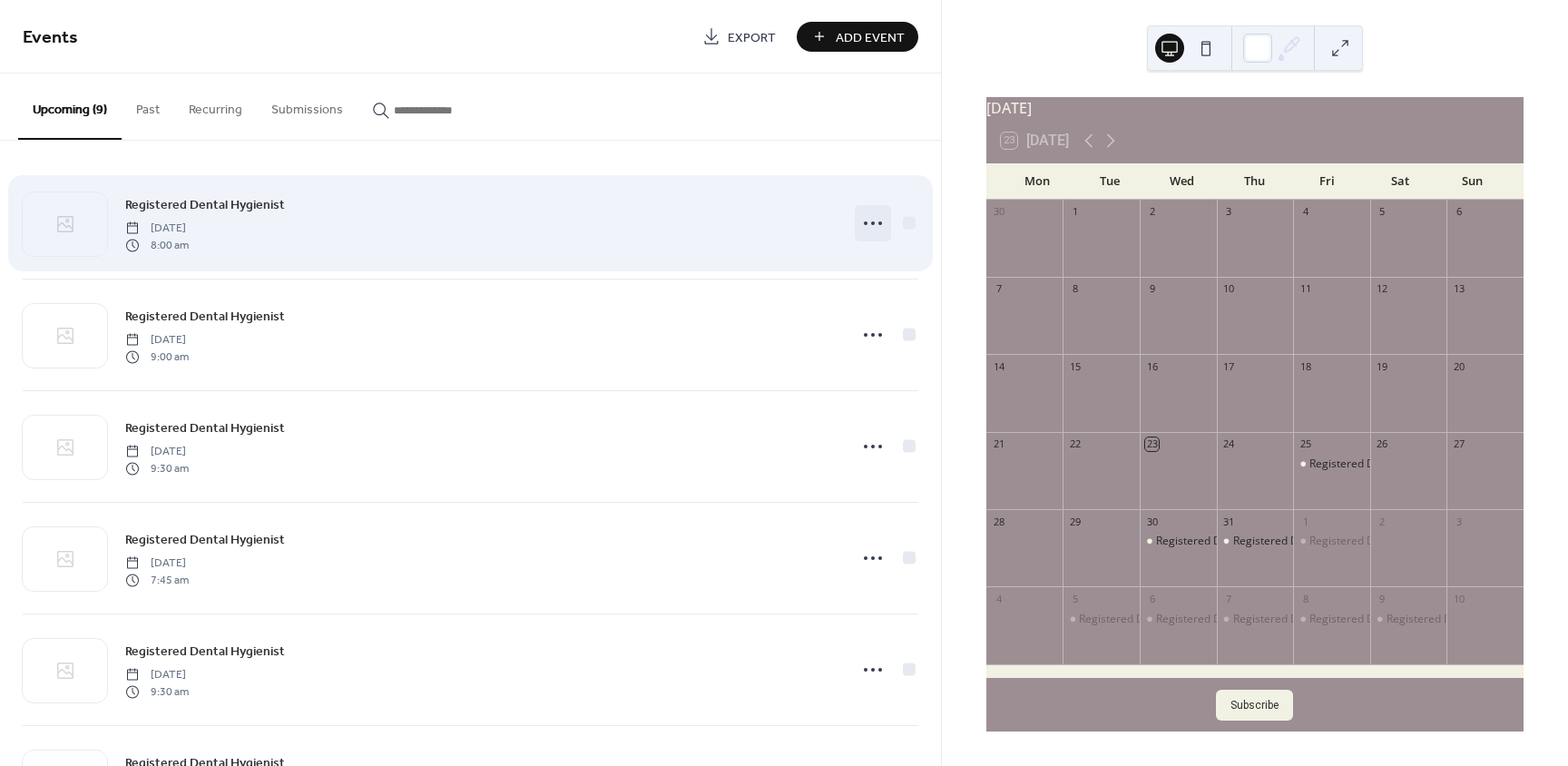 click 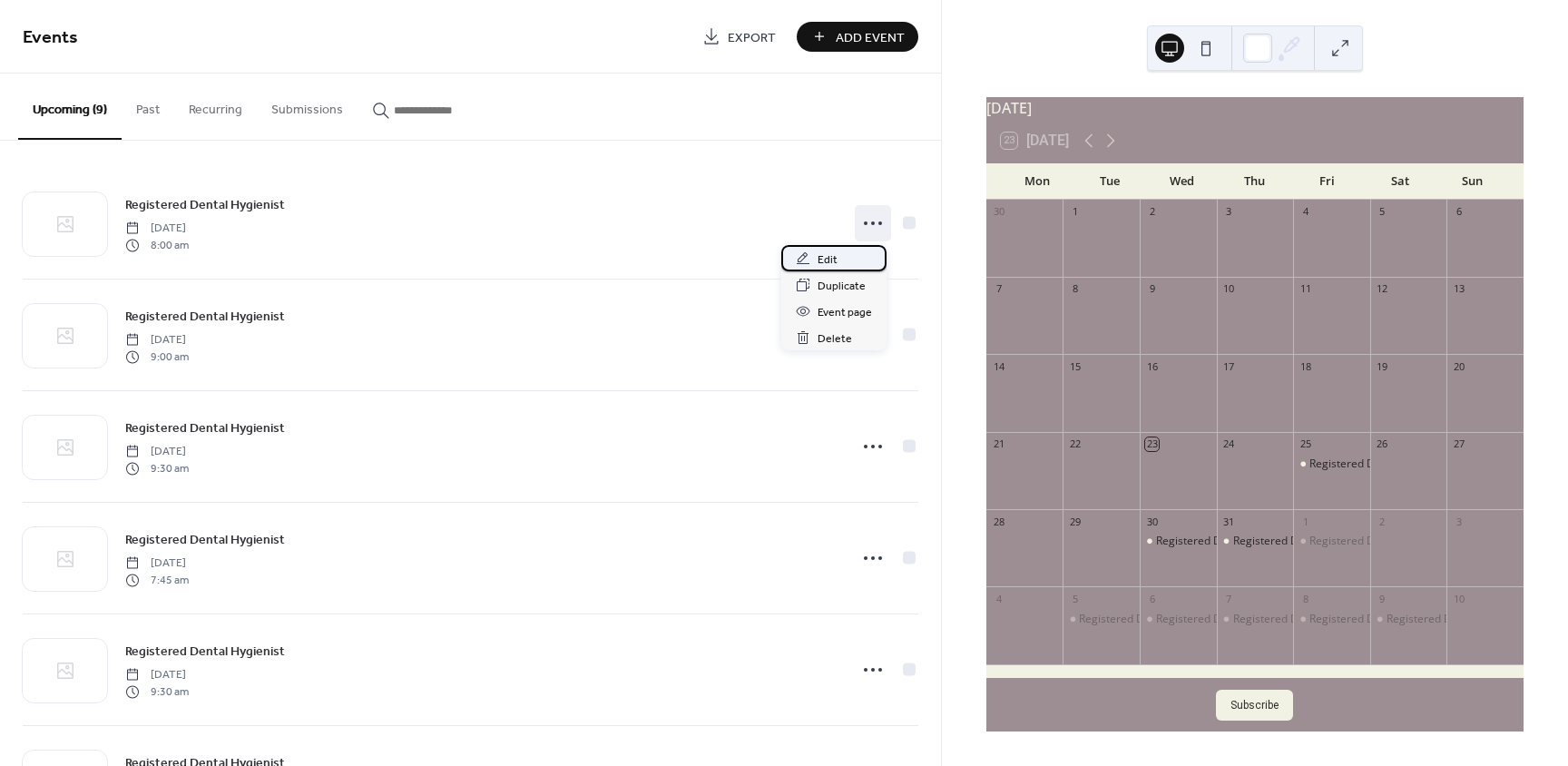 click on "Edit" at bounding box center [834, 258] 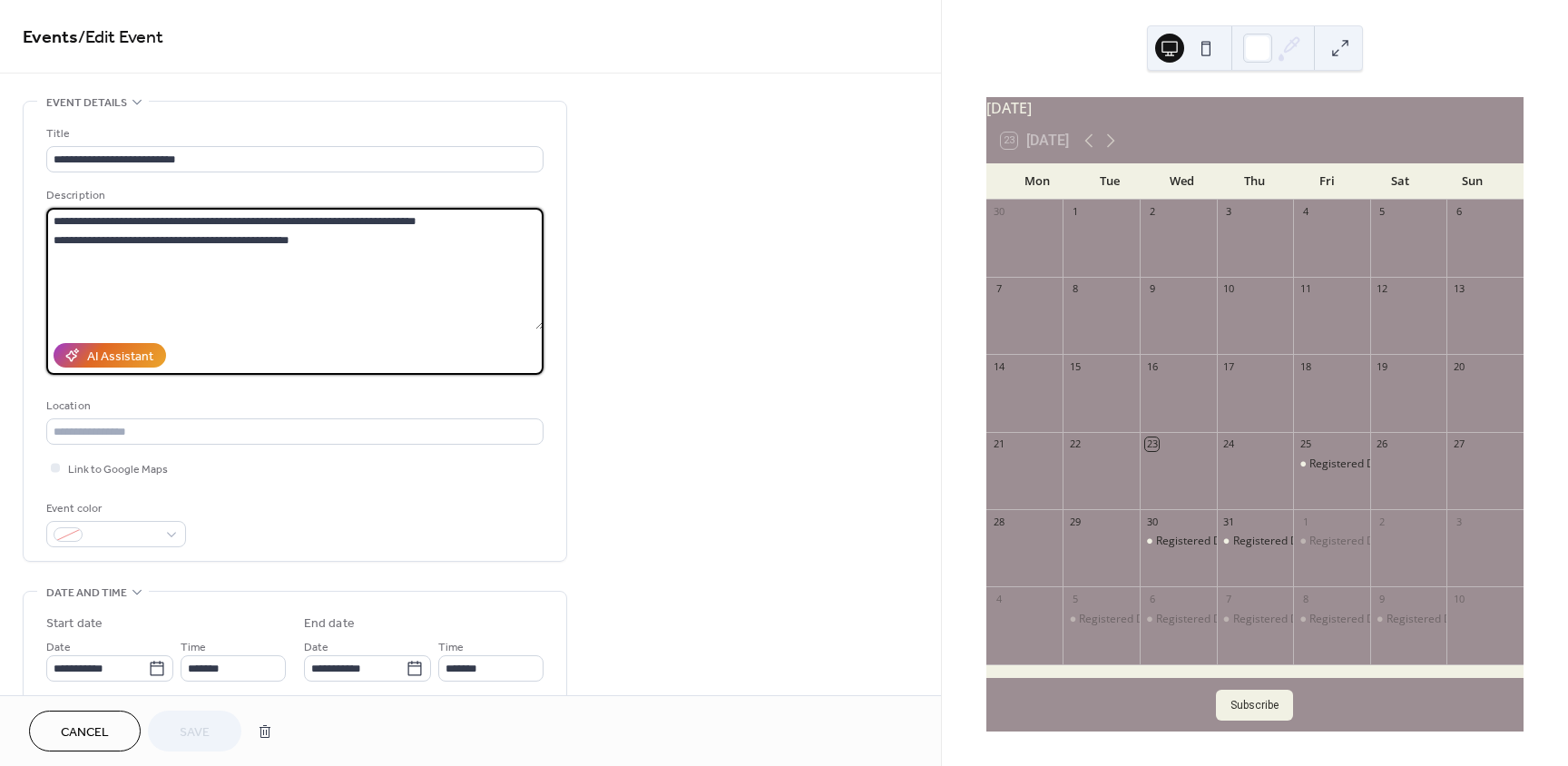 click on "**********" at bounding box center [295, 269] 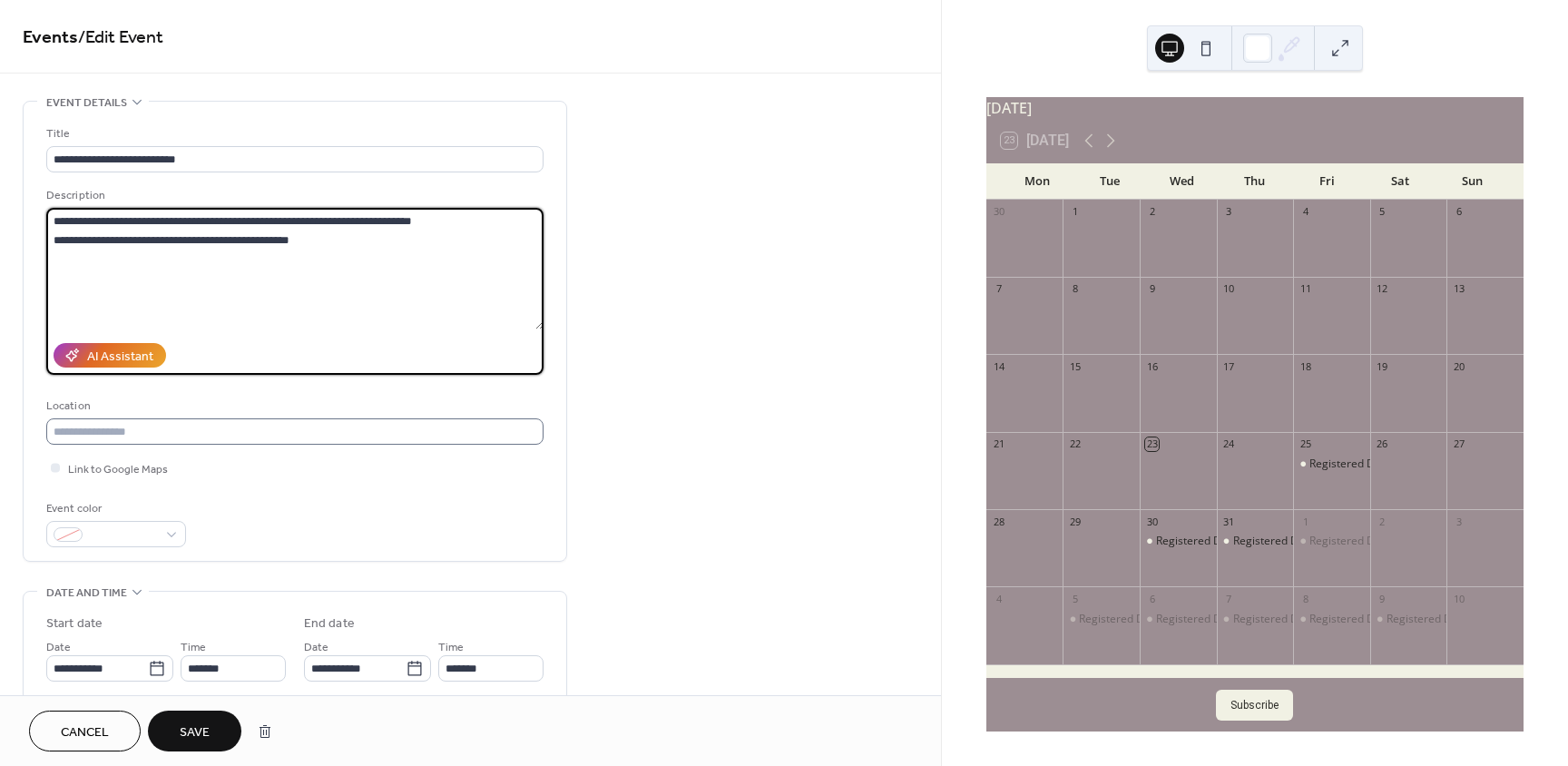 type on "**********" 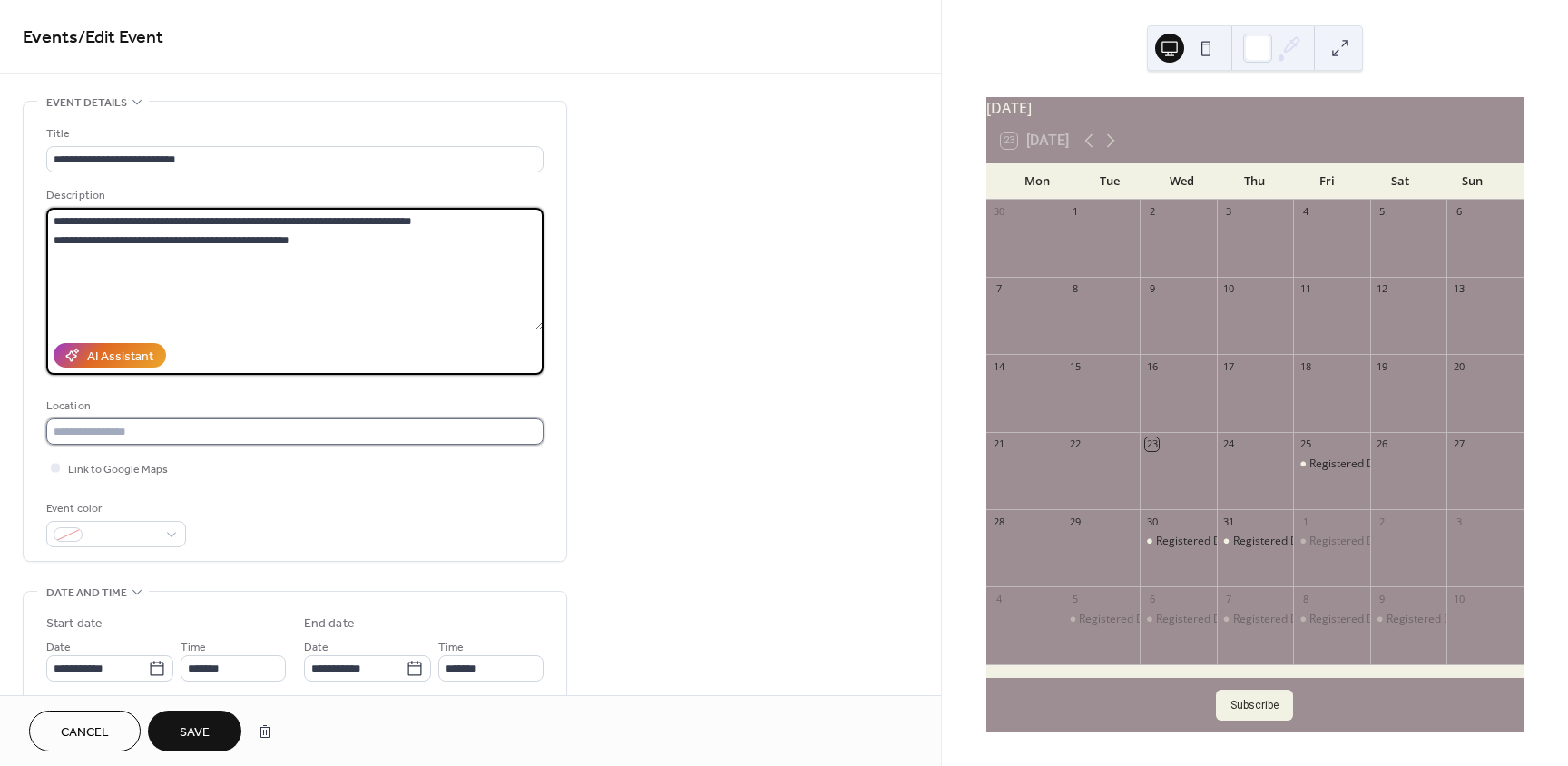 click at bounding box center [295, 431] 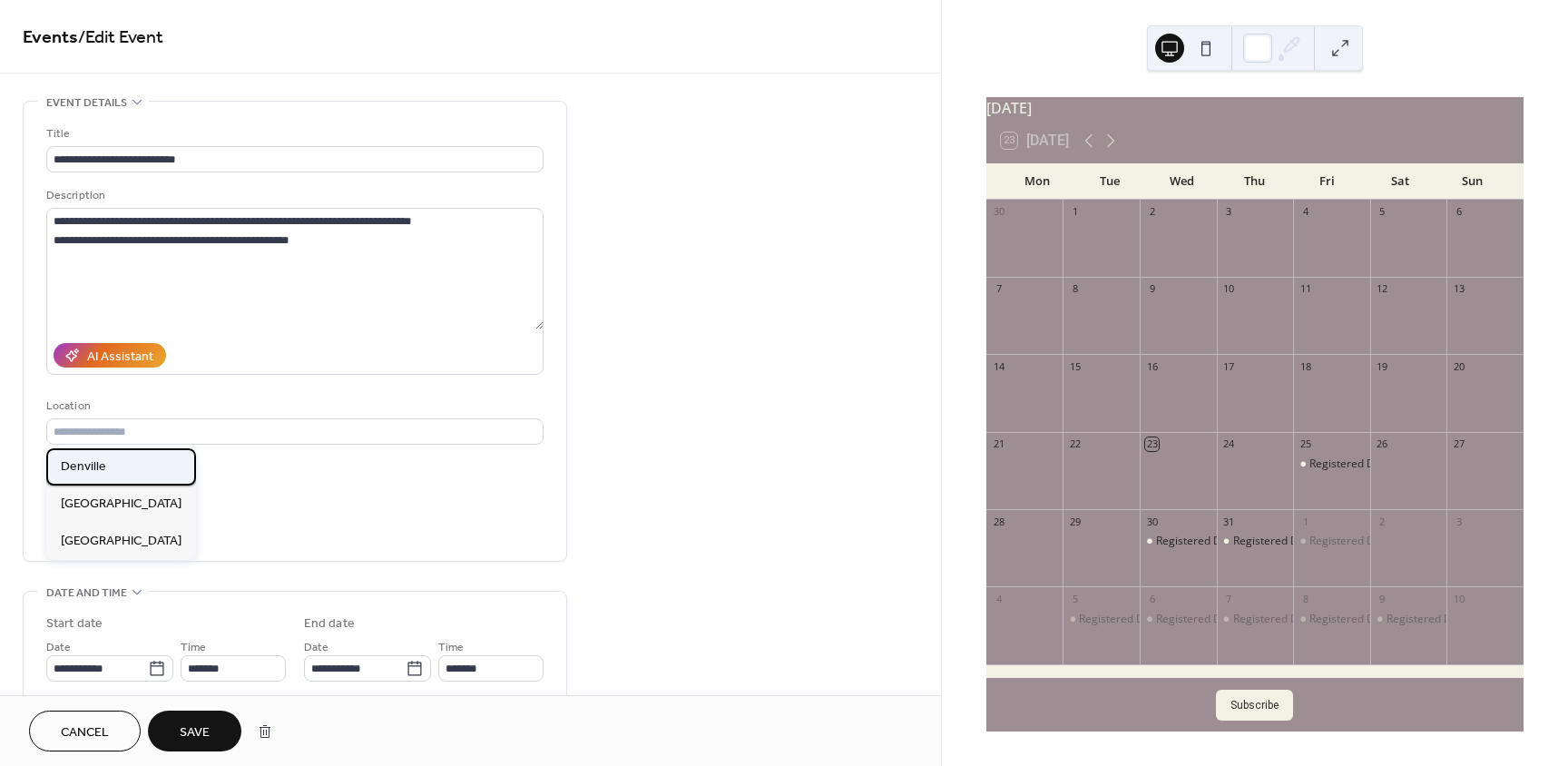 click on "Denville" at bounding box center (121, 466) 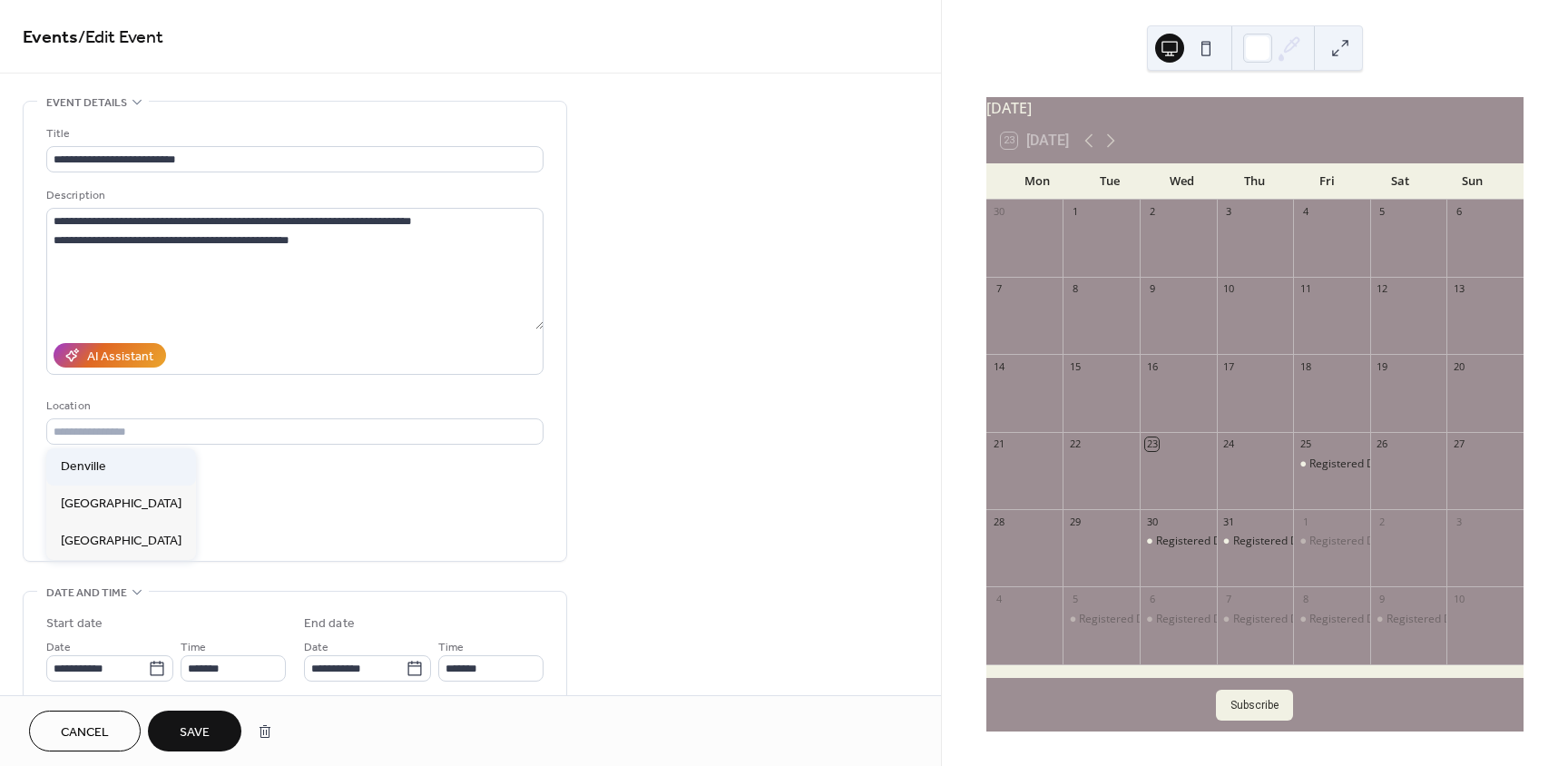type on "********" 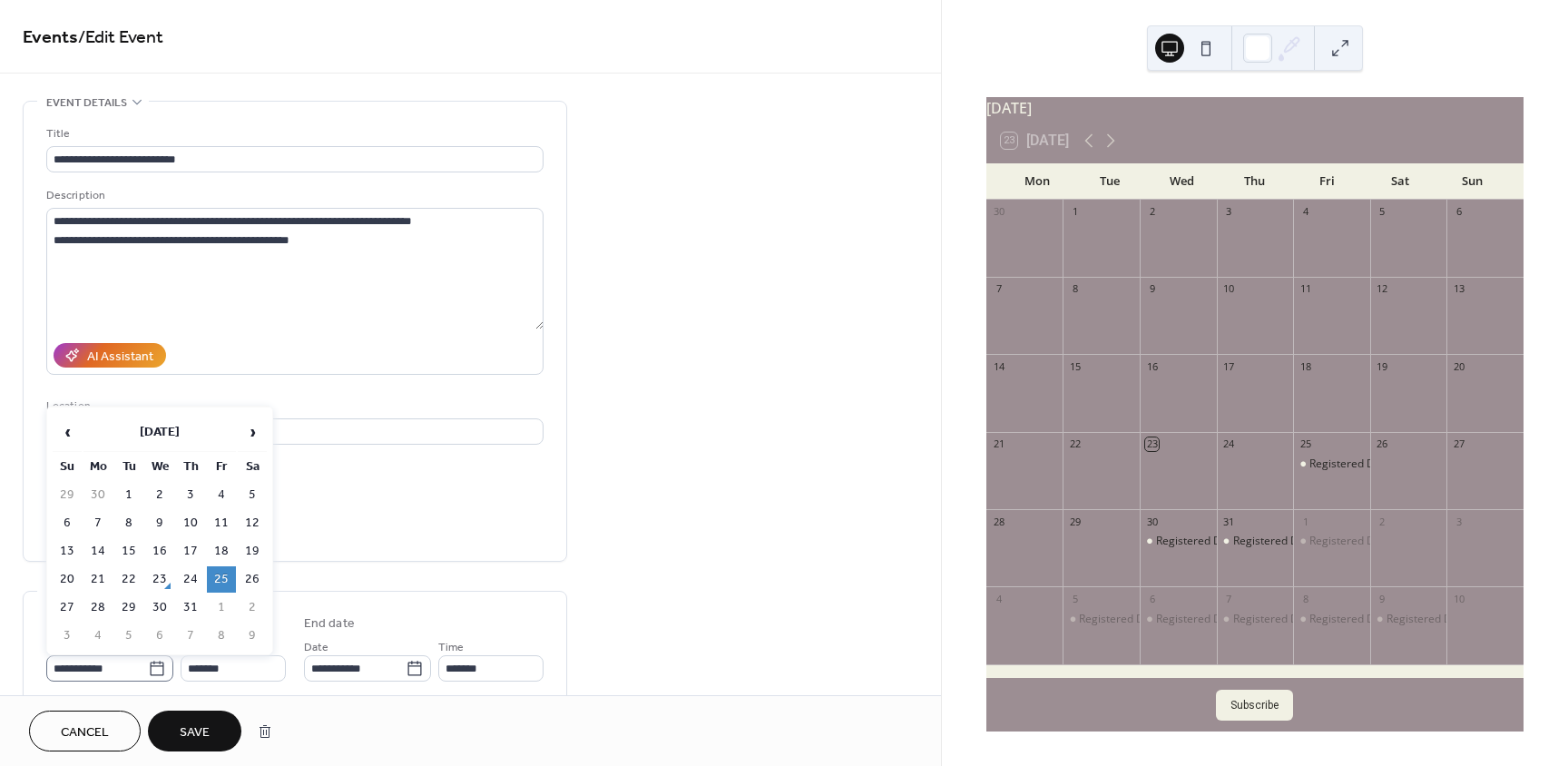 click 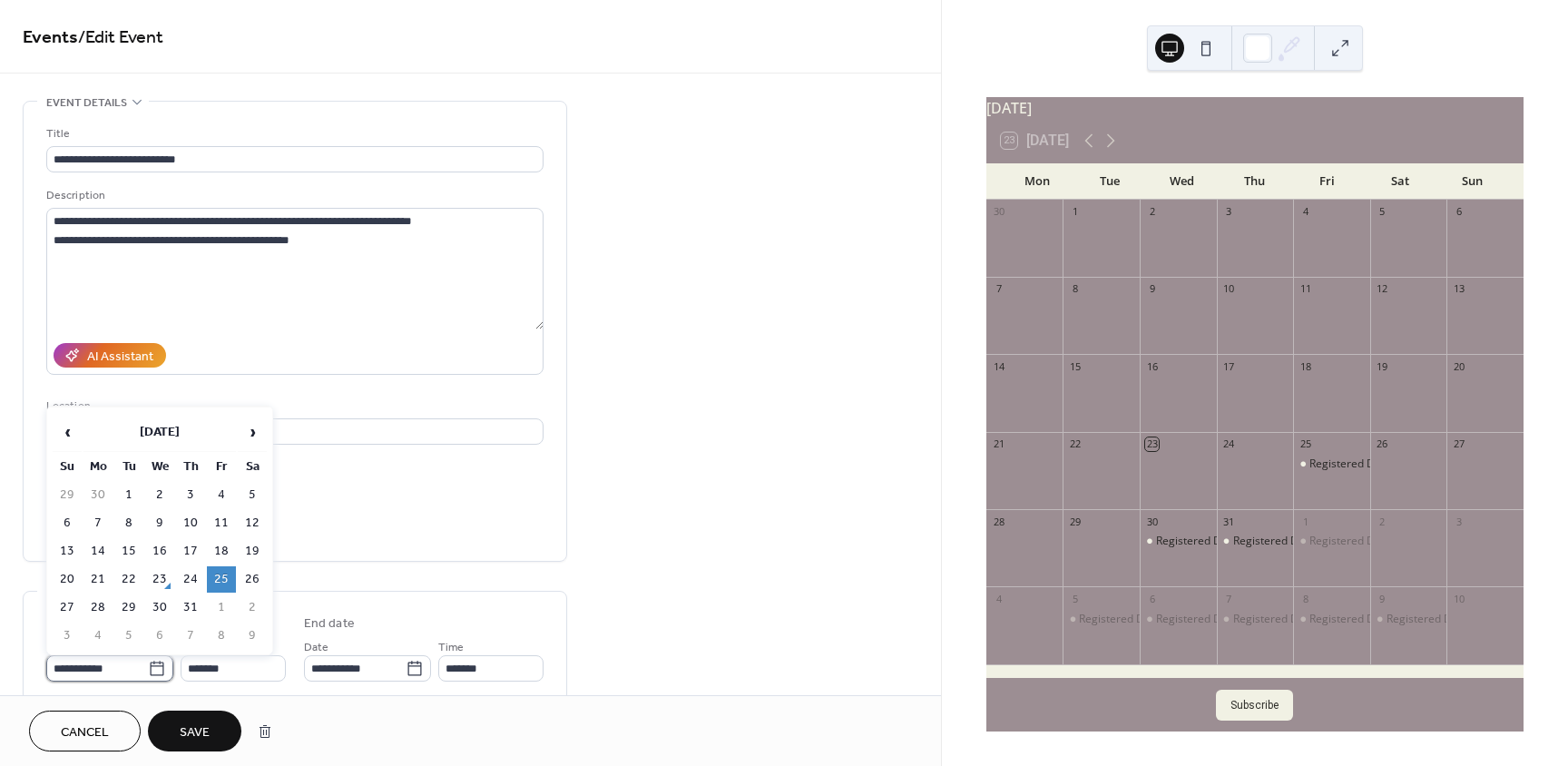 click on "**********" at bounding box center (97, 668) 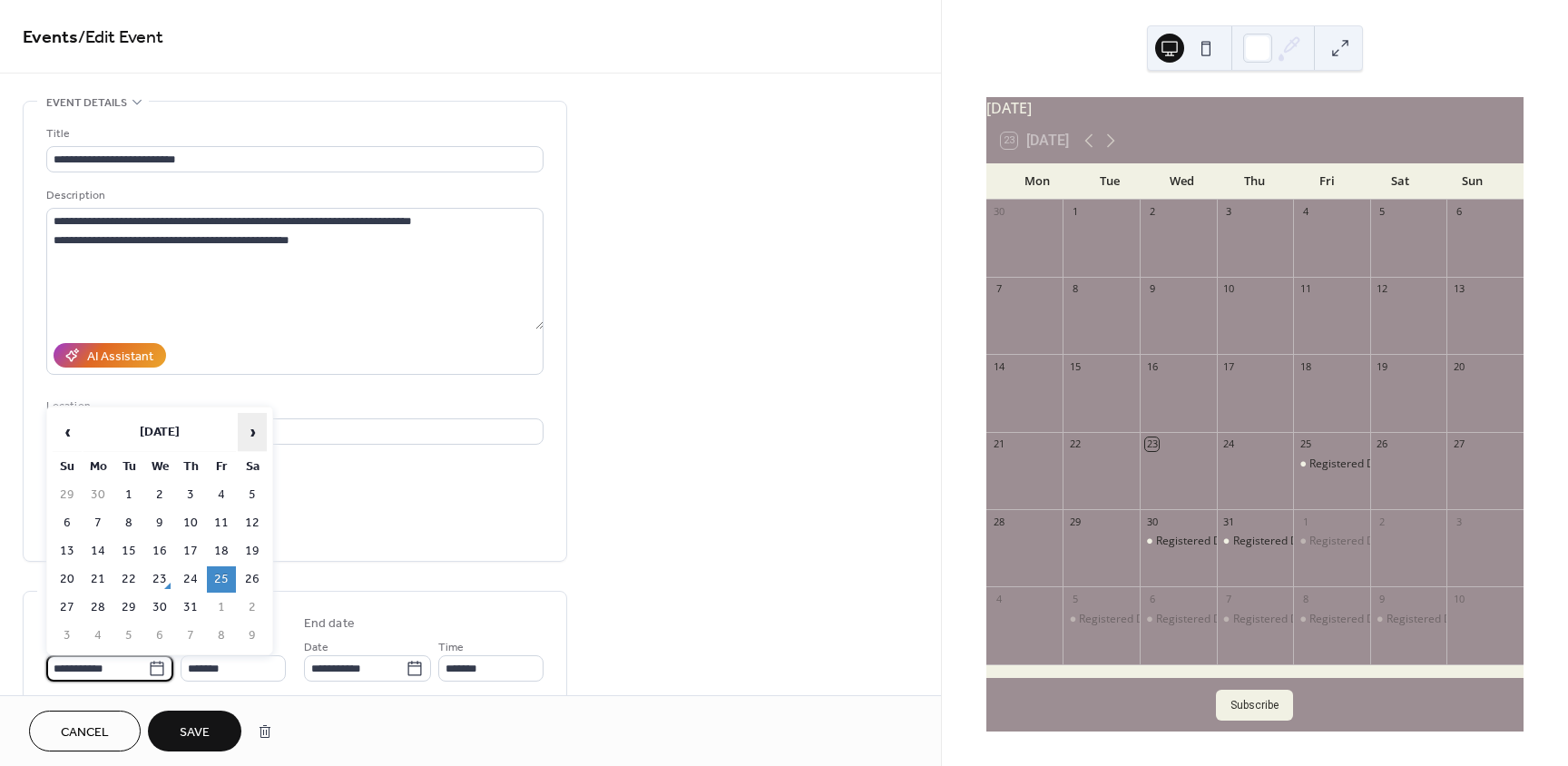 click on "›" at bounding box center (252, 432) 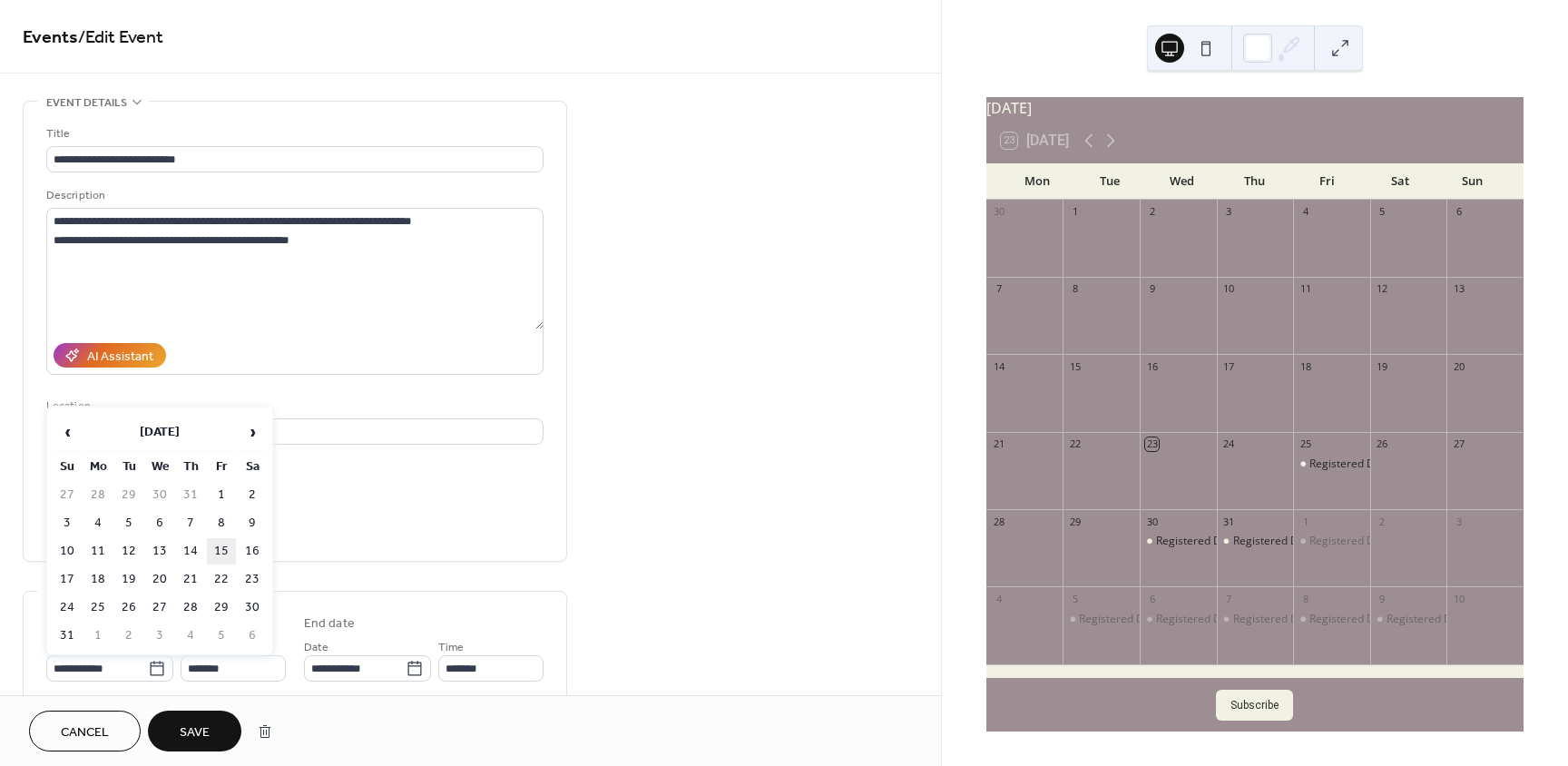 click on "15" at bounding box center (221, 551) 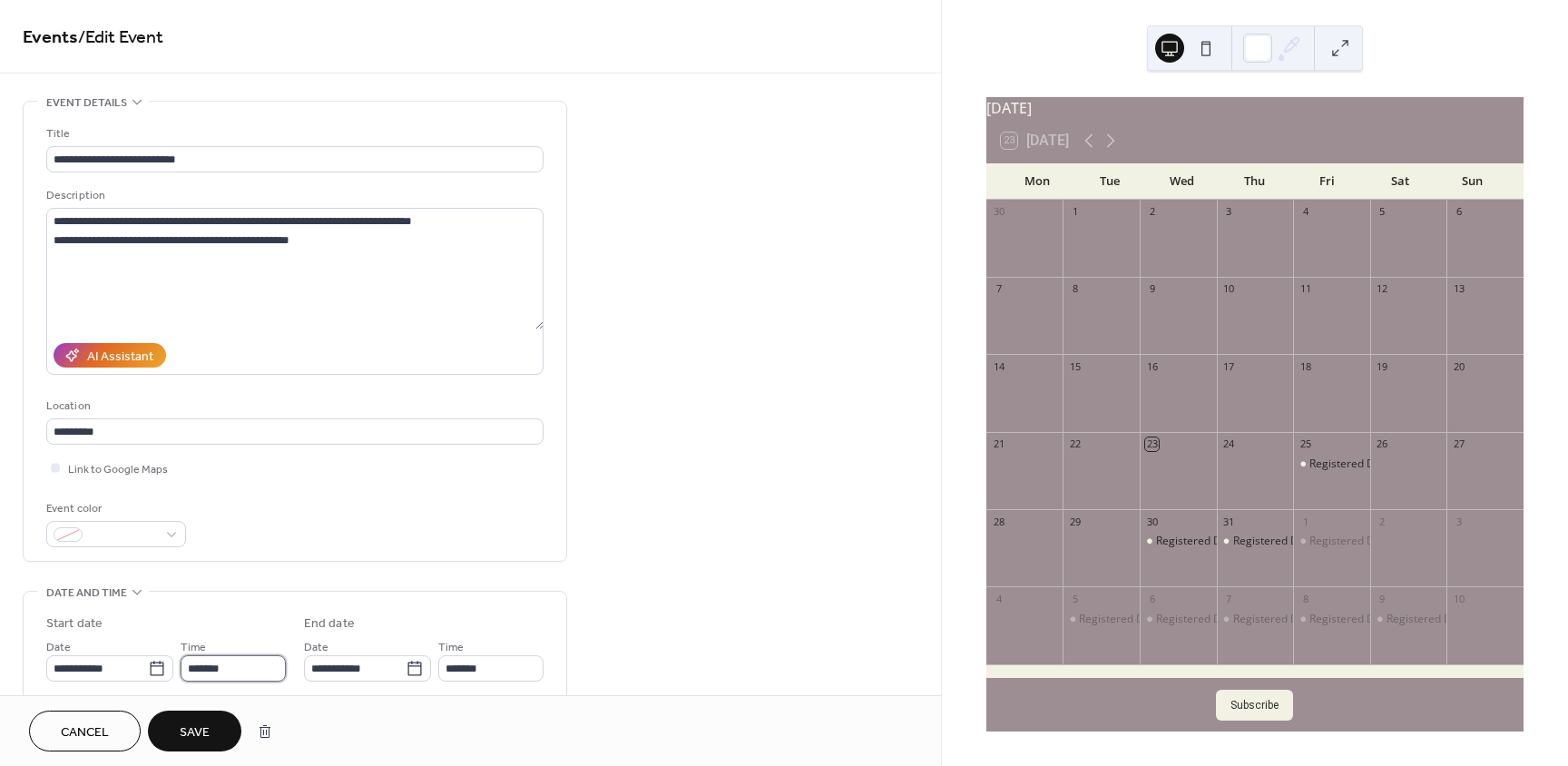 click on "*******" at bounding box center (233, 668) 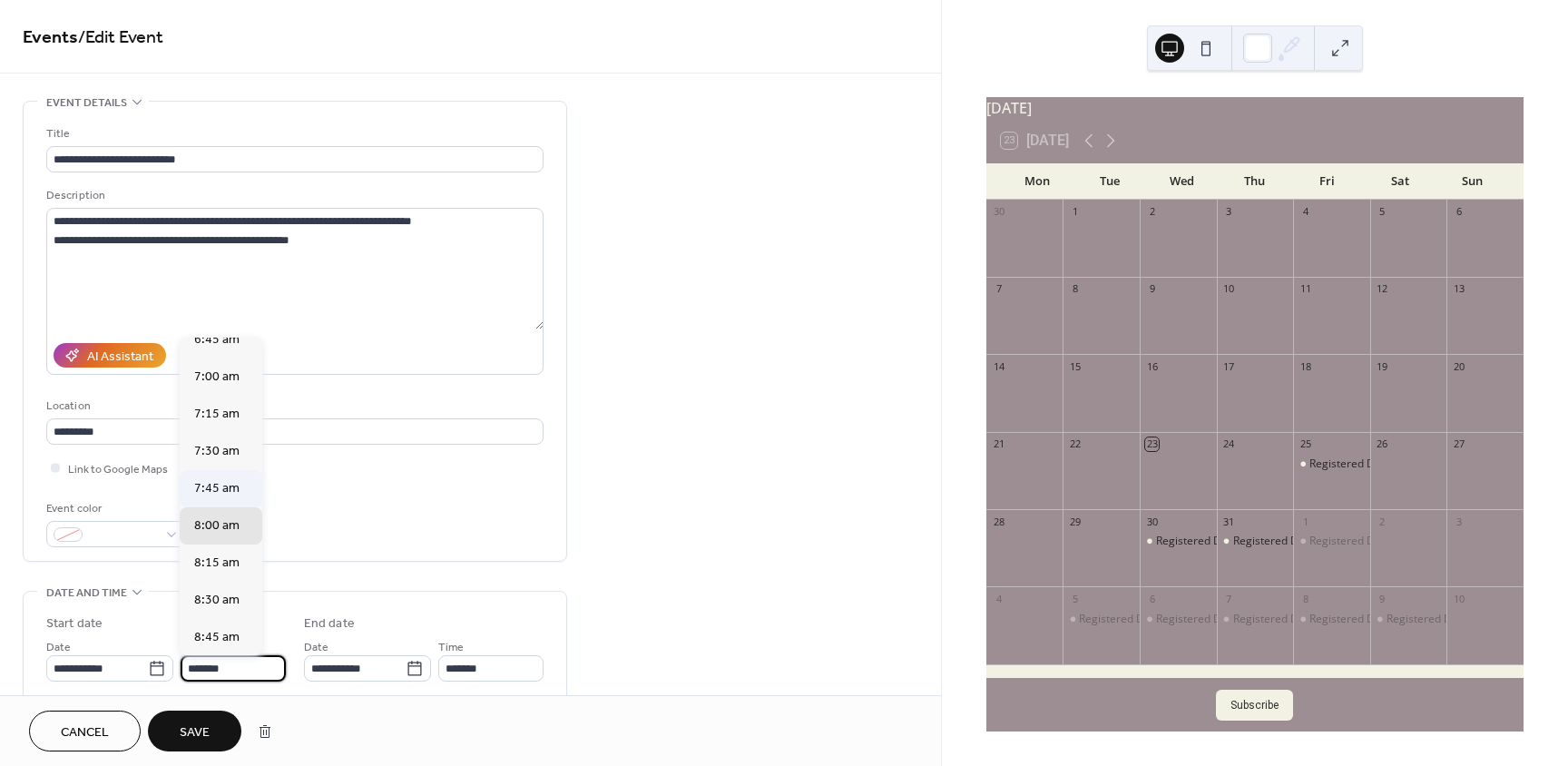 scroll, scrollTop: 1009, scrollLeft: 0, axis: vertical 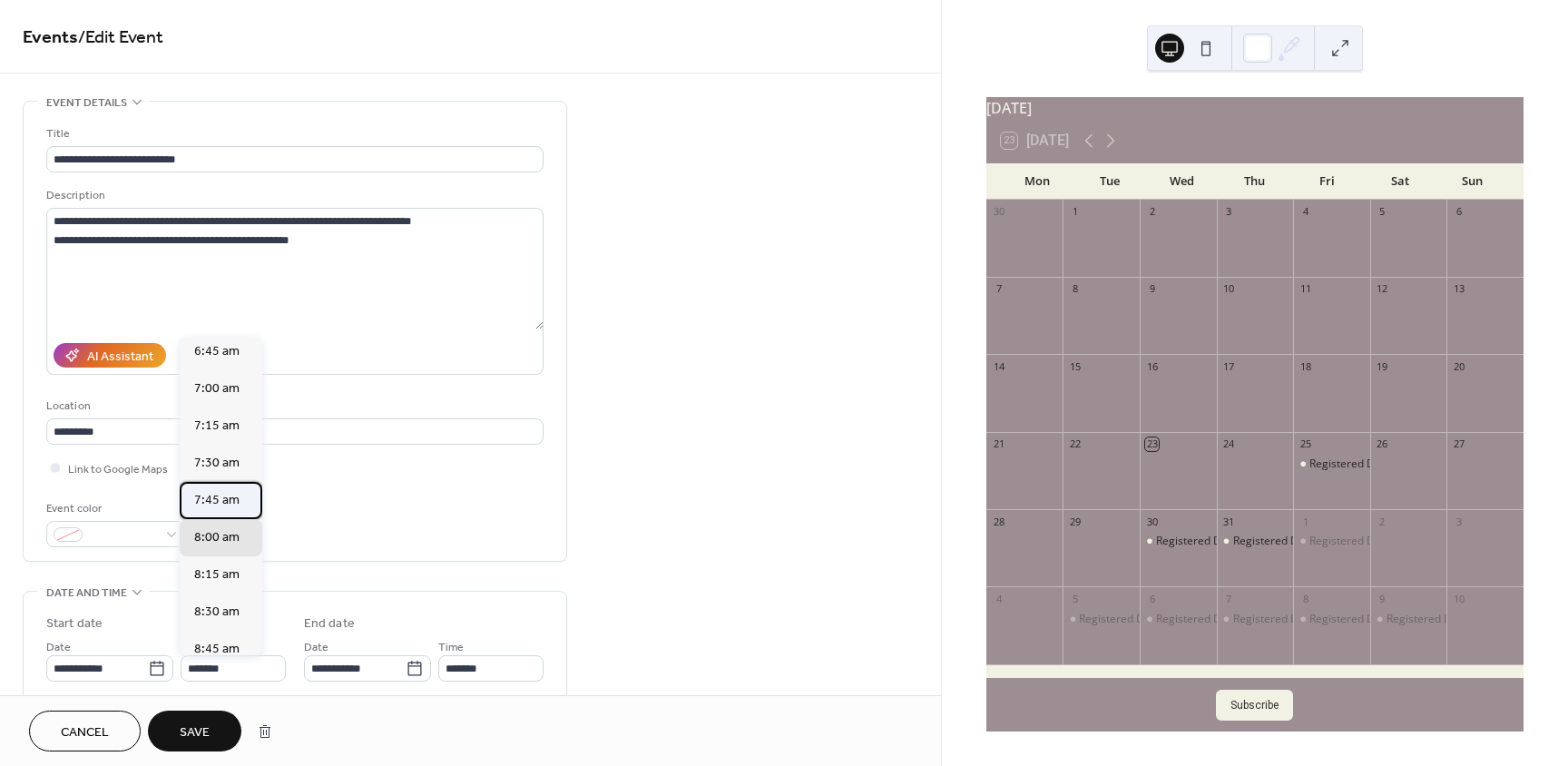 click on "7:45 am" at bounding box center [217, 500] 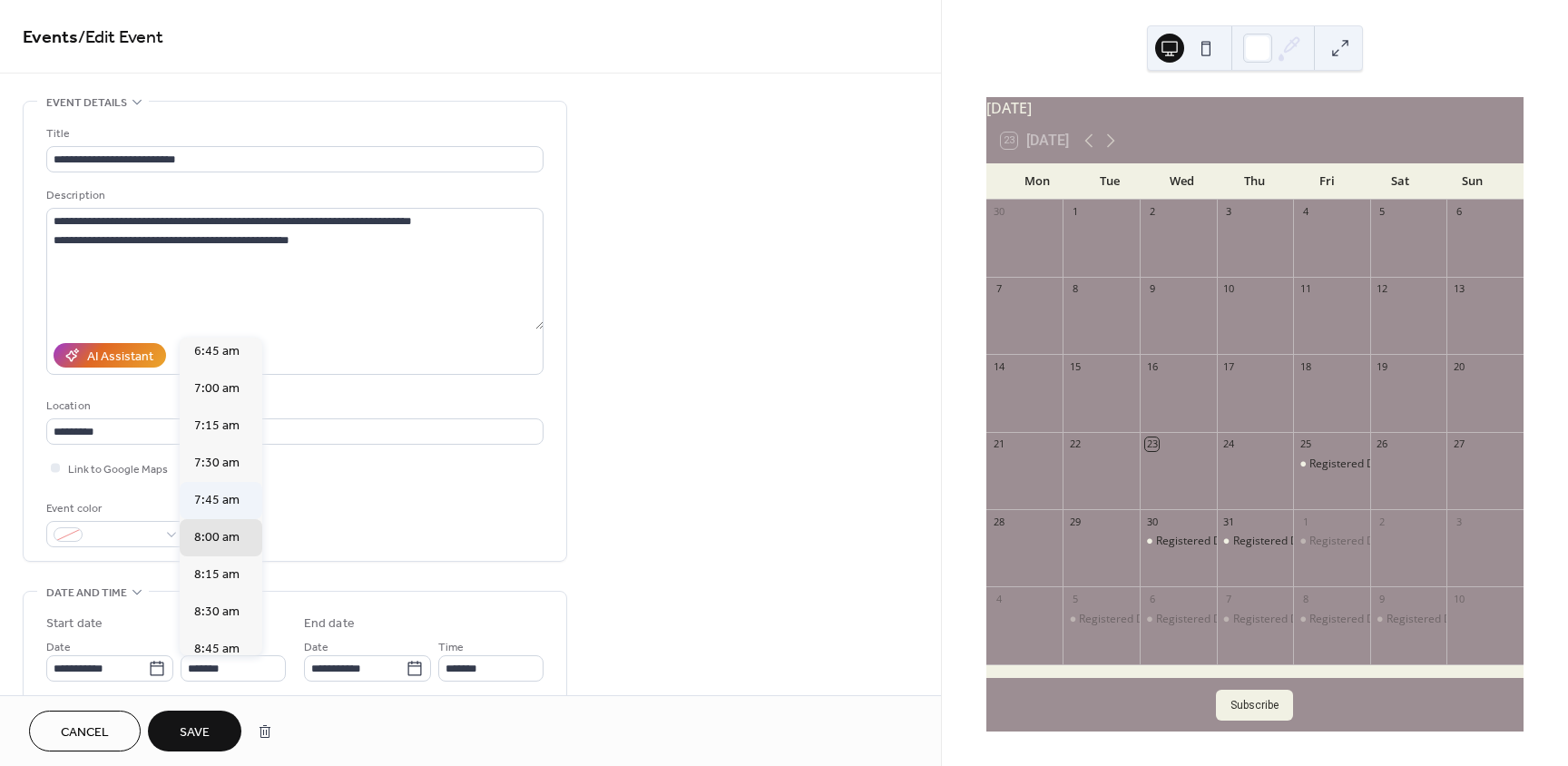 type on "*******" 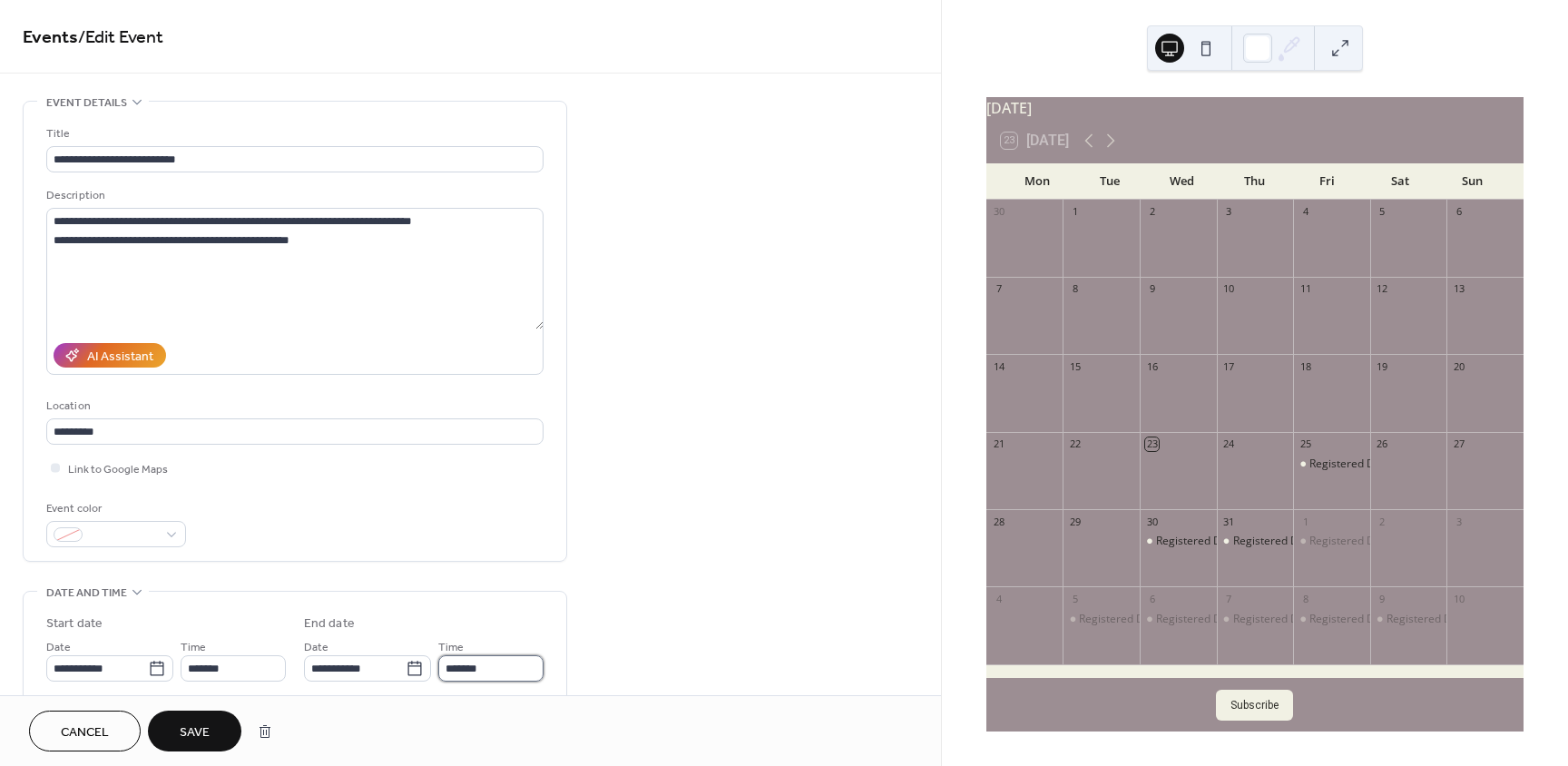 click on "*******" at bounding box center (491, 668) 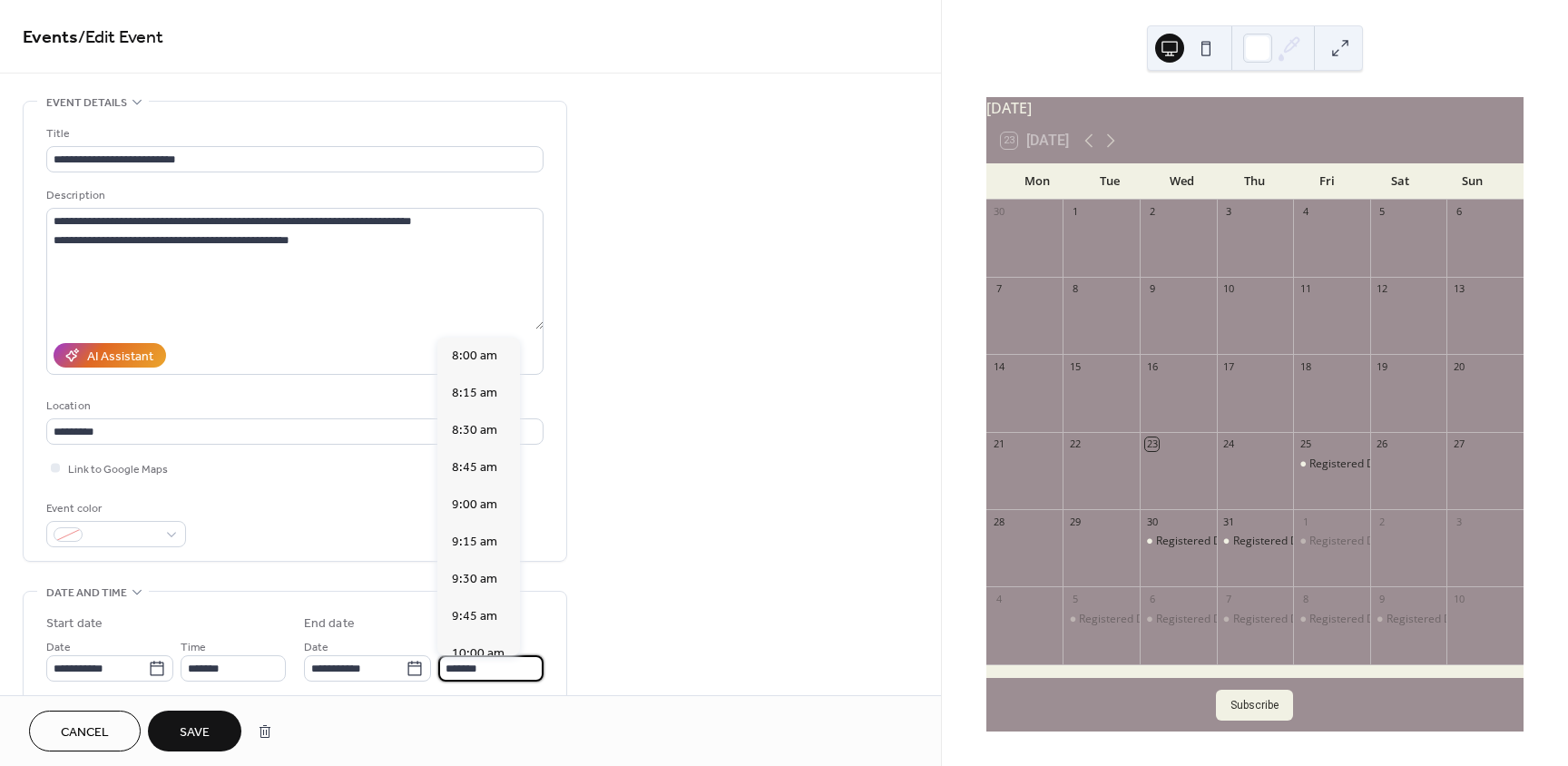 scroll, scrollTop: 1005, scrollLeft: 0, axis: vertical 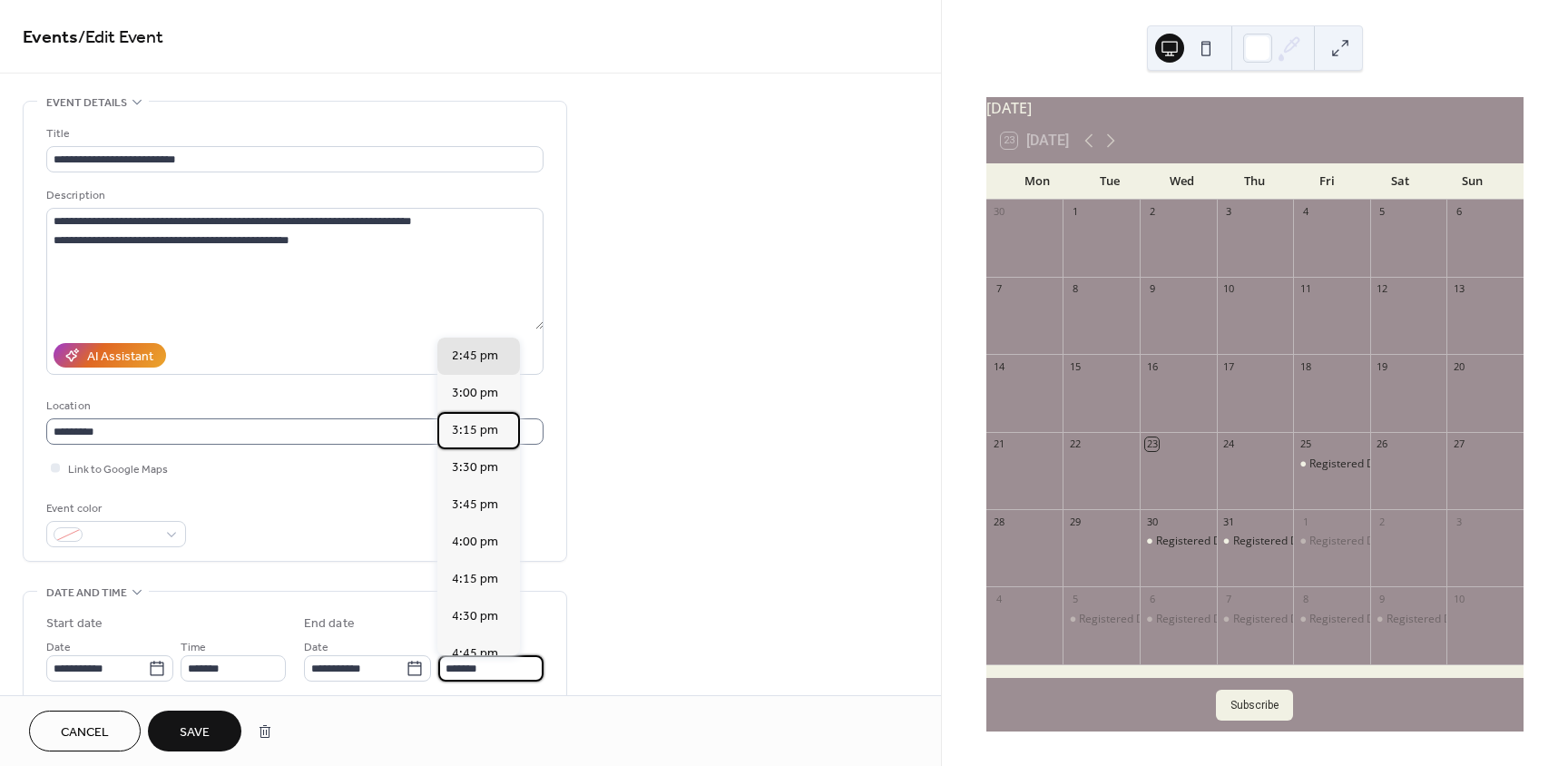 click on "3:15 pm" at bounding box center (475, 430) 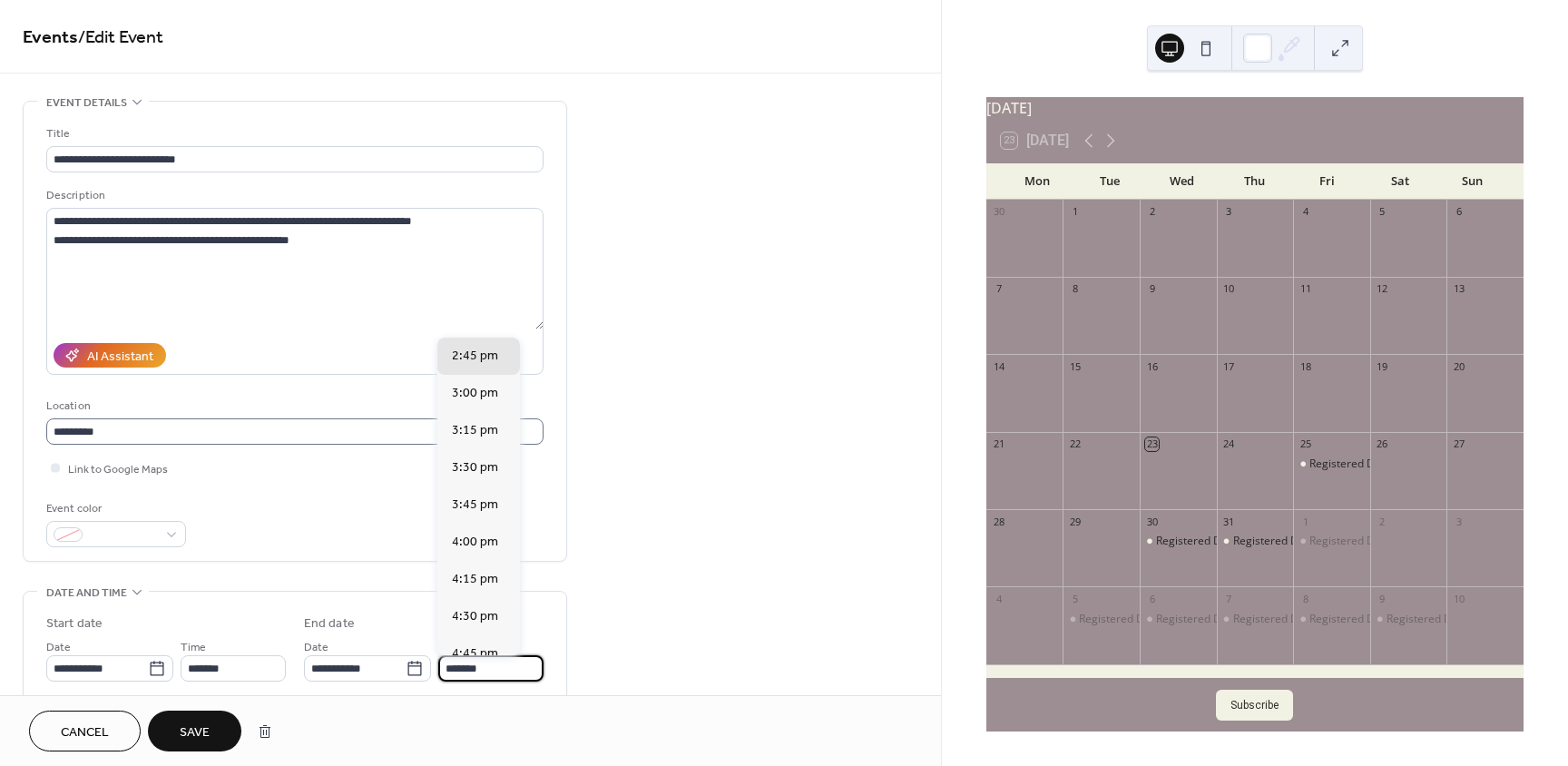 type on "*******" 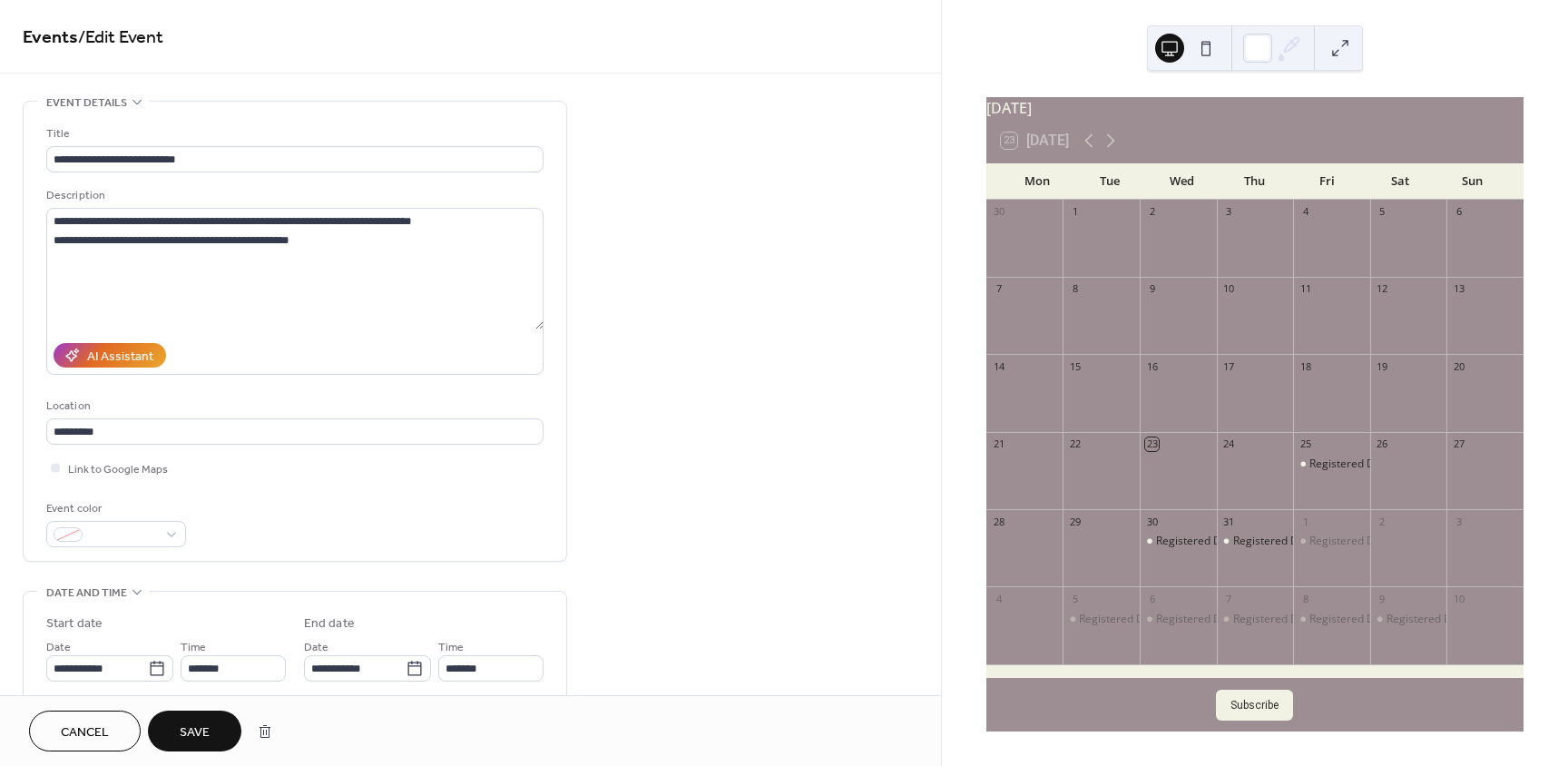 click on "Save" at bounding box center [194, 732] 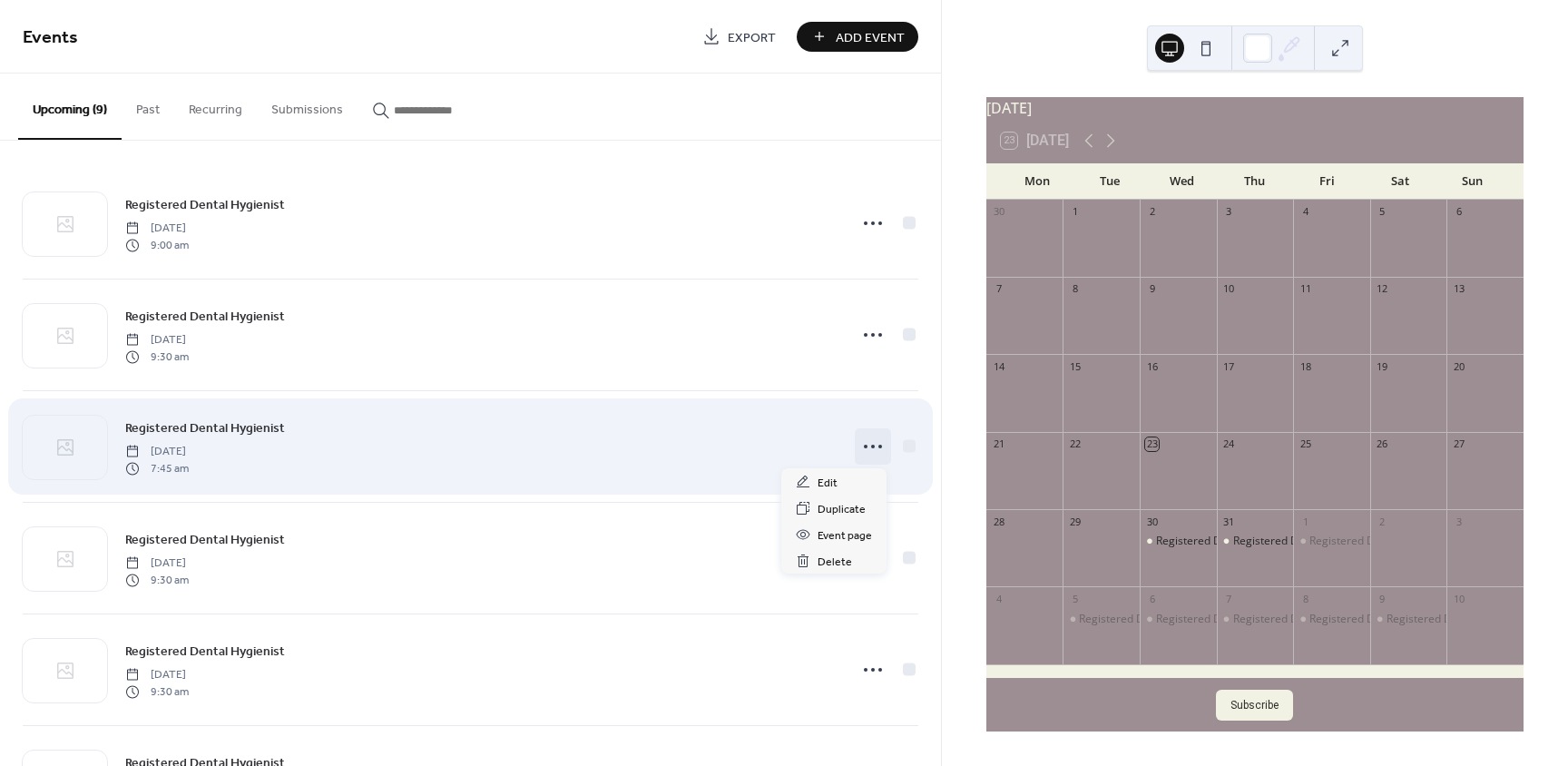 click 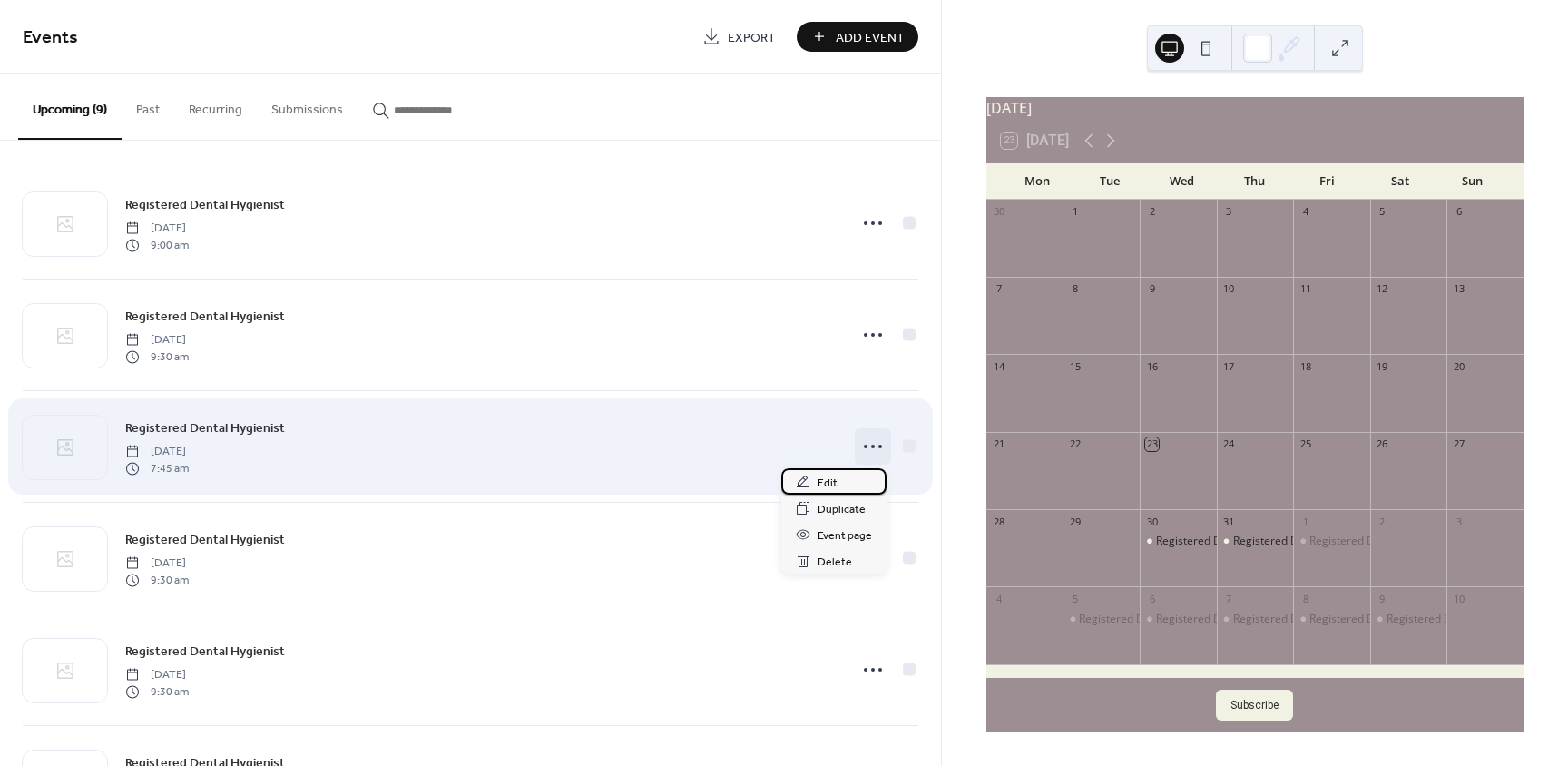 click on "Edit" at bounding box center (828, 483) 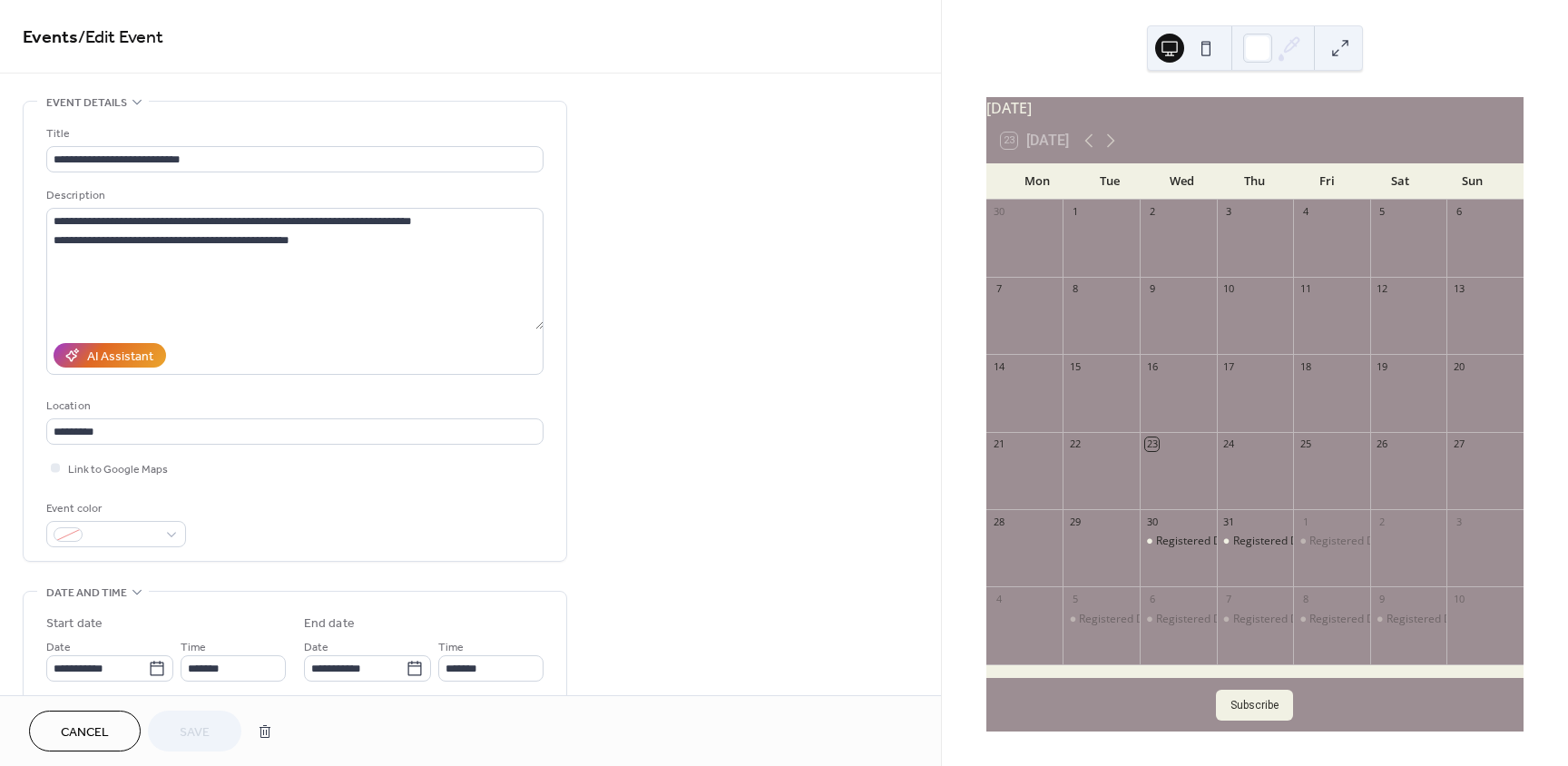 click on "Cancel" at bounding box center (84, 732) 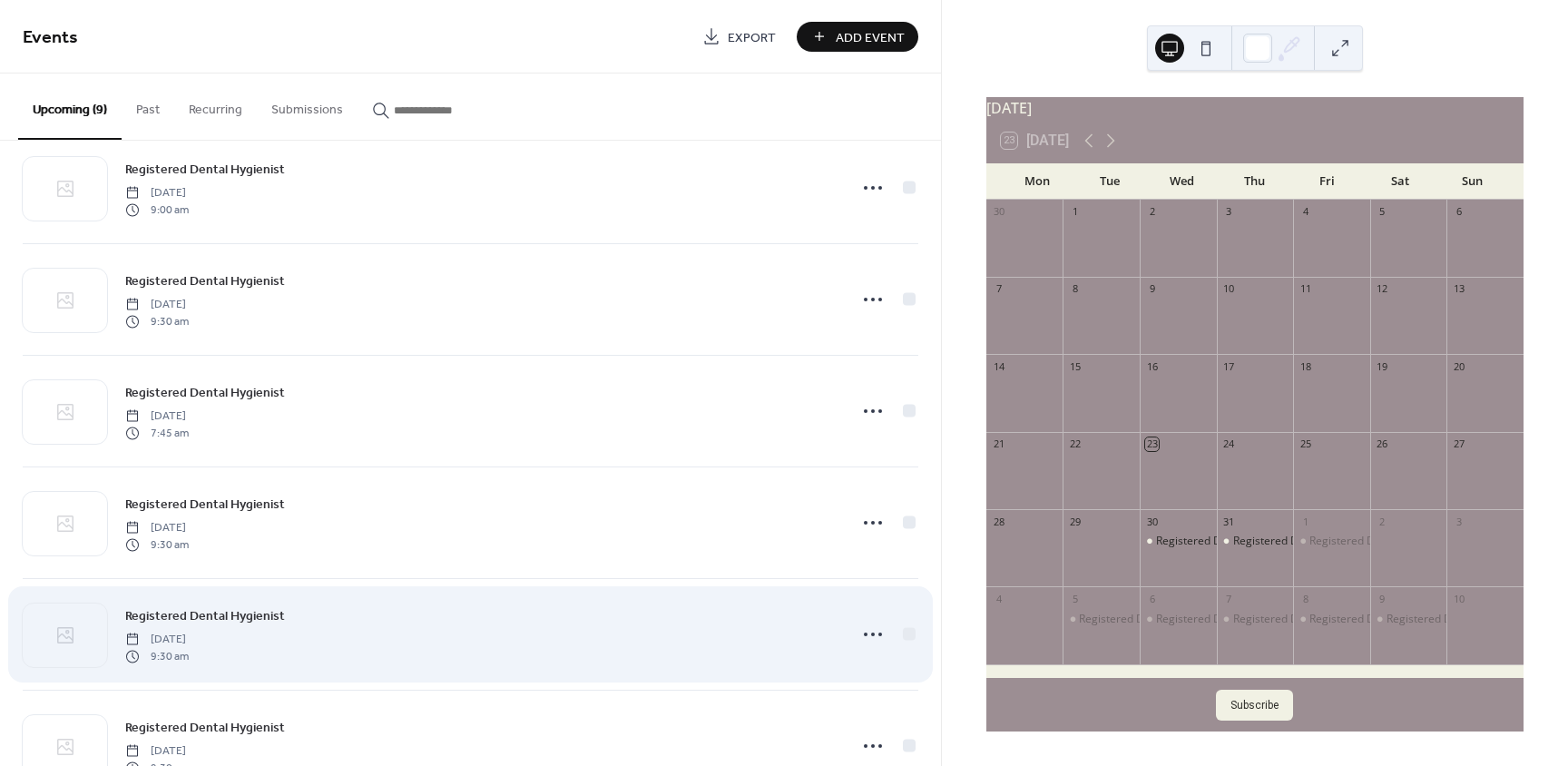 scroll, scrollTop: 182, scrollLeft: 0, axis: vertical 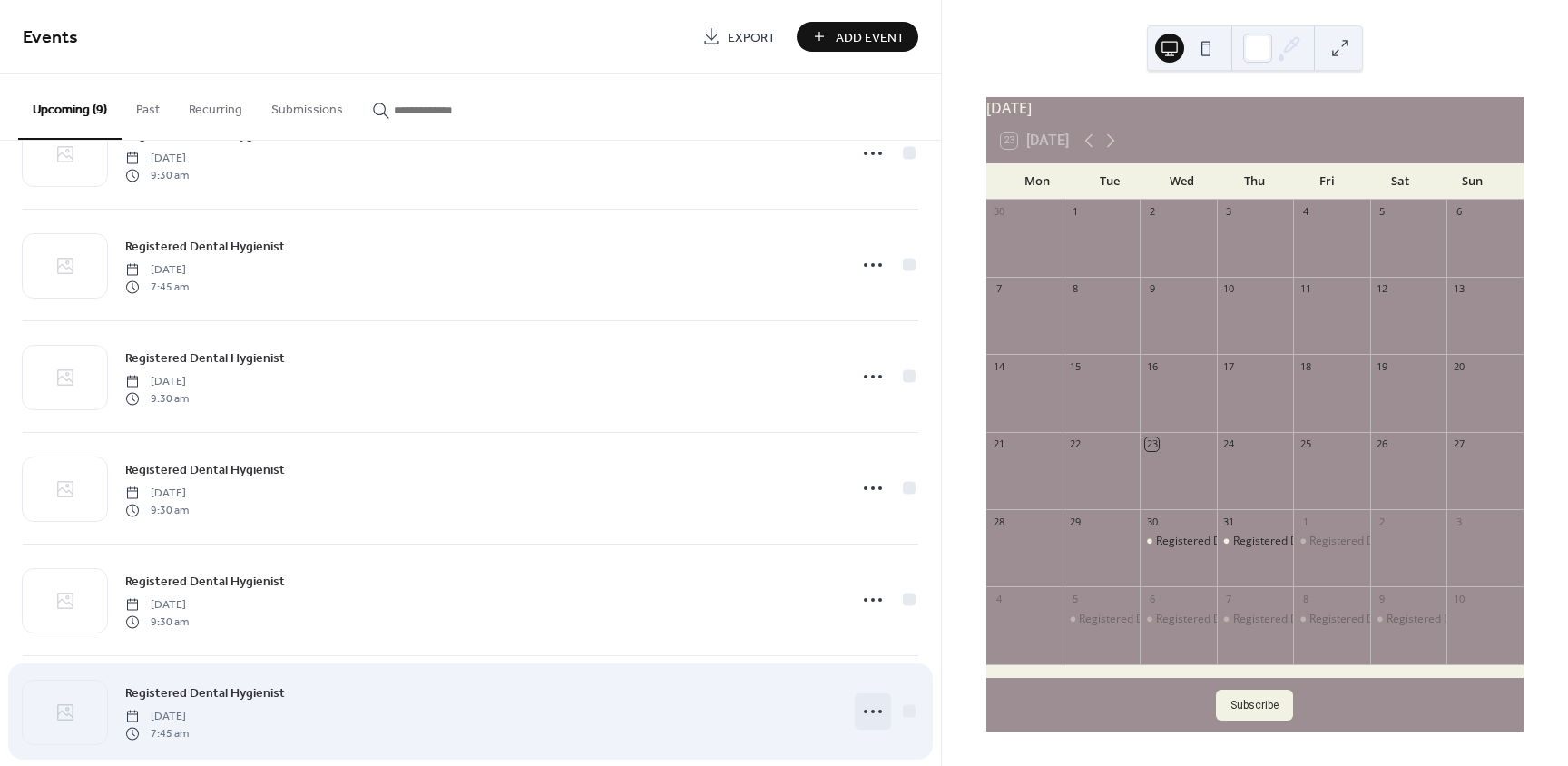 click 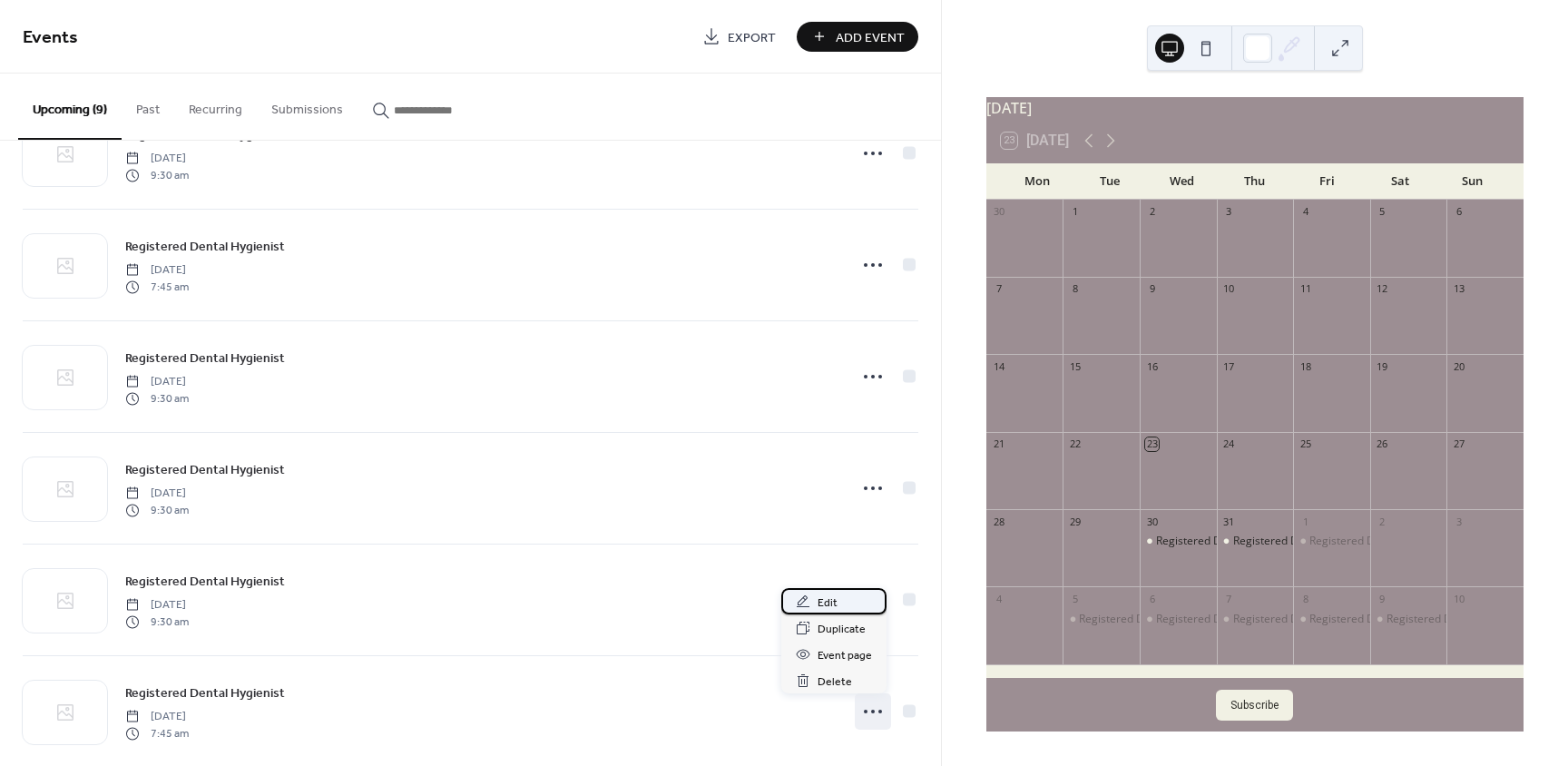 click on "Edit" at bounding box center [828, 603] 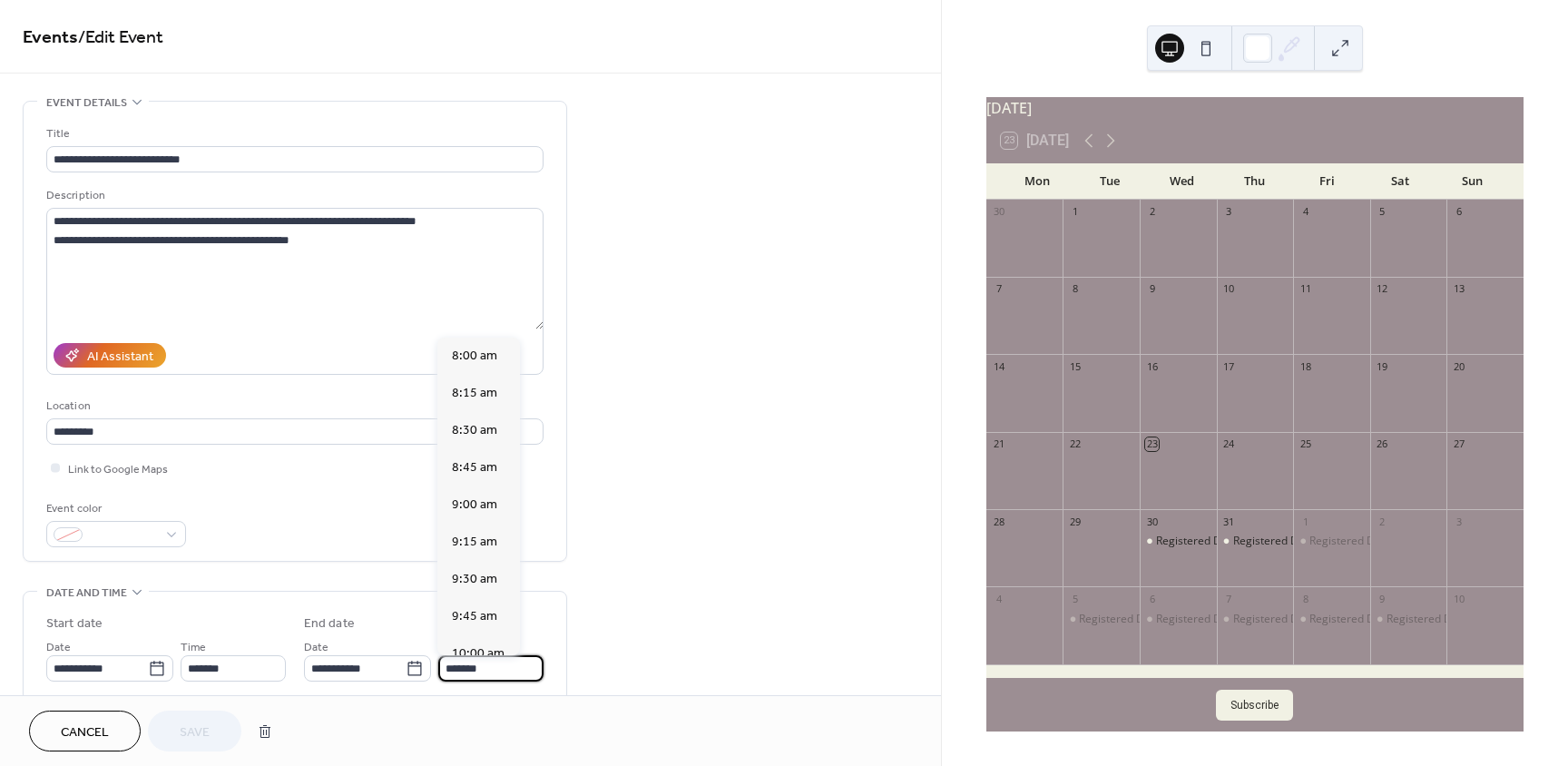 click on "*******" at bounding box center (491, 668) 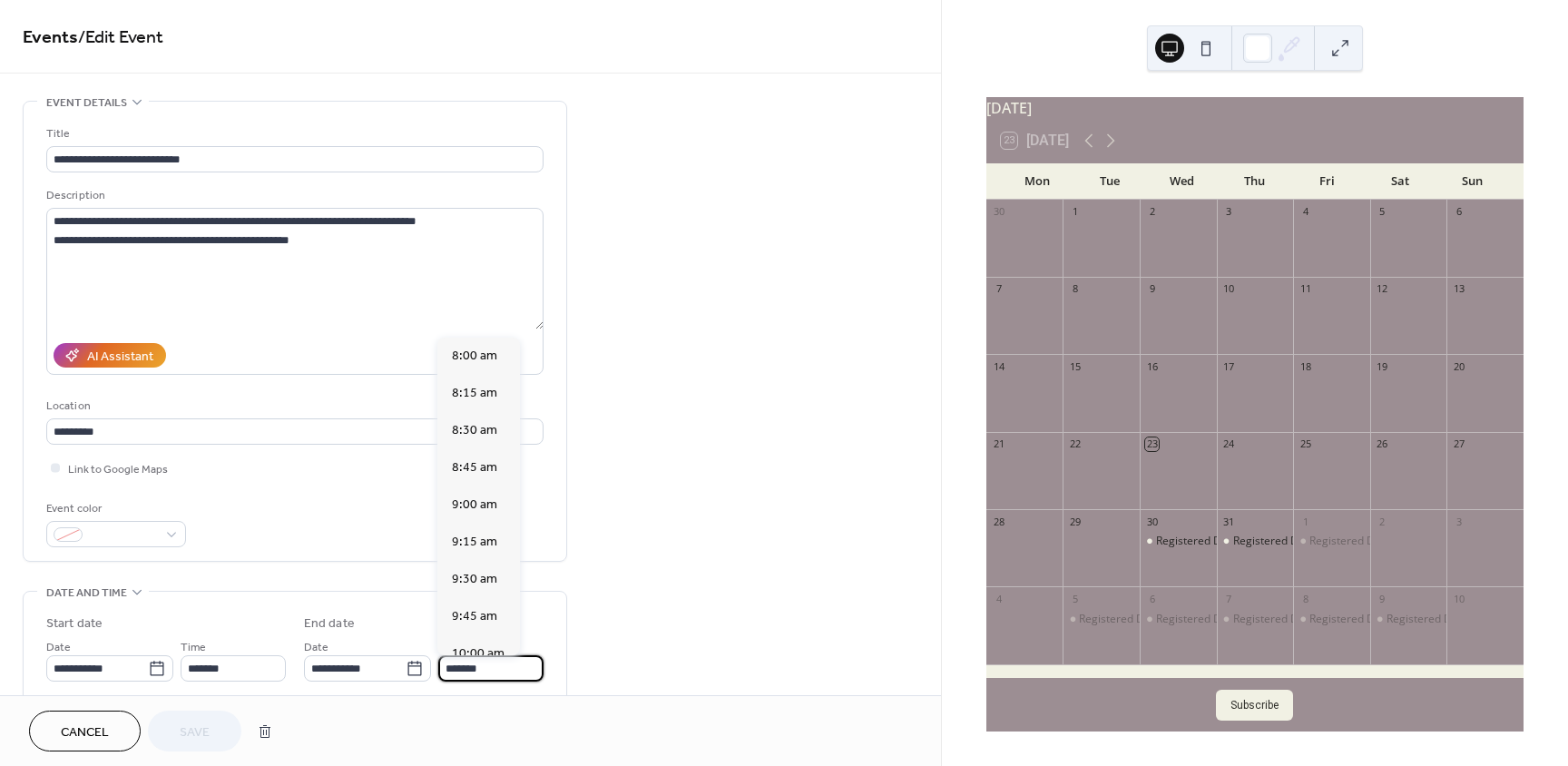 scroll, scrollTop: 1042, scrollLeft: 0, axis: vertical 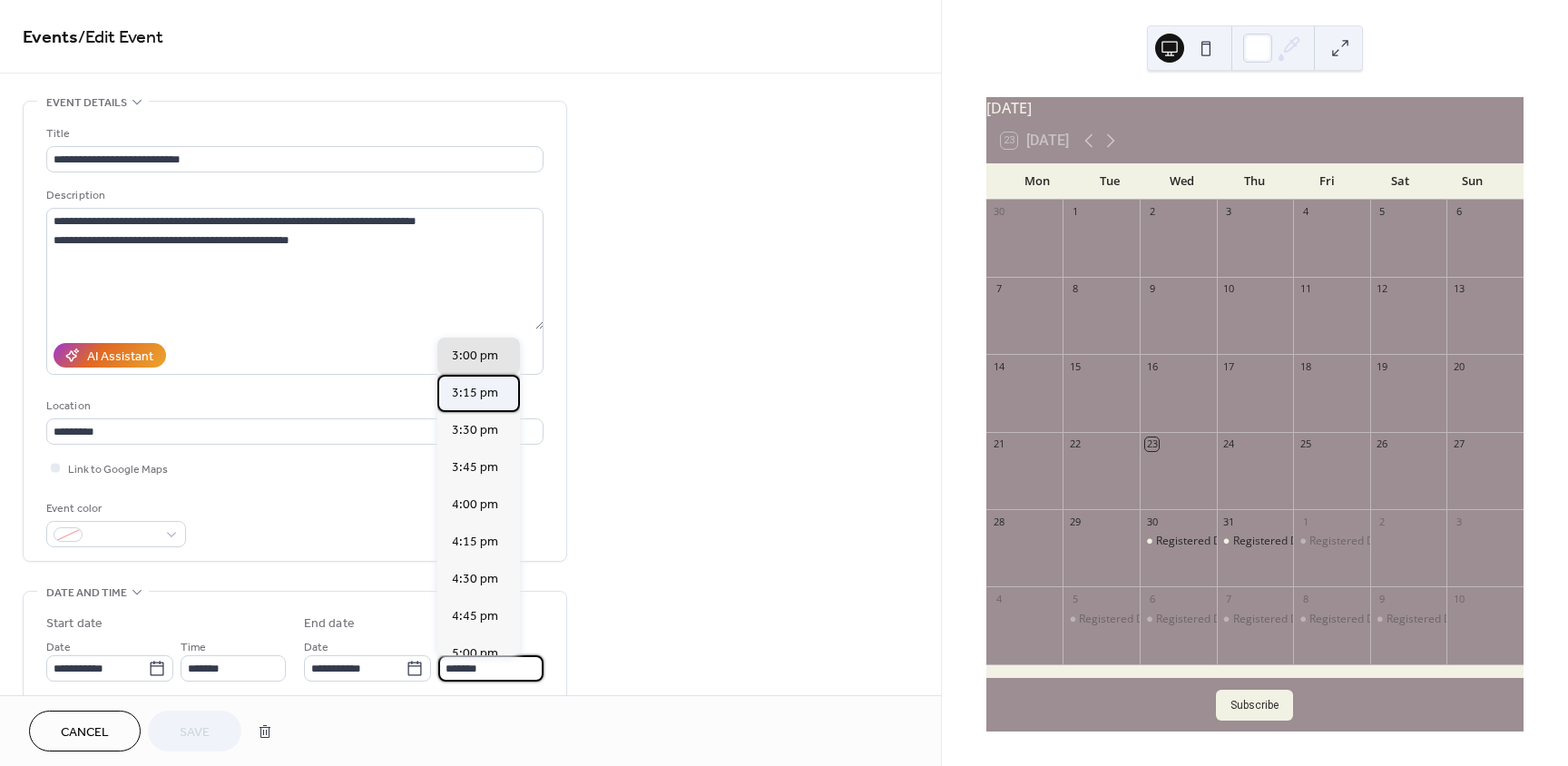 click on "3:15 pm" at bounding box center [475, 393] 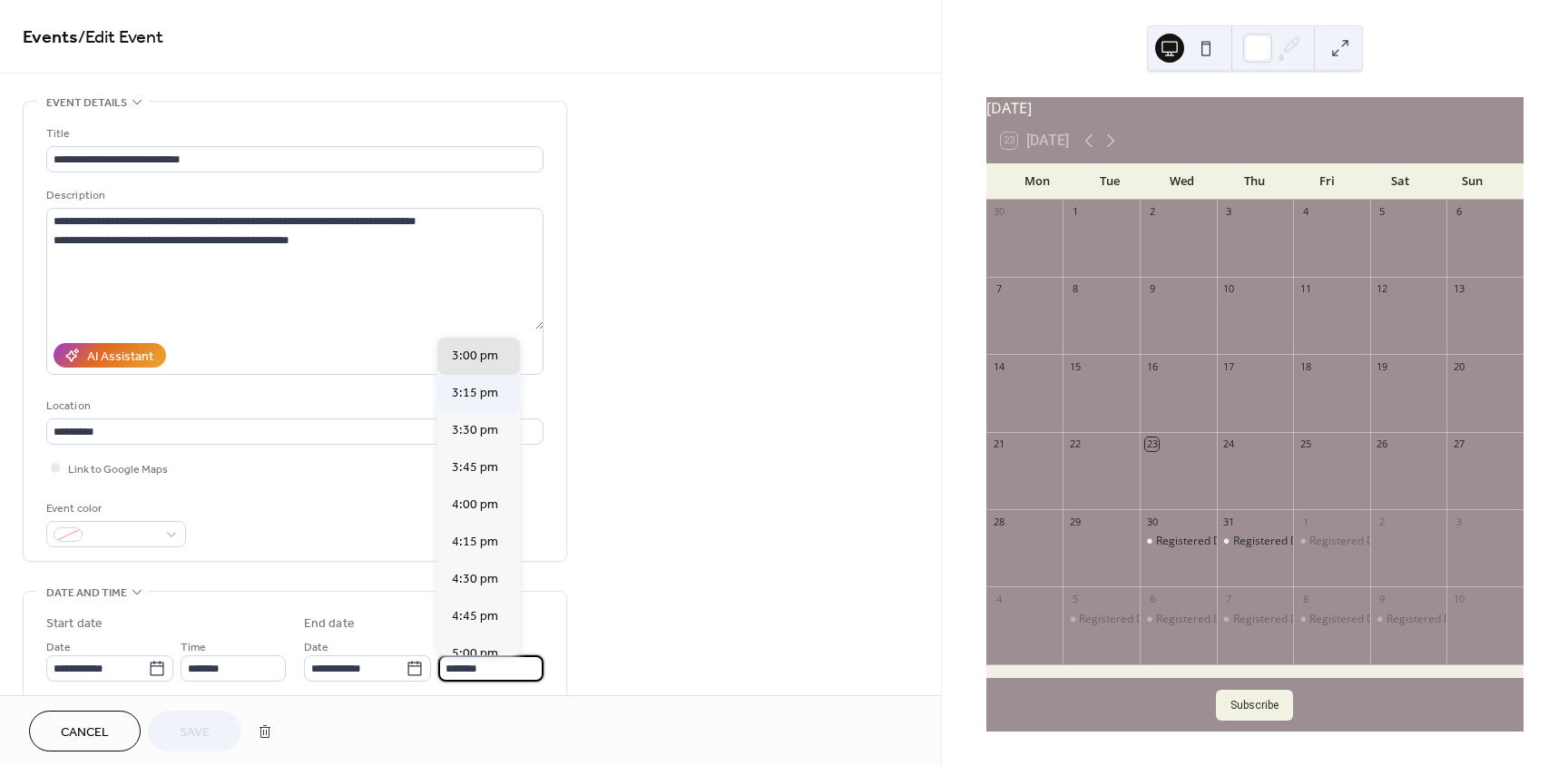 type on "*******" 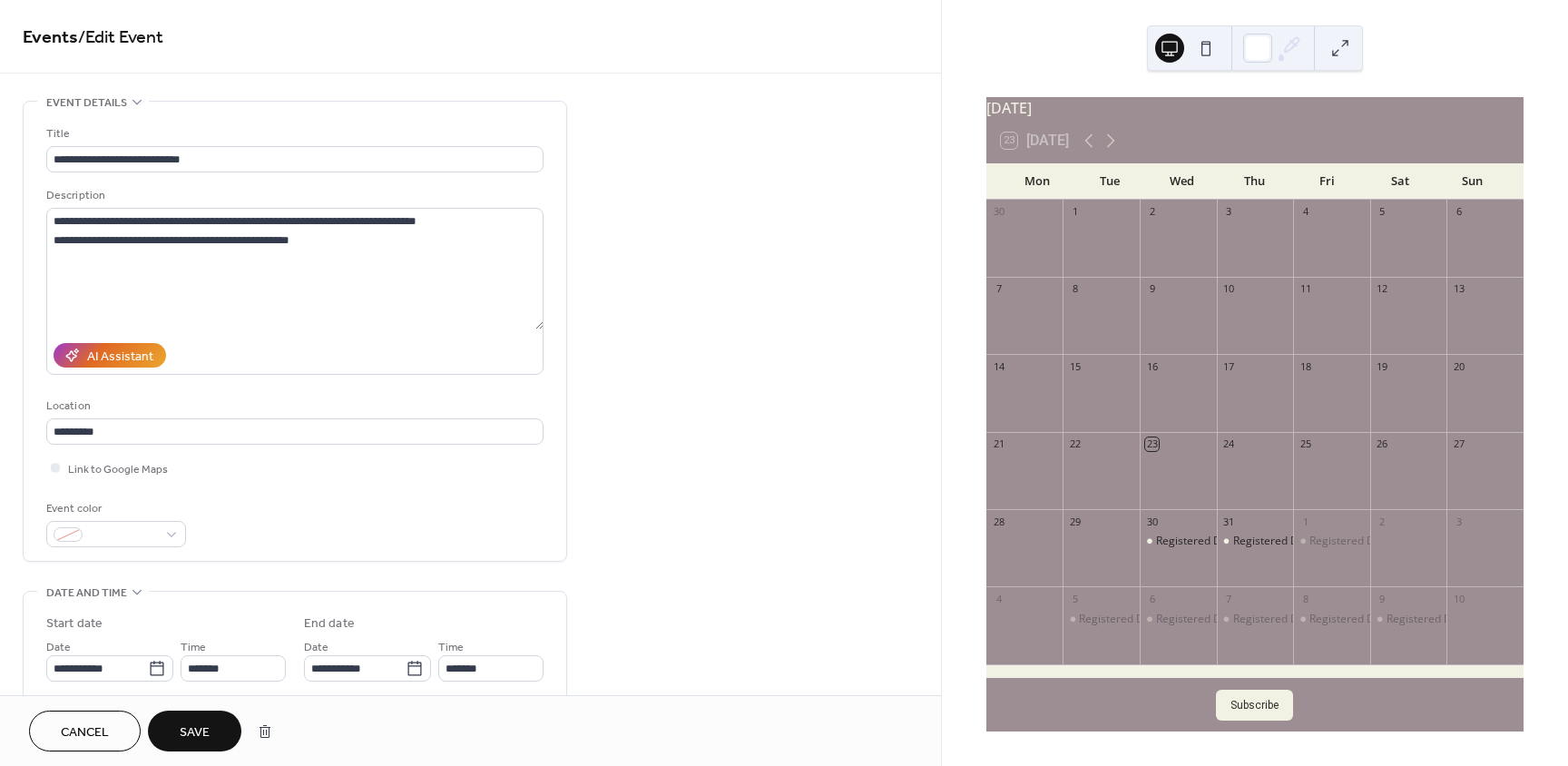 click on "Save" at bounding box center (194, 732) 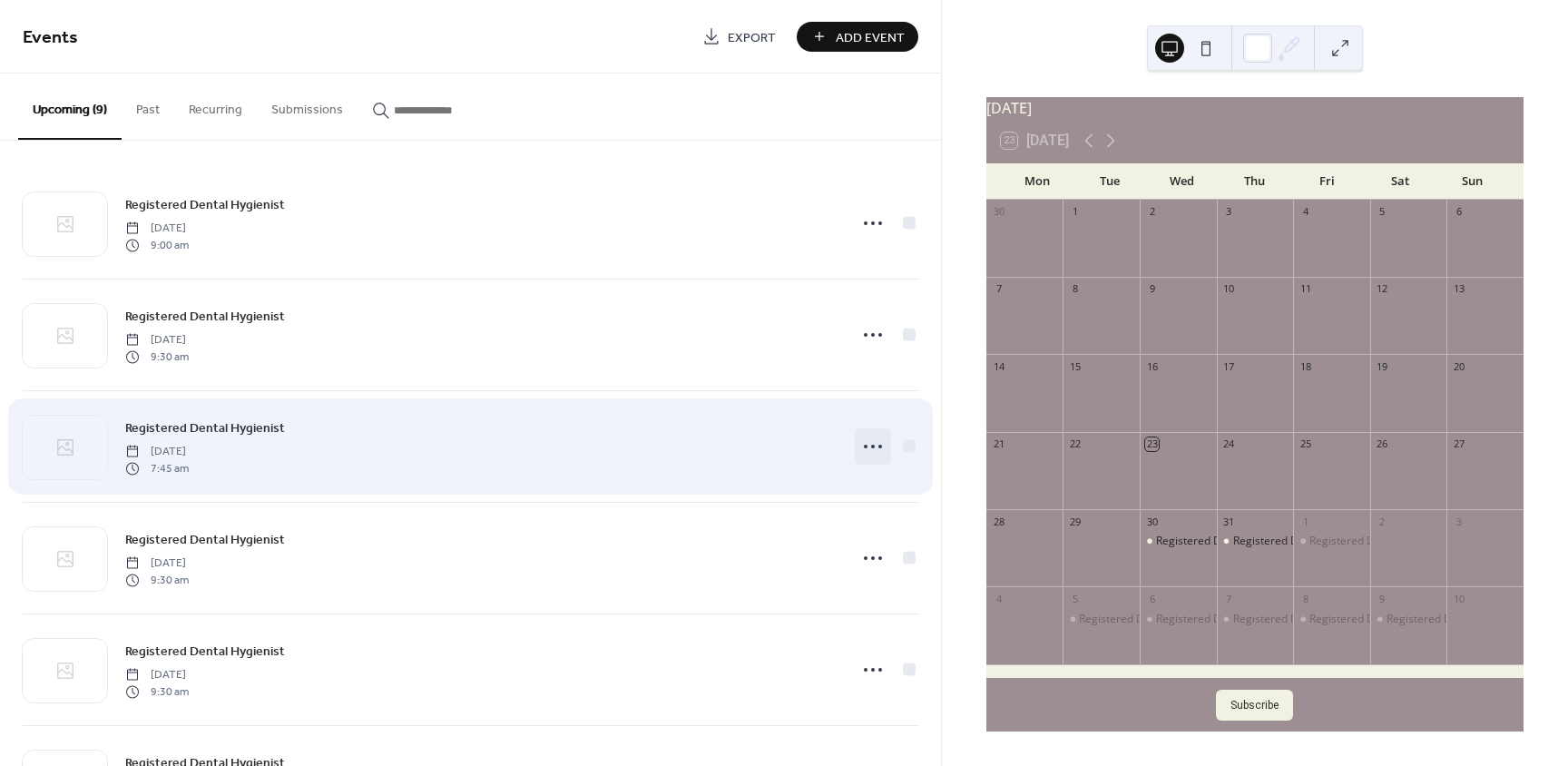 click 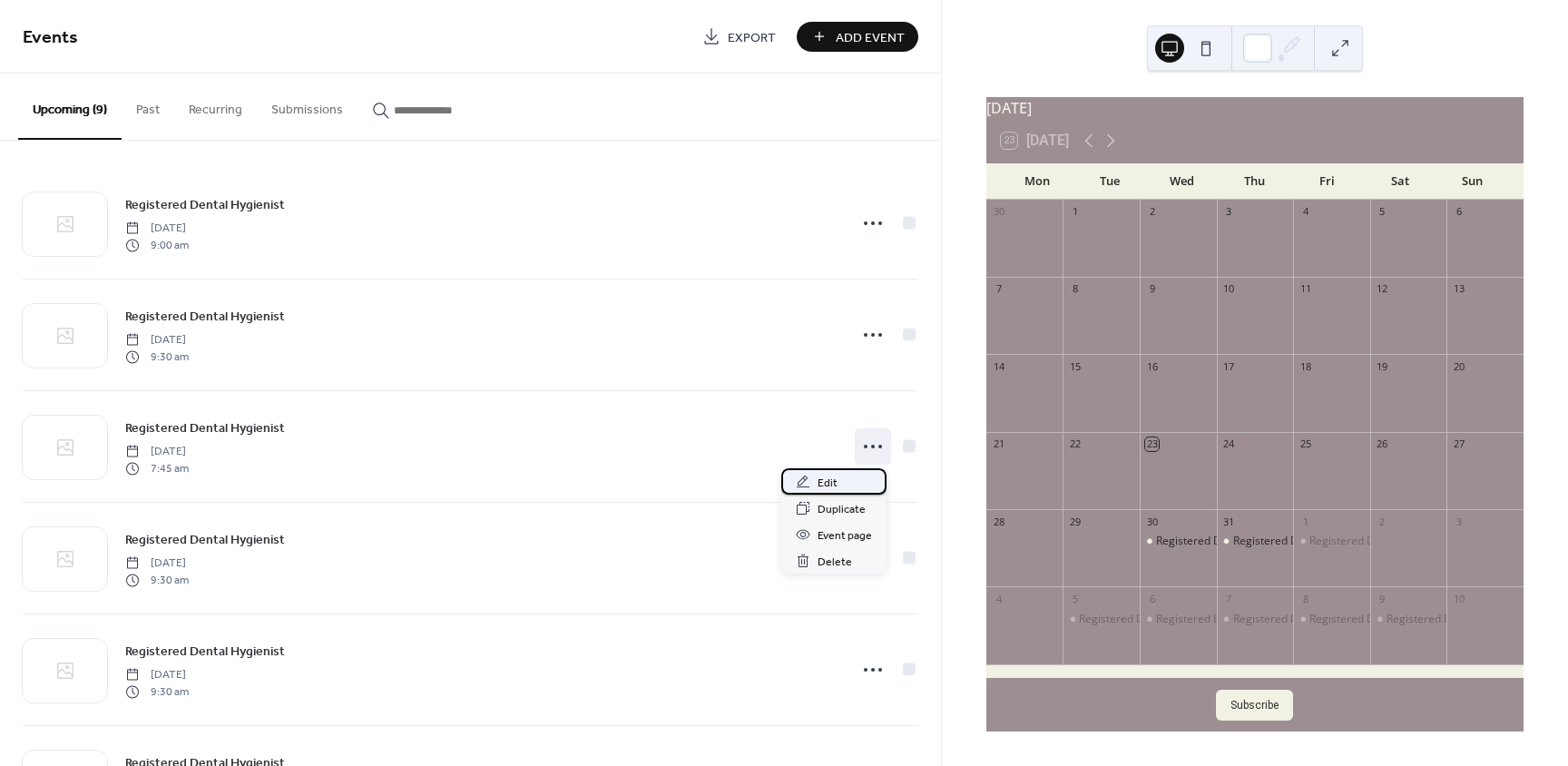 click on "Edit" at bounding box center (828, 483) 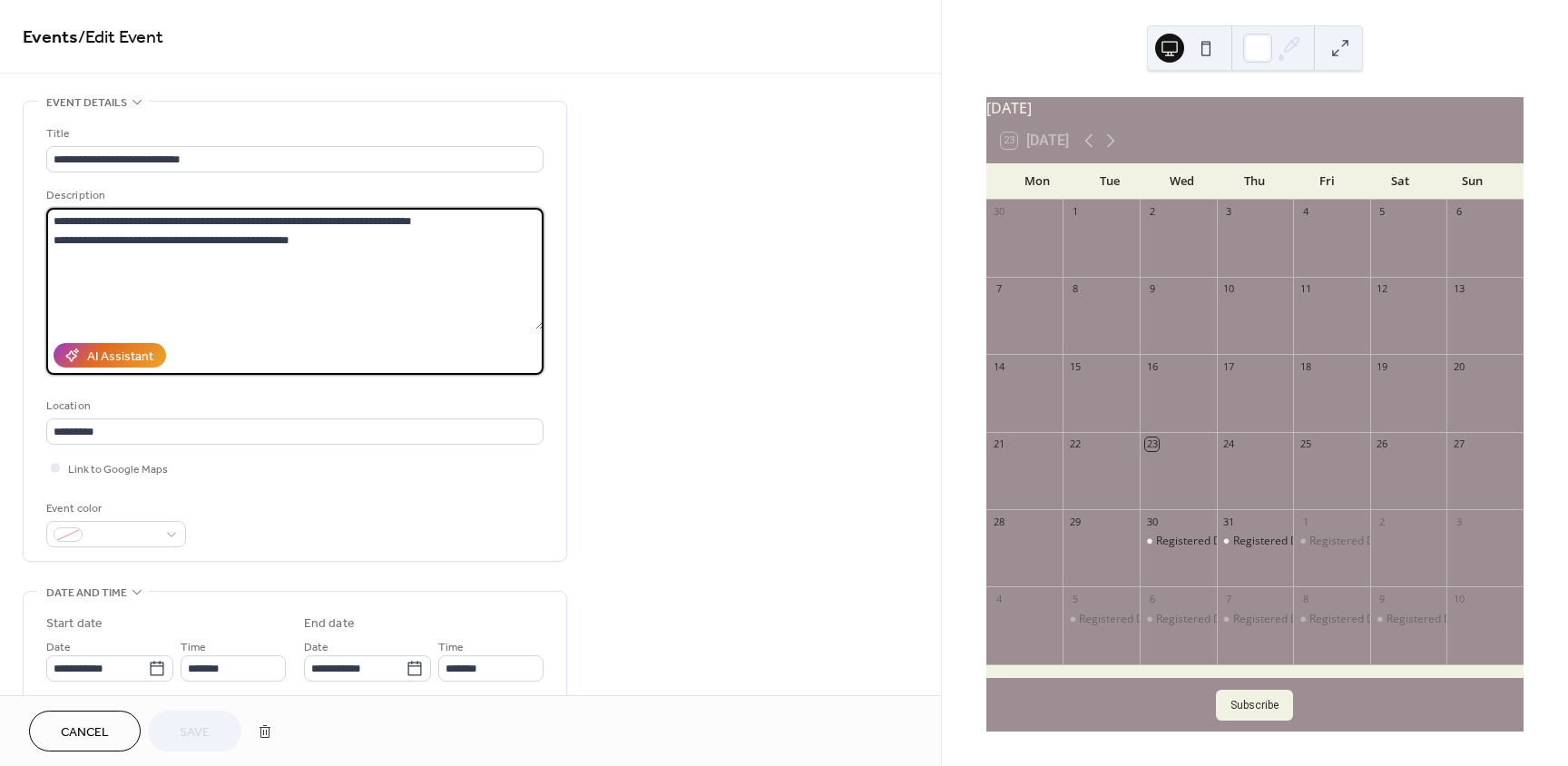 drag, startPoint x: 51, startPoint y: 218, endPoint x: 338, endPoint y: 259, distance: 289.91378 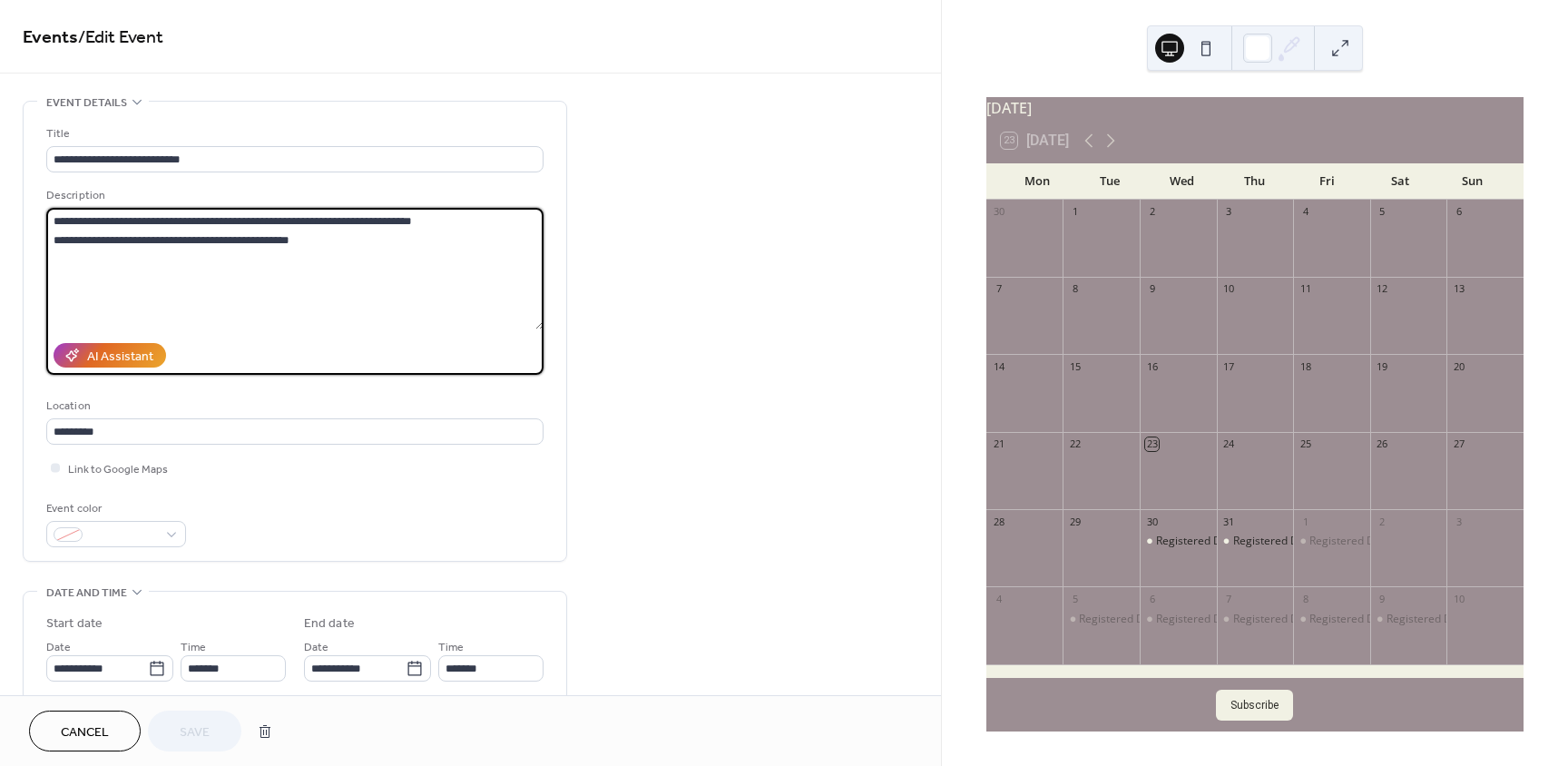 click on "**********" at bounding box center [295, 269] 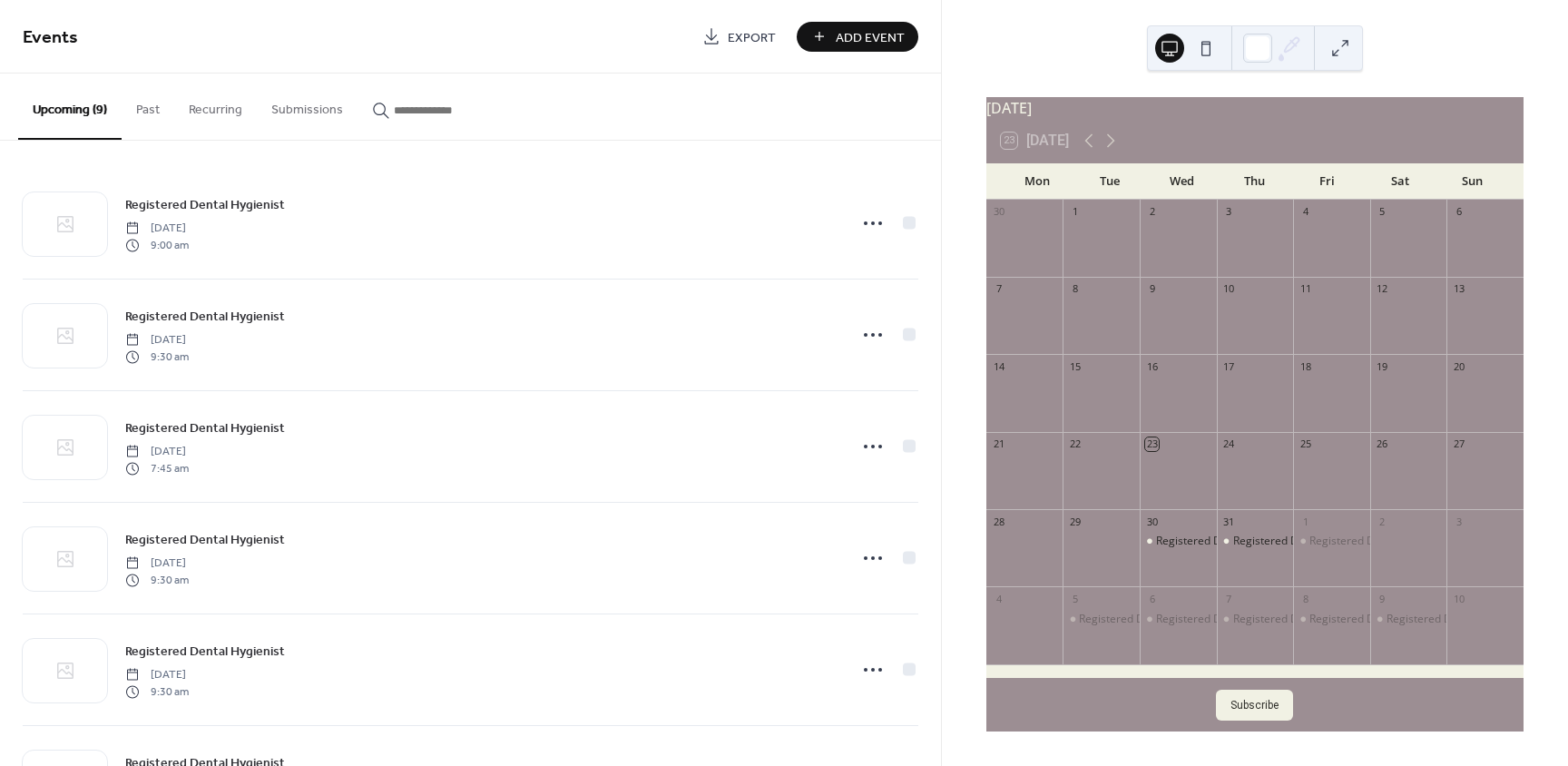 click on "Add Event" at bounding box center (870, 37) 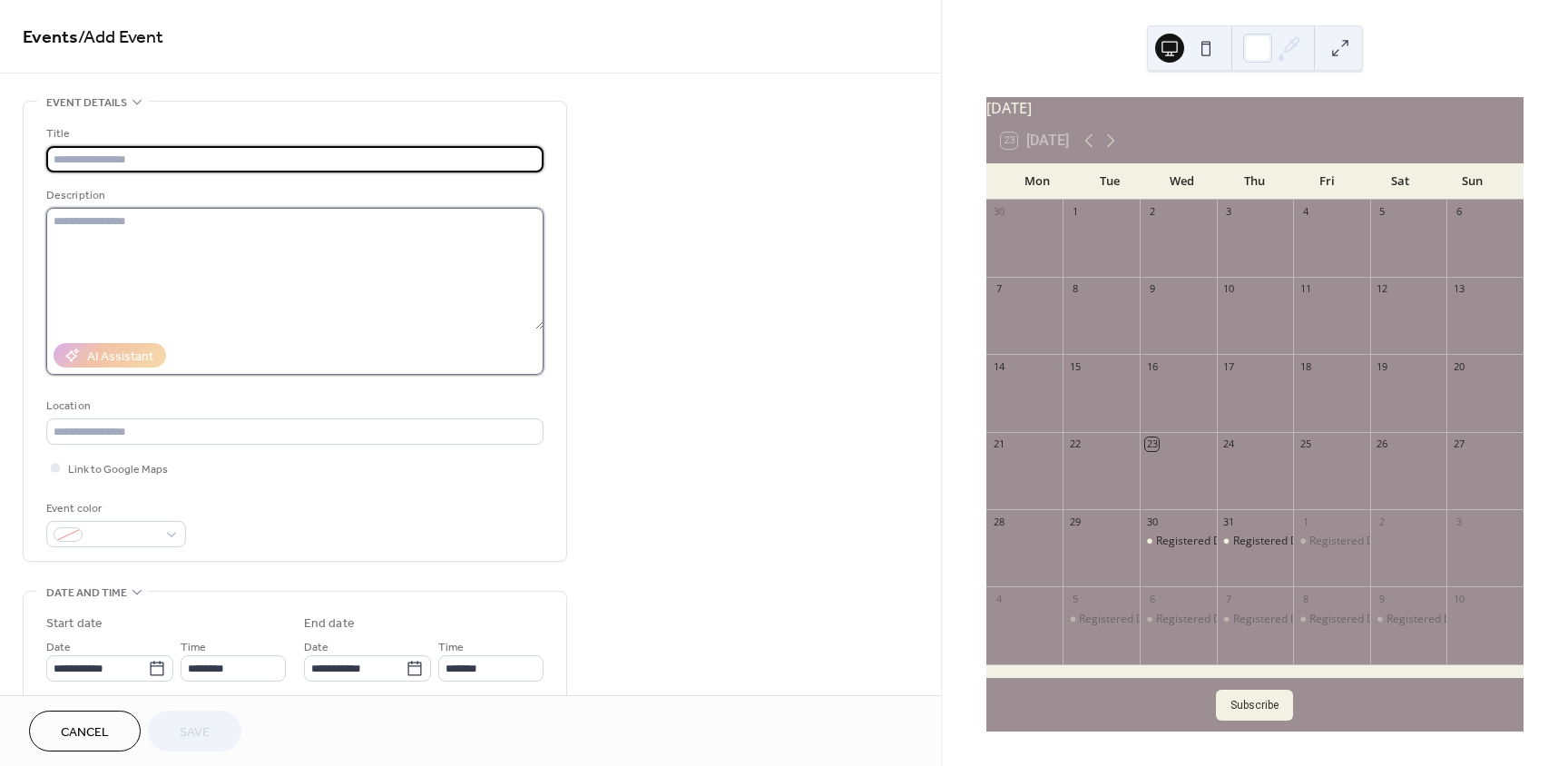 click at bounding box center (295, 269) 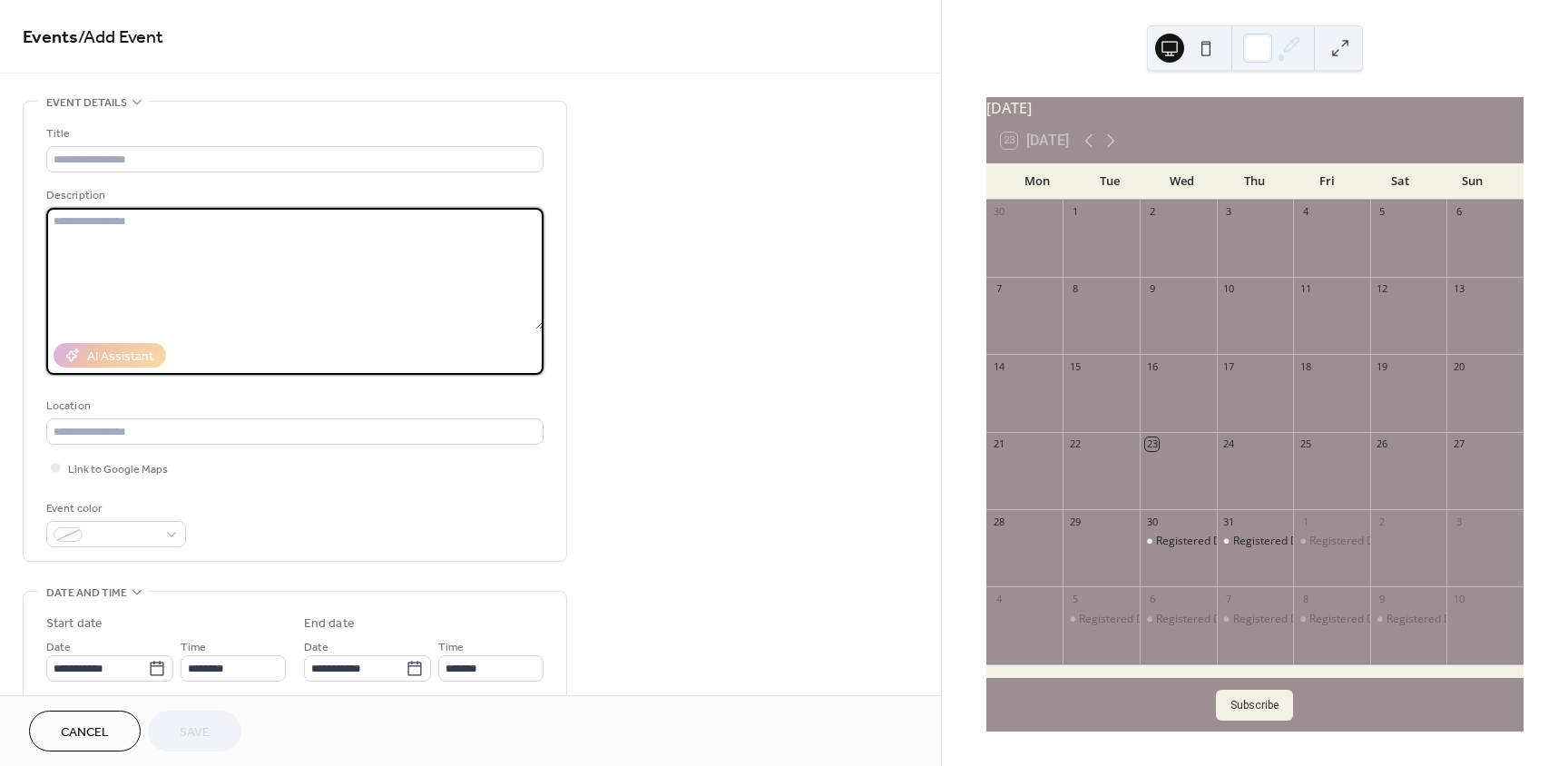 paste on "**********" 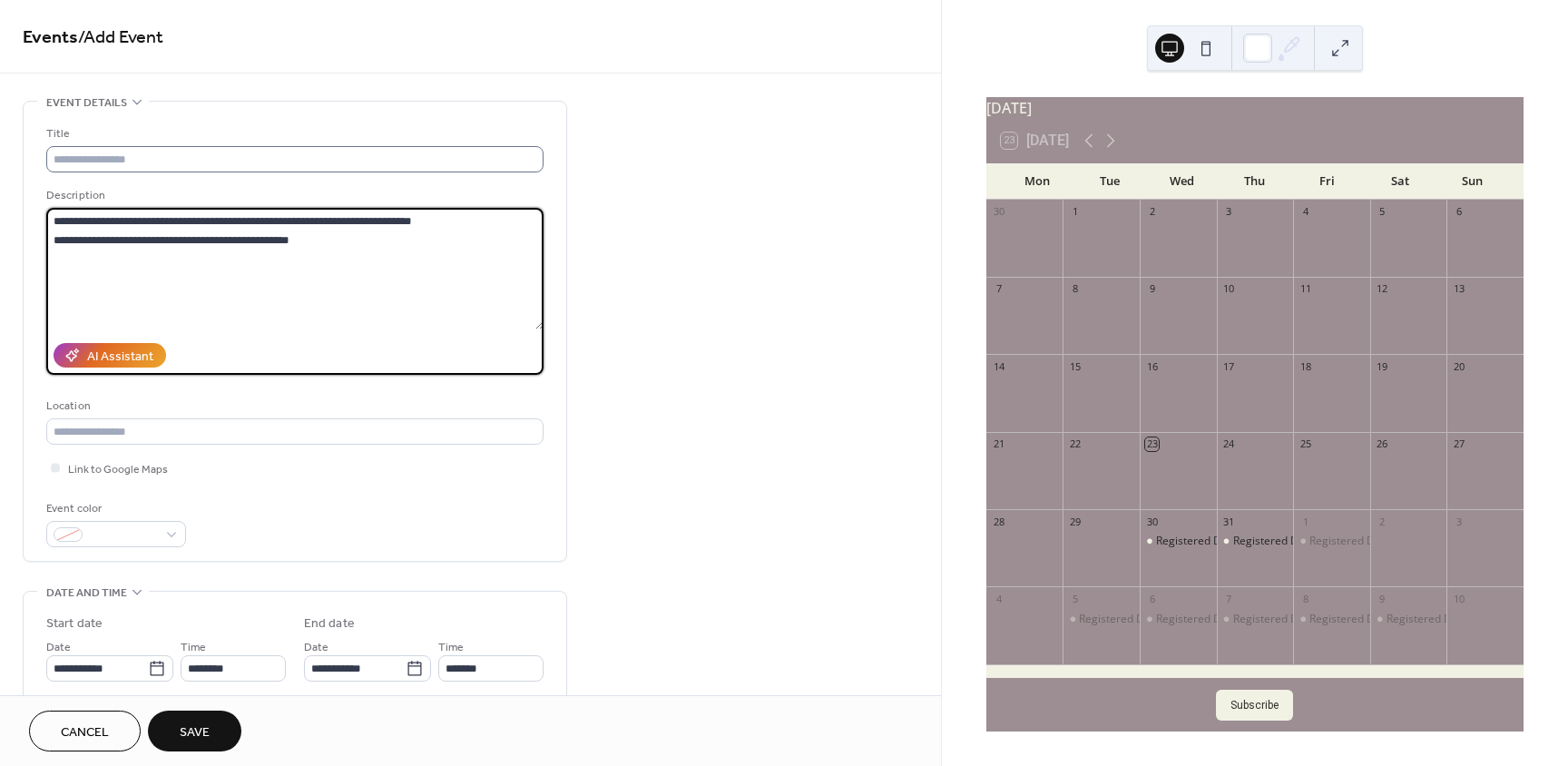 type on "**********" 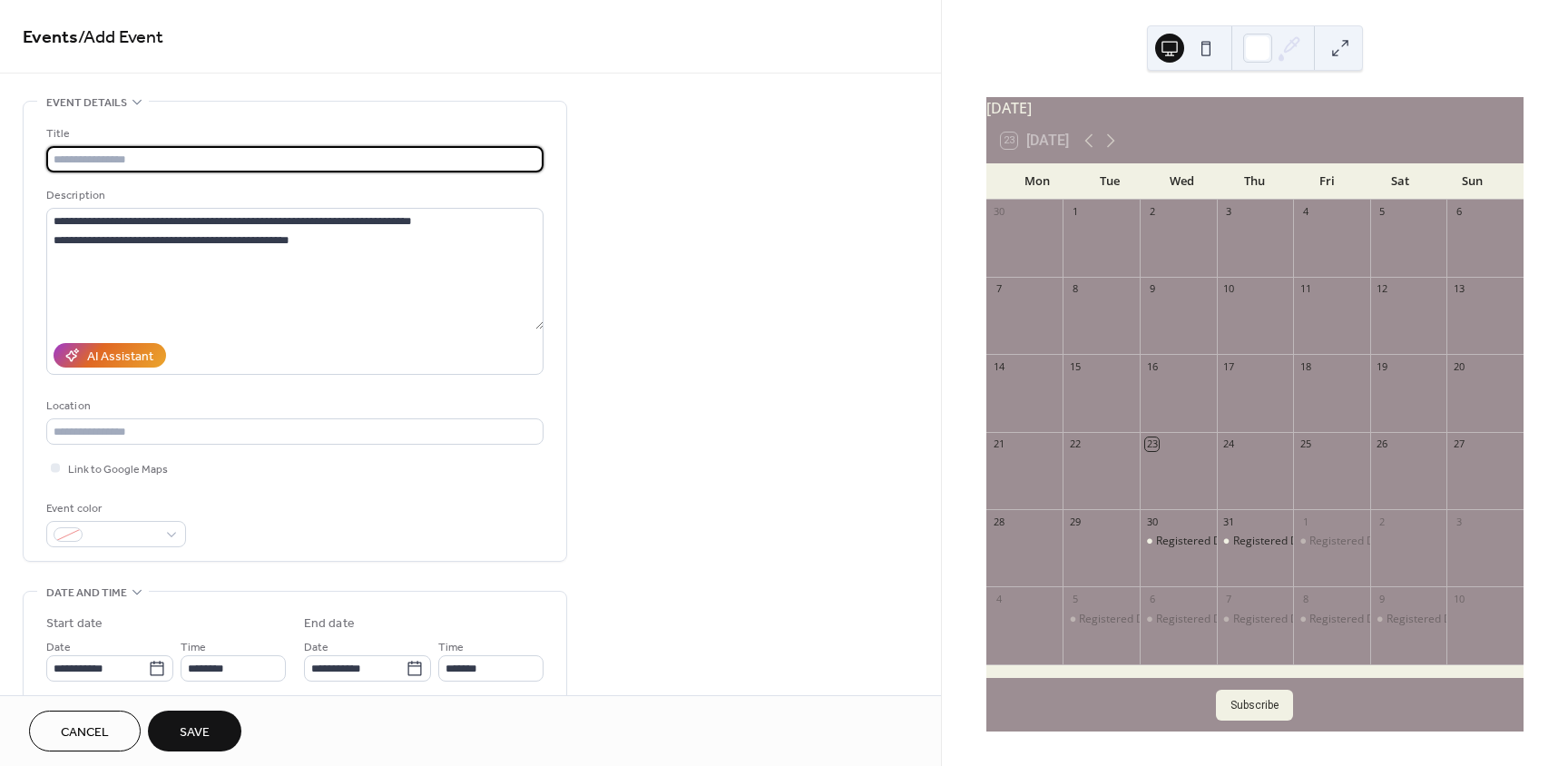 click at bounding box center (295, 159) 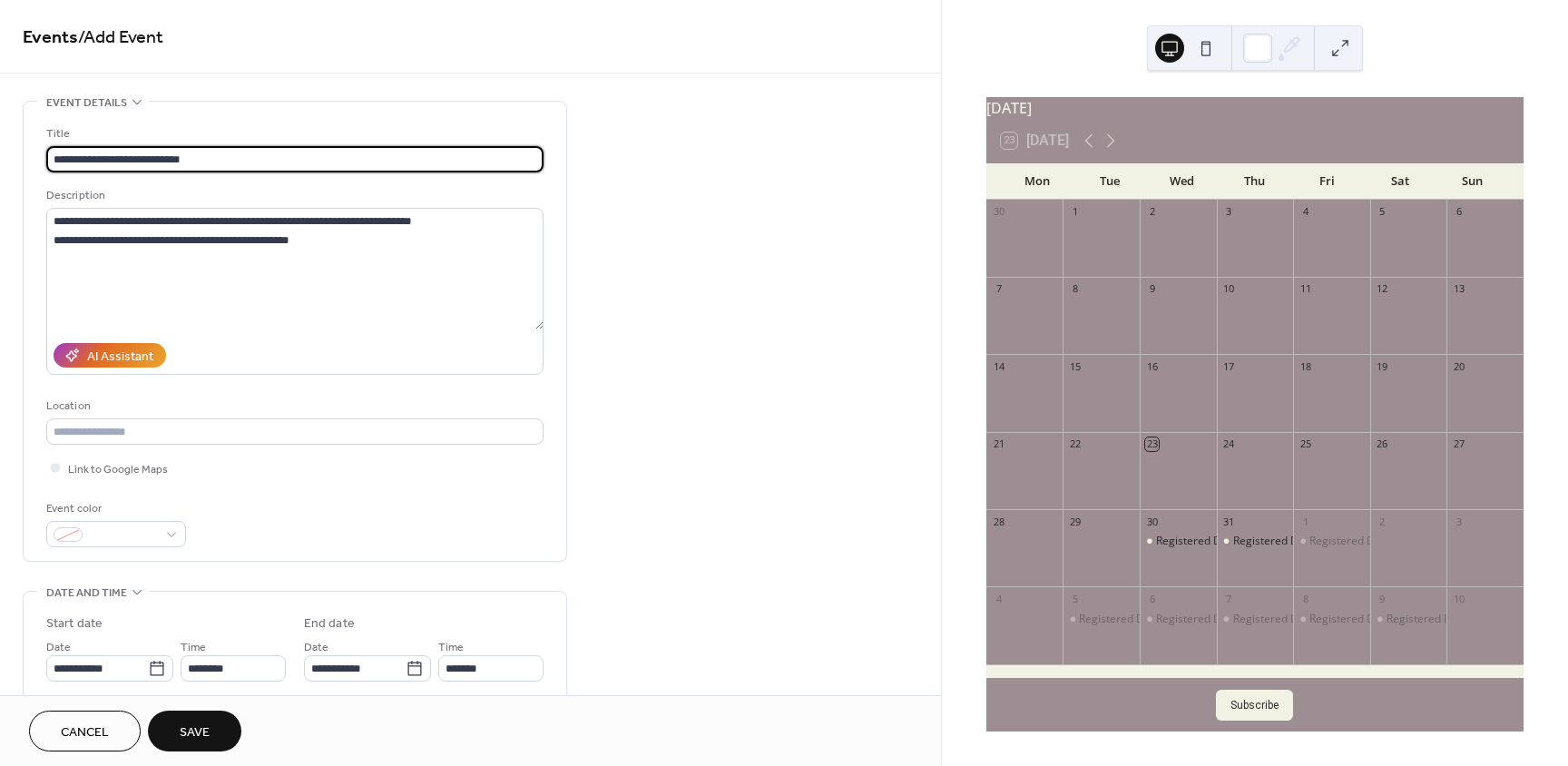 drag, startPoint x: 147, startPoint y: 157, endPoint x: 177, endPoint y: 164, distance: 30.805844 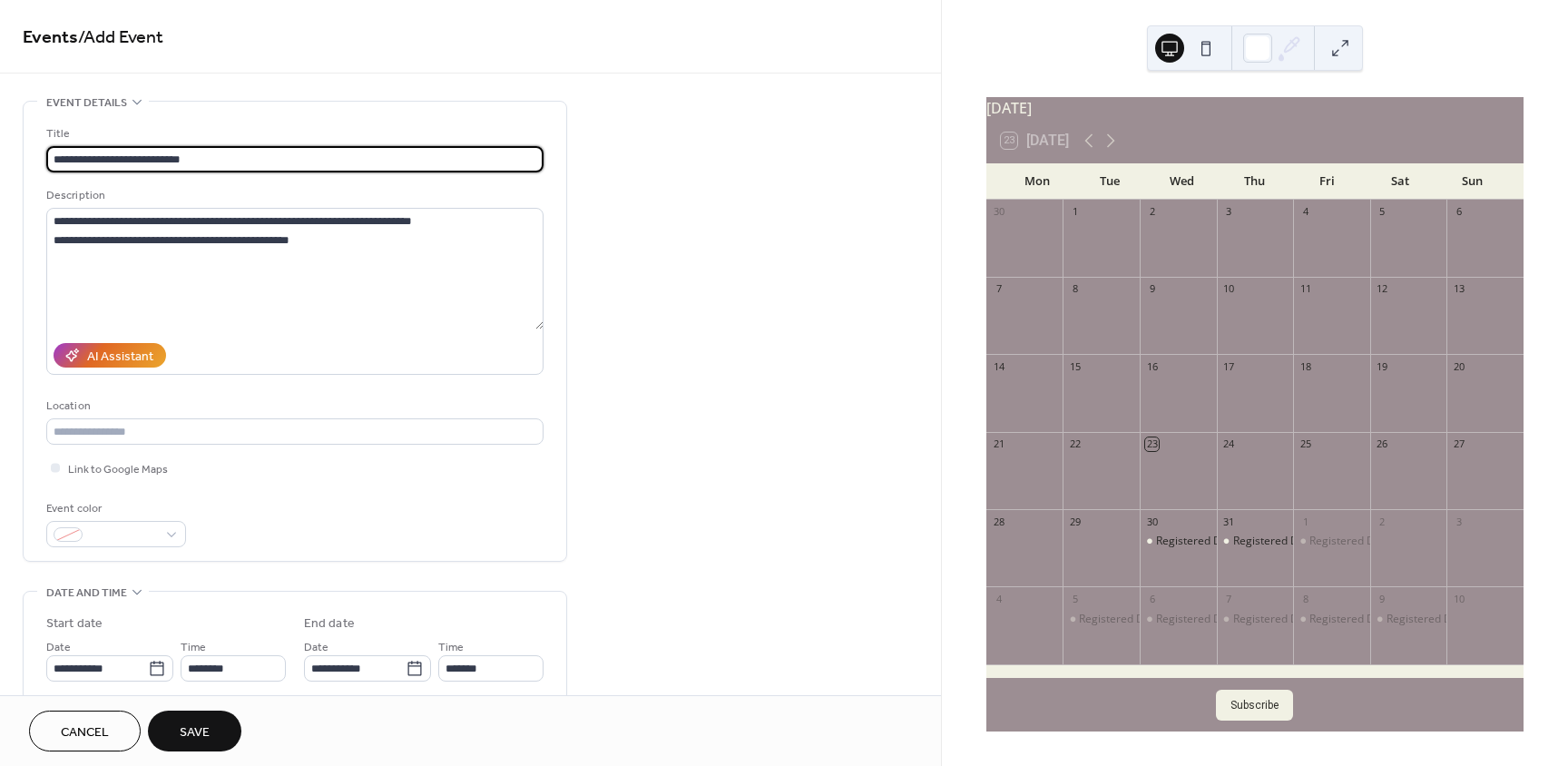 click on "**********" at bounding box center (295, 159) 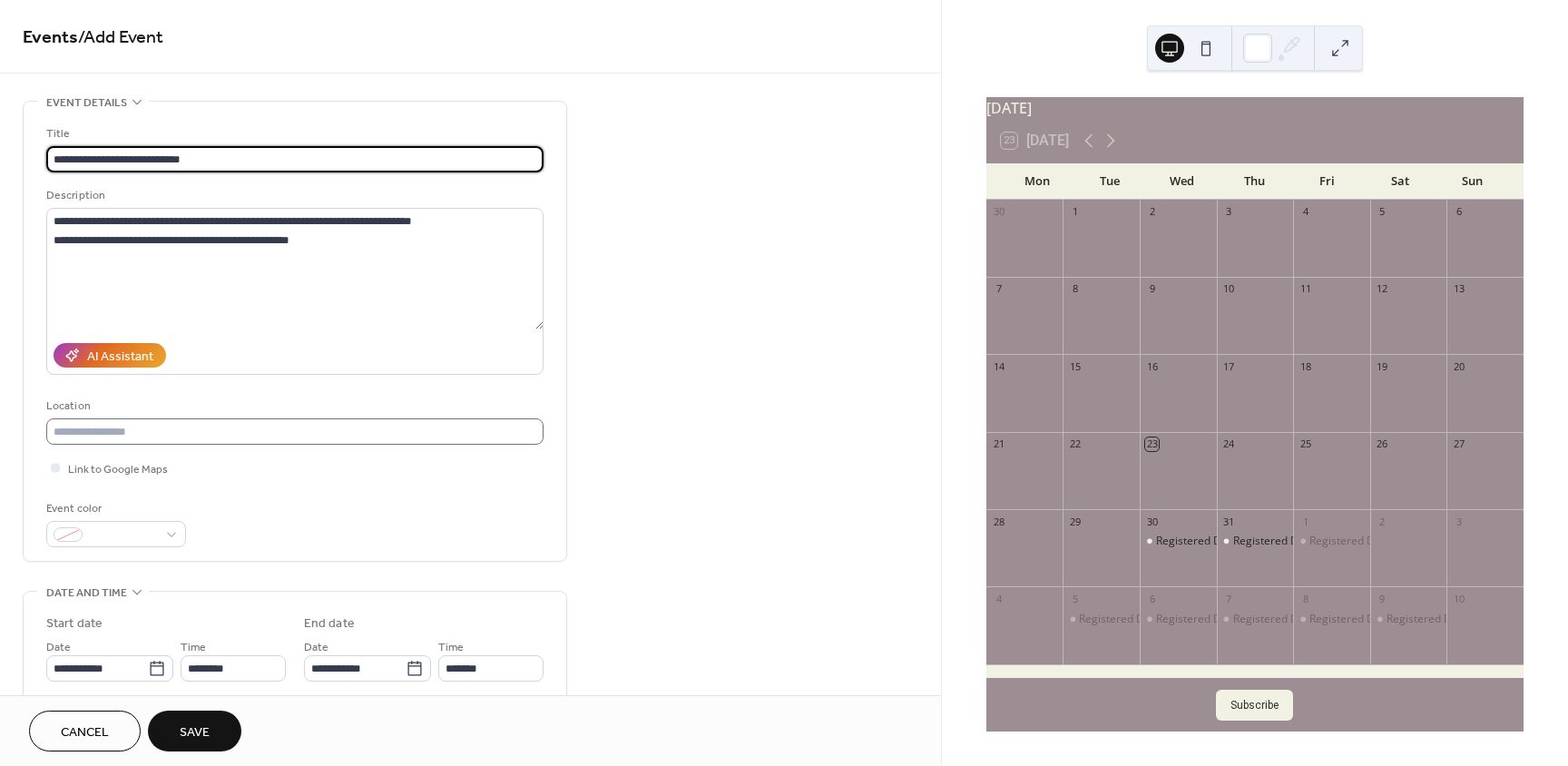 type on "**********" 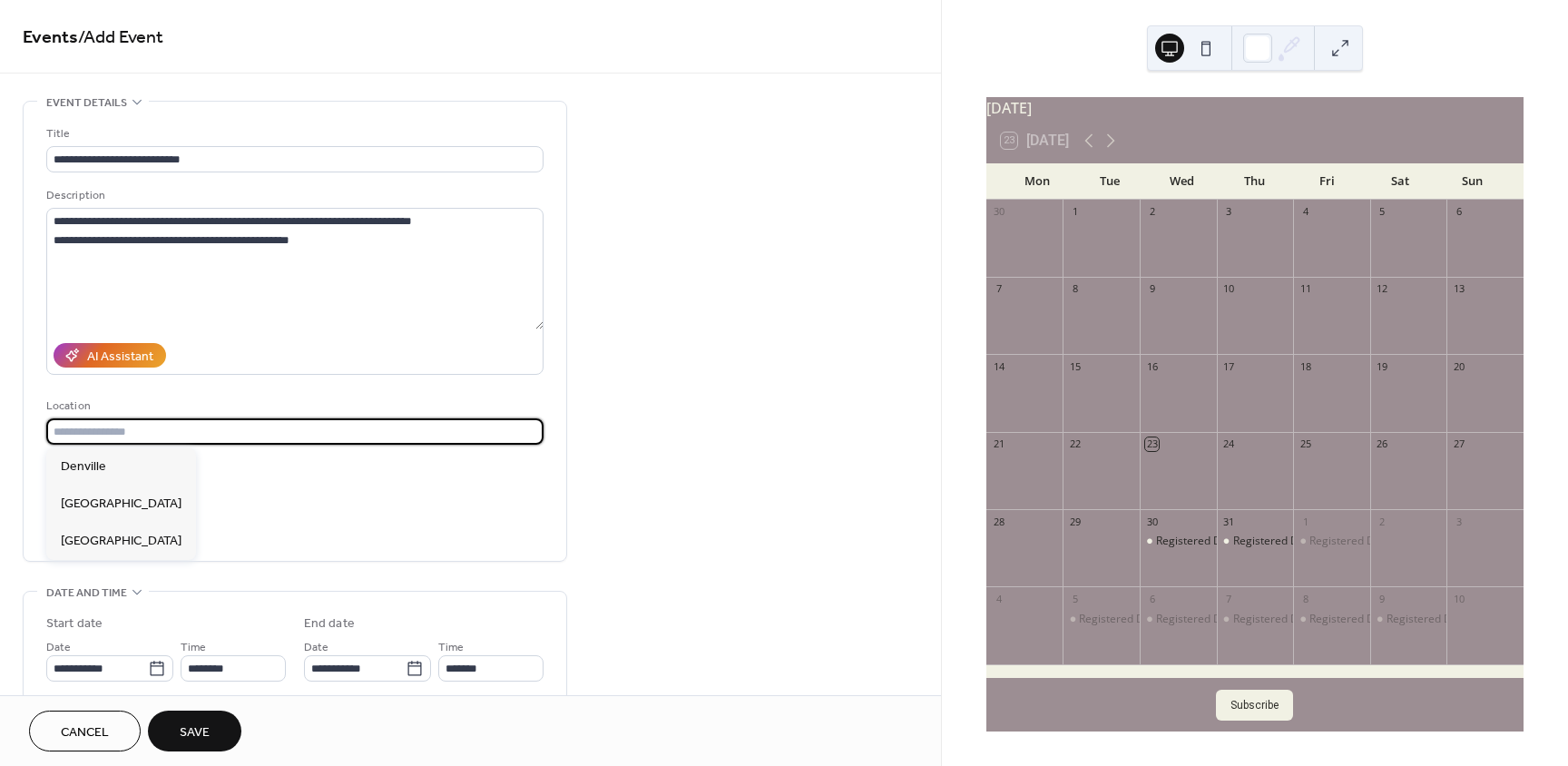 click at bounding box center [295, 431] 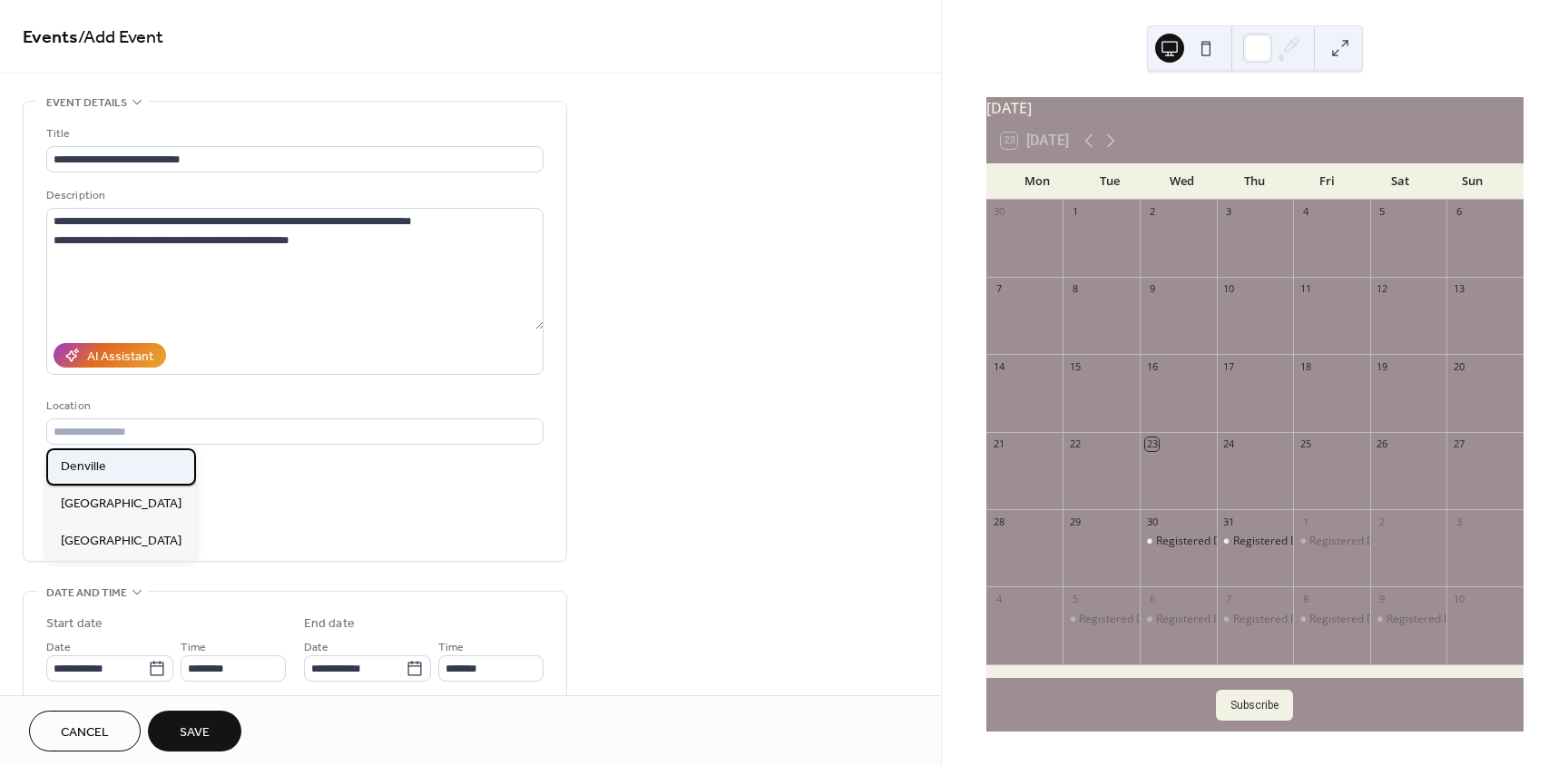 click on "Denville" at bounding box center [121, 466] 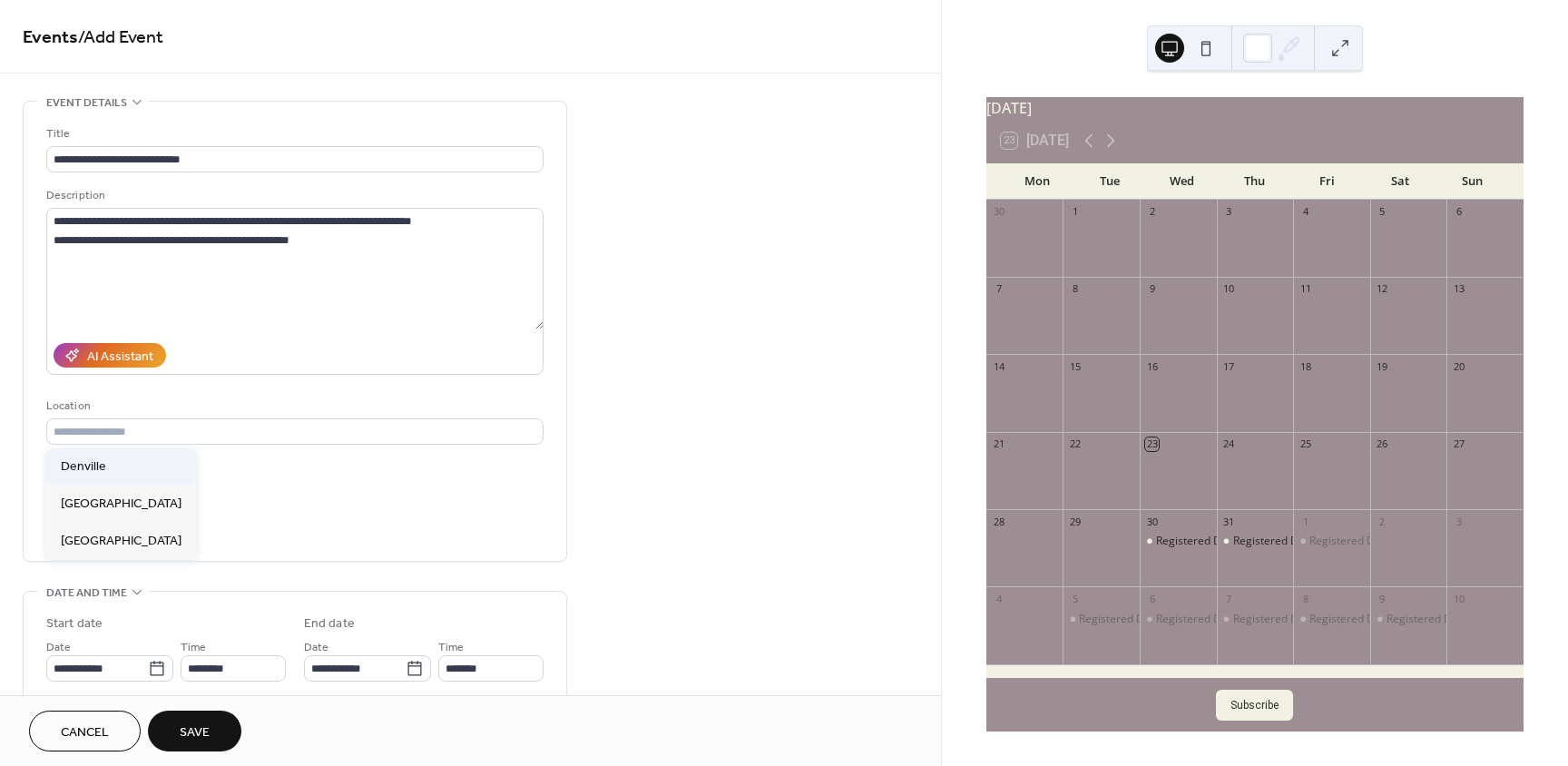 type on "********" 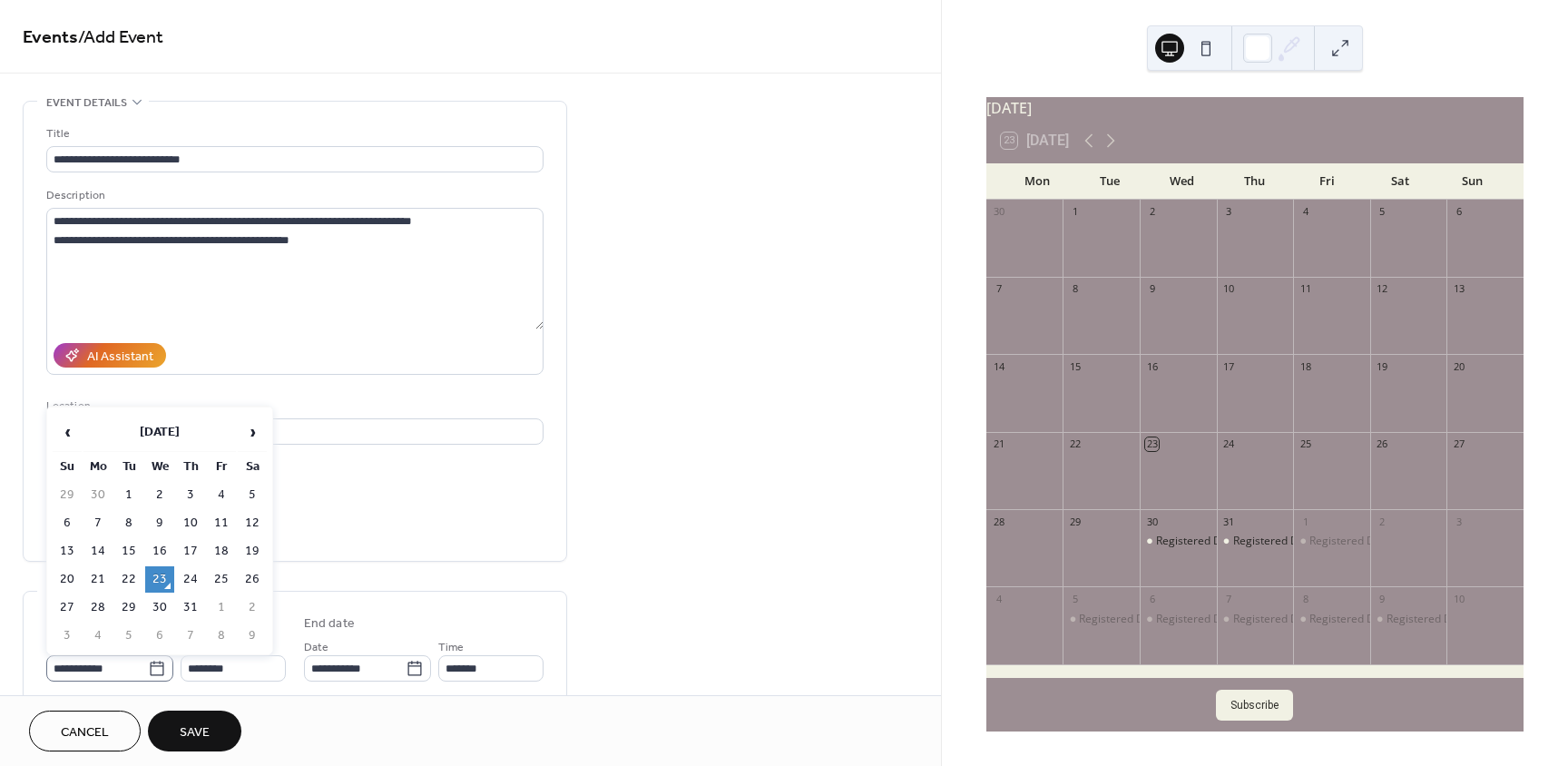 click 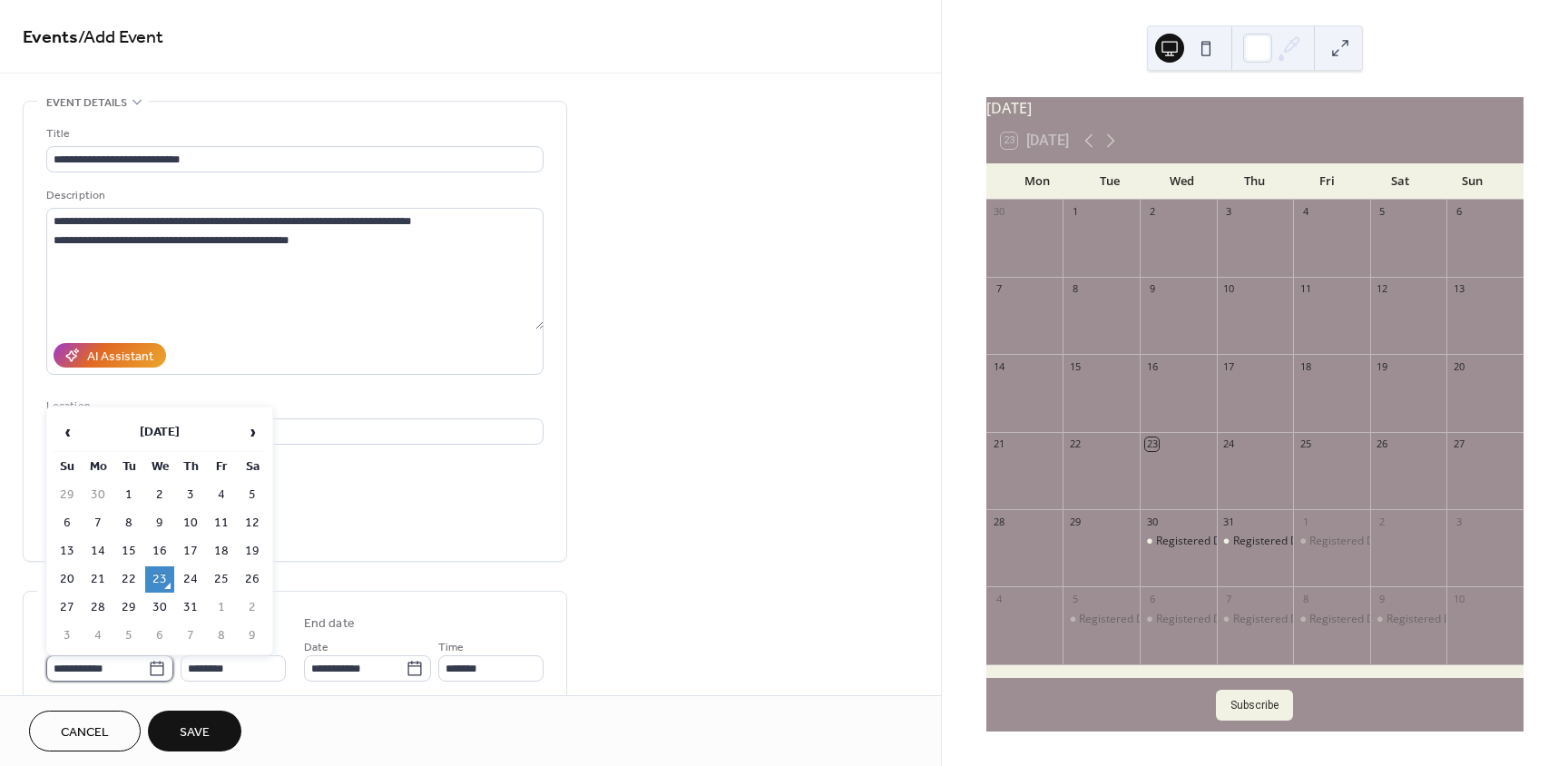 click on "**********" at bounding box center (97, 668) 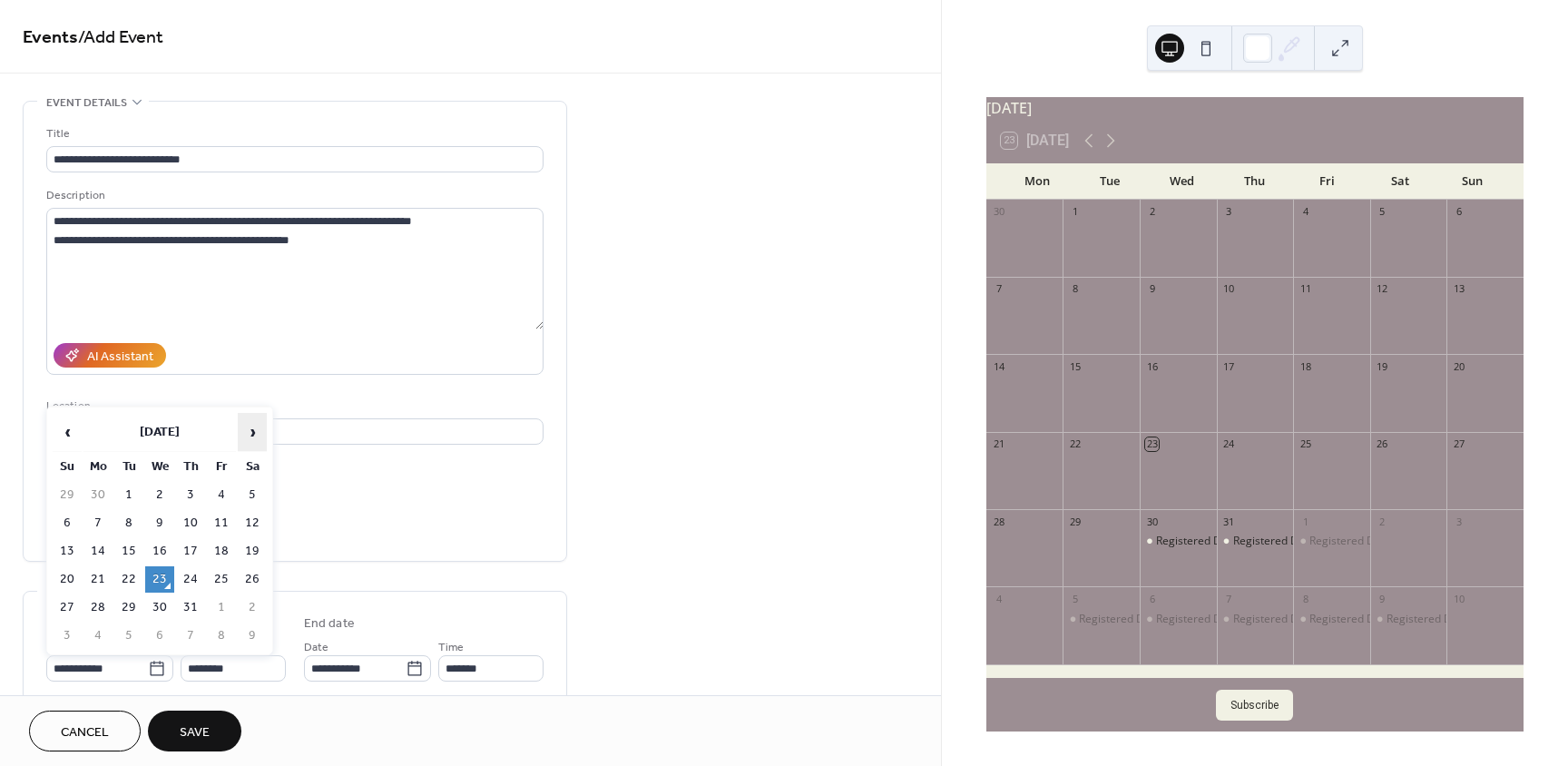 click on "›" at bounding box center (252, 432) 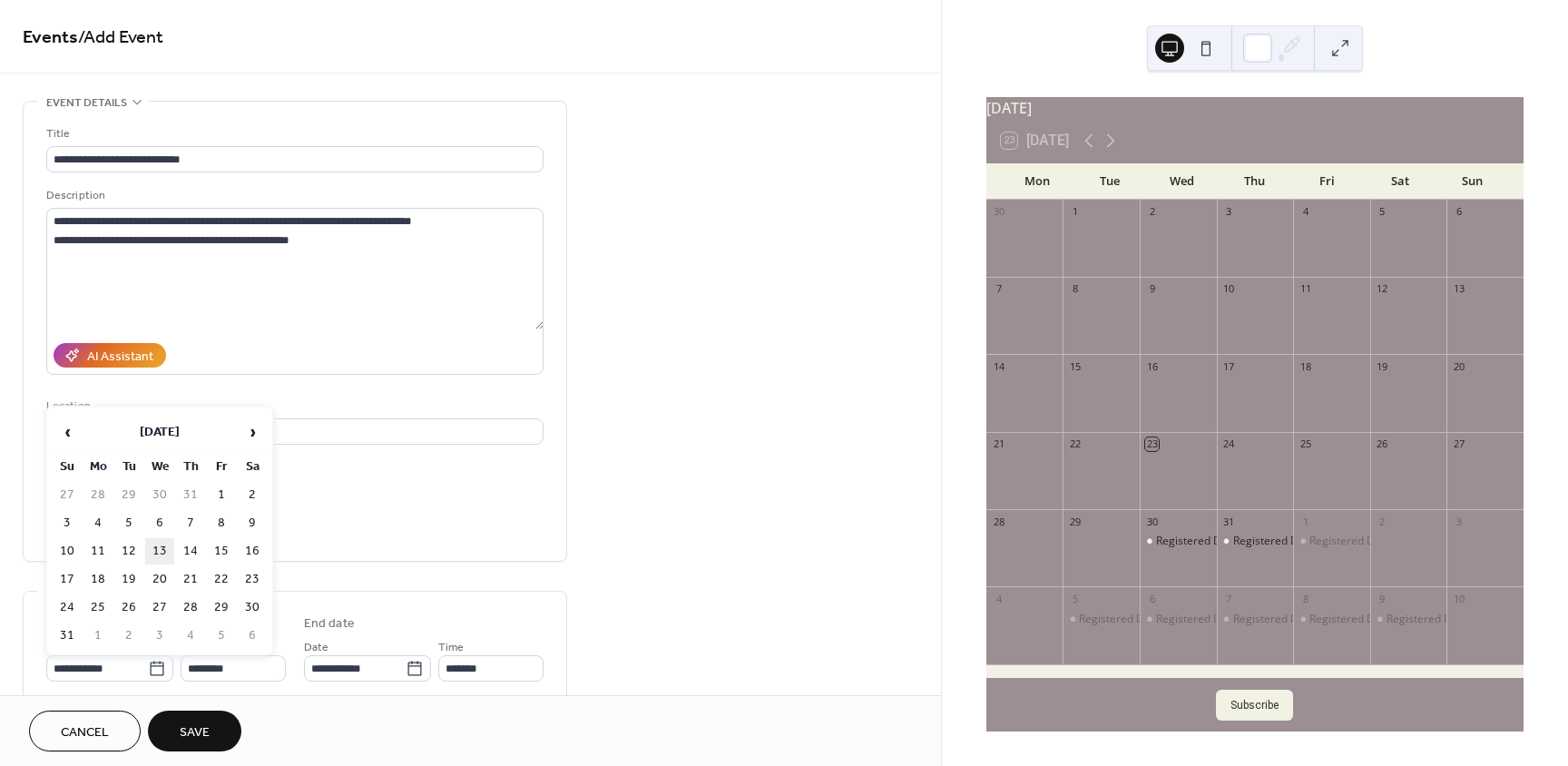 click on "13" at bounding box center (160, 551) 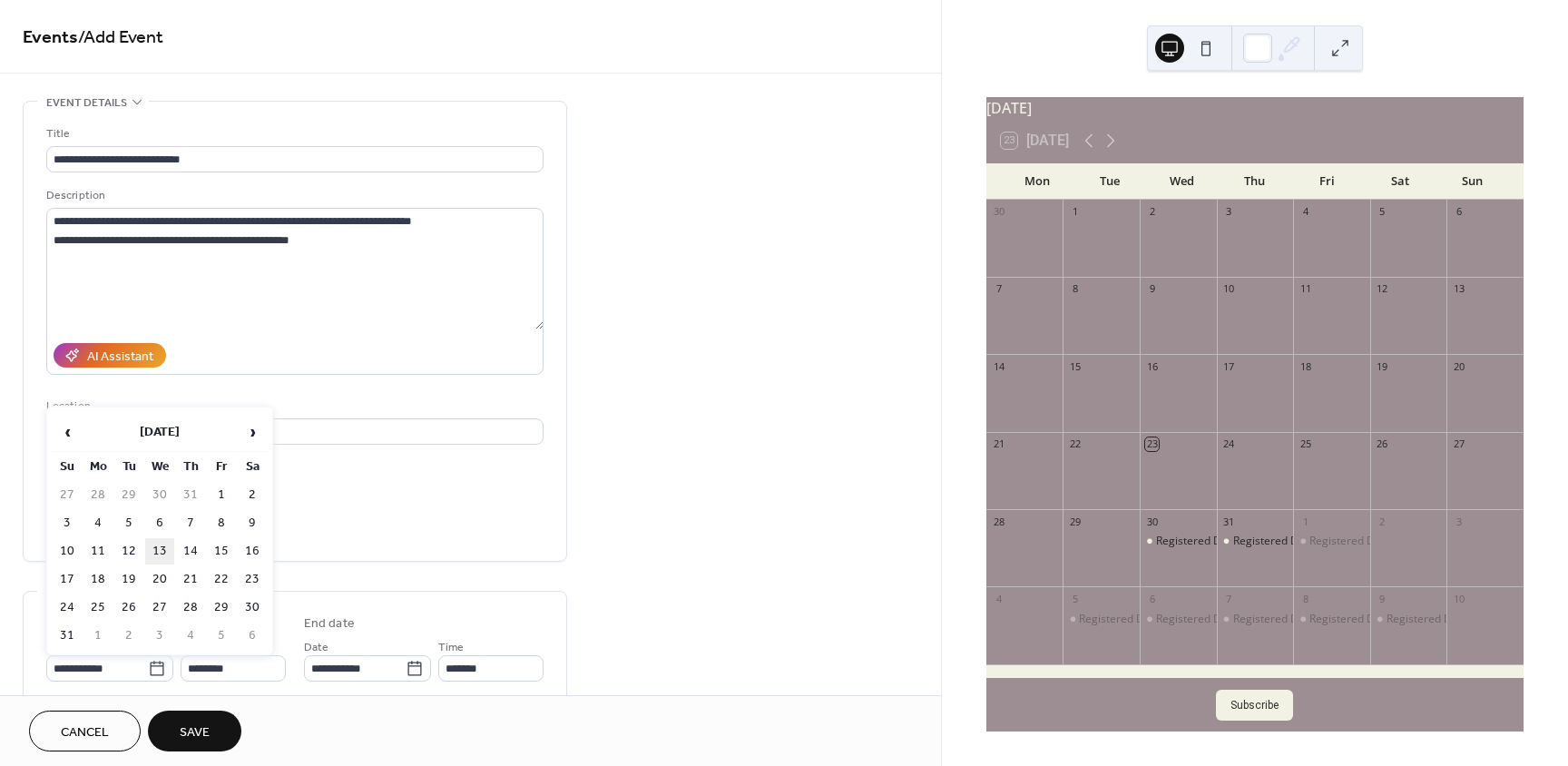 type on "**********" 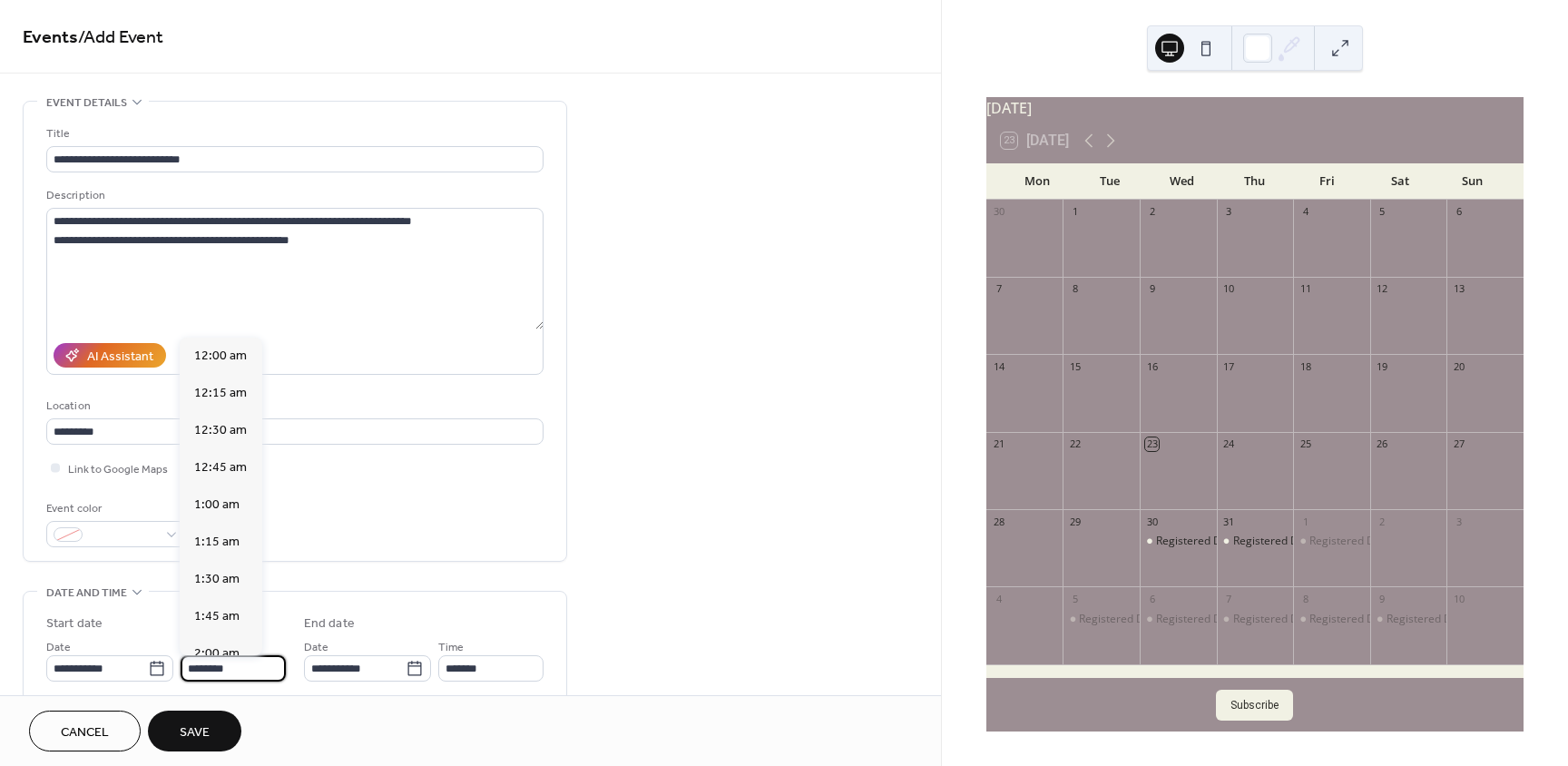 click on "********" at bounding box center (233, 668) 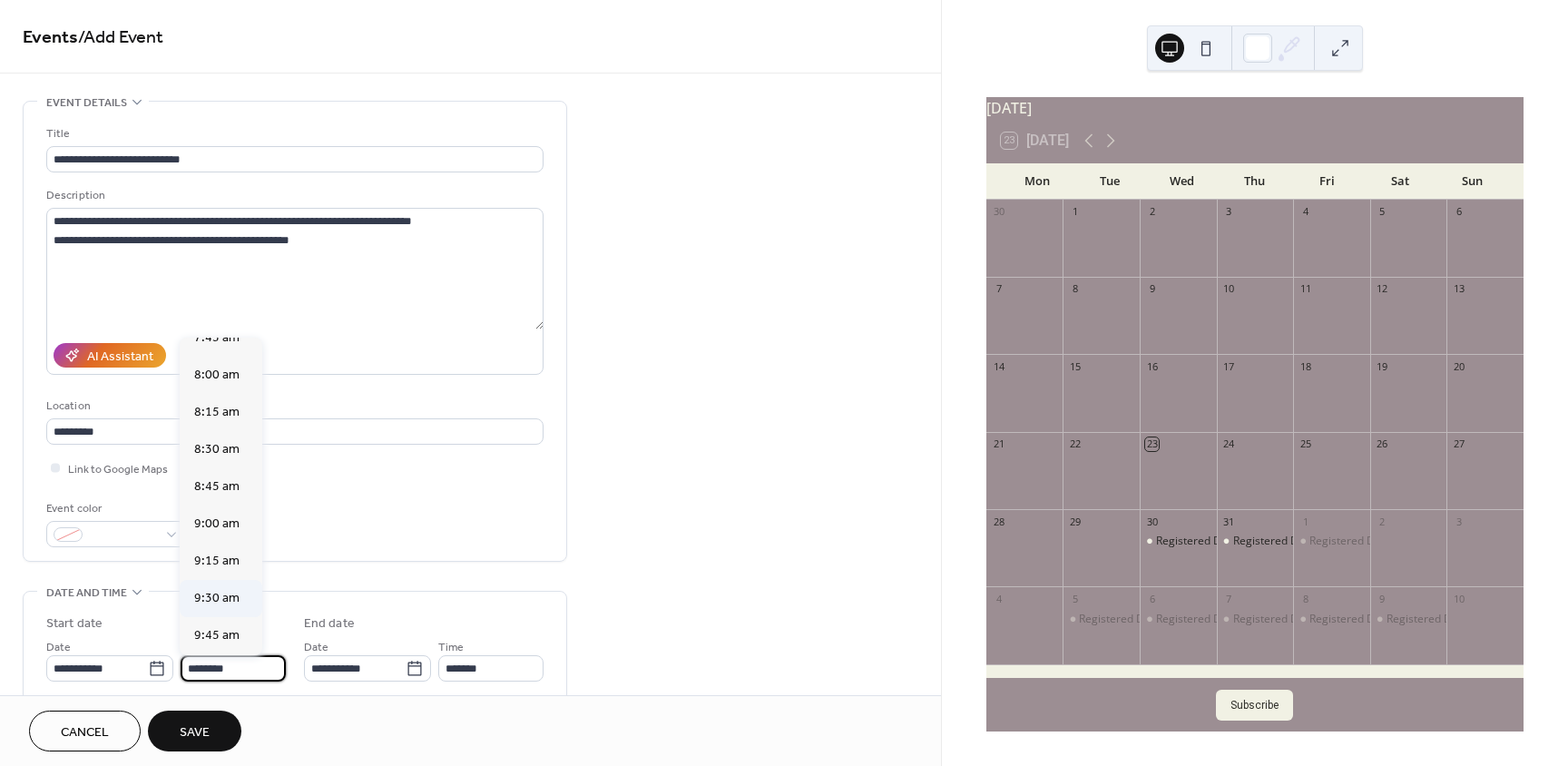 scroll, scrollTop: 1151, scrollLeft: 0, axis: vertical 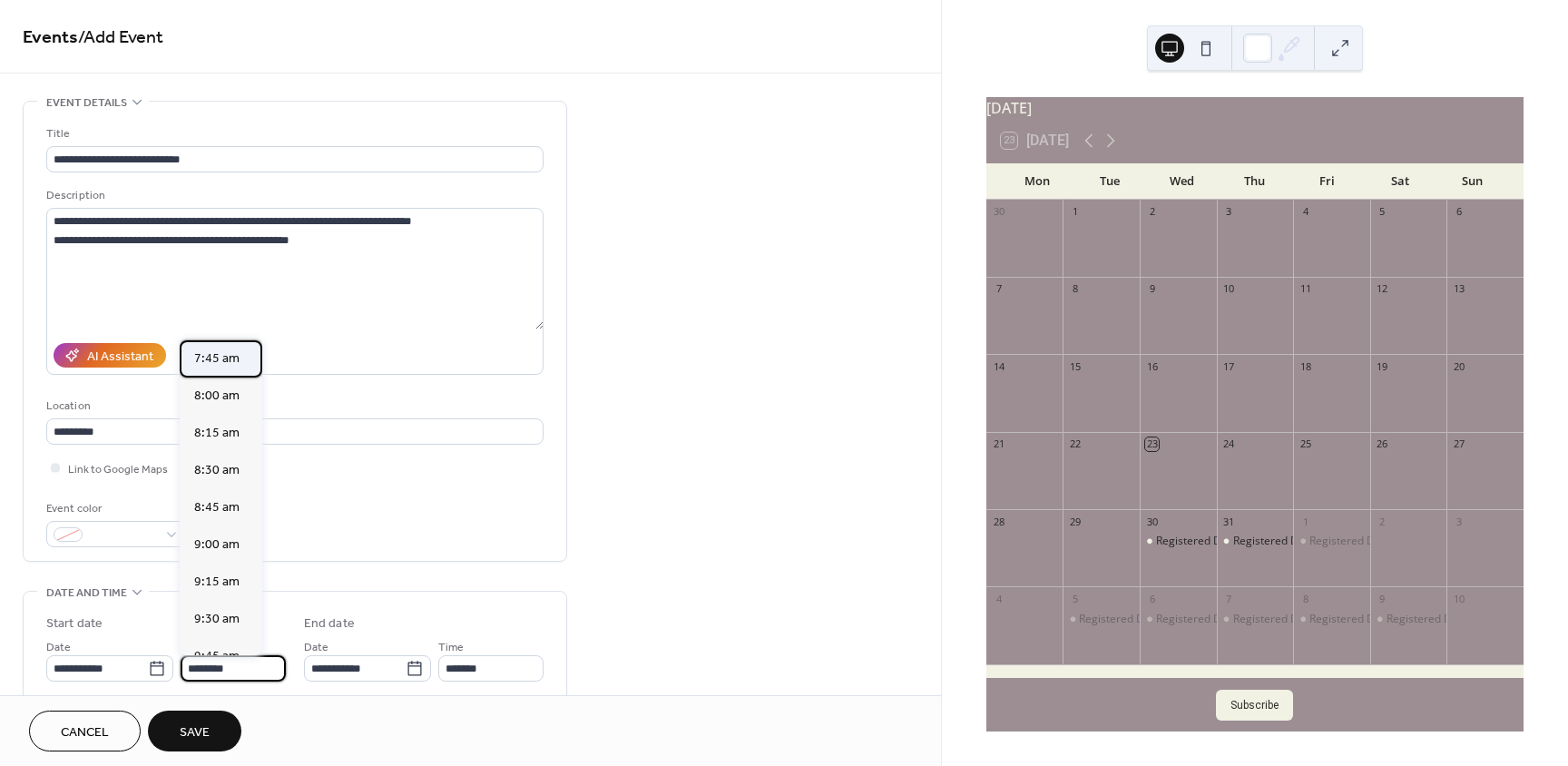 click on "7:45 am" at bounding box center (217, 358) 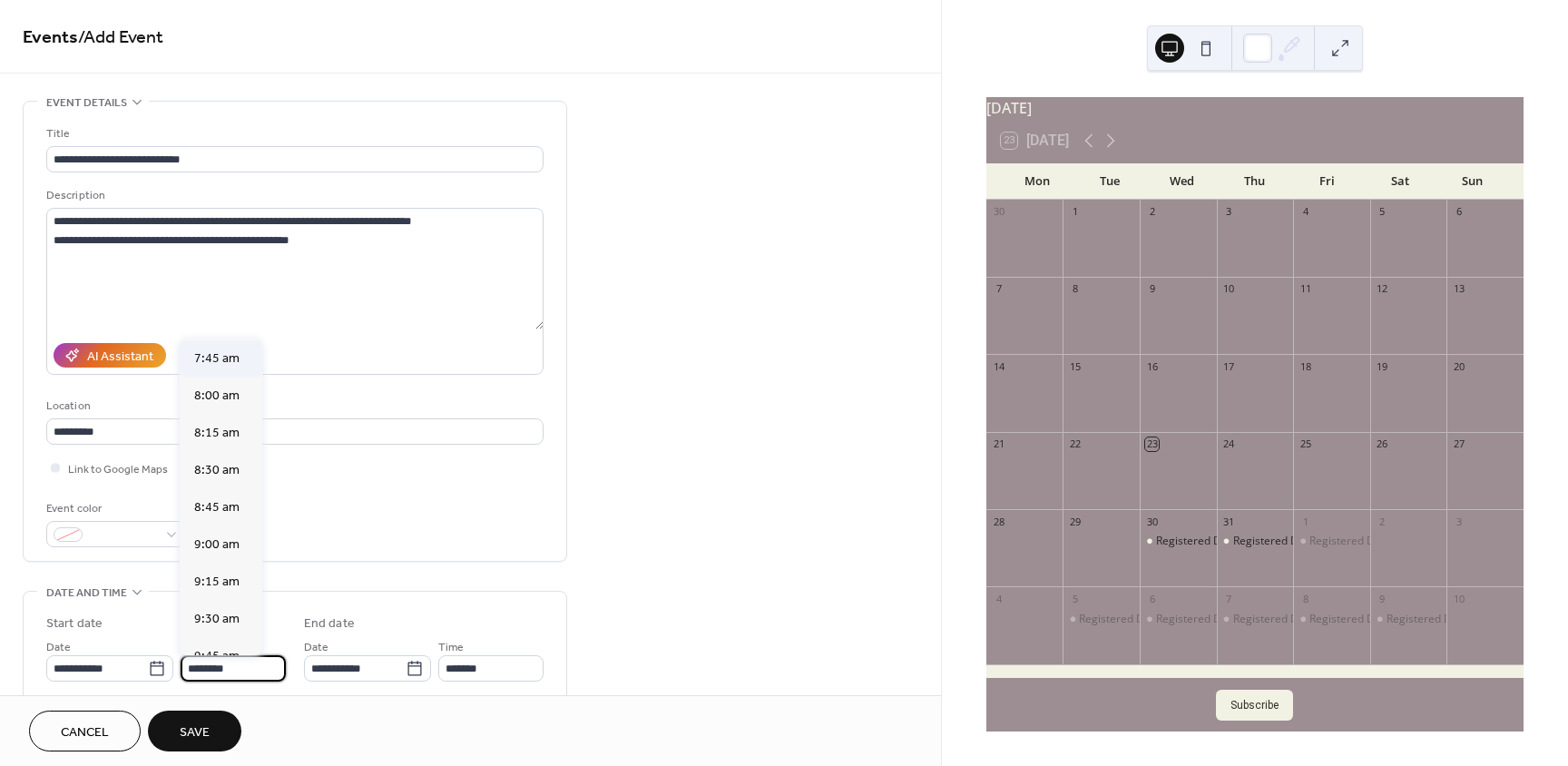 type on "*******" 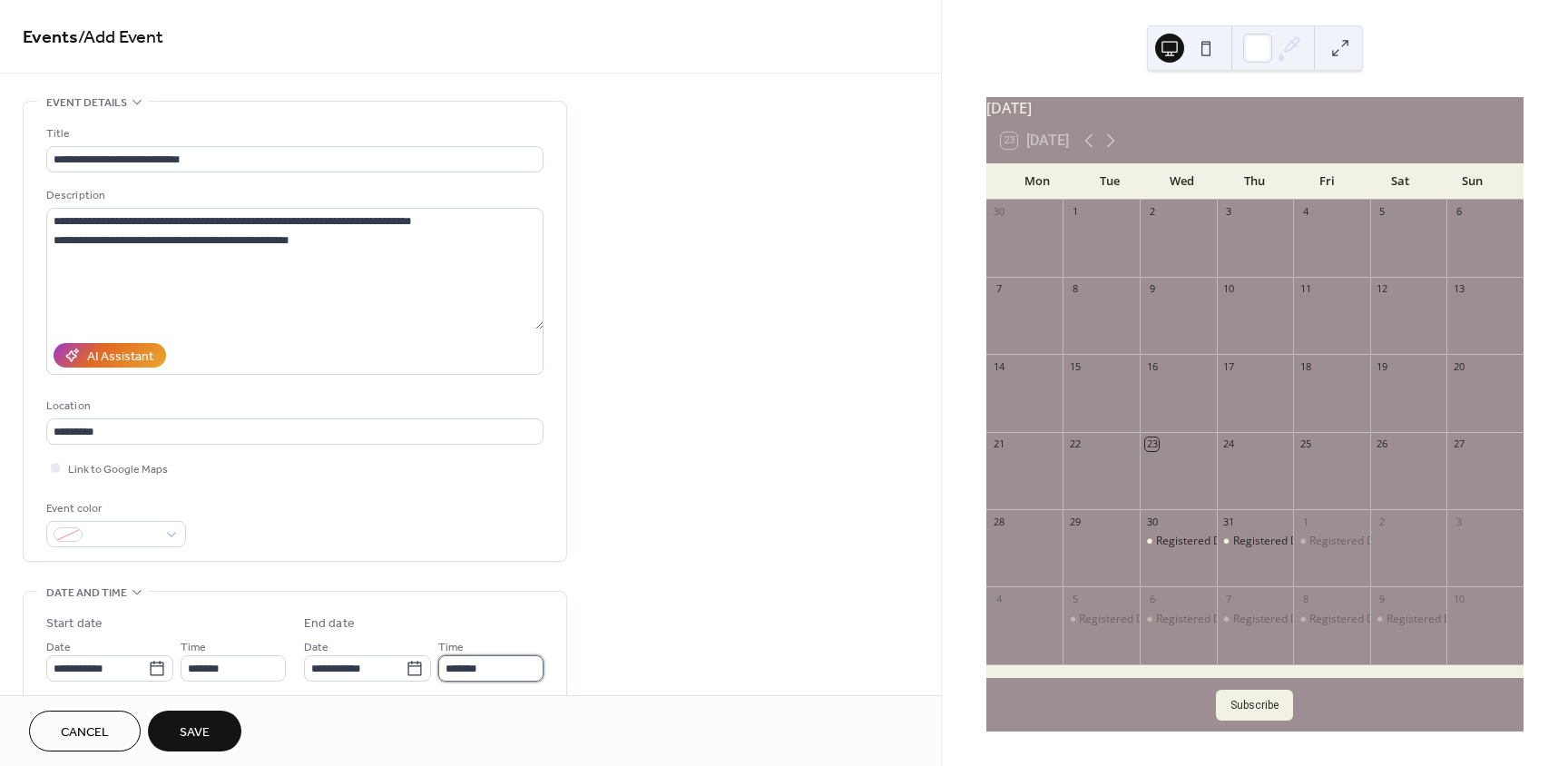 click on "*******" at bounding box center [491, 668] 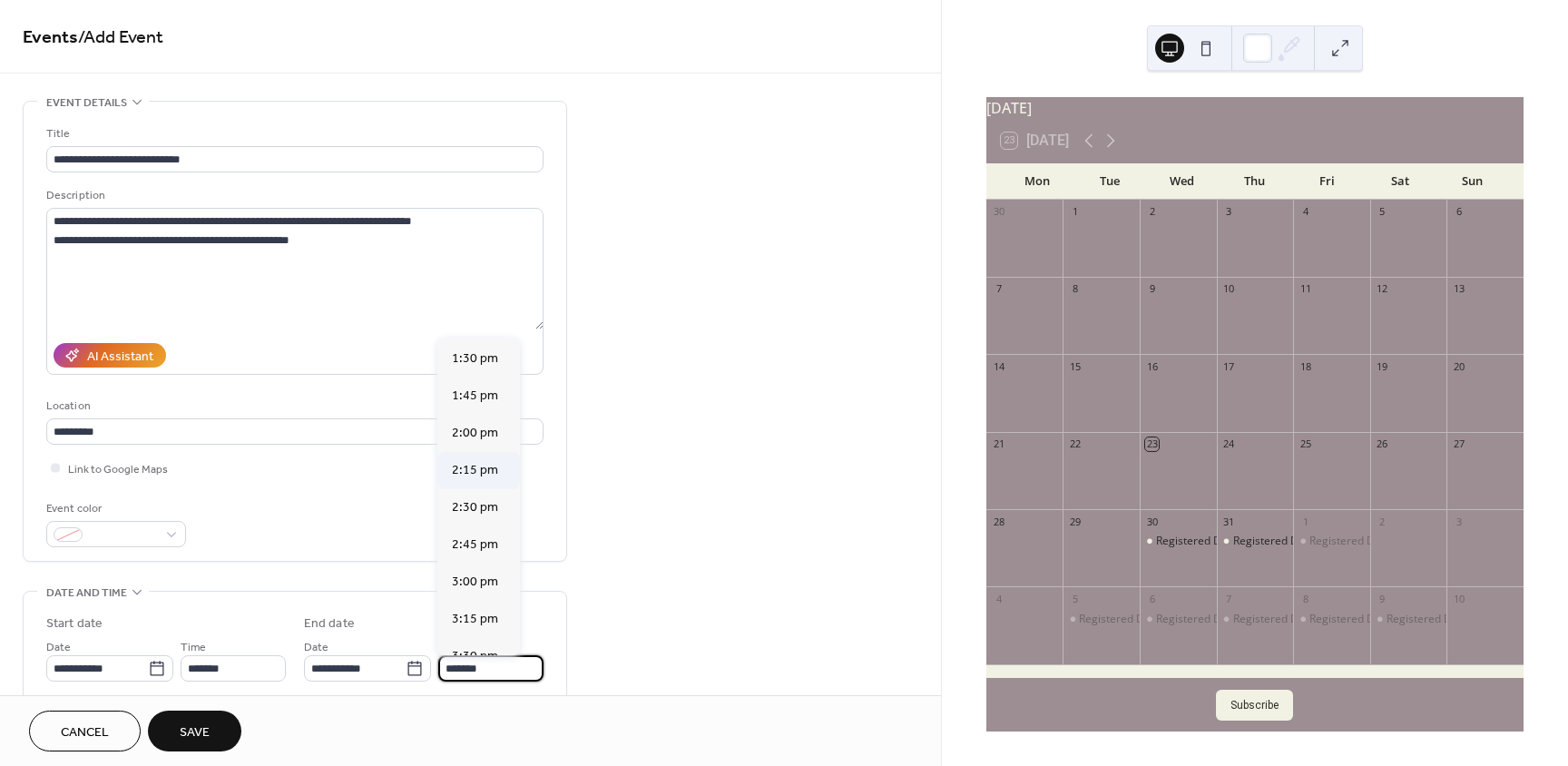 scroll, scrollTop: 817, scrollLeft: 0, axis: vertical 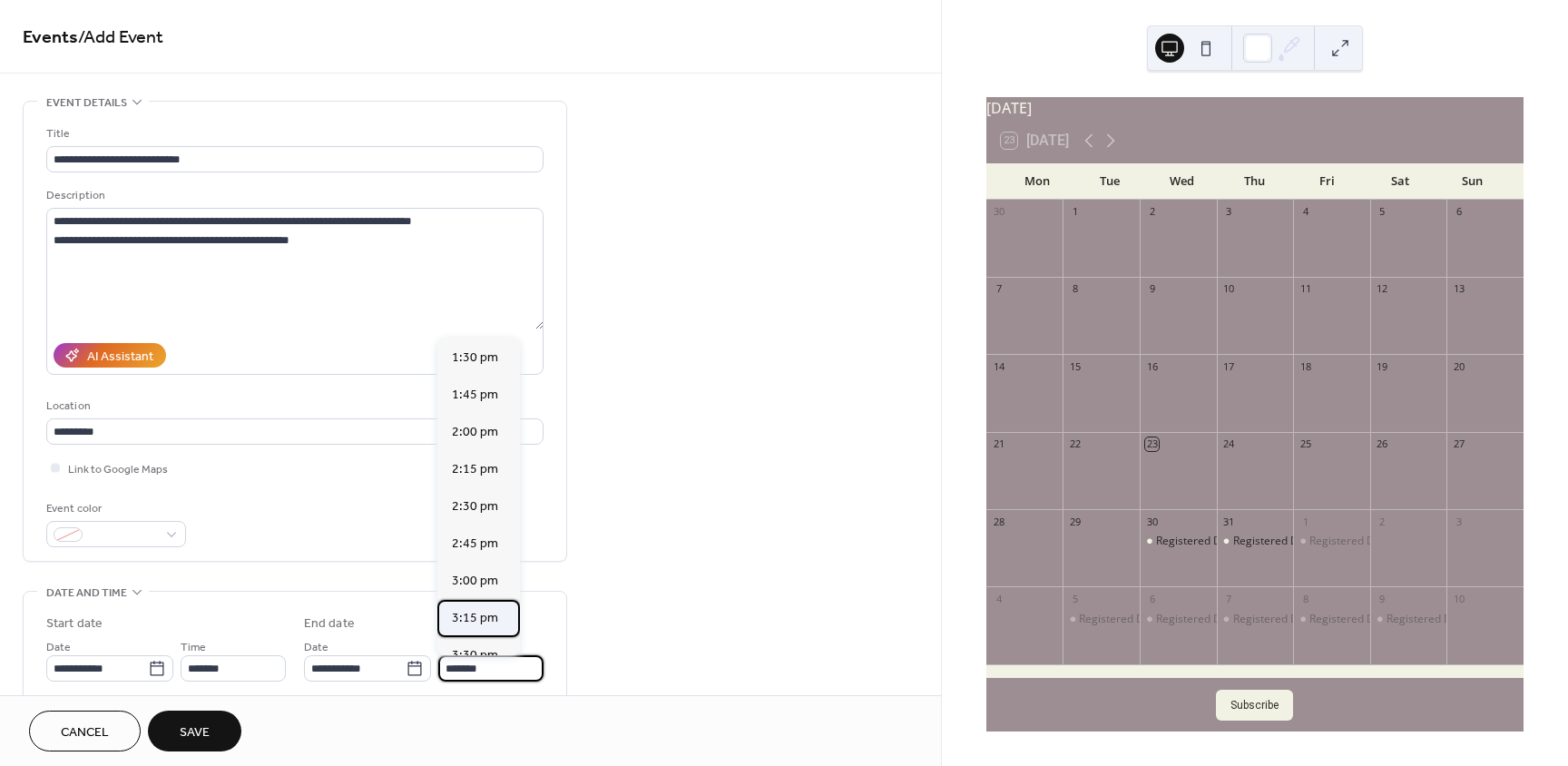 click on "3:15 pm" at bounding box center [475, 618] 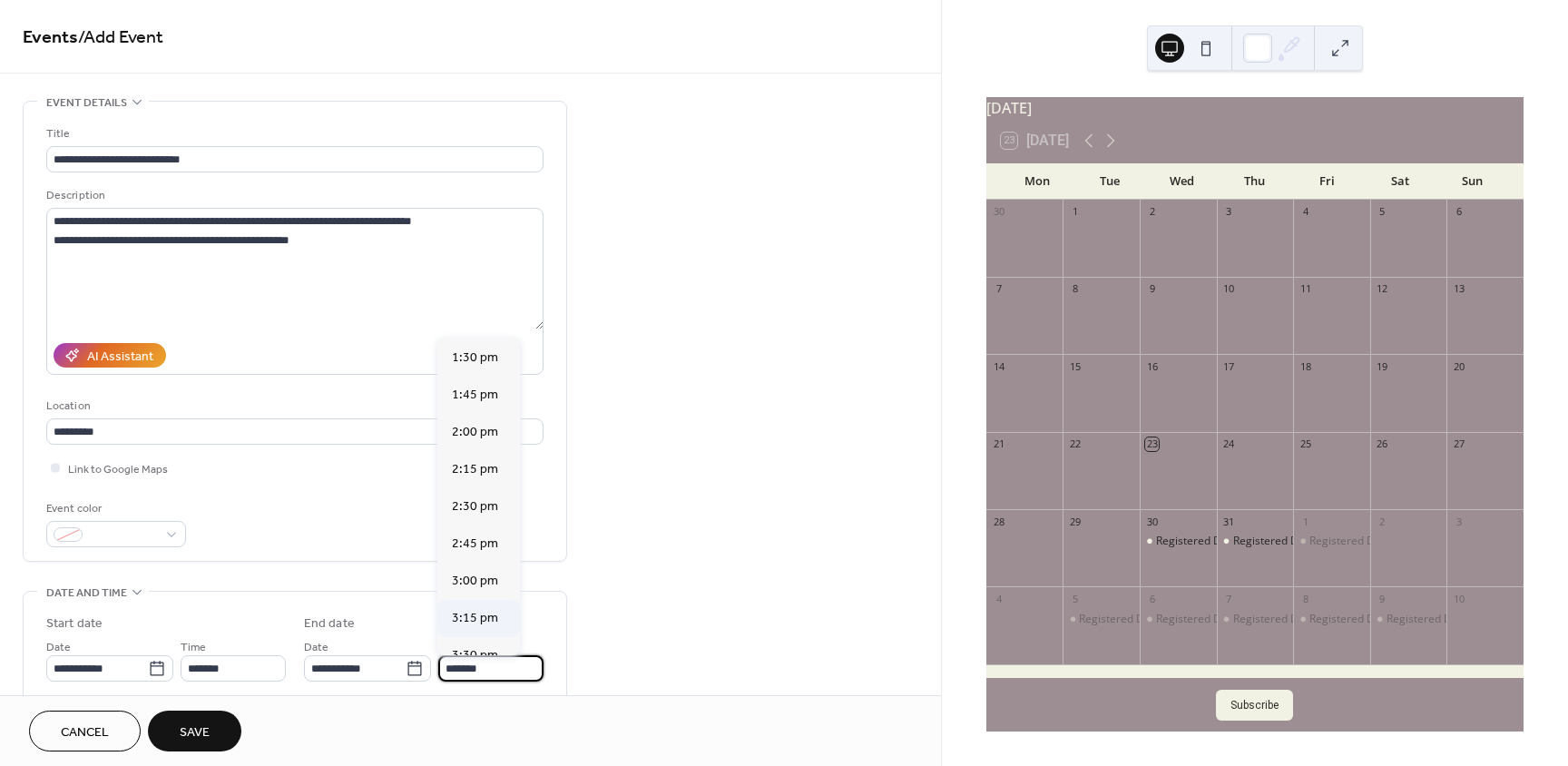 type on "*******" 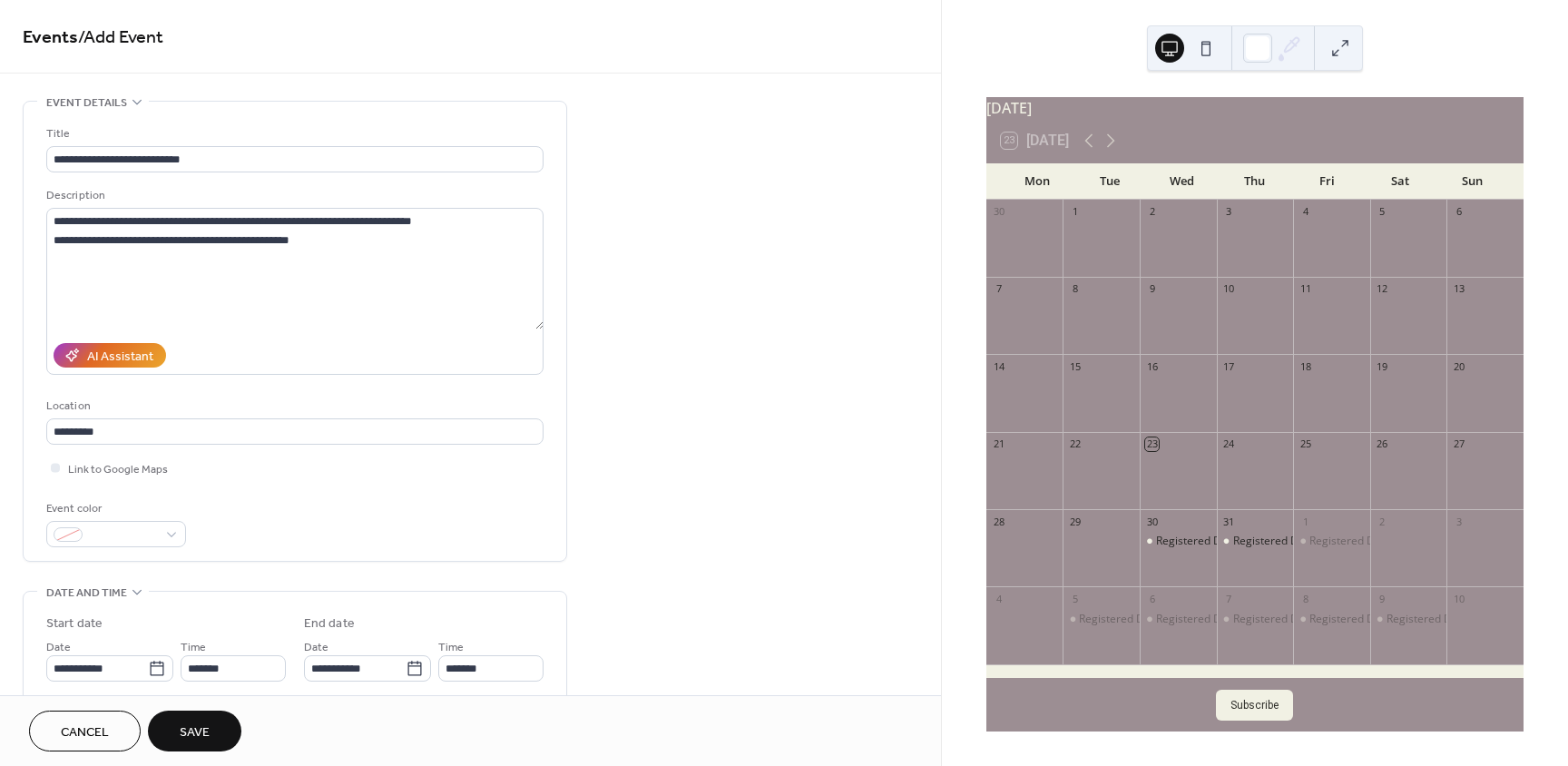 click on "Save" at bounding box center [194, 731] 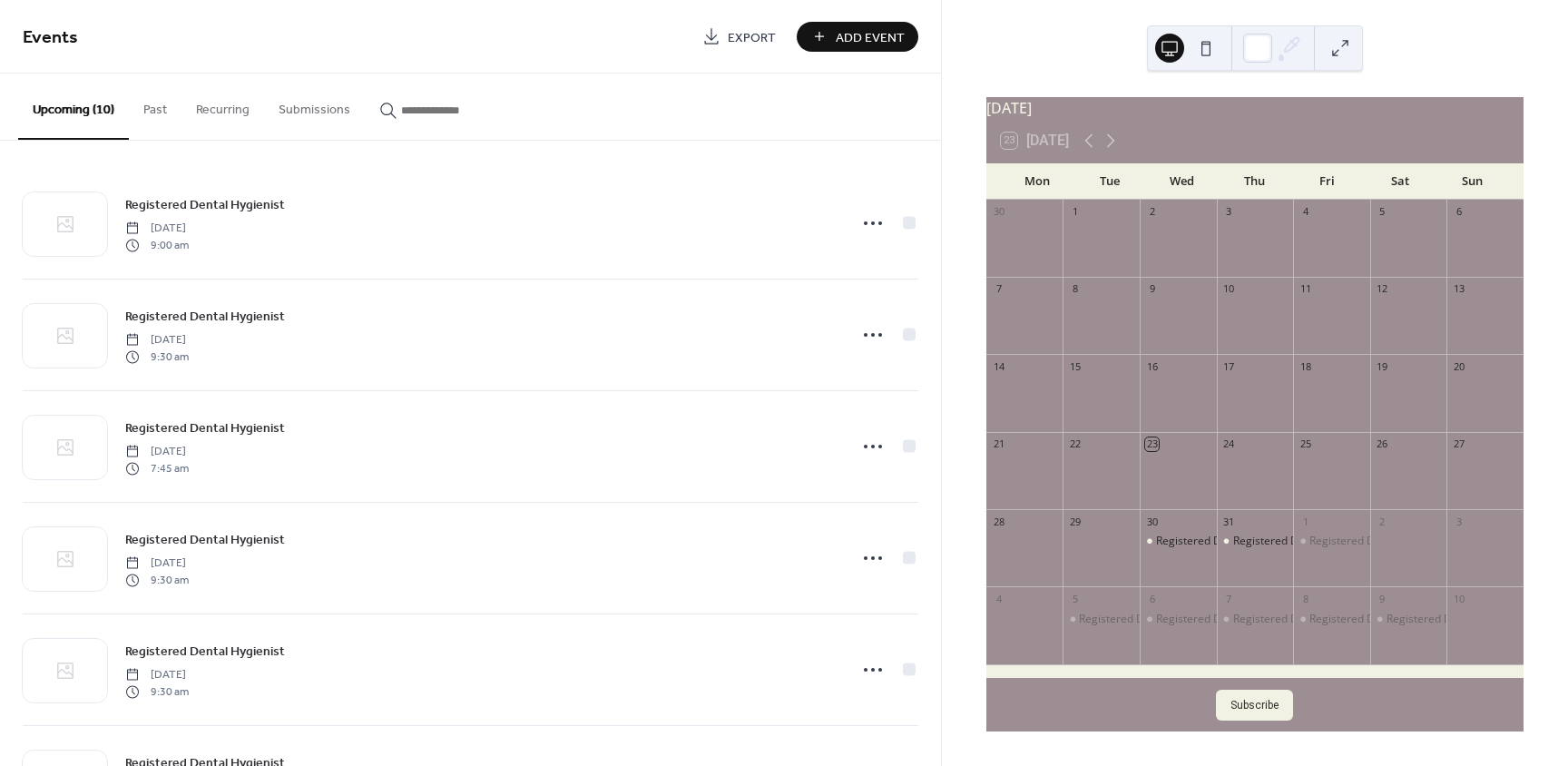 click on "Add Event" at bounding box center (870, 37) 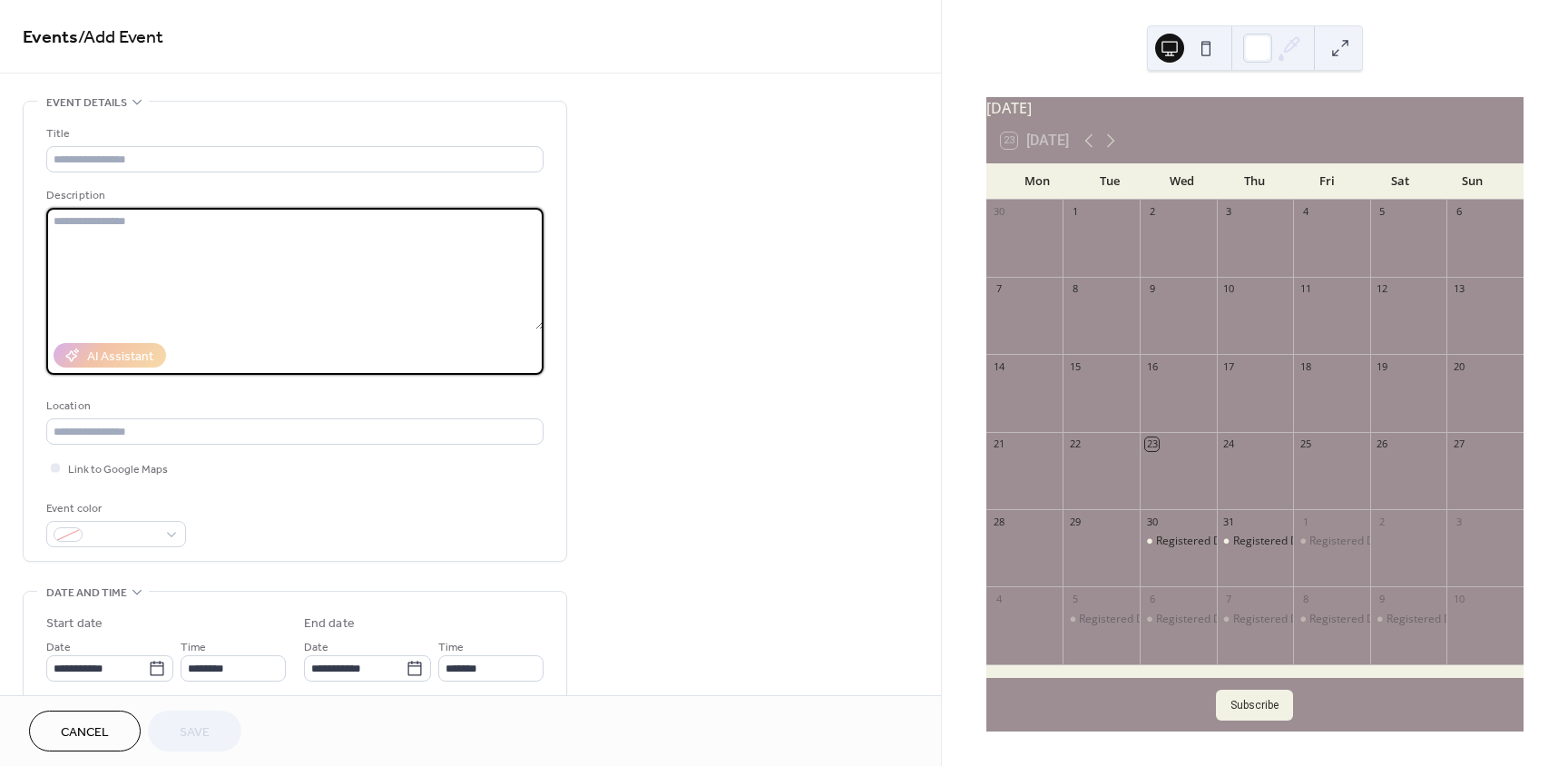 click at bounding box center [295, 269] 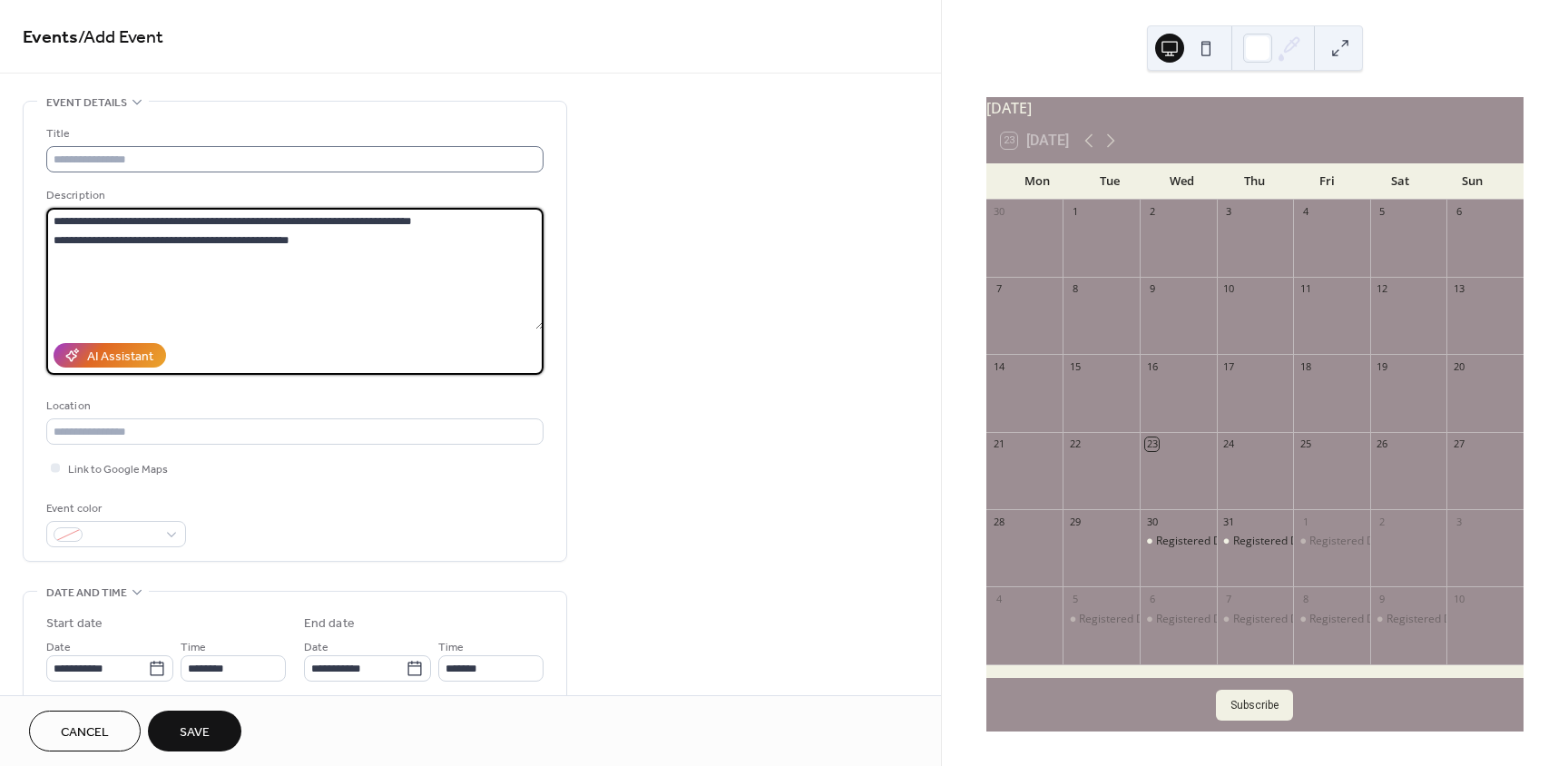 type on "**********" 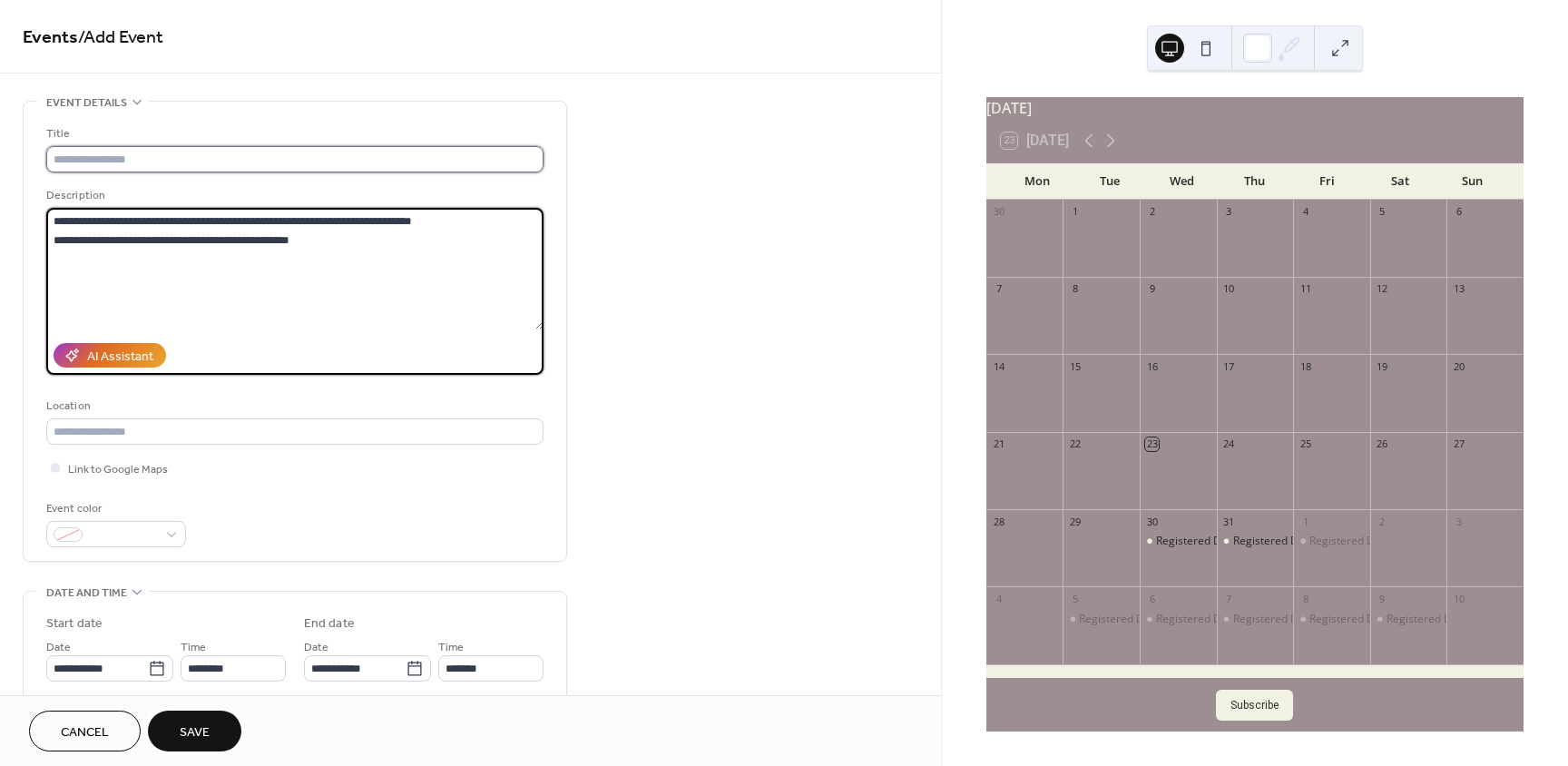 click at bounding box center [295, 159] 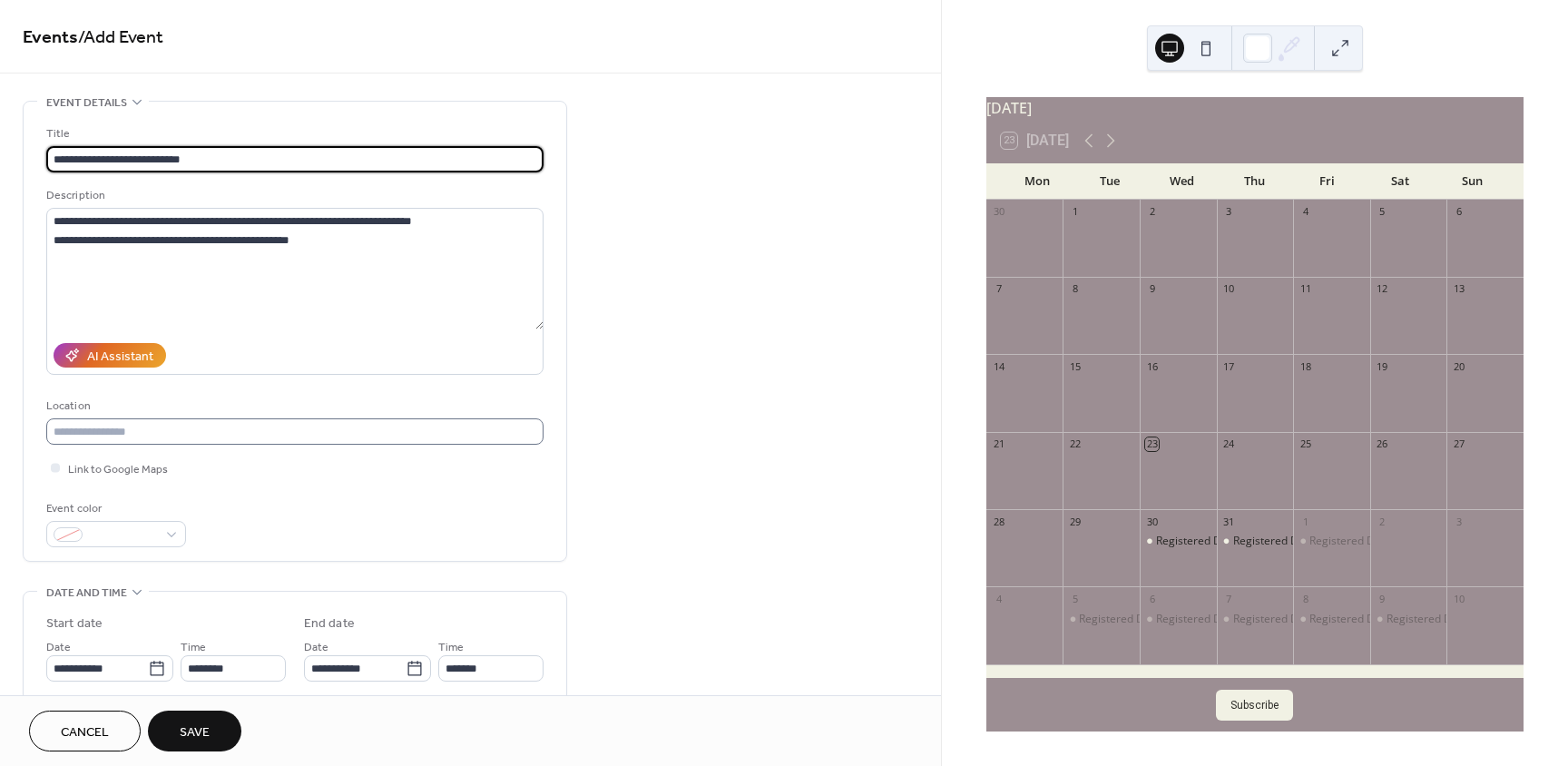 type on "**********" 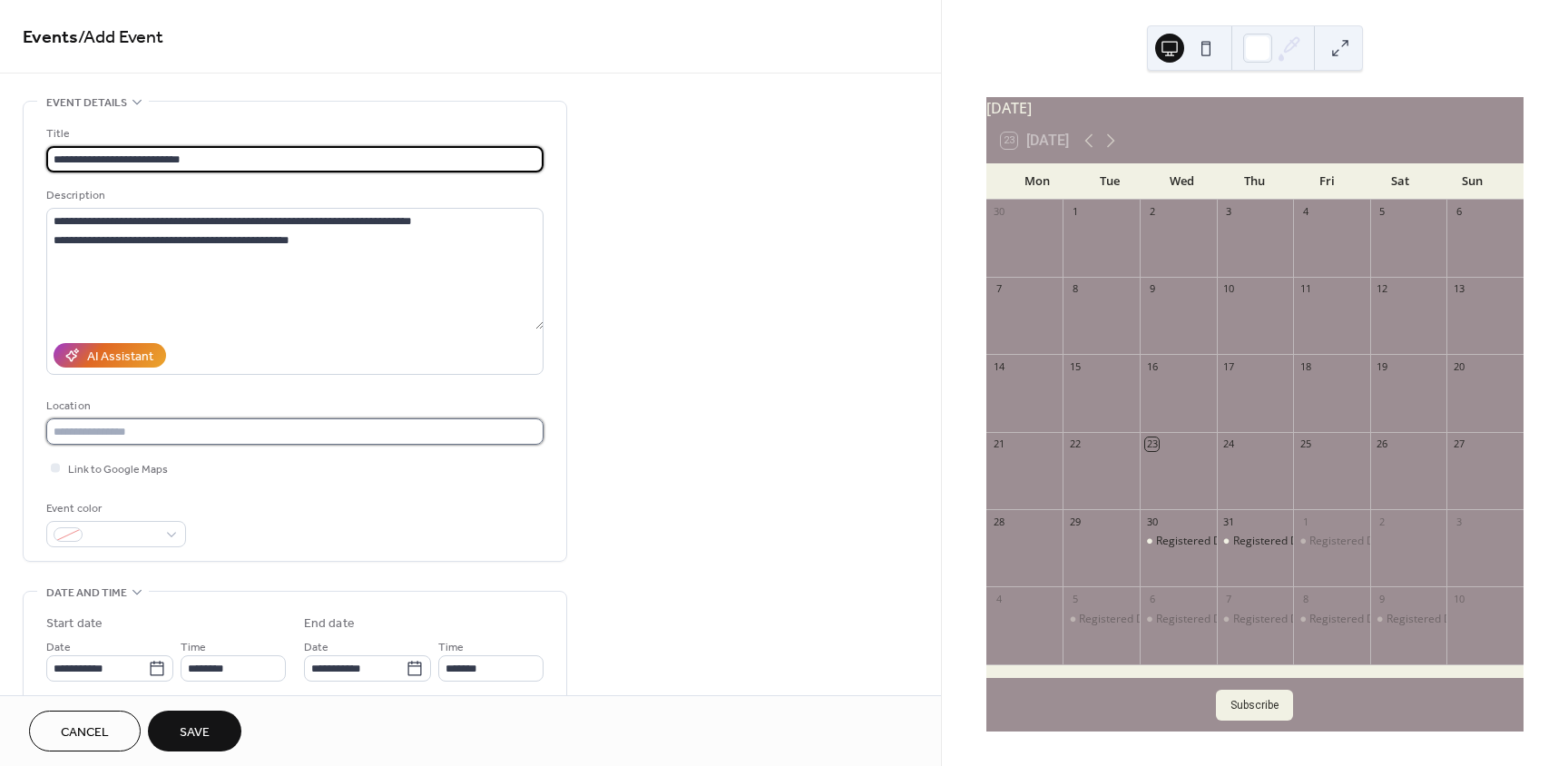 click at bounding box center [295, 431] 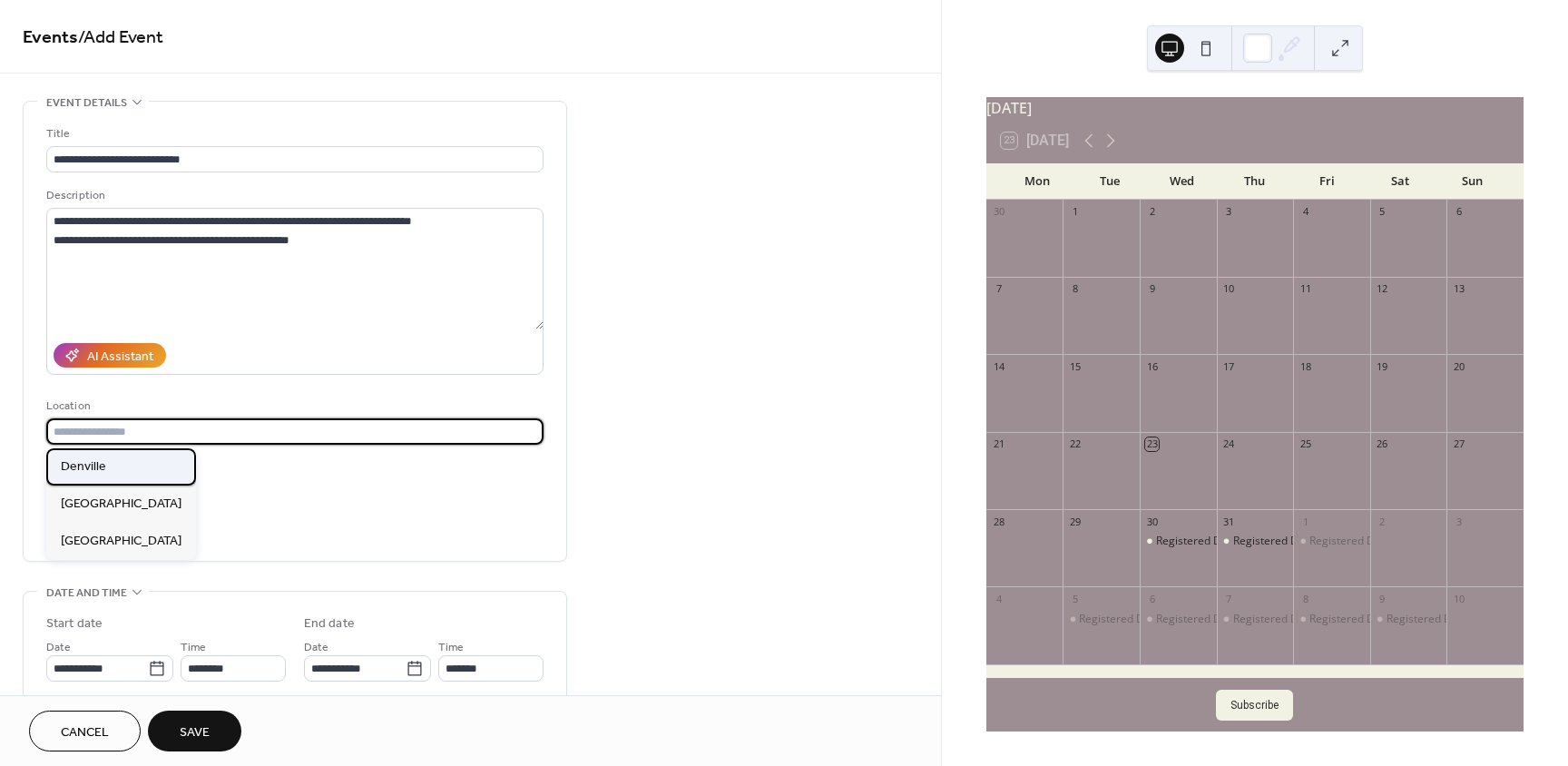 click on "Denville" at bounding box center [121, 466] 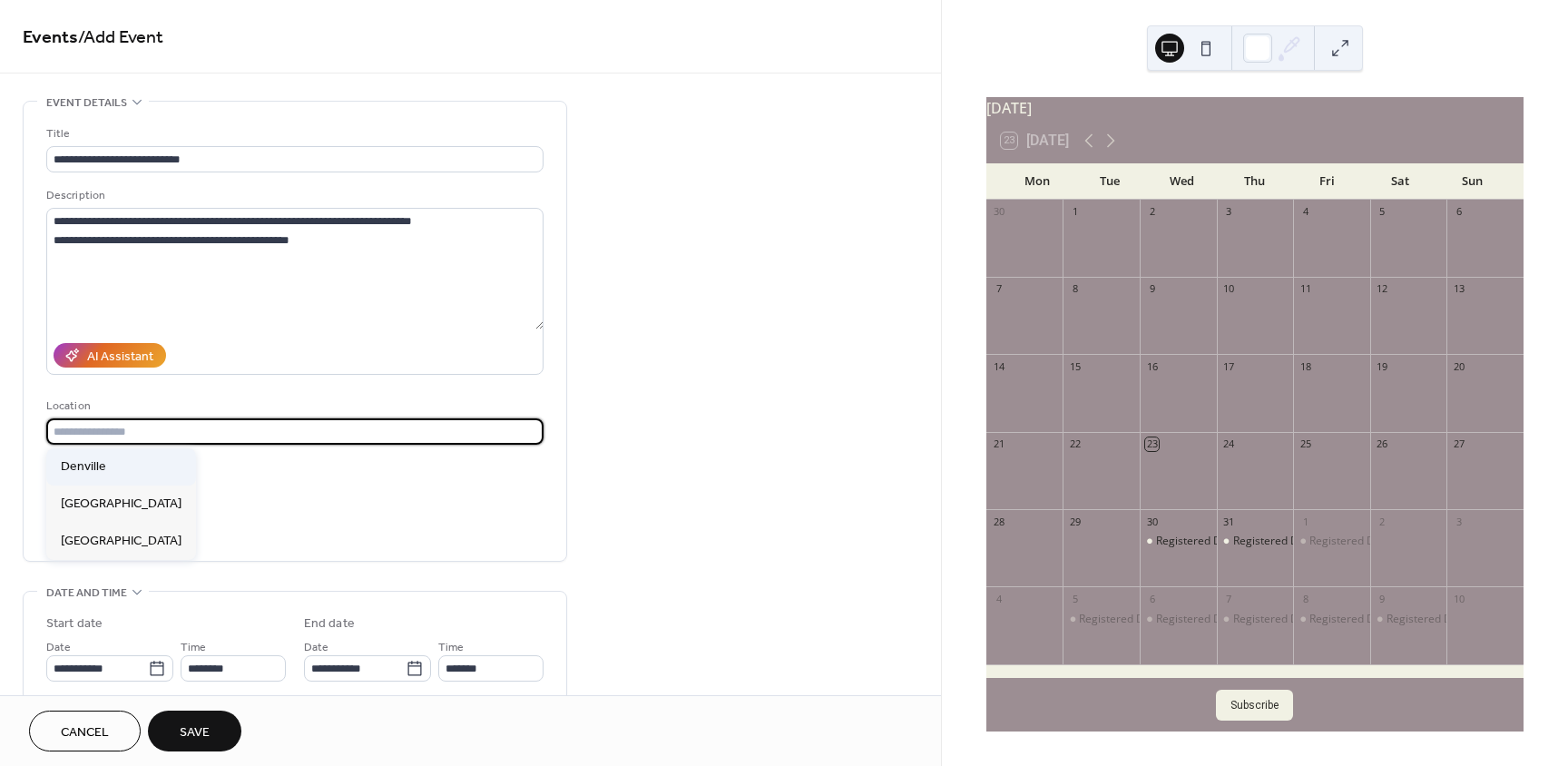 type on "********" 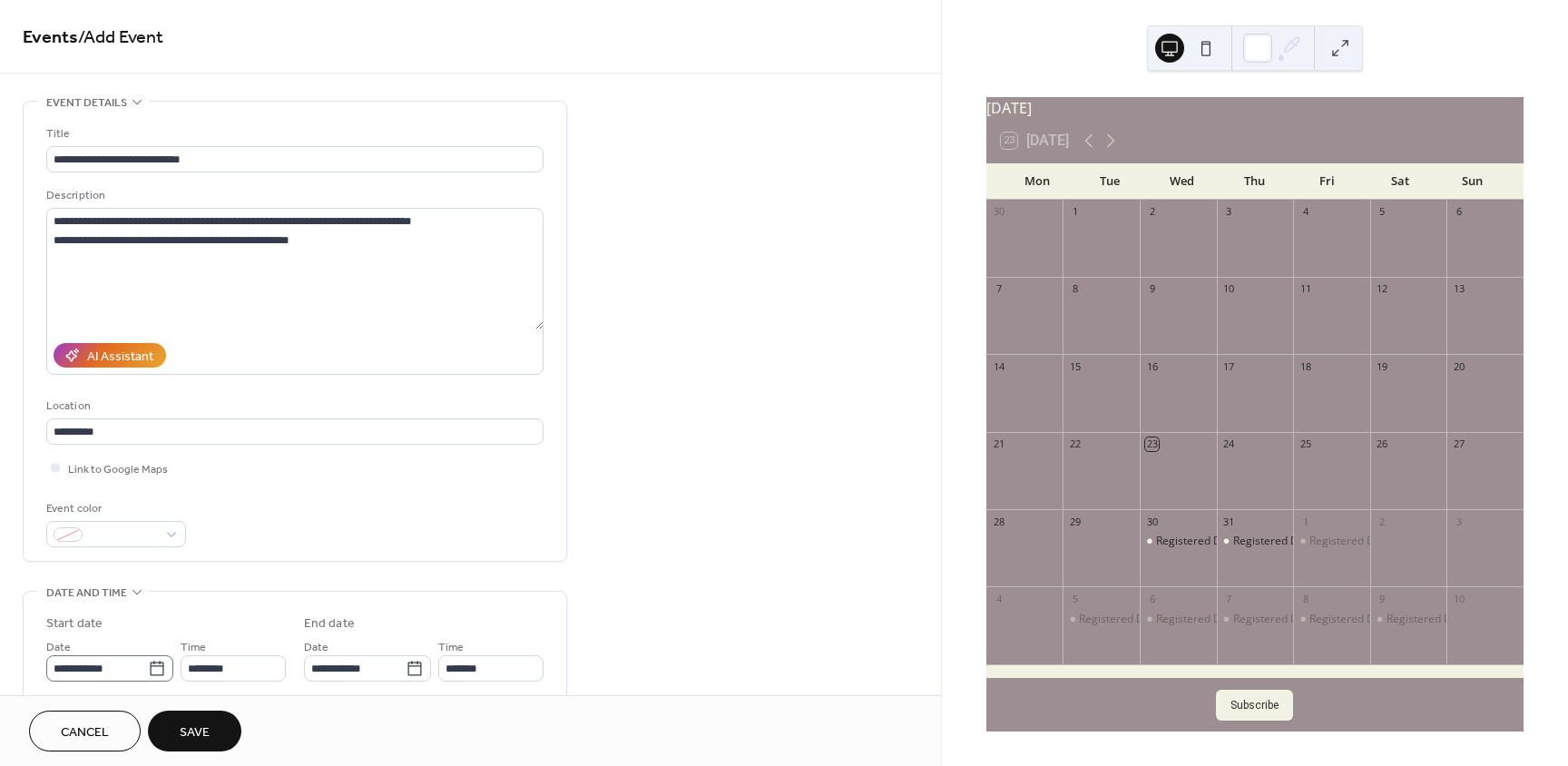 click 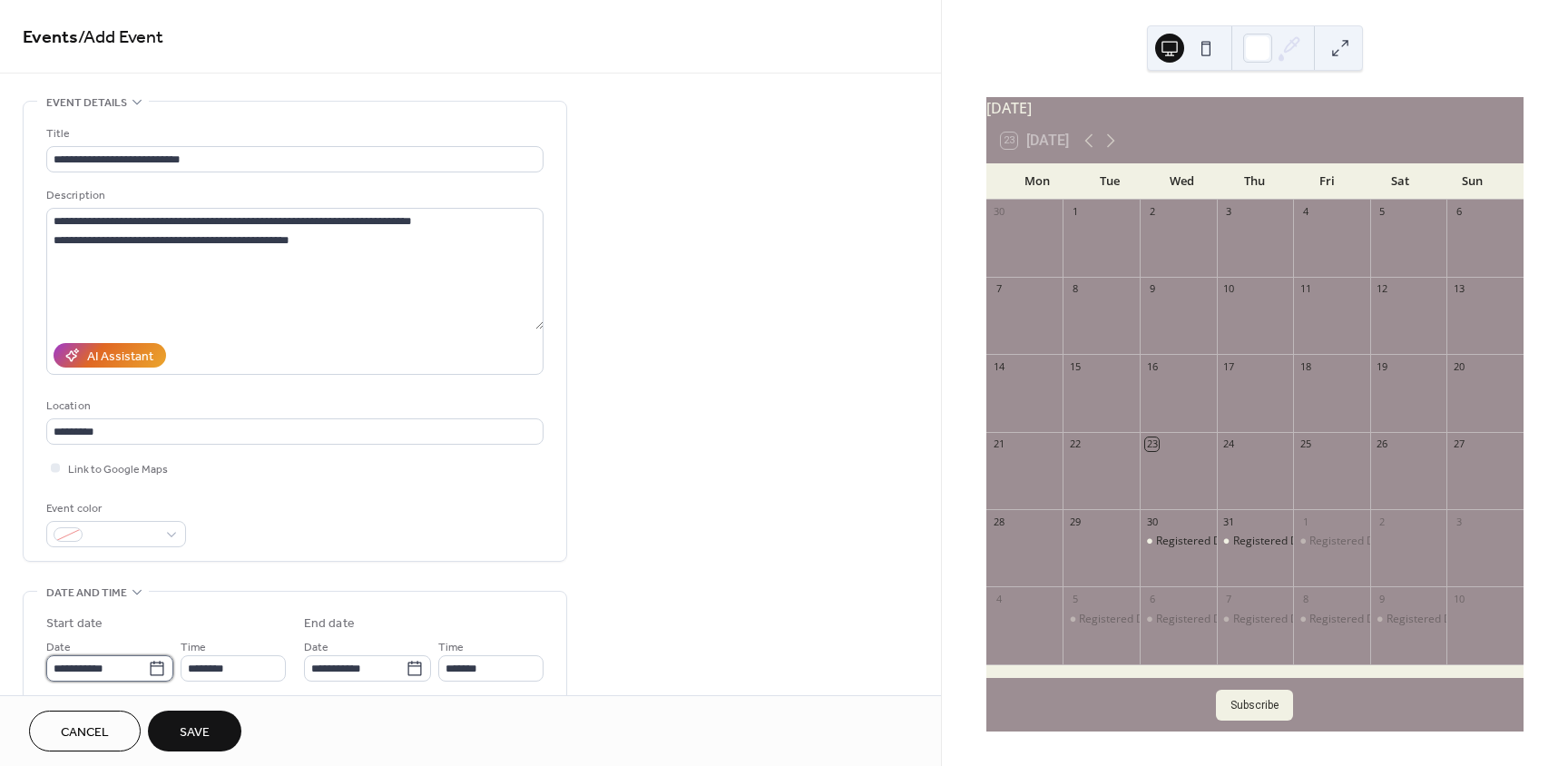 click on "**********" at bounding box center [97, 668] 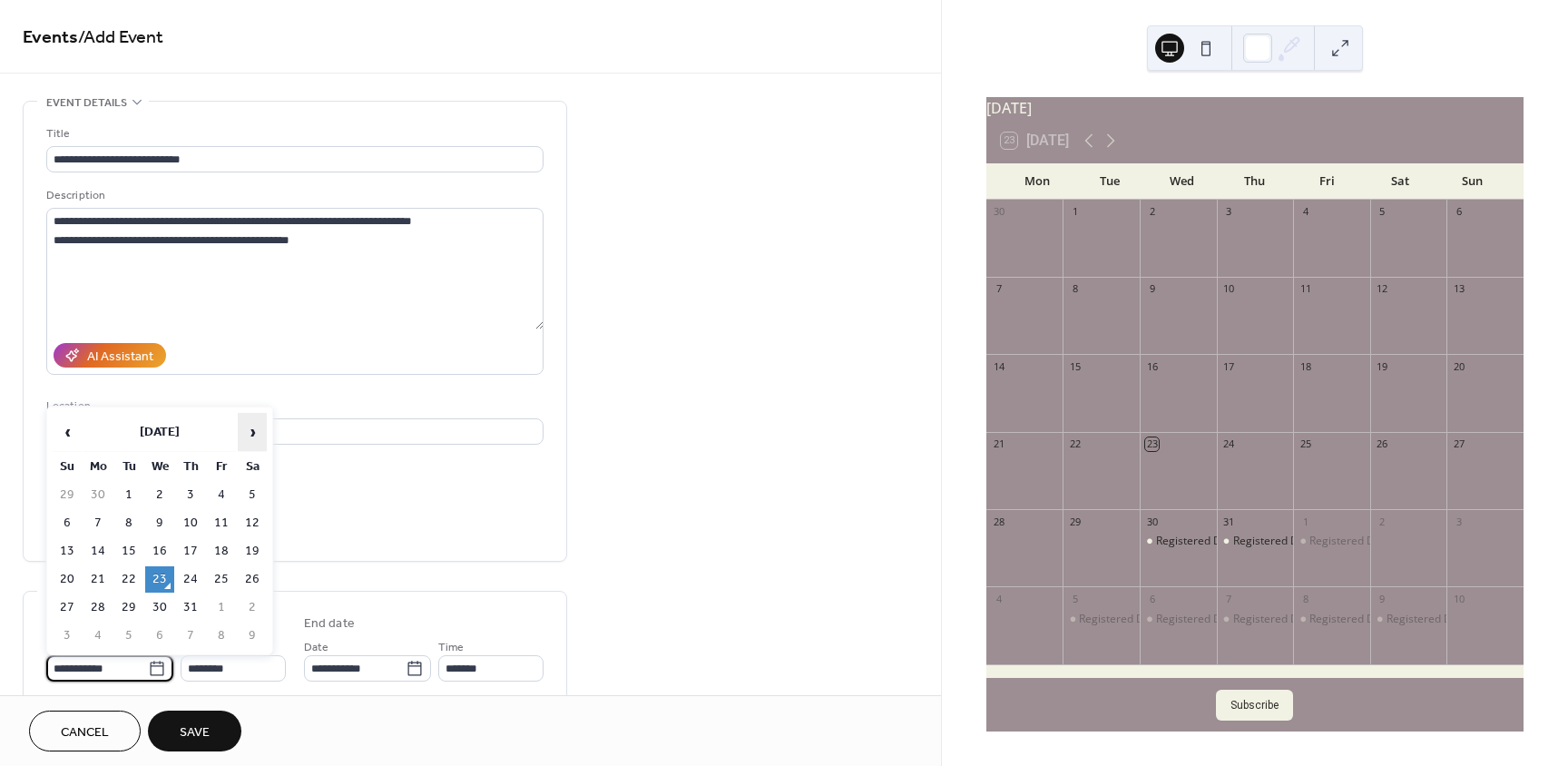 click on "›" at bounding box center (252, 432) 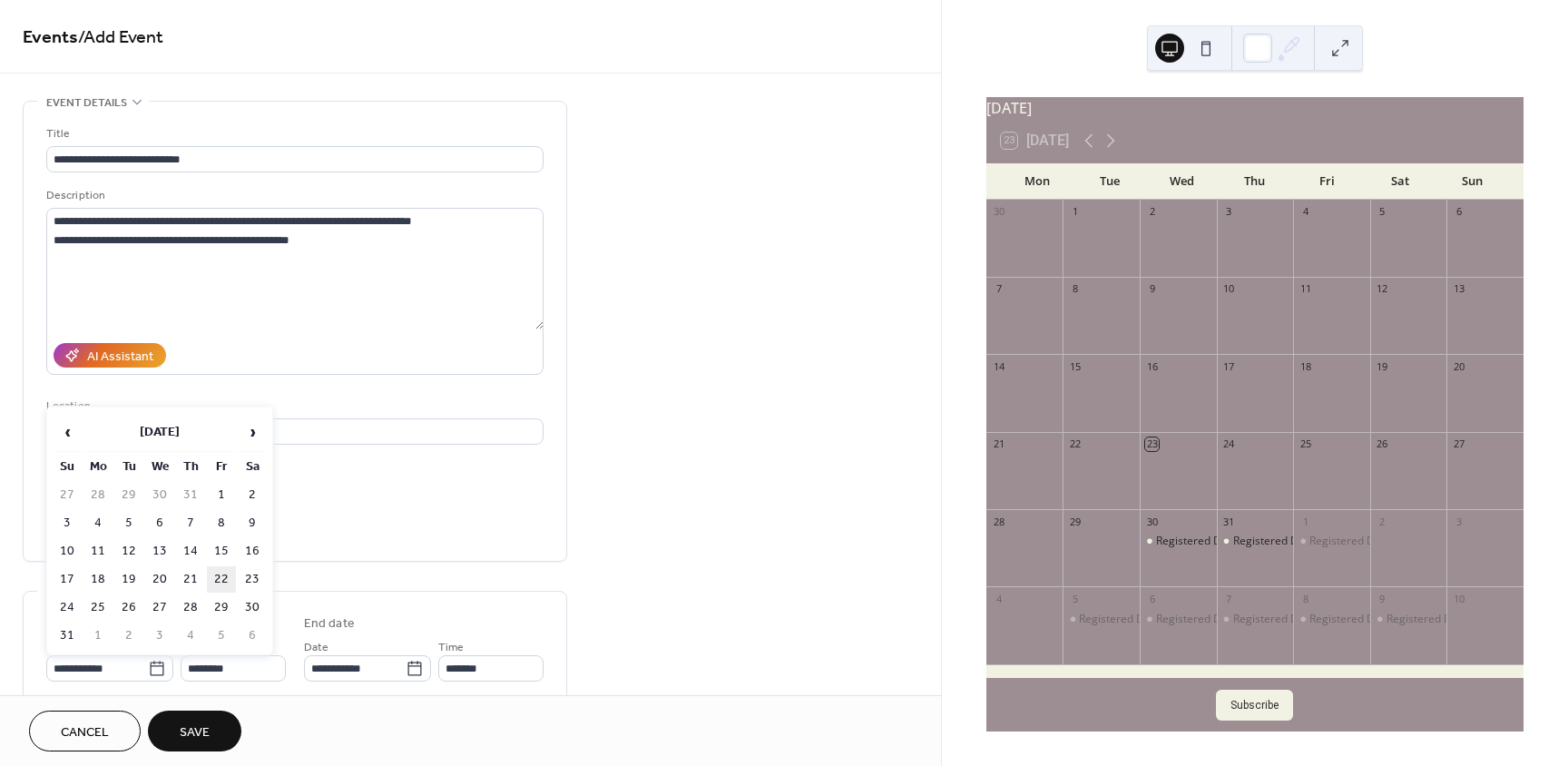 click on "22" at bounding box center [221, 579] 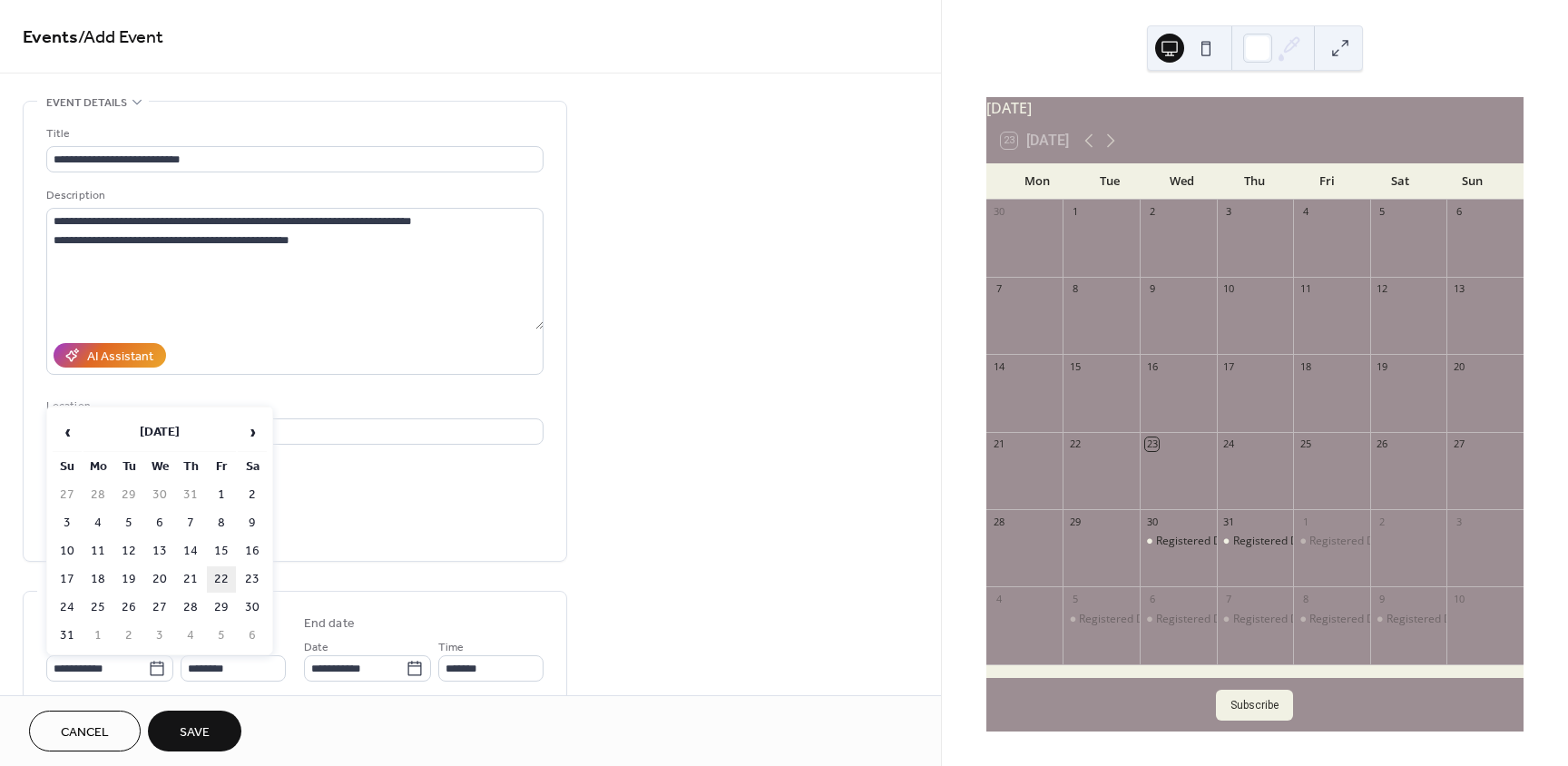 type on "**********" 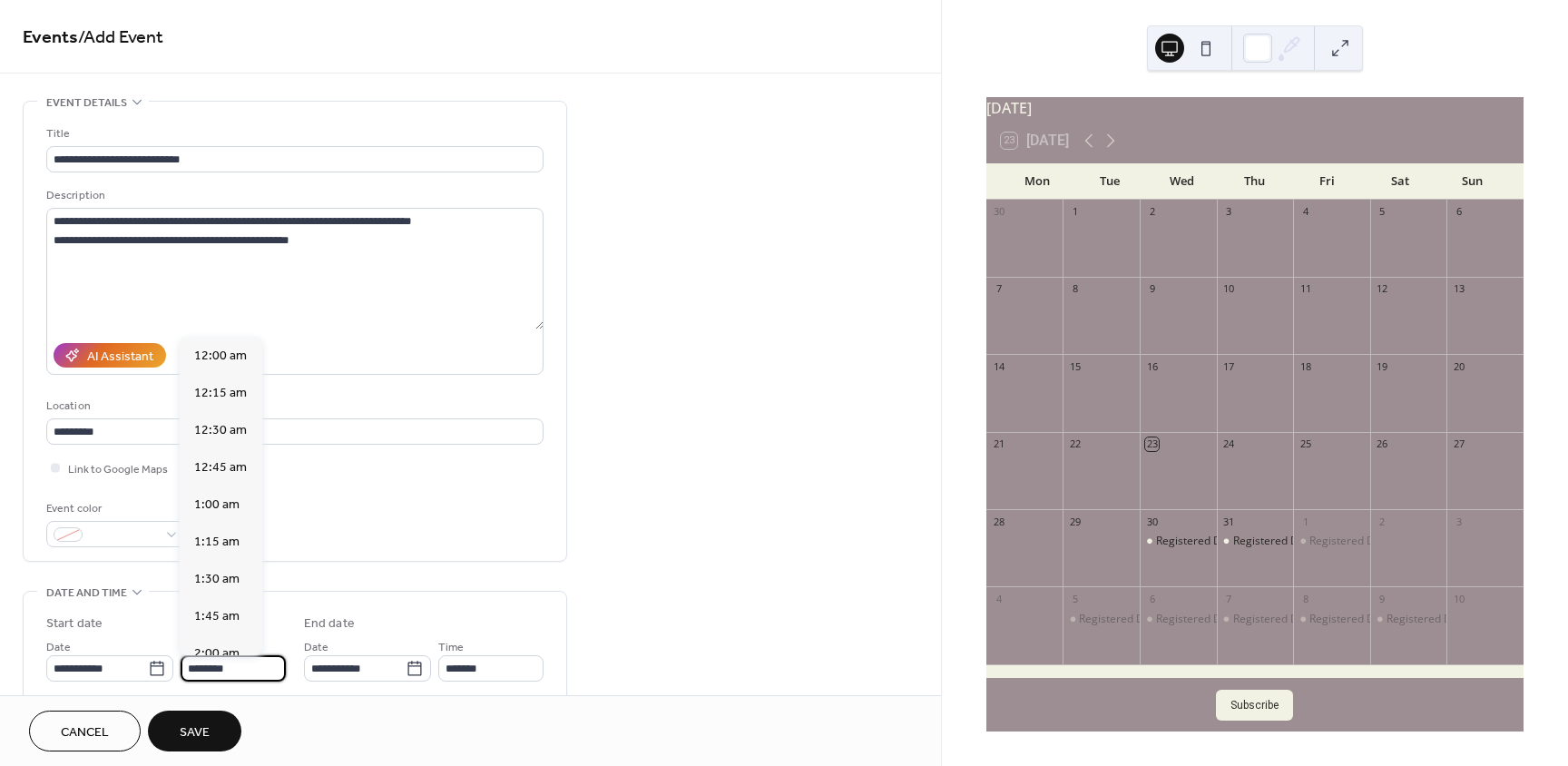 click on "********" at bounding box center (233, 668) 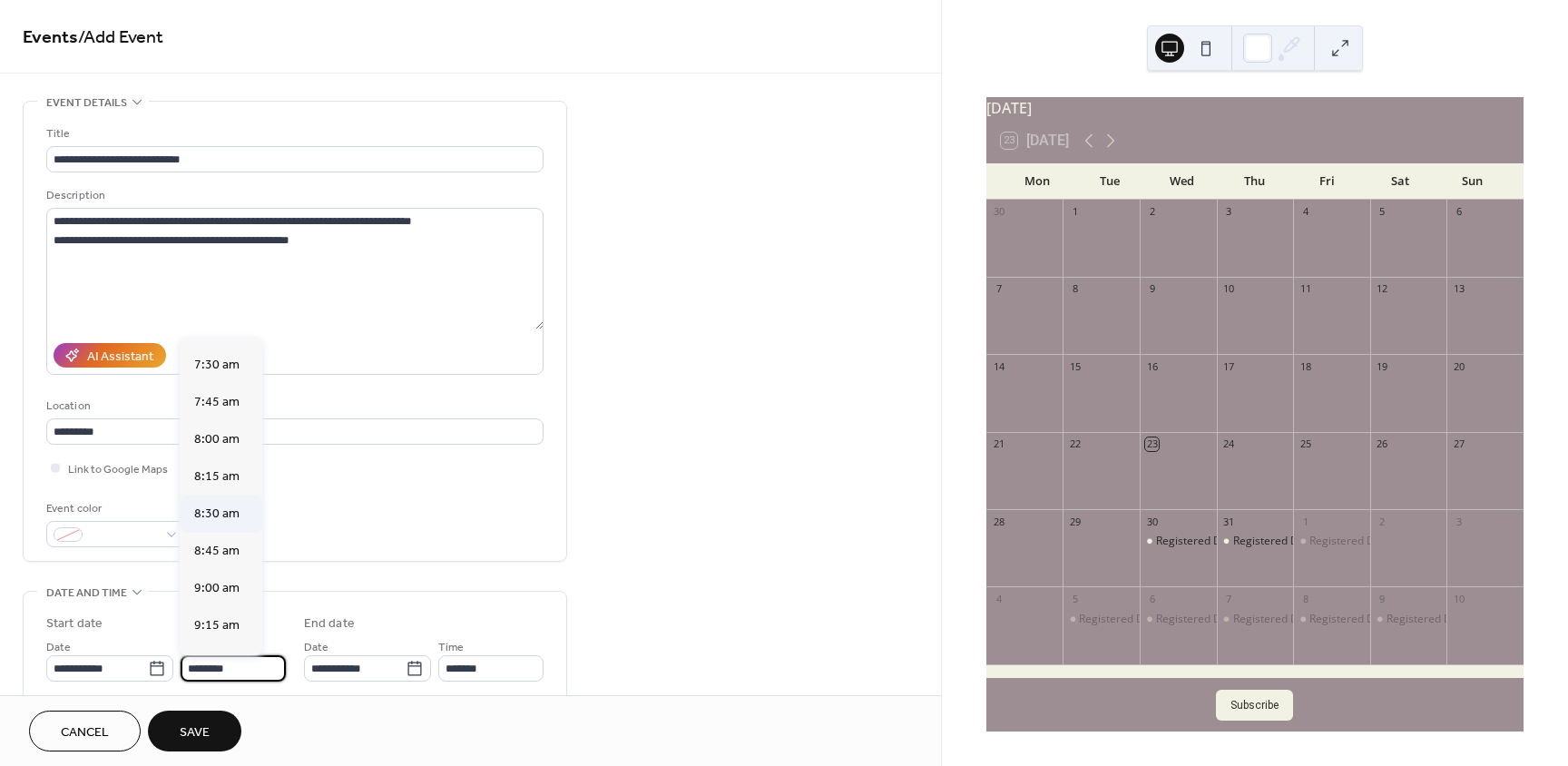 scroll, scrollTop: 1060, scrollLeft: 0, axis: vertical 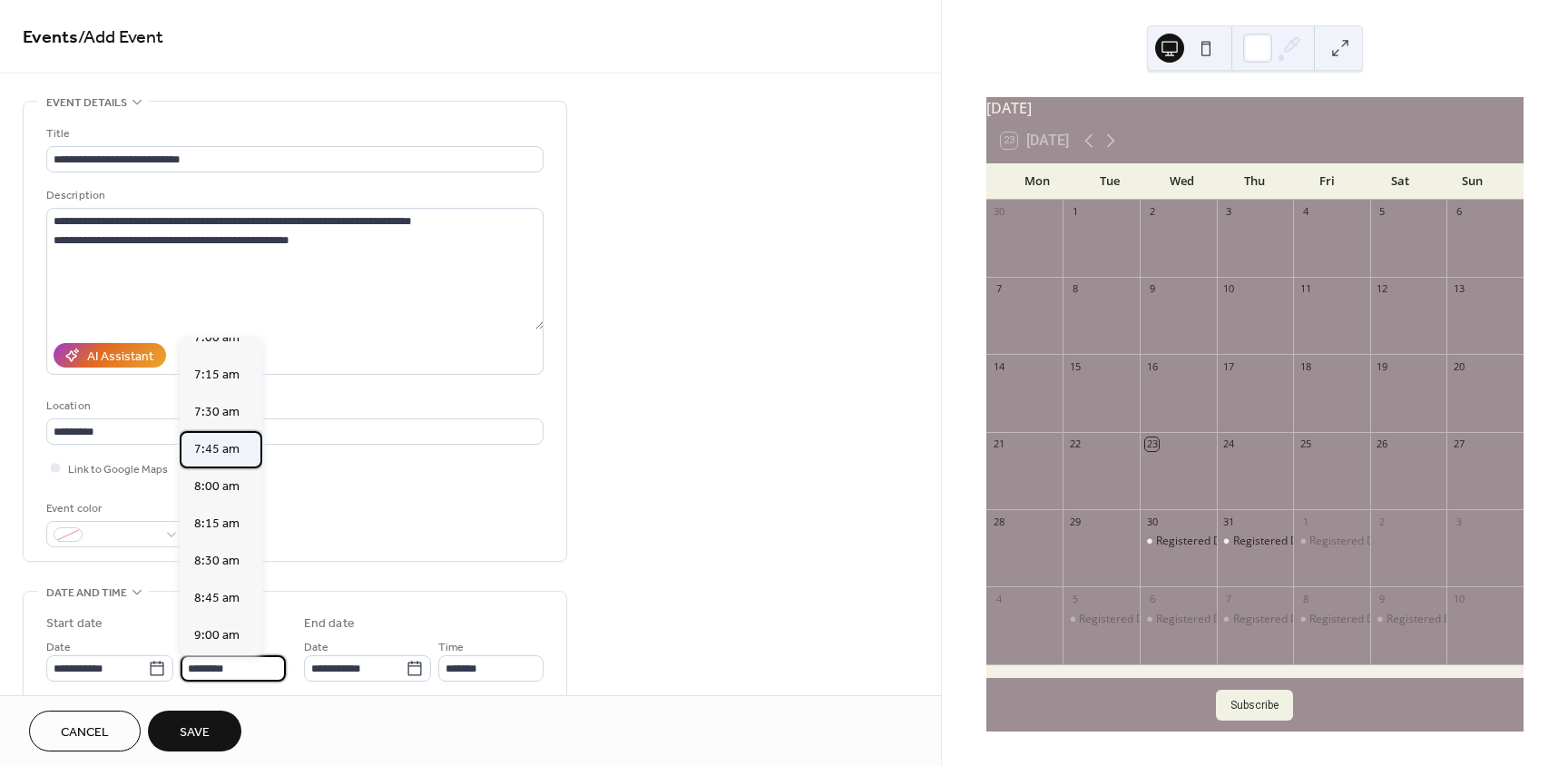 click on "7:45 am" at bounding box center (217, 449) 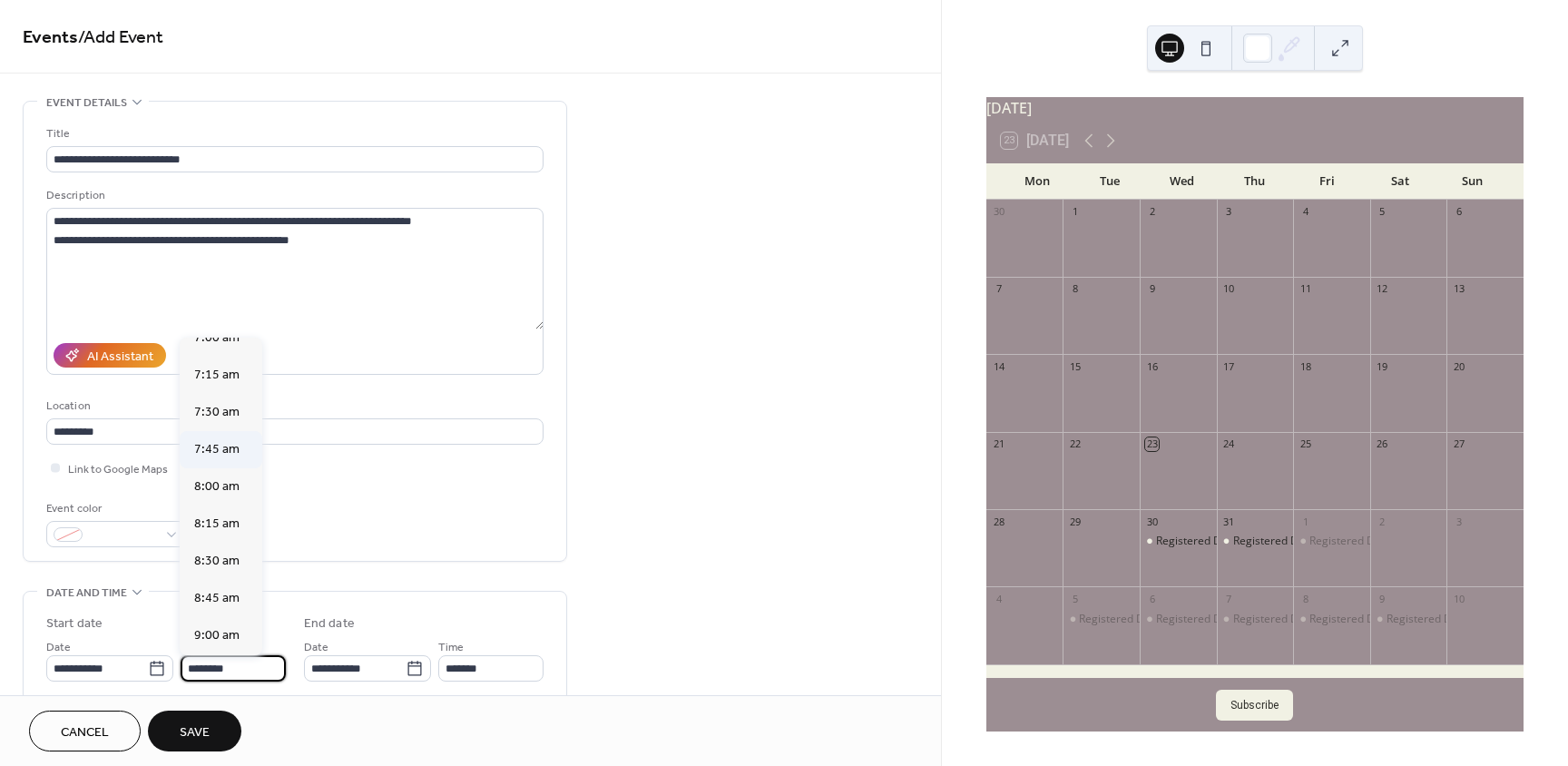 type on "*******" 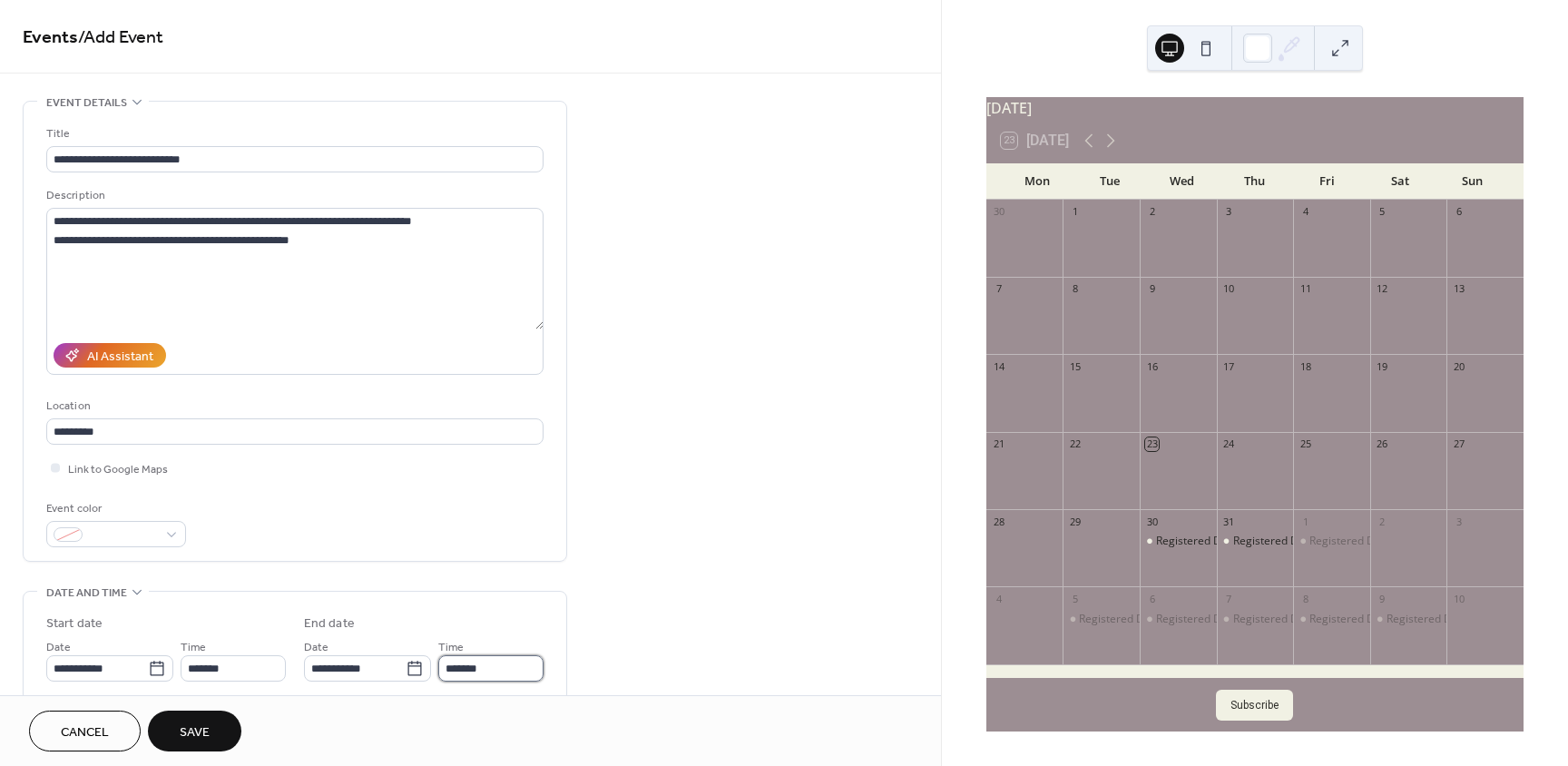 click on "*******" at bounding box center (491, 668) 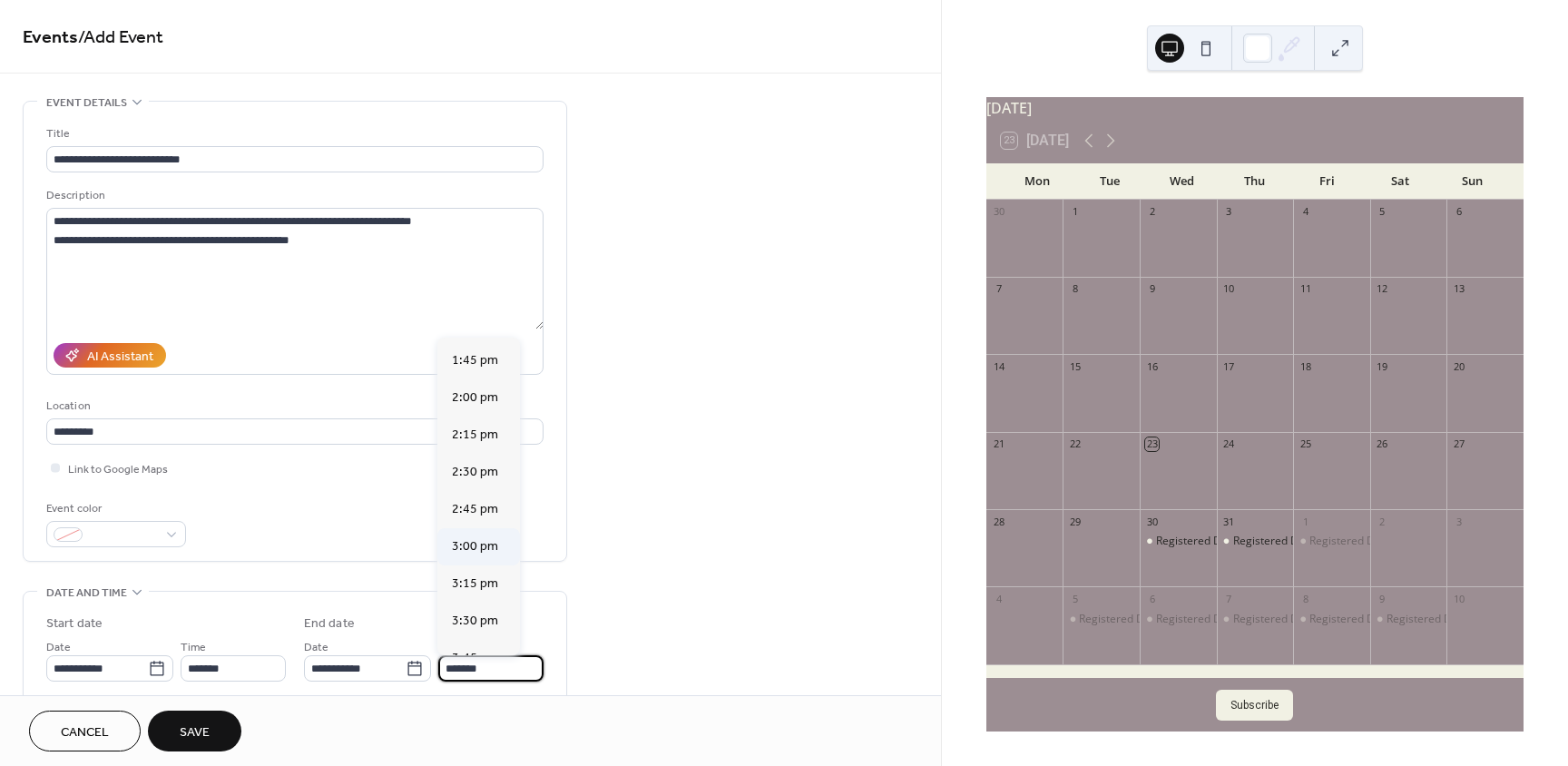 scroll, scrollTop: 908, scrollLeft: 0, axis: vertical 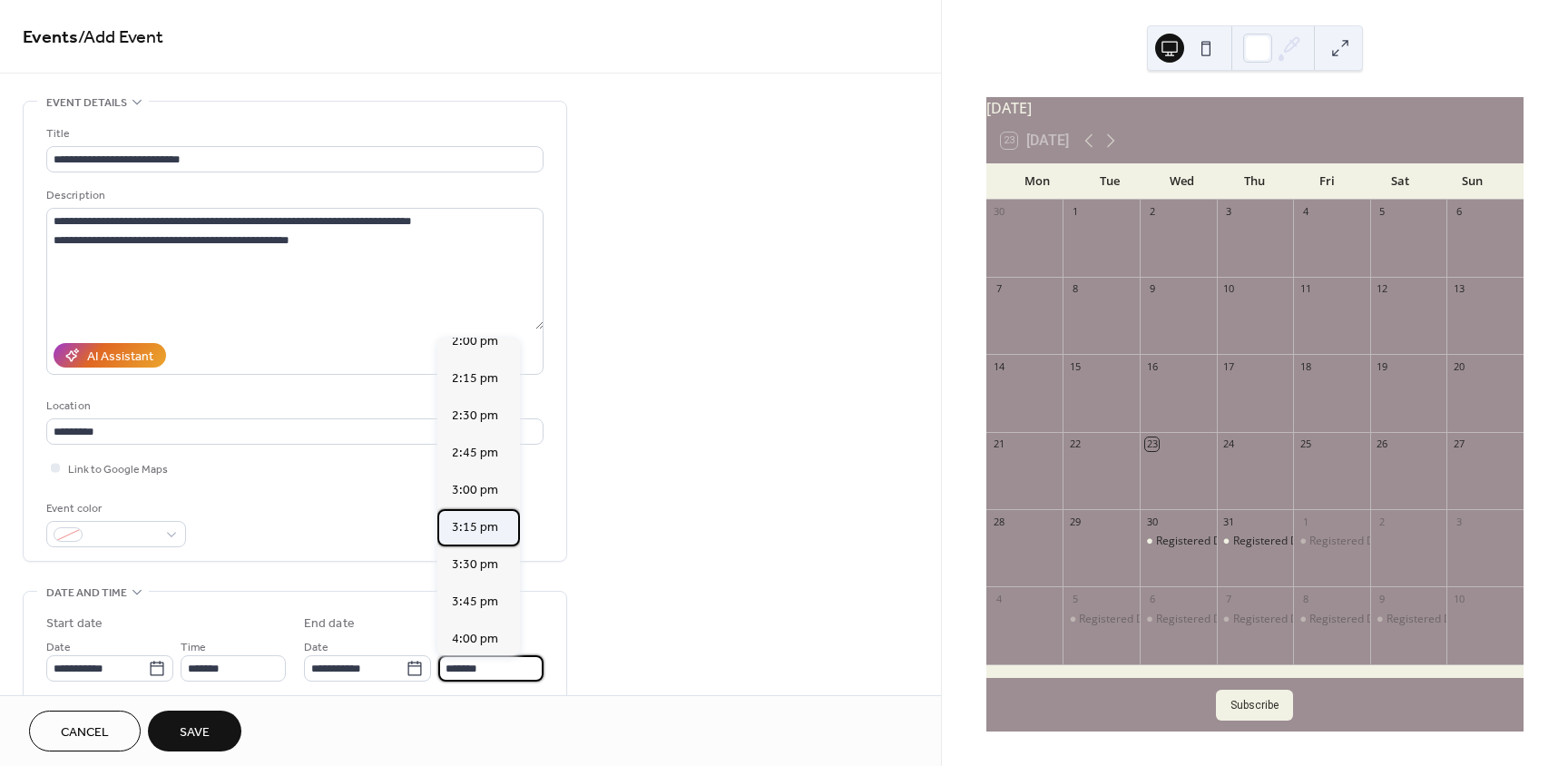 click on "3:15 pm" at bounding box center (475, 527) 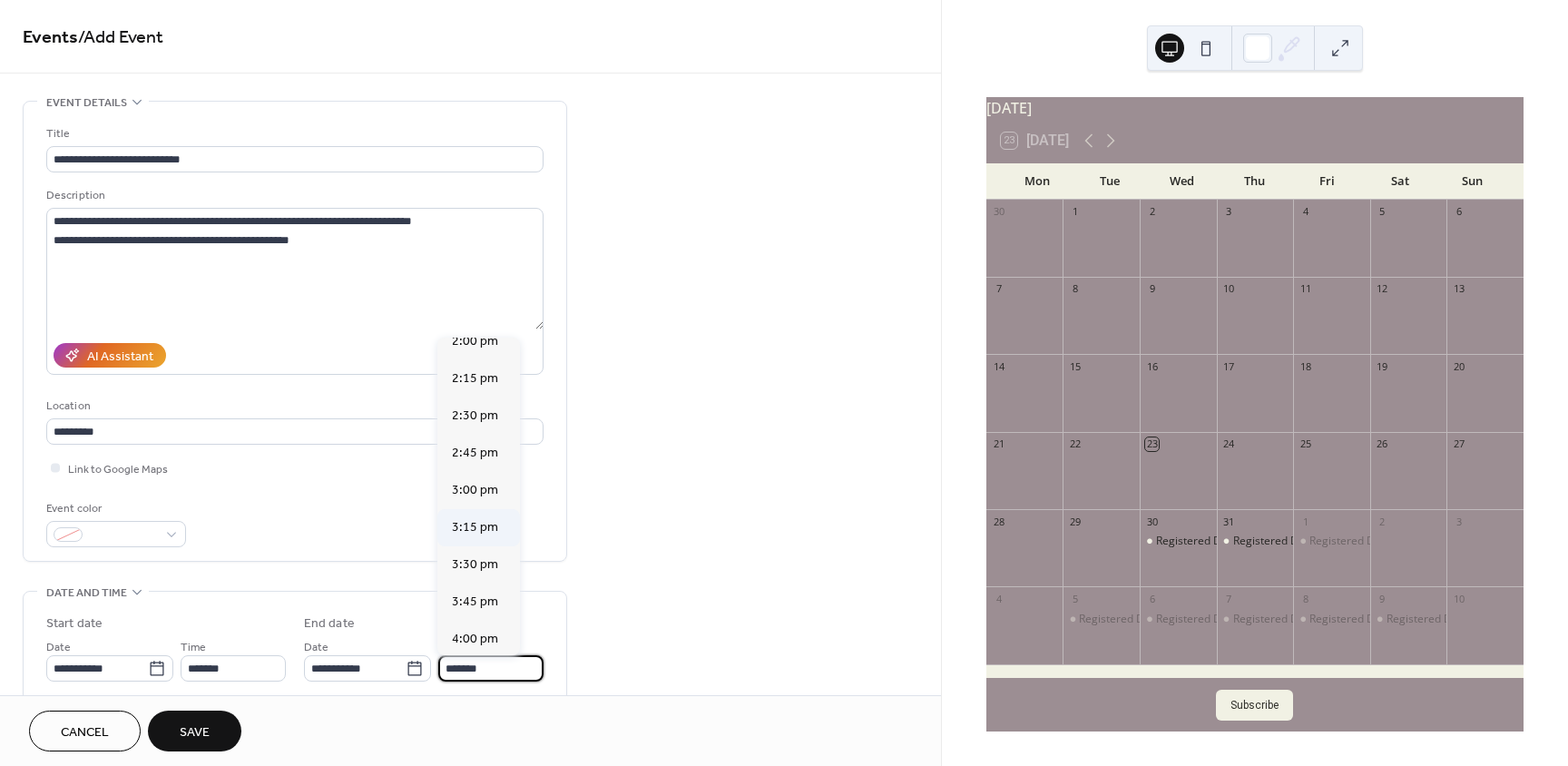 type on "*******" 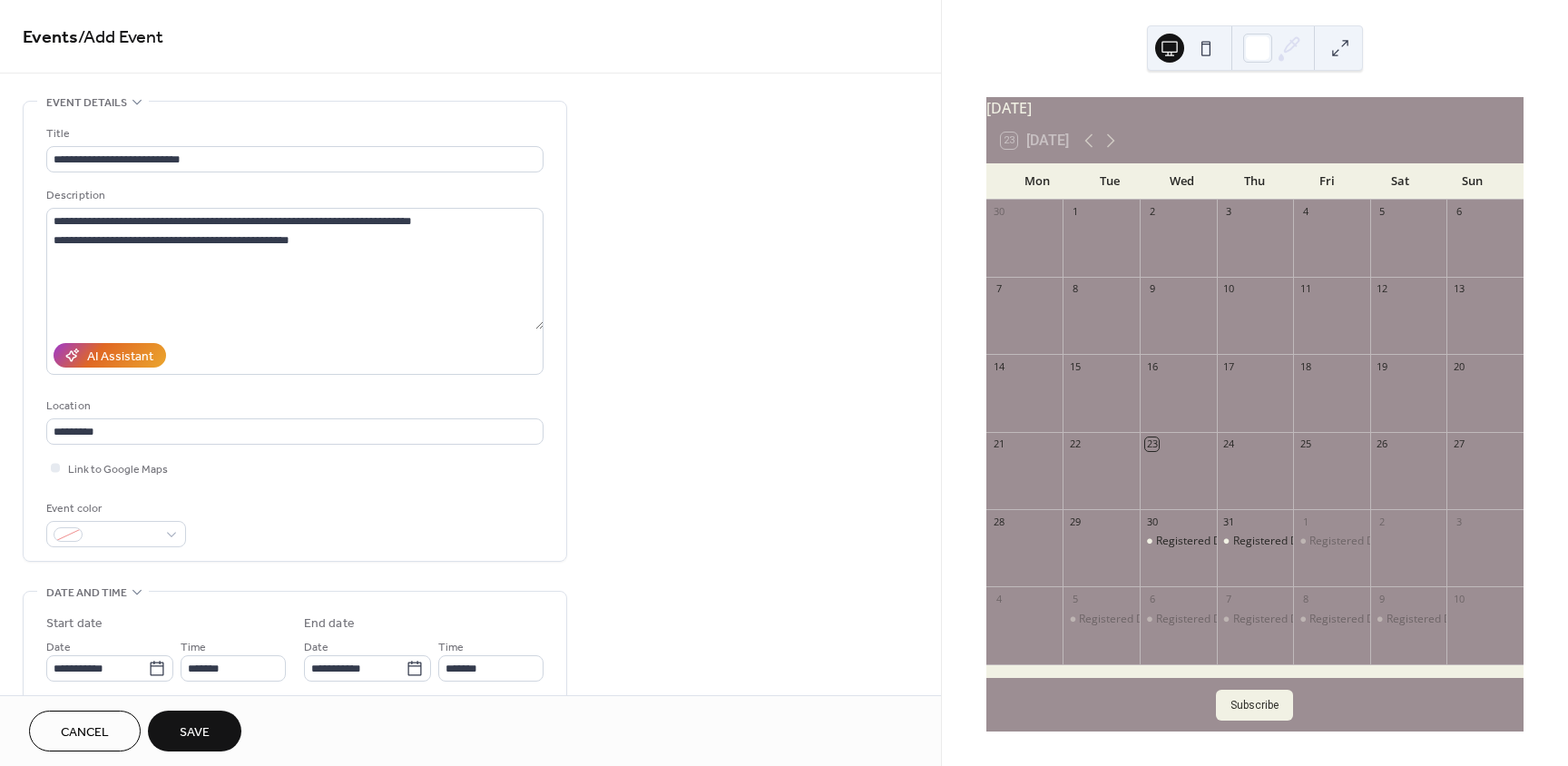 click on "Save" at bounding box center (194, 732) 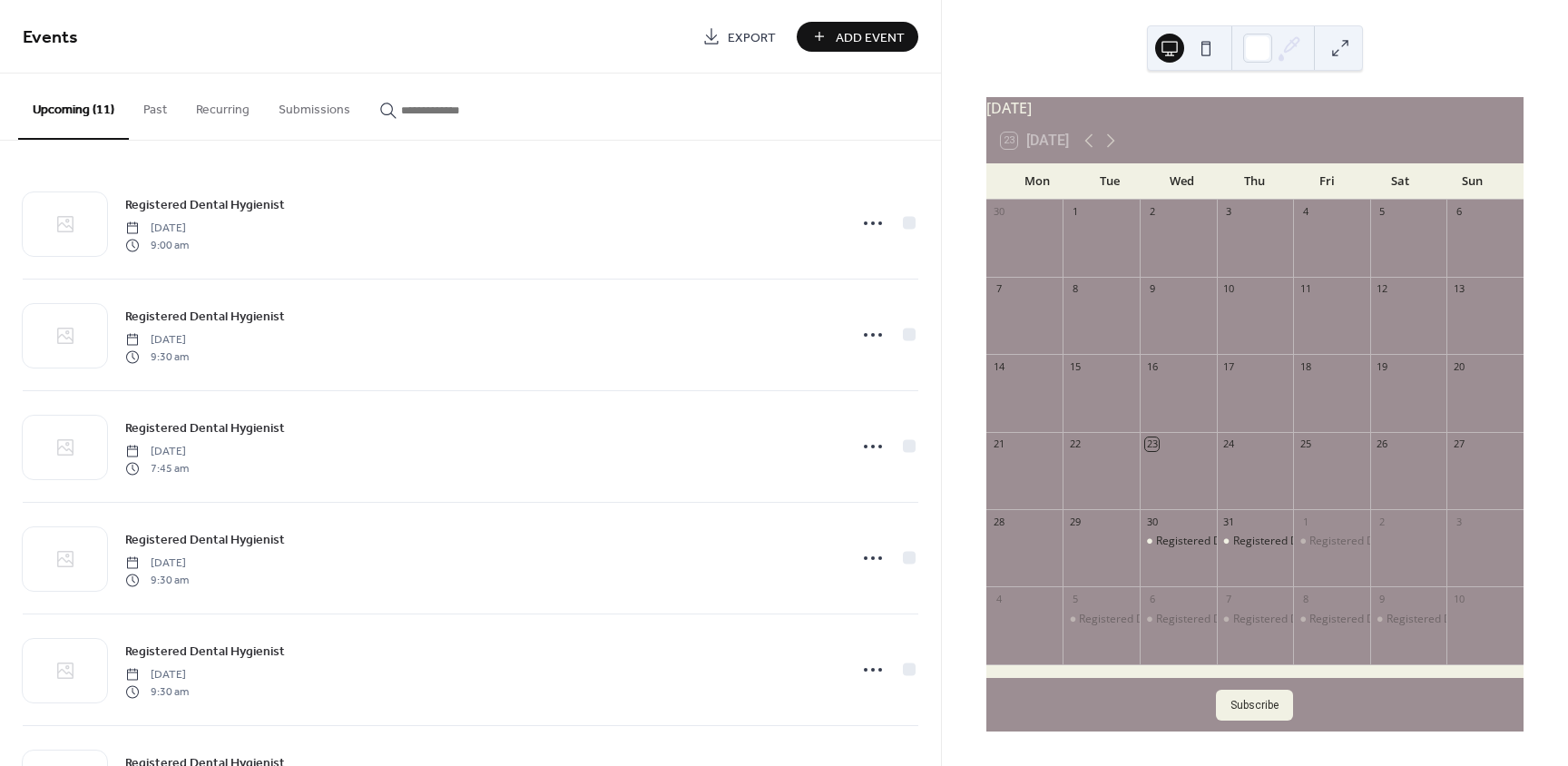 click on "Add Event" at bounding box center (870, 37) 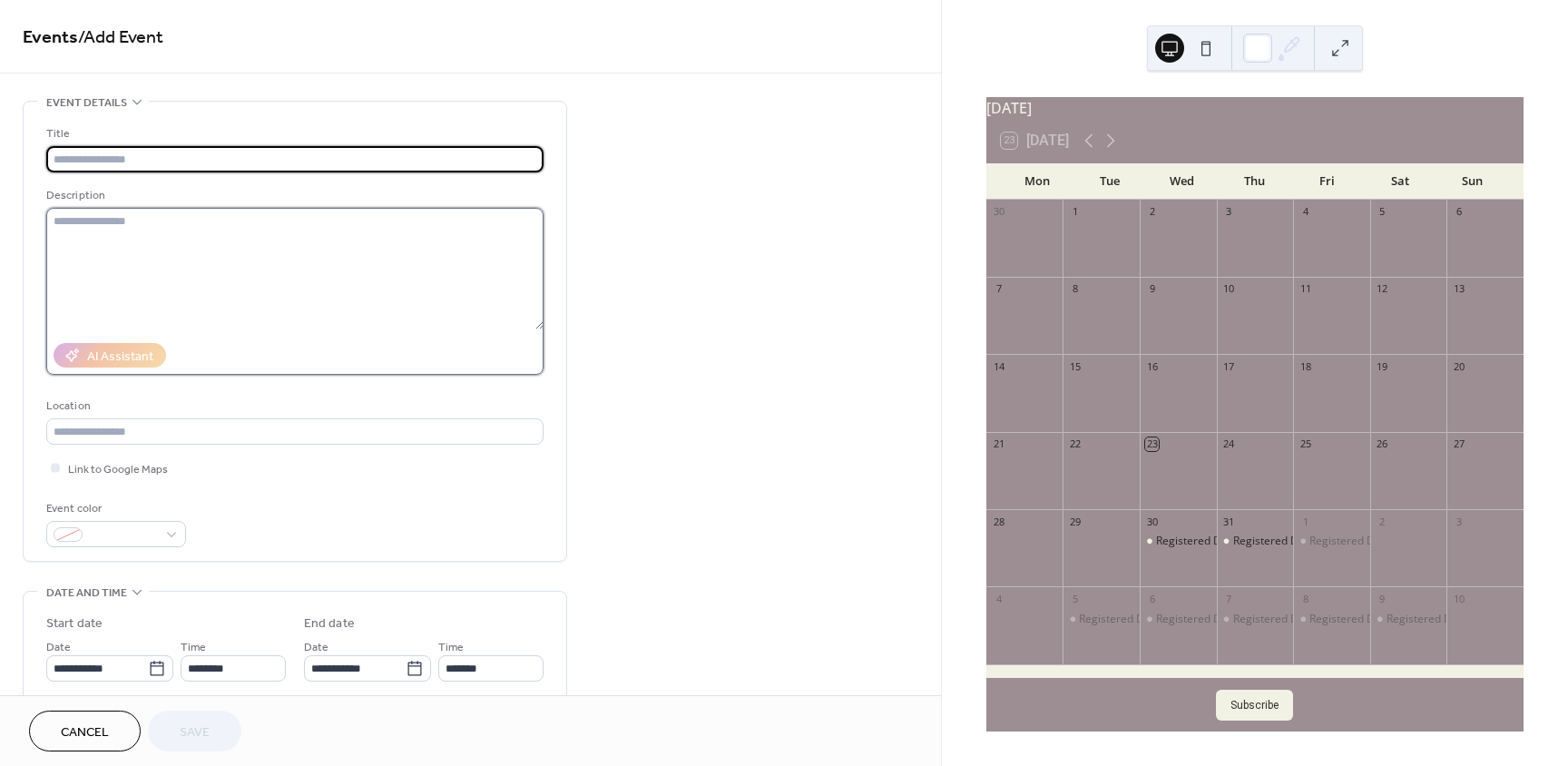 click at bounding box center (295, 269) 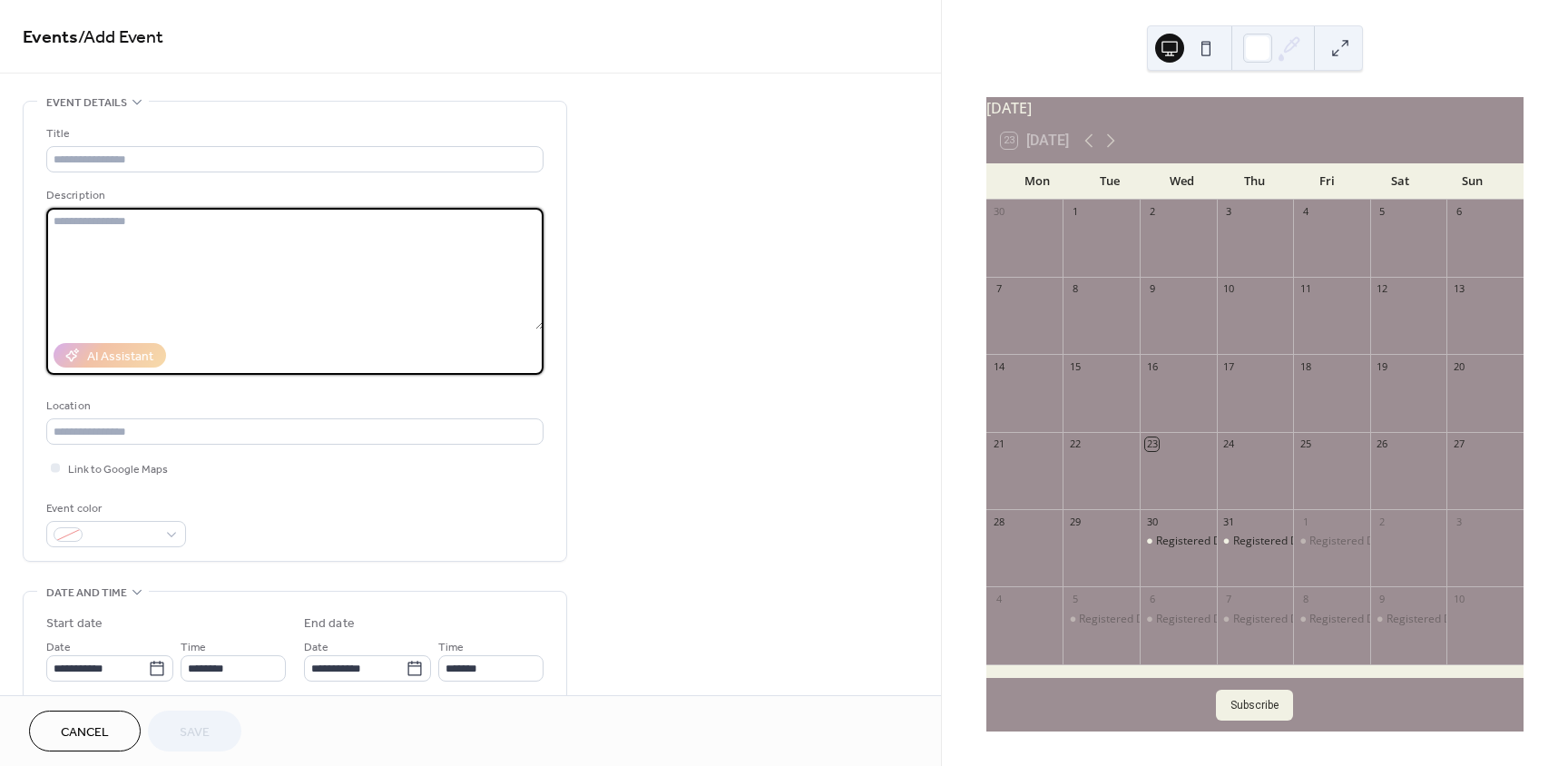 paste on "**********" 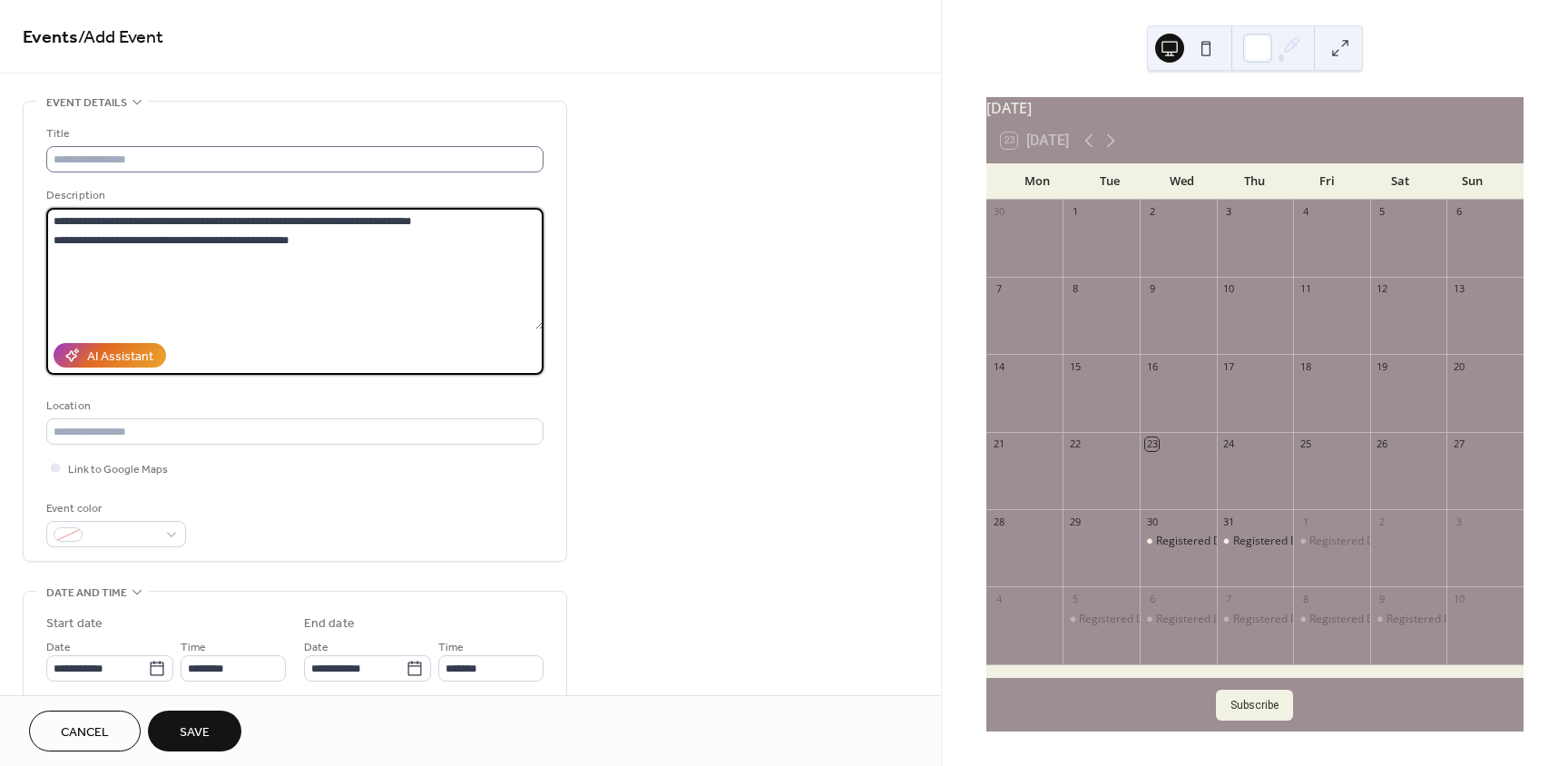 type on "**********" 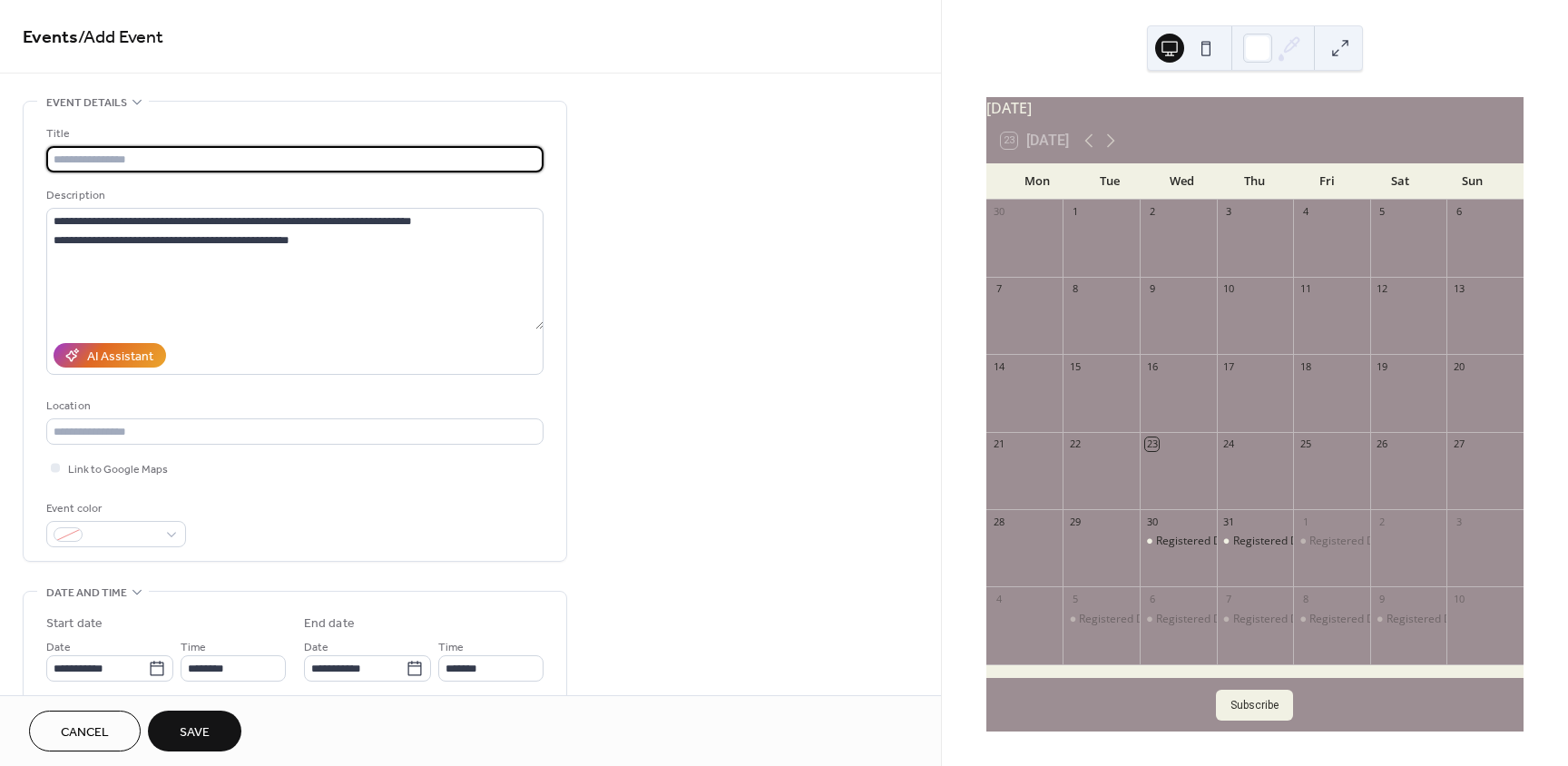 click at bounding box center [295, 159] 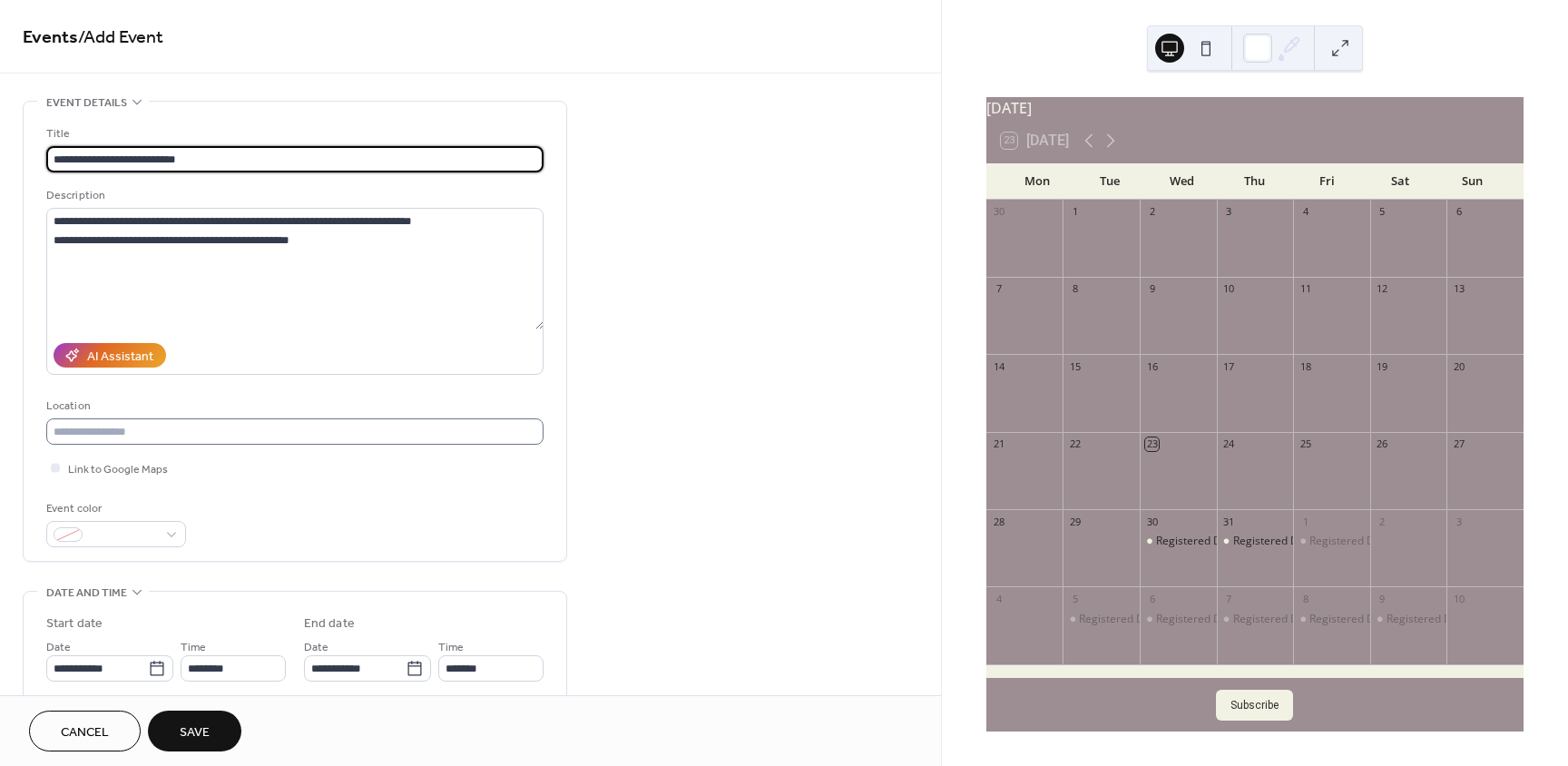 type on "**********" 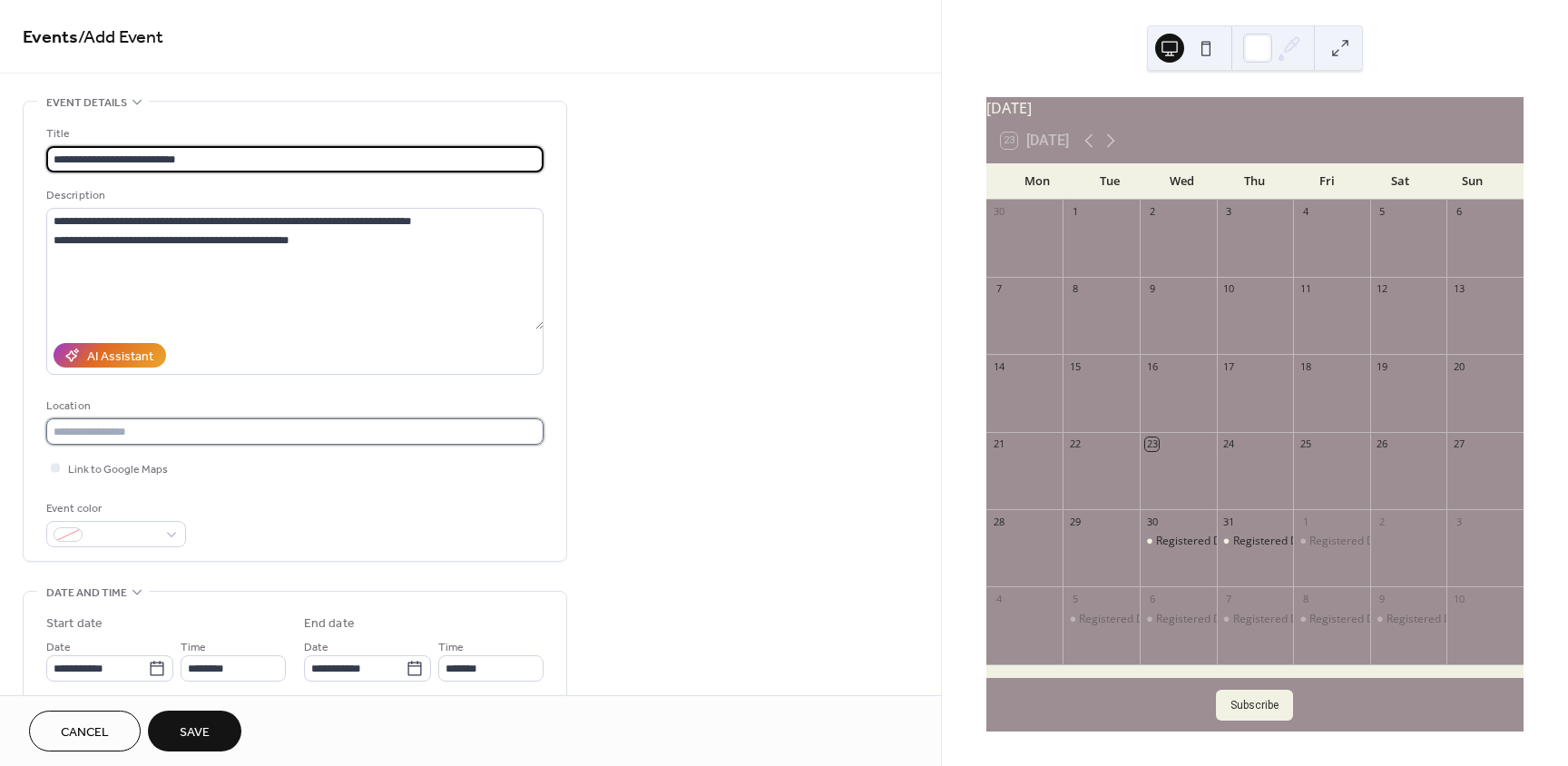 click at bounding box center [295, 431] 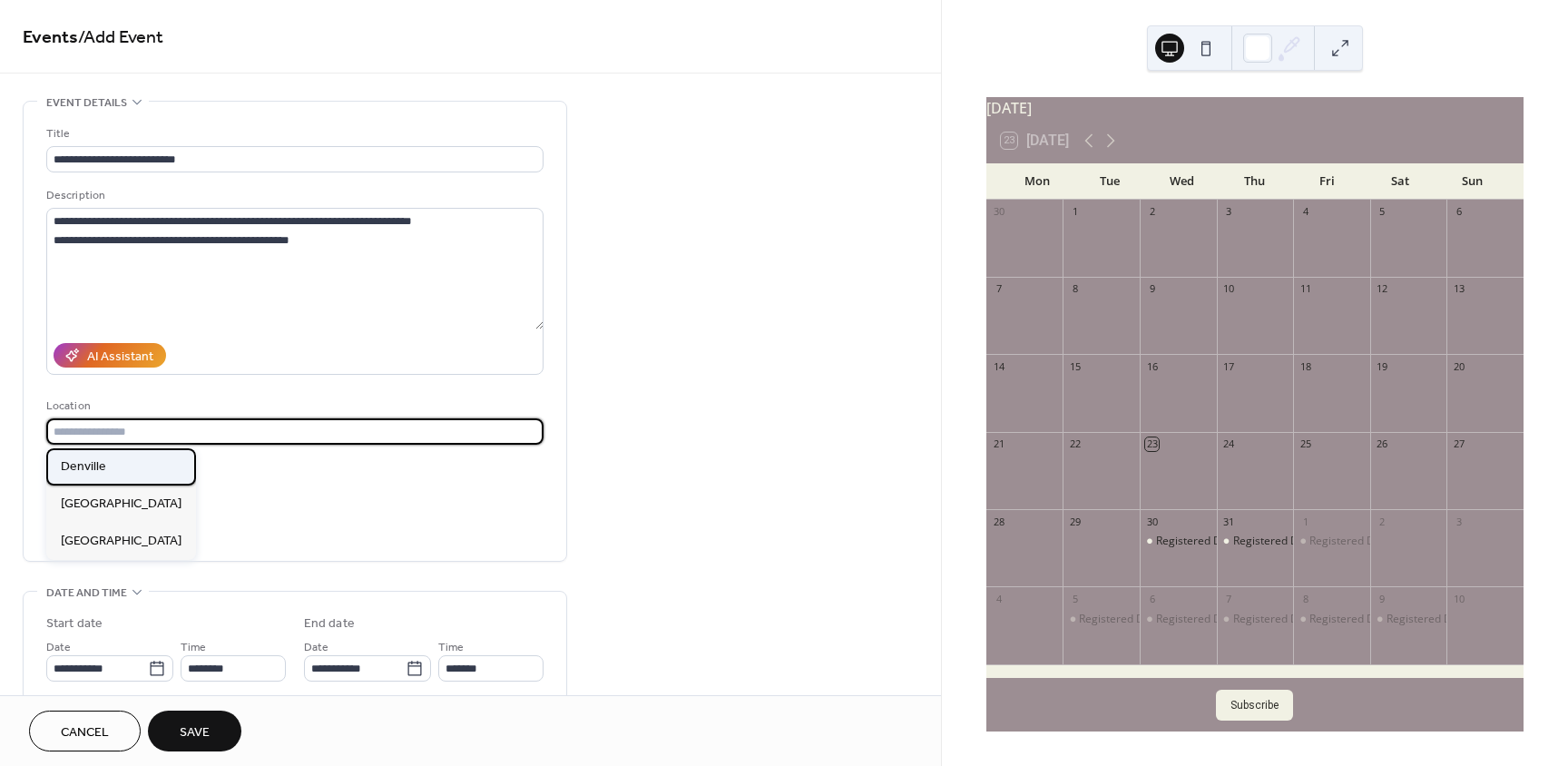 click on "Denville" at bounding box center [121, 466] 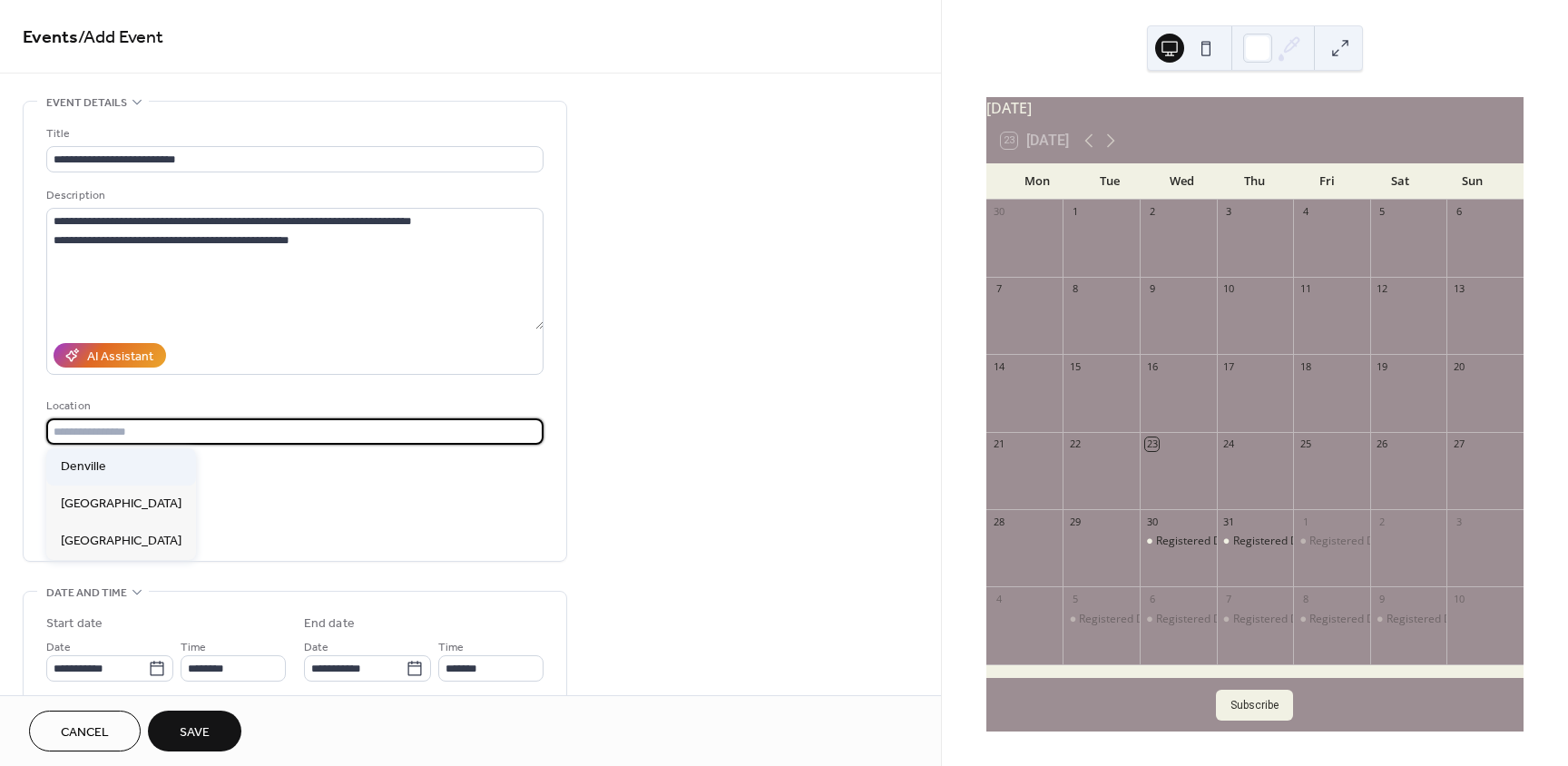 type on "********" 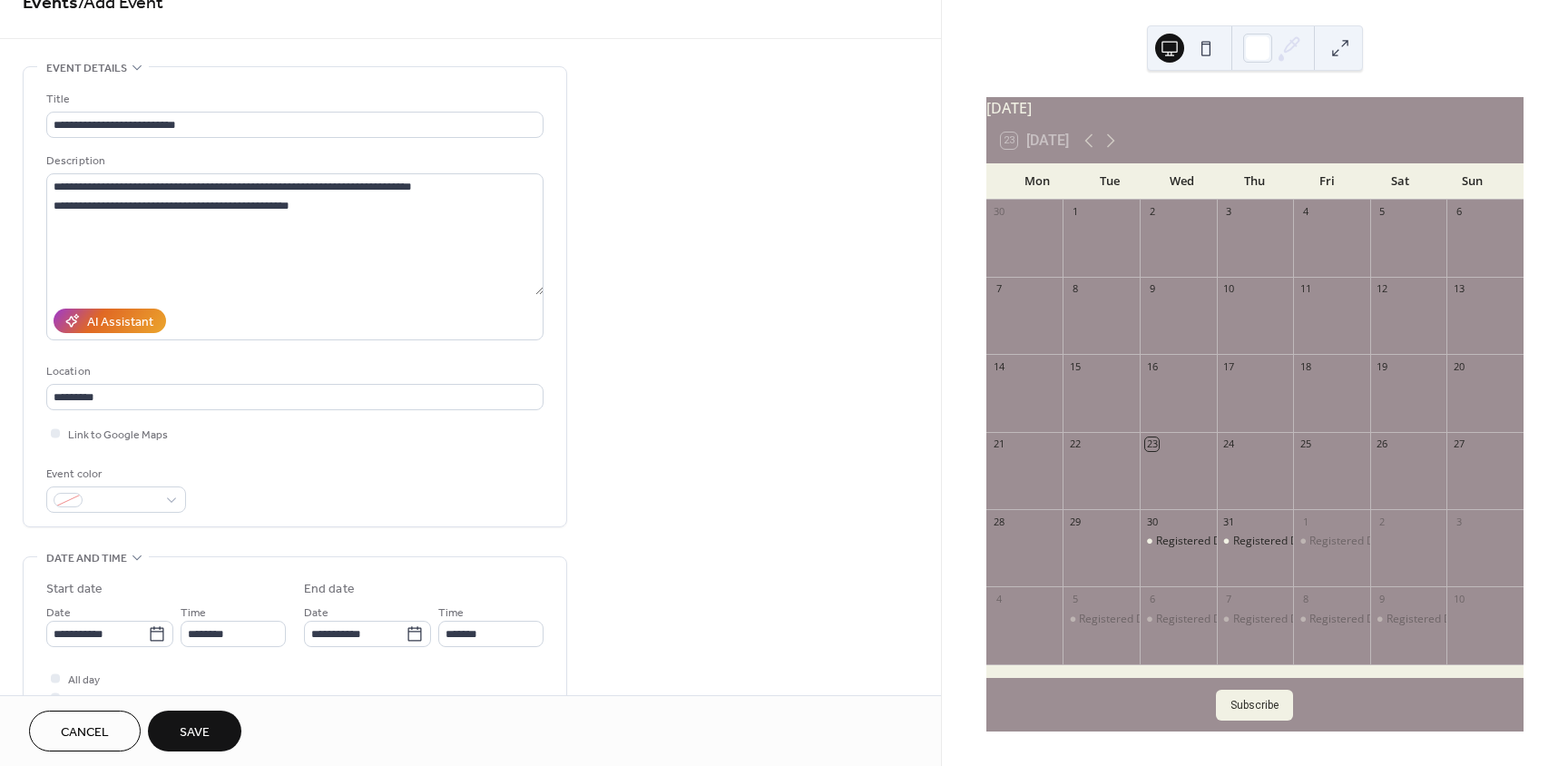 scroll, scrollTop: 91, scrollLeft: 0, axis: vertical 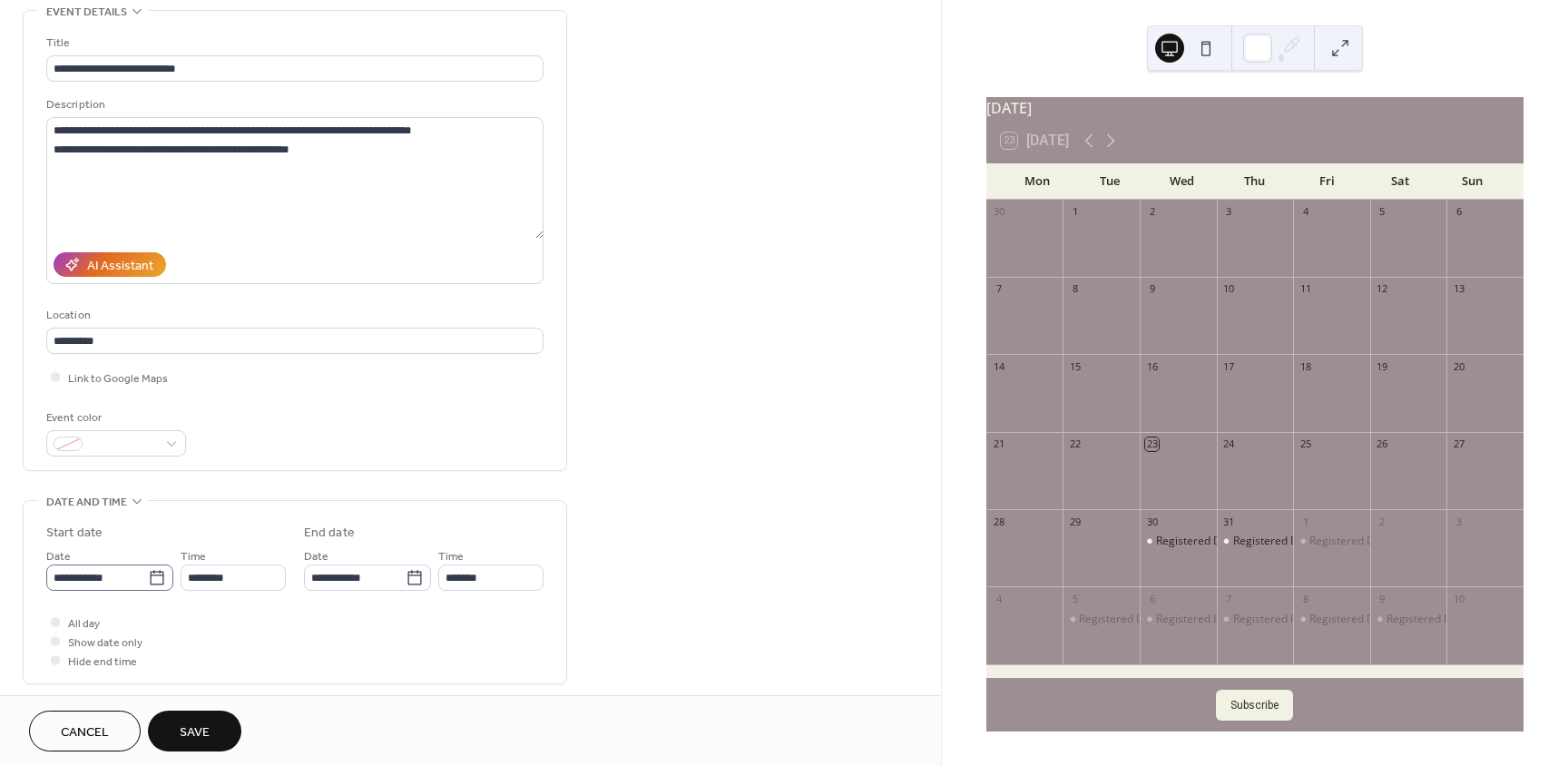 click 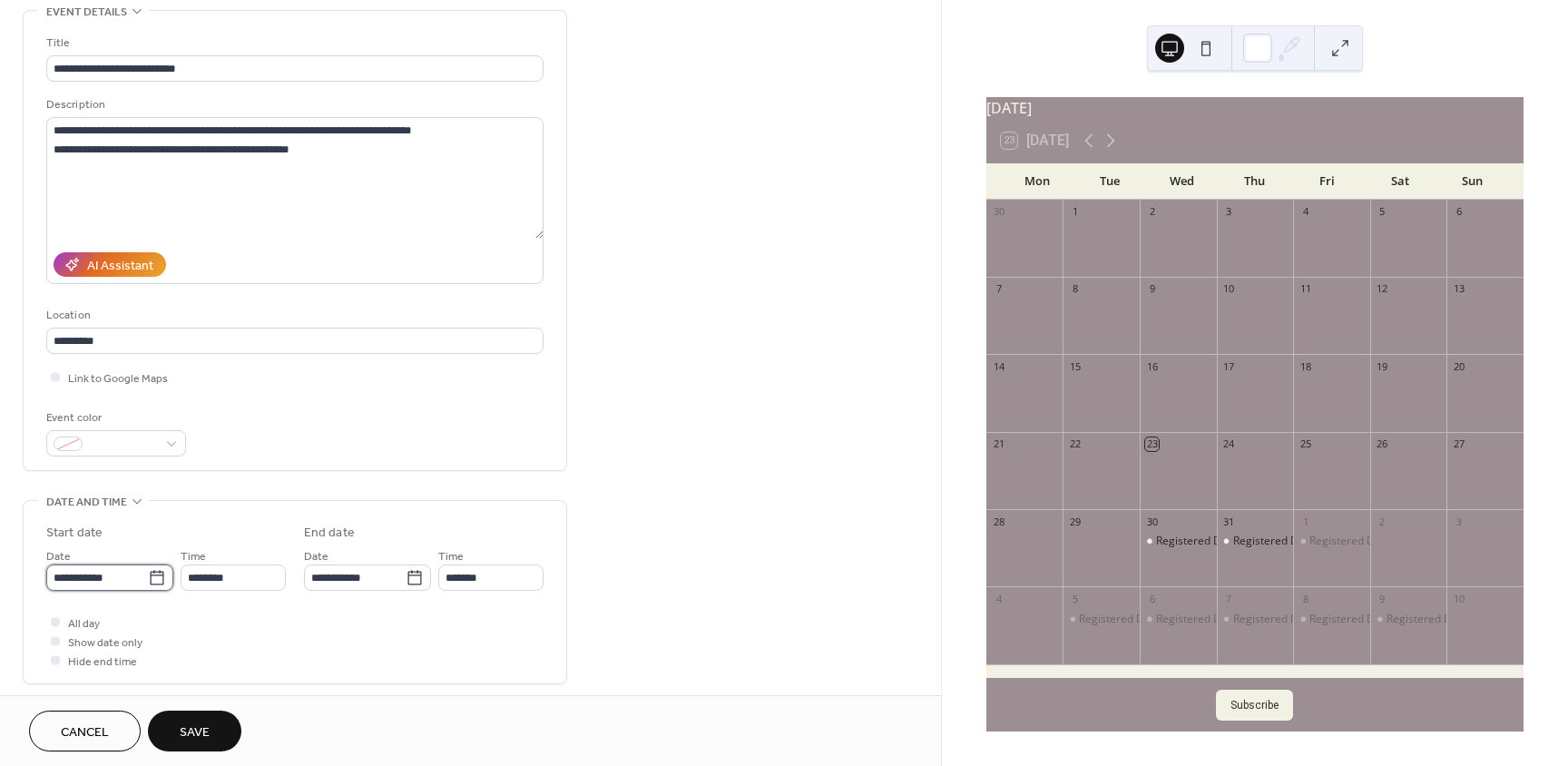 click on "**********" at bounding box center (97, 577) 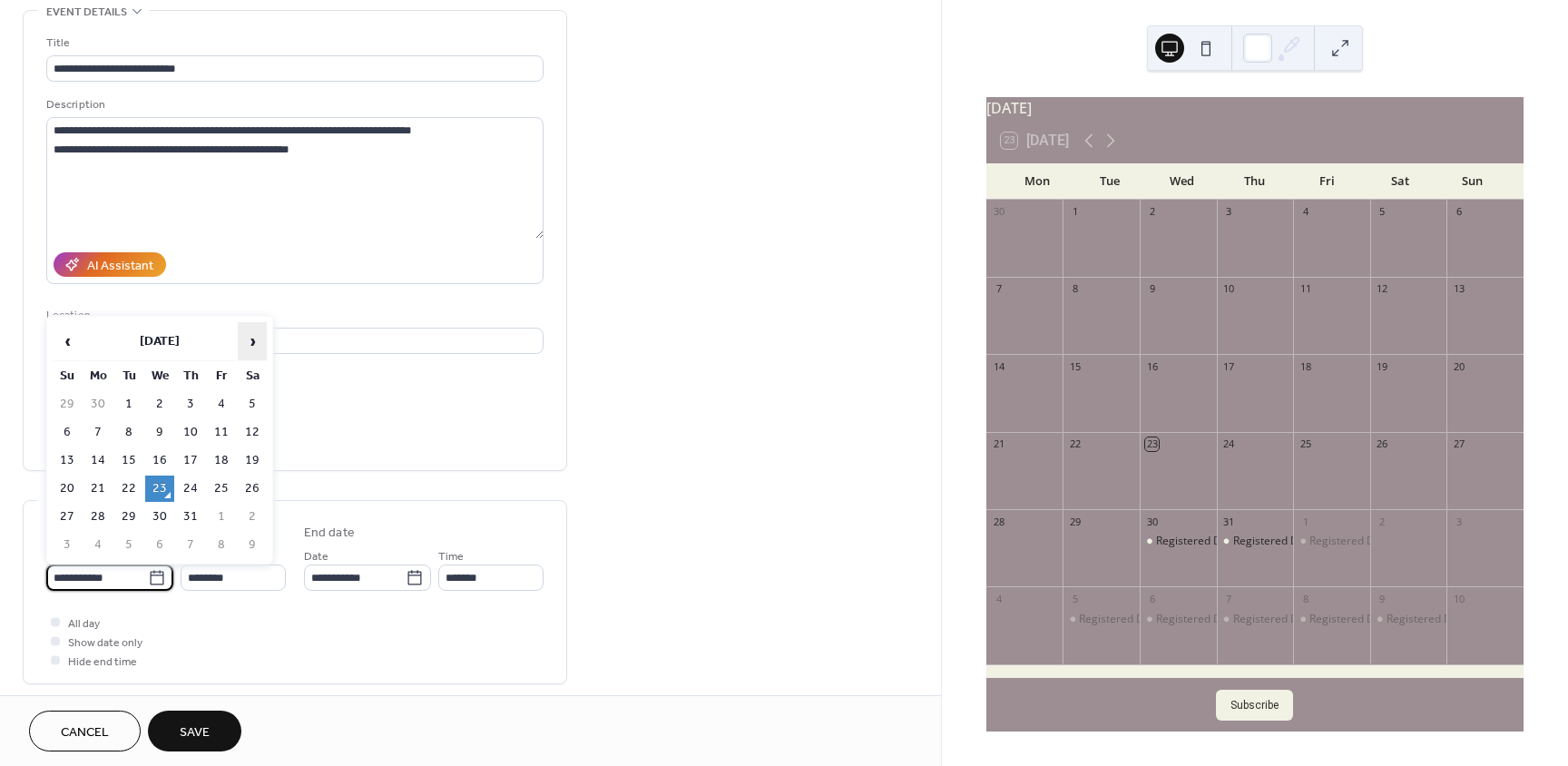 click on "›" at bounding box center (252, 341) 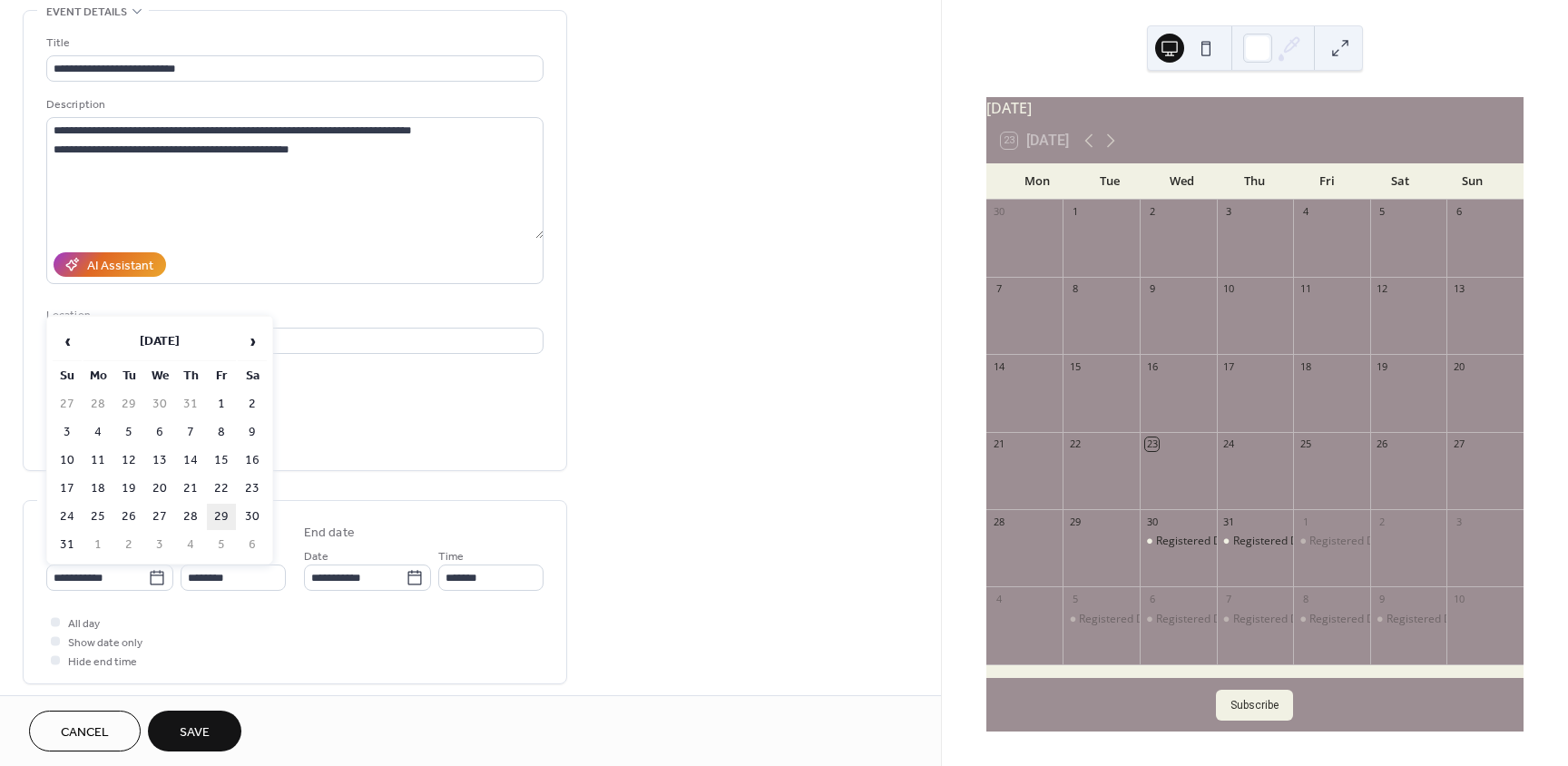 click on "29" at bounding box center (221, 516) 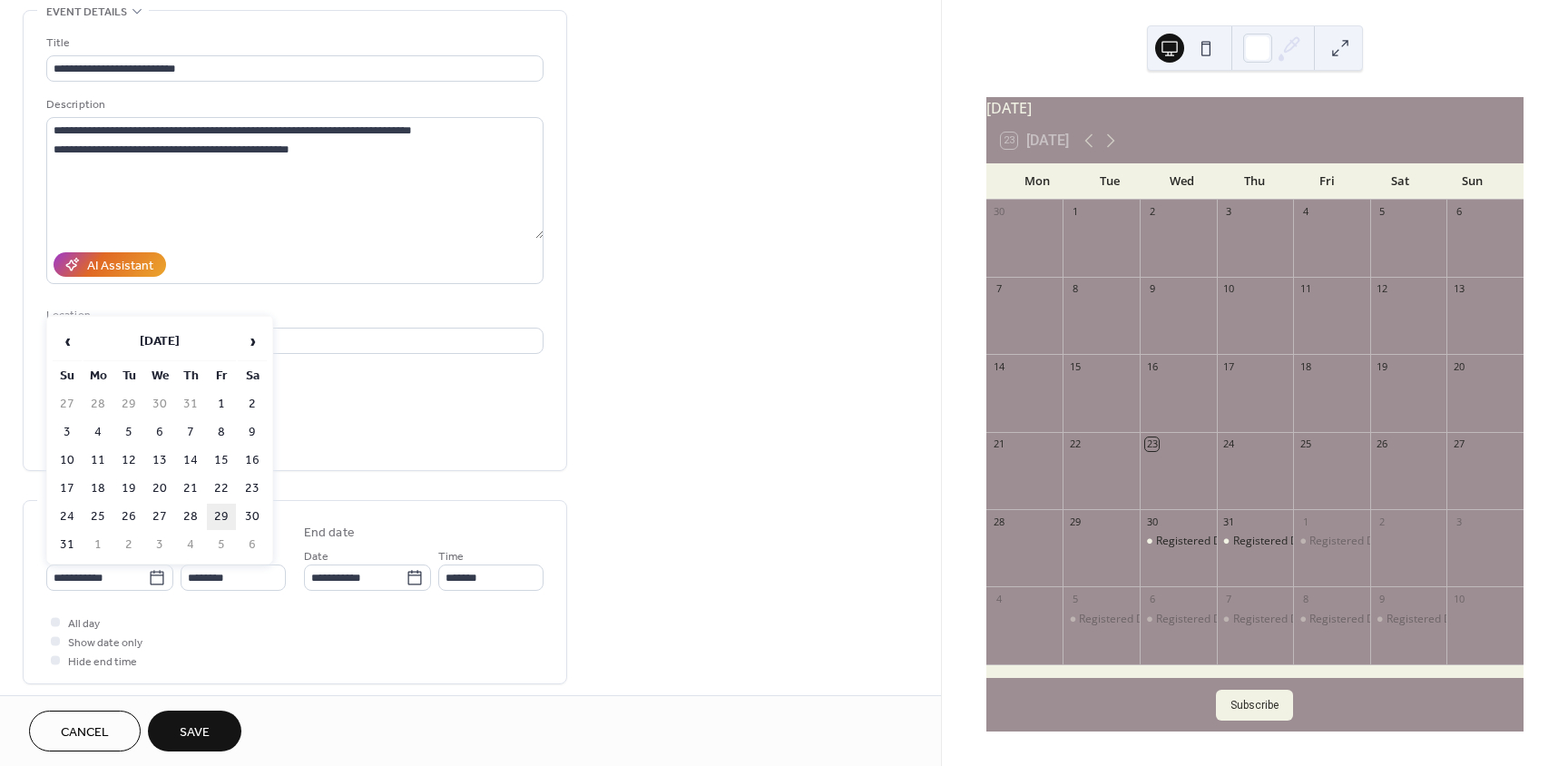 type on "**********" 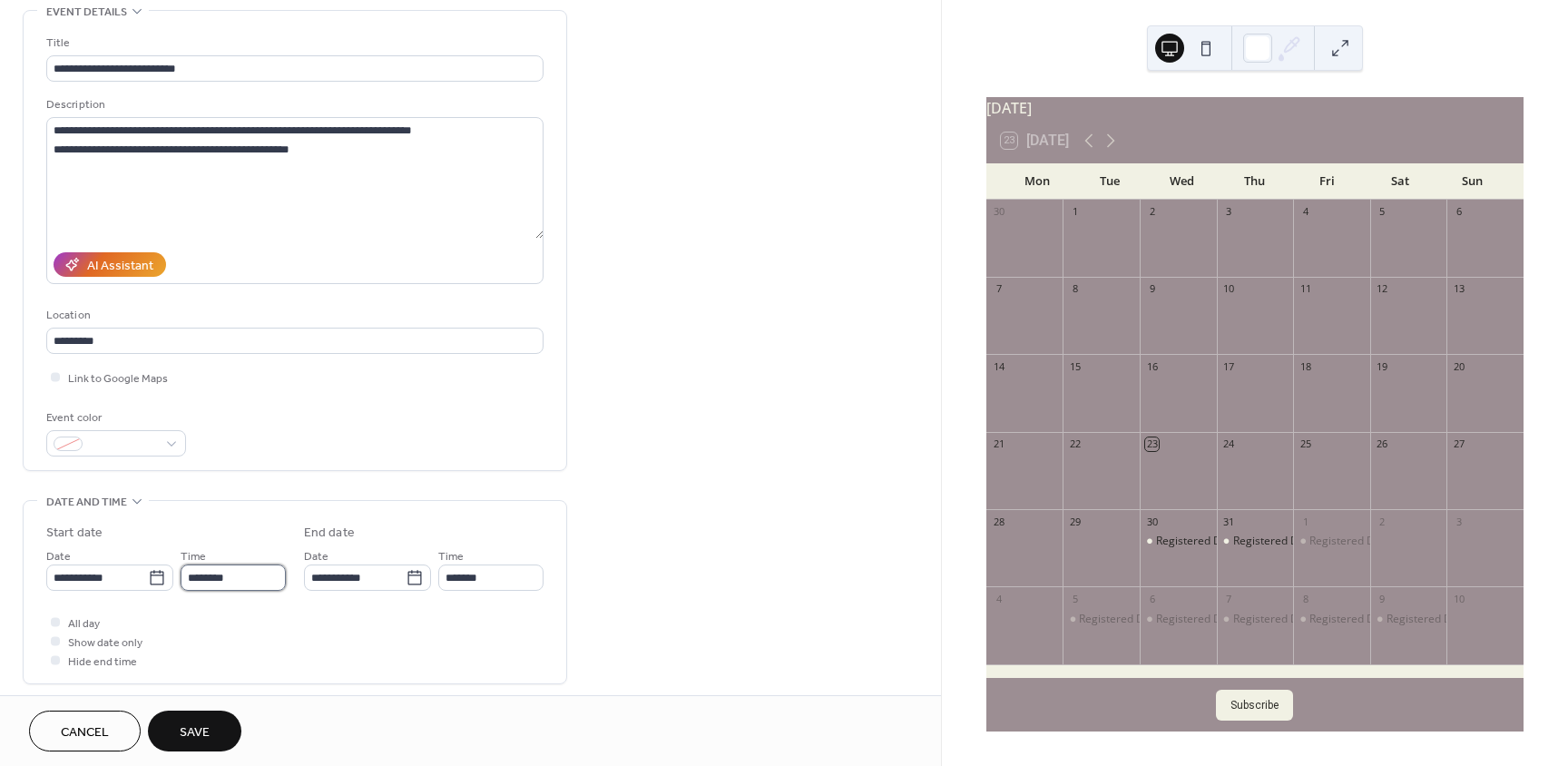 click on "********" at bounding box center [233, 577] 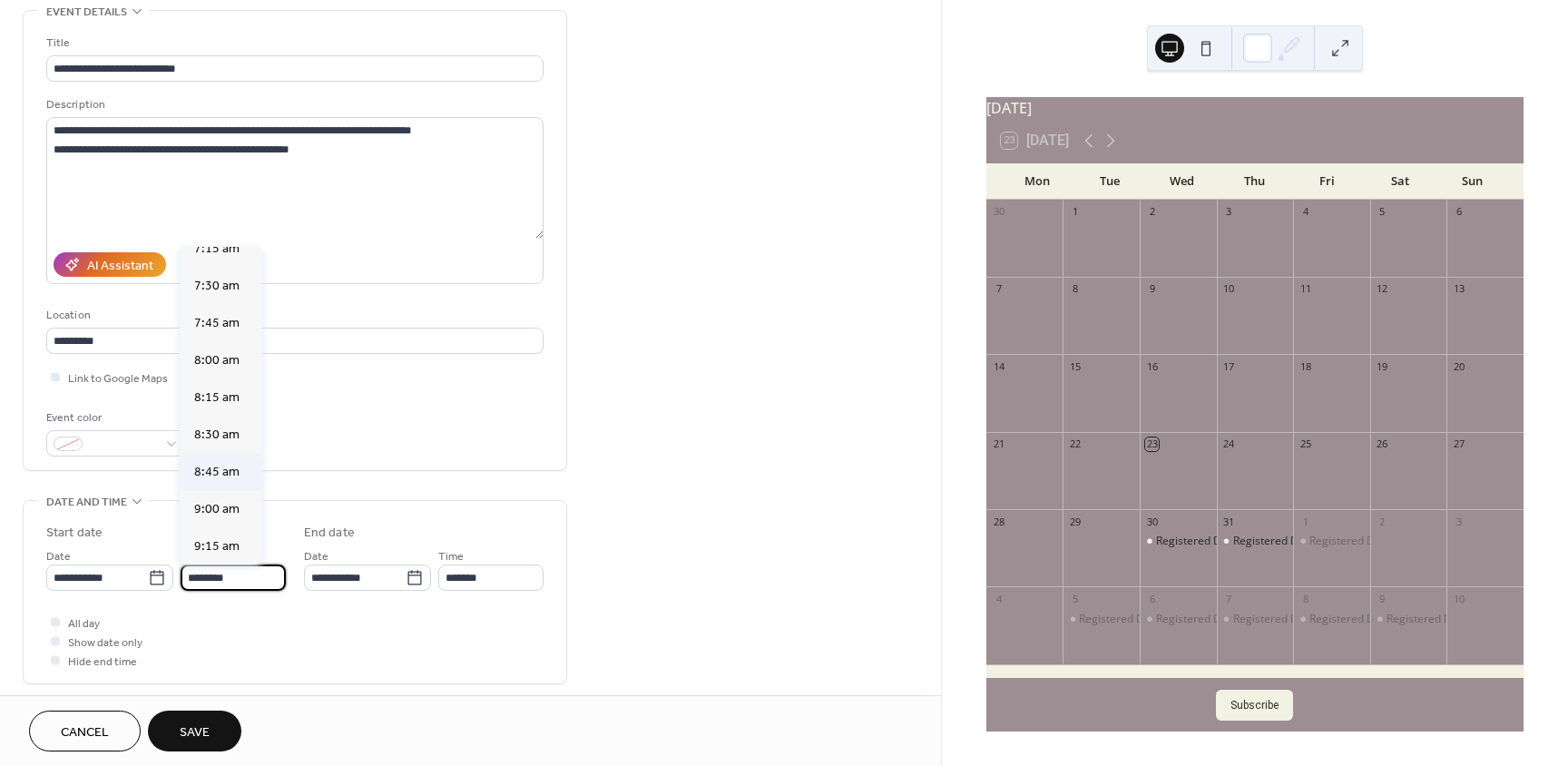 scroll, scrollTop: 1060, scrollLeft: 0, axis: vertical 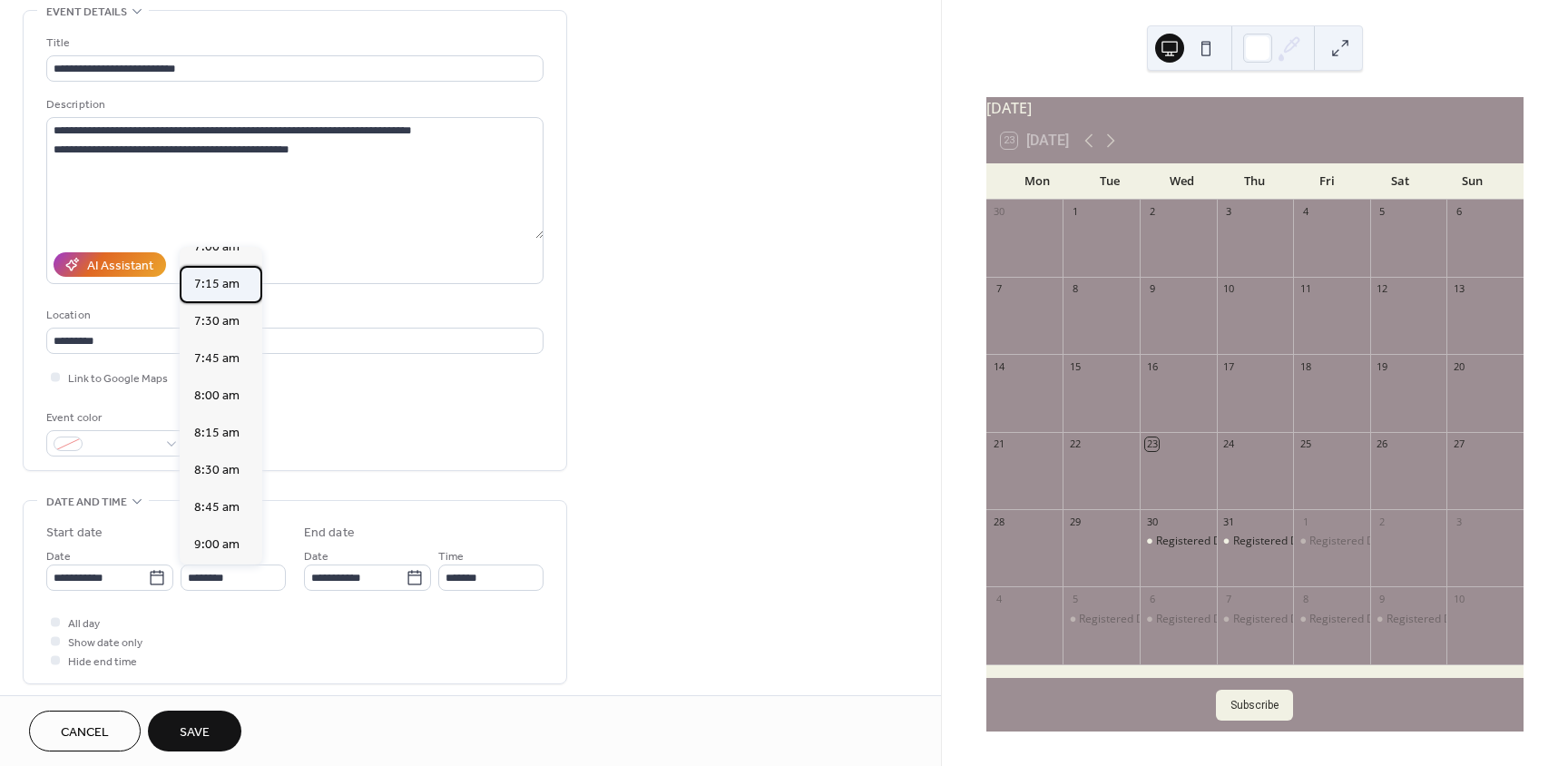 click on "7:15 am" at bounding box center [217, 284] 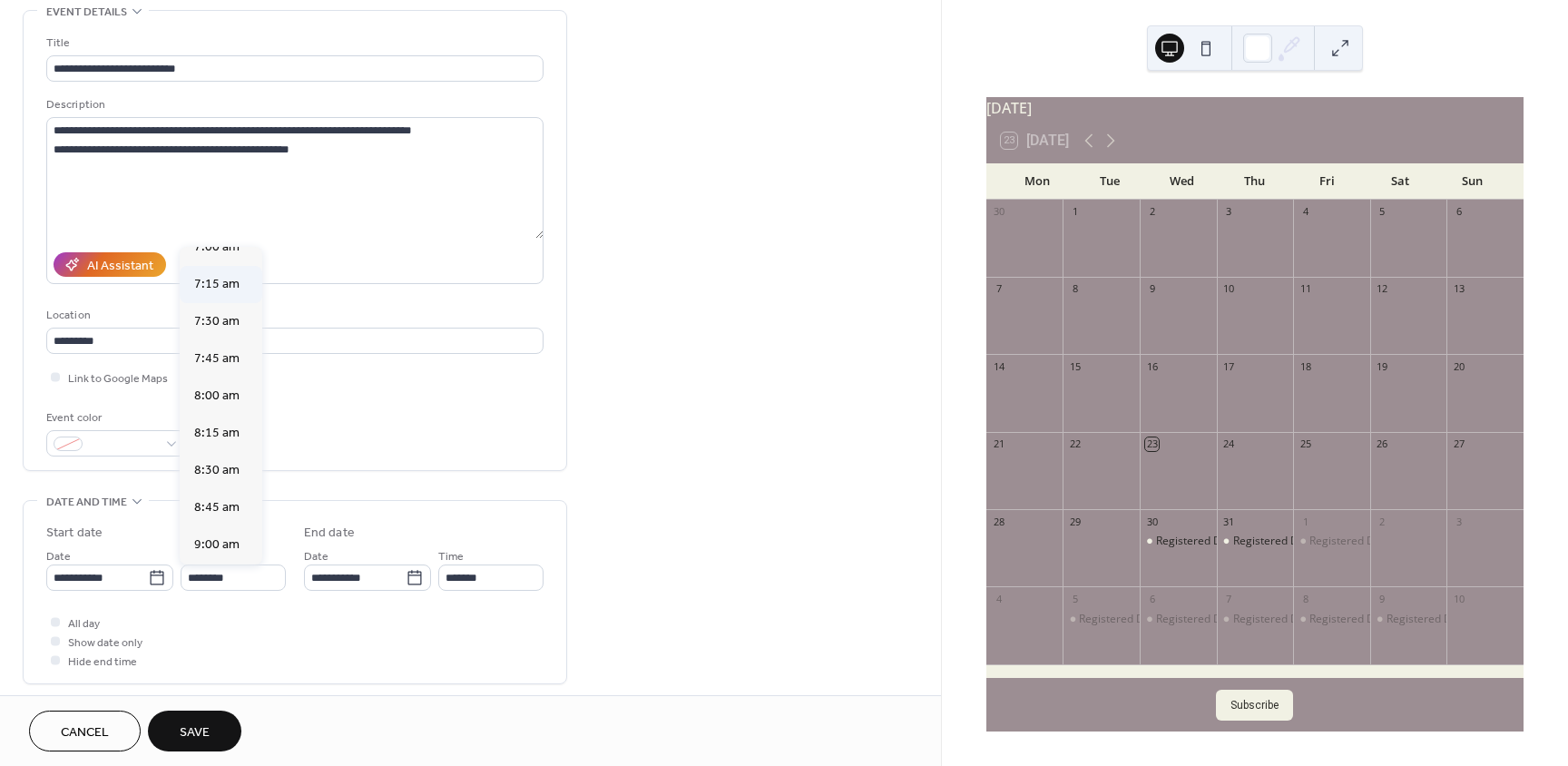 type on "*******" 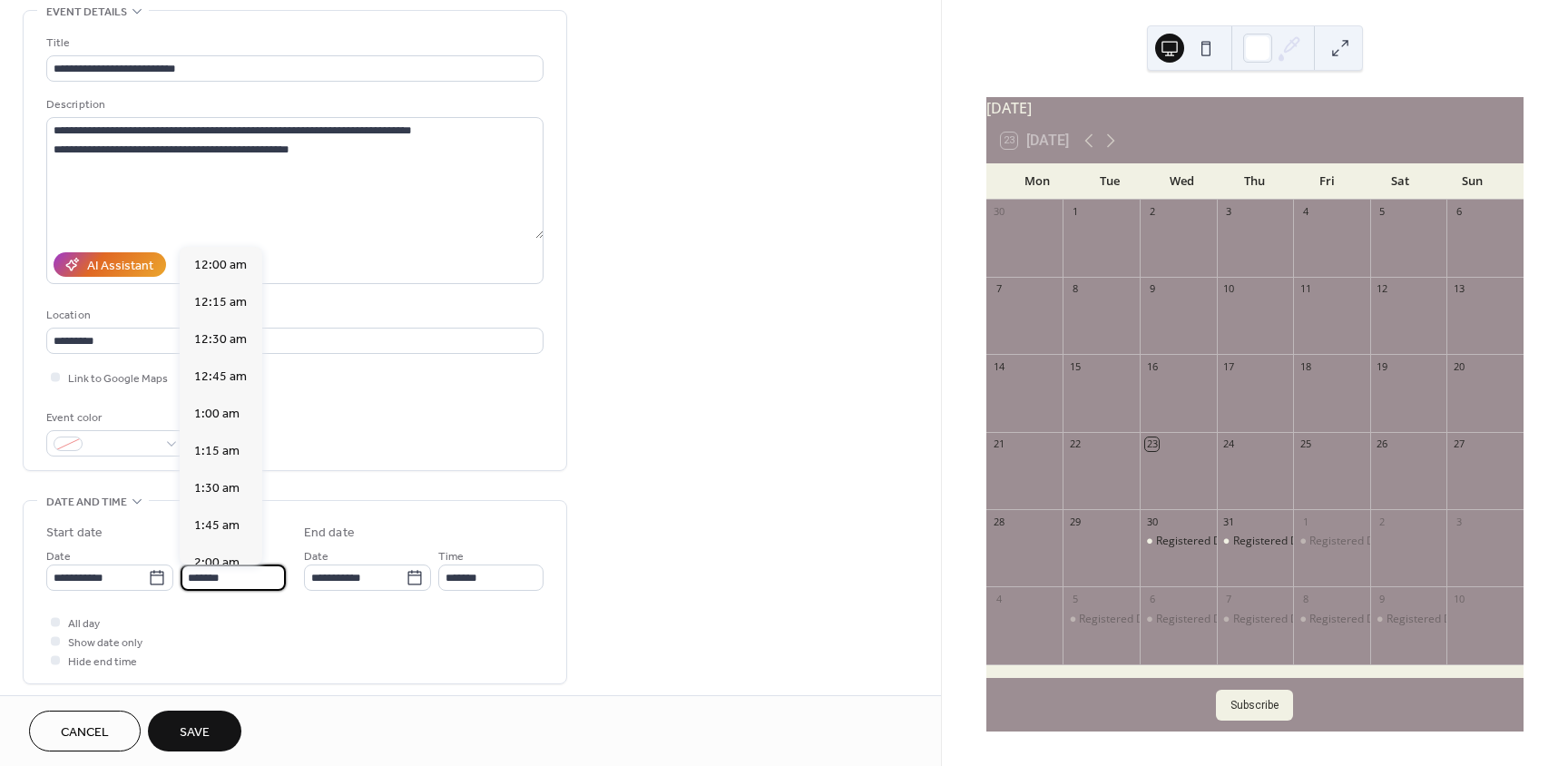 scroll, scrollTop: 1079, scrollLeft: 0, axis: vertical 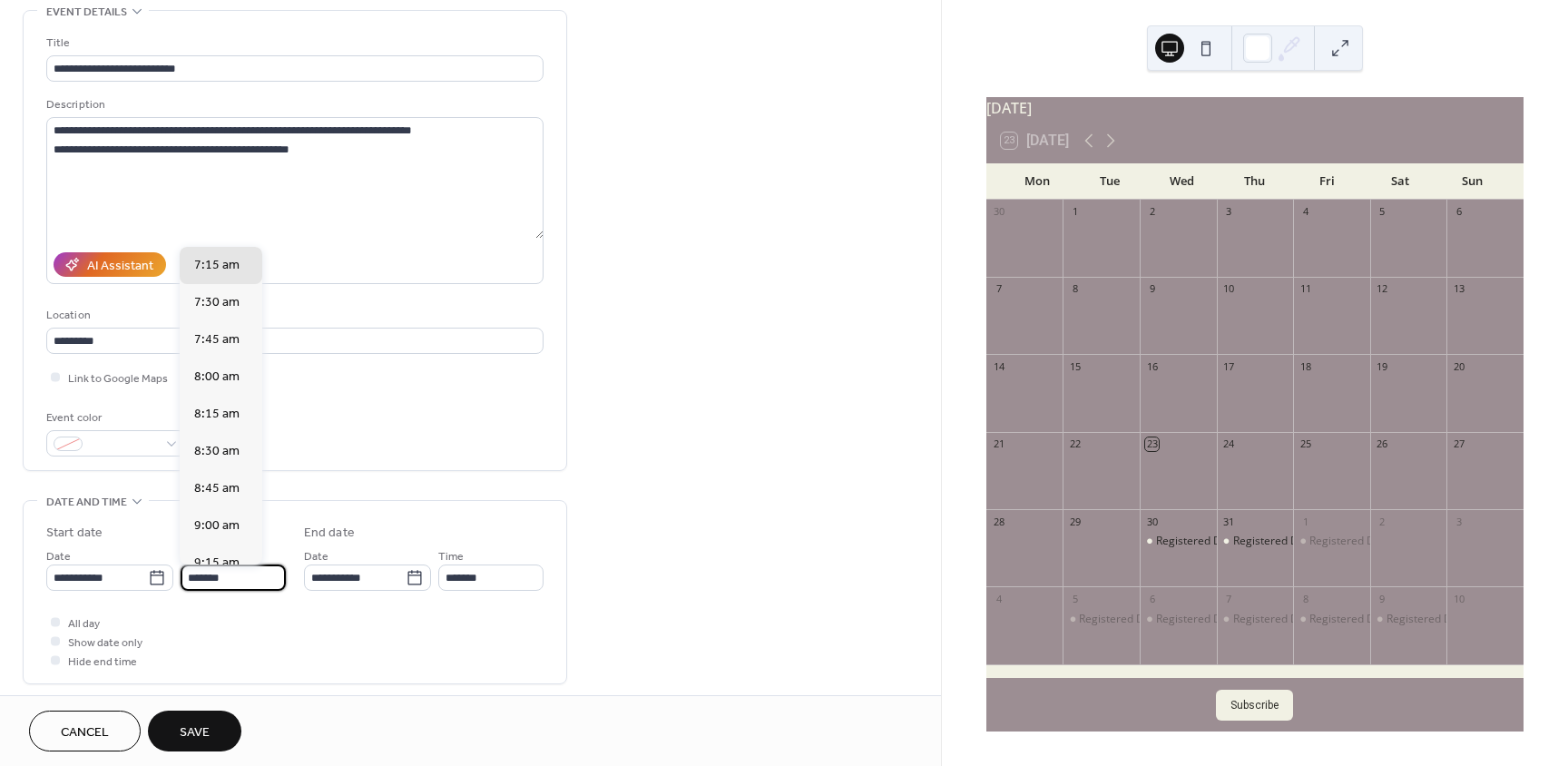 click on "*******" at bounding box center [233, 577] 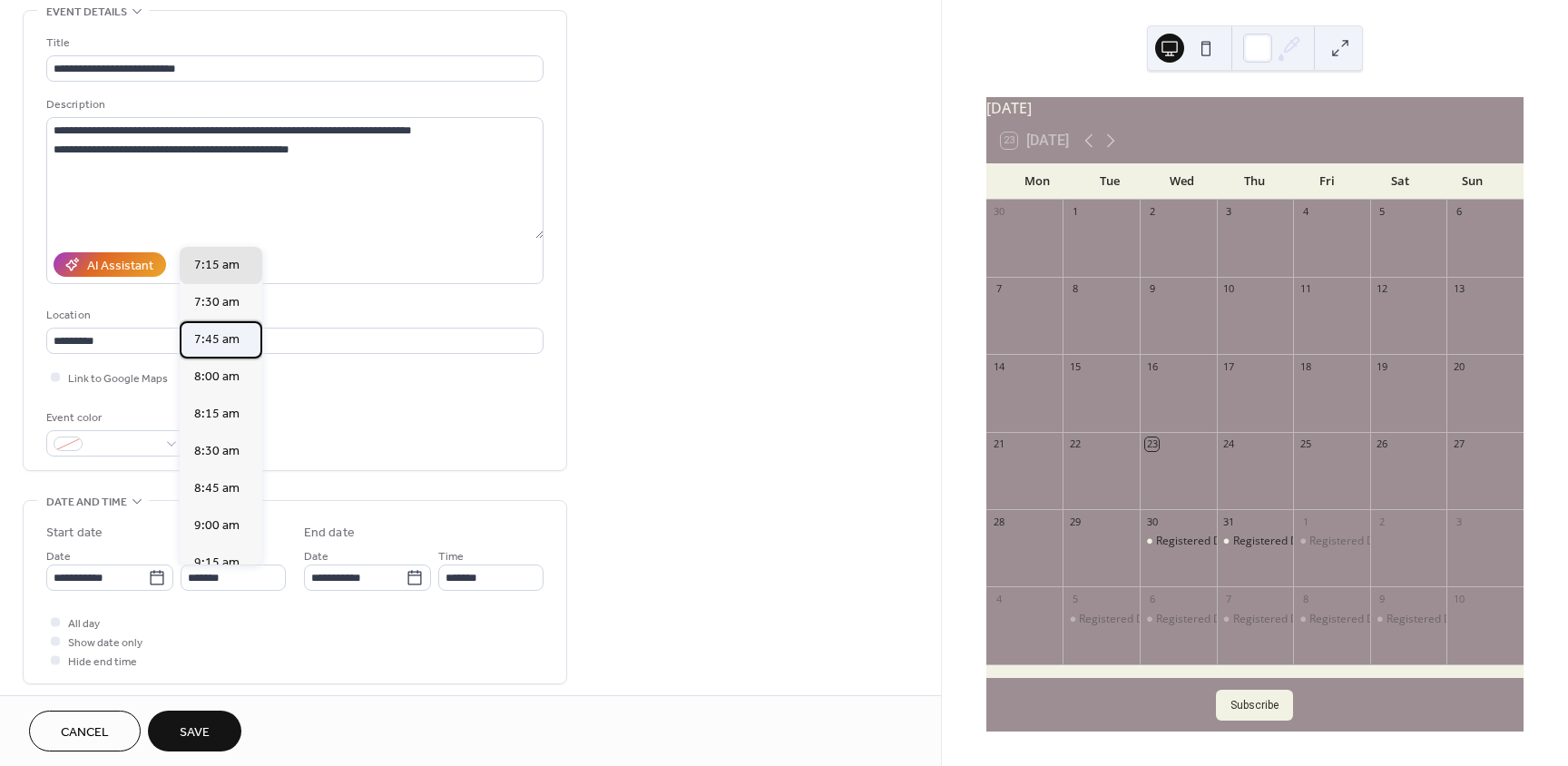 click on "7:45 am" at bounding box center [217, 339] 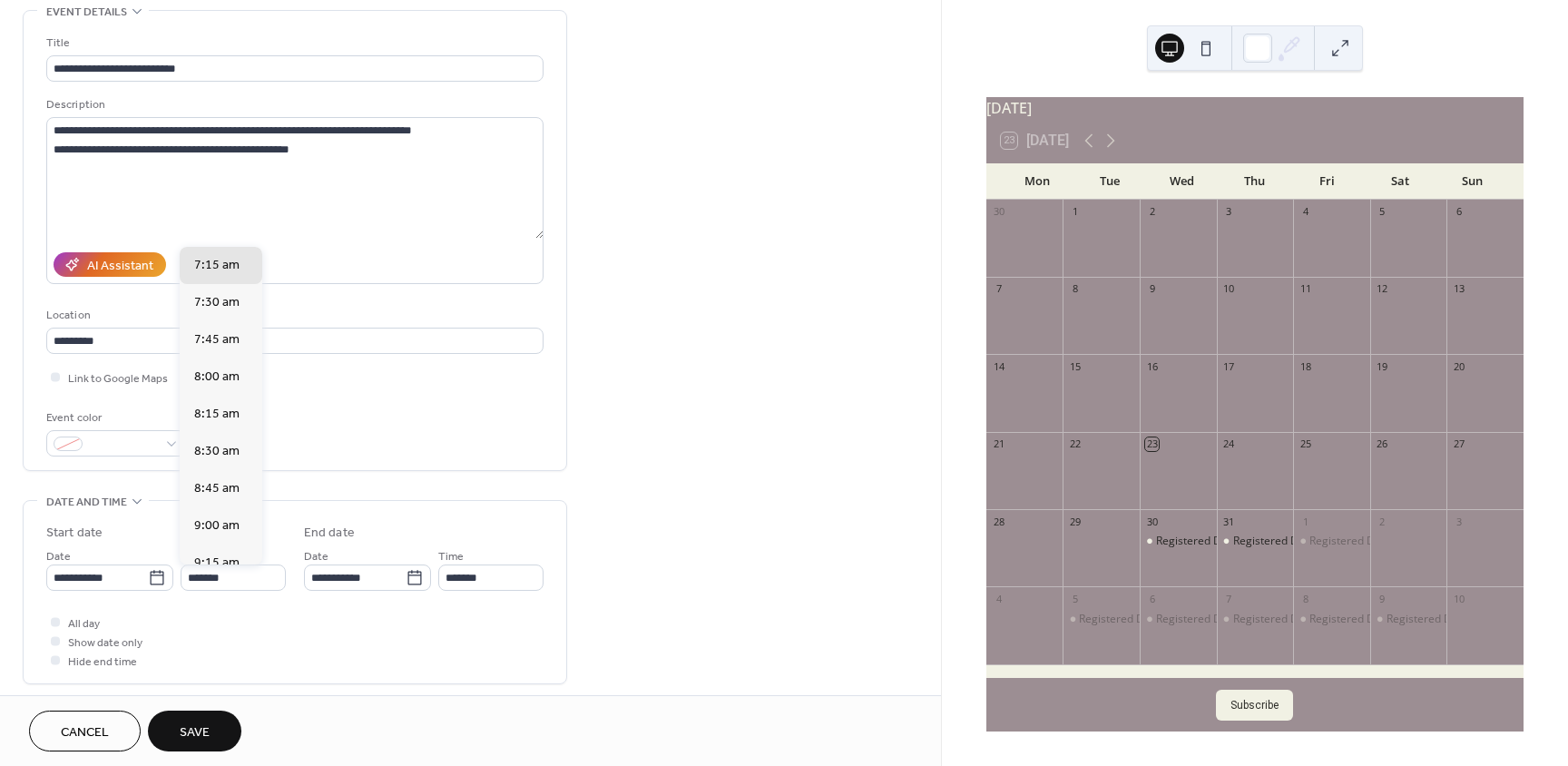 type on "*******" 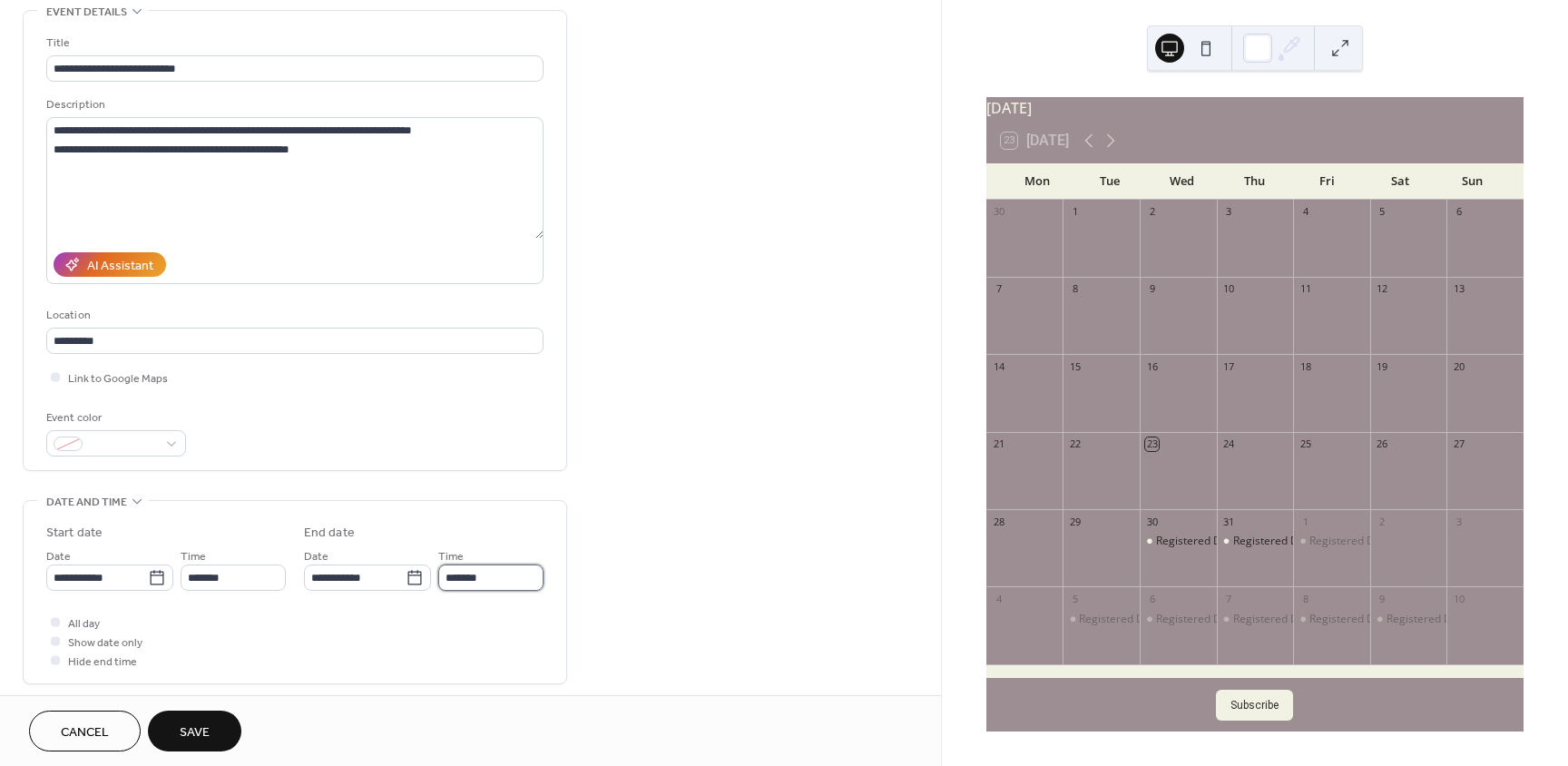 click on "*******" at bounding box center (491, 577) 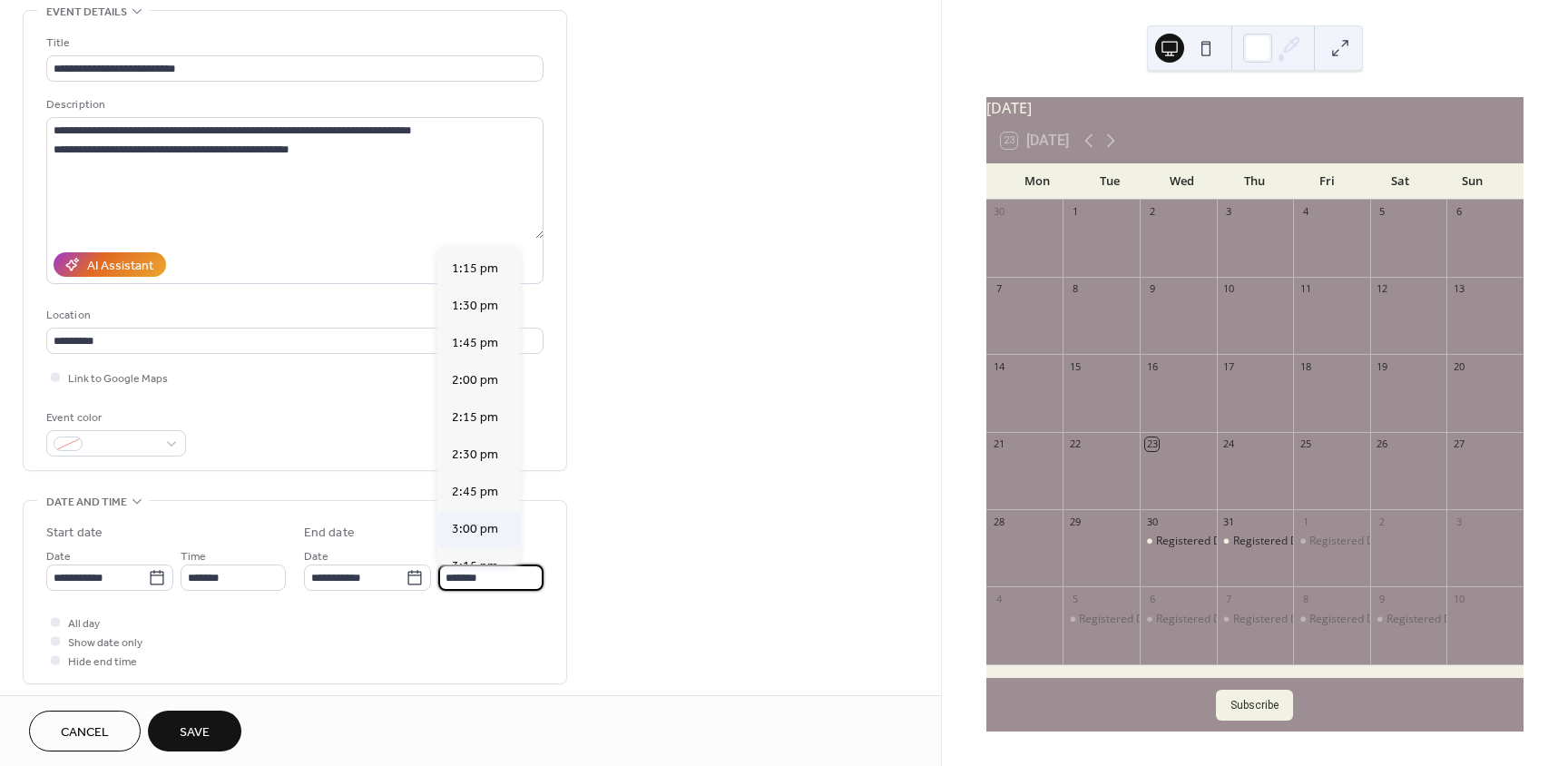 scroll, scrollTop: 908, scrollLeft: 0, axis: vertical 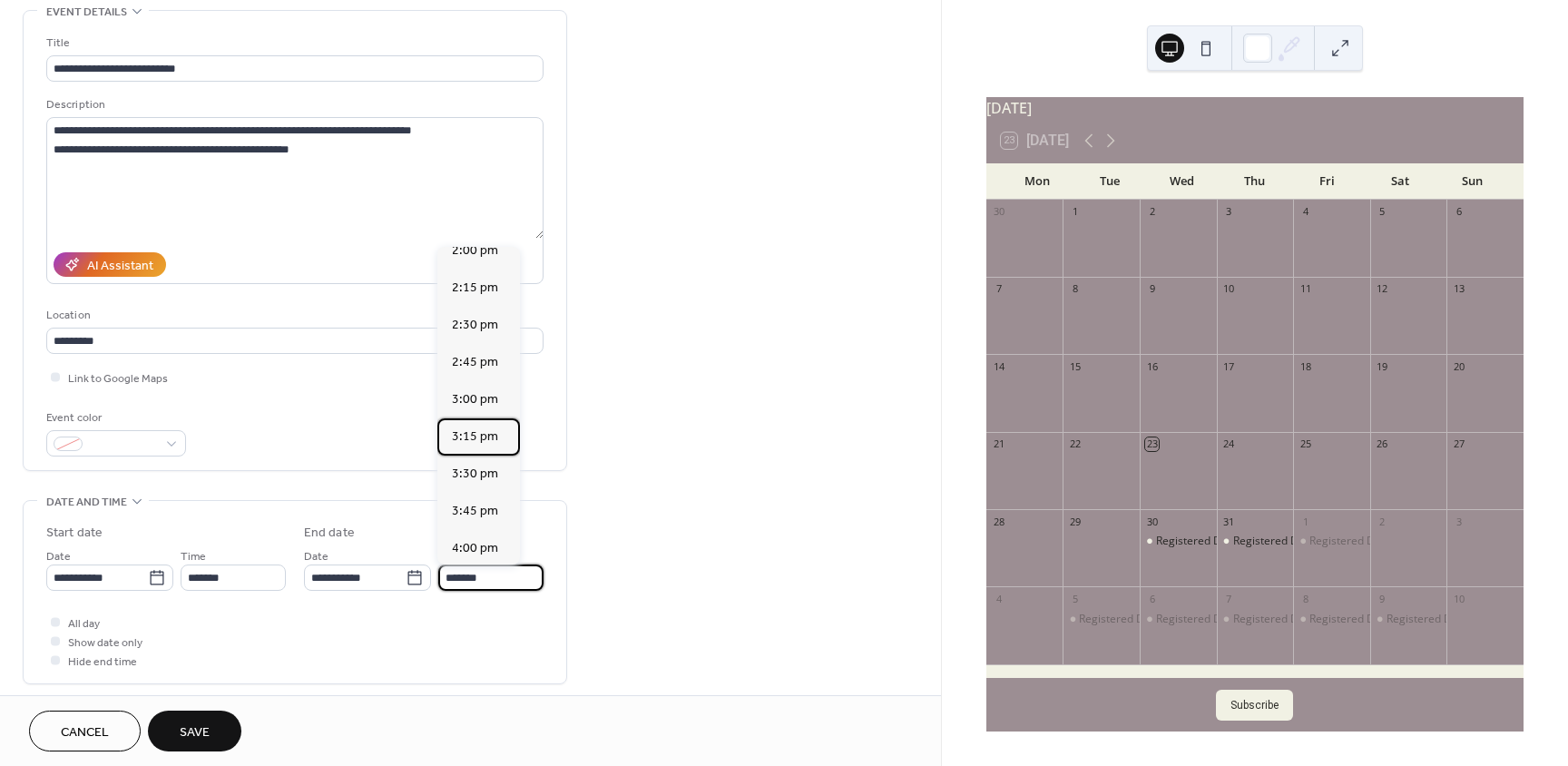 click on "3:15 pm" at bounding box center [475, 437] 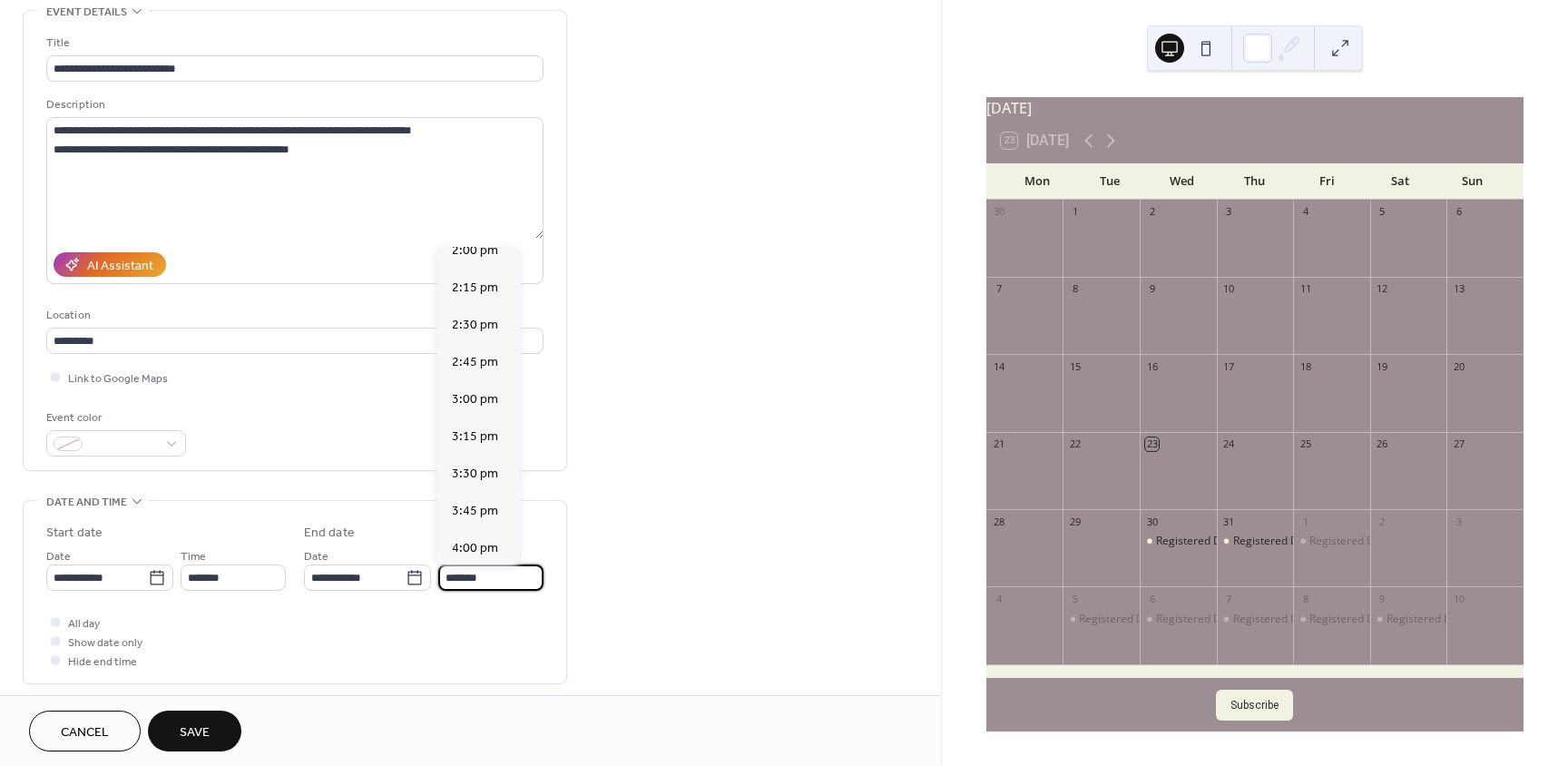type on "*******" 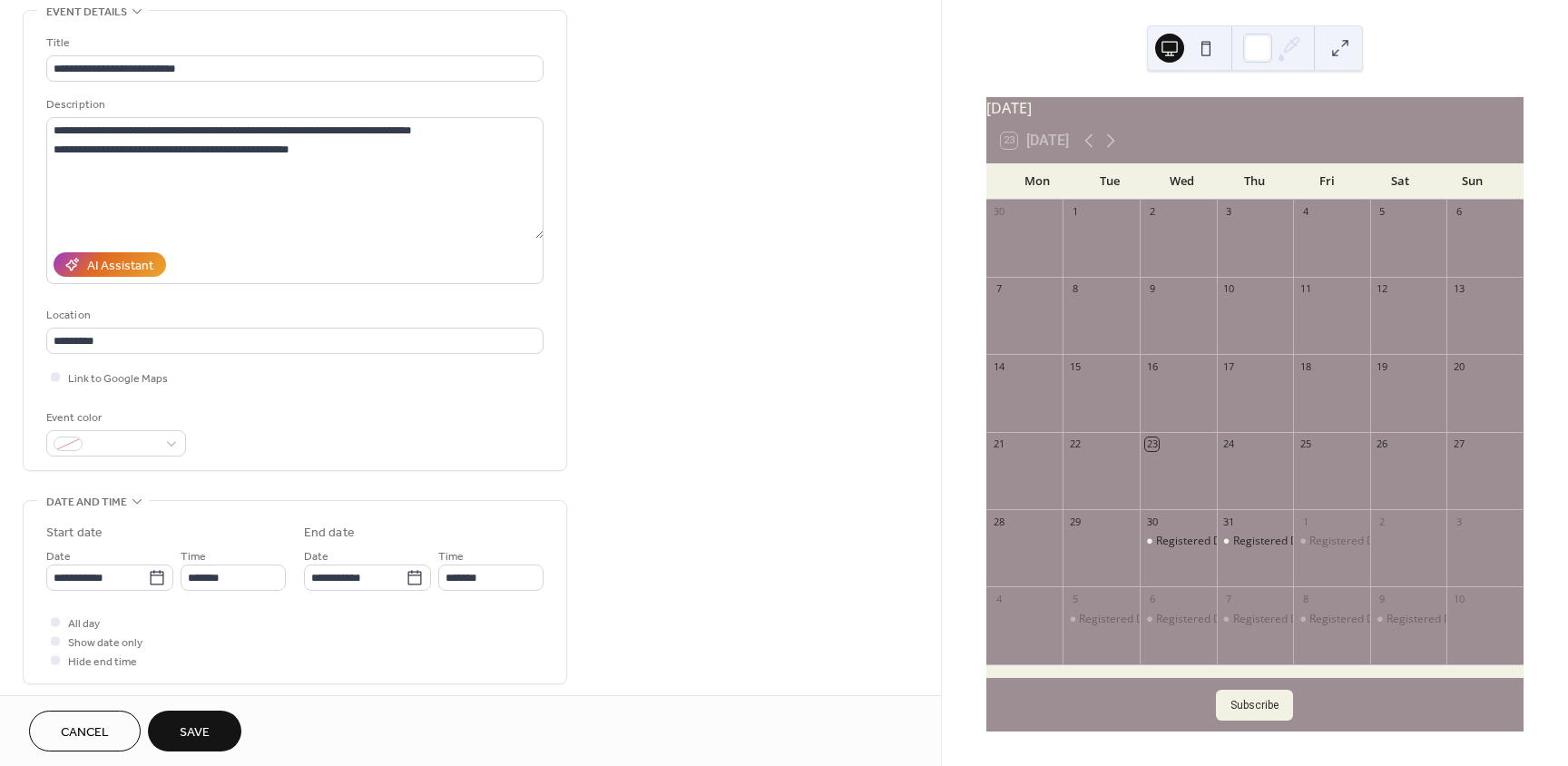 click on "Save" at bounding box center [194, 732] 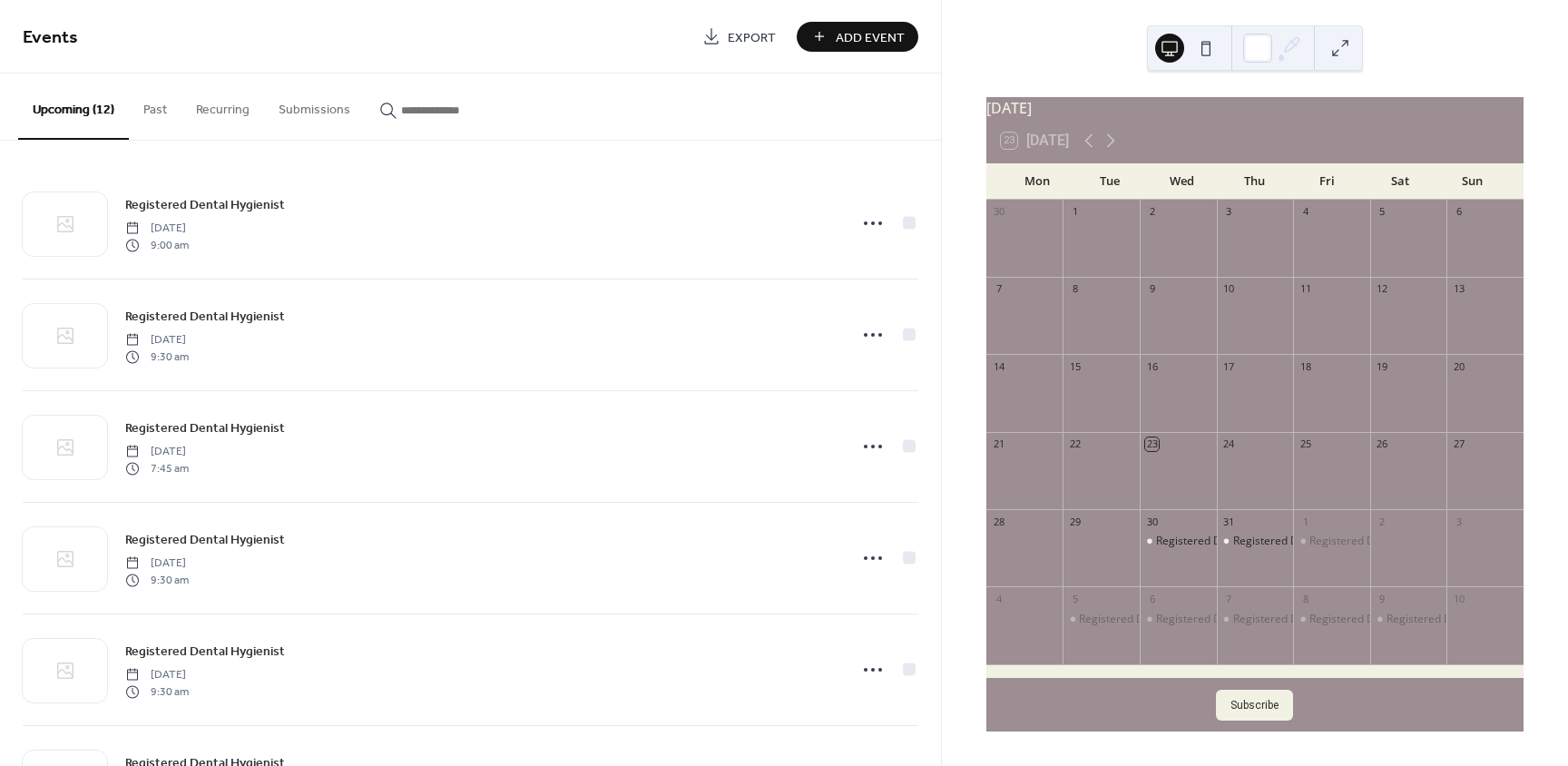 click on "Add Event" at bounding box center [870, 37] 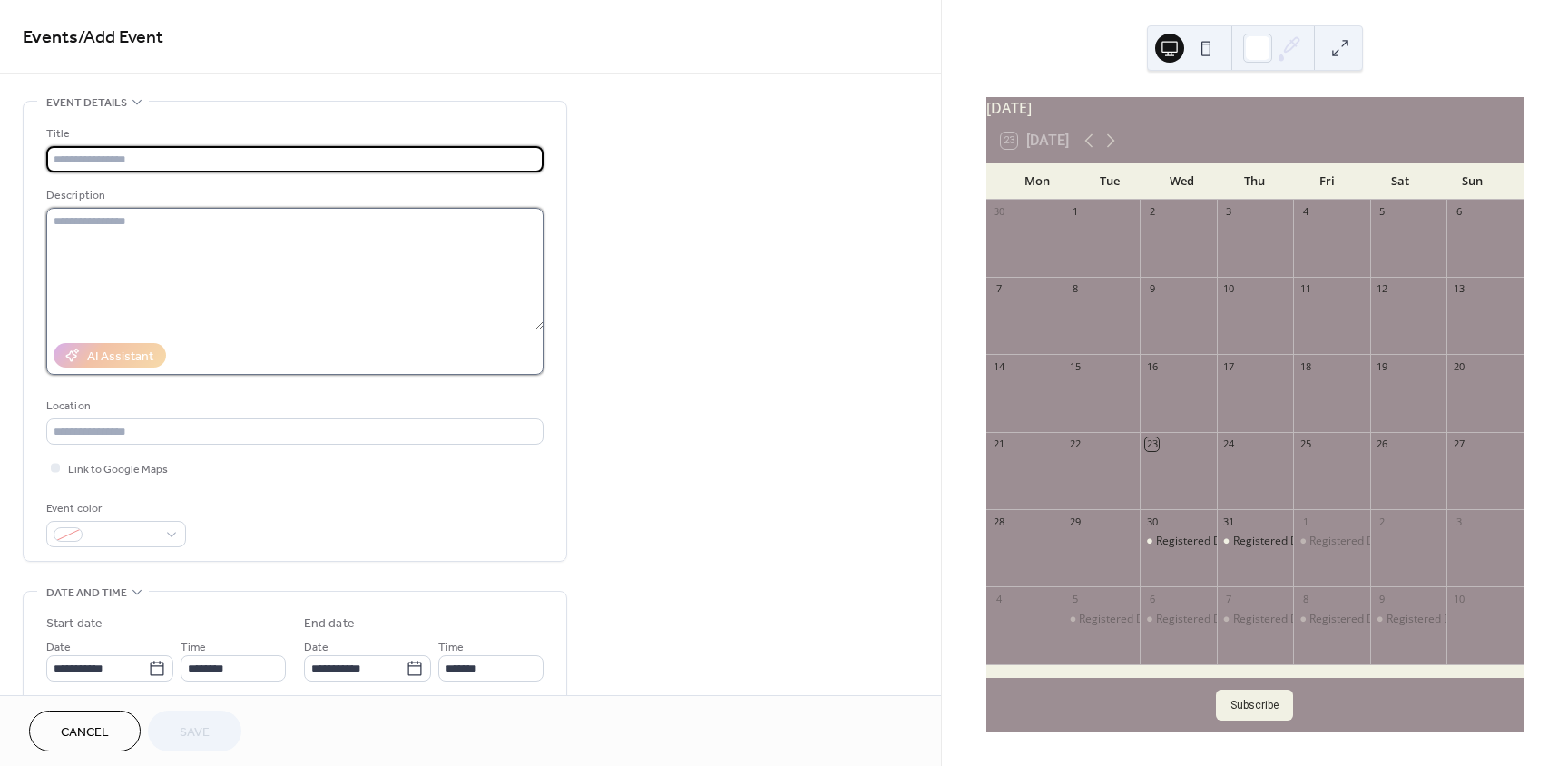 click at bounding box center (295, 269) 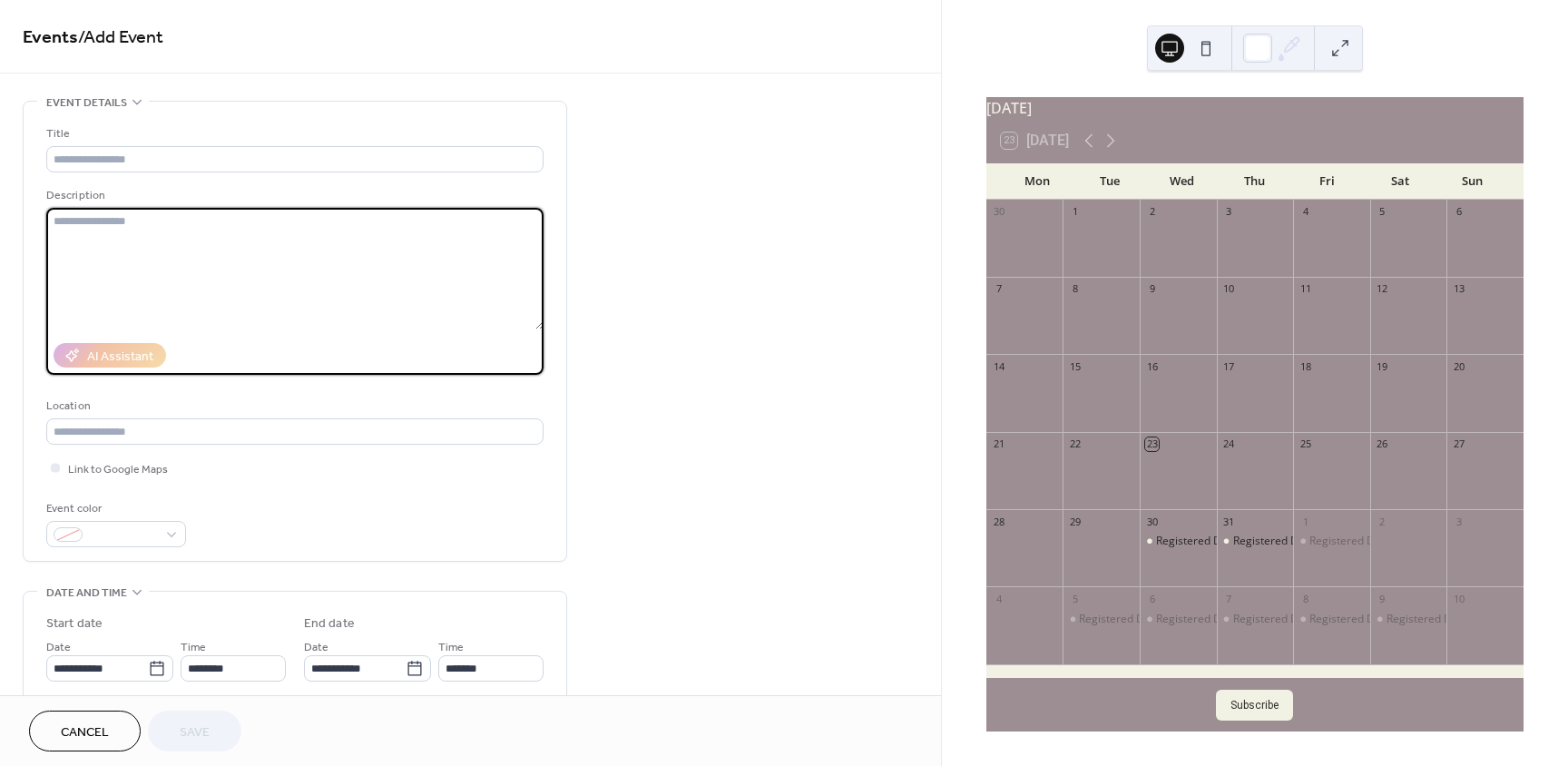 paste on "**********" 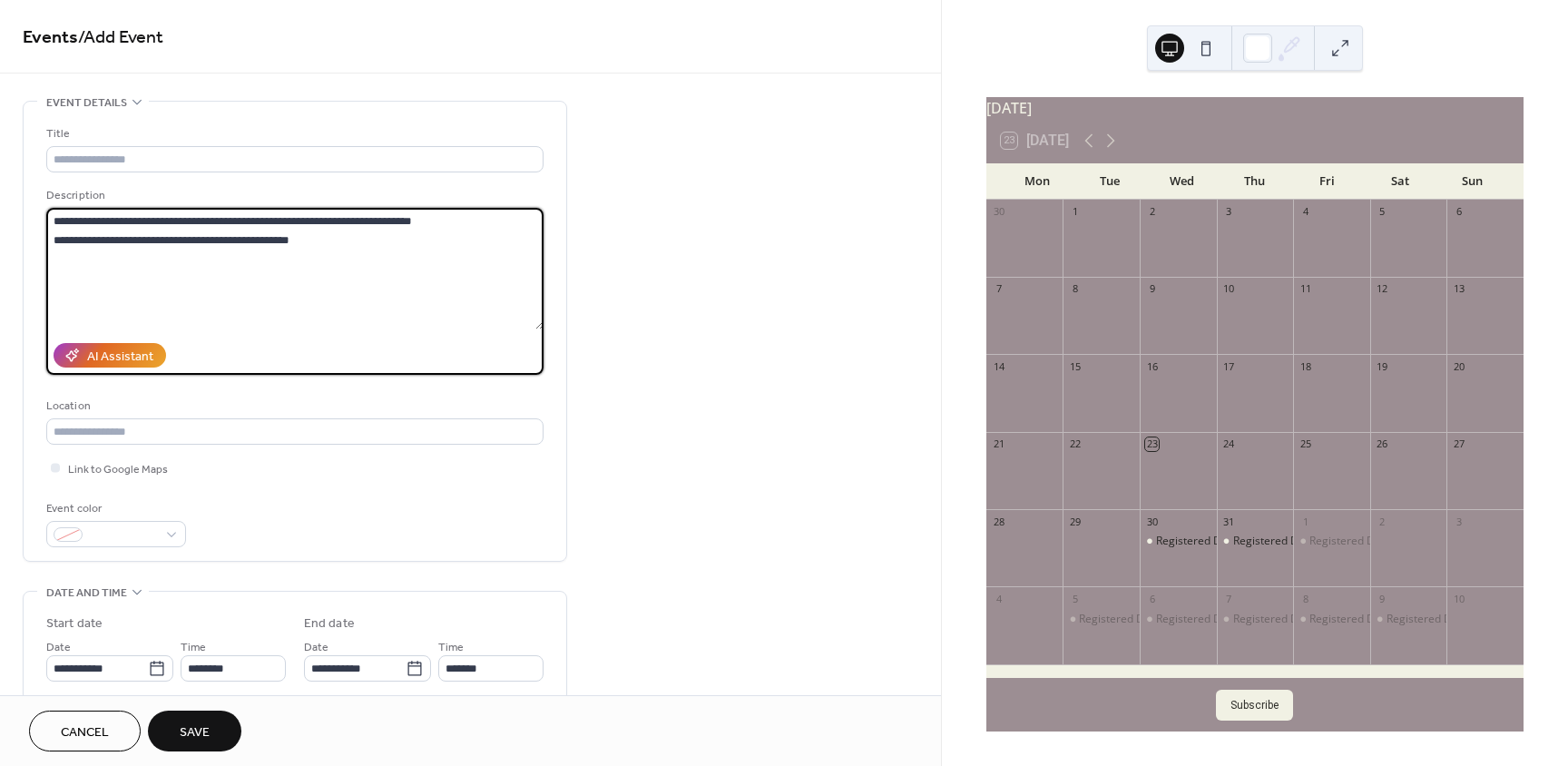 drag, startPoint x: 387, startPoint y: 219, endPoint x: 297, endPoint y: 221, distance: 90.02 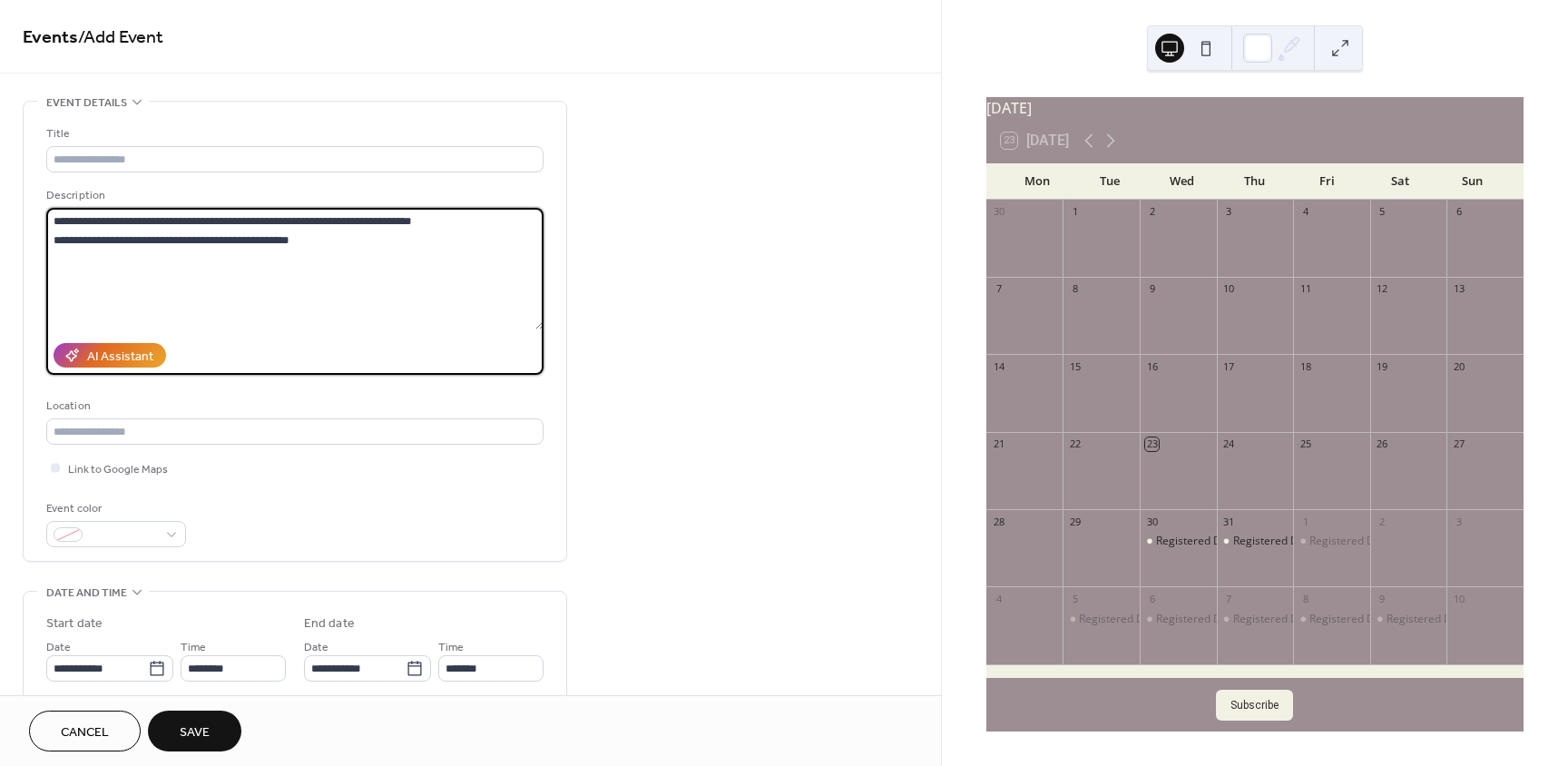 click on "**********" at bounding box center [295, 269] 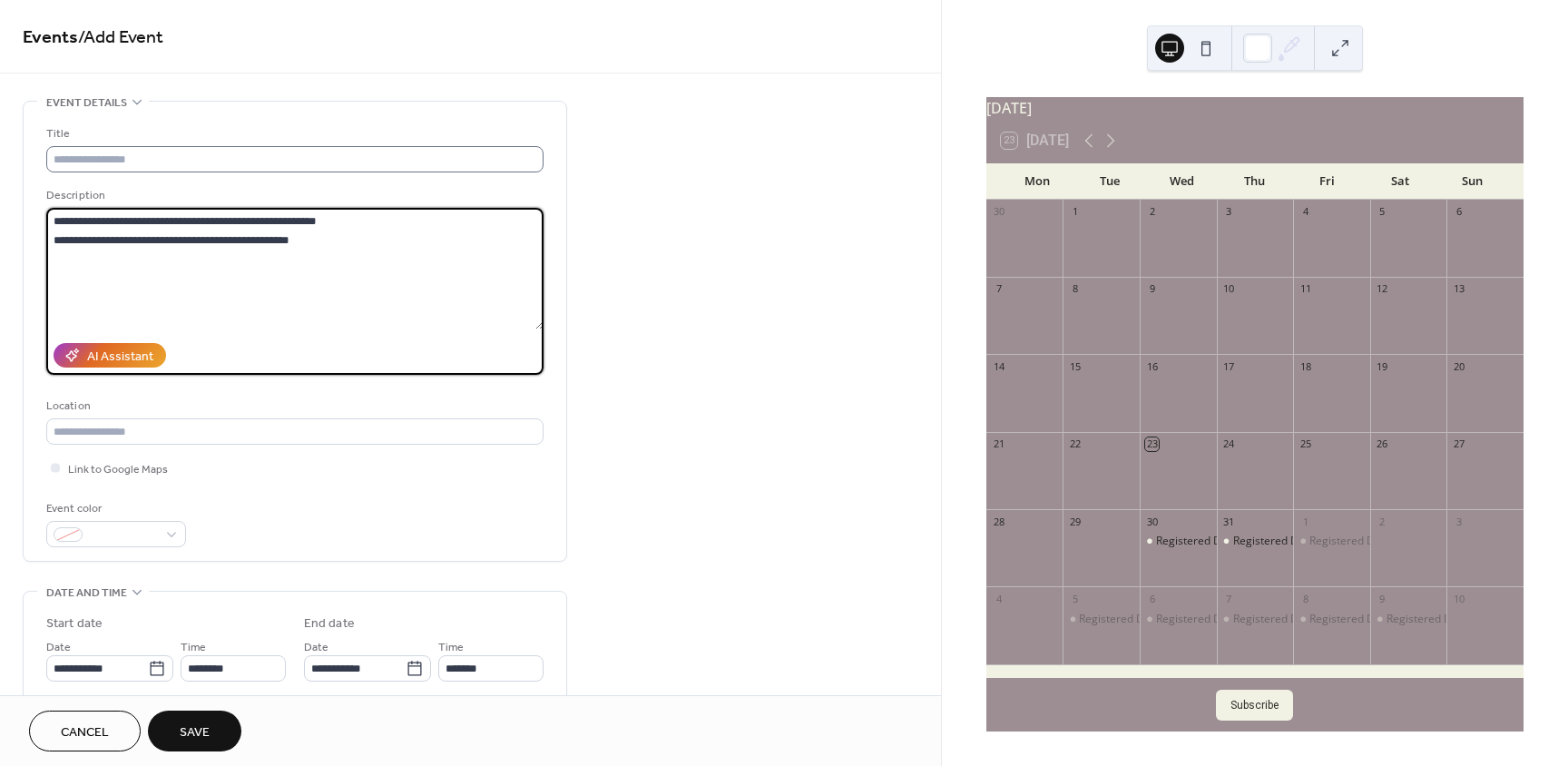 type on "**********" 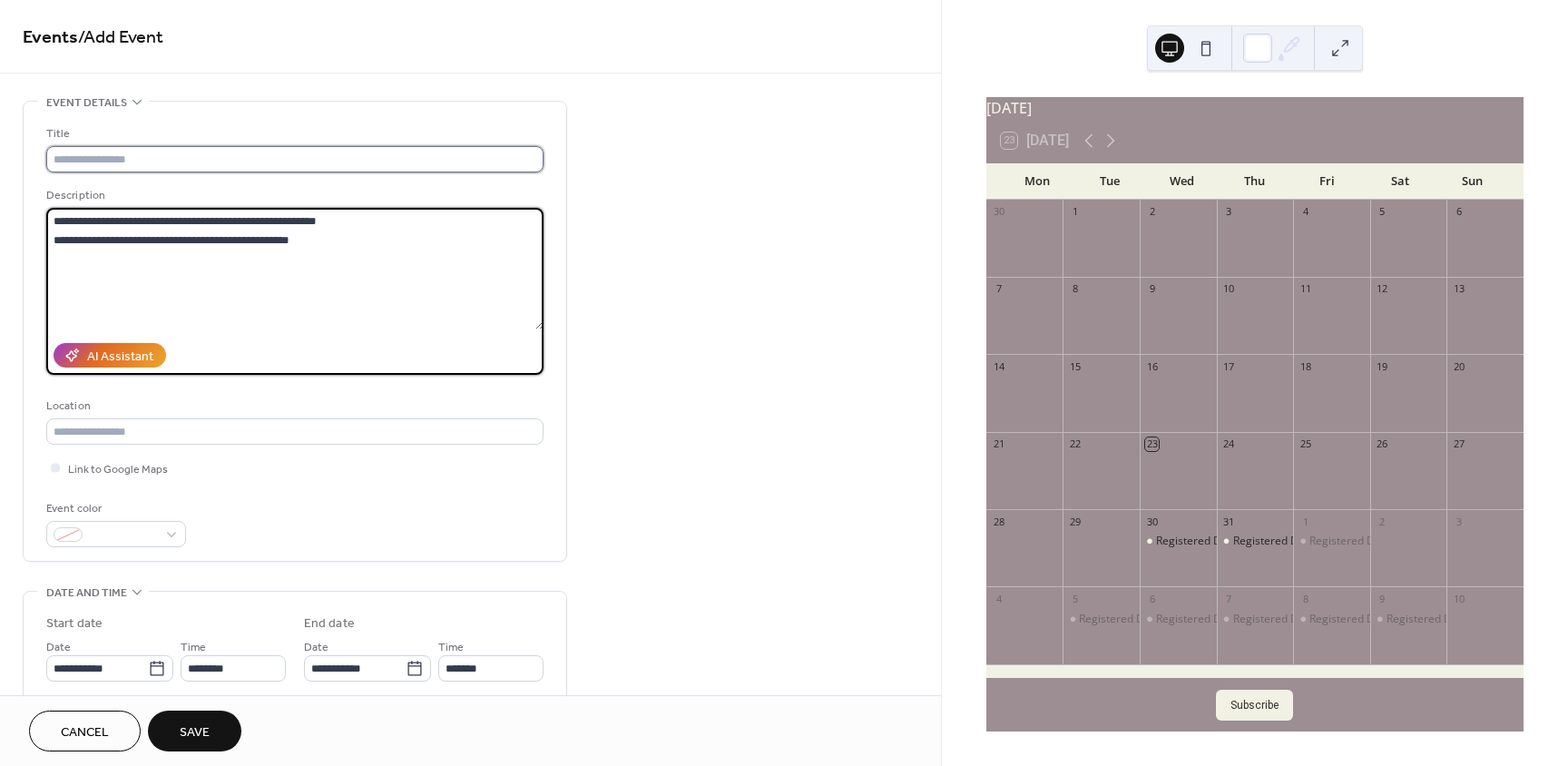 click at bounding box center [295, 159] 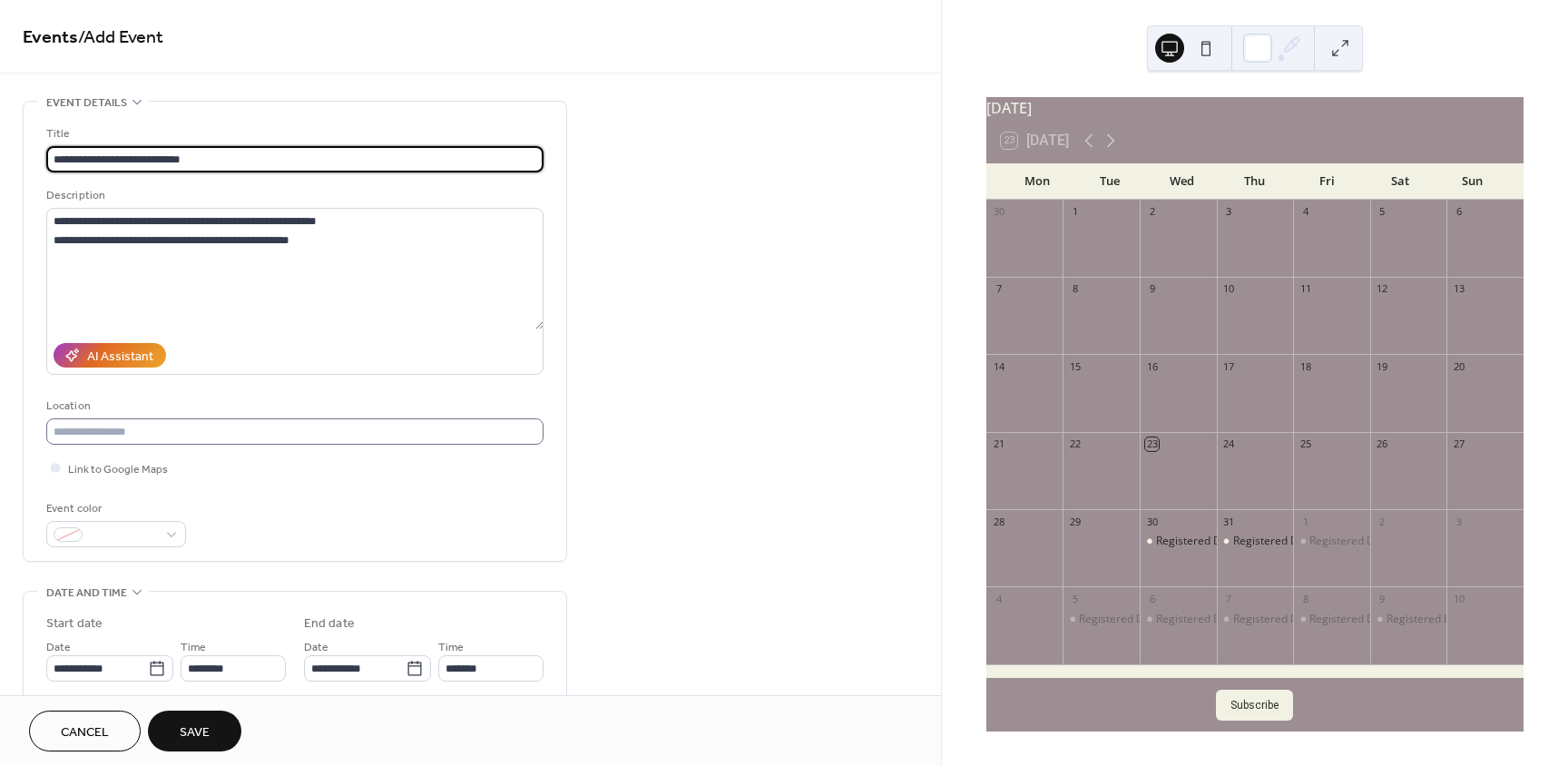 type on "**********" 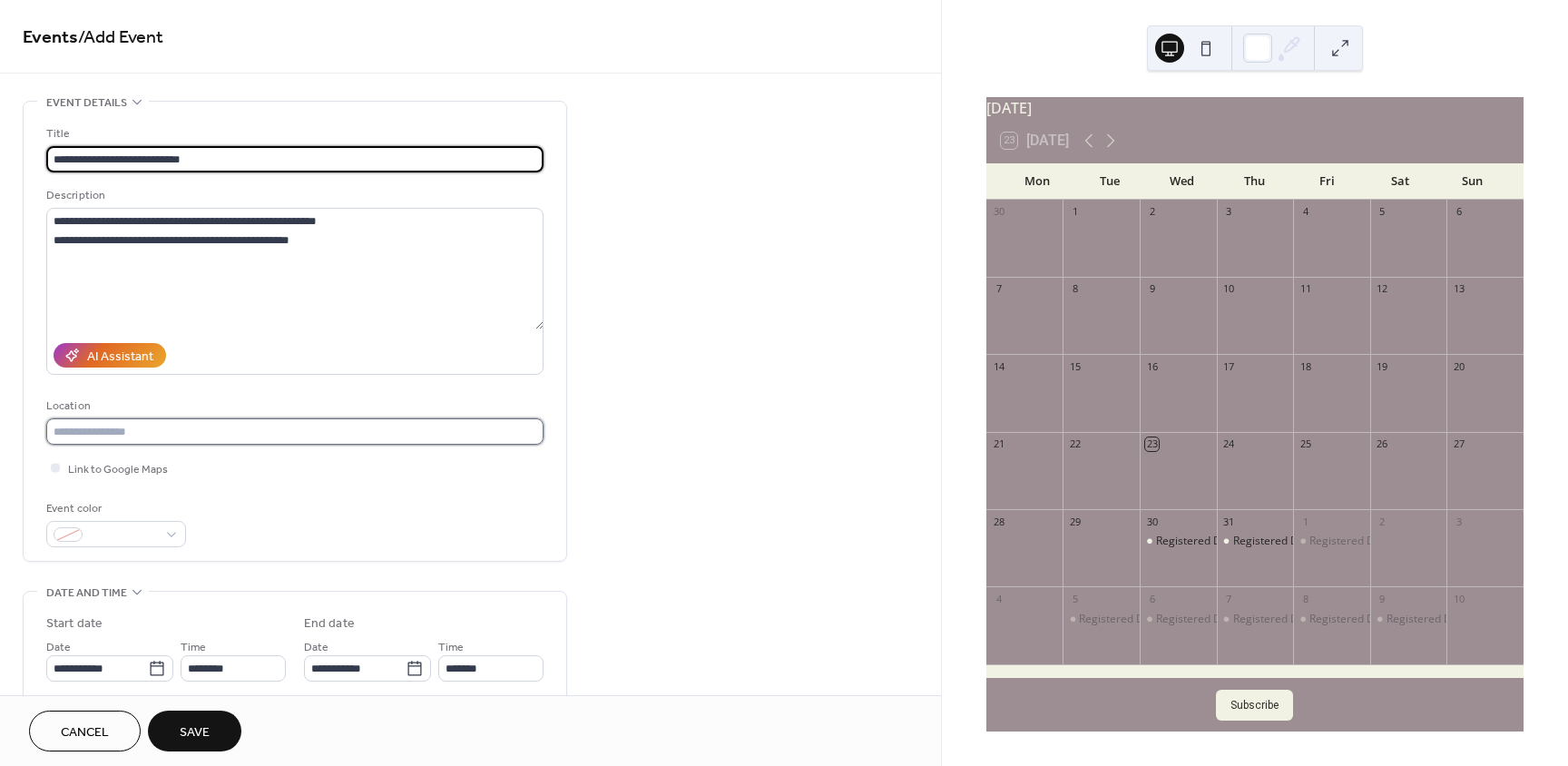 click at bounding box center [295, 431] 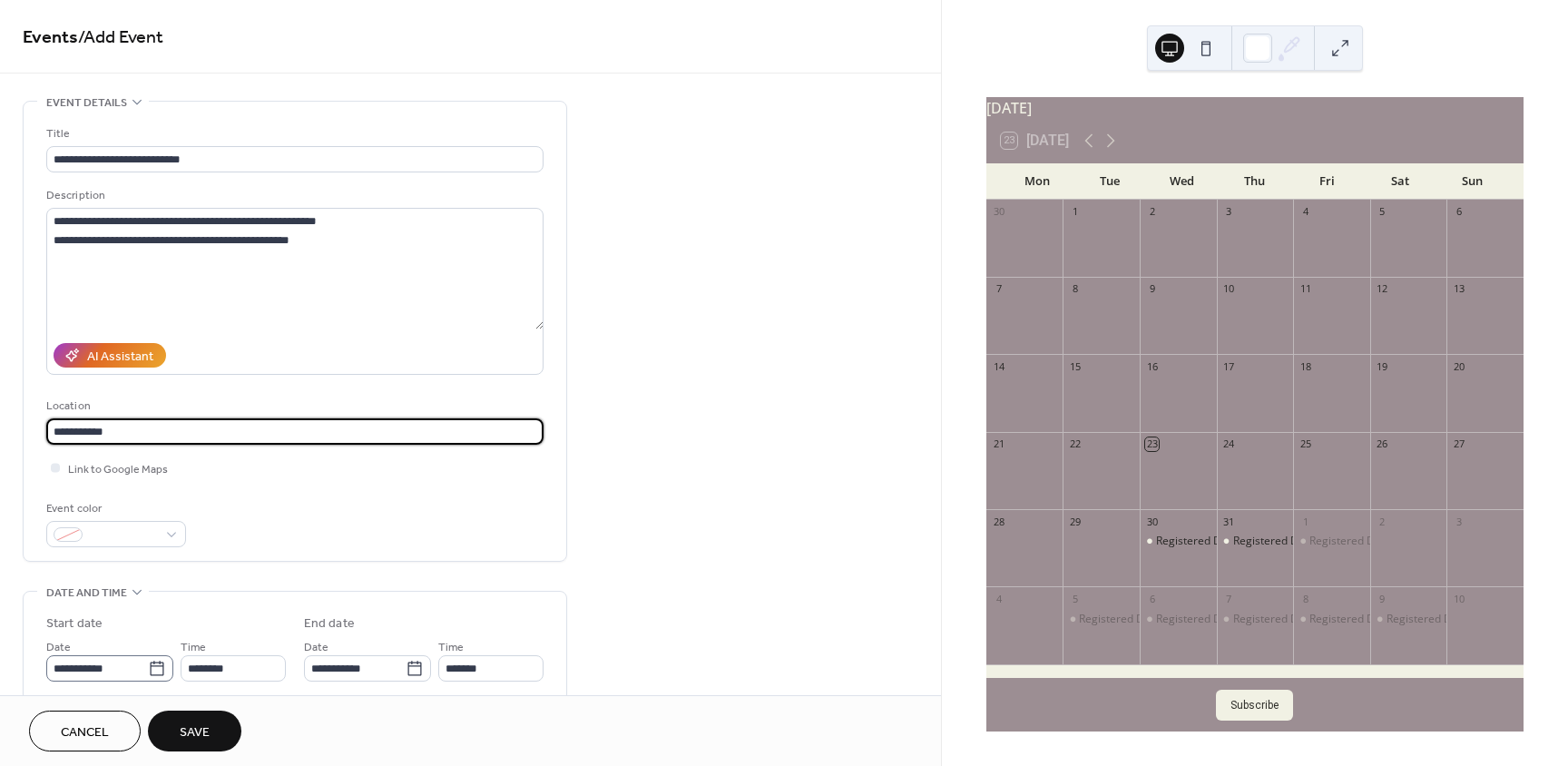 type on "**********" 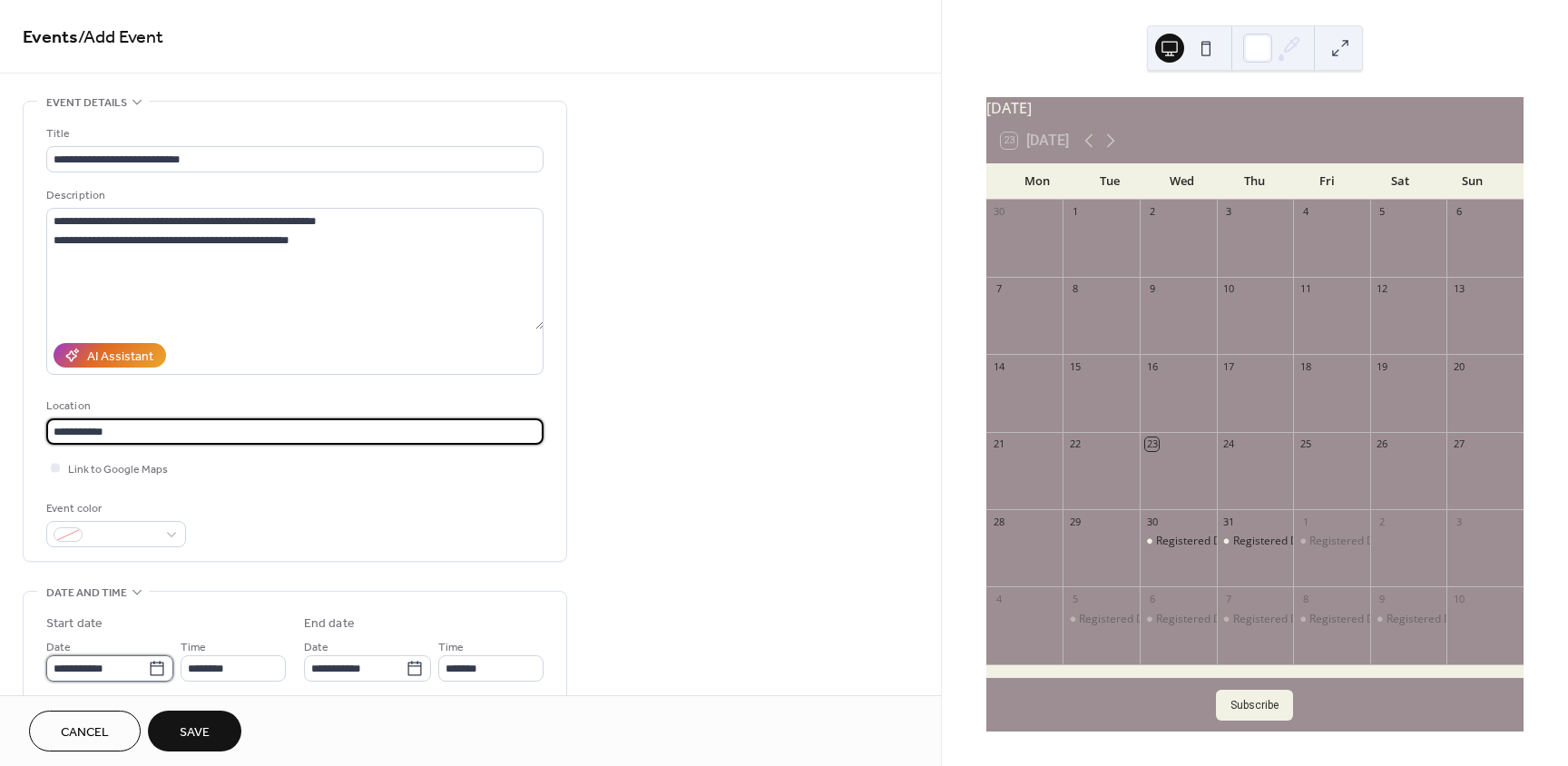 click on "**********" at bounding box center [97, 668] 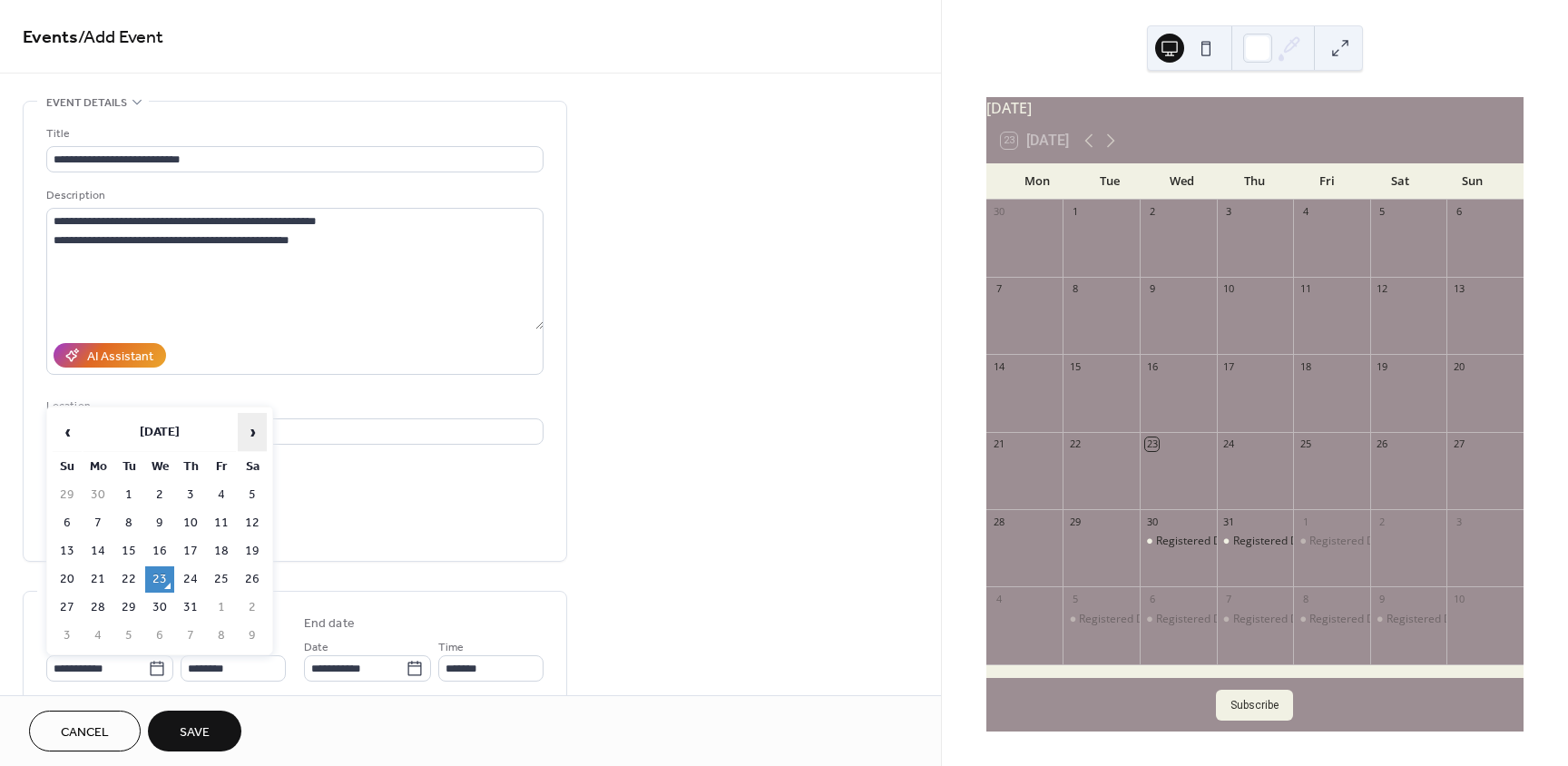click on "›" at bounding box center [252, 432] 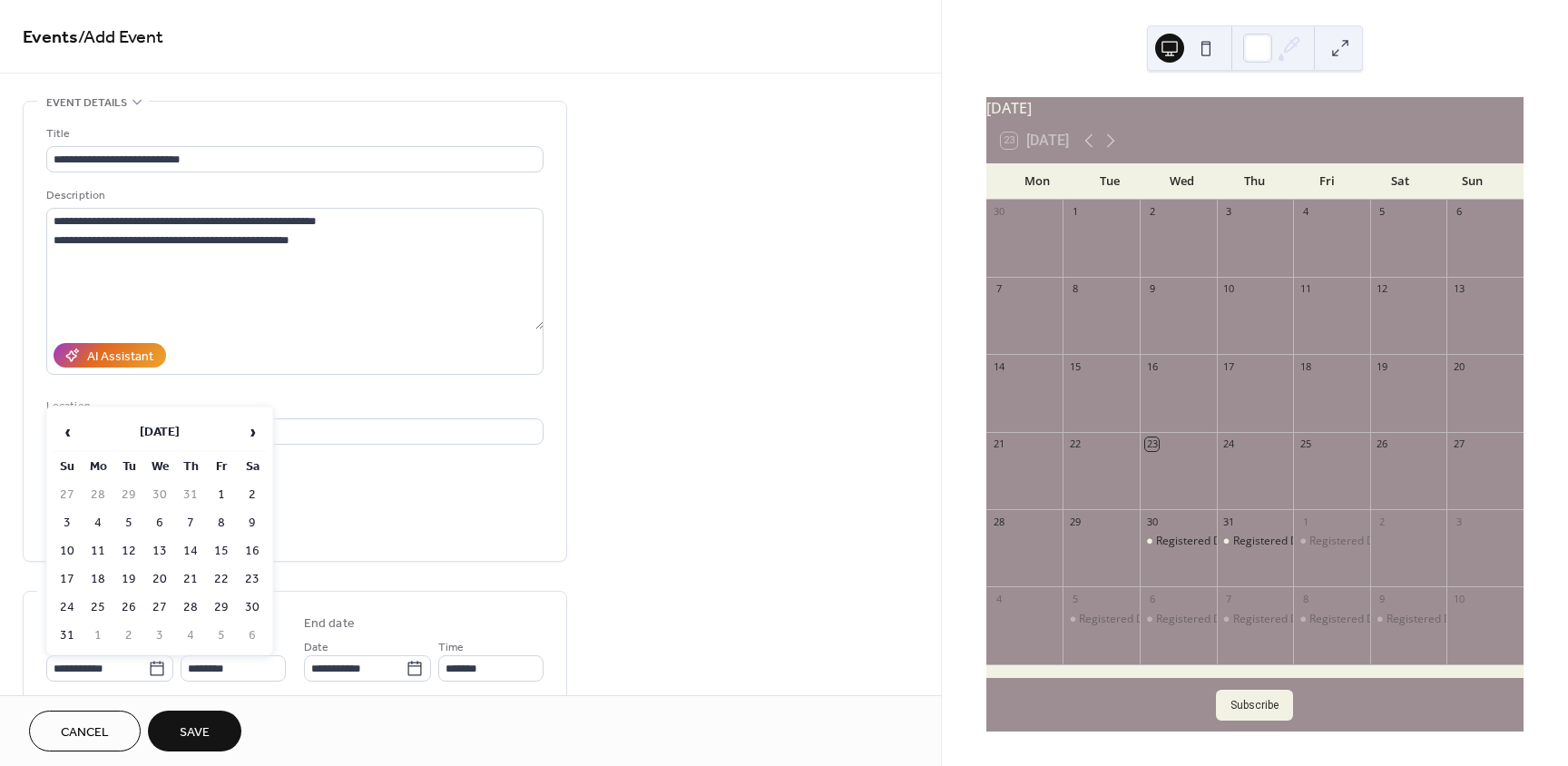 click on "16" at bounding box center [252, 551] 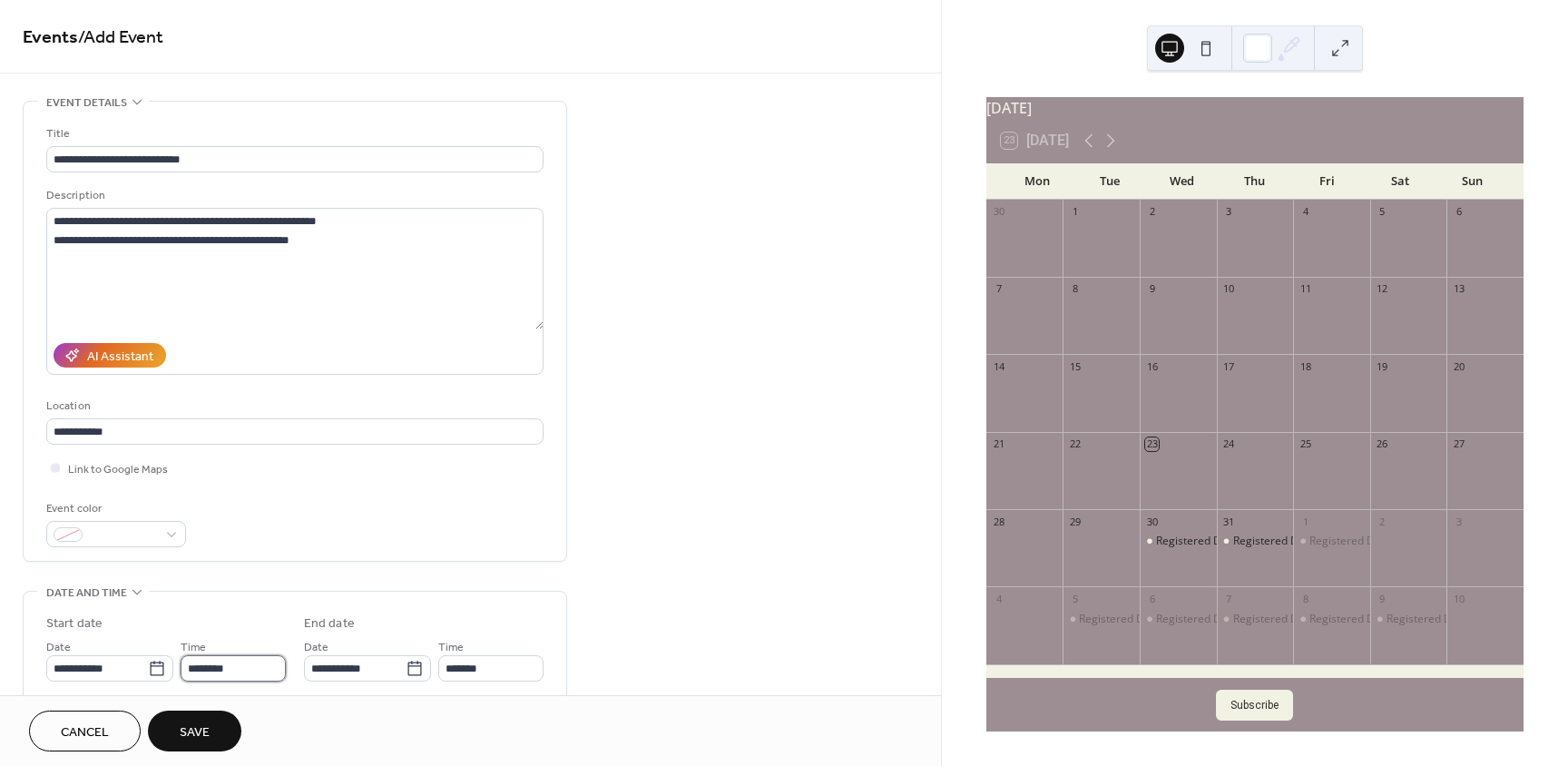 click on "********" at bounding box center (233, 668) 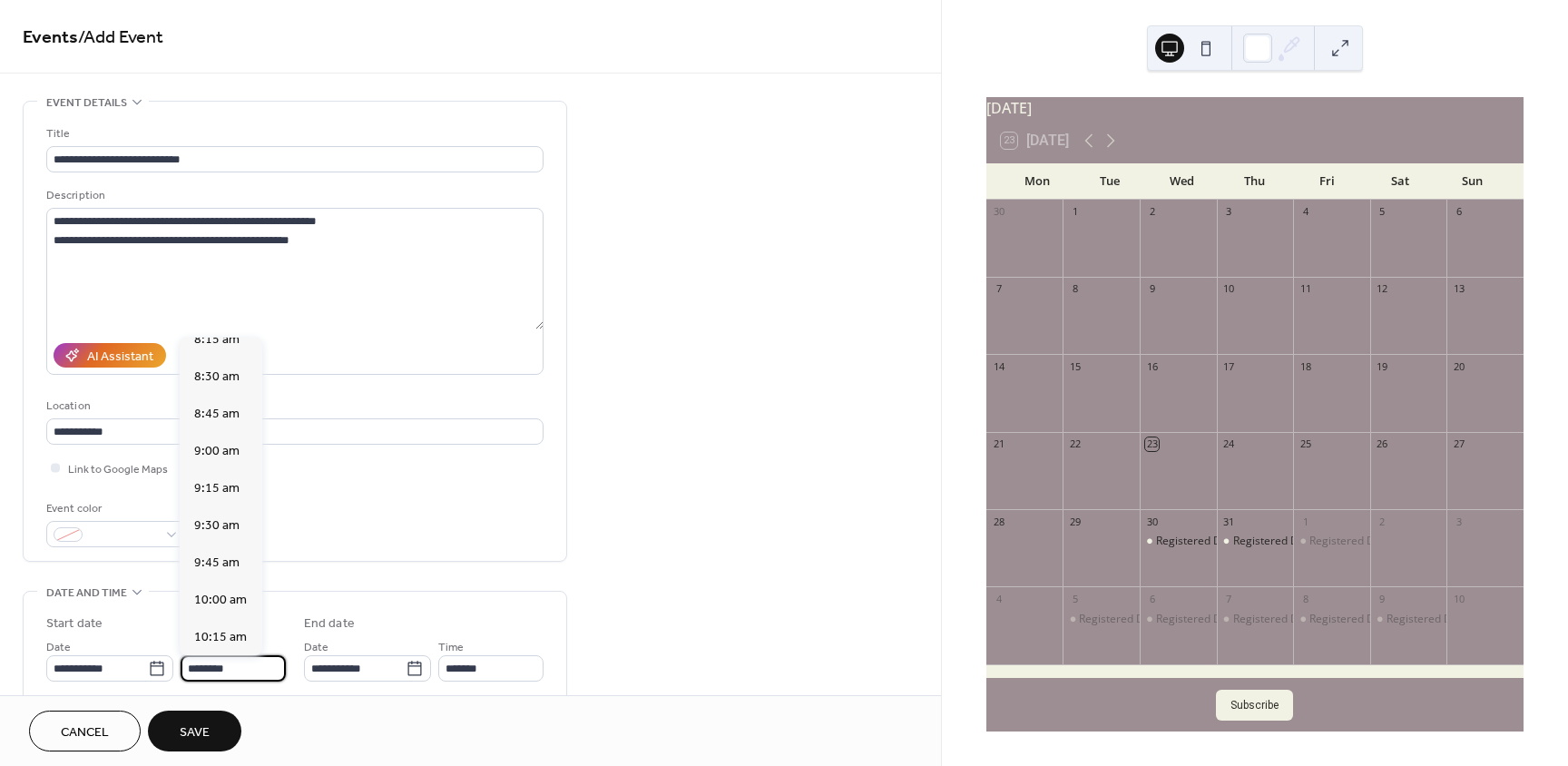 scroll, scrollTop: 1242, scrollLeft: 0, axis: vertical 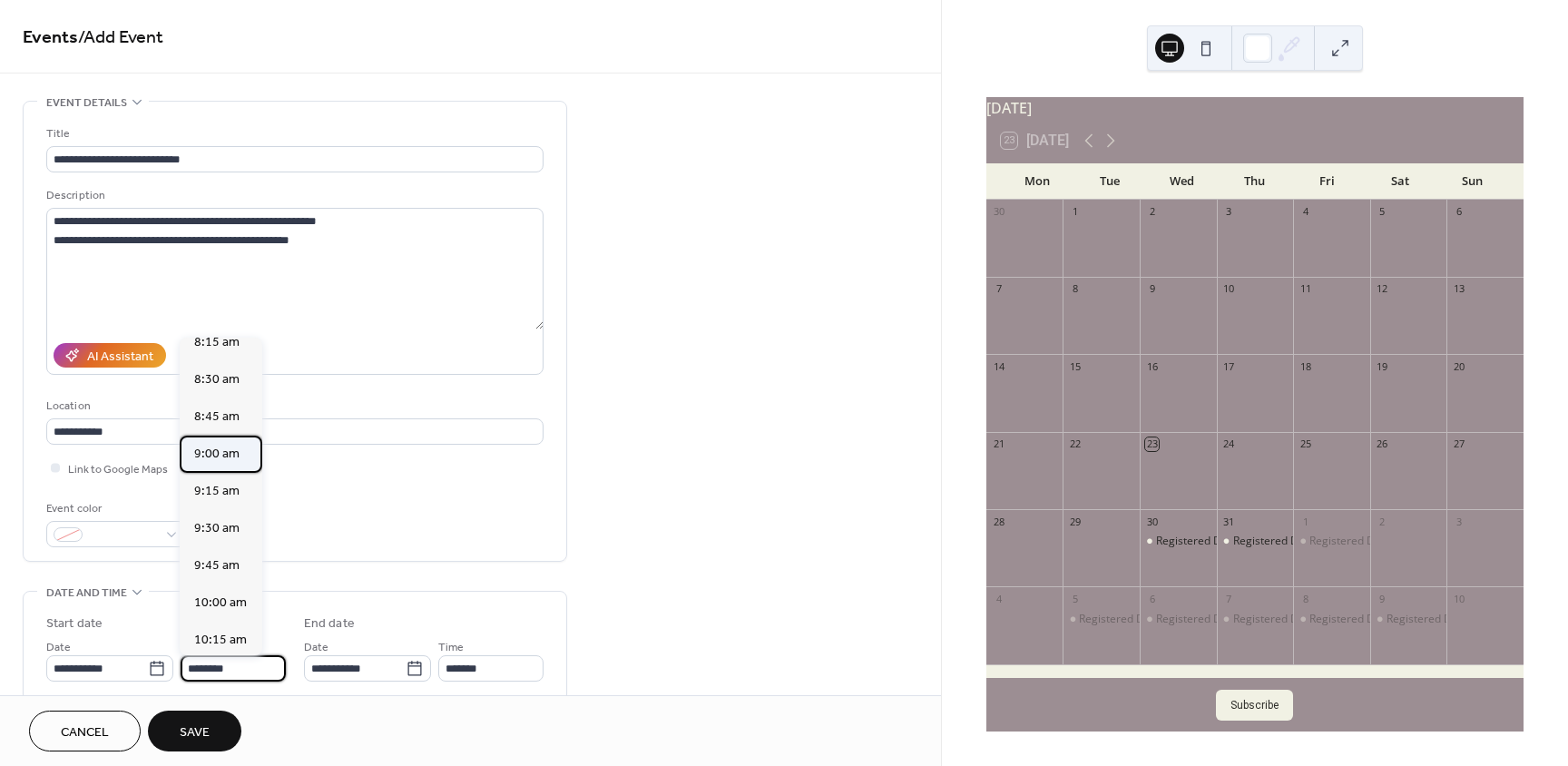 click on "9:00 am" at bounding box center (220, 454) 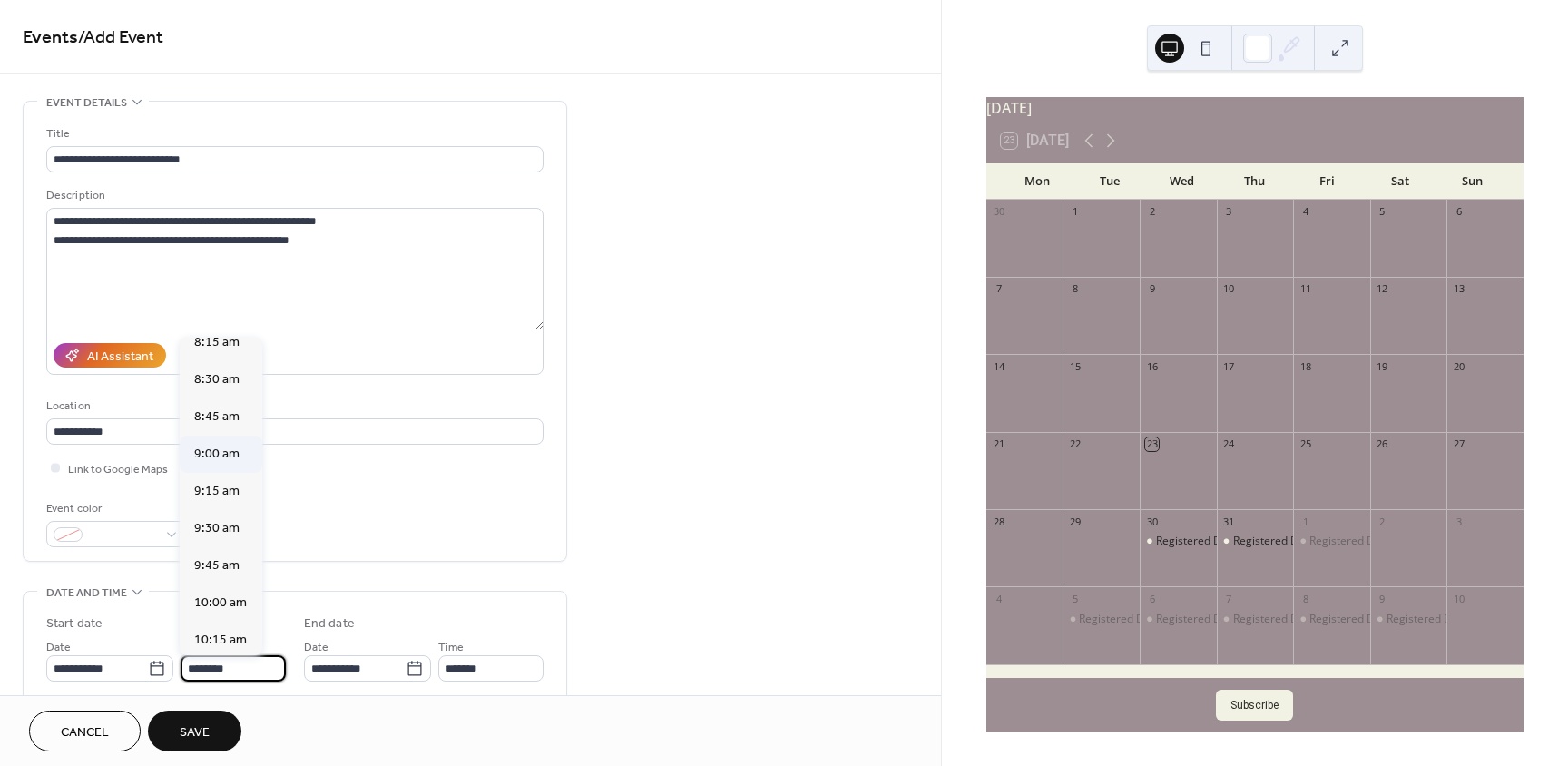 type on "*******" 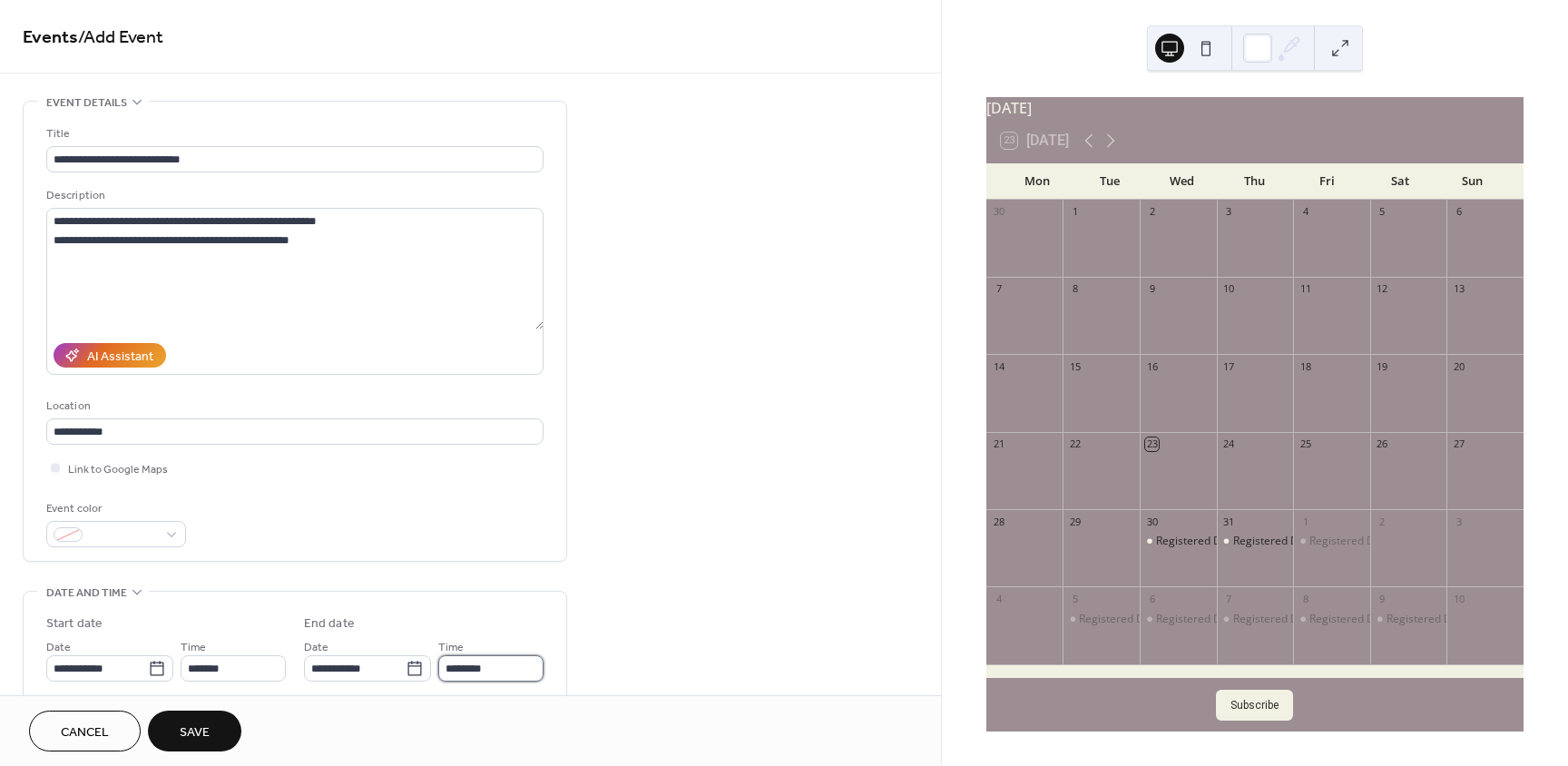 click on "********" at bounding box center [491, 668] 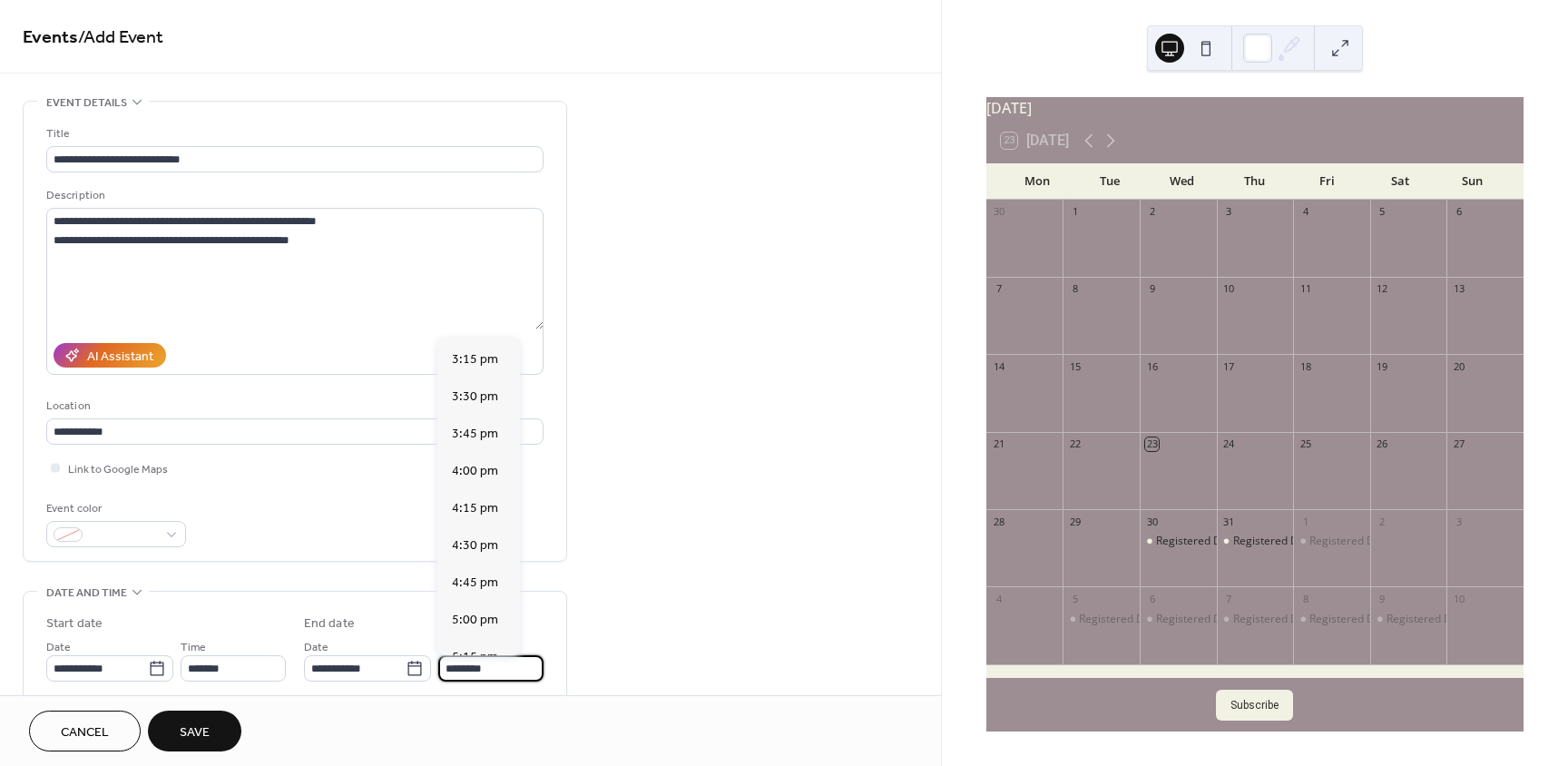 scroll, scrollTop: 908, scrollLeft: 0, axis: vertical 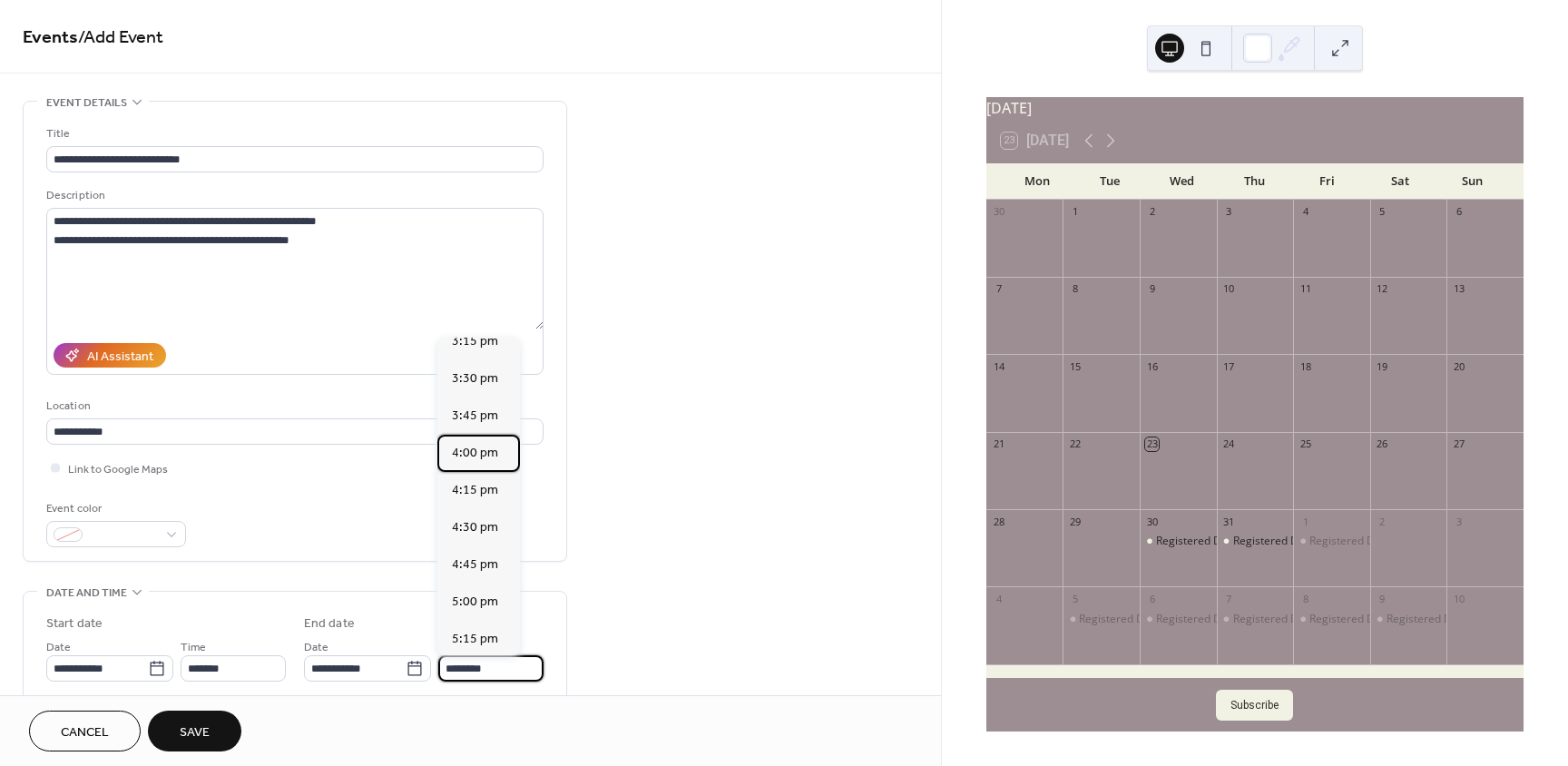click on "4:00 pm" at bounding box center [475, 453] 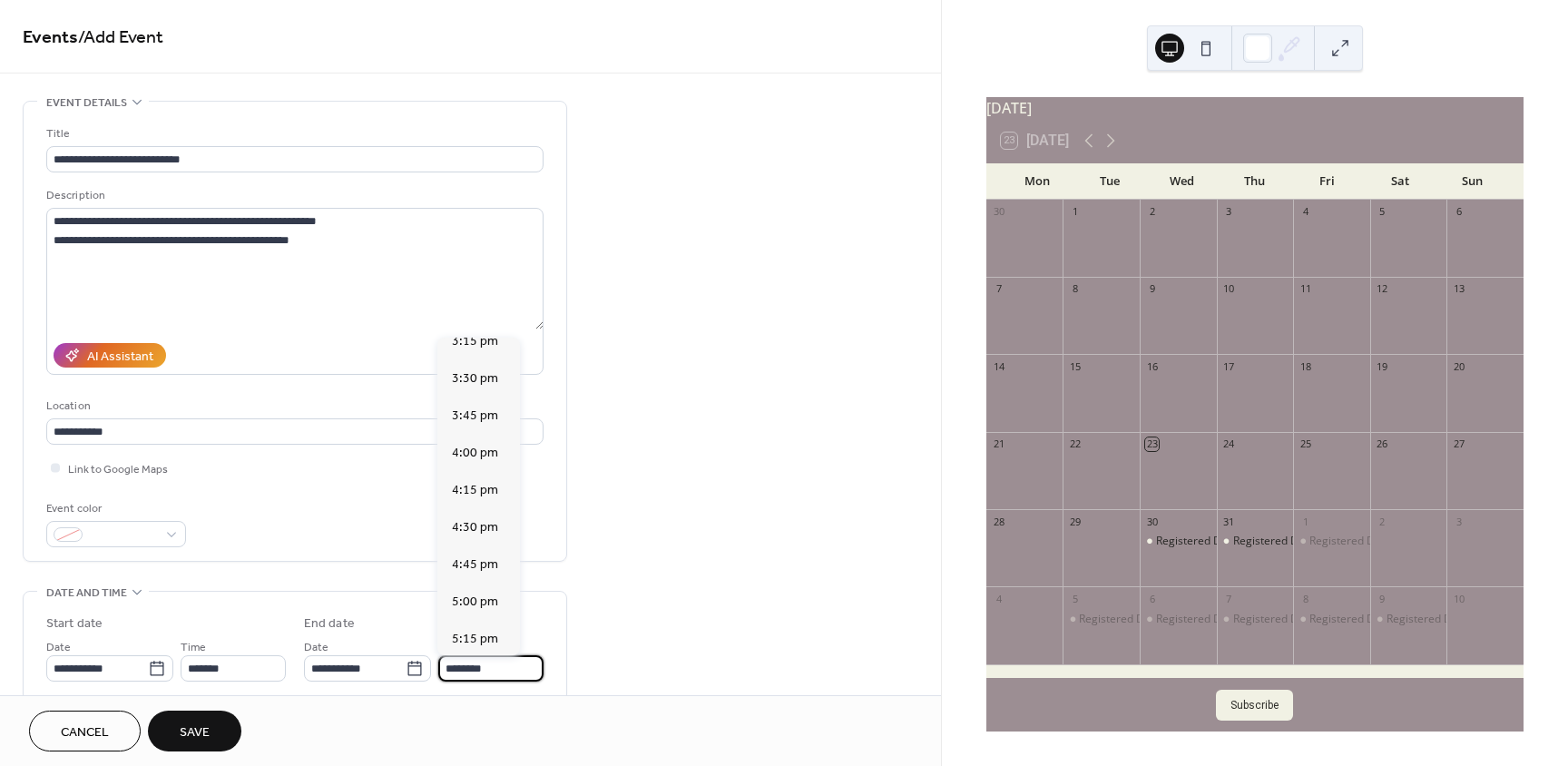 type on "*******" 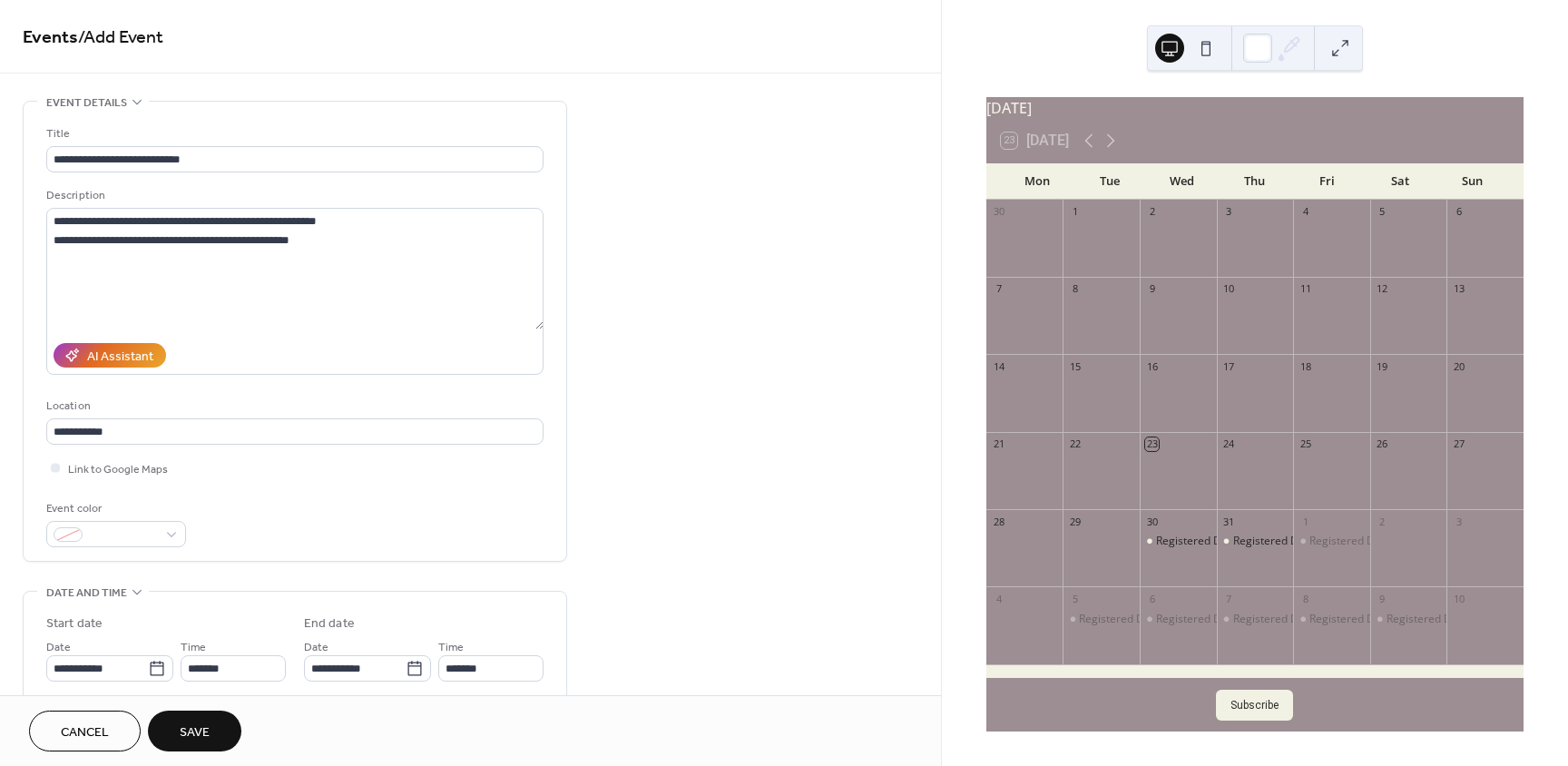 click on "Save" at bounding box center (194, 731) 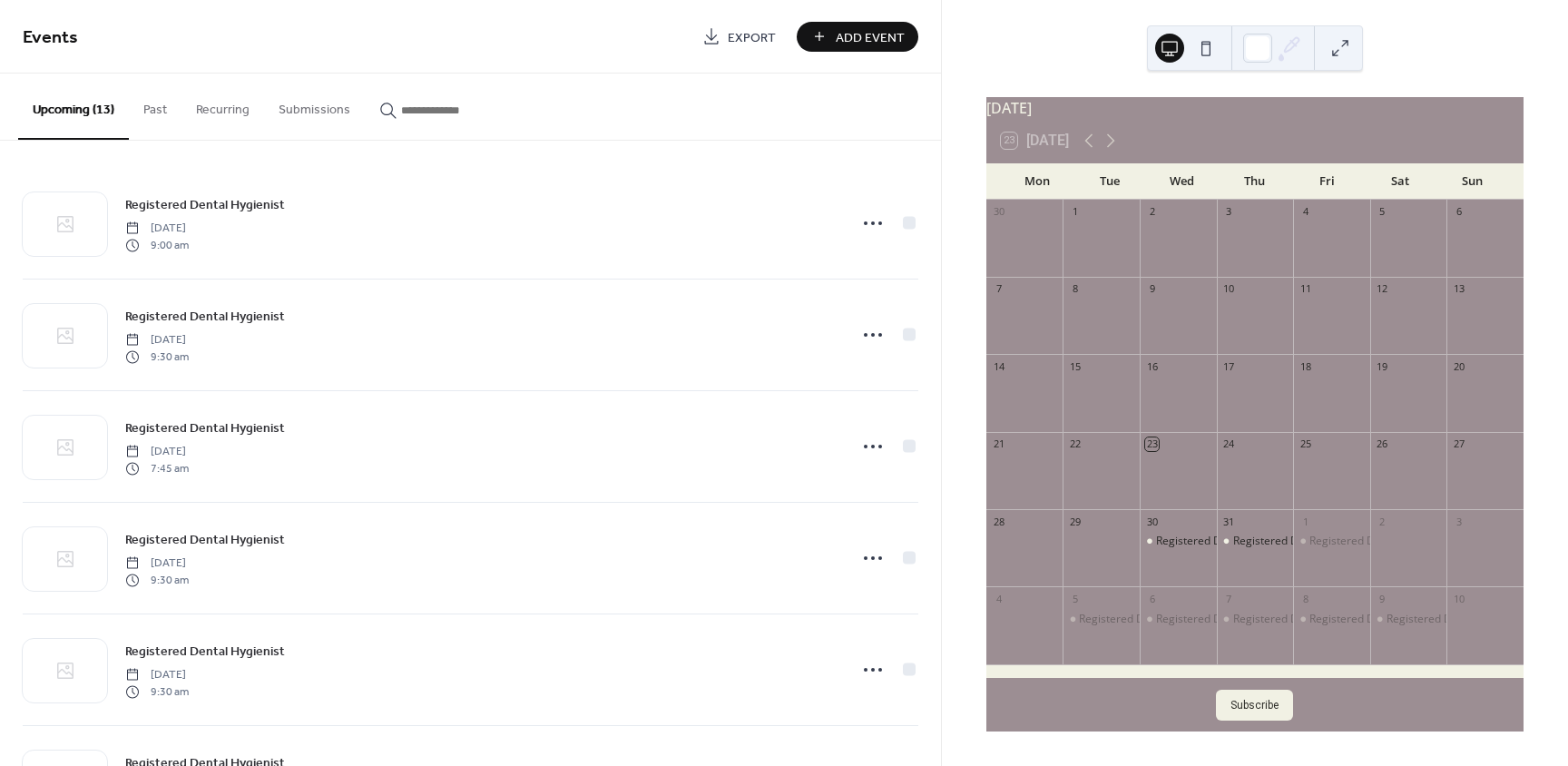 click on "Add Event" at bounding box center (870, 37) 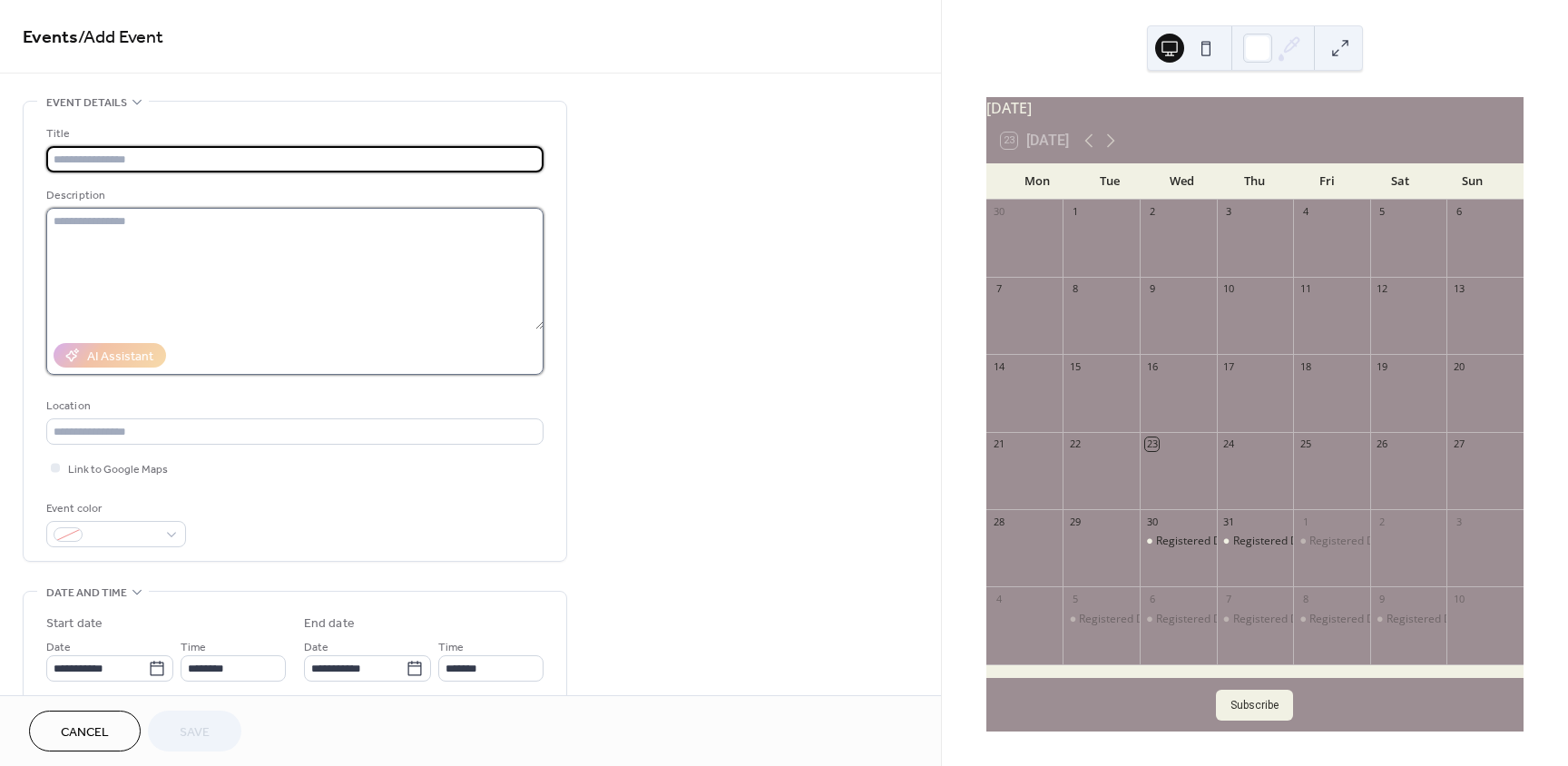 click at bounding box center [295, 269] 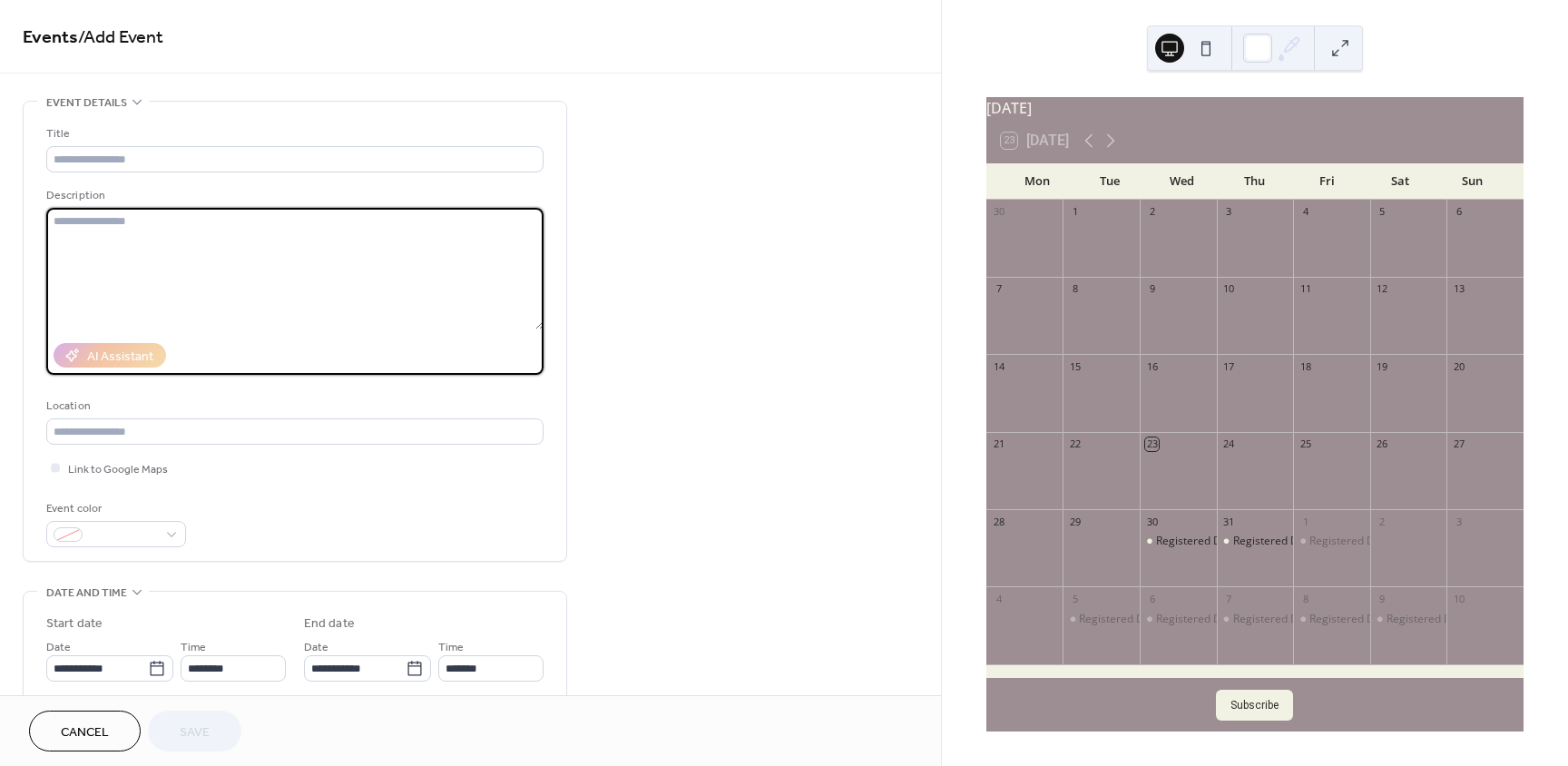 paste on "**********" 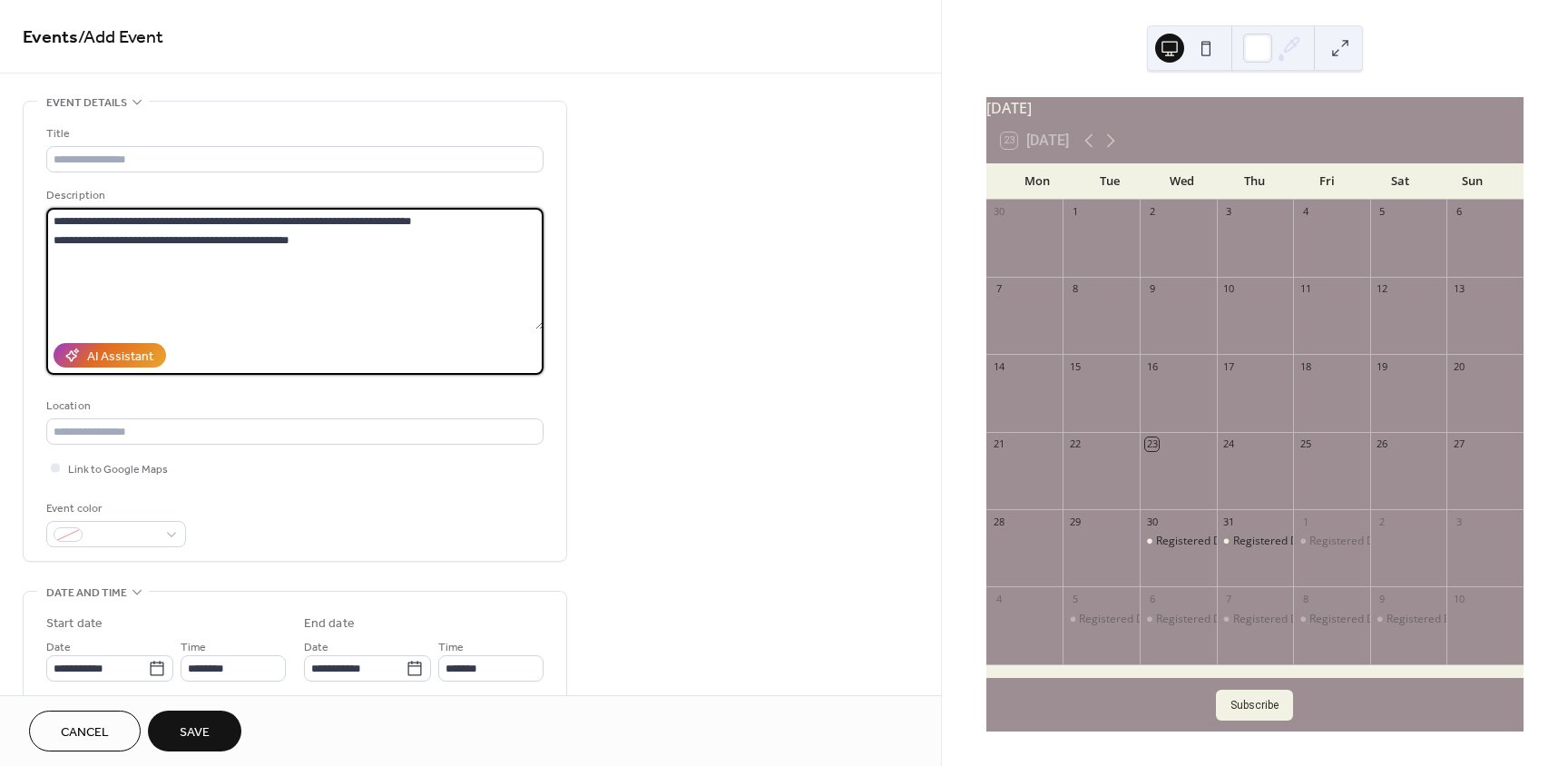 drag, startPoint x: 326, startPoint y: 220, endPoint x: 365, endPoint y: 240, distance: 43.82921 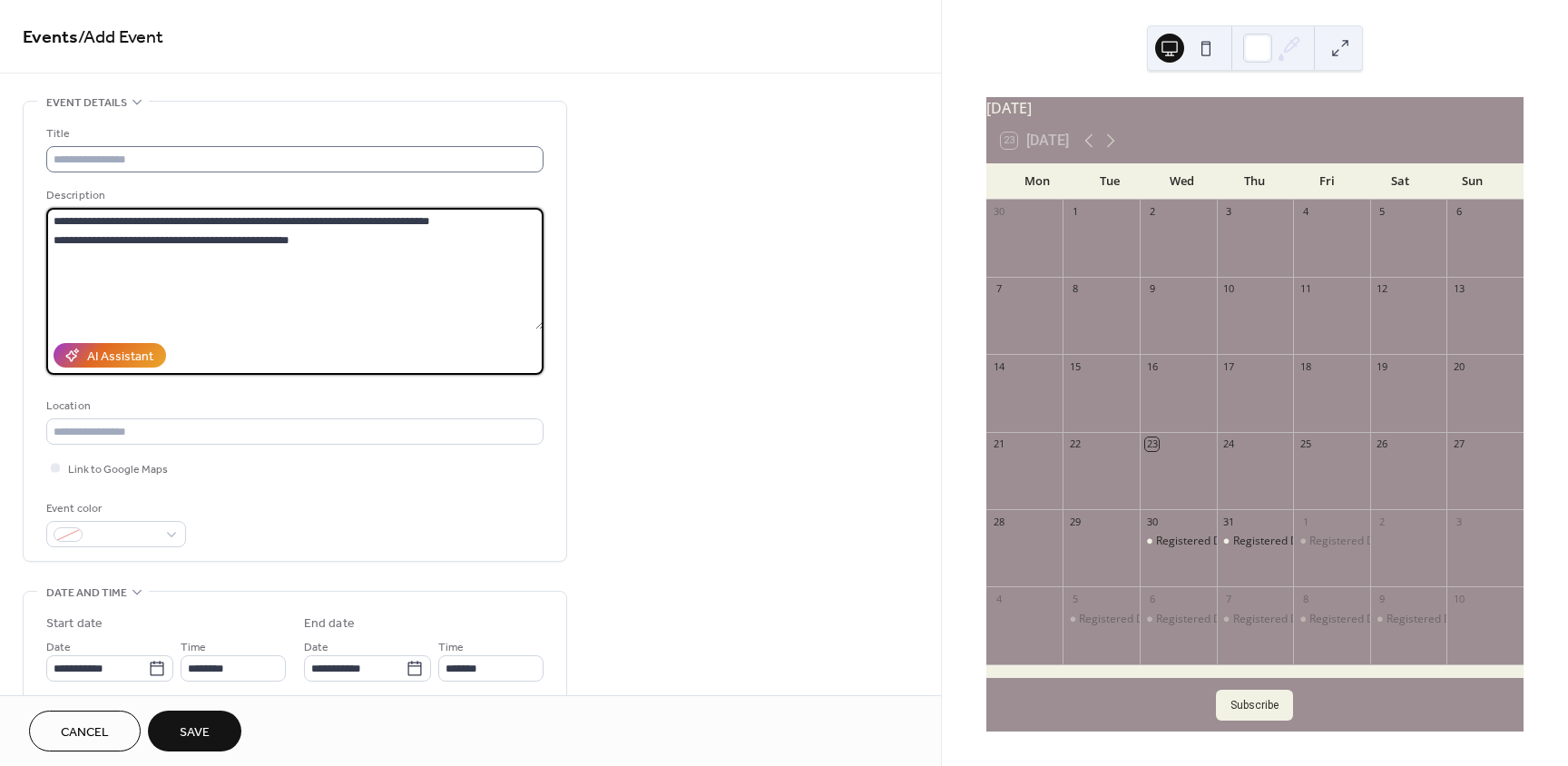 type on "**********" 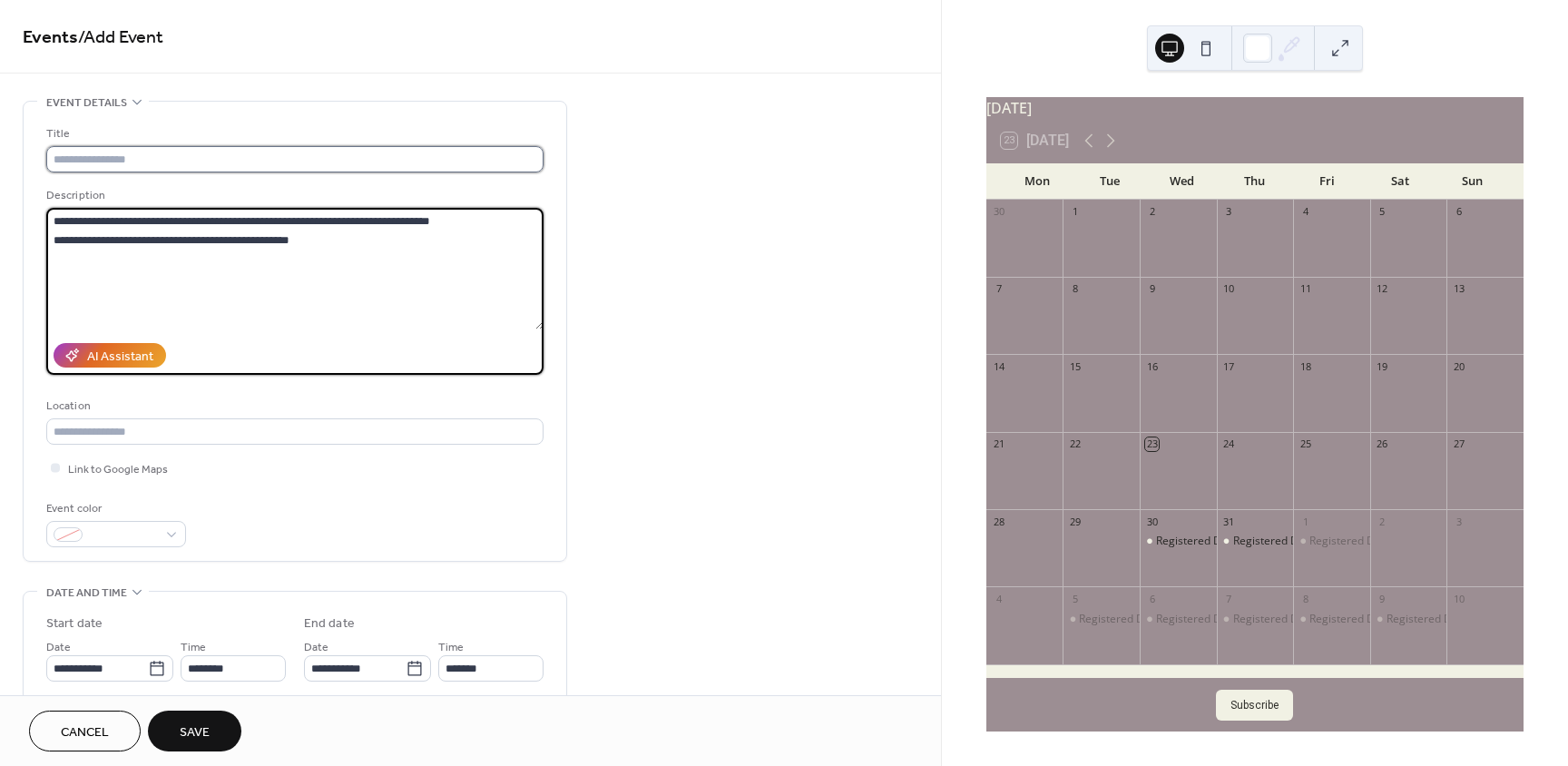 click at bounding box center (295, 159) 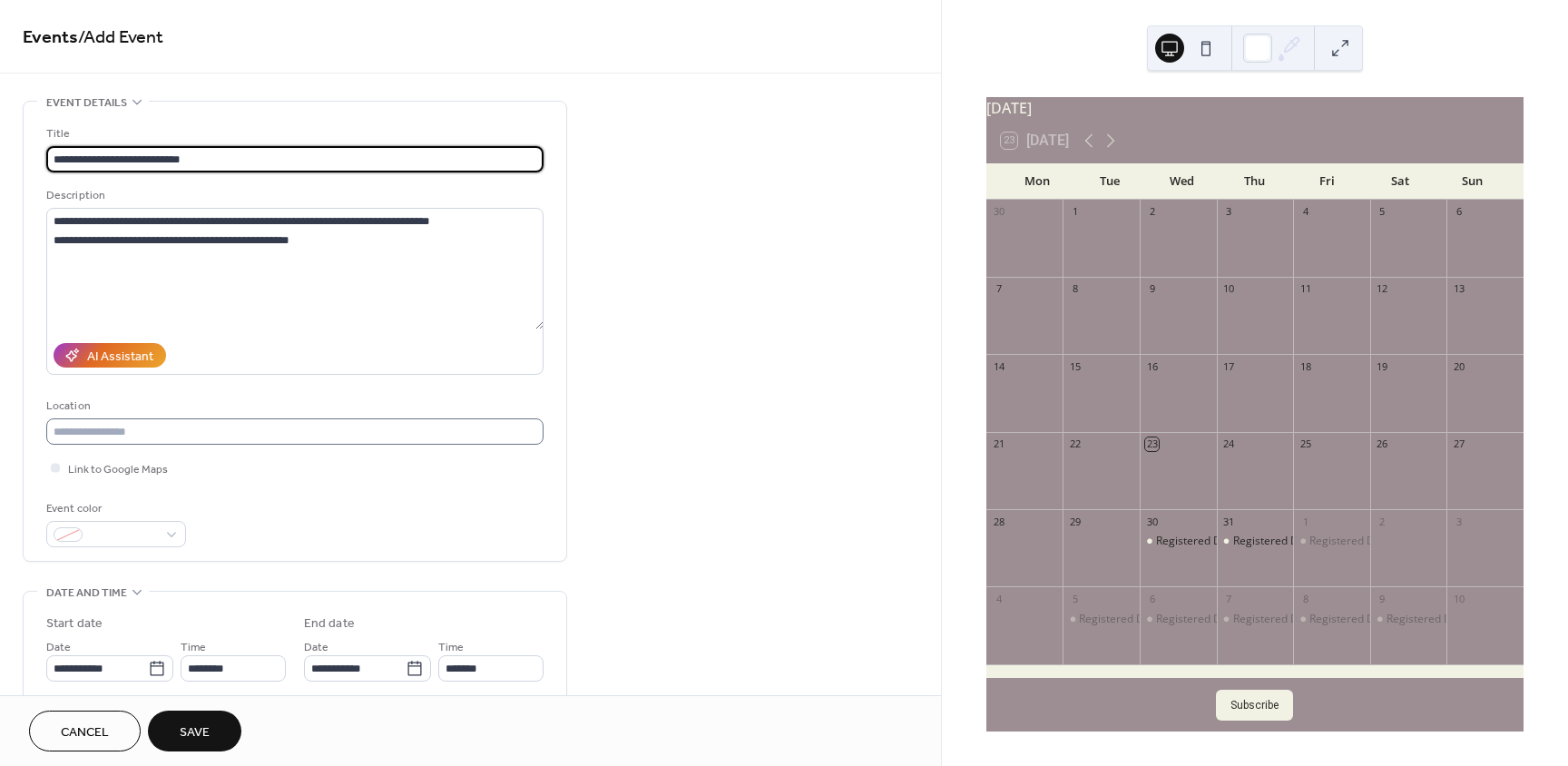 type on "**********" 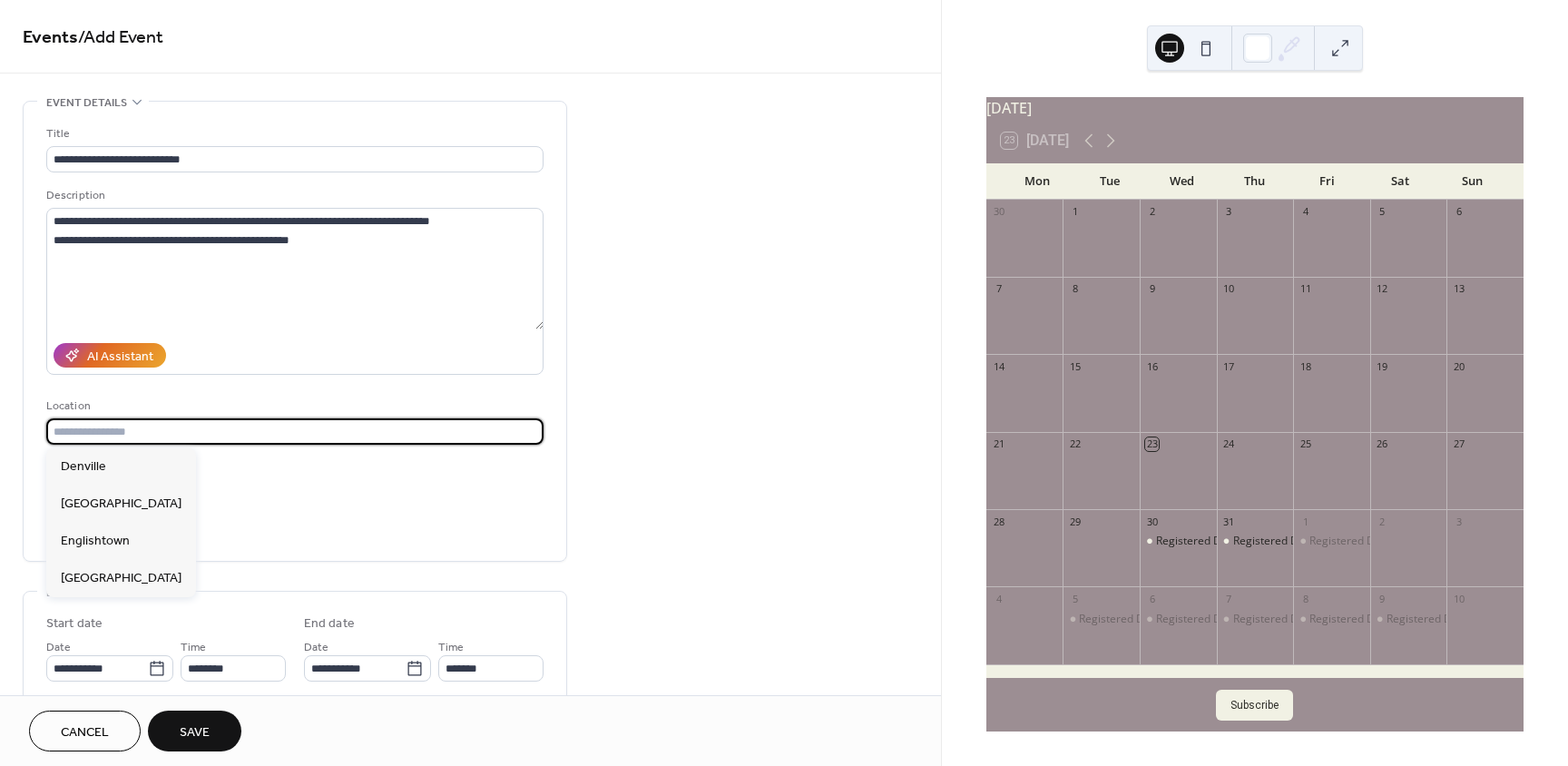 click at bounding box center (295, 431) 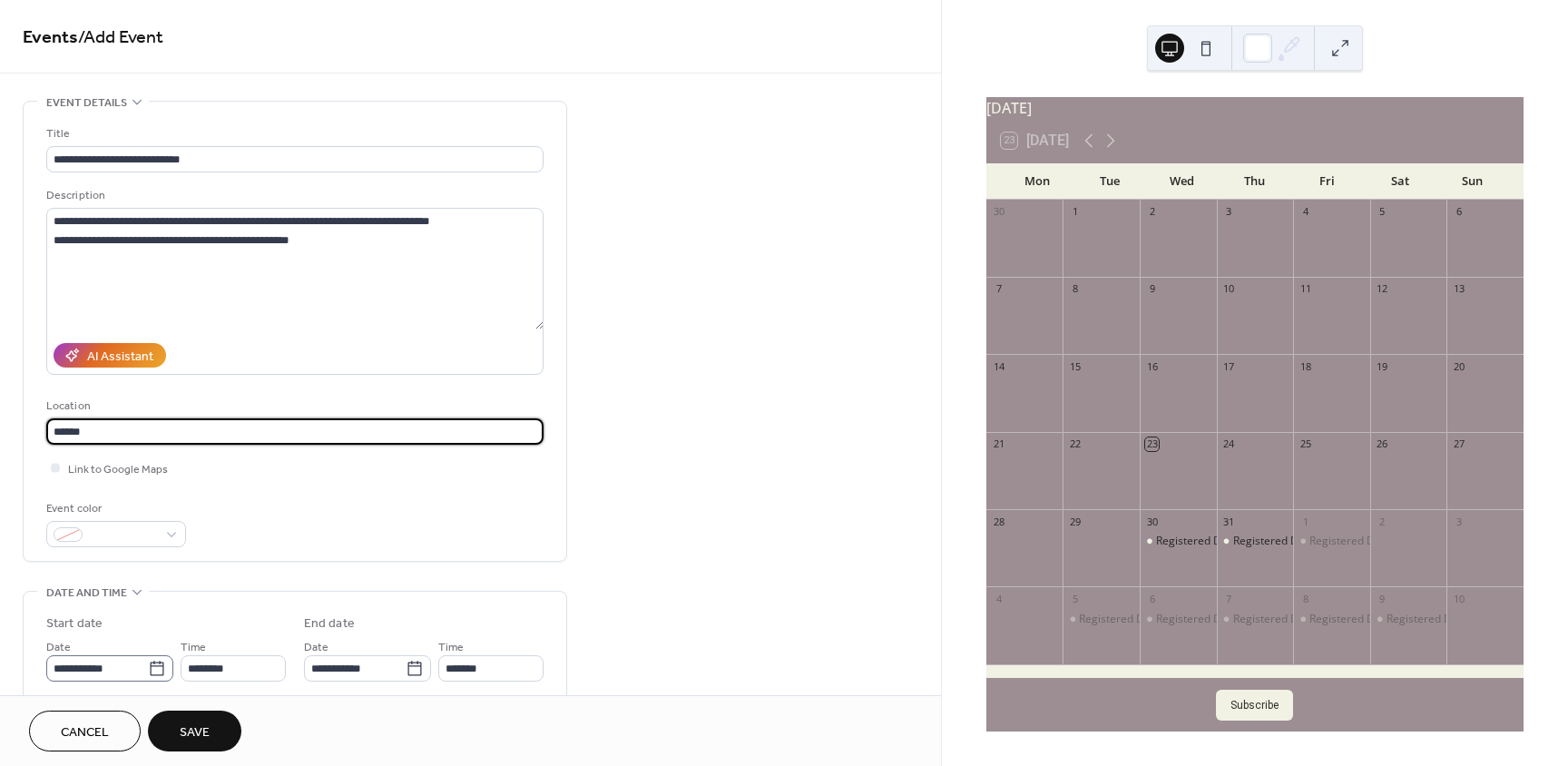type on "******" 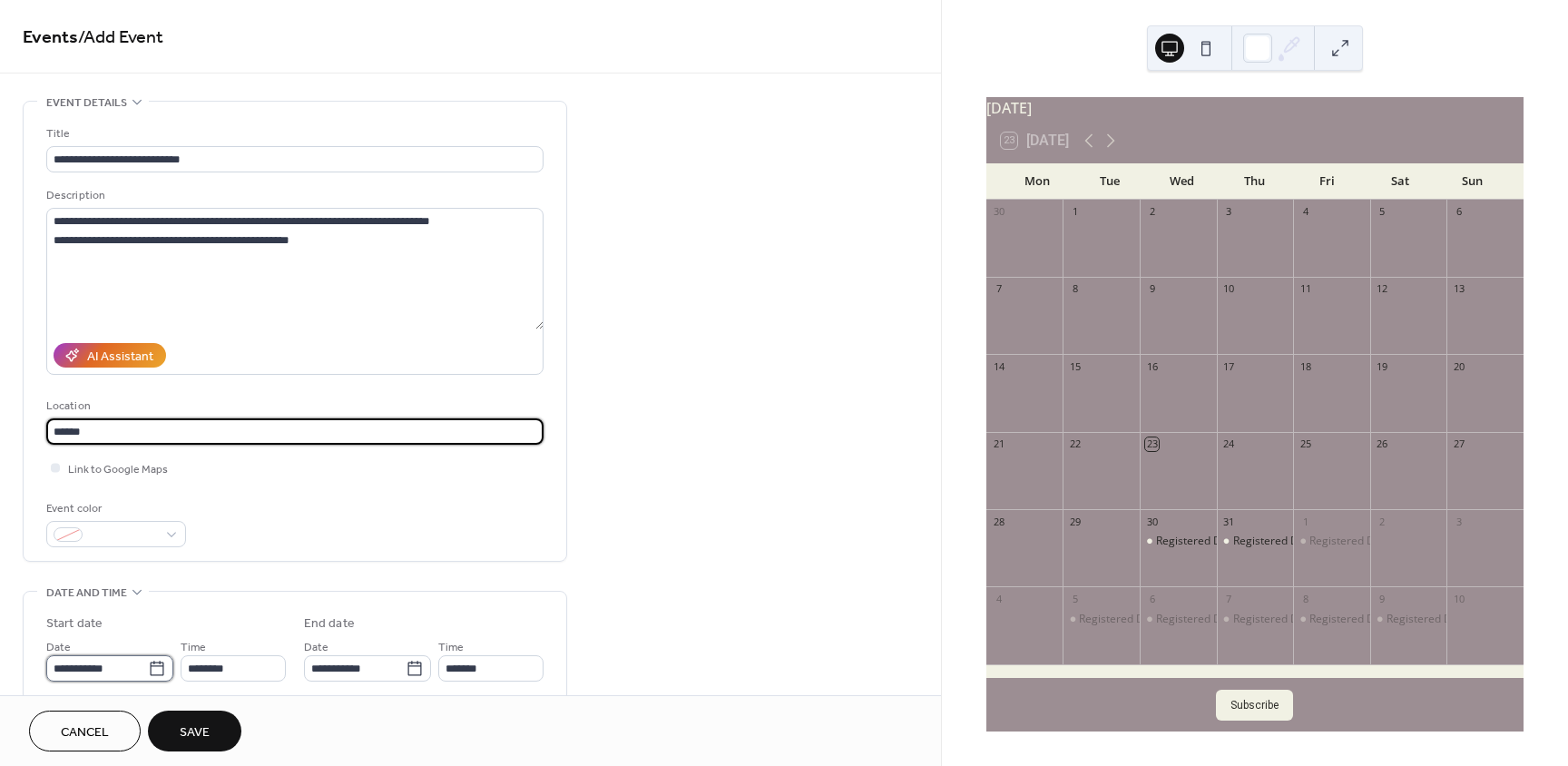 click on "**********" at bounding box center (97, 668) 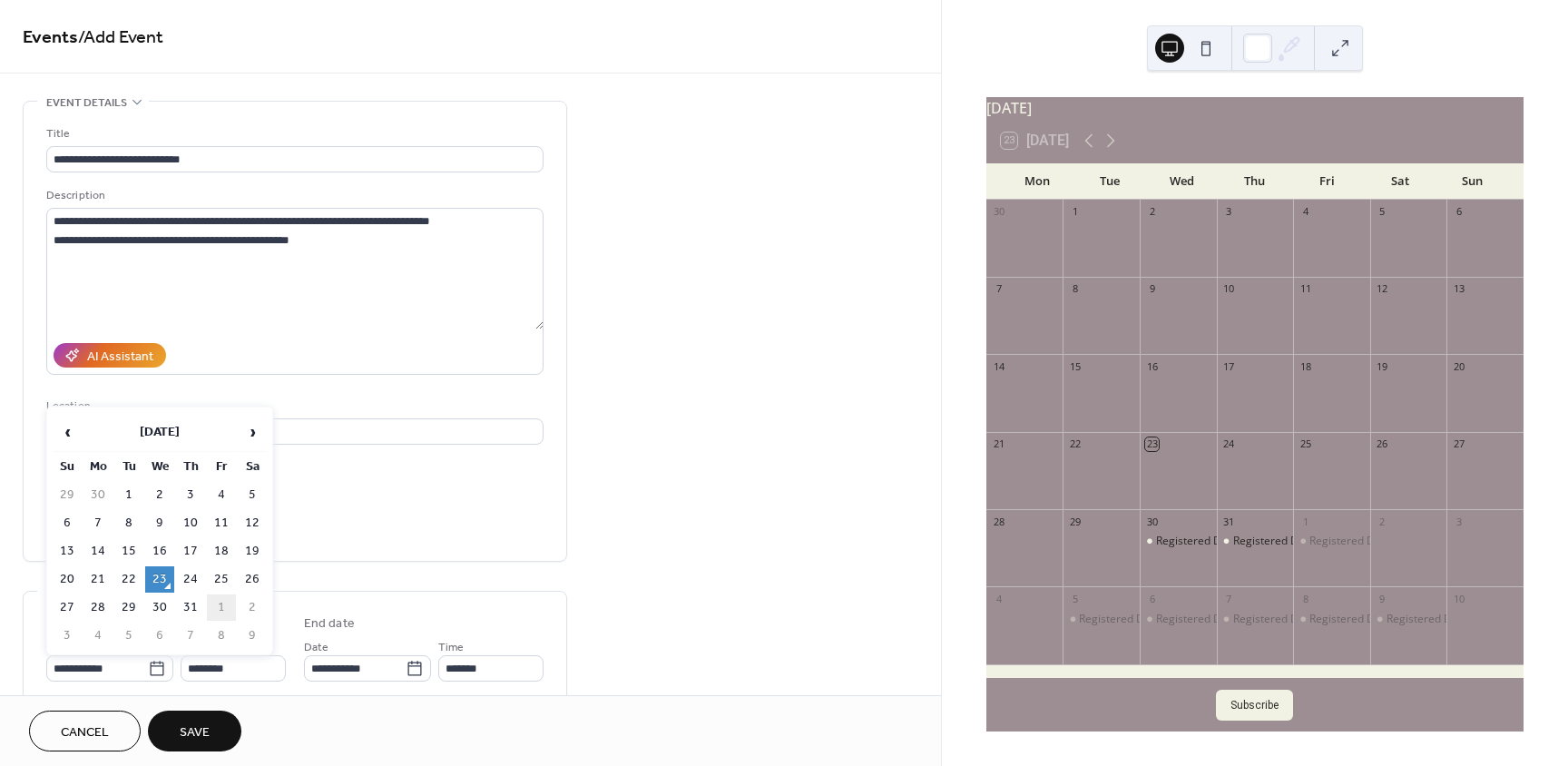 click on "1" at bounding box center (221, 607) 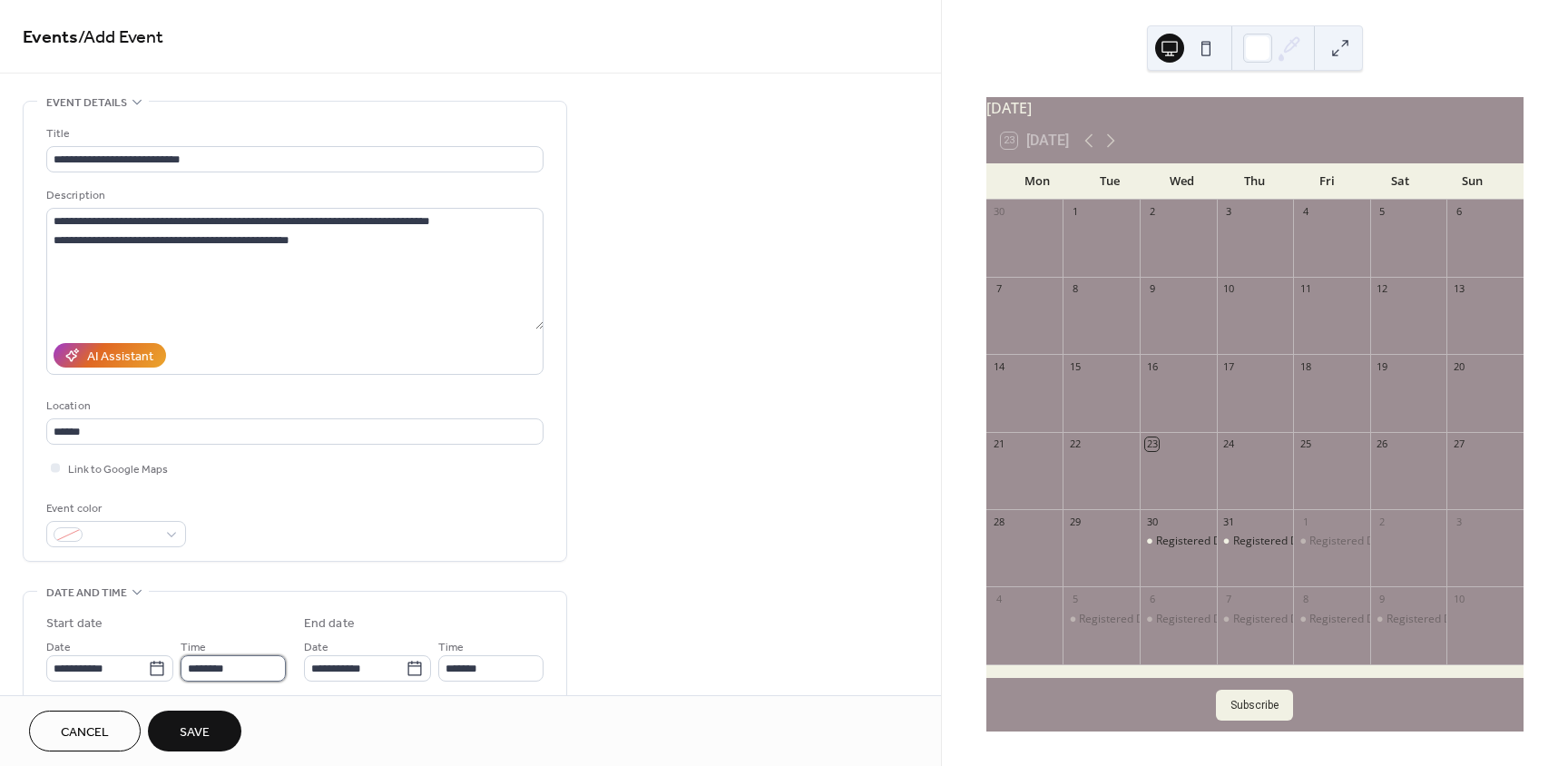 click on "********" at bounding box center [233, 668] 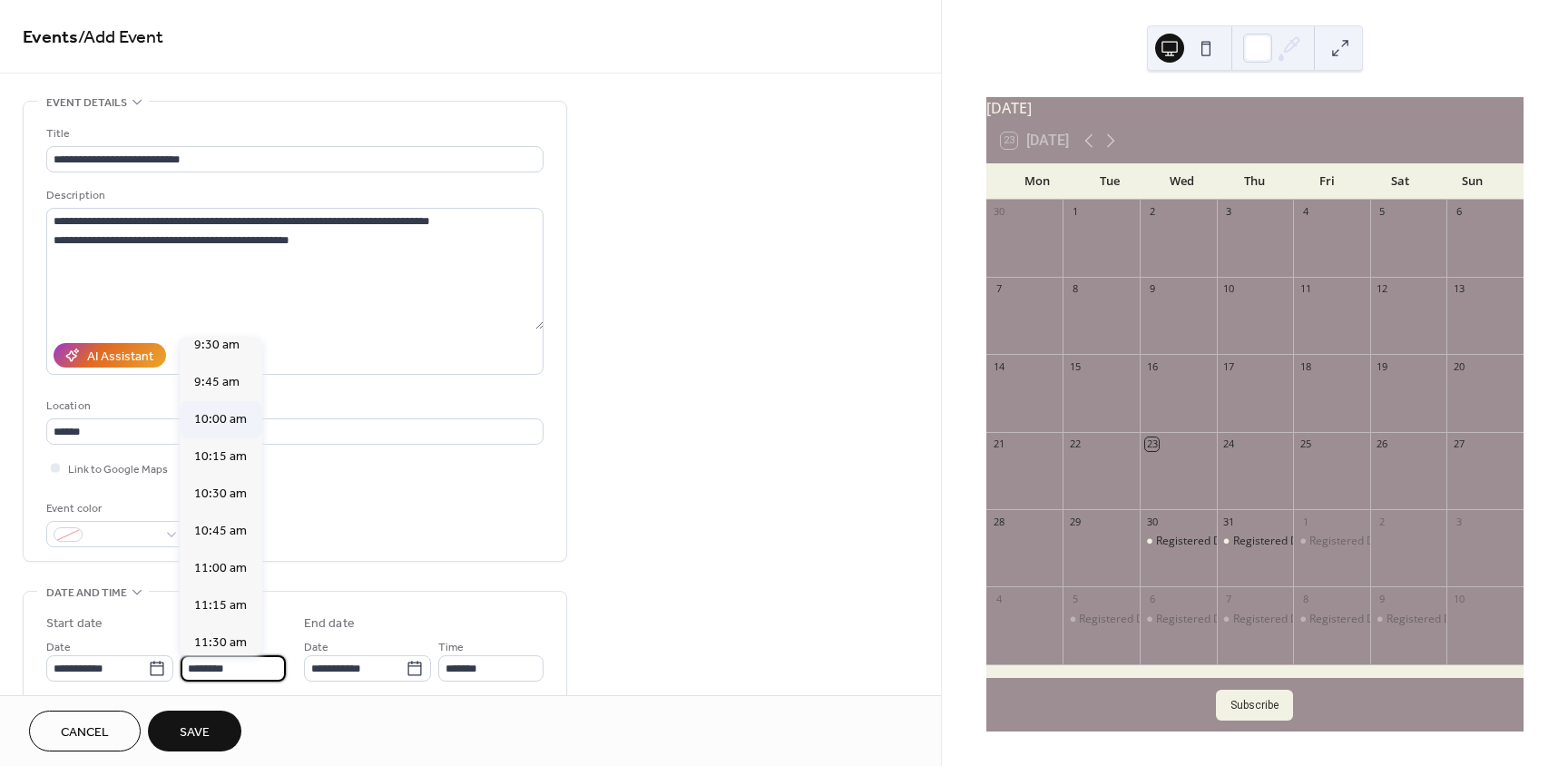 scroll, scrollTop: 1423, scrollLeft: 0, axis: vertical 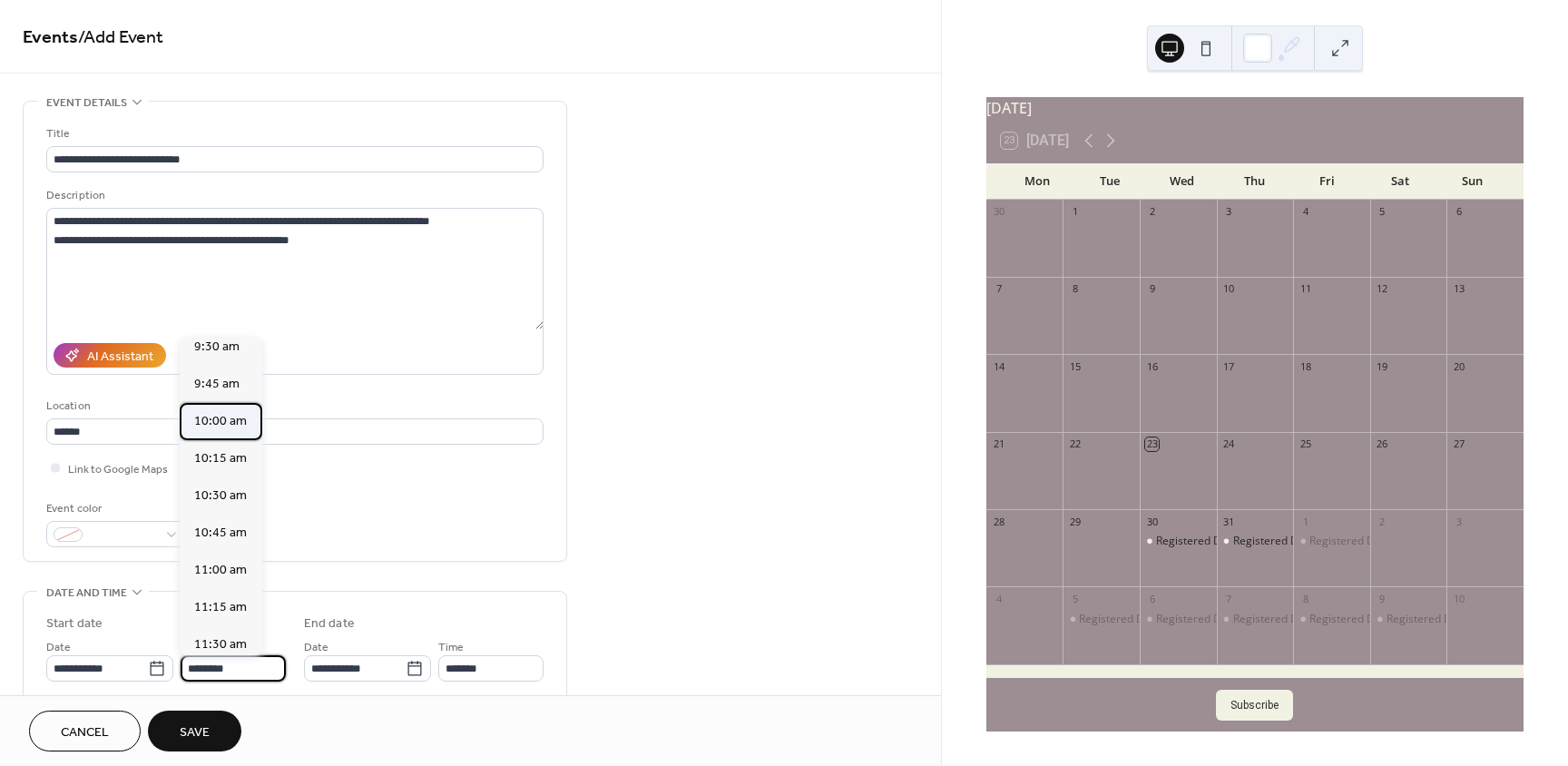 click on "10:00 am" at bounding box center [220, 421] 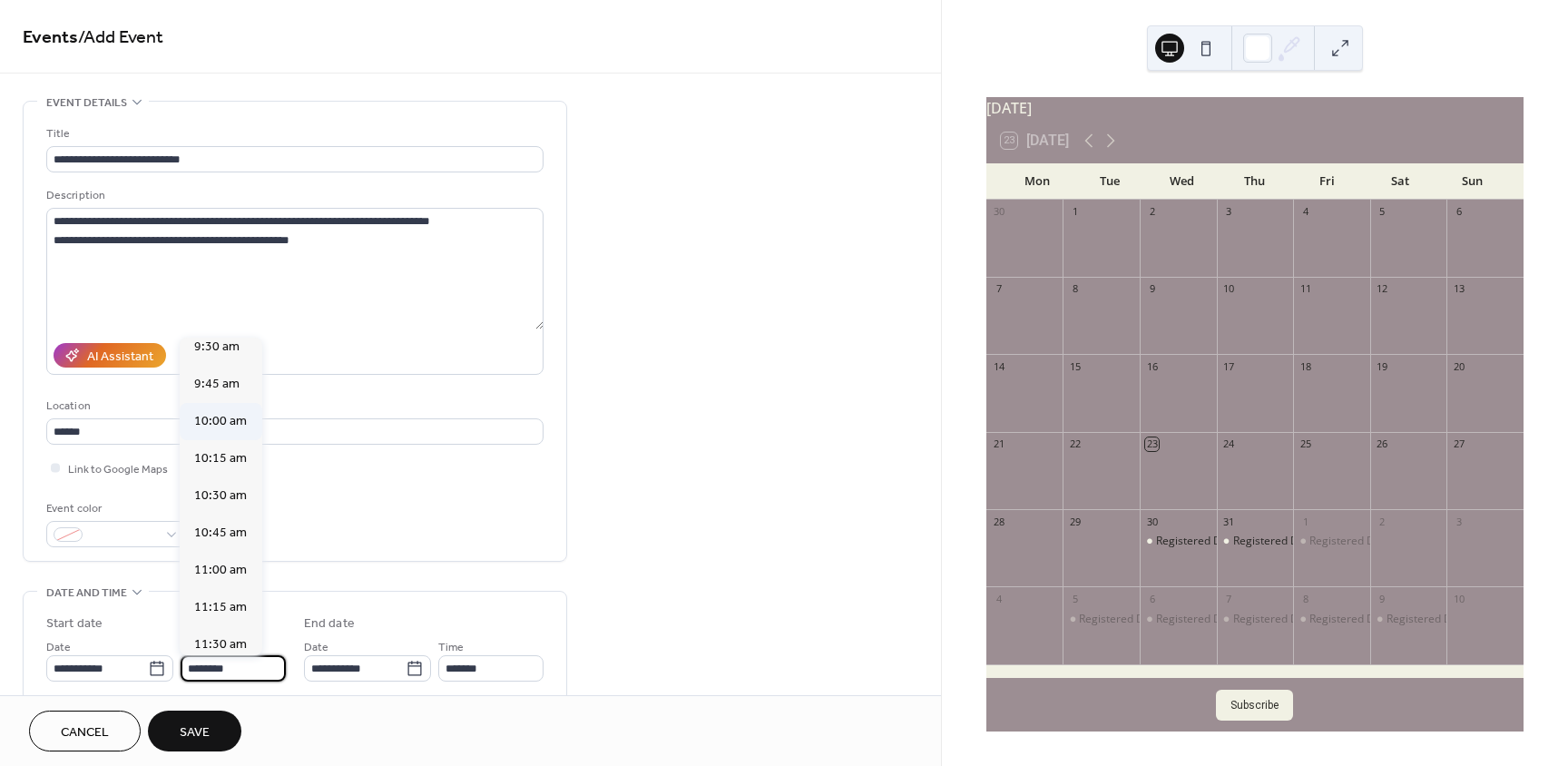 type on "********" 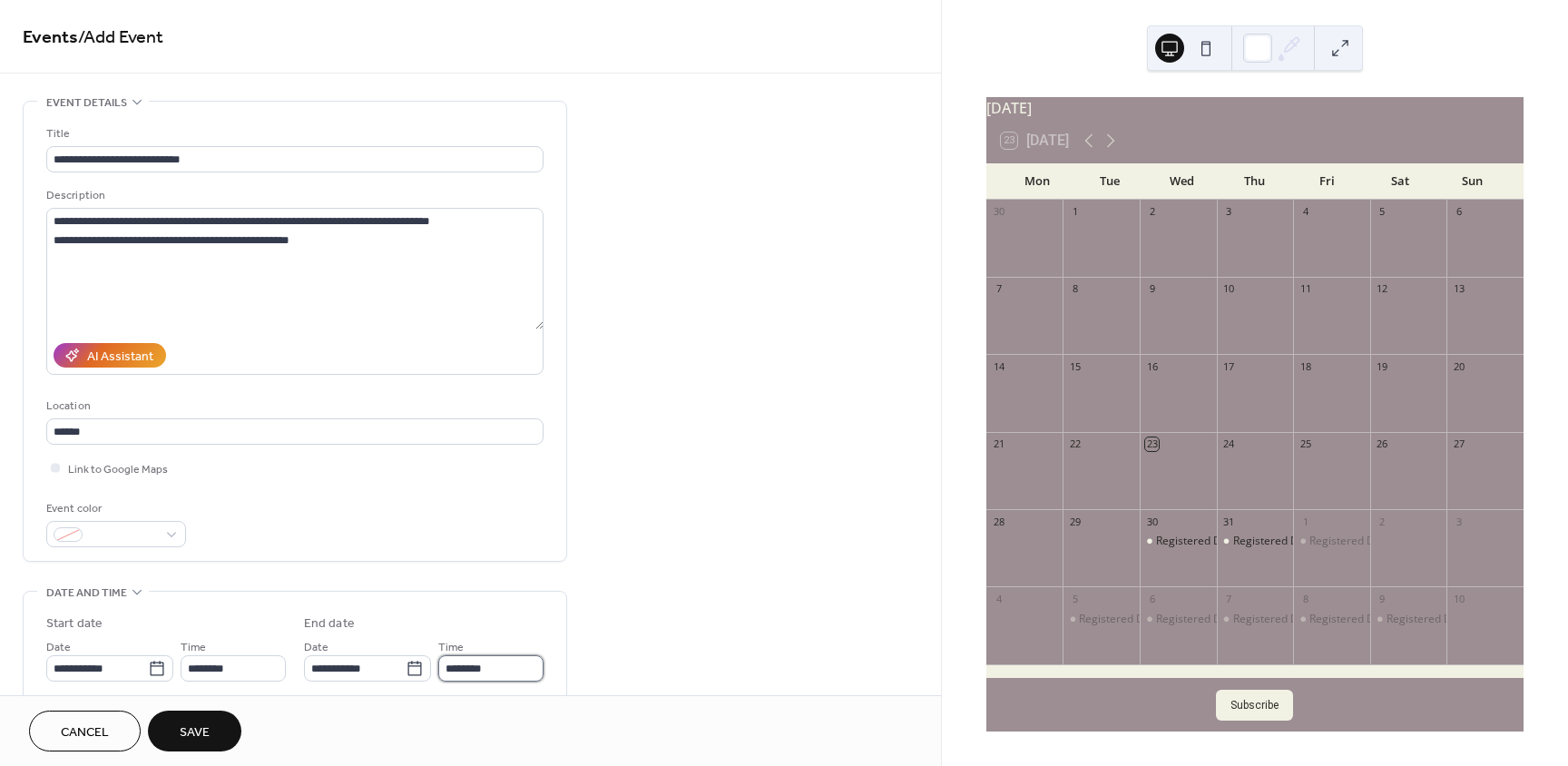 click on "********" at bounding box center [491, 668] 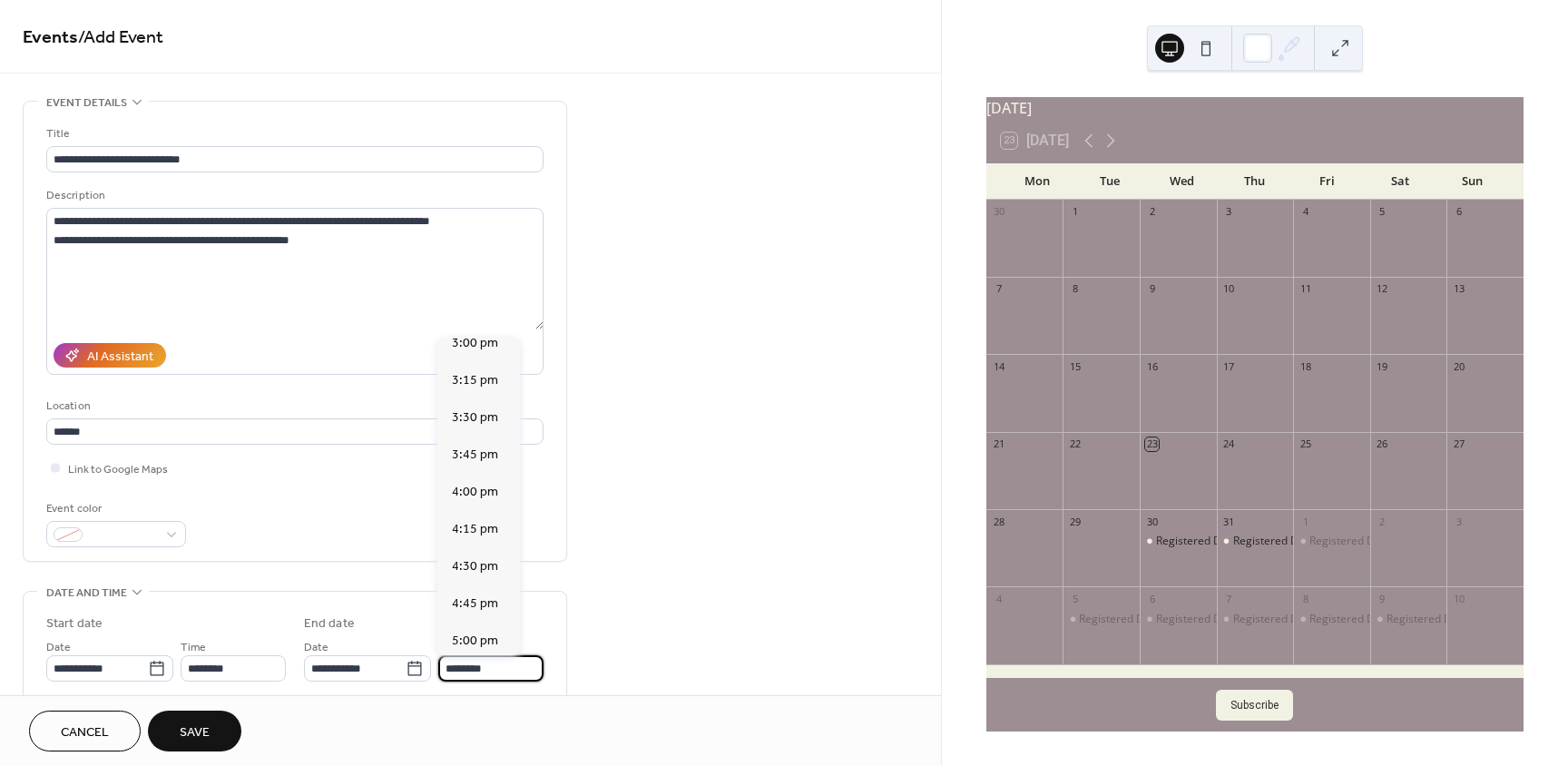 scroll, scrollTop: 908, scrollLeft: 0, axis: vertical 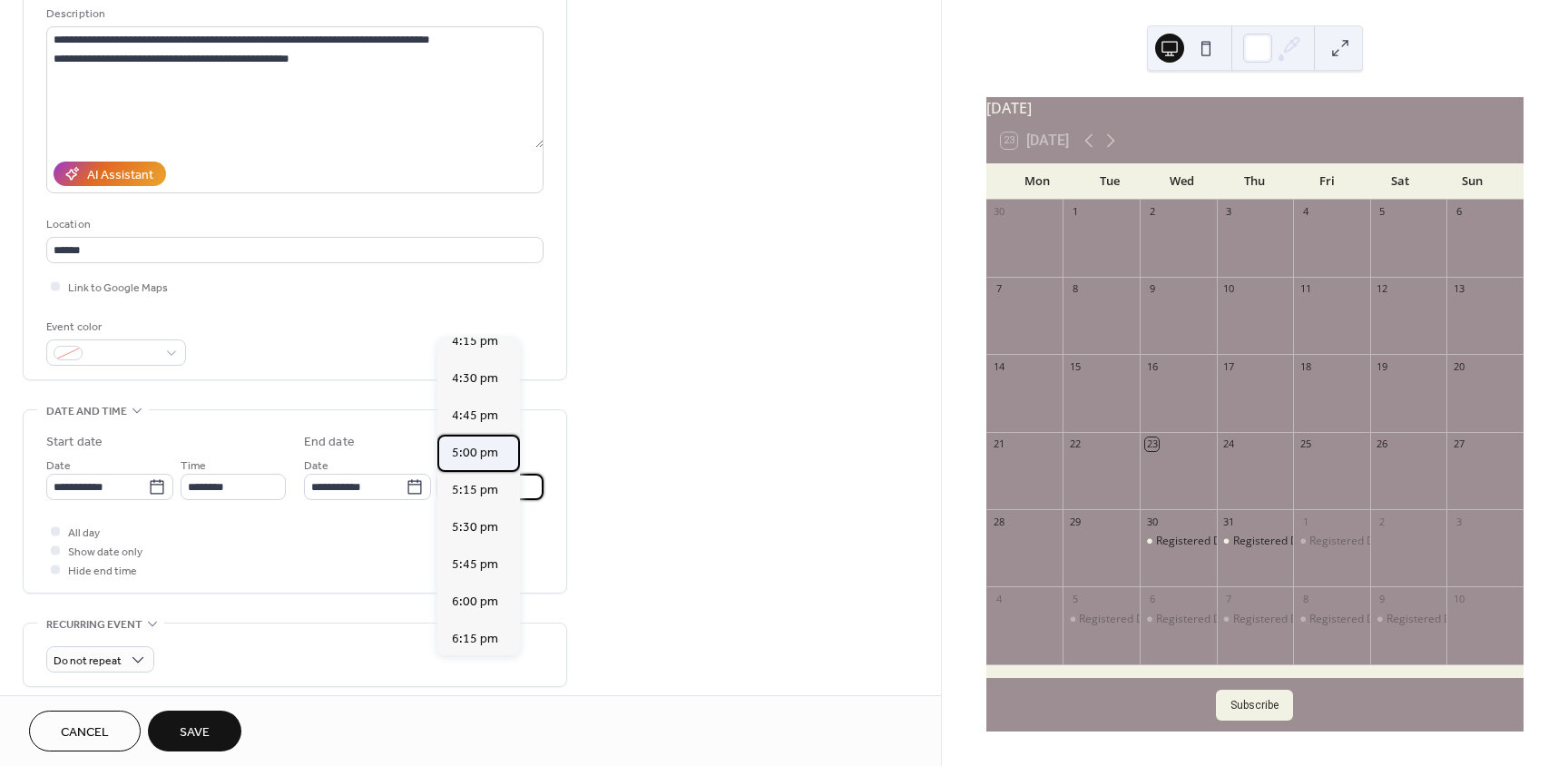 click on "5:00 pm" at bounding box center (475, 453) 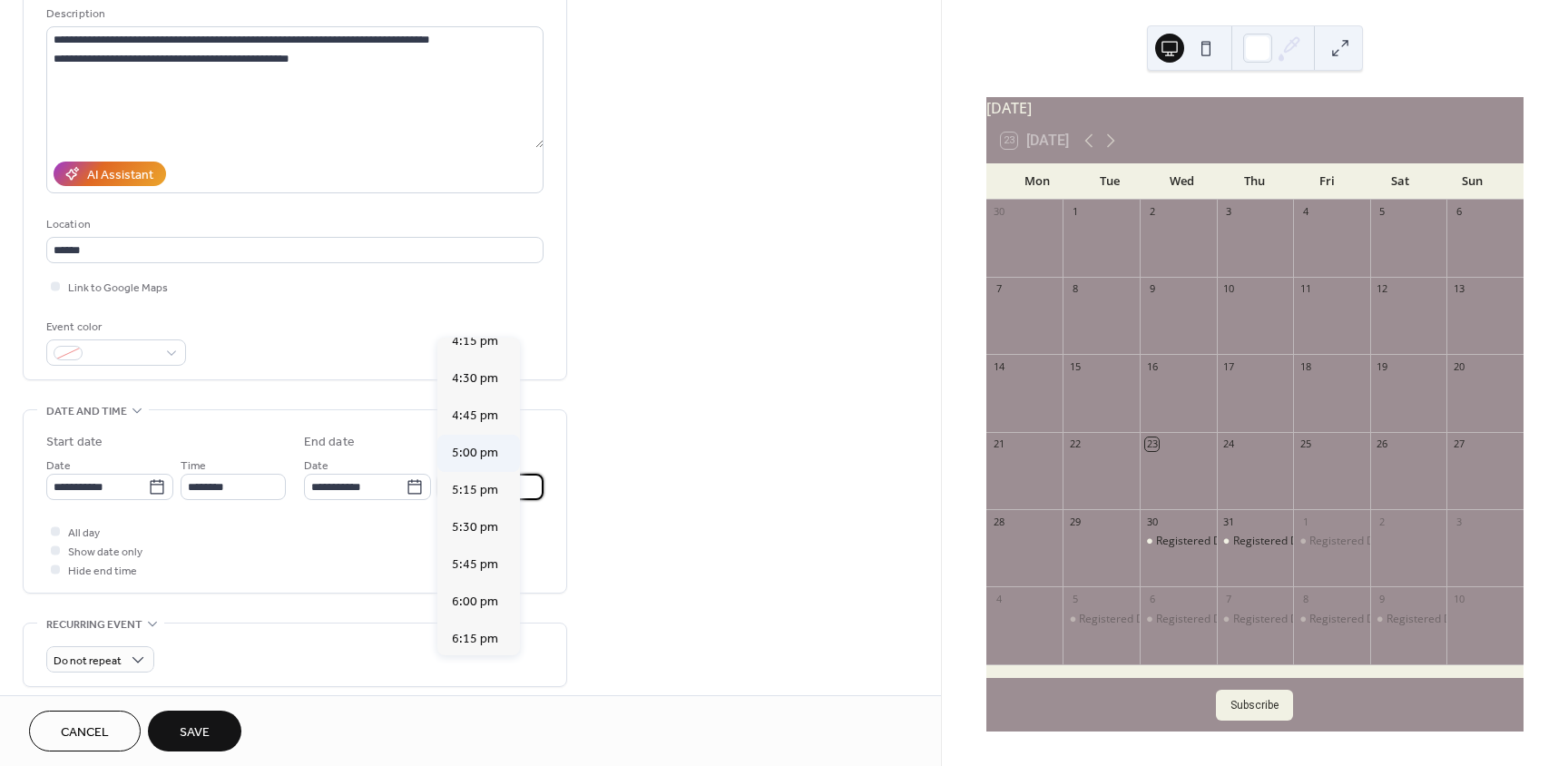 type on "*******" 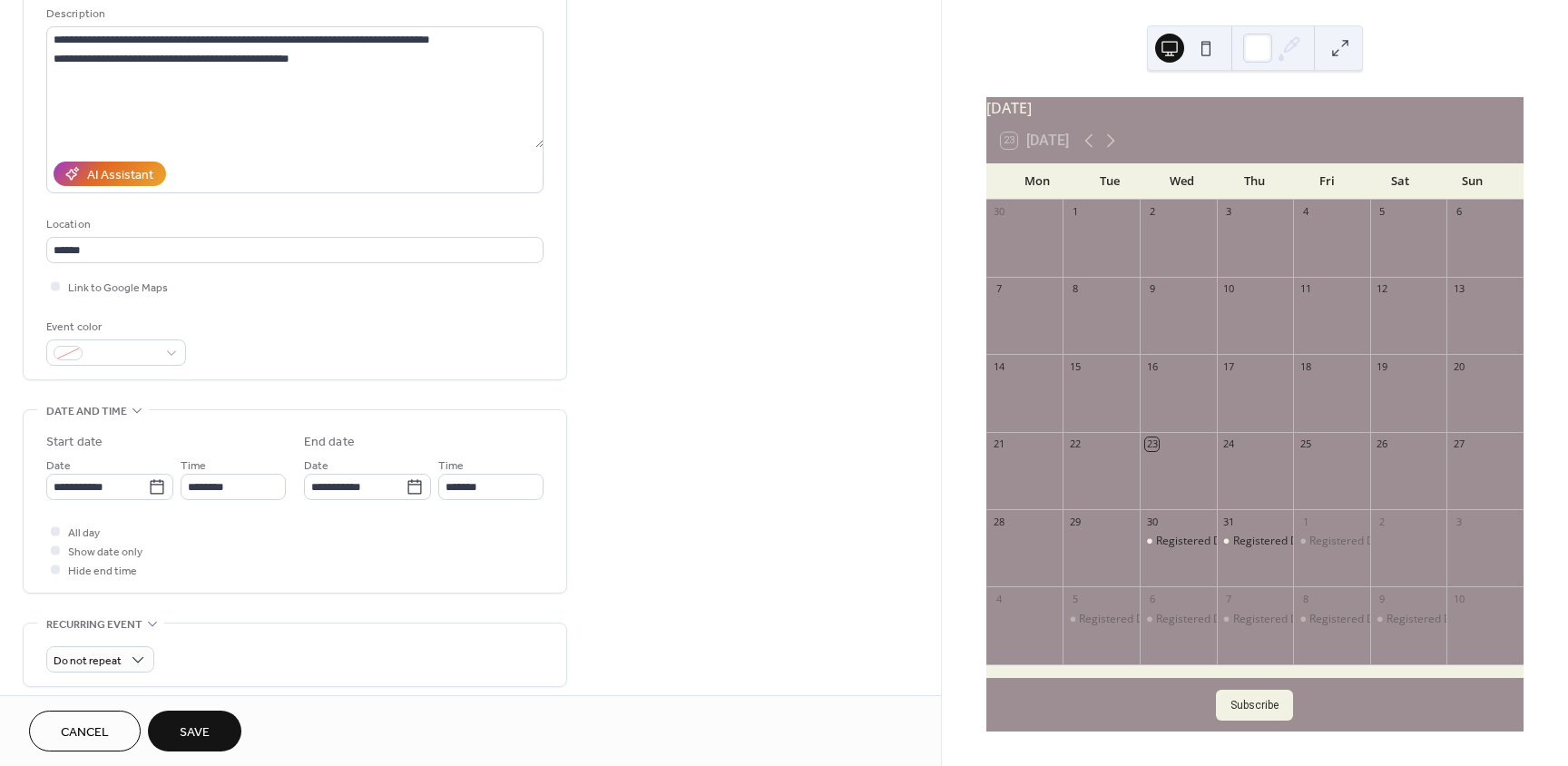 click on "Save" at bounding box center [194, 732] 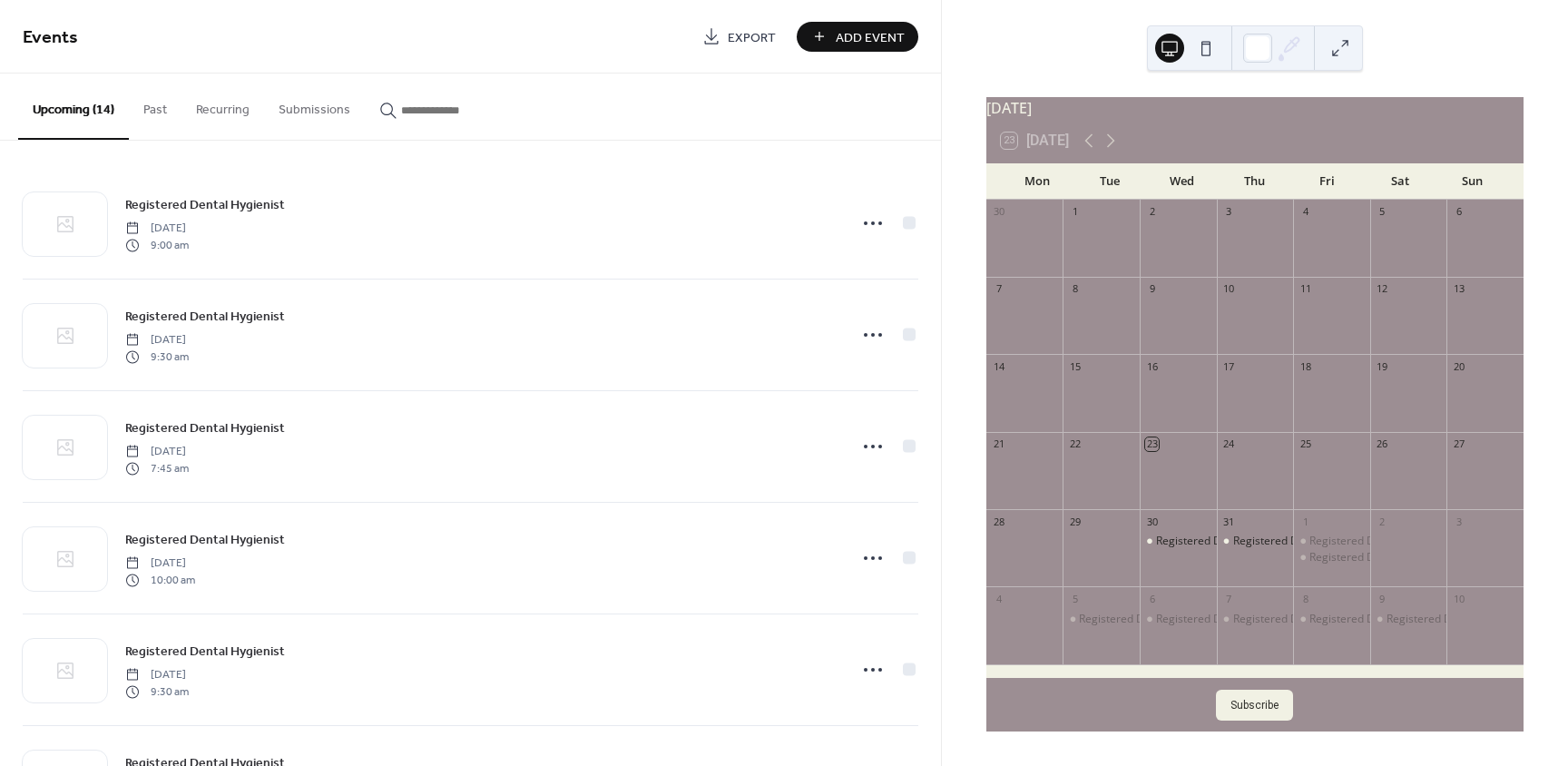 click on "Add Event" at bounding box center (870, 37) 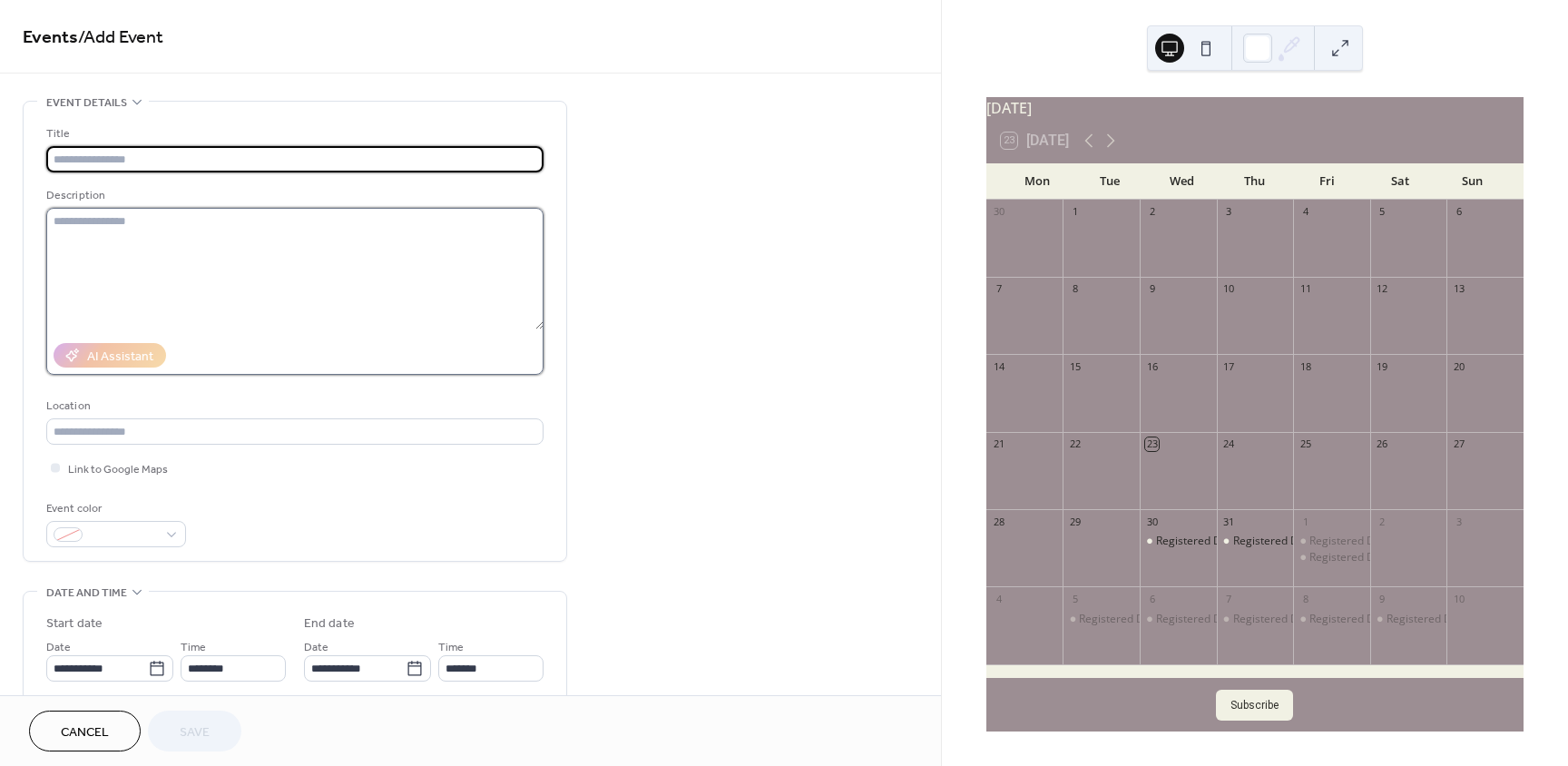 click at bounding box center (295, 269) 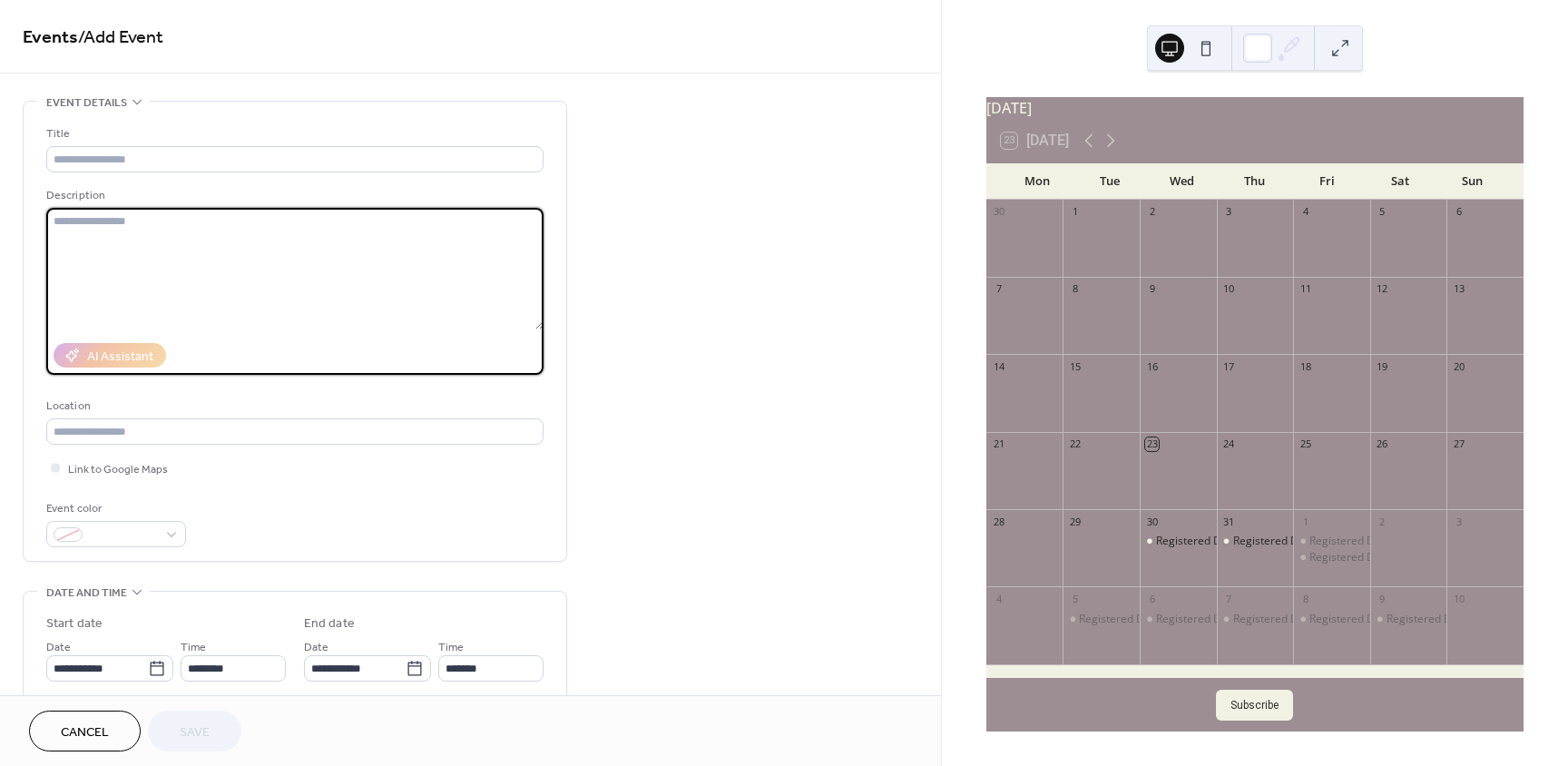 paste on "**********" 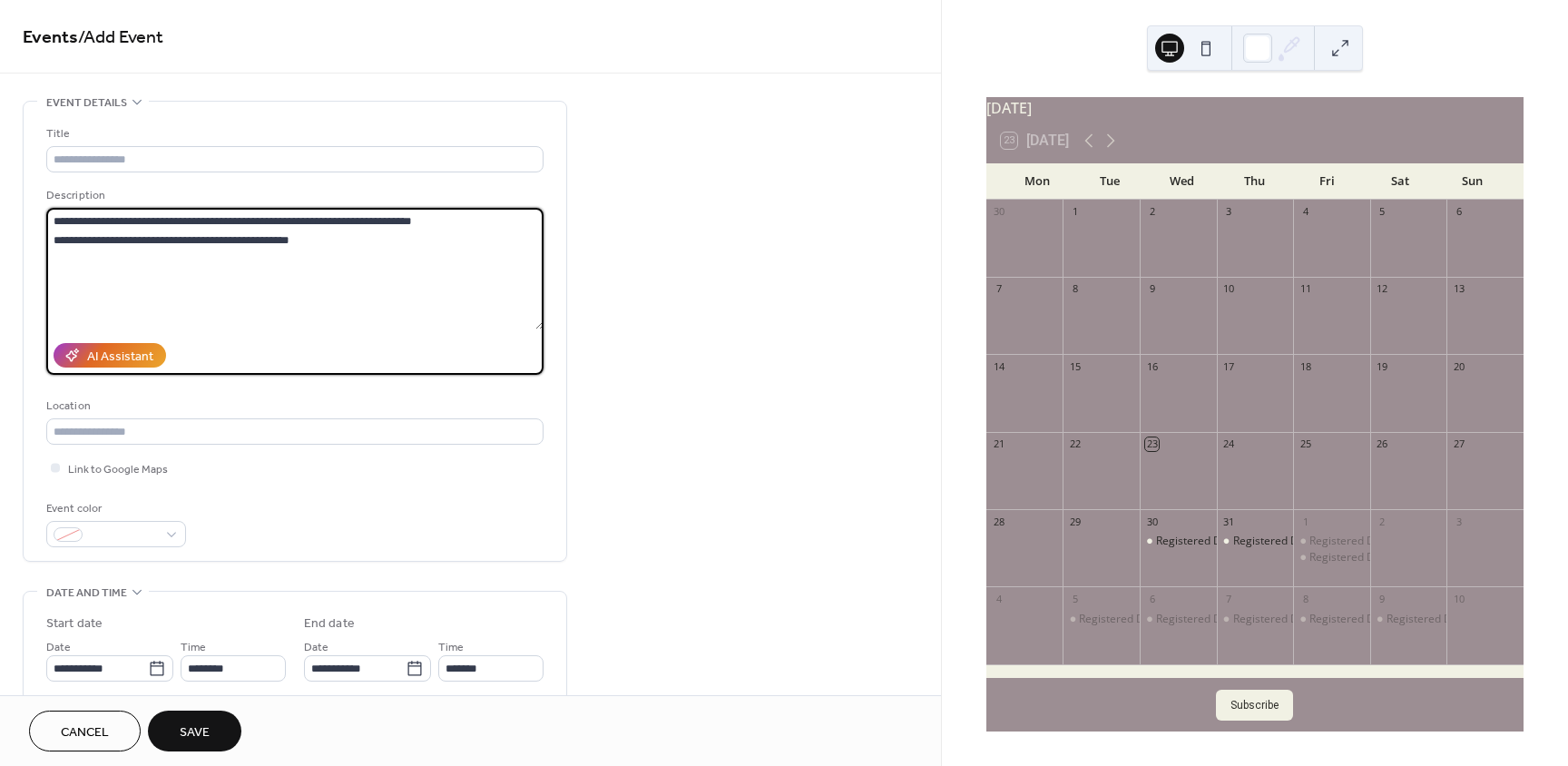 click on "**********" at bounding box center [295, 269] 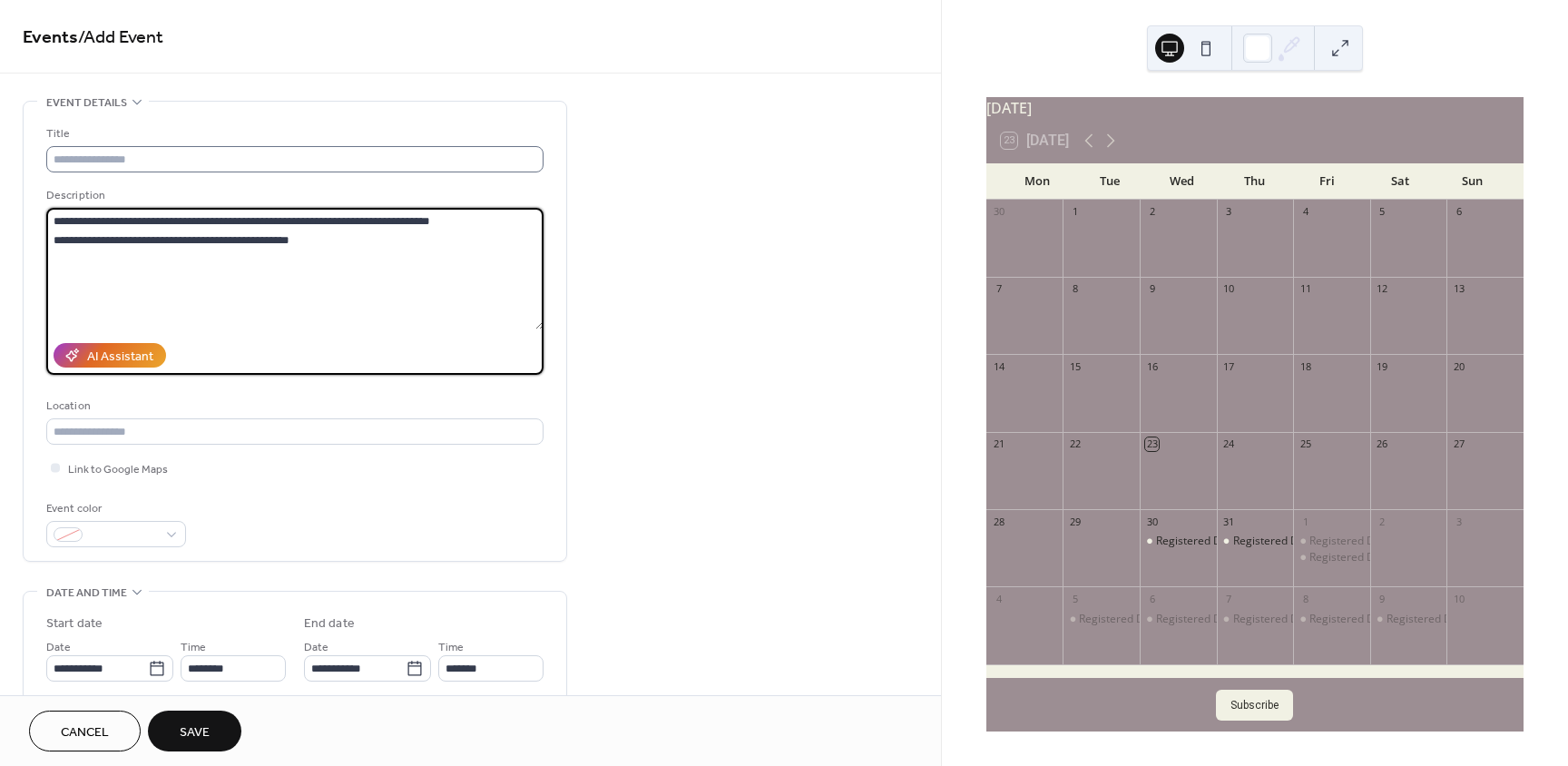 type on "**********" 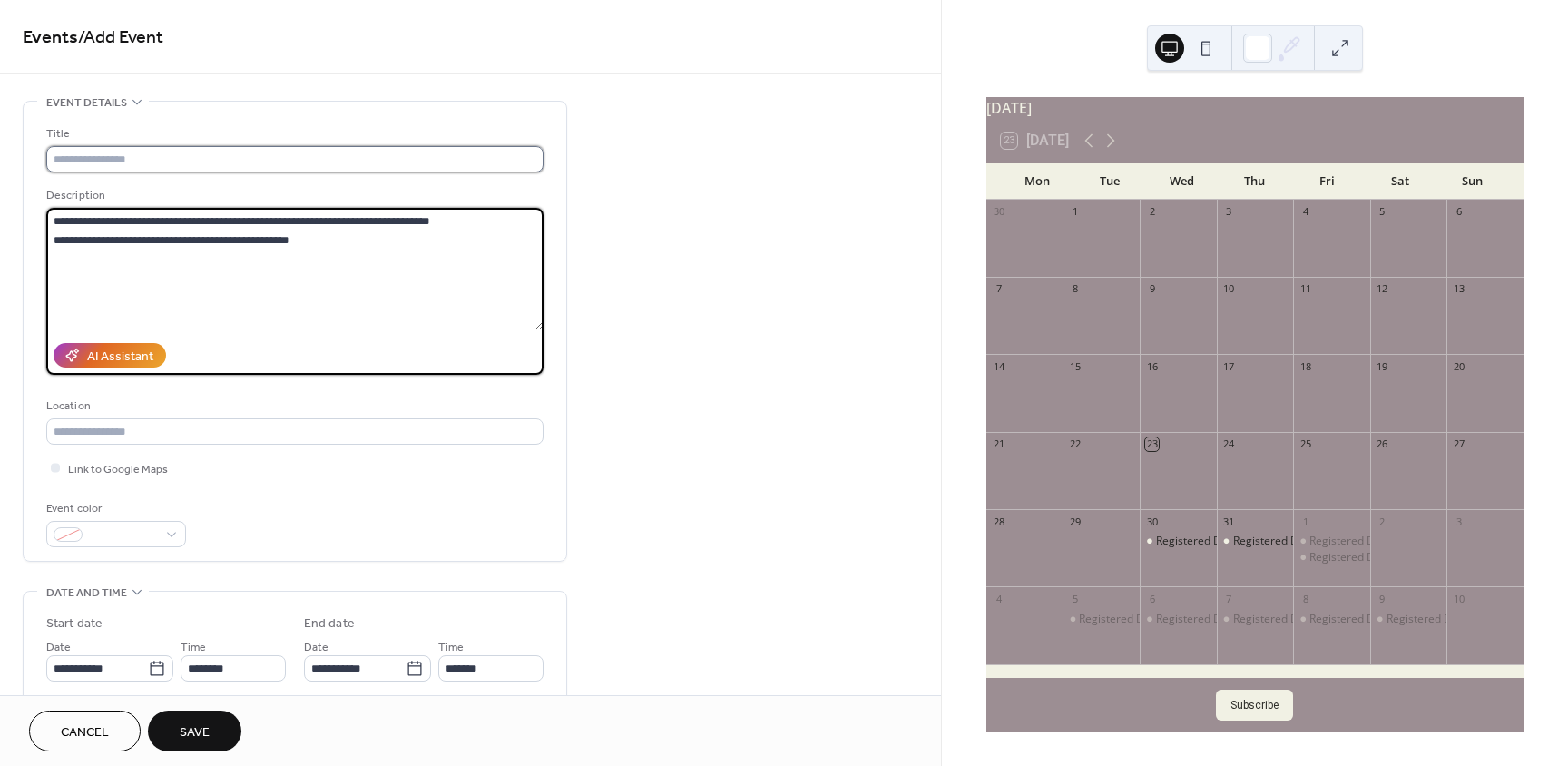 click at bounding box center (295, 159) 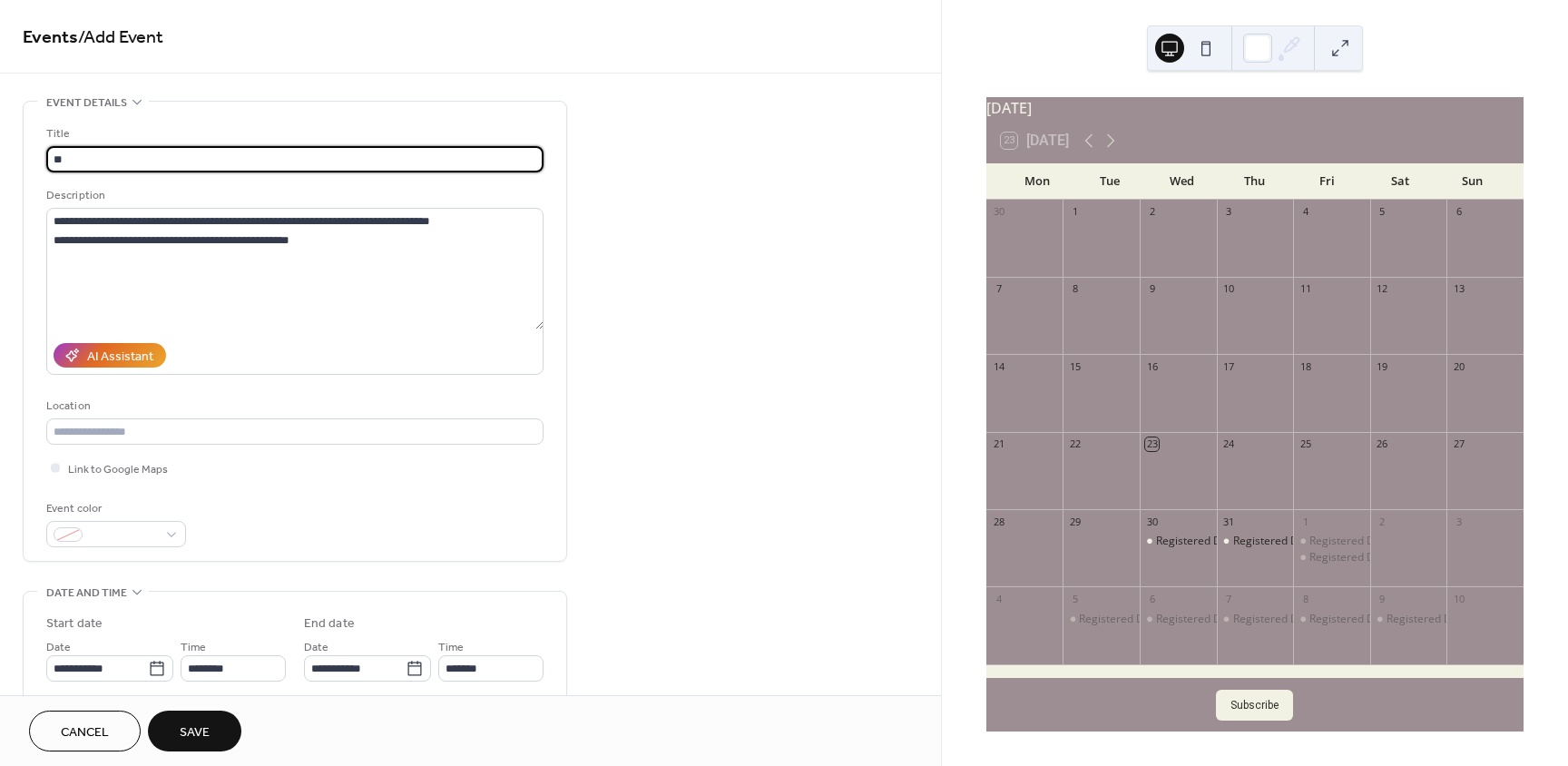type on "*" 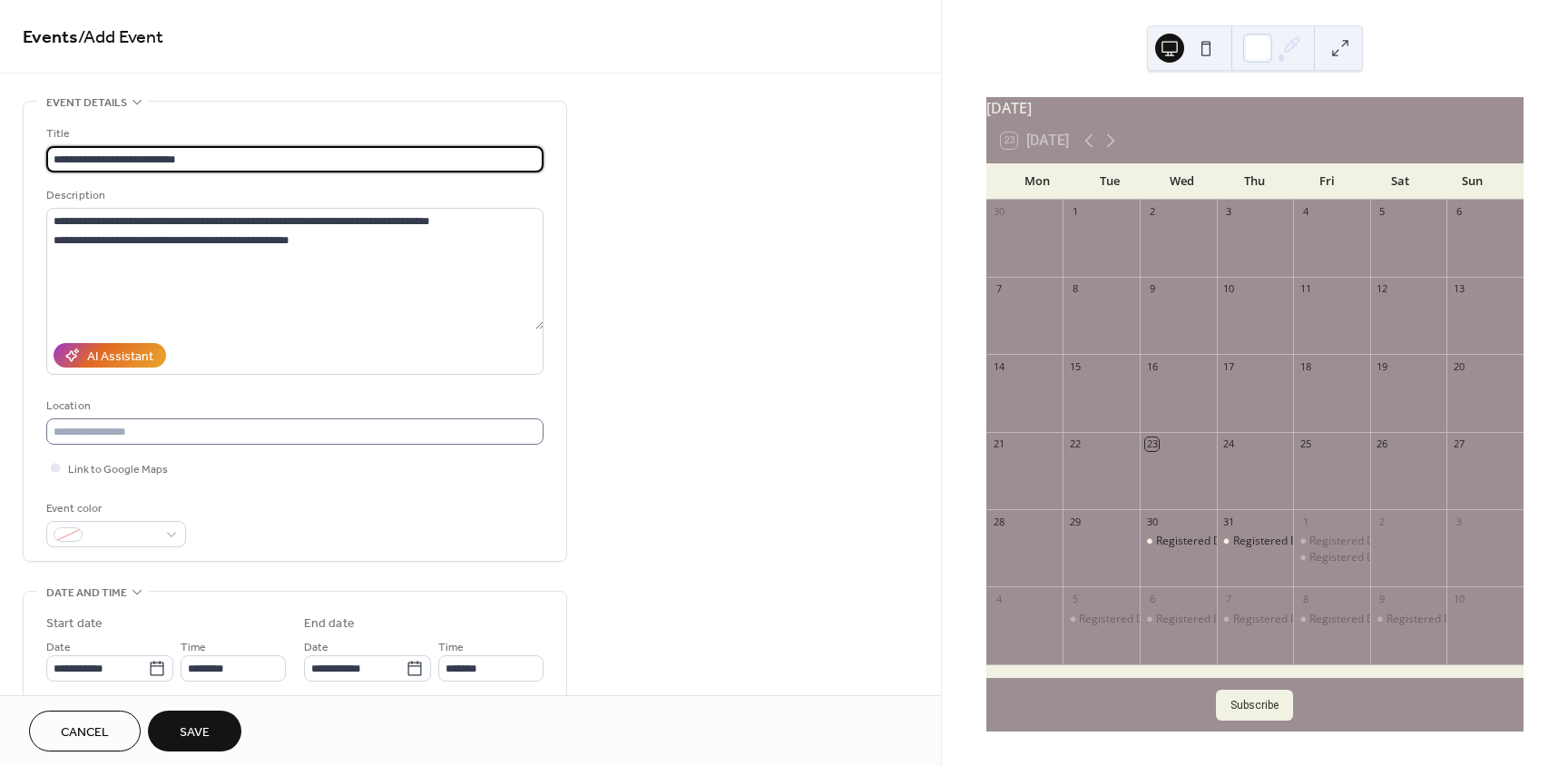 type on "**********" 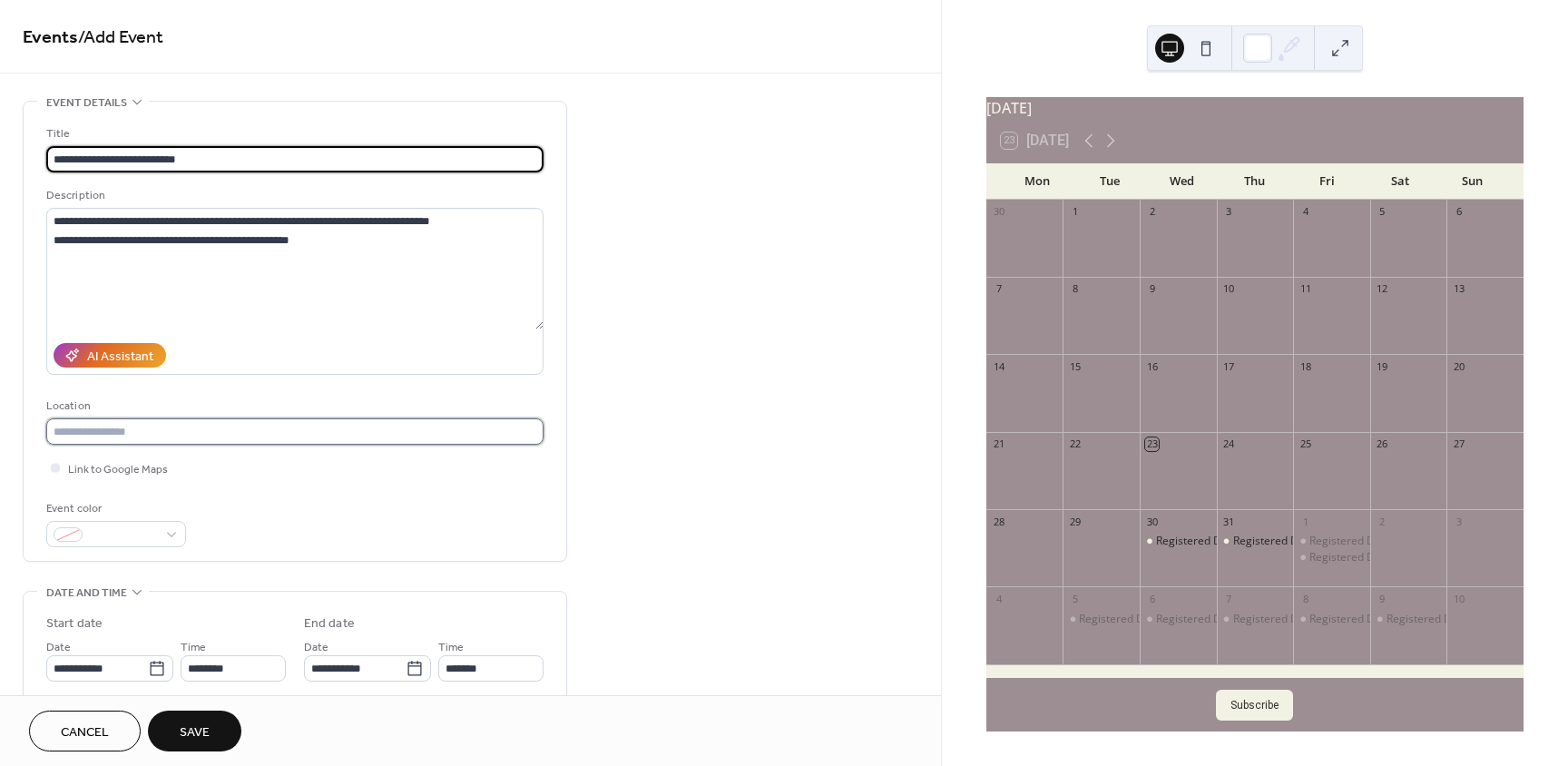 click at bounding box center [295, 431] 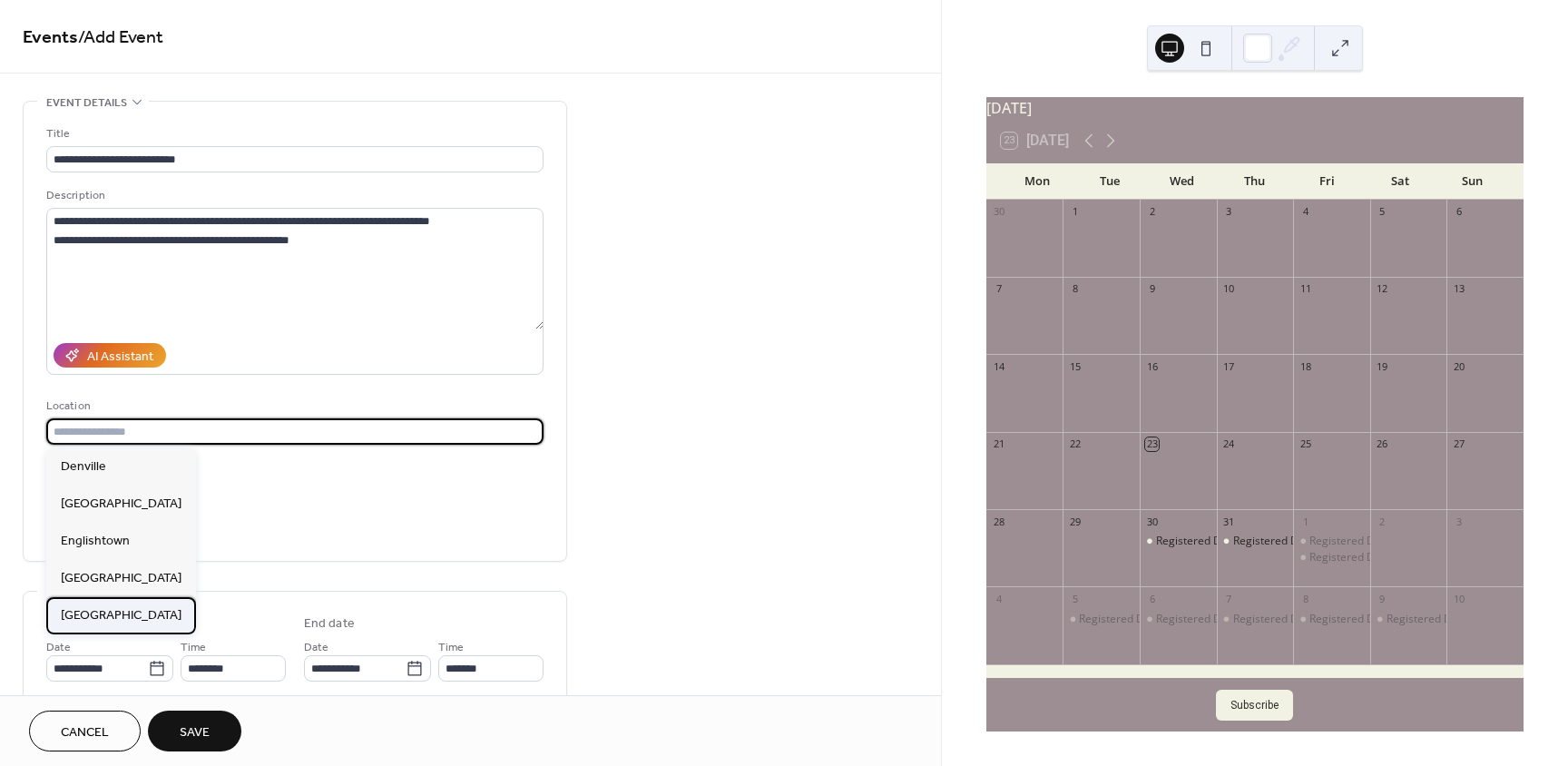click on "[GEOGRAPHIC_DATA]" at bounding box center (121, 615) 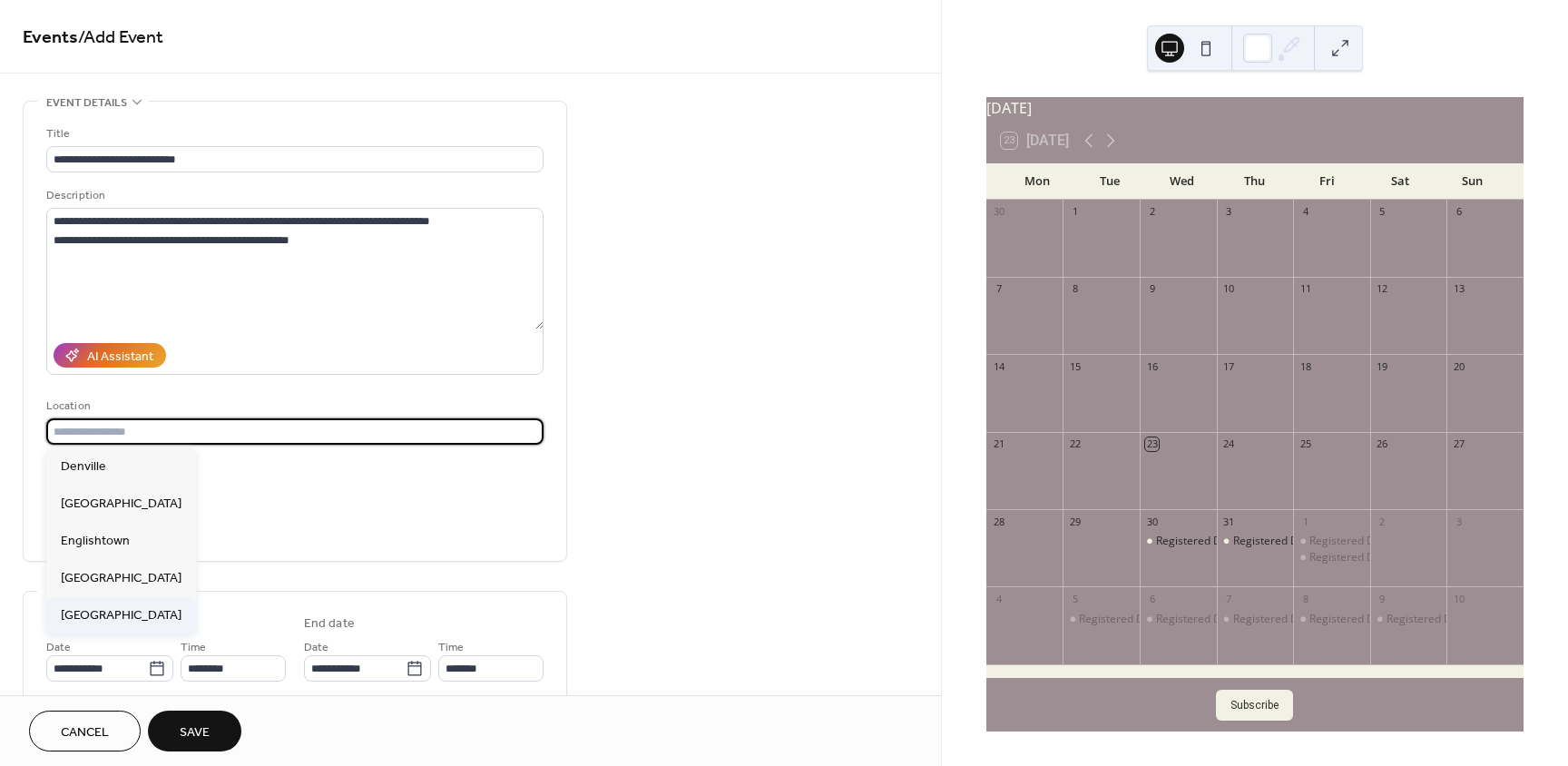 type on "******" 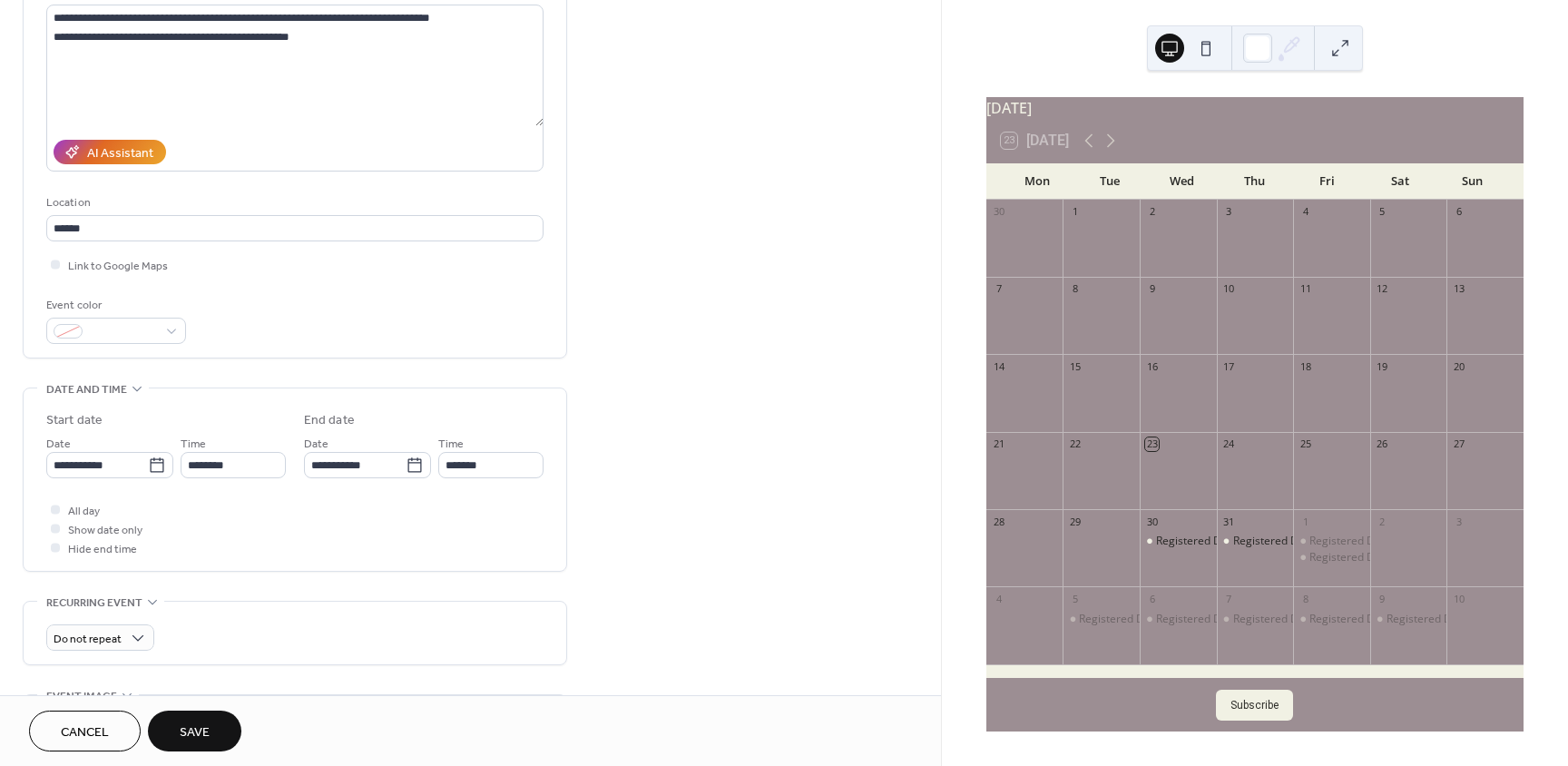 scroll, scrollTop: 363, scrollLeft: 0, axis: vertical 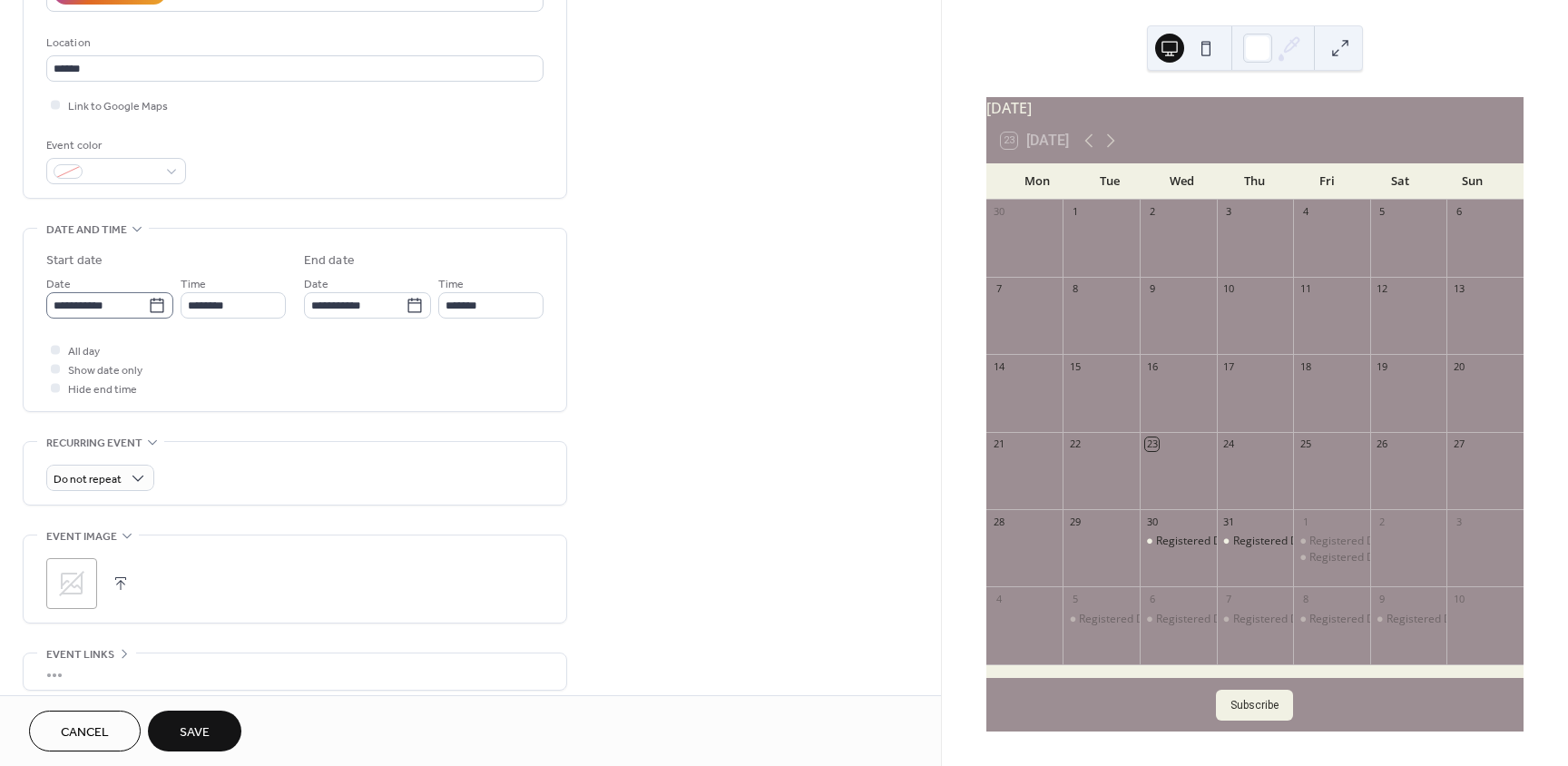 click 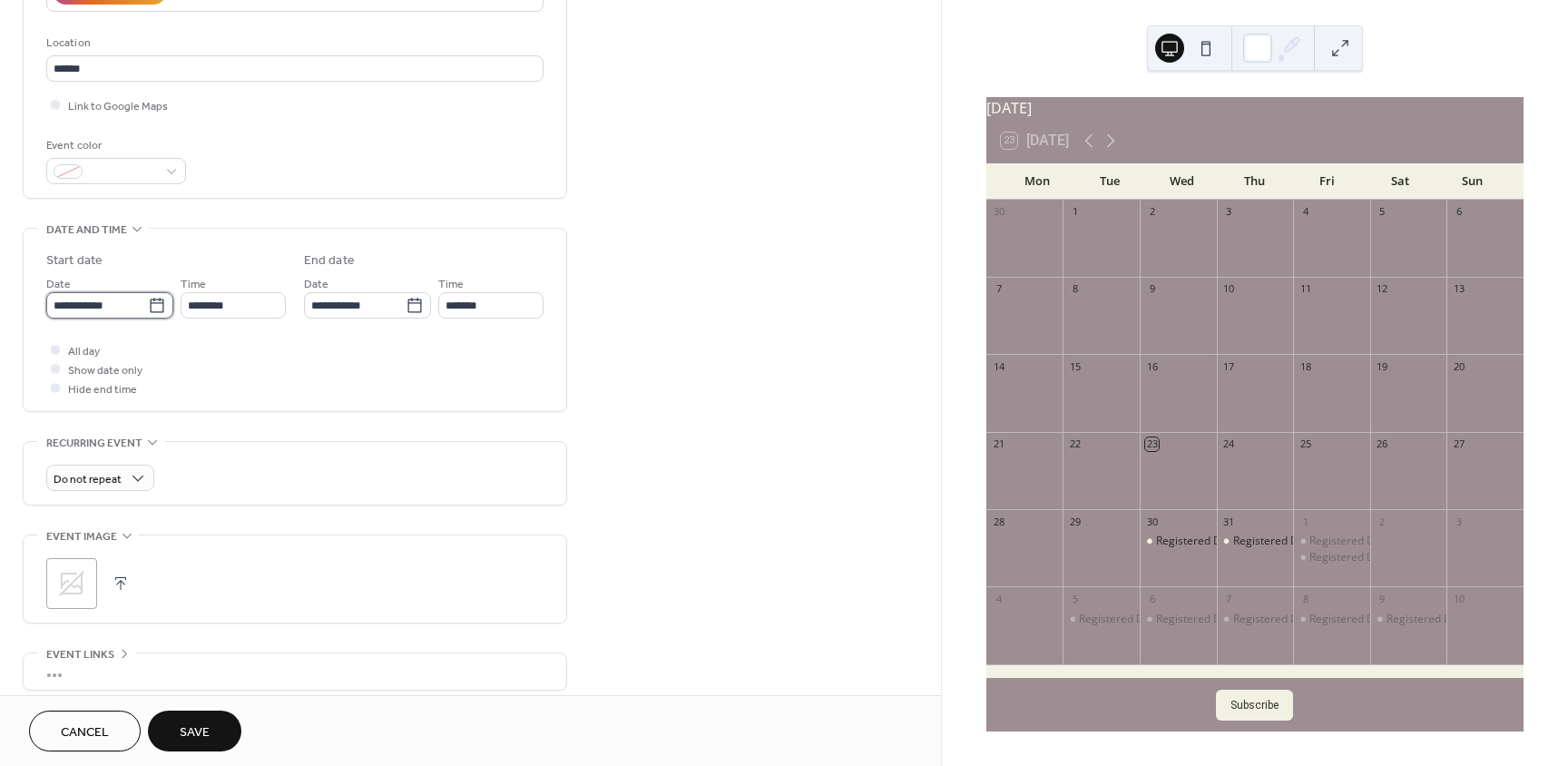 click on "**********" at bounding box center (97, 305) 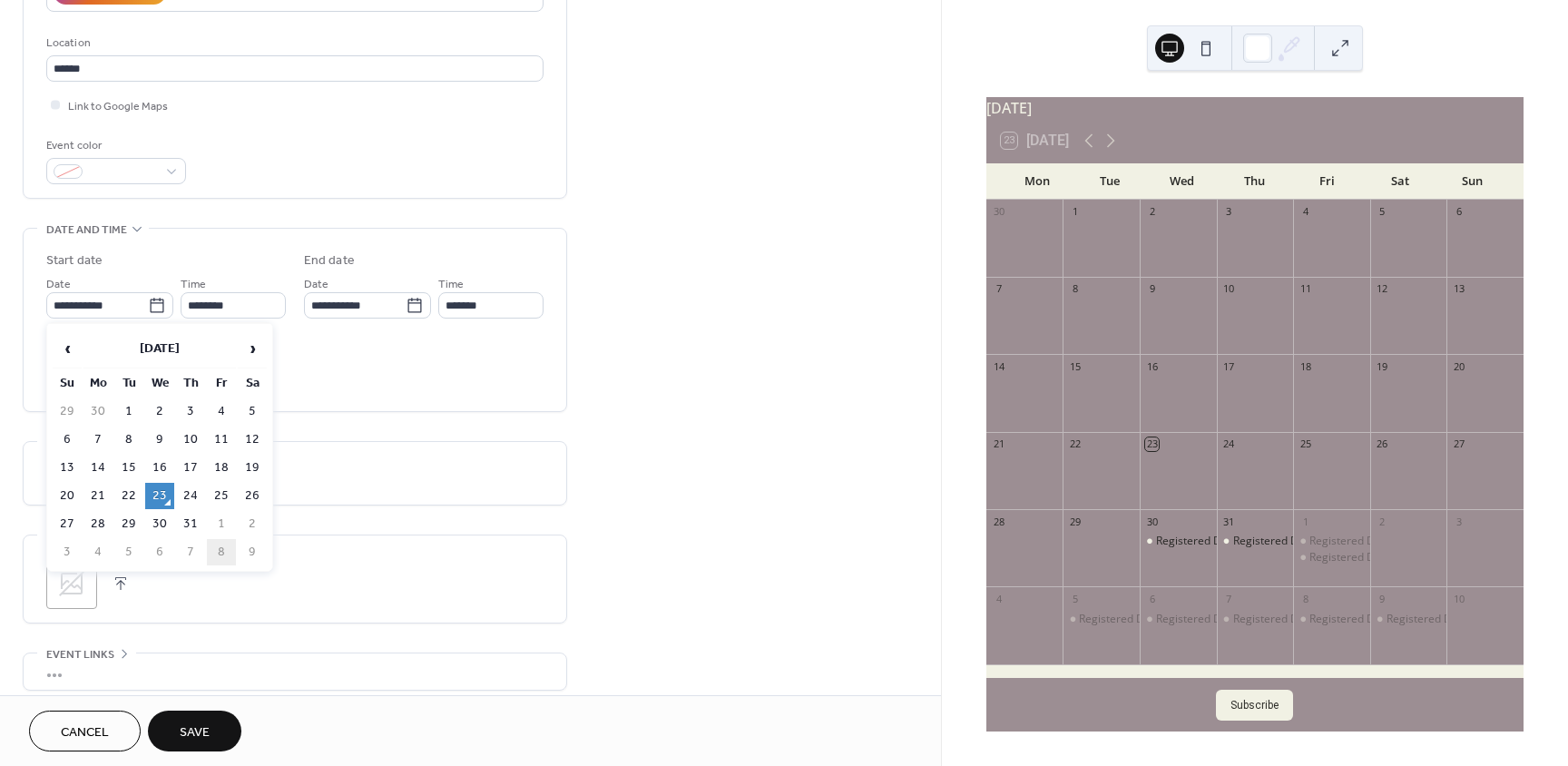 click on "8" at bounding box center (221, 552) 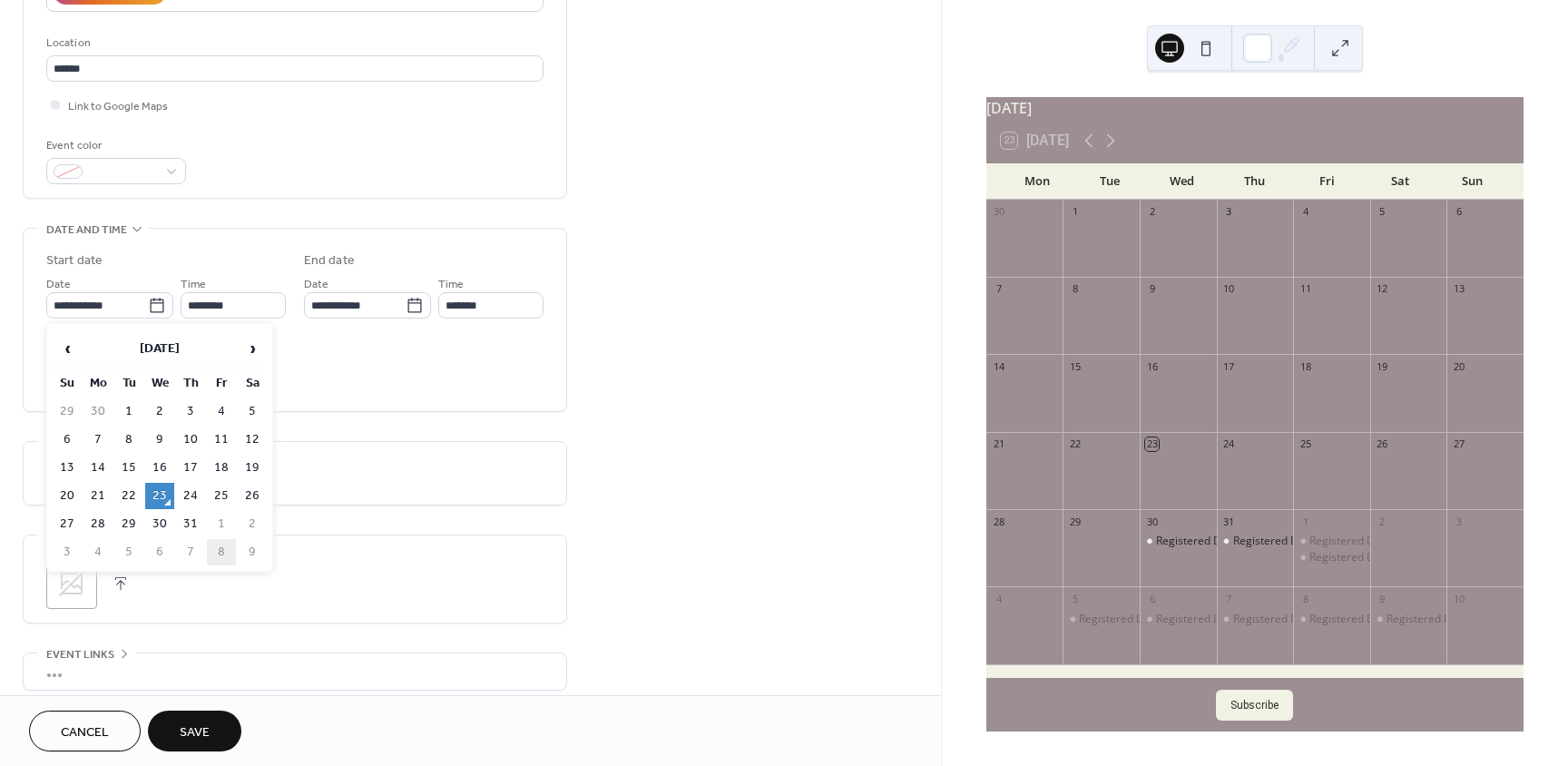 type on "**********" 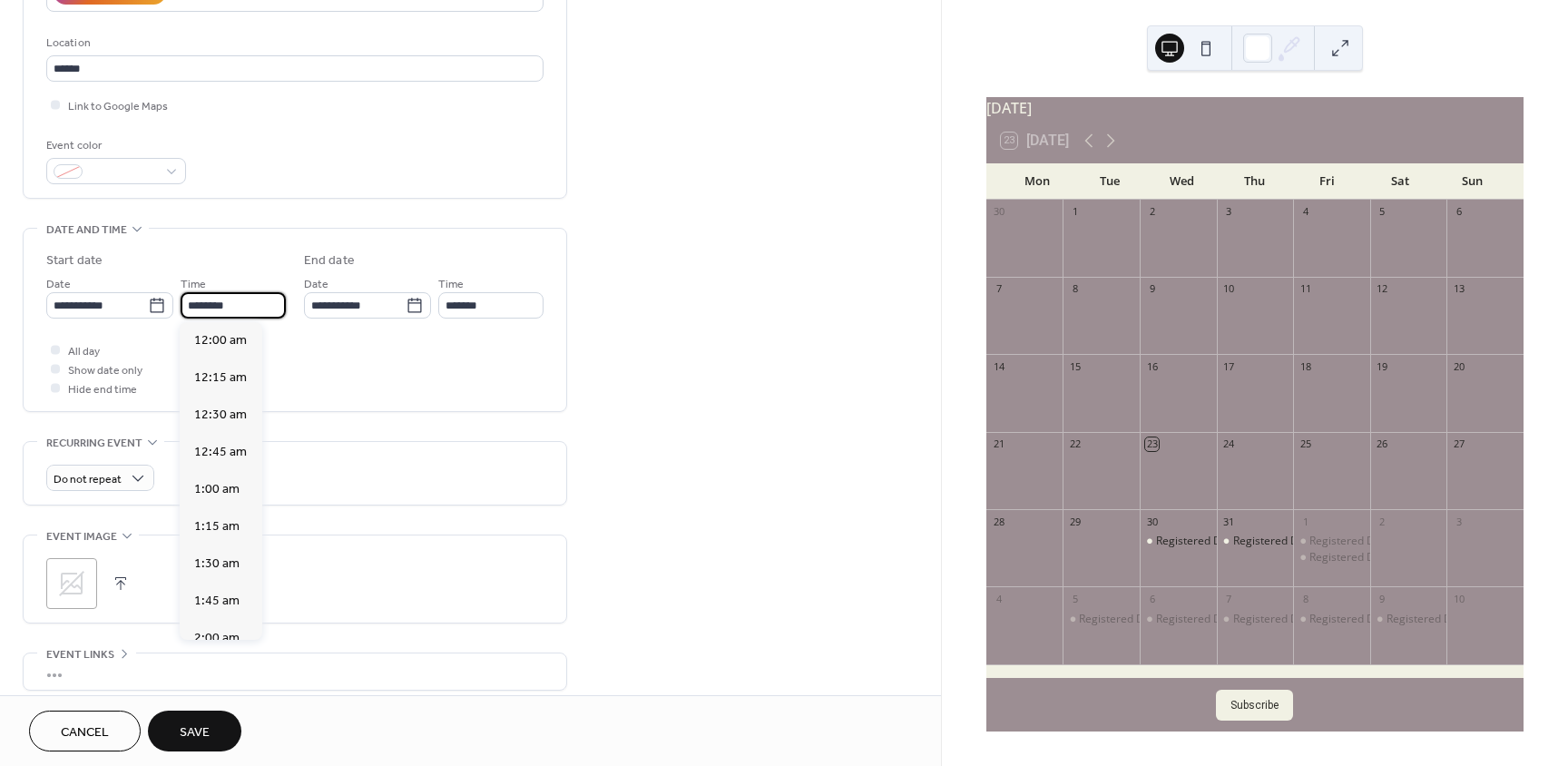 click on "********" at bounding box center (233, 305) 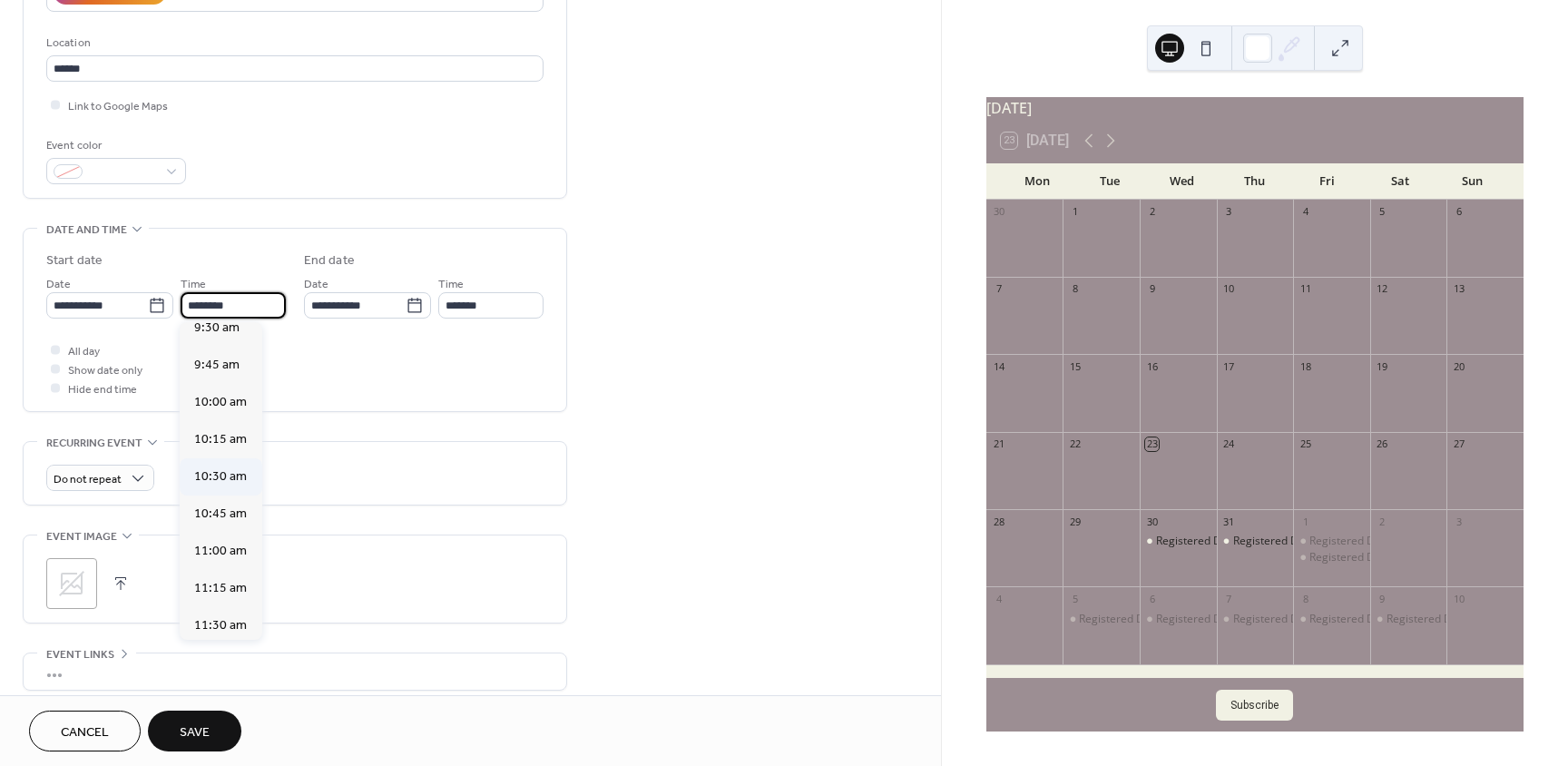 scroll, scrollTop: 1423, scrollLeft: 0, axis: vertical 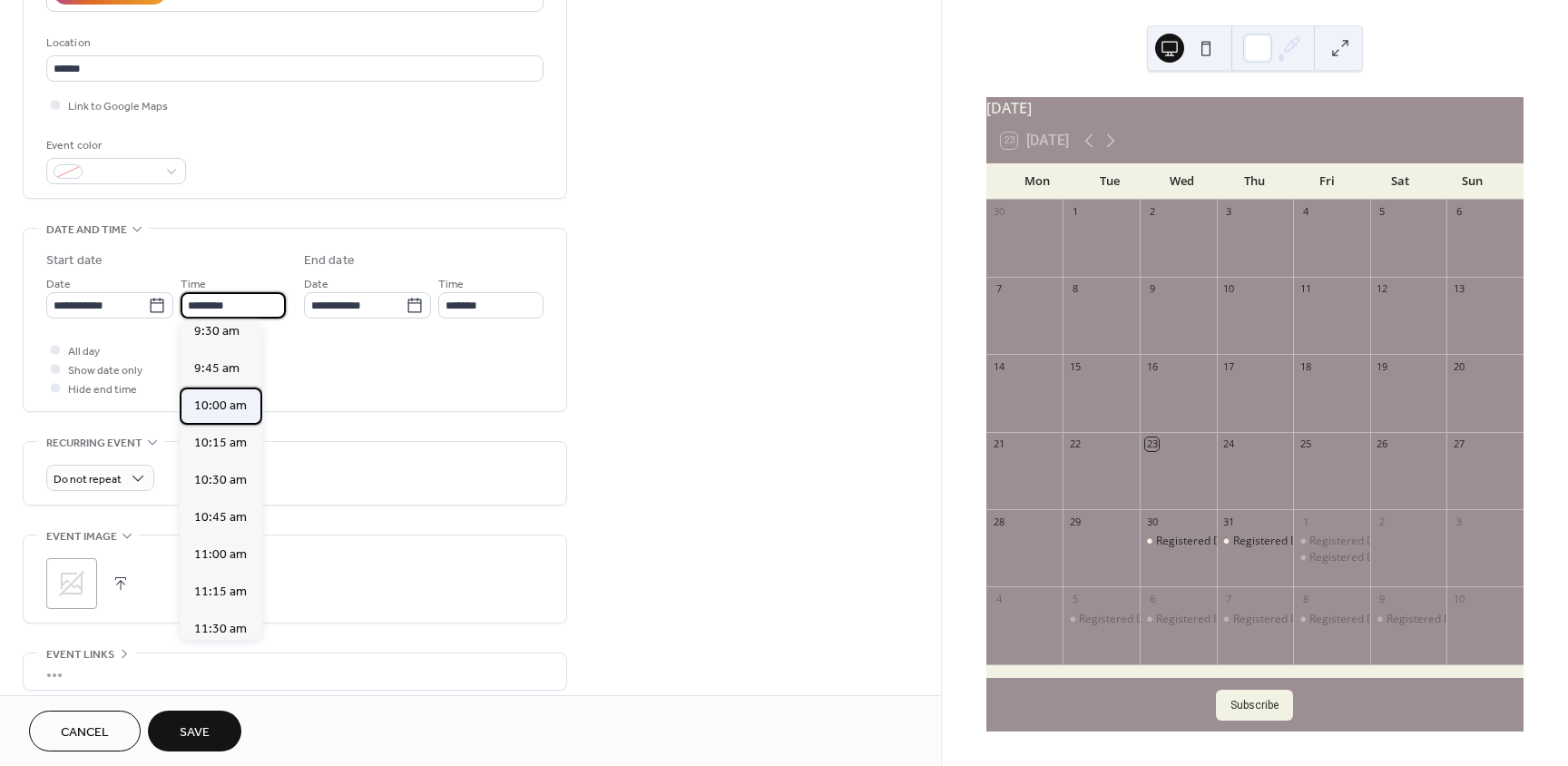 click on "10:00 am" at bounding box center [220, 406] 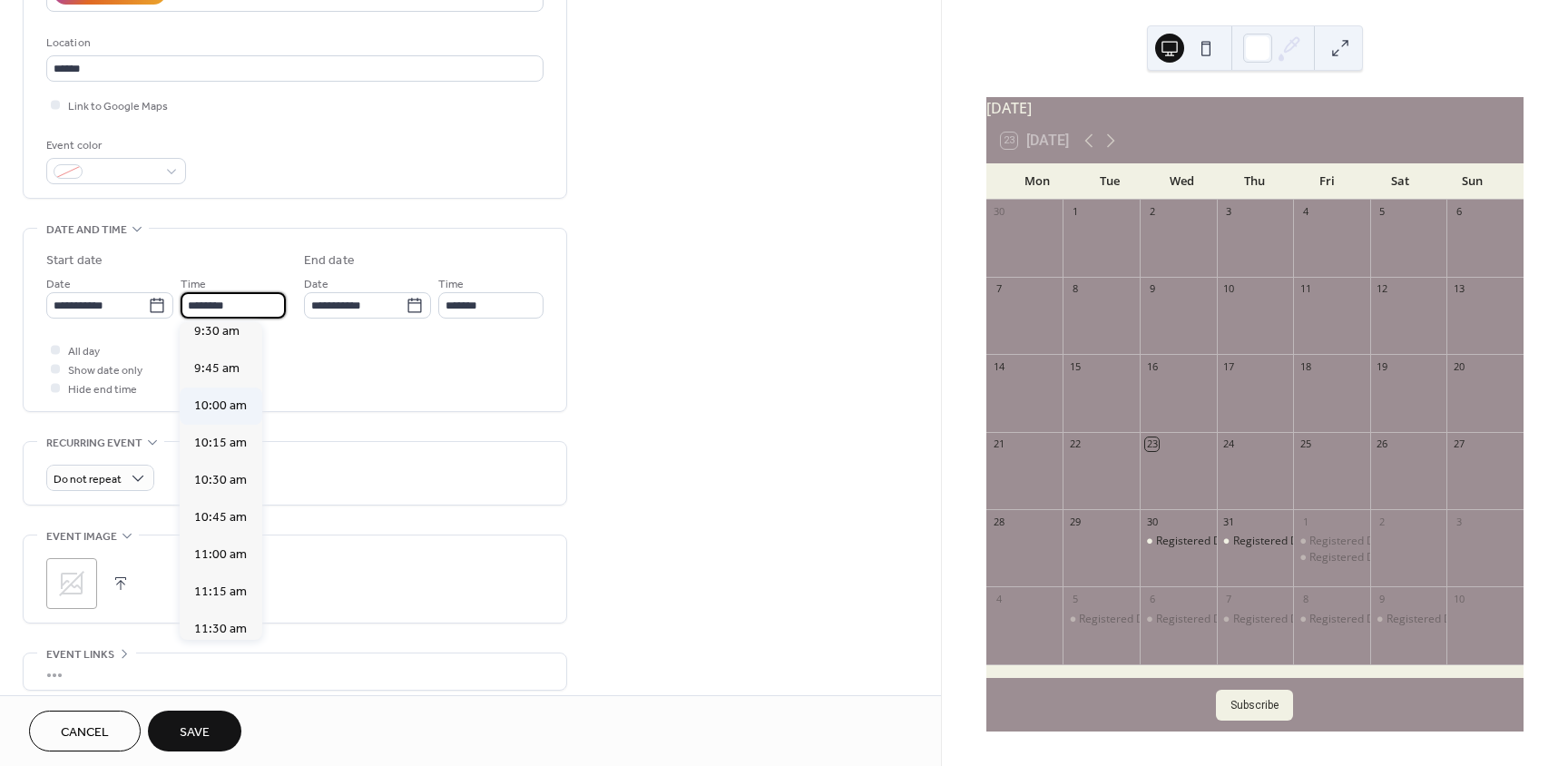 type on "********" 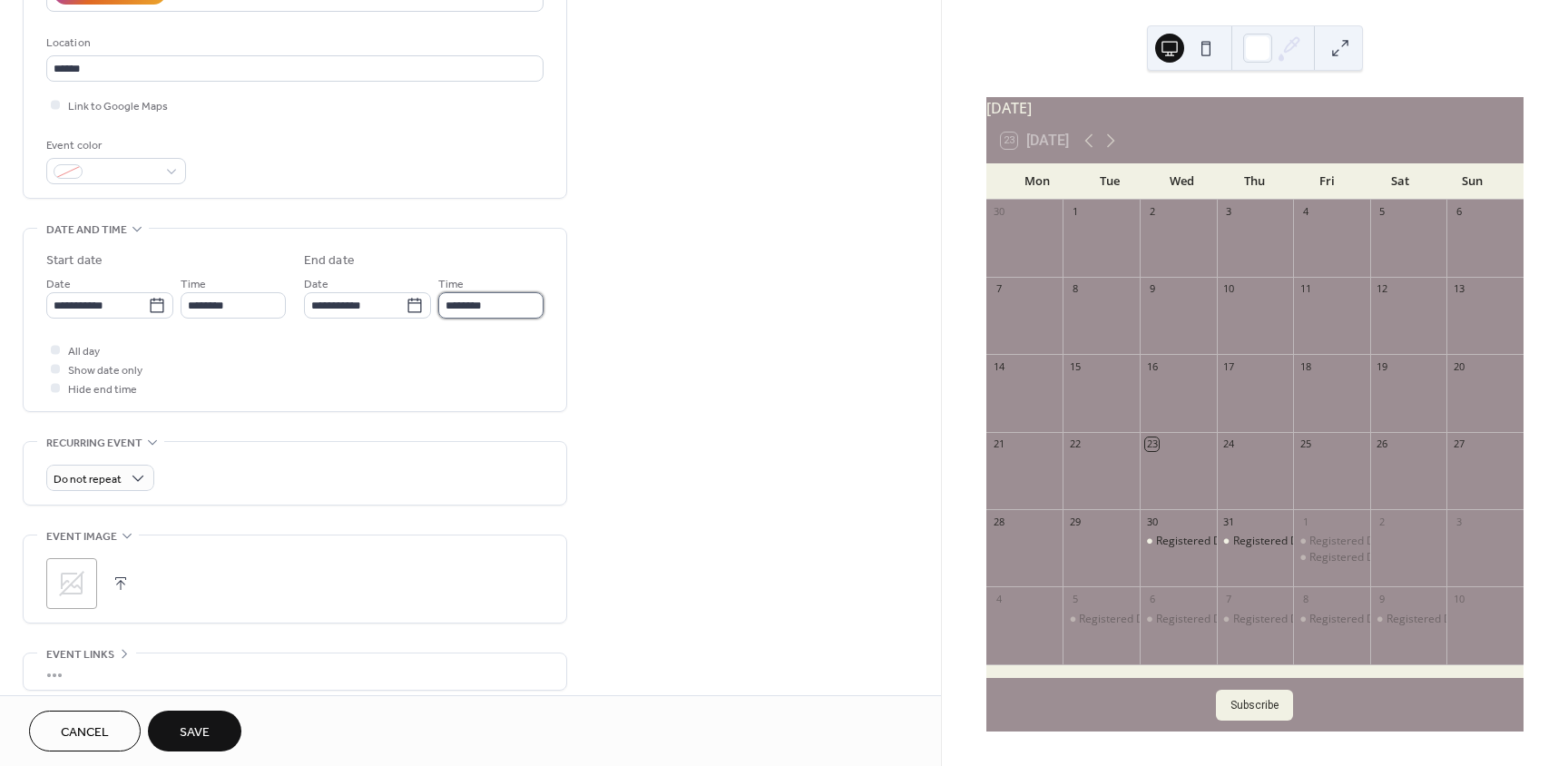 click on "********" at bounding box center [491, 305] 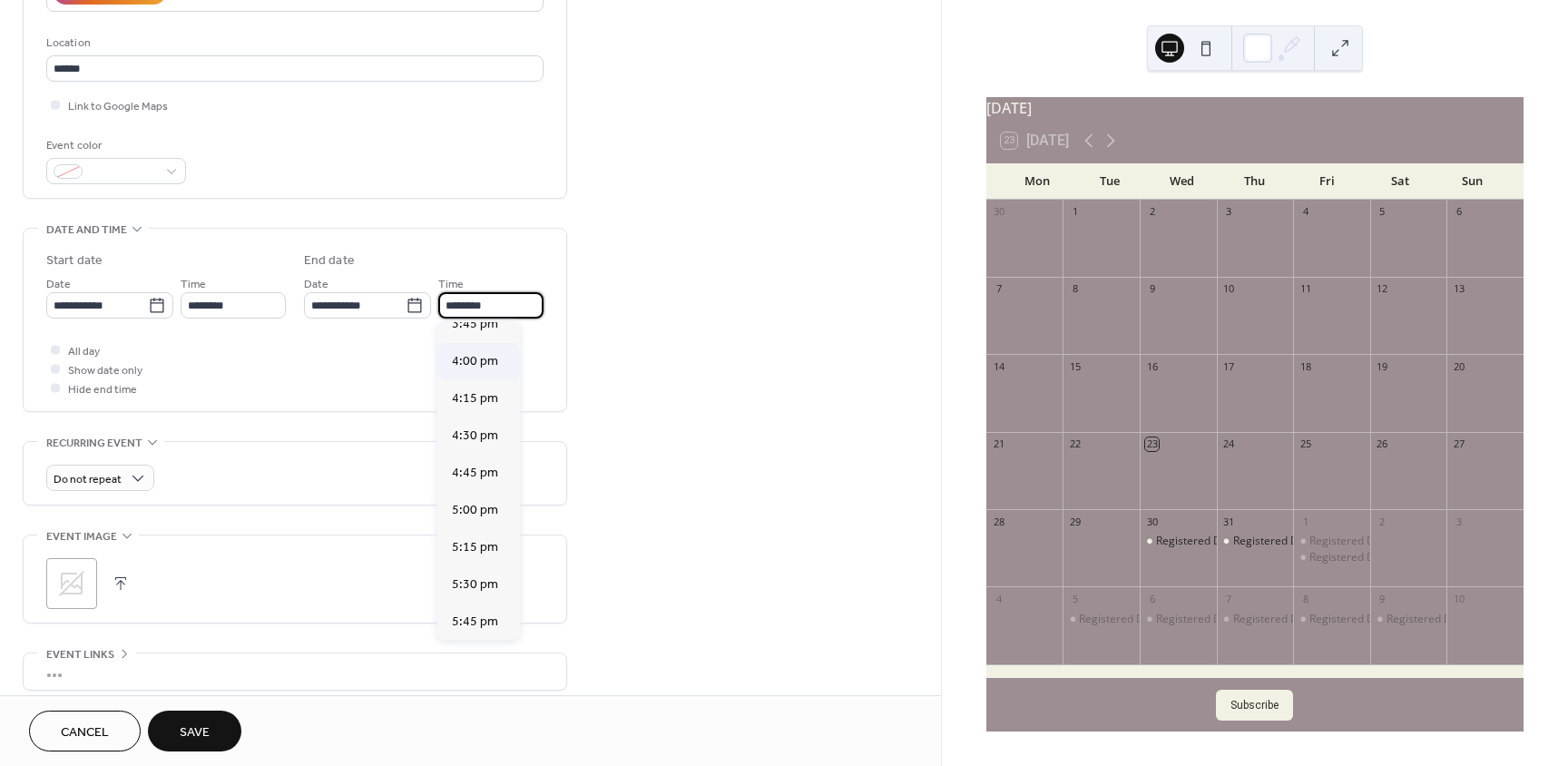 scroll, scrollTop: 908, scrollLeft: 0, axis: vertical 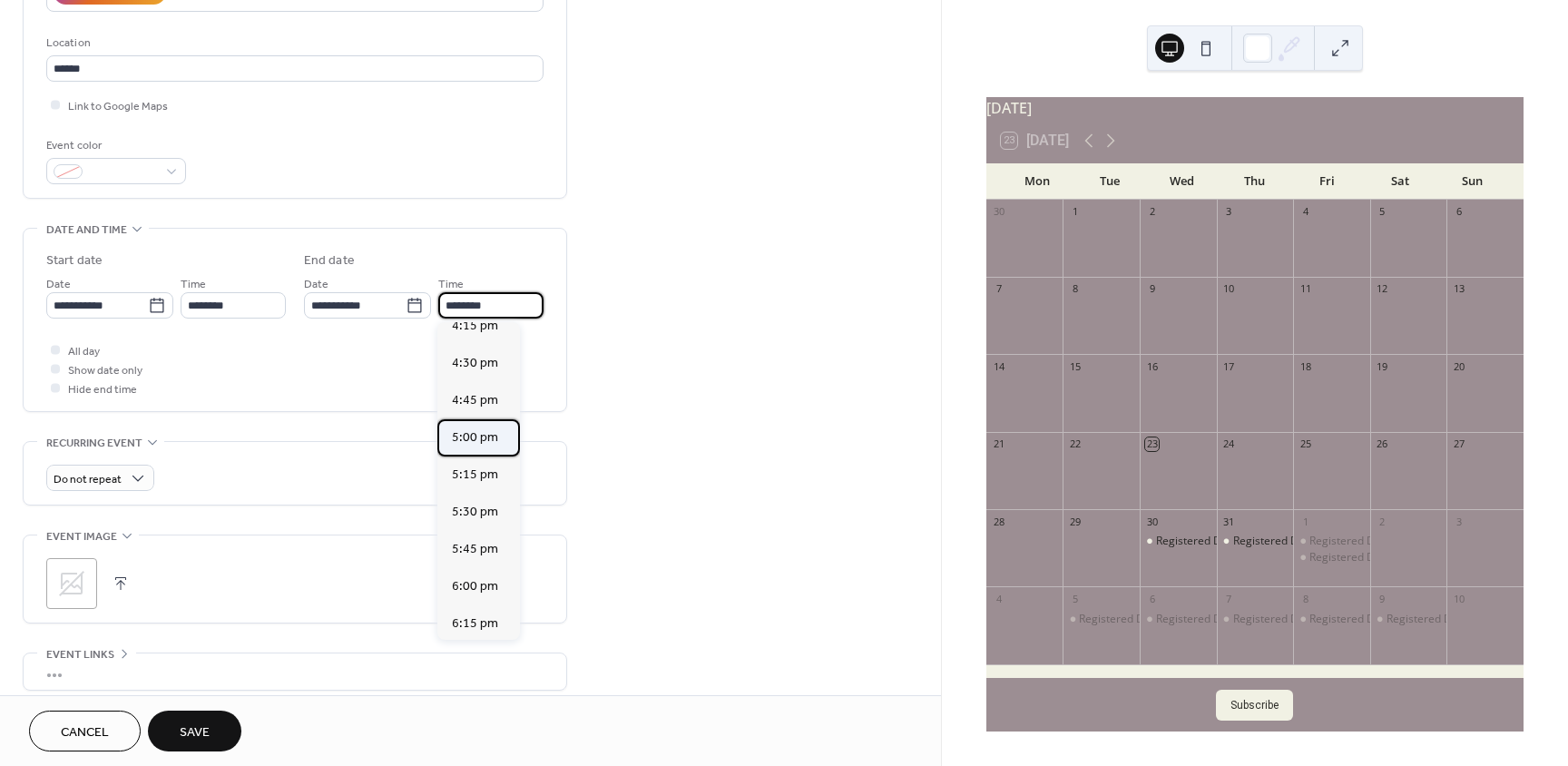click on "5:00 pm" at bounding box center (475, 437) 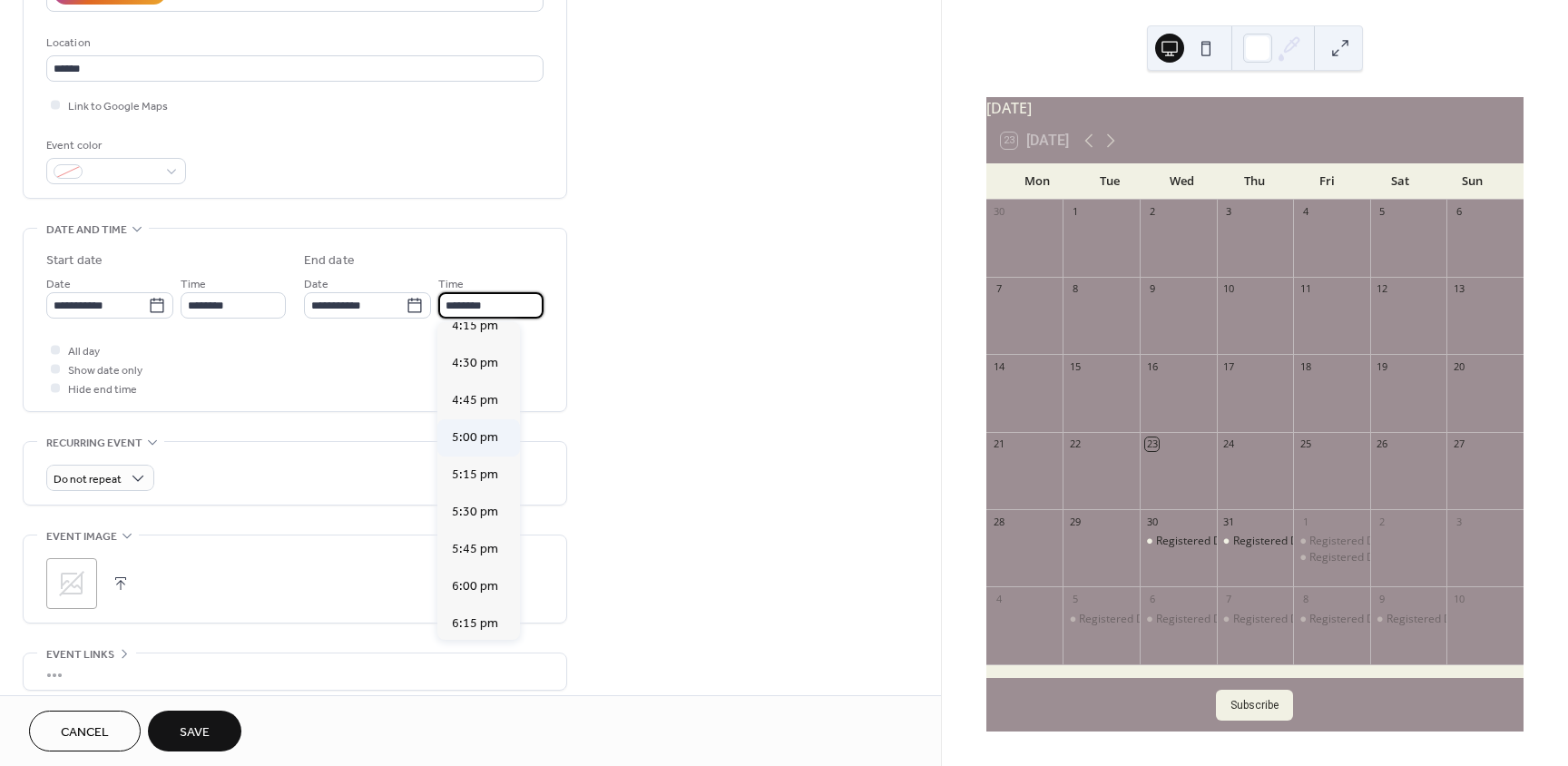type on "*******" 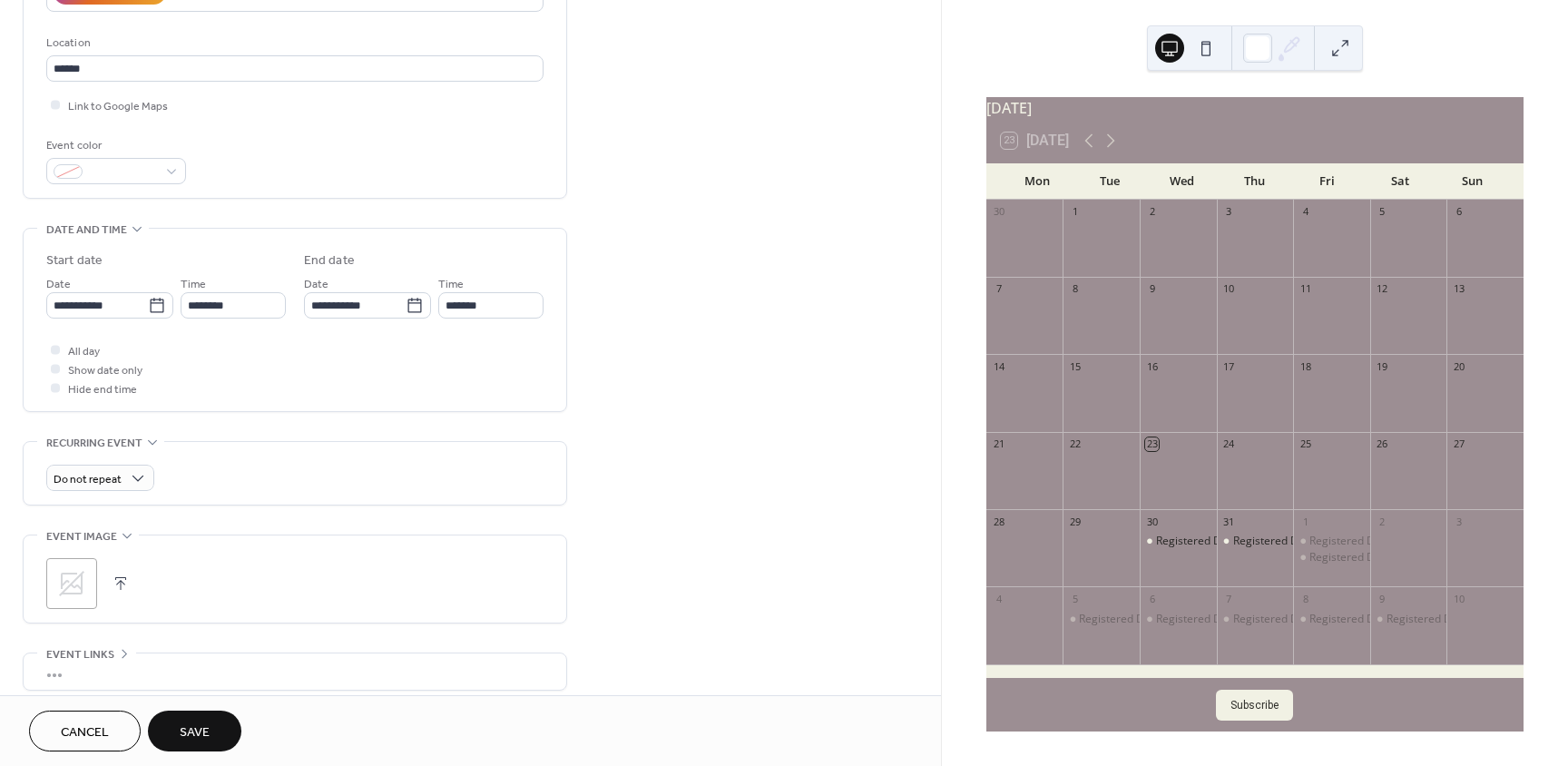 click on "Save" at bounding box center [194, 732] 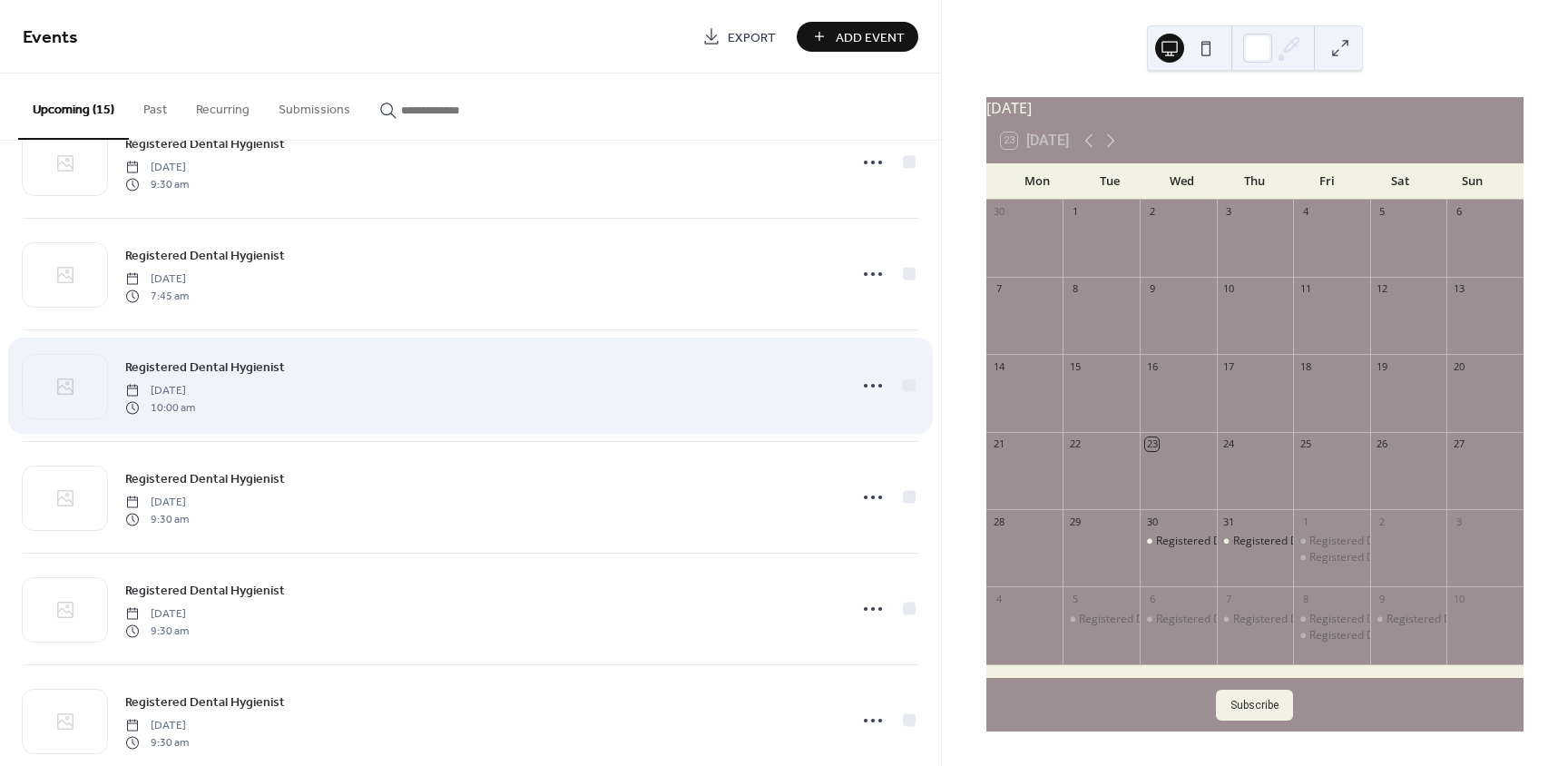 scroll, scrollTop: 182, scrollLeft: 0, axis: vertical 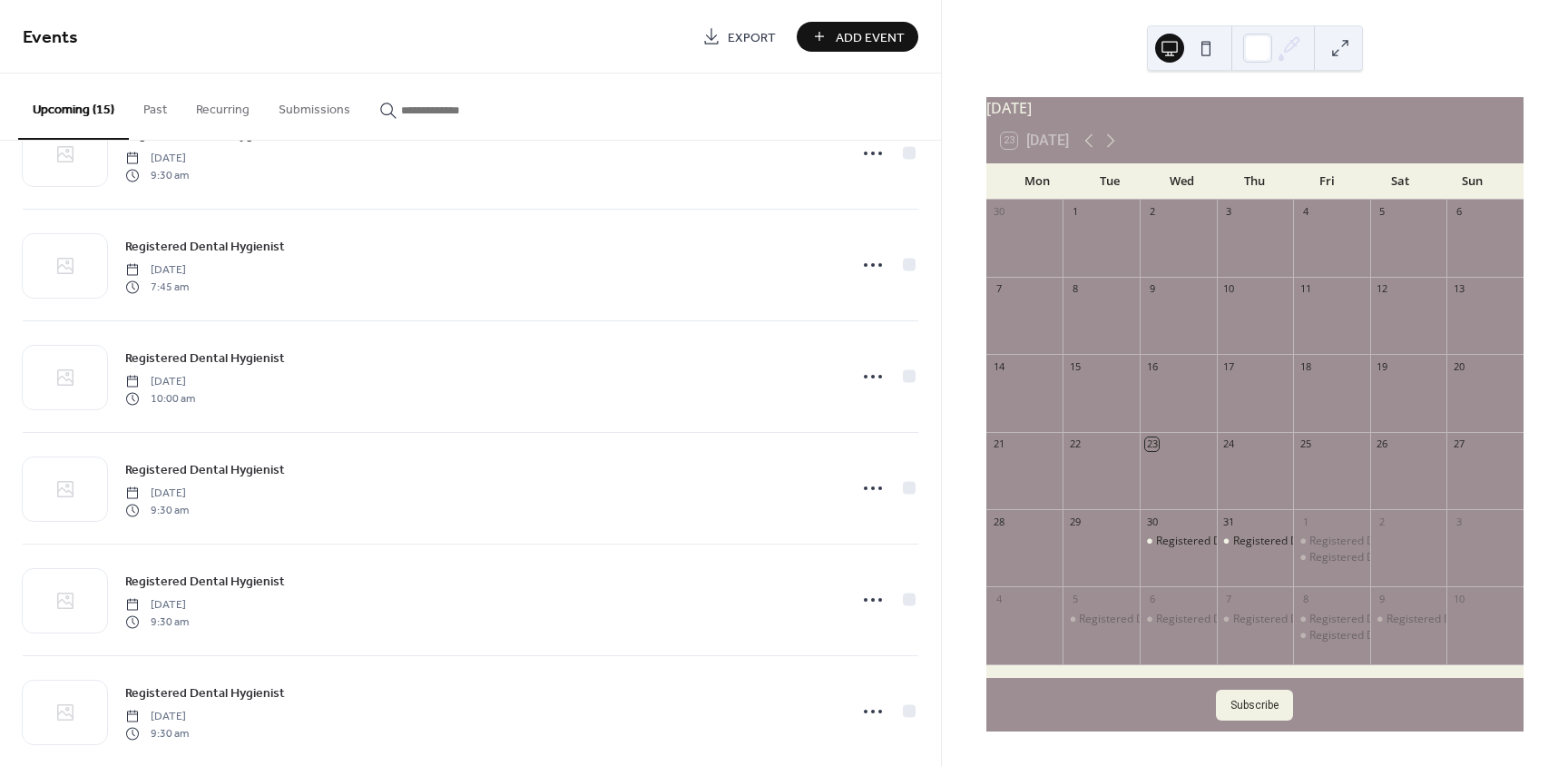 click on "Add Event" at bounding box center [870, 37] 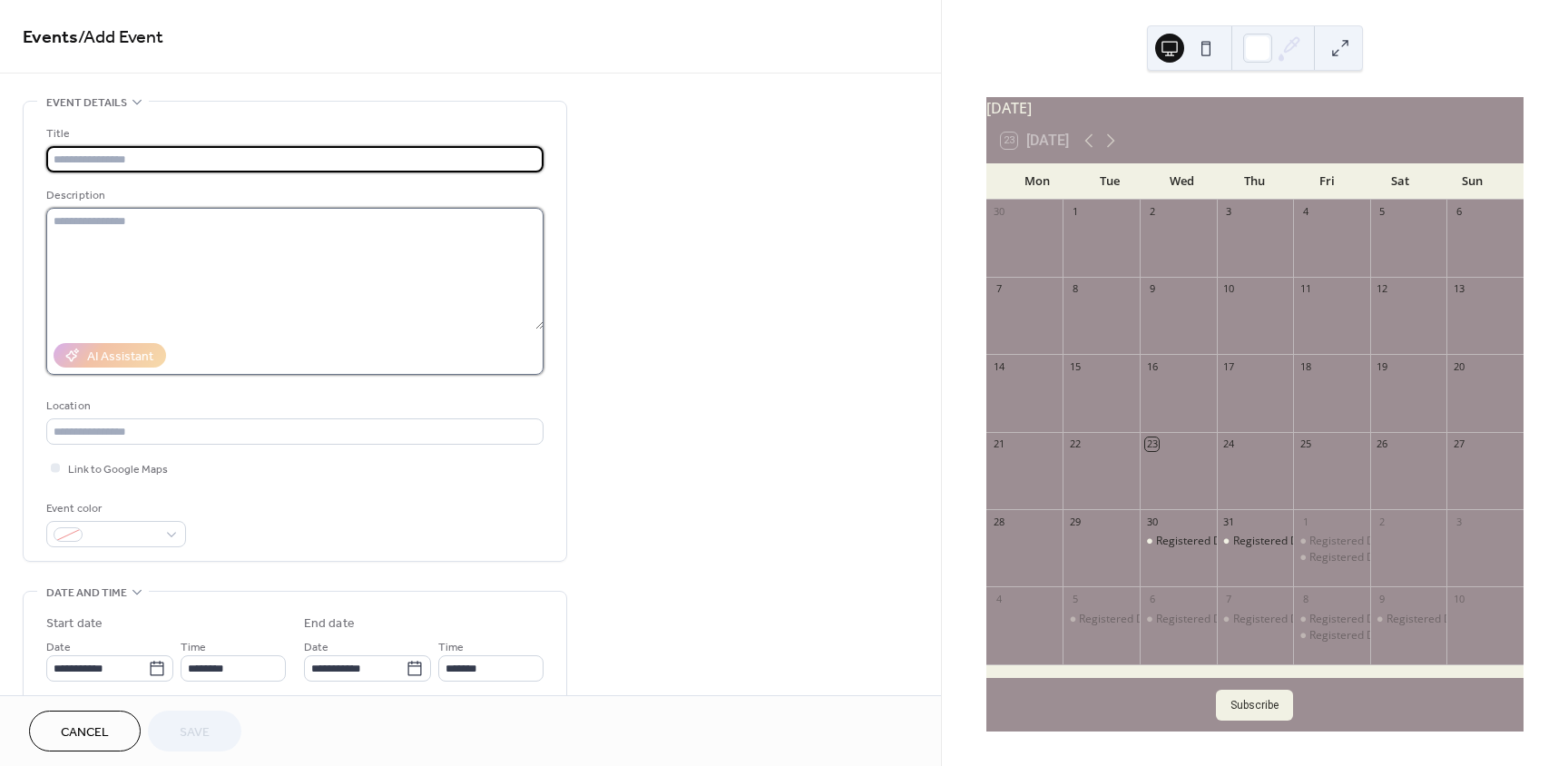 click at bounding box center [295, 269] 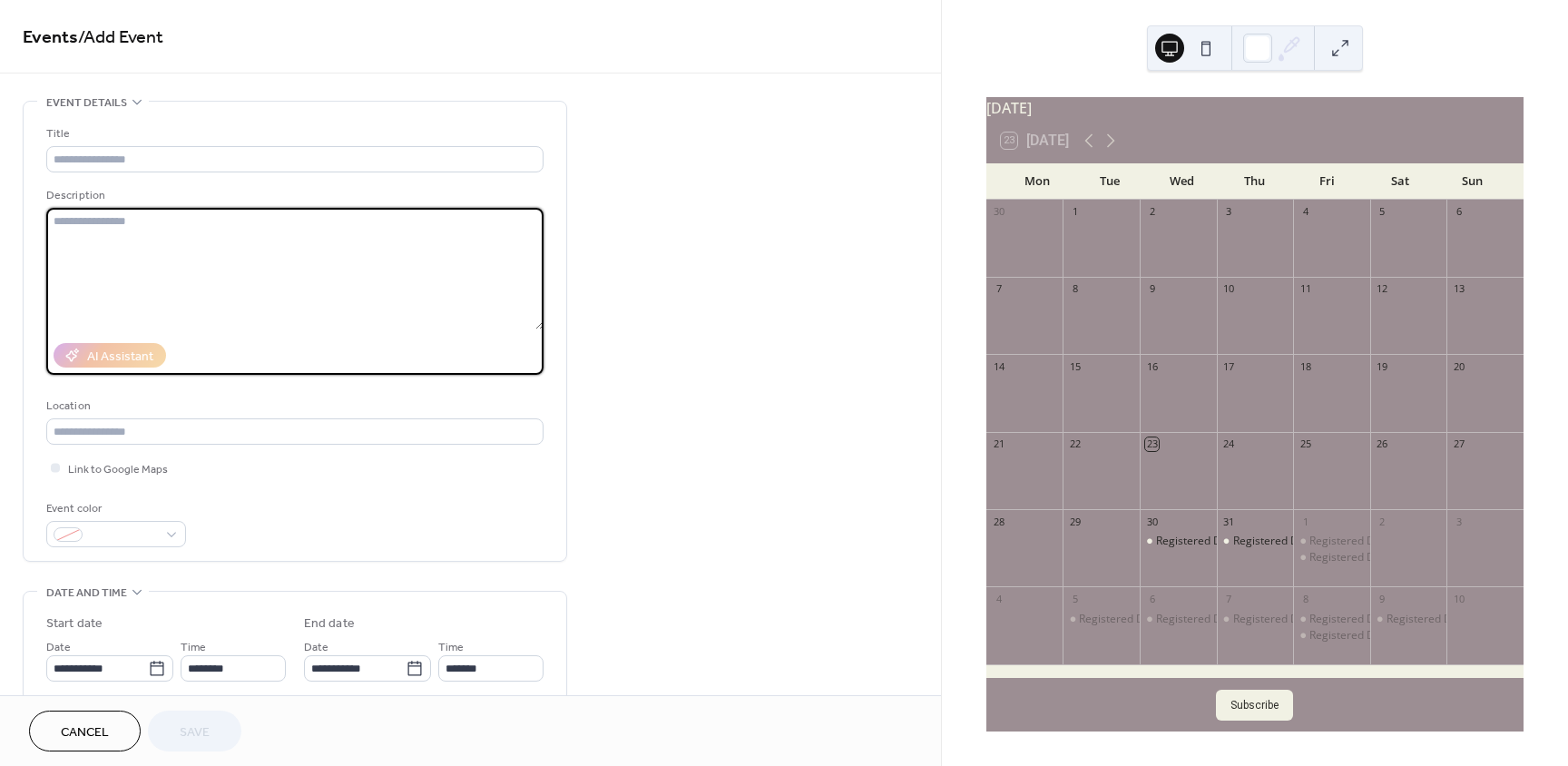 paste on "**********" 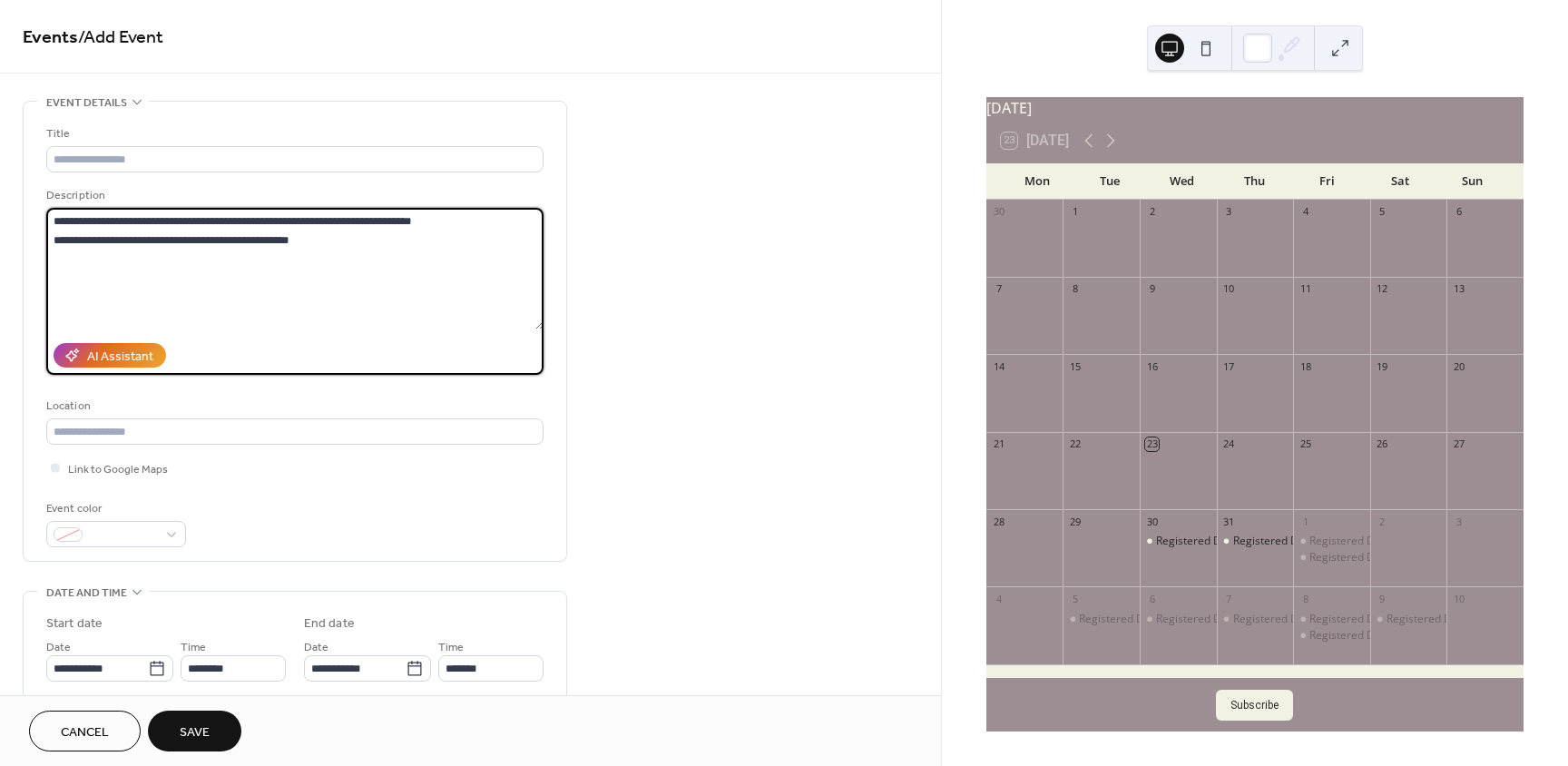 drag, startPoint x: 322, startPoint y: 220, endPoint x: 296, endPoint y: 227, distance: 26.925824 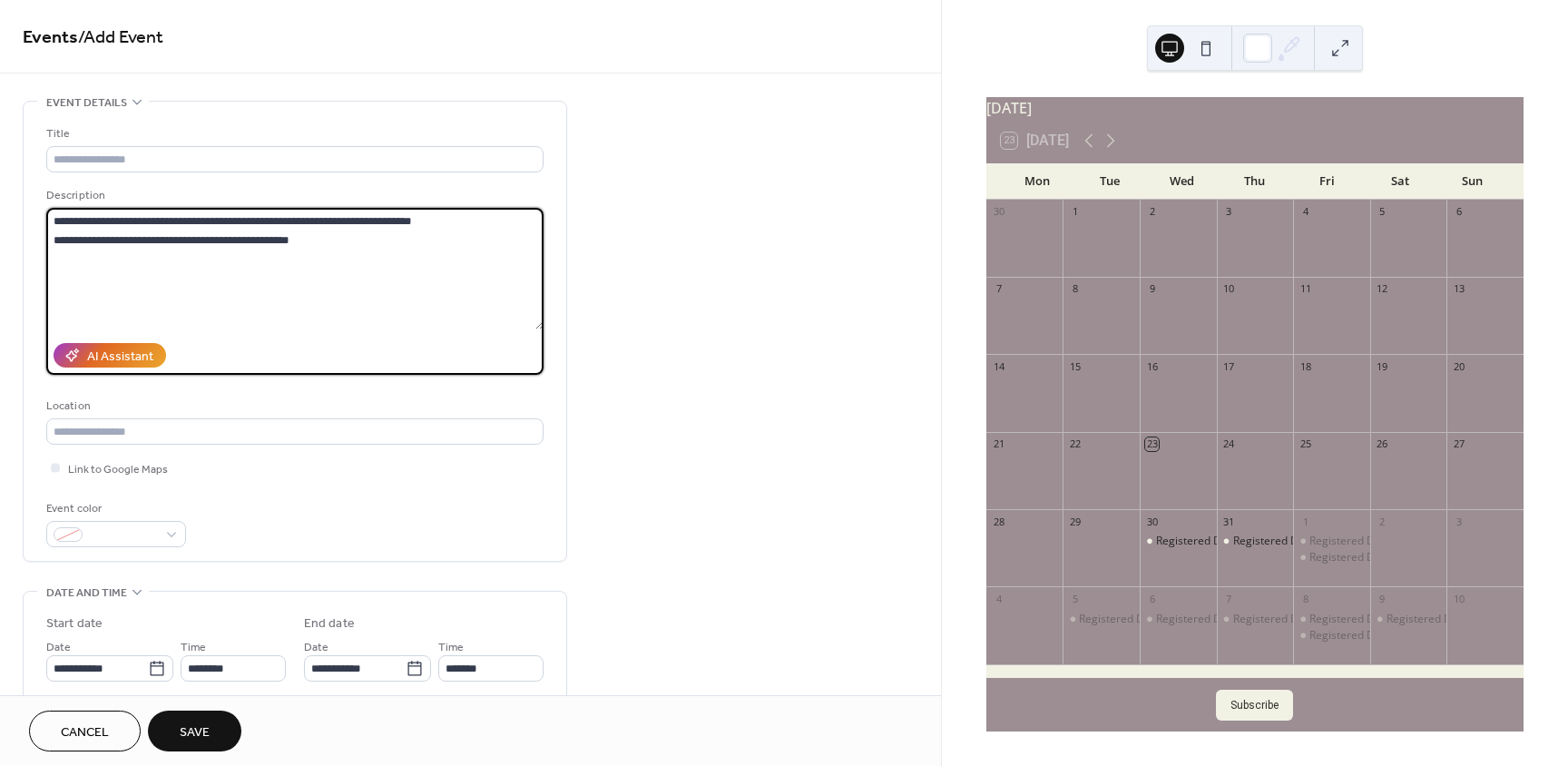 click on "**********" at bounding box center [295, 269] 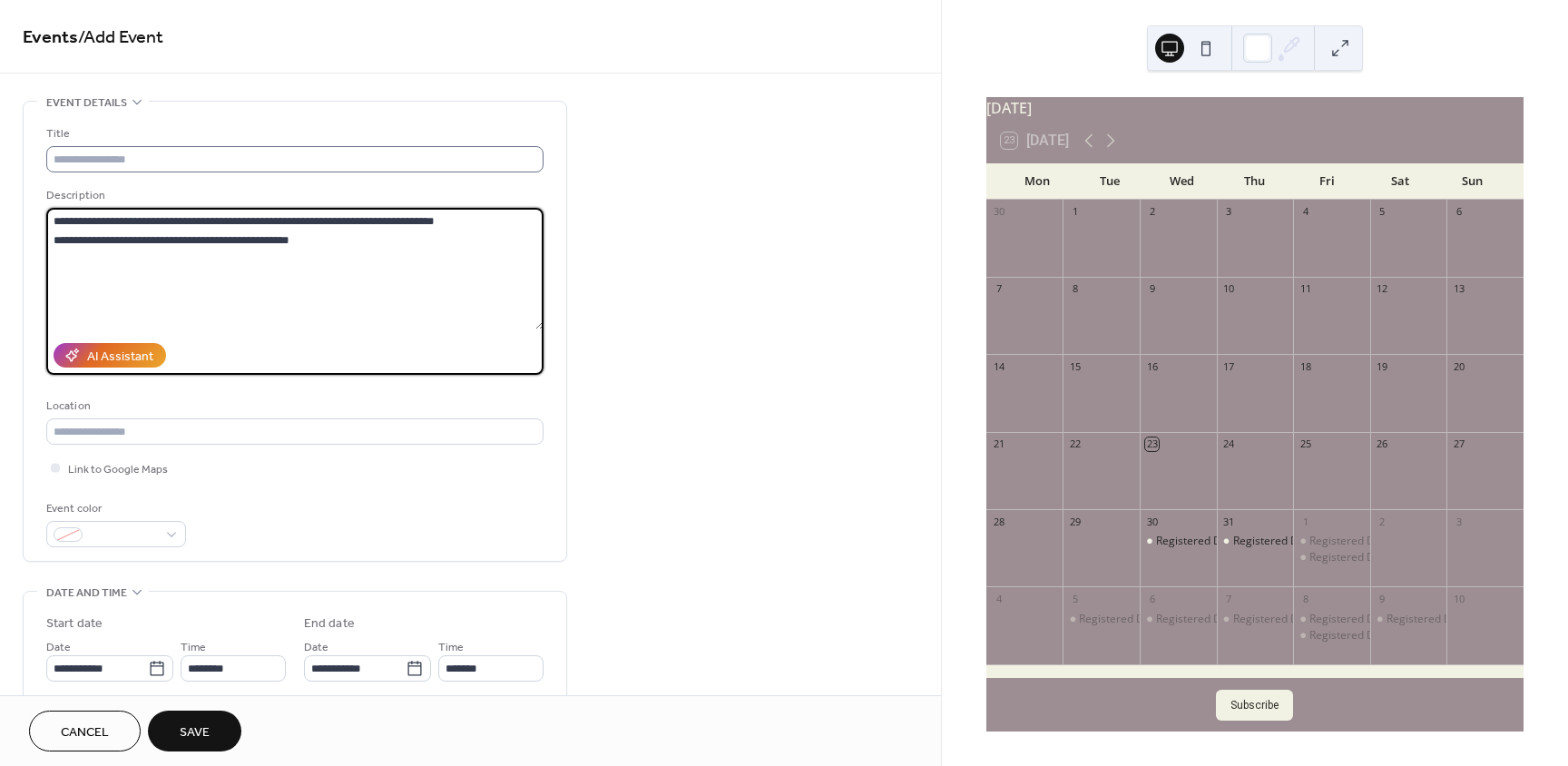 type on "**********" 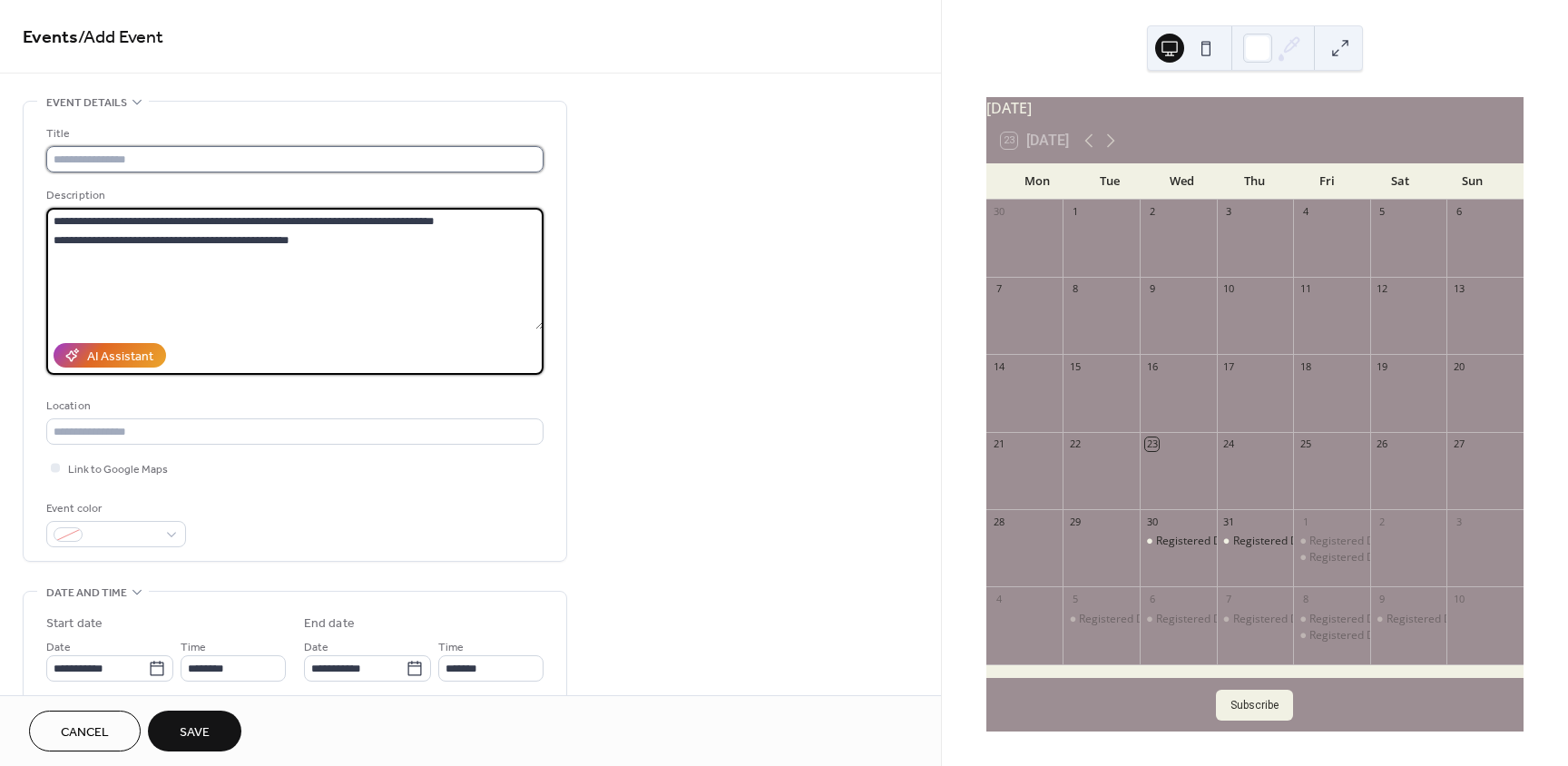 click at bounding box center (295, 159) 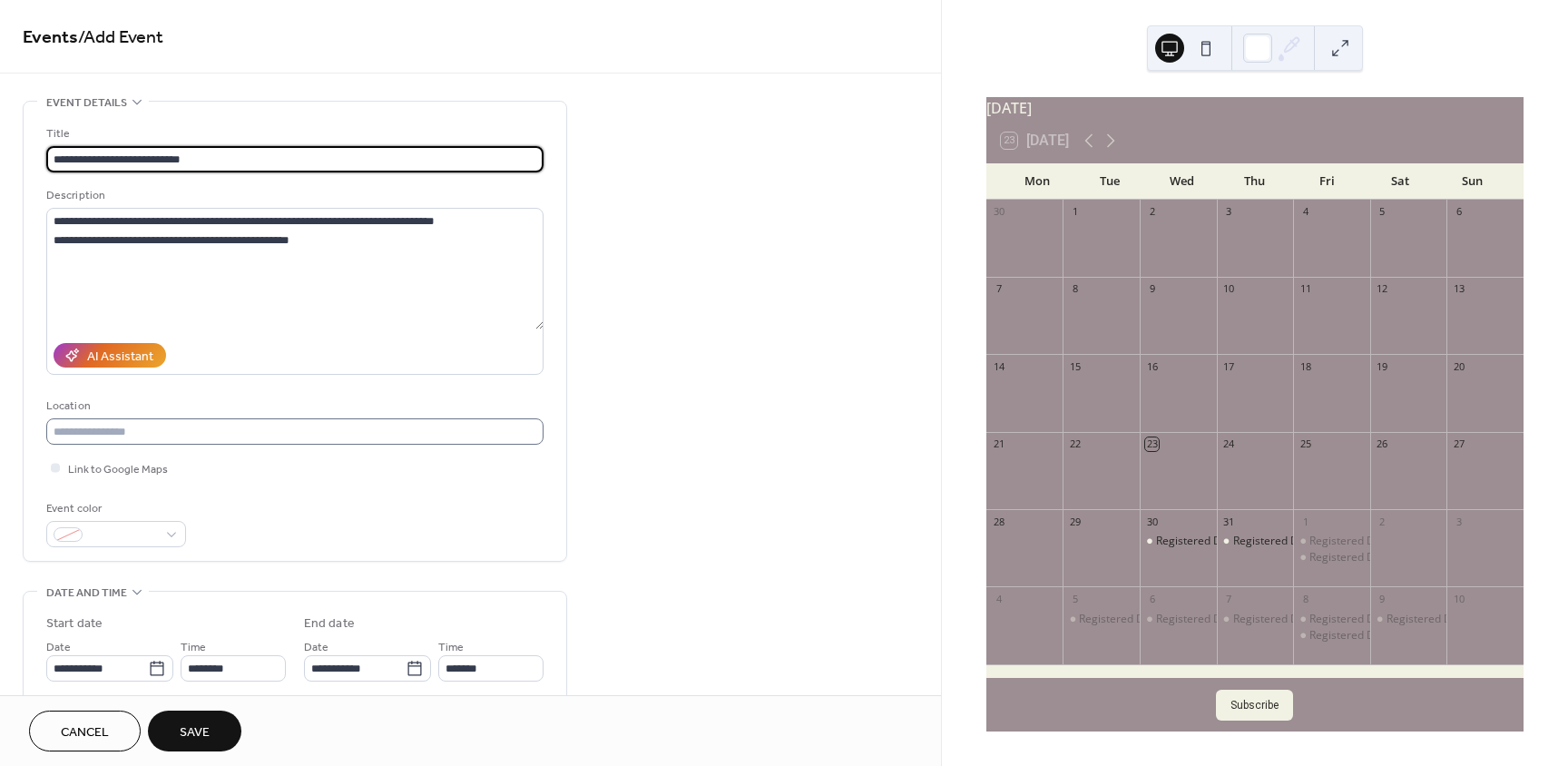 type on "**********" 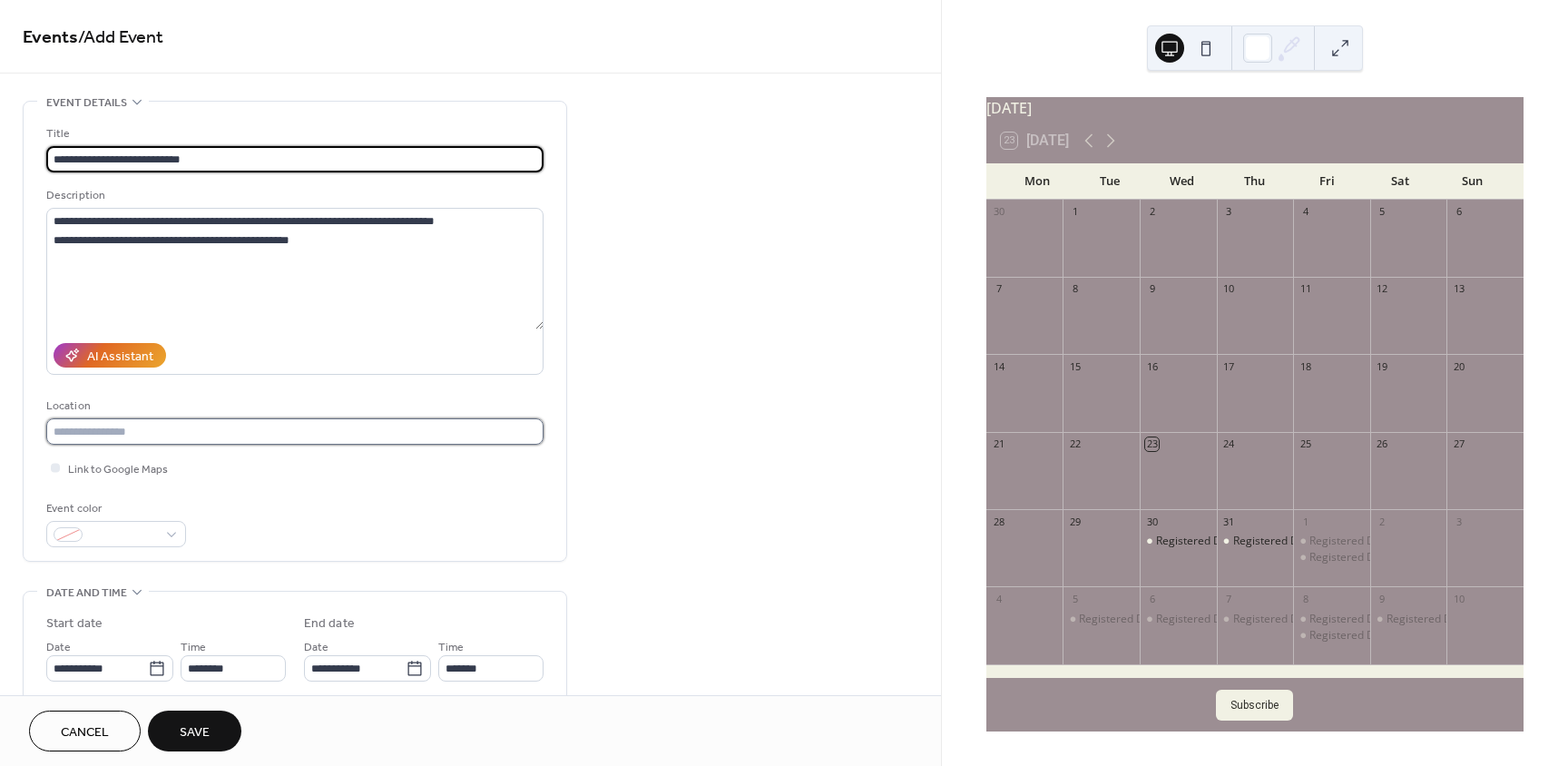 click at bounding box center (295, 431) 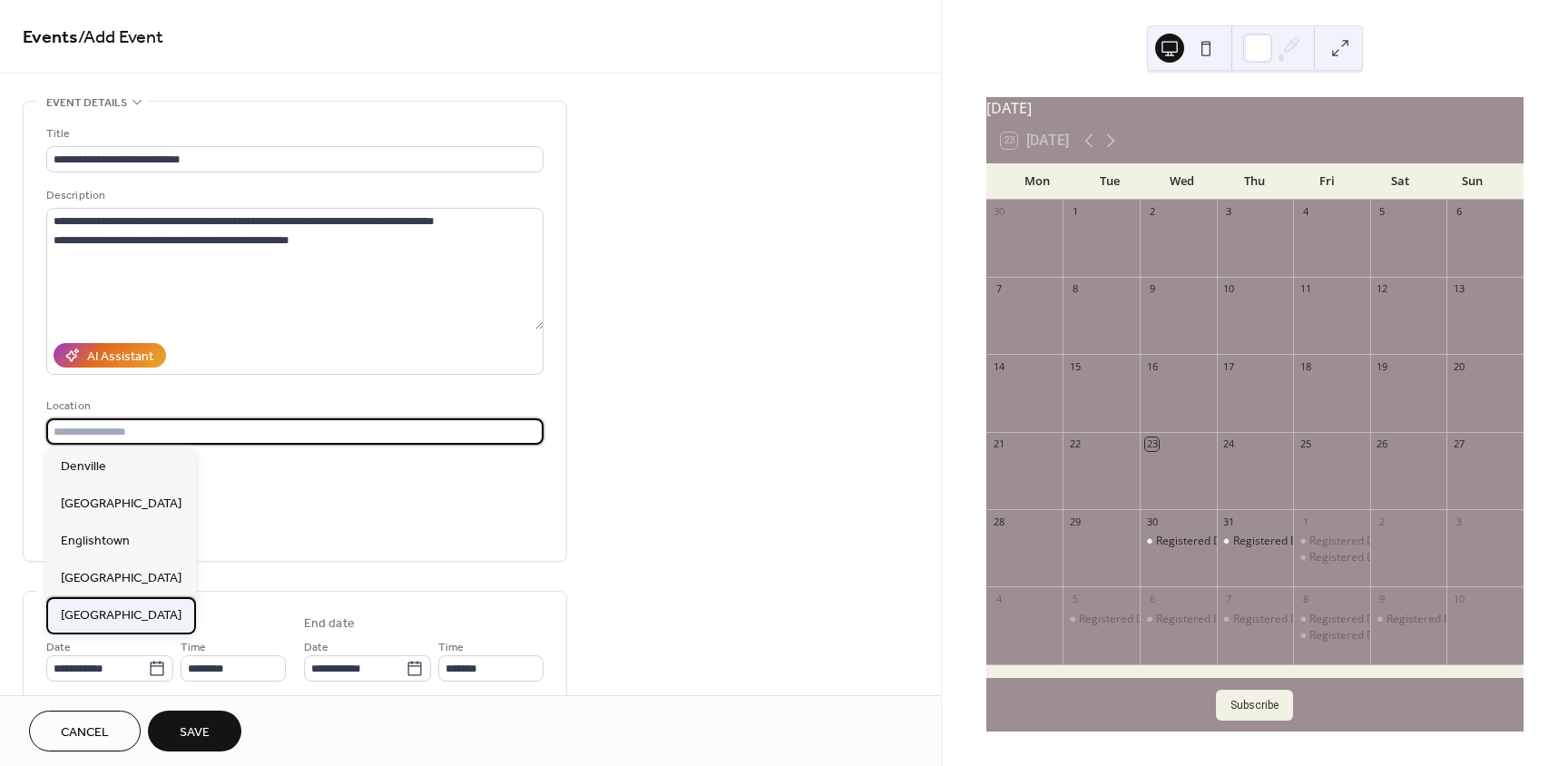 click on "[GEOGRAPHIC_DATA]" at bounding box center (121, 615) 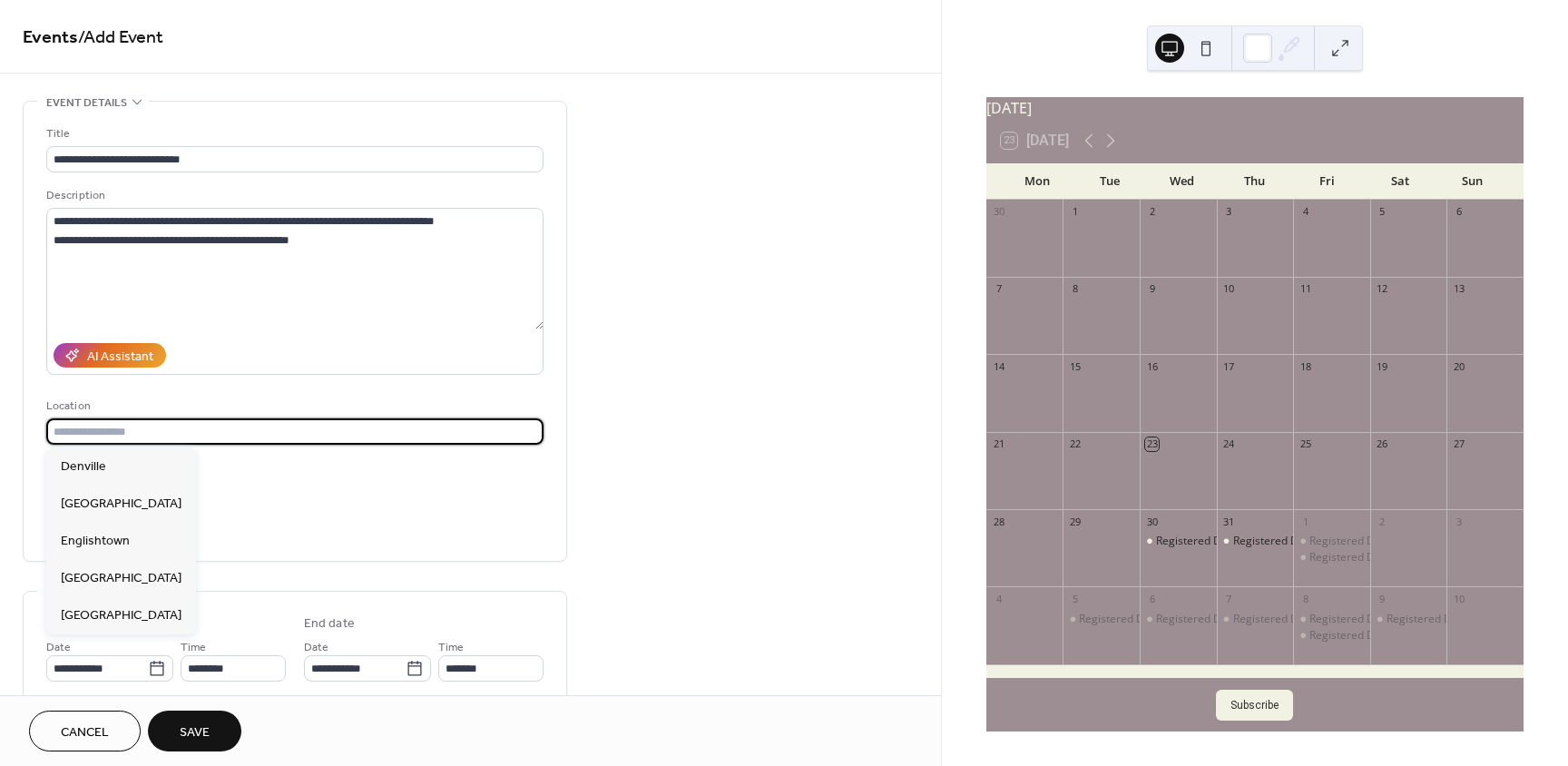 type on "******" 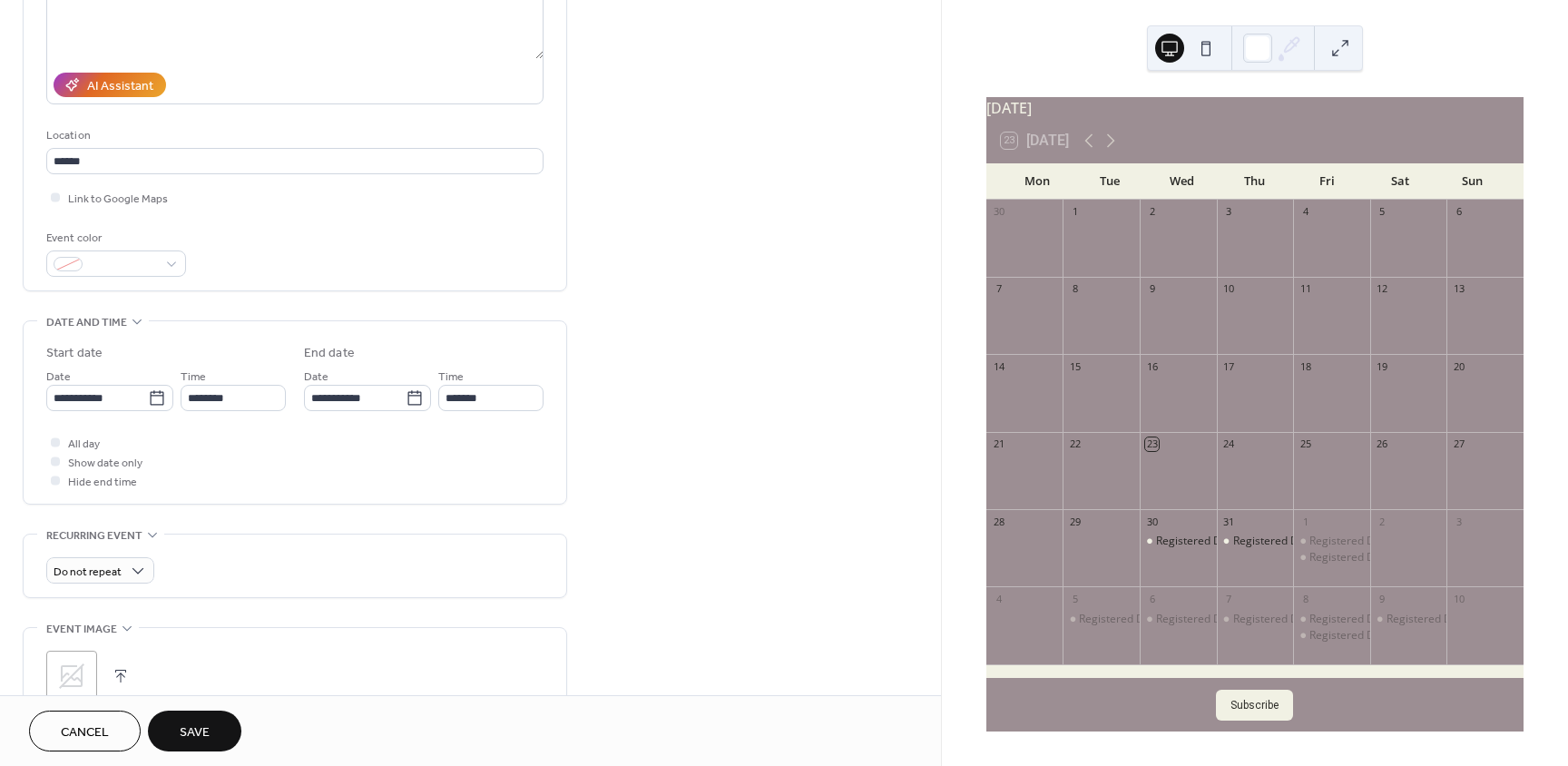 scroll, scrollTop: 272, scrollLeft: 0, axis: vertical 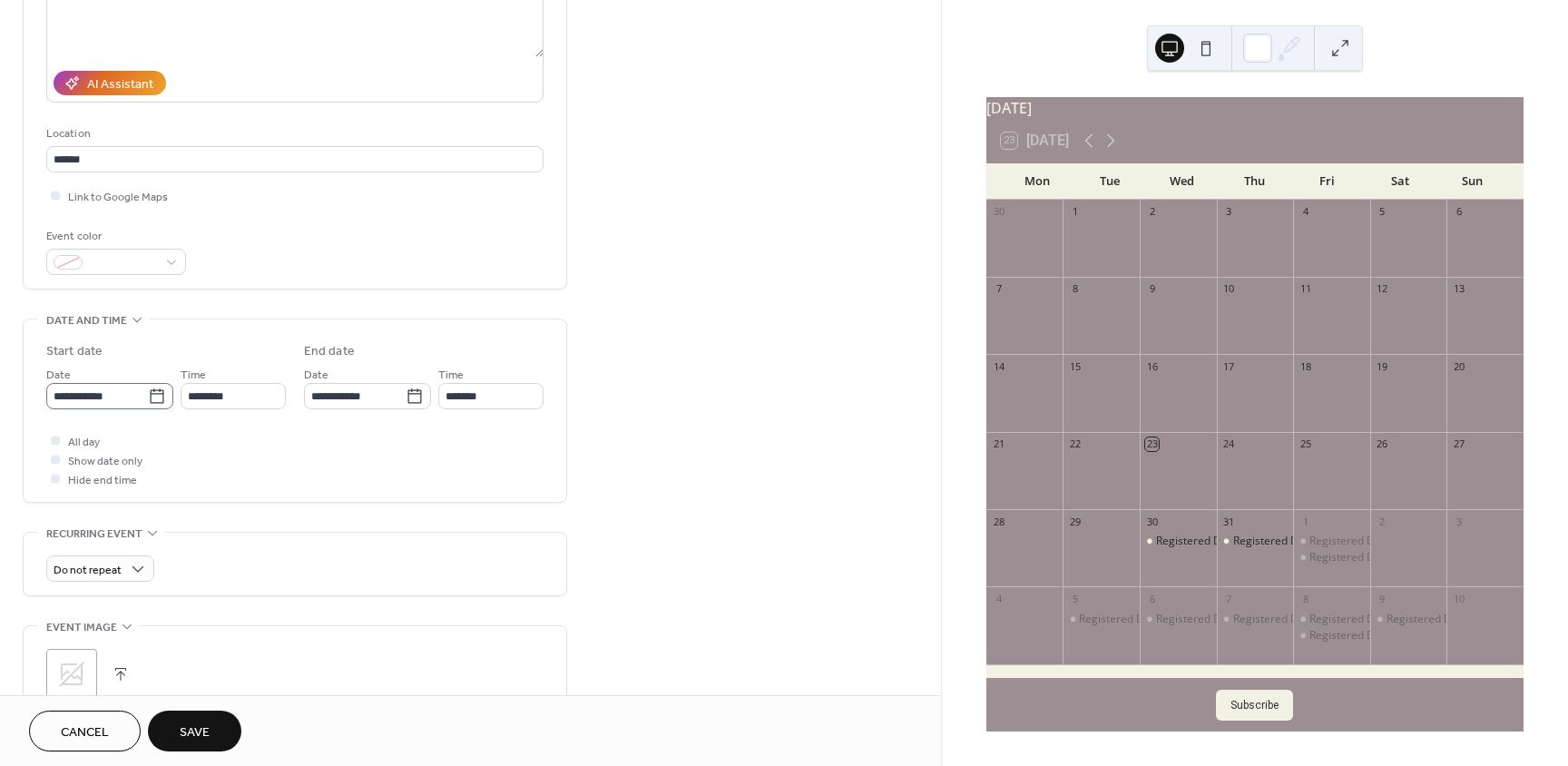 click 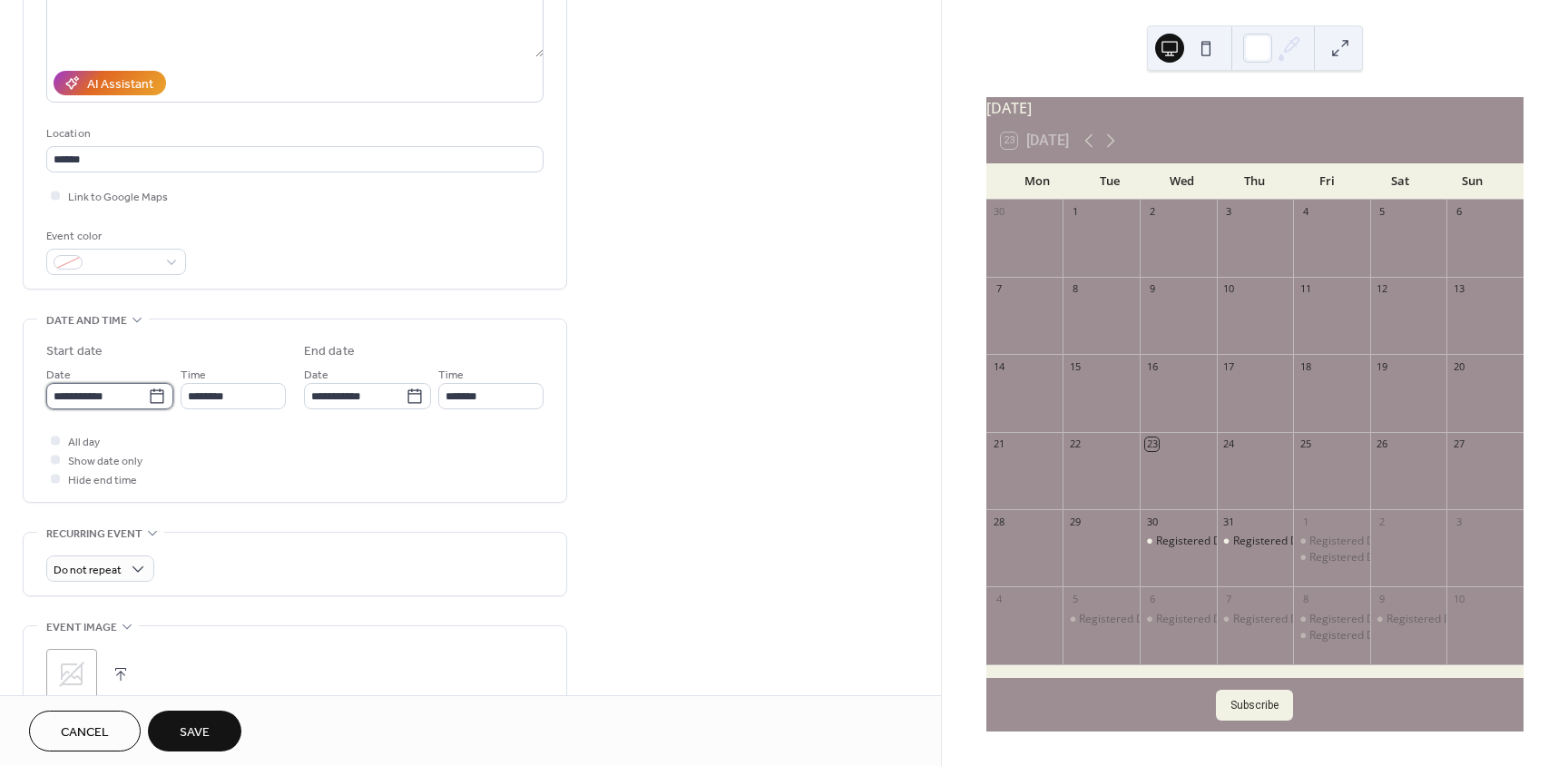 click on "**********" at bounding box center [97, 396] 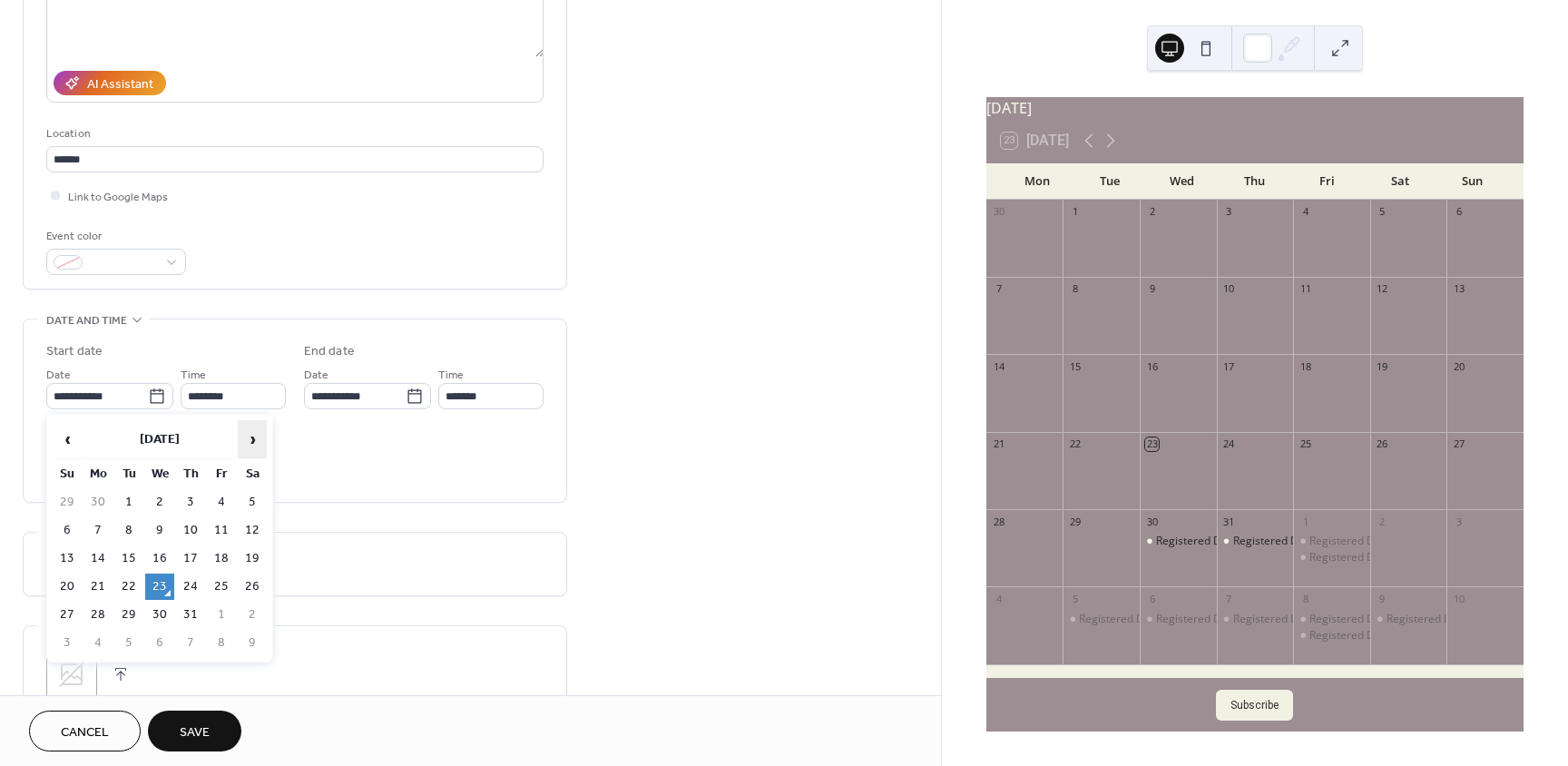 click on "›" at bounding box center (252, 439) 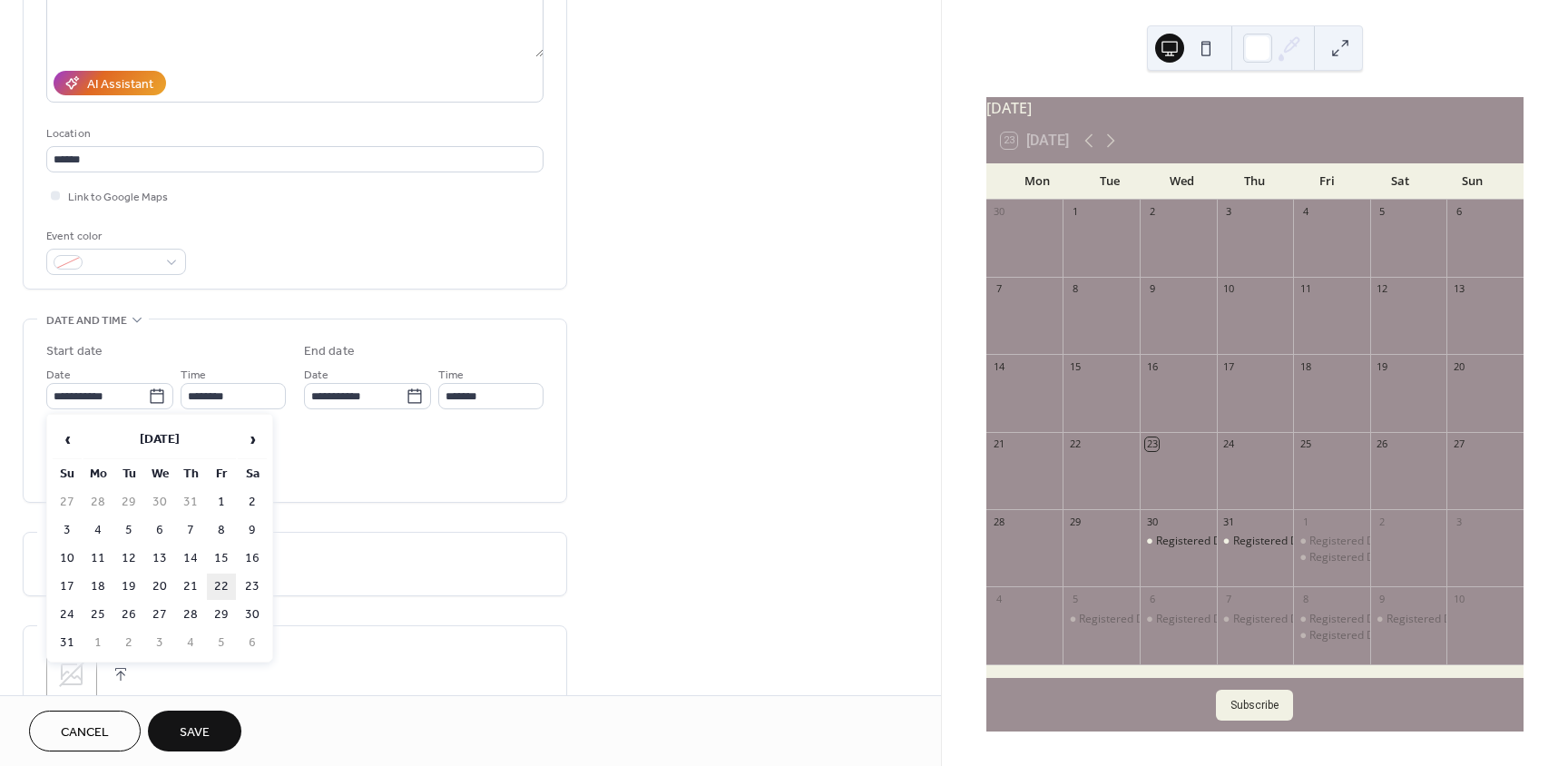 click on "22" at bounding box center [221, 586] 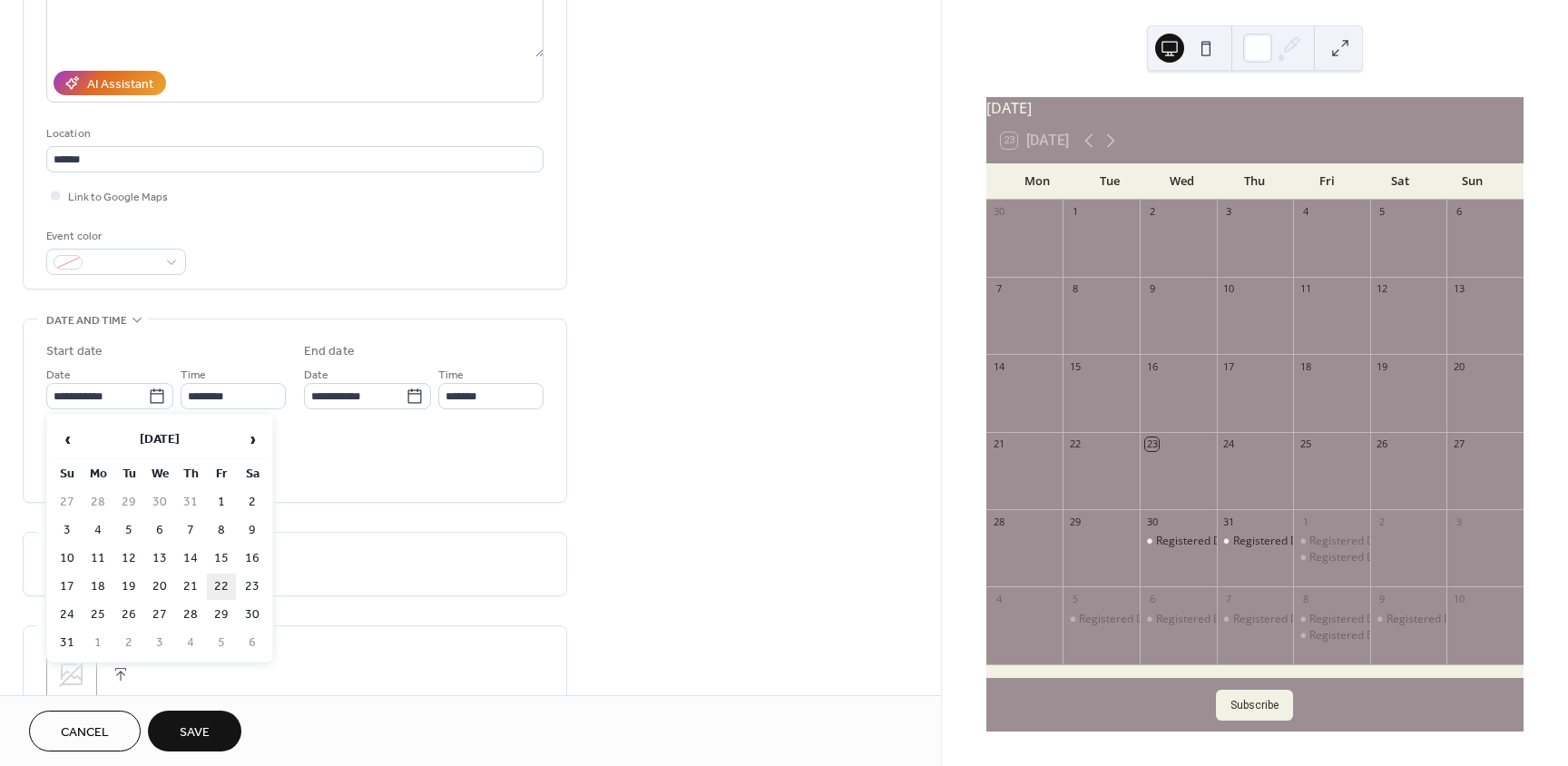 type on "**********" 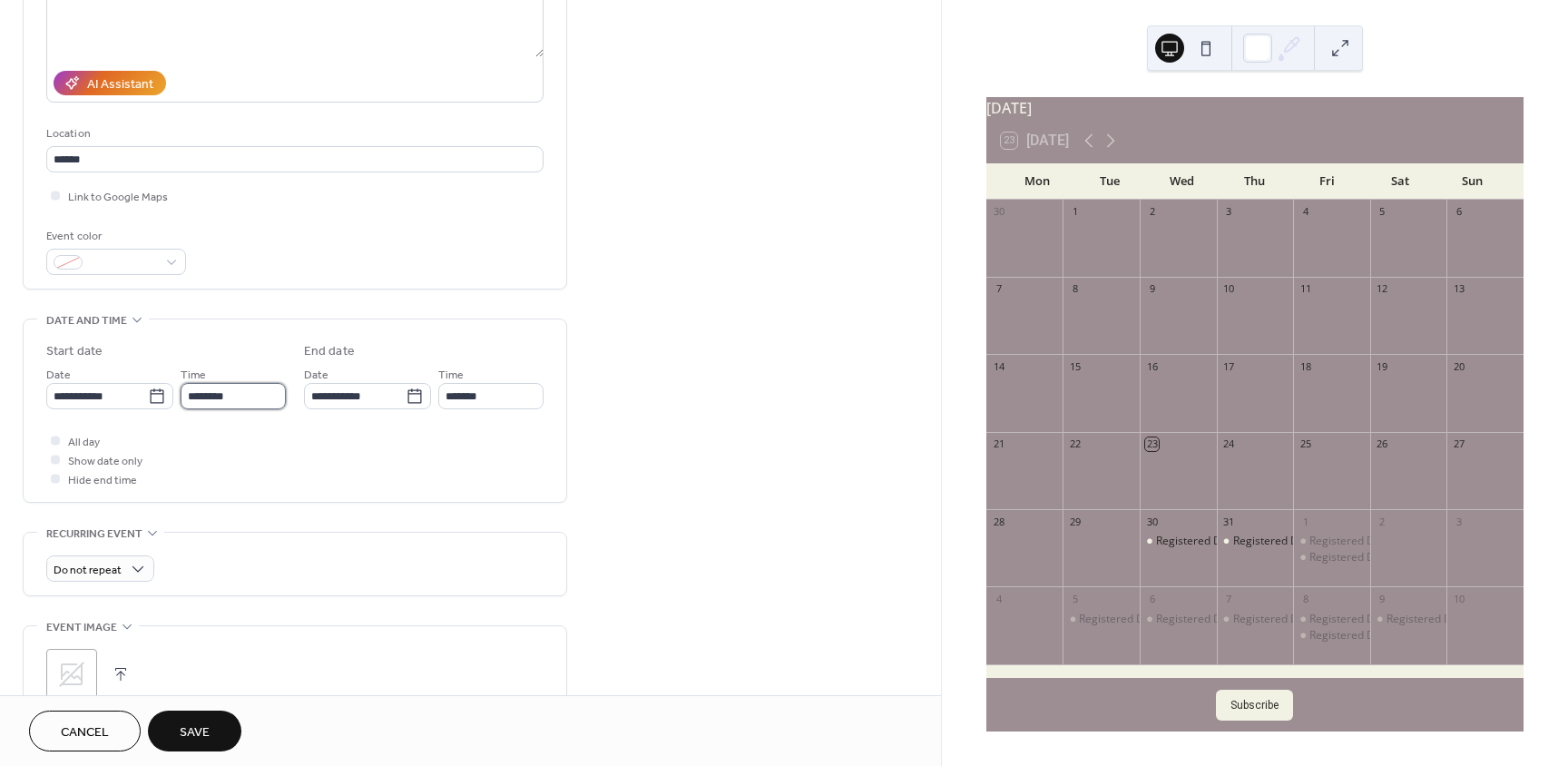 click on "********" at bounding box center [233, 396] 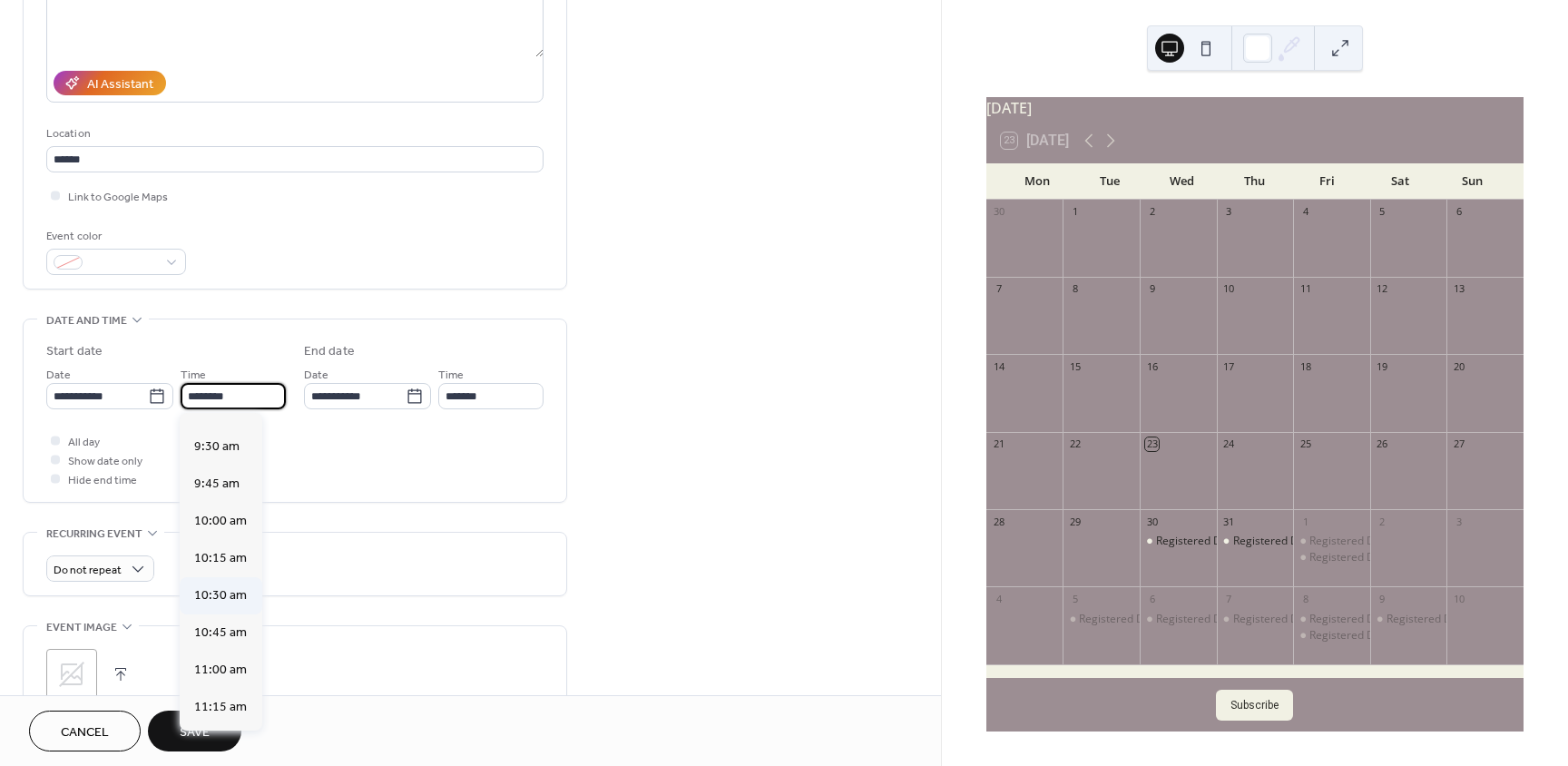 scroll, scrollTop: 1332, scrollLeft: 0, axis: vertical 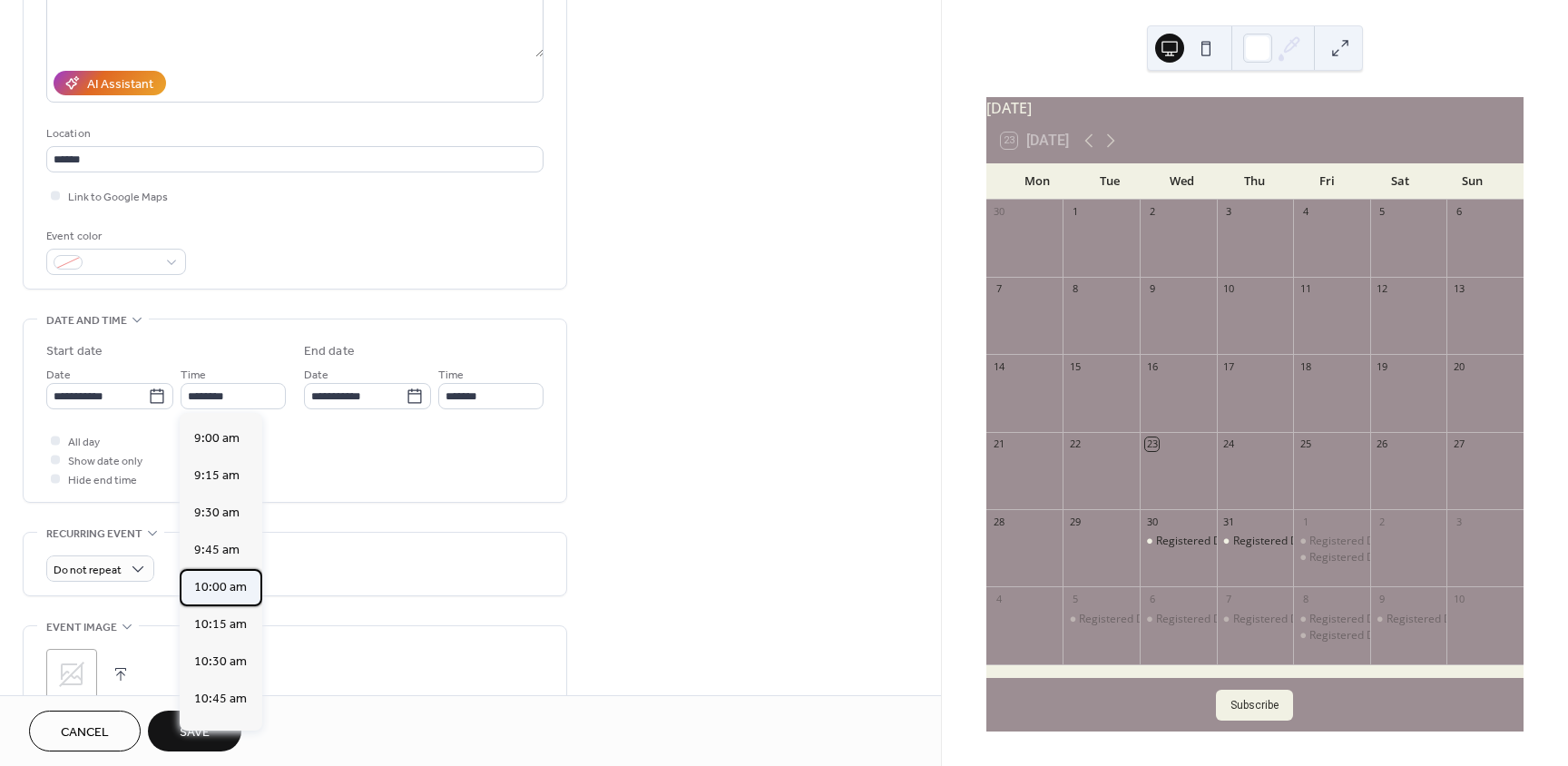 click on "10:00 am" at bounding box center [220, 587] 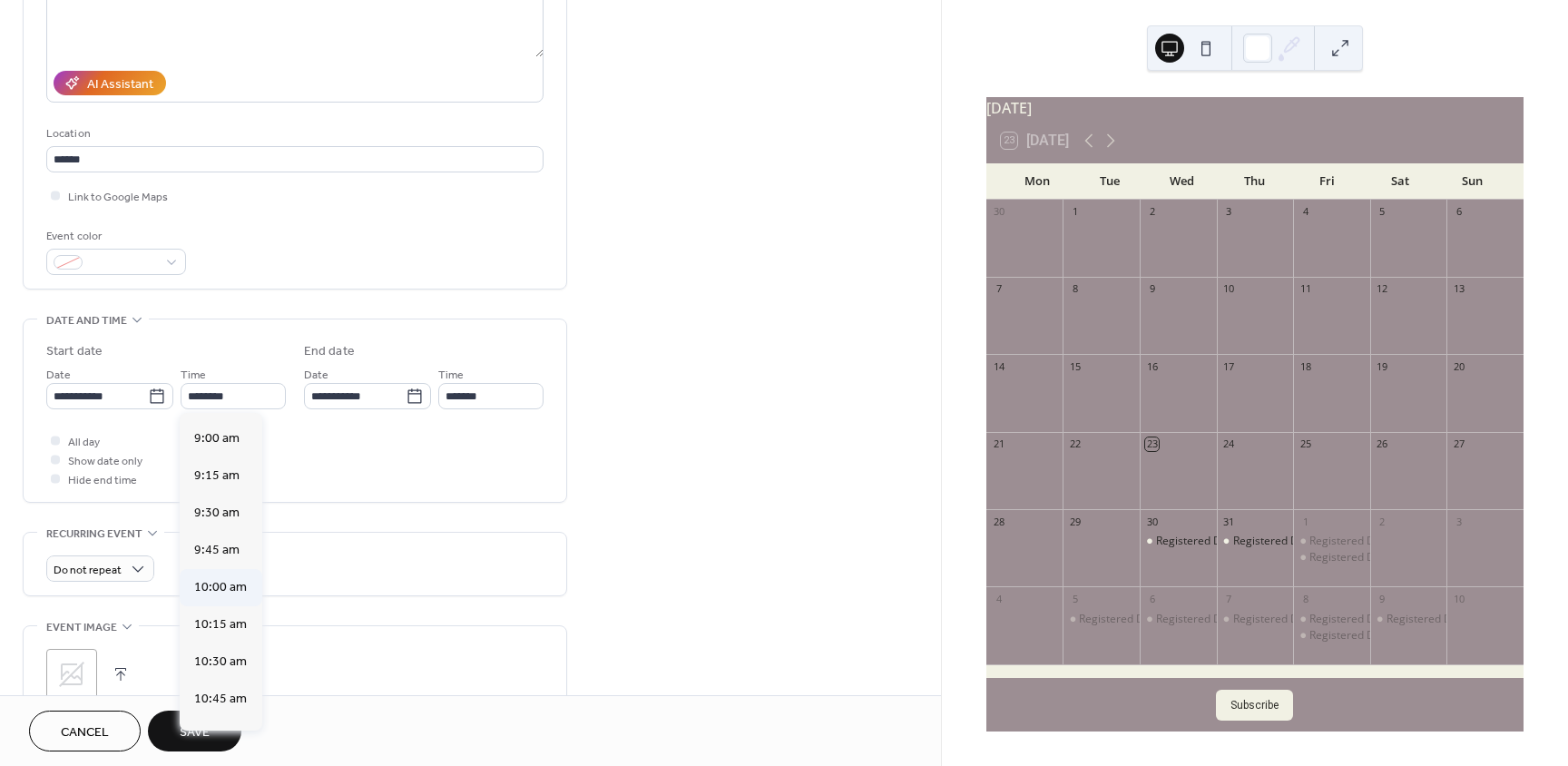 type on "********" 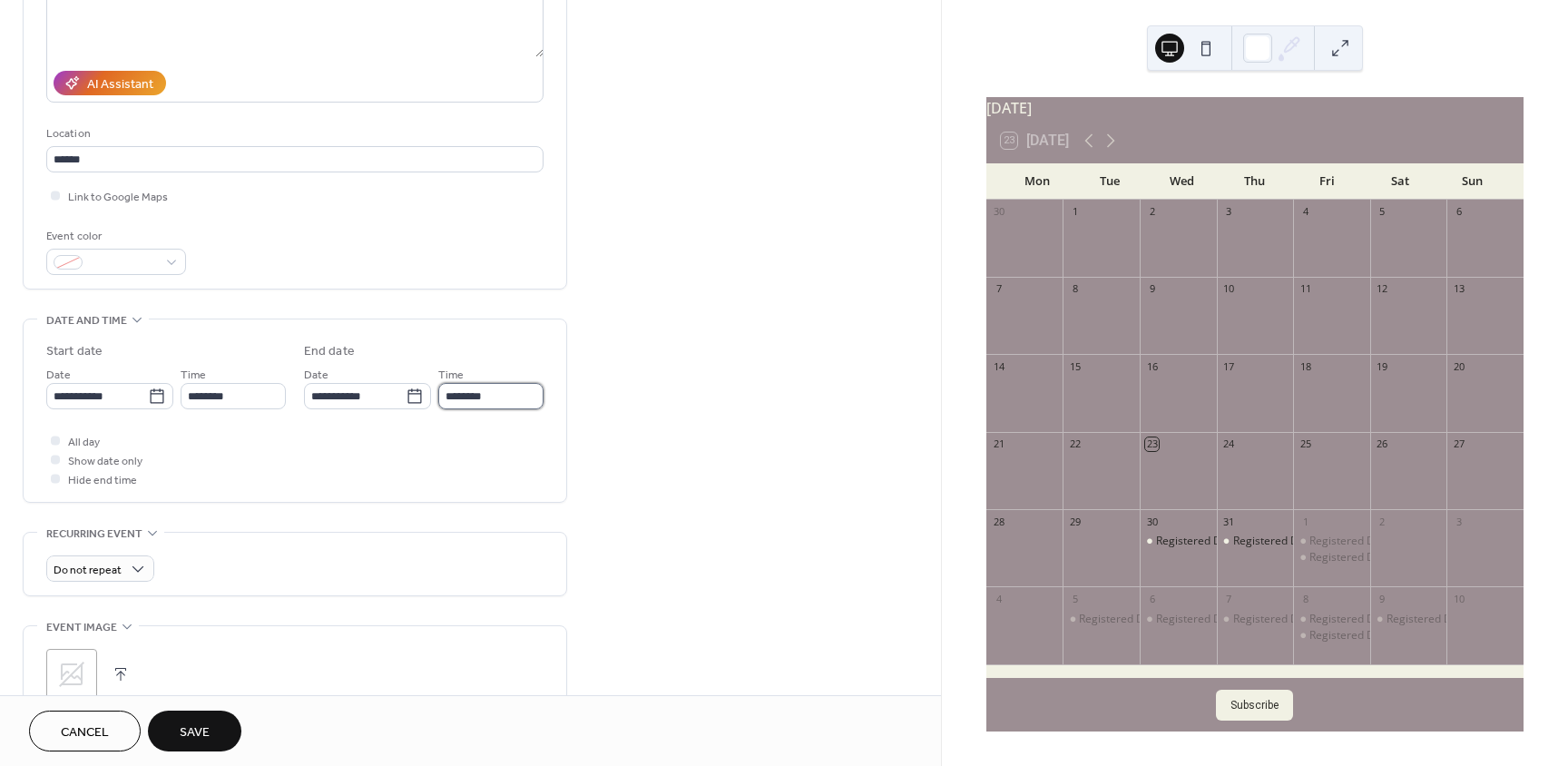 click on "********" at bounding box center (491, 396) 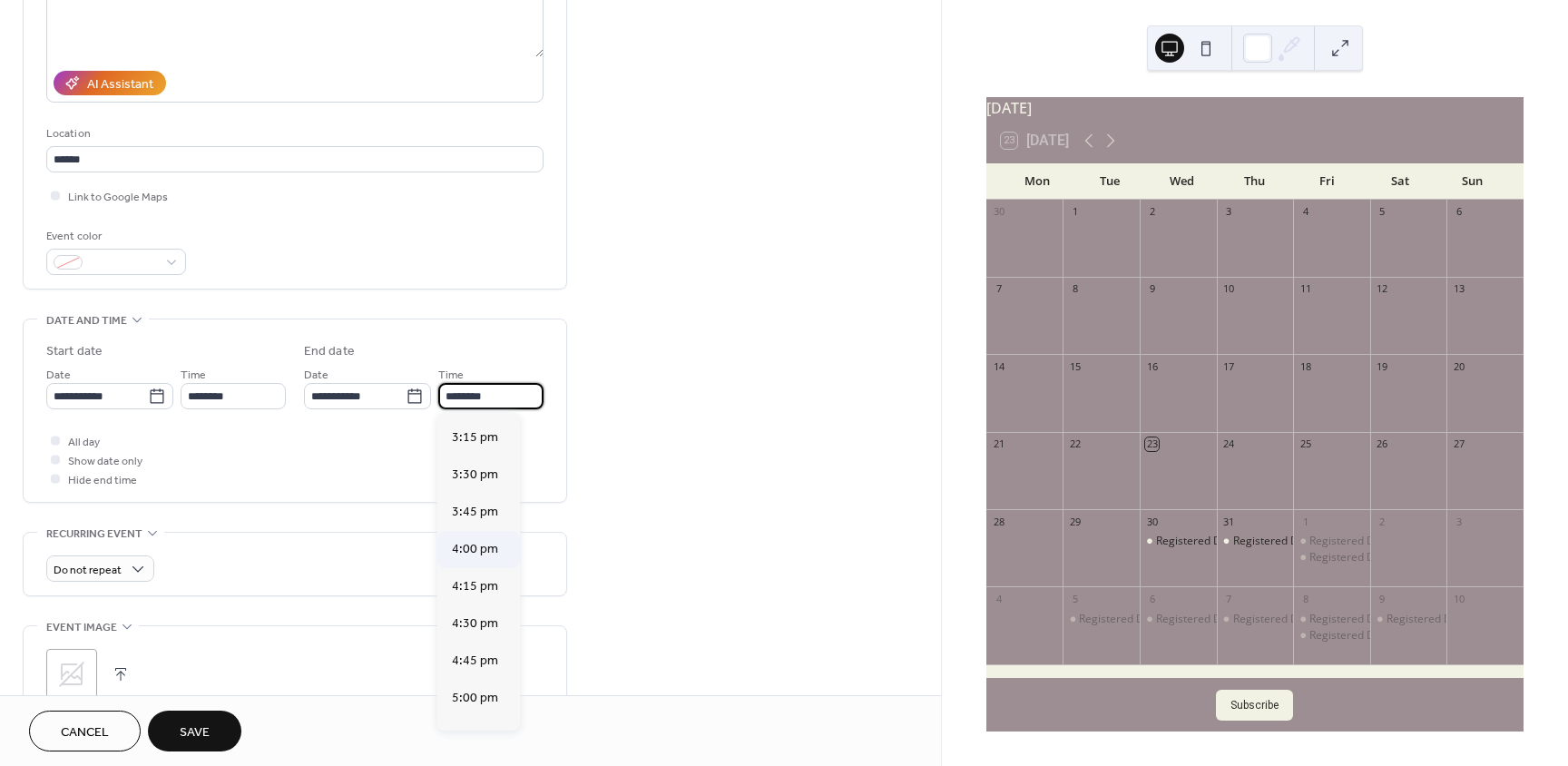 scroll, scrollTop: 817, scrollLeft: 0, axis: vertical 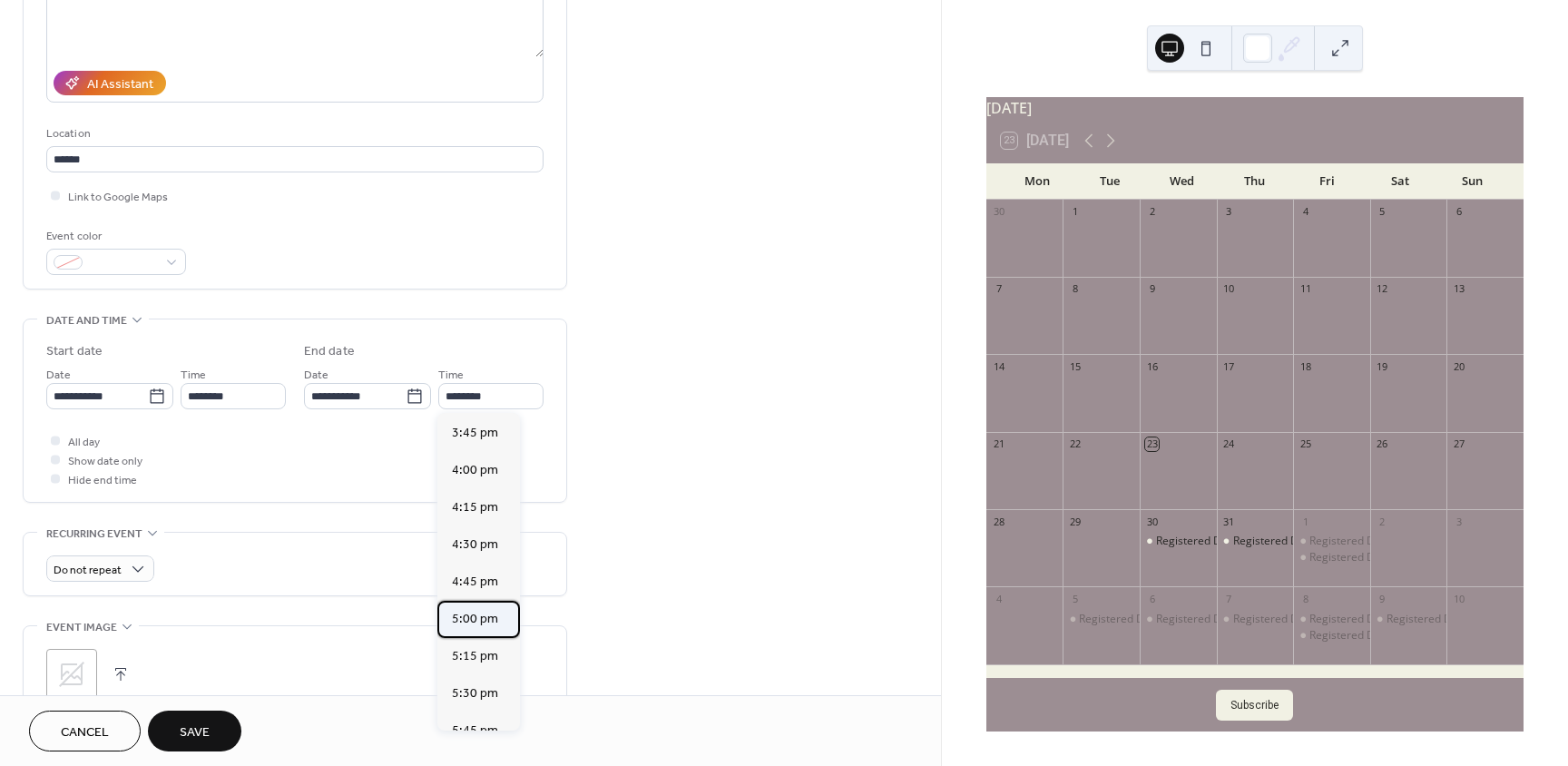 click on "5:00 pm" at bounding box center [478, 619] 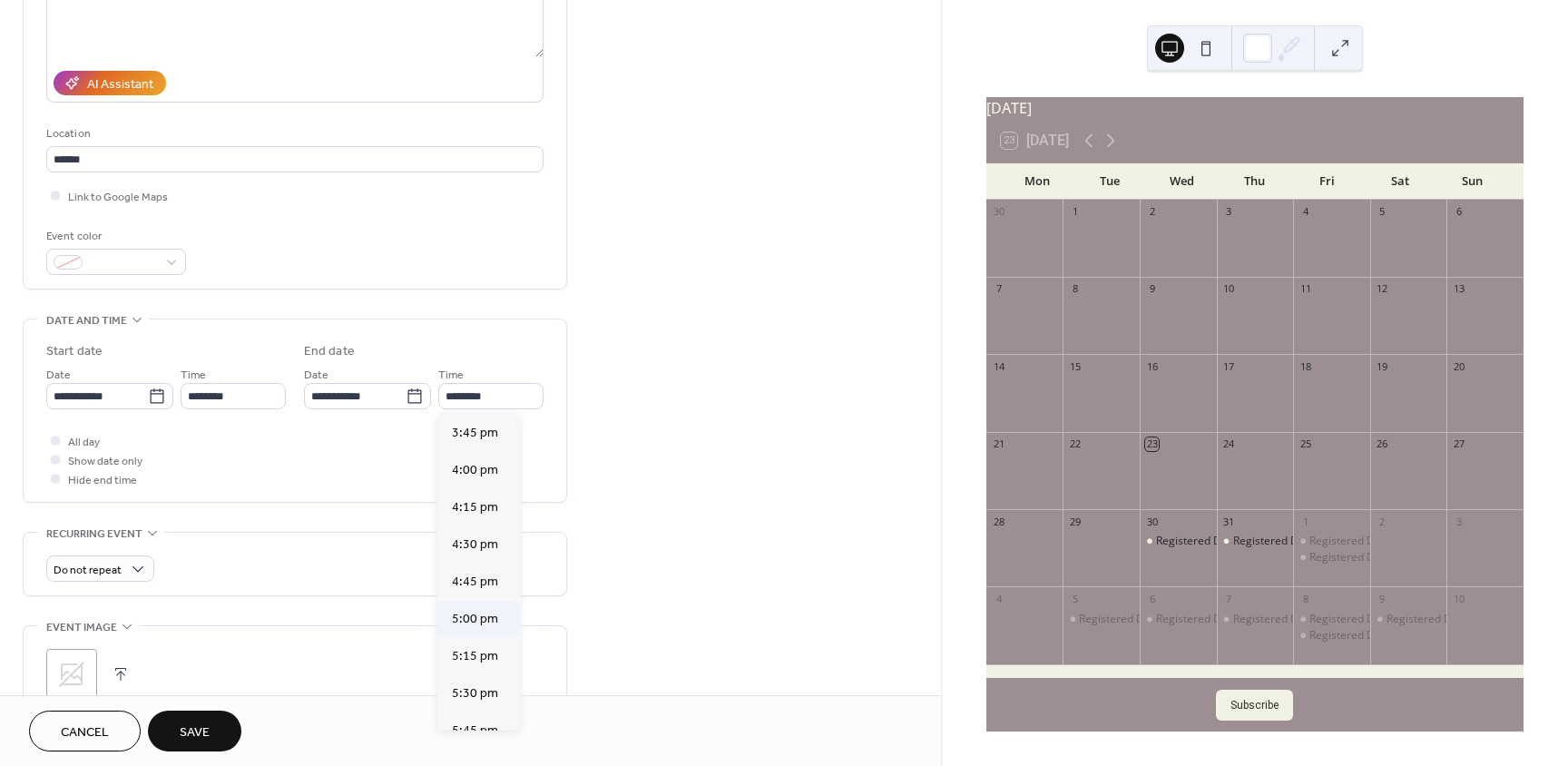 type on "*******" 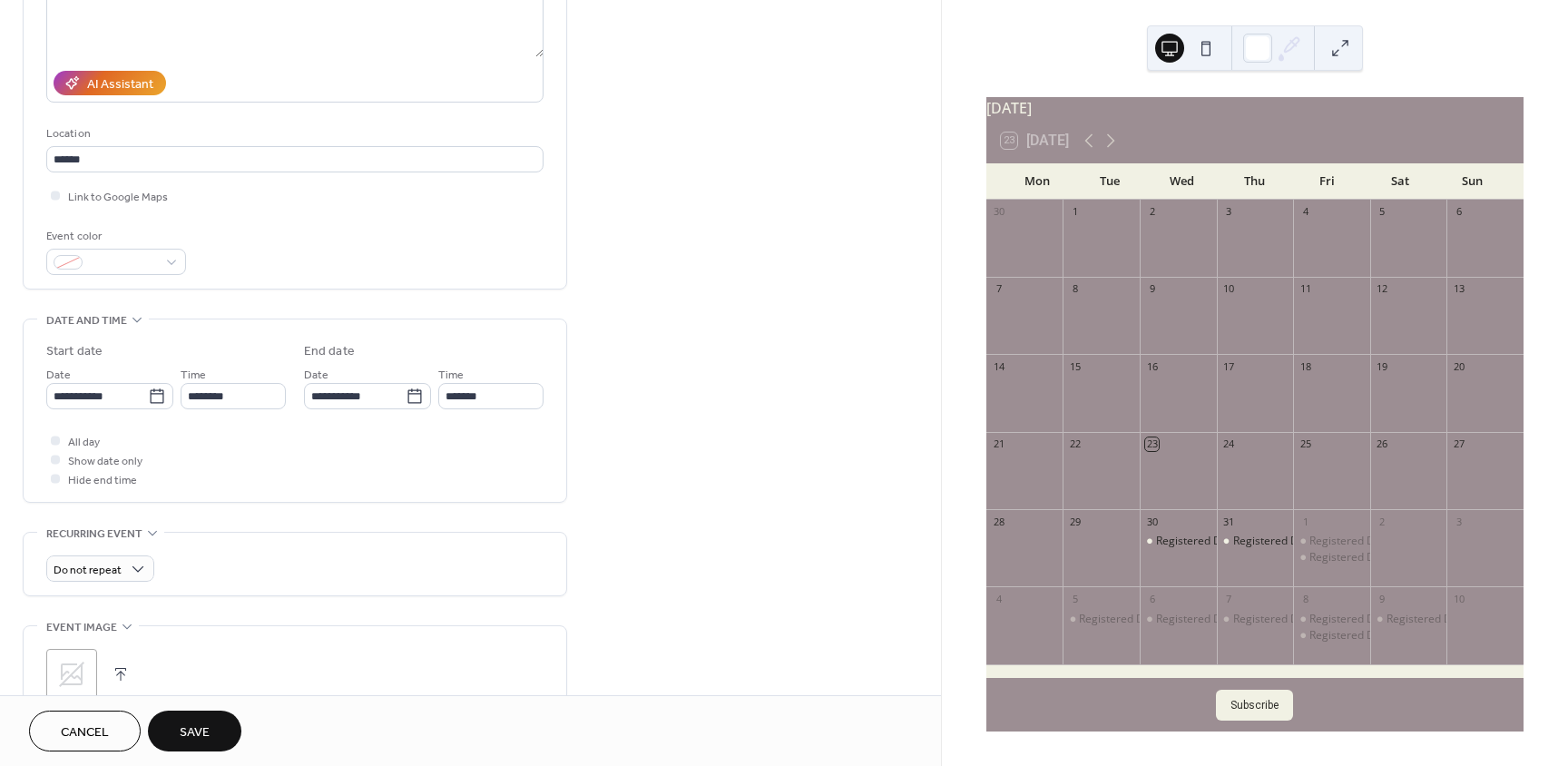 click on "Save" at bounding box center [194, 731] 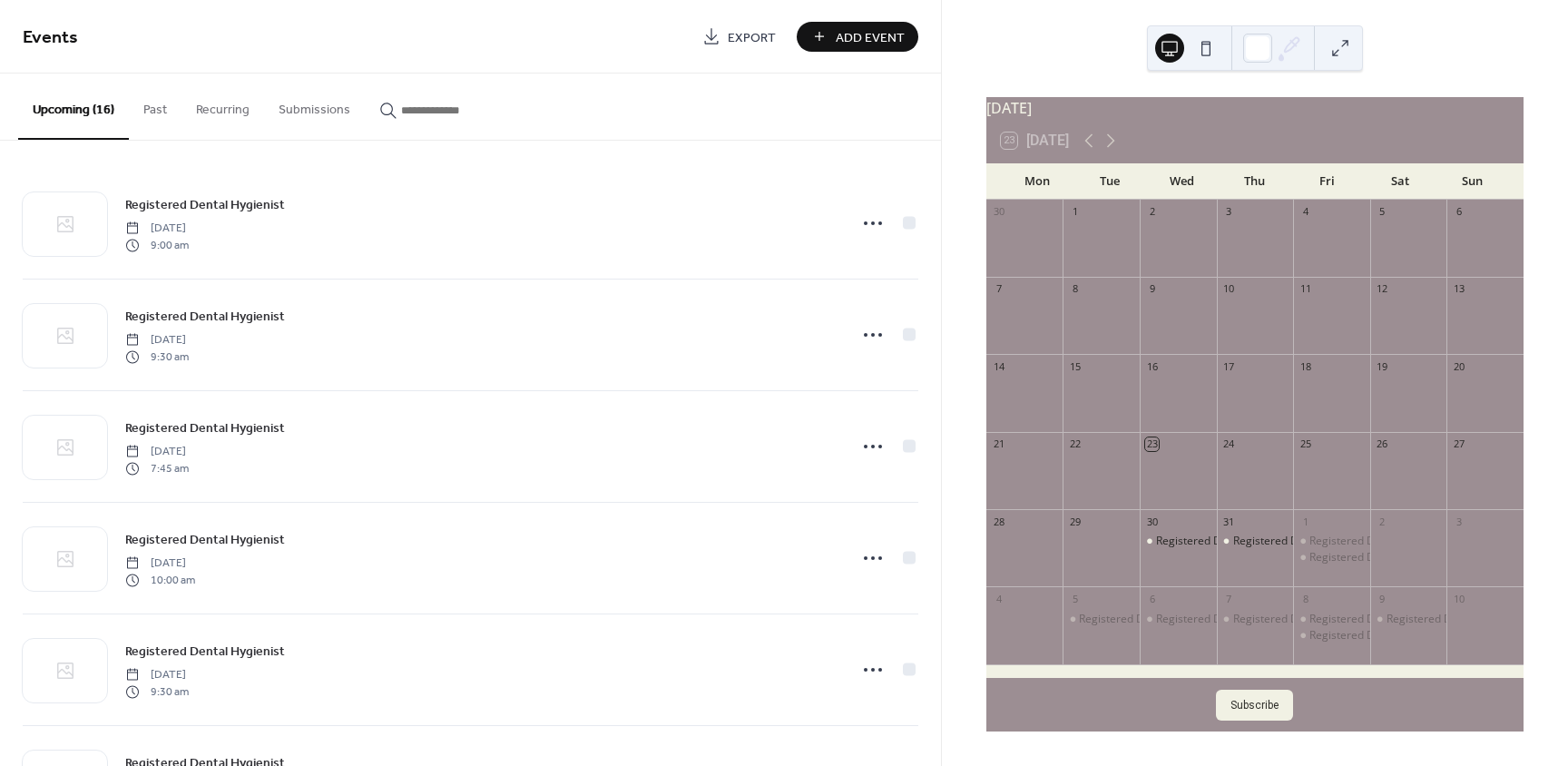 click on "Add Event" at bounding box center [870, 37] 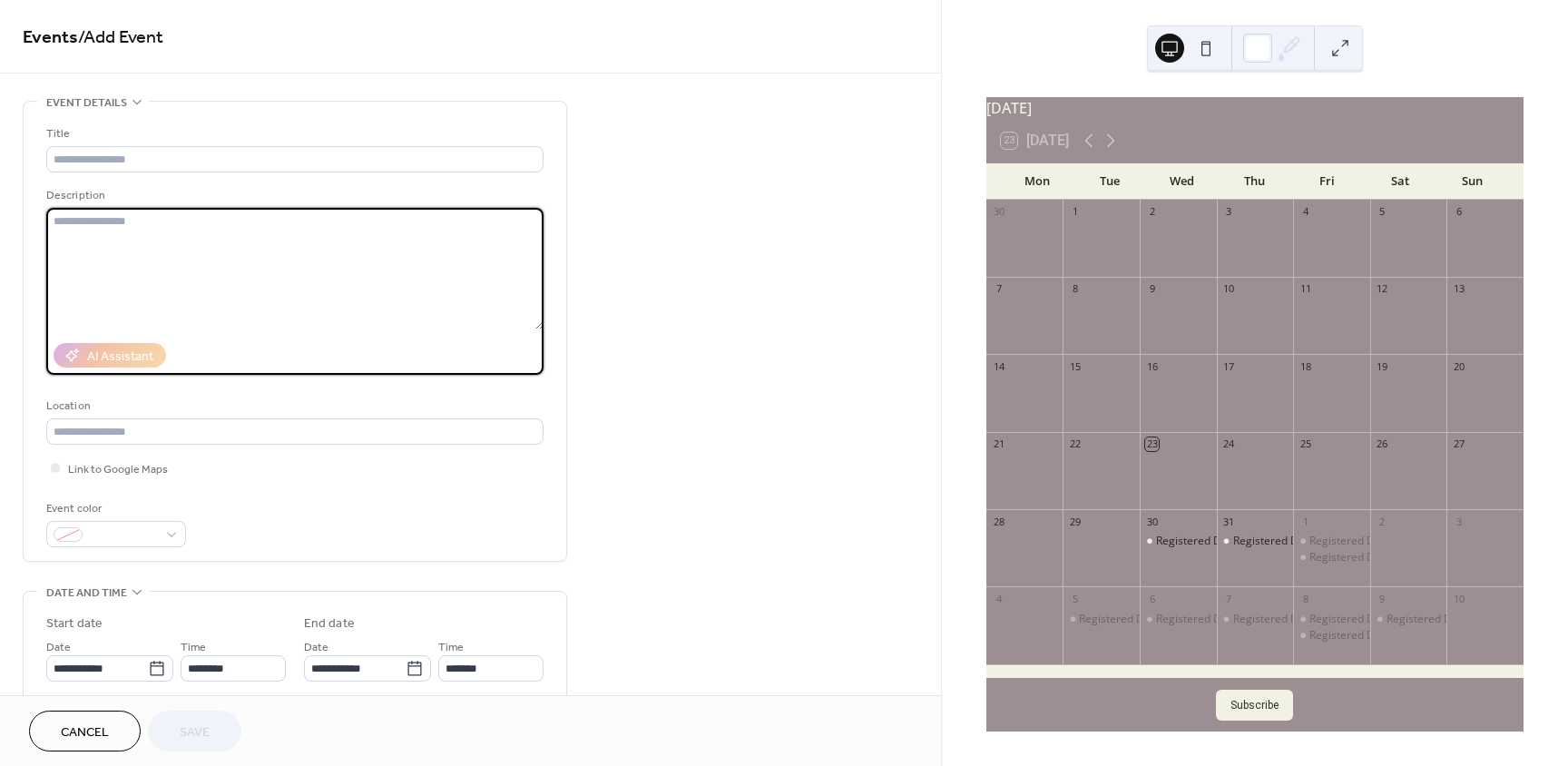 click at bounding box center (295, 269) 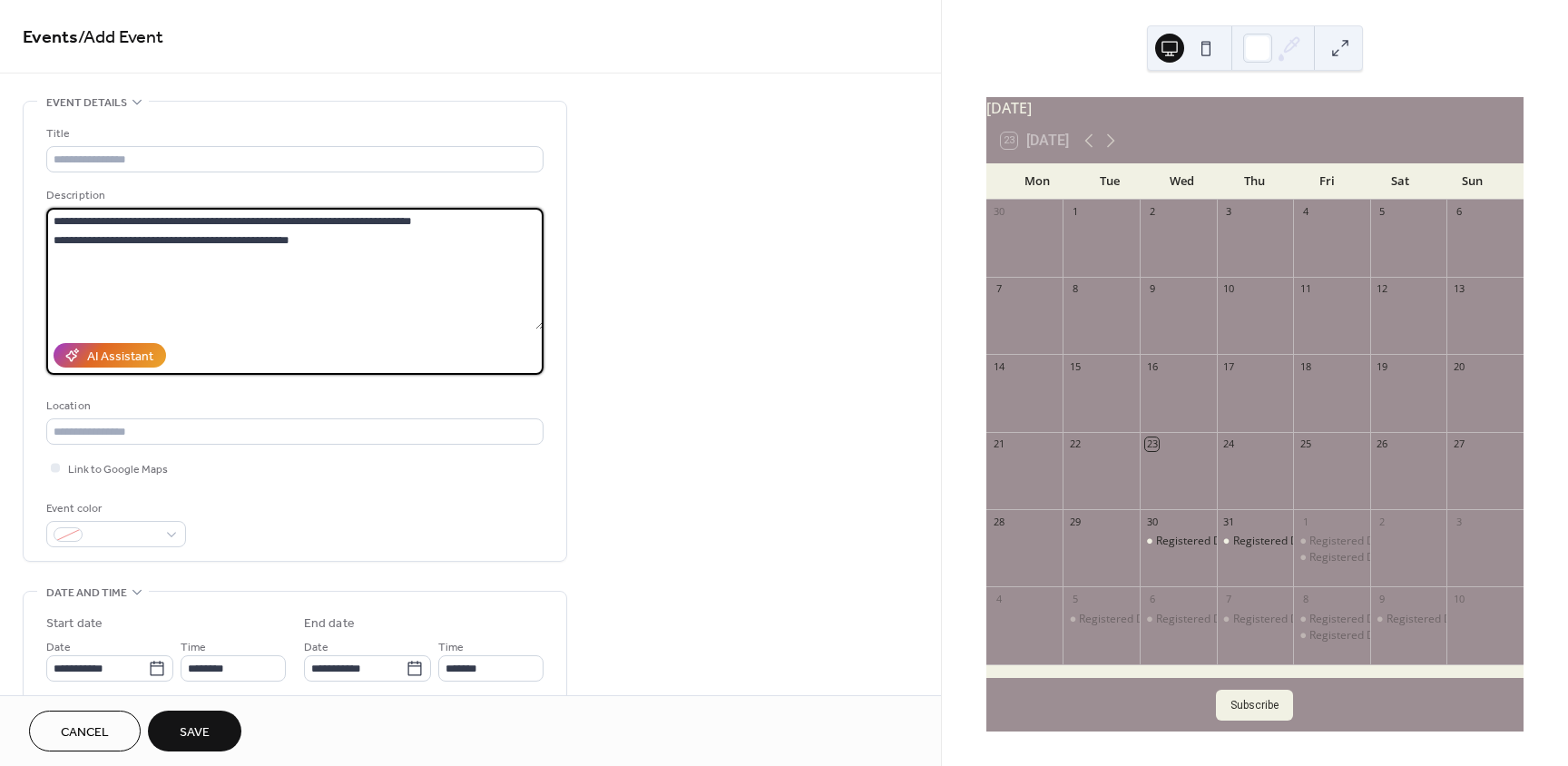 drag, startPoint x: 325, startPoint y: 220, endPoint x: 292, endPoint y: 223, distance: 33.136083 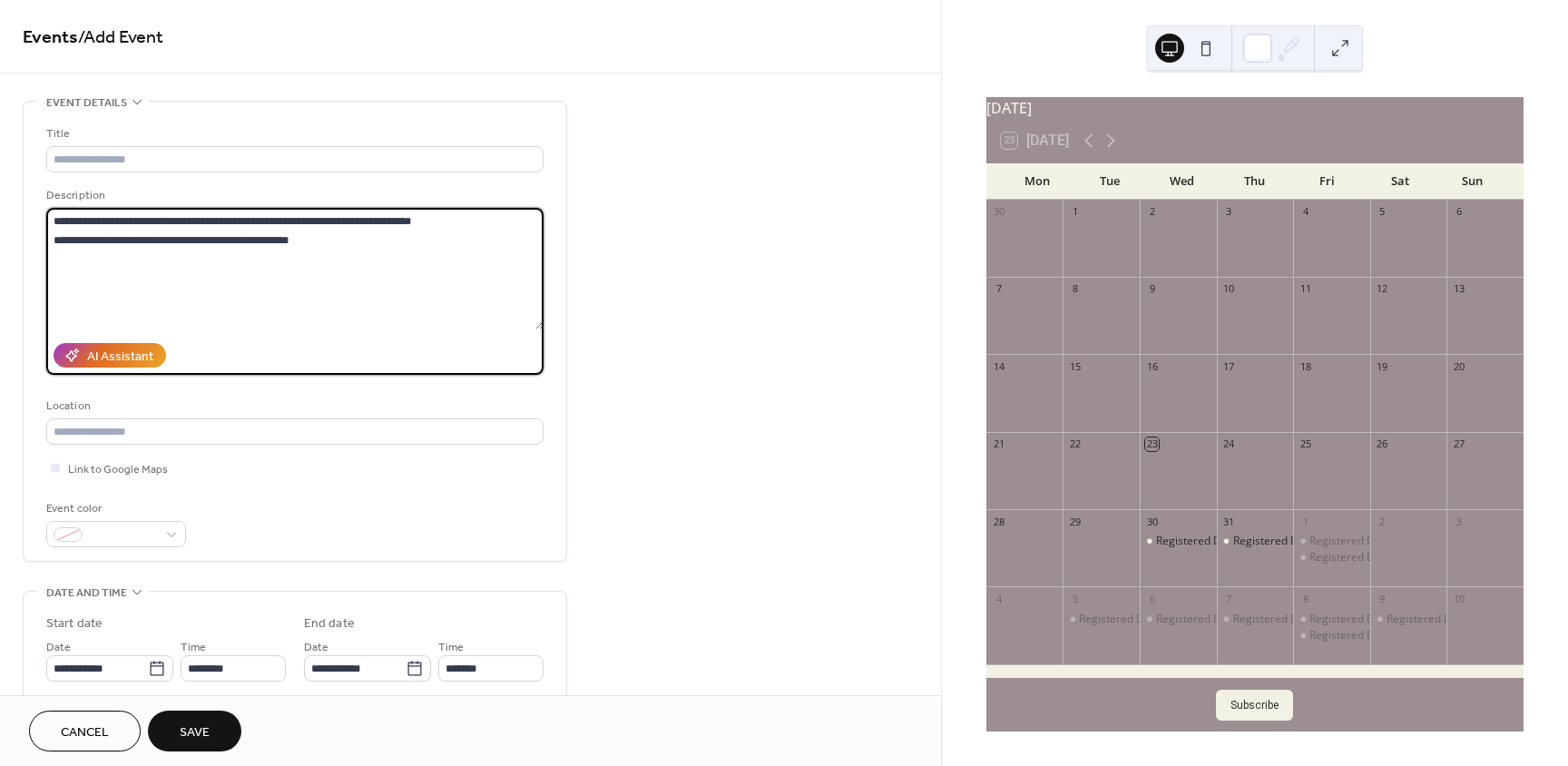 click on "**********" at bounding box center [295, 269] 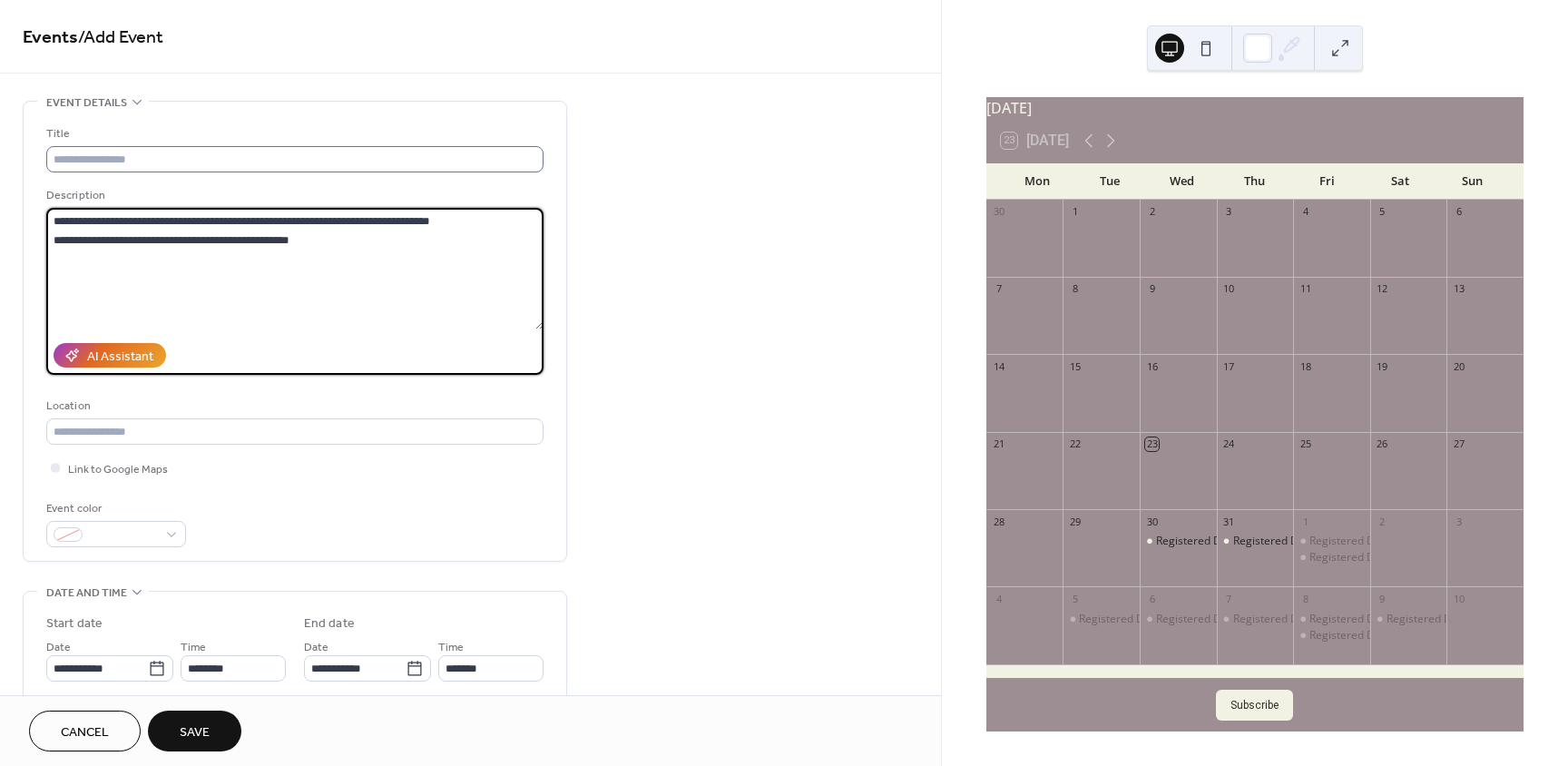 type on "**********" 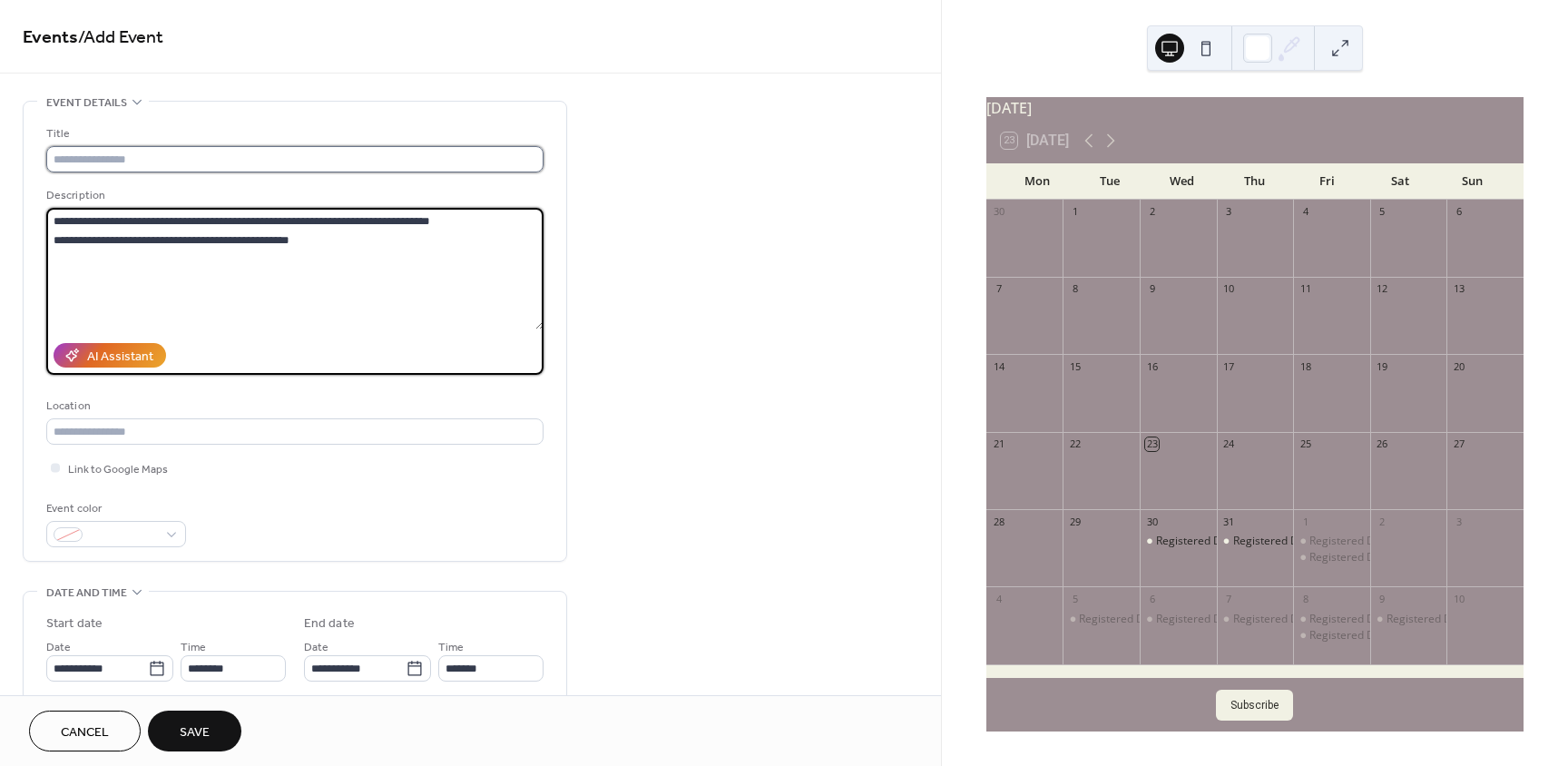 click at bounding box center (295, 159) 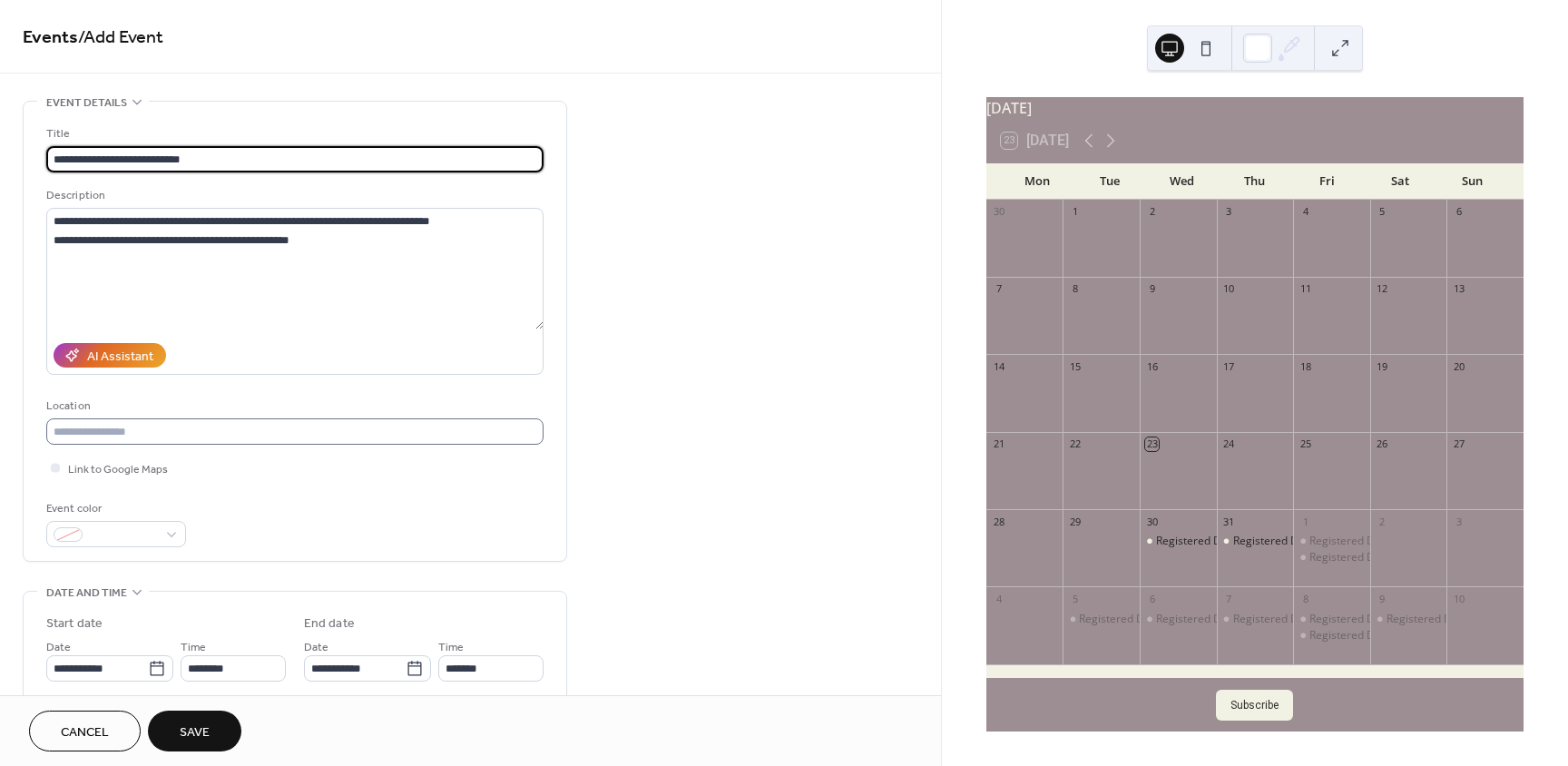 type on "**********" 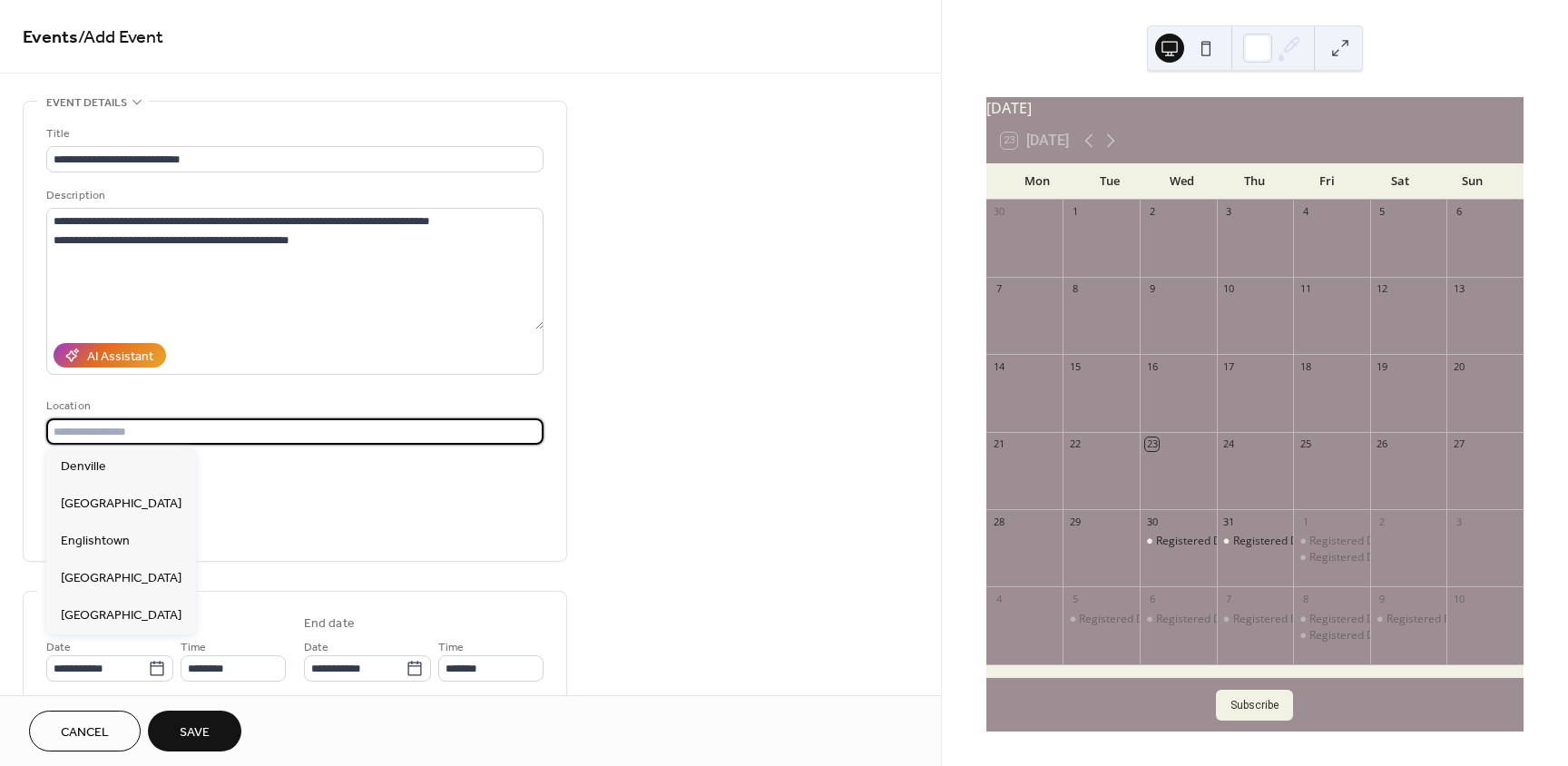 click at bounding box center [295, 431] 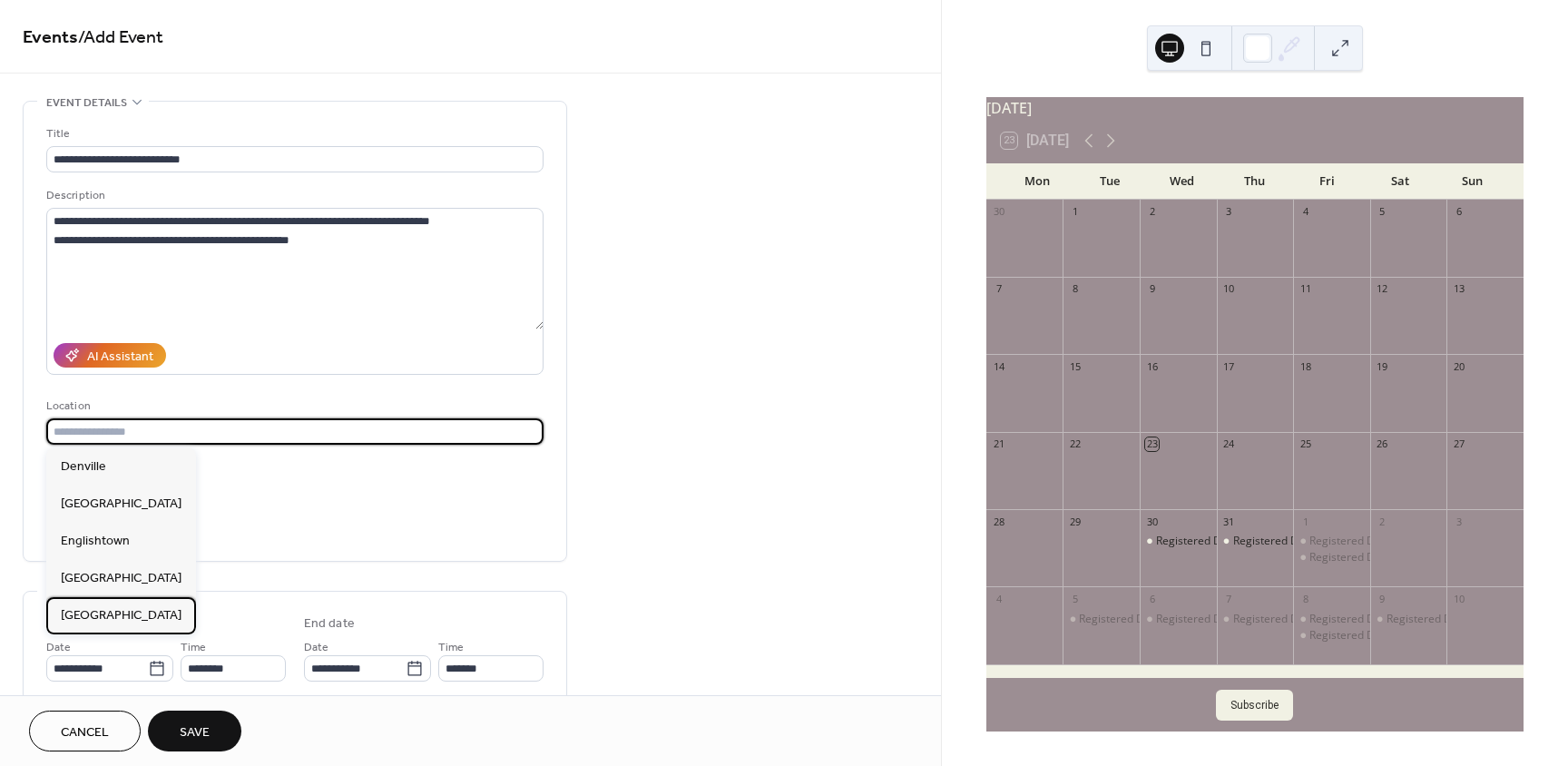 click on "[GEOGRAPHIC_DATA]" at bounding box center (121, 615) 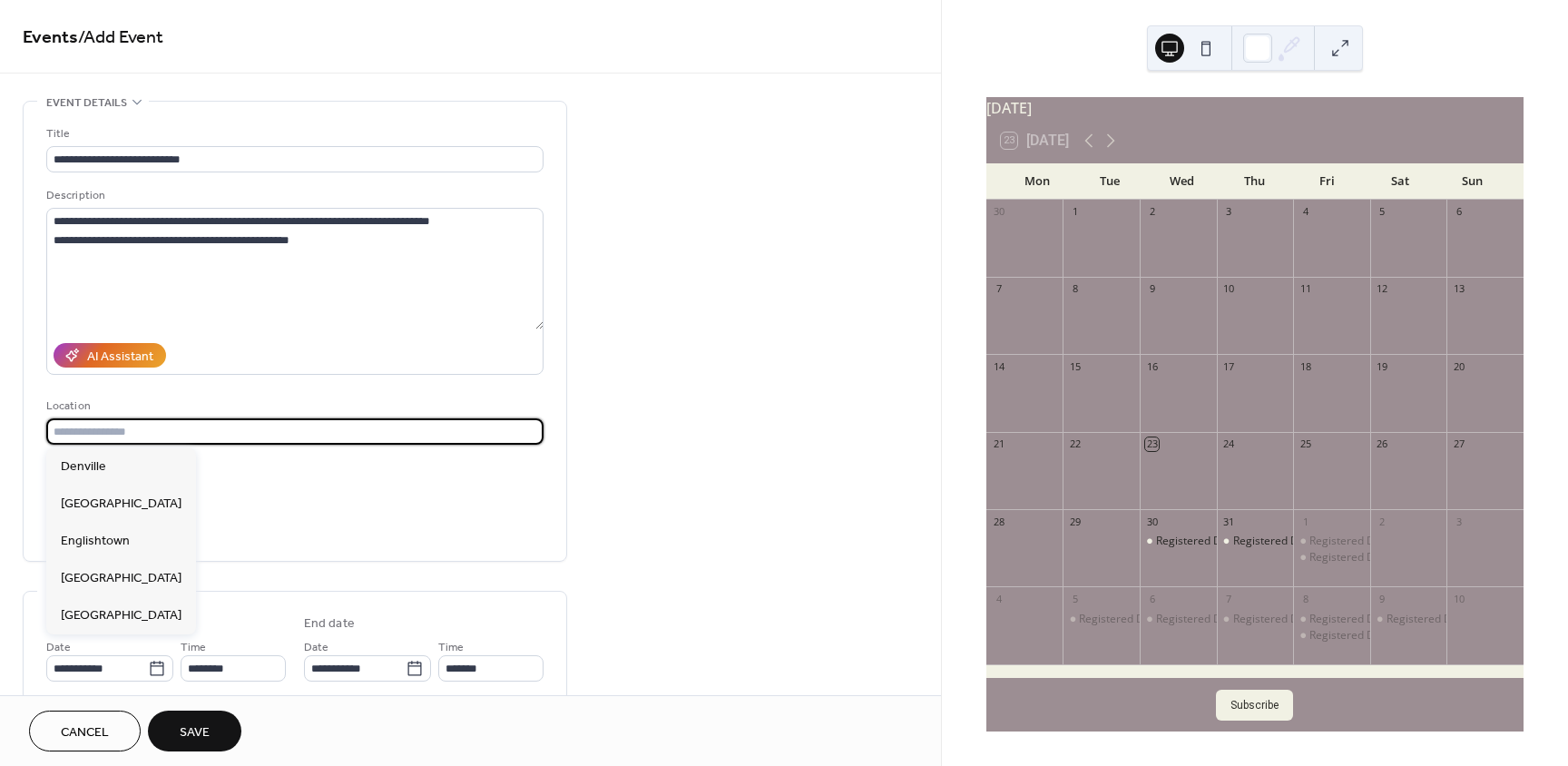 type on "******" 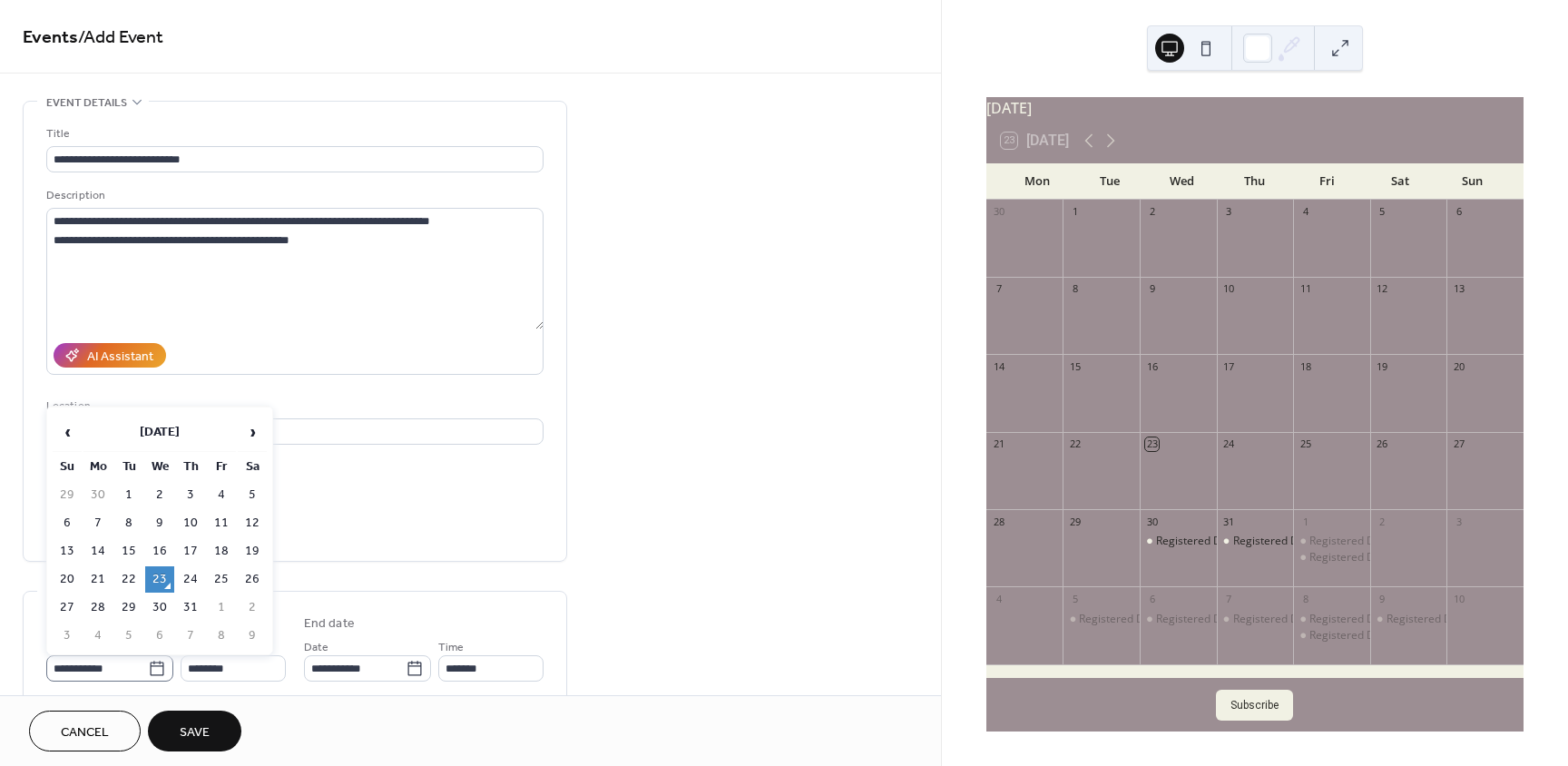 click 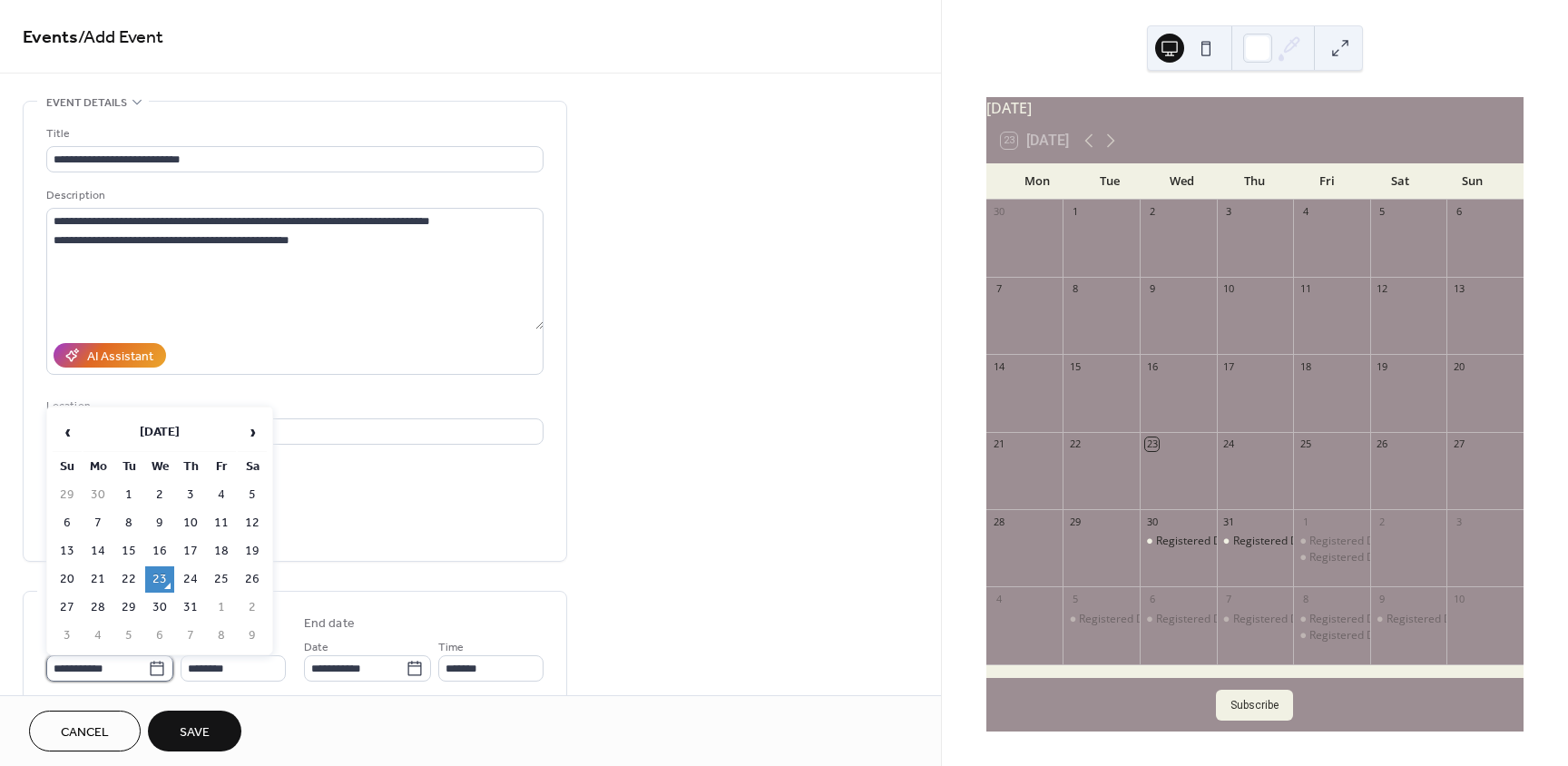 click on "**********" at bounding box center (97, 668) 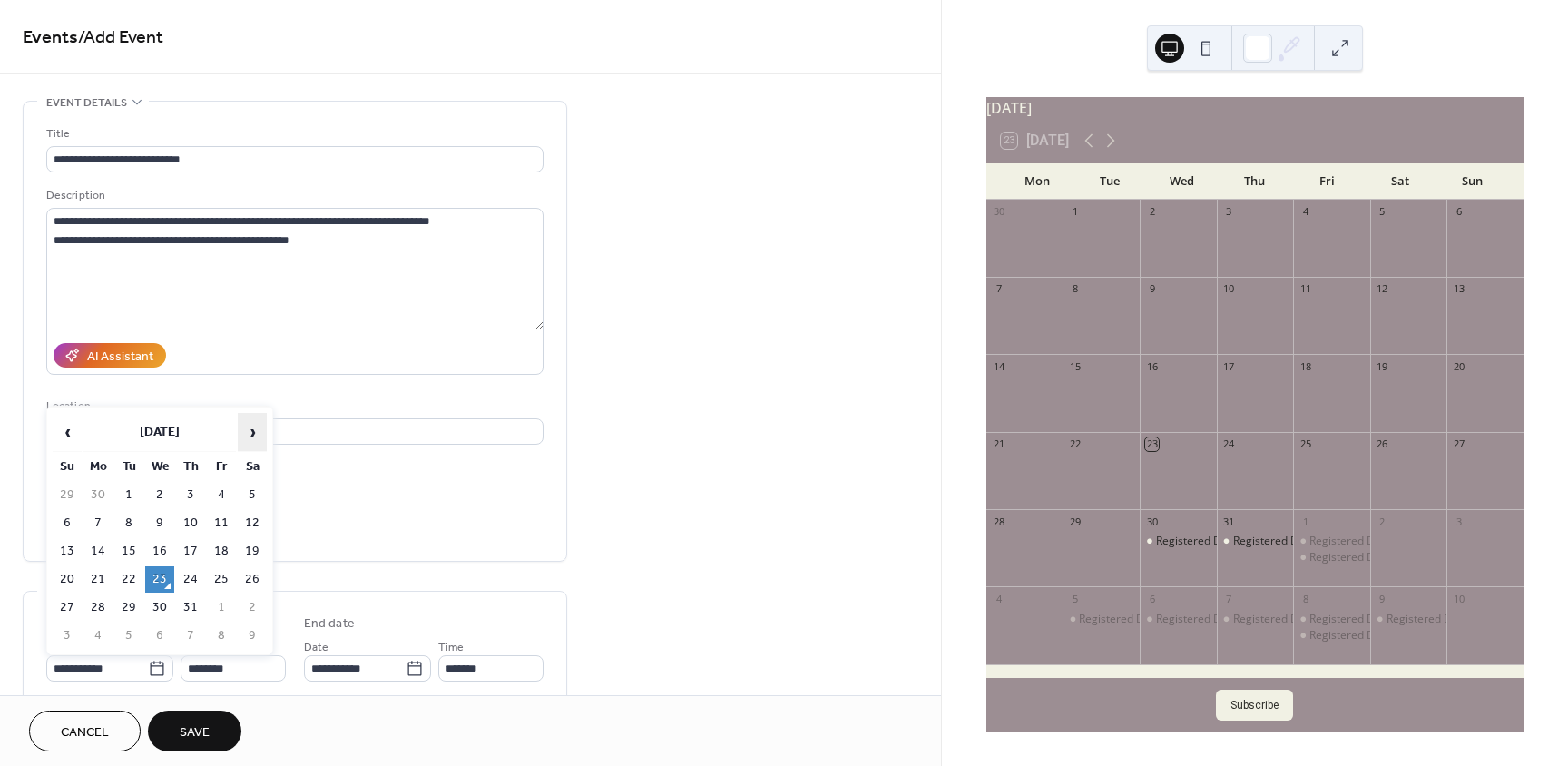 click on "›" at bounding box center [252, 432] 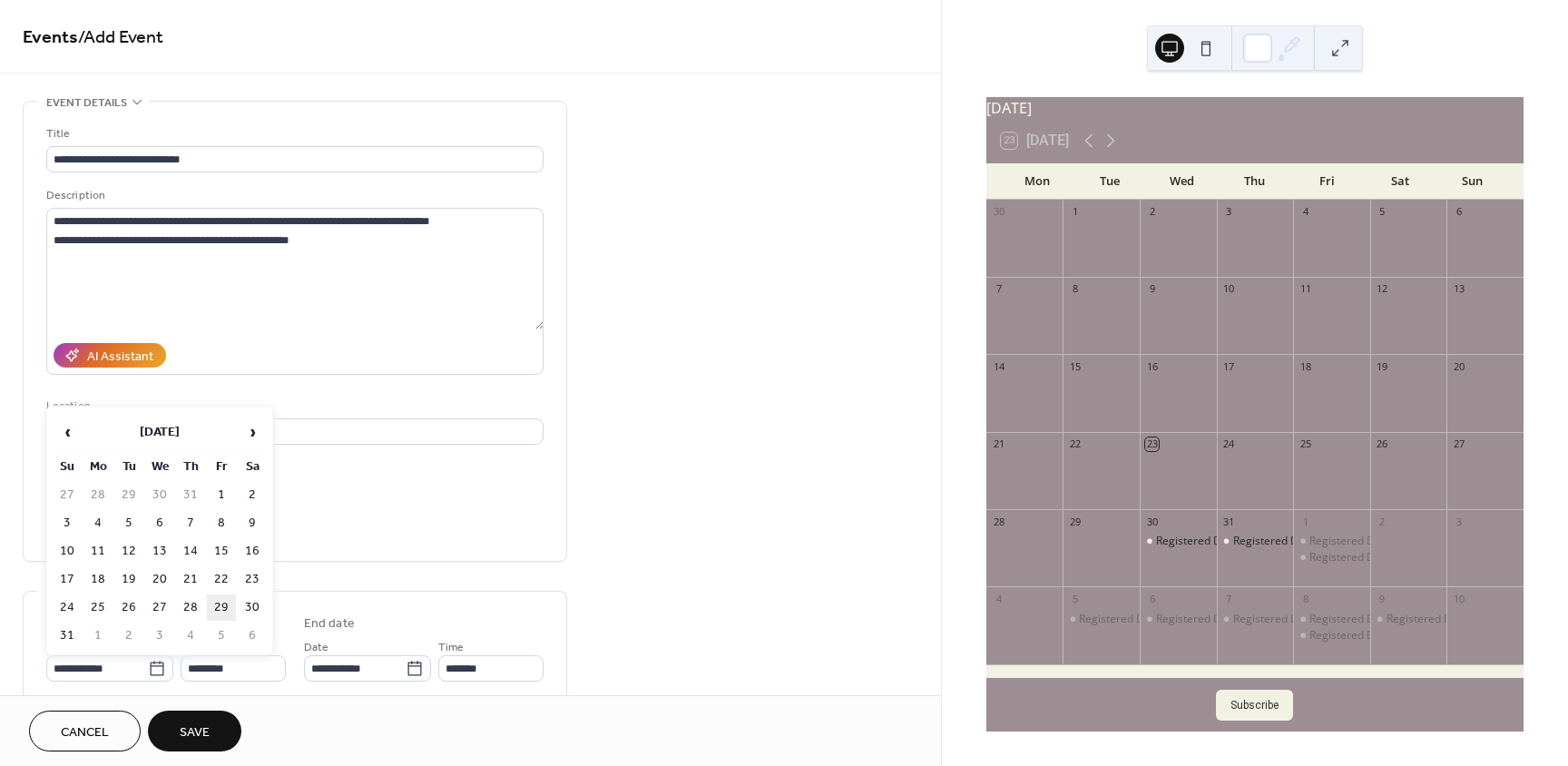 click on "29" at bounding box center (221, 607) 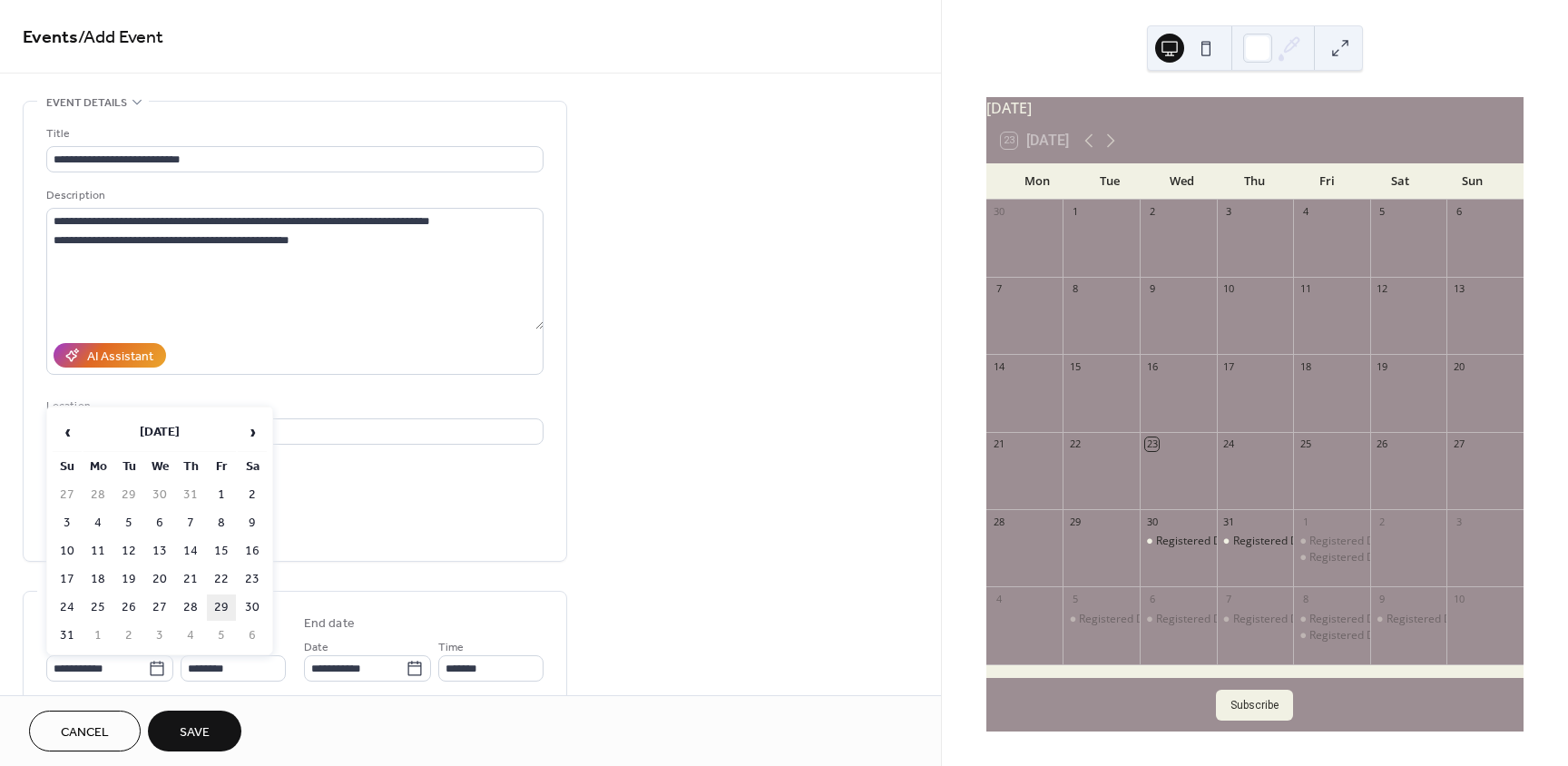 type on "**********" 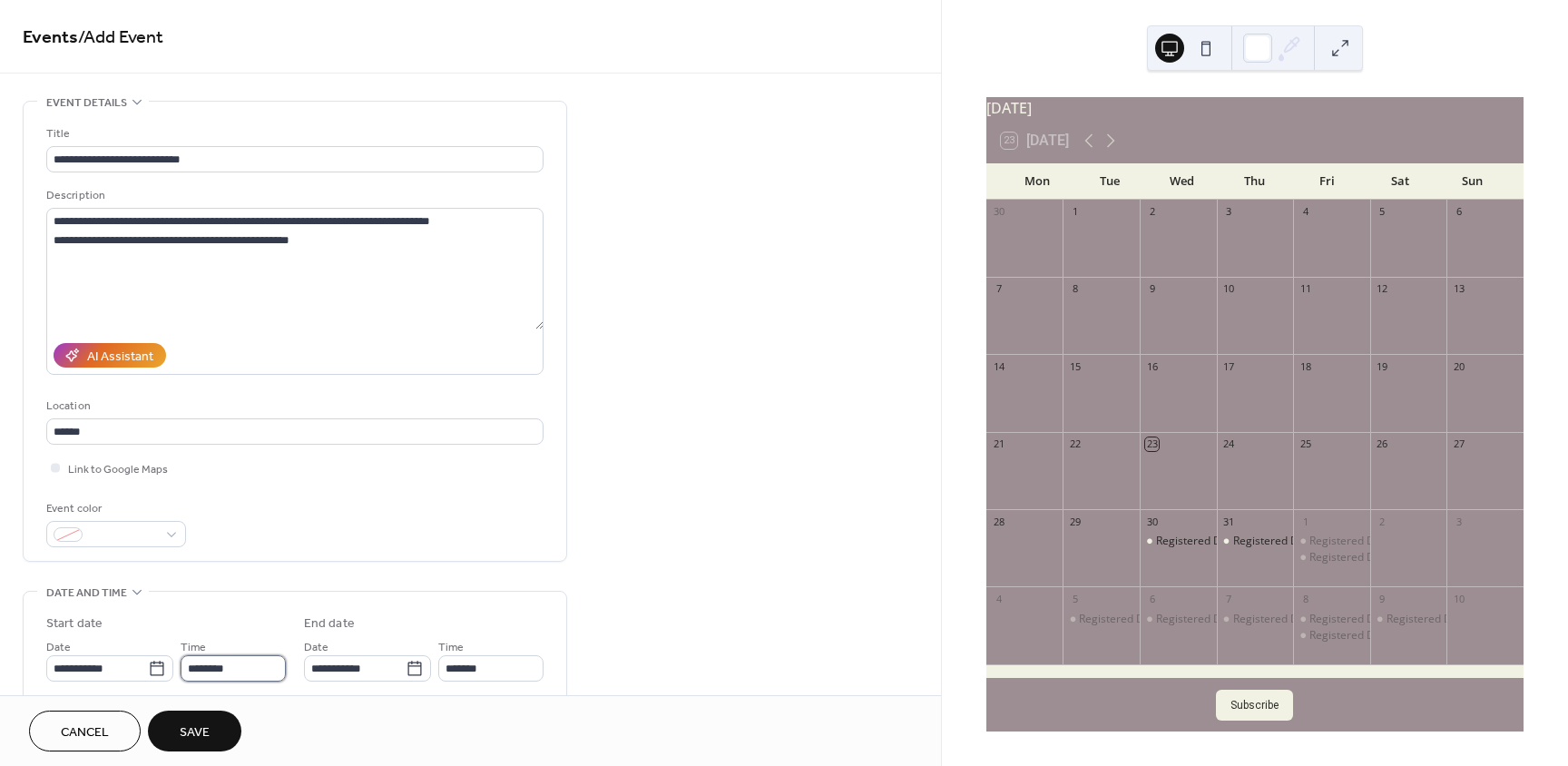 click on "********" at bounding box center (233, 668) 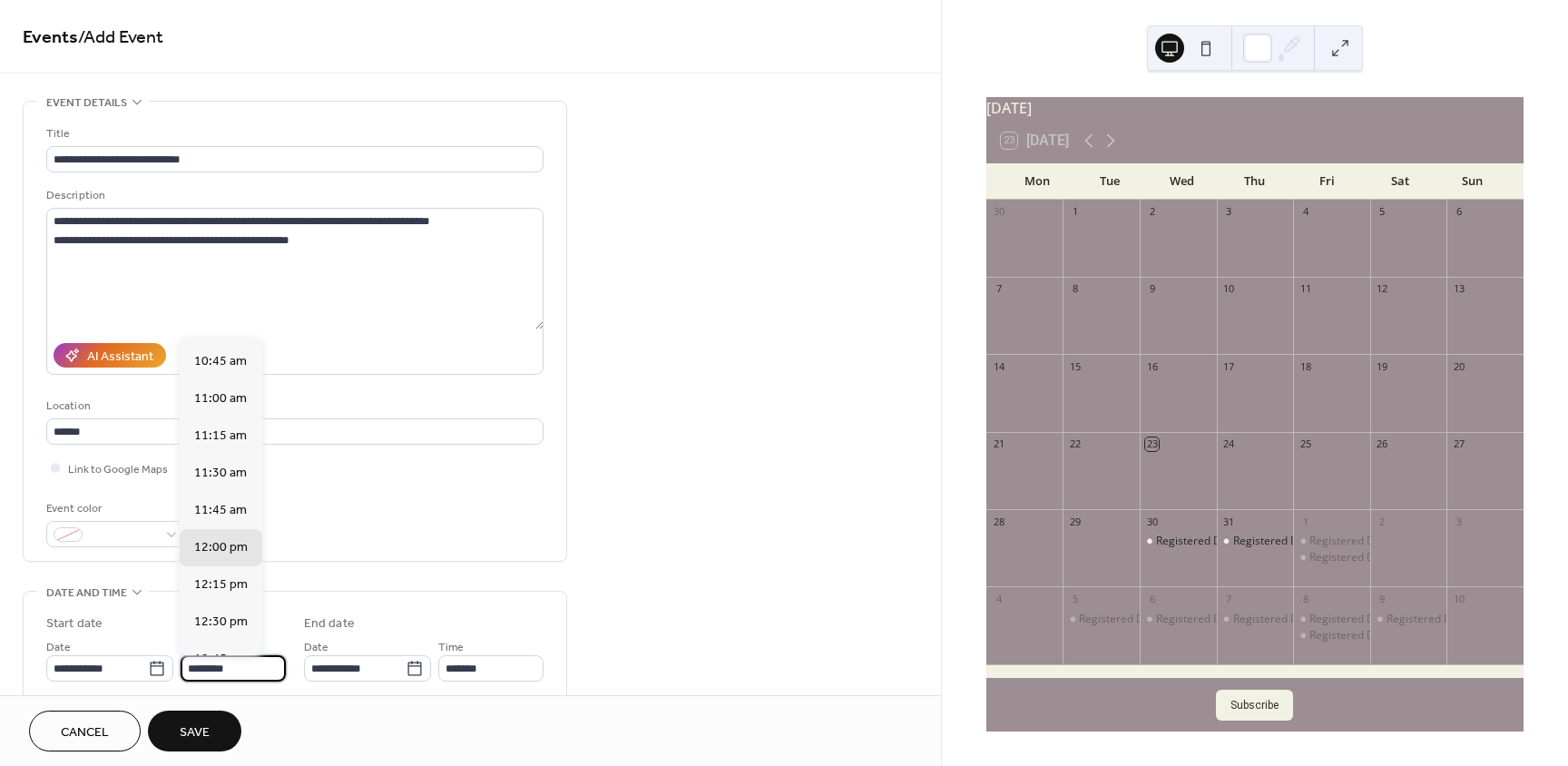 scroll, scrollTop: 1423, scrollLeft: 0, axis: vertical 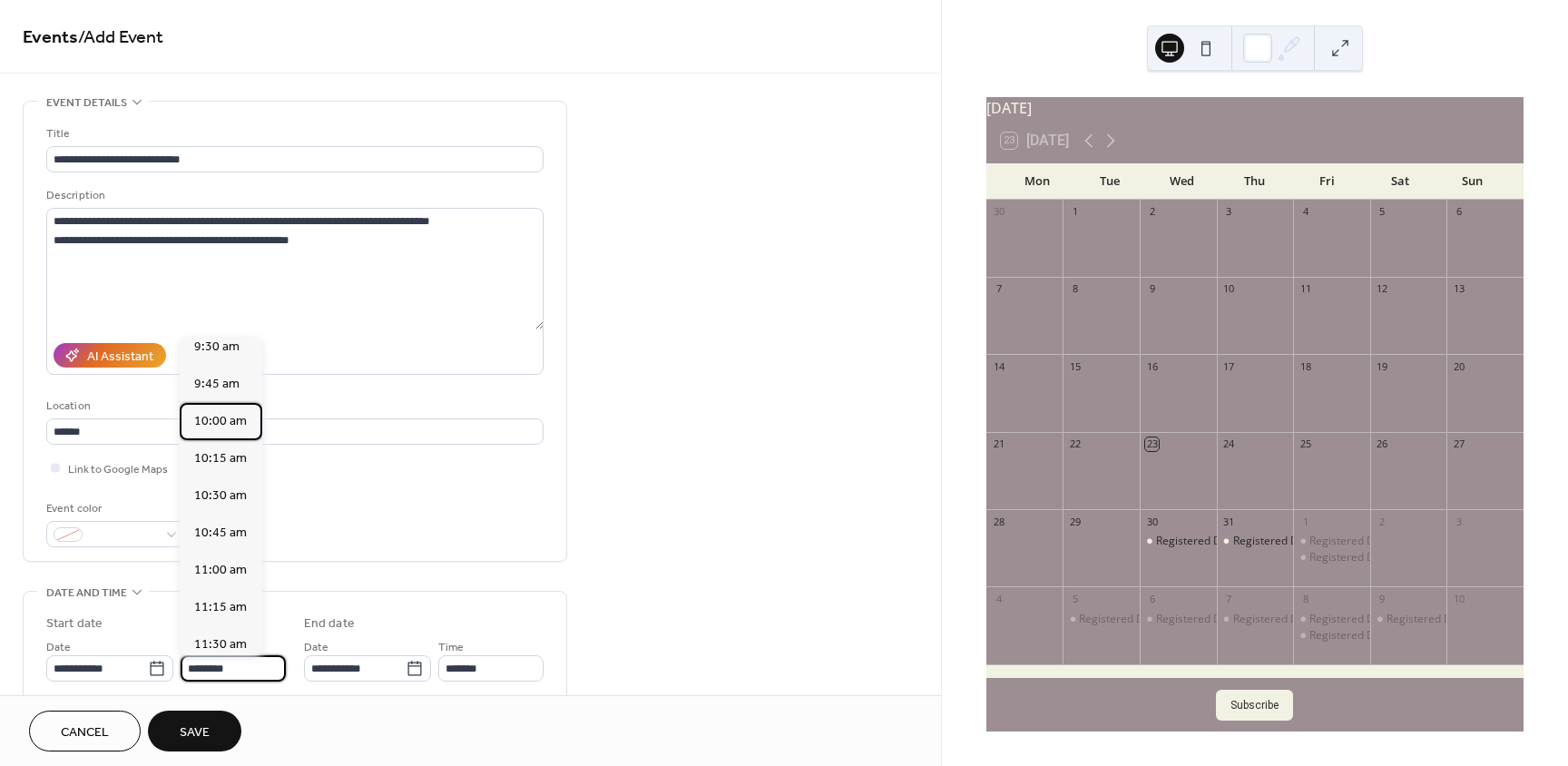 drag, startPoint x: 248, startPoint y: 422, endPoint x: 247, endPoint y: 453, distance: 31.0161 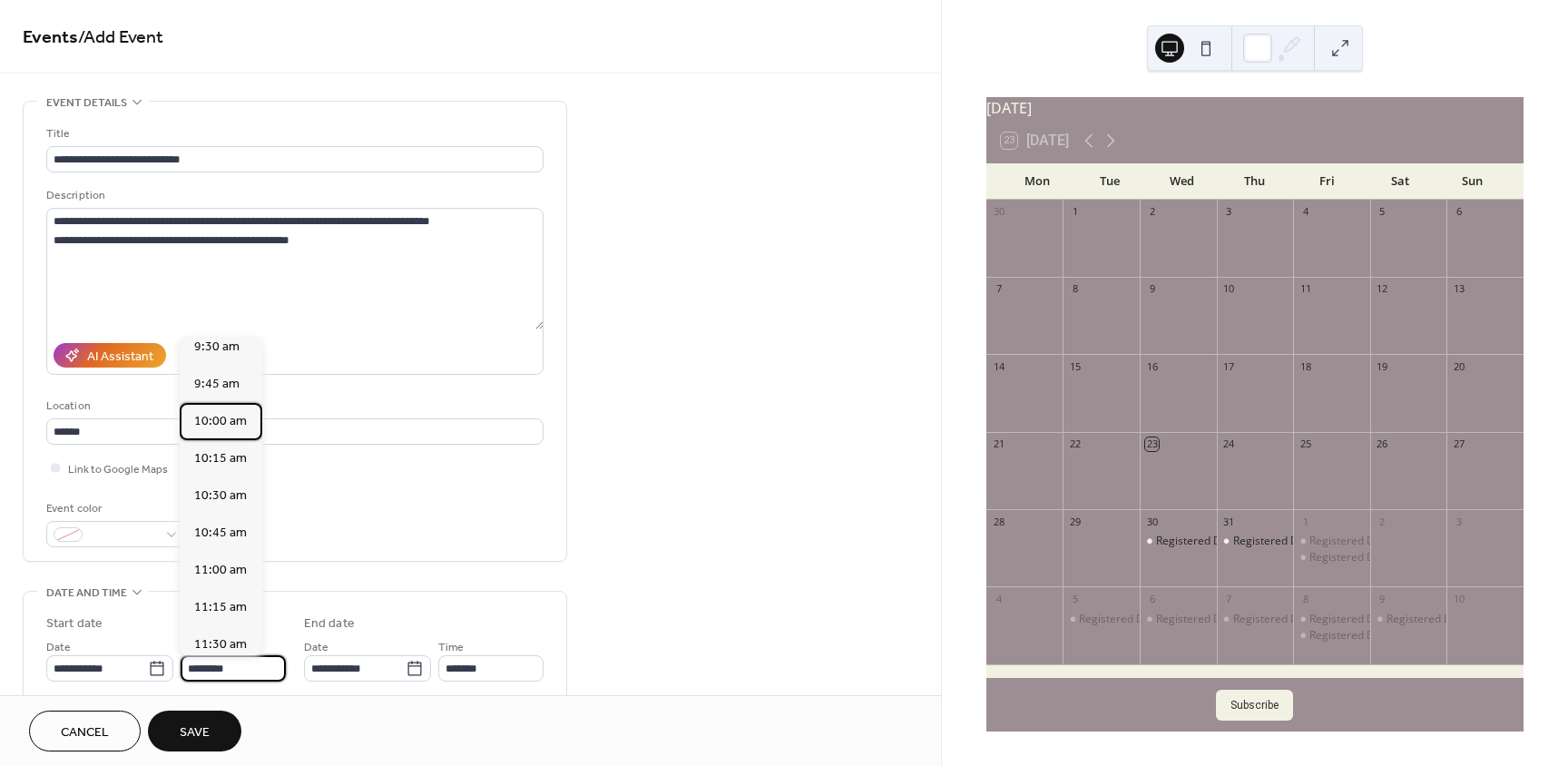 click on "10:00 am" at bounding box center [220, 421] 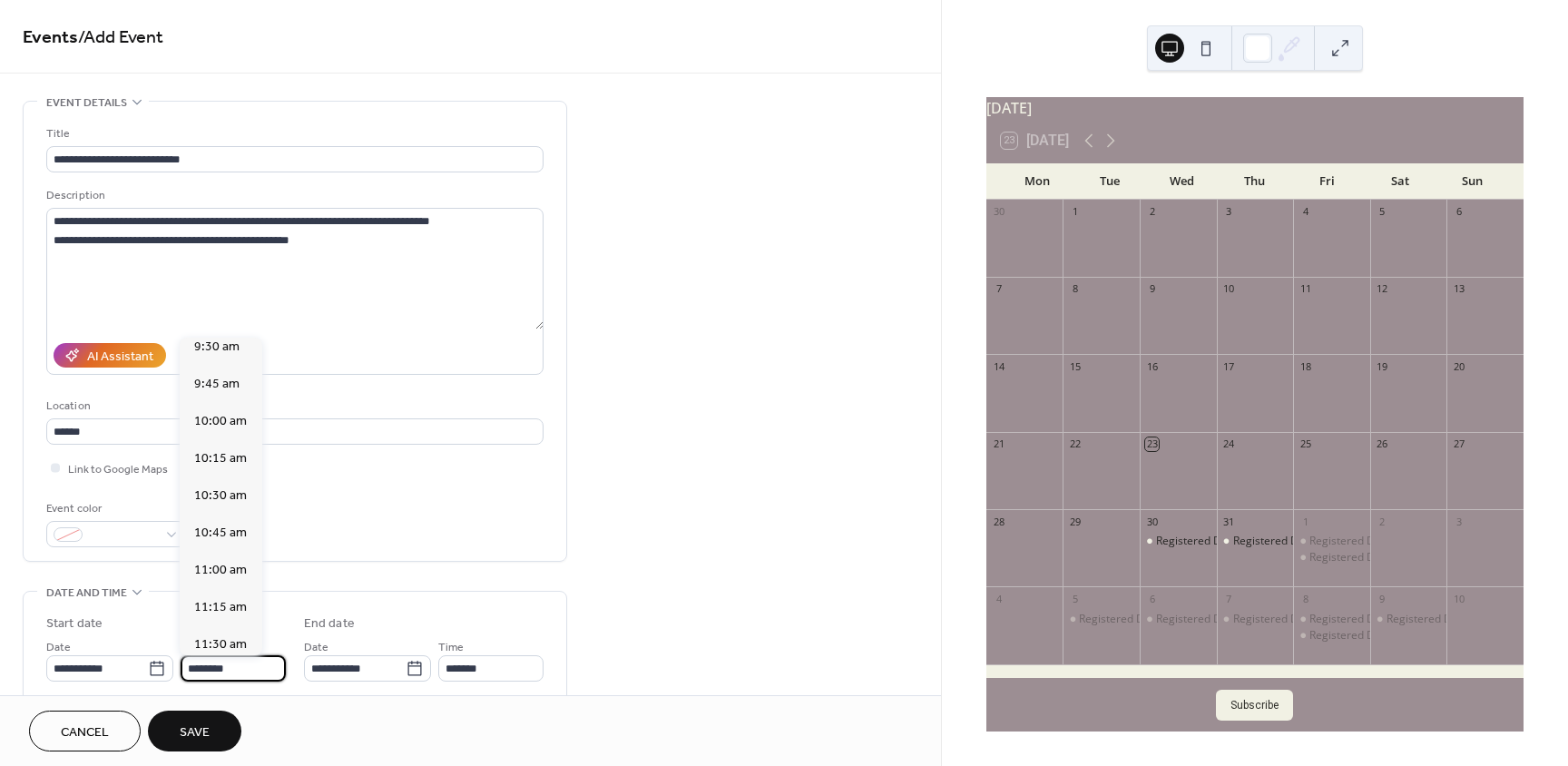 type on "********" 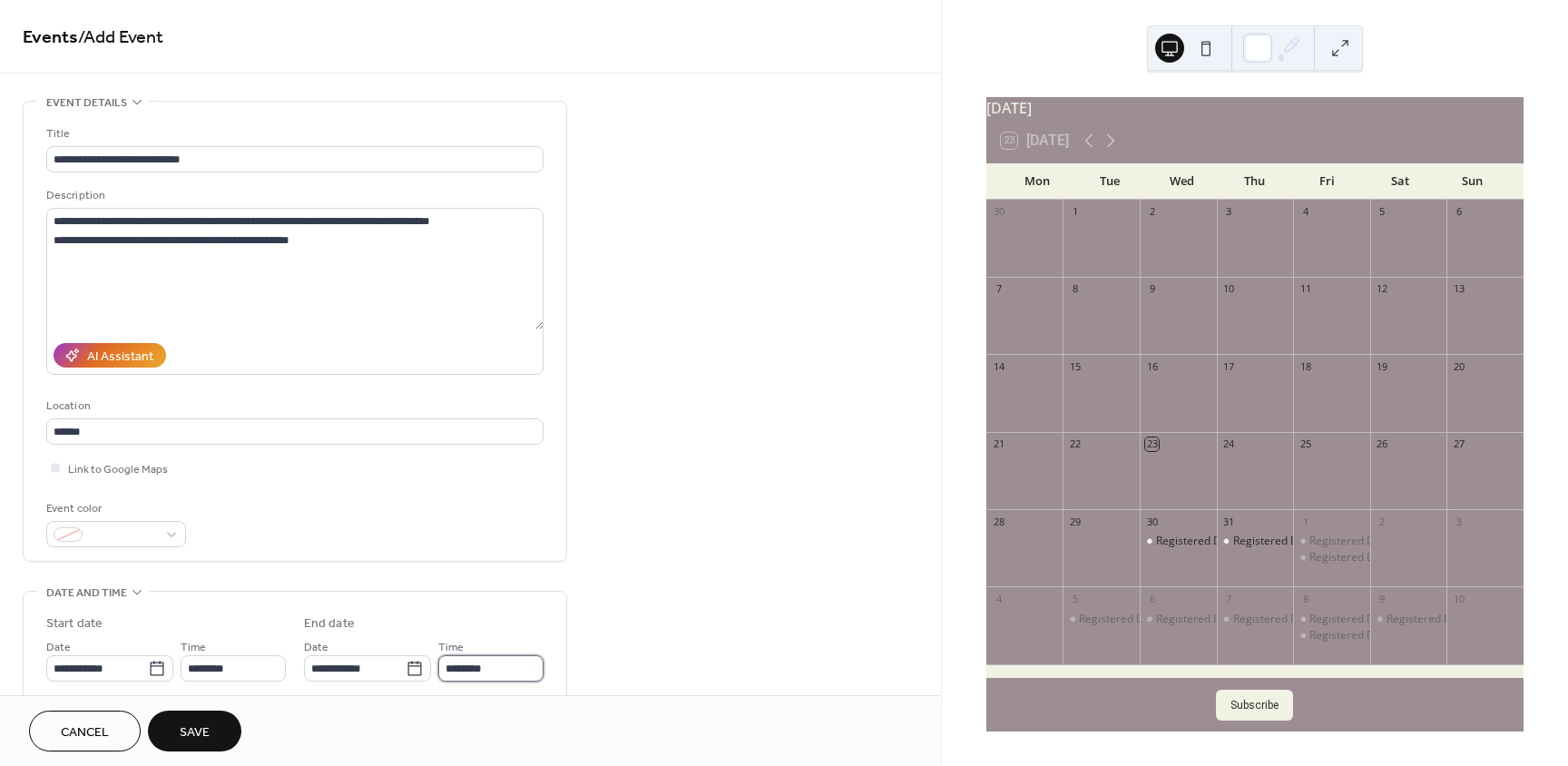 click on "********" at bounding box center (491, 668) 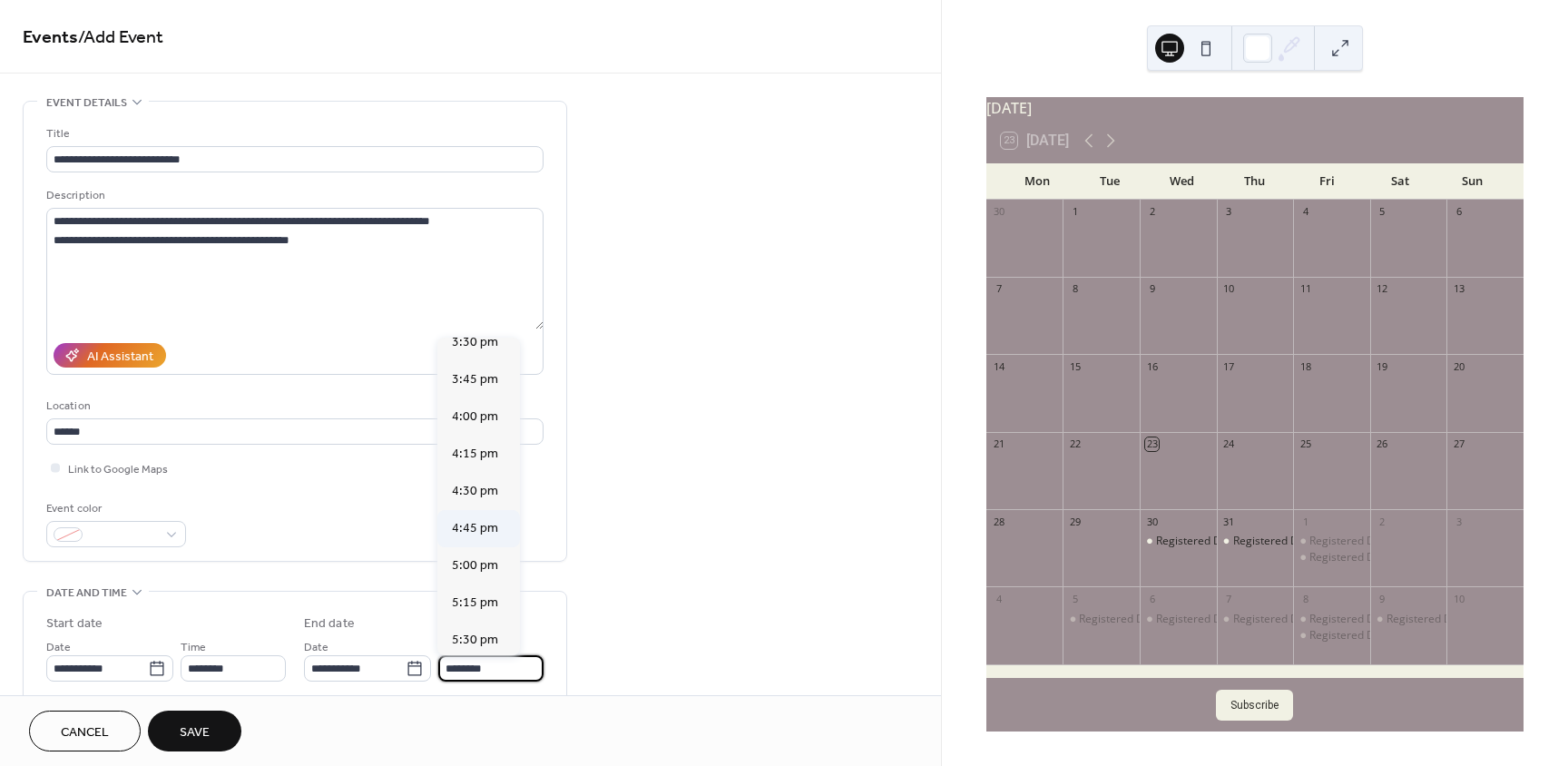 scroll, scrollTop: 908, scrollLeft: 0, axis: vertical 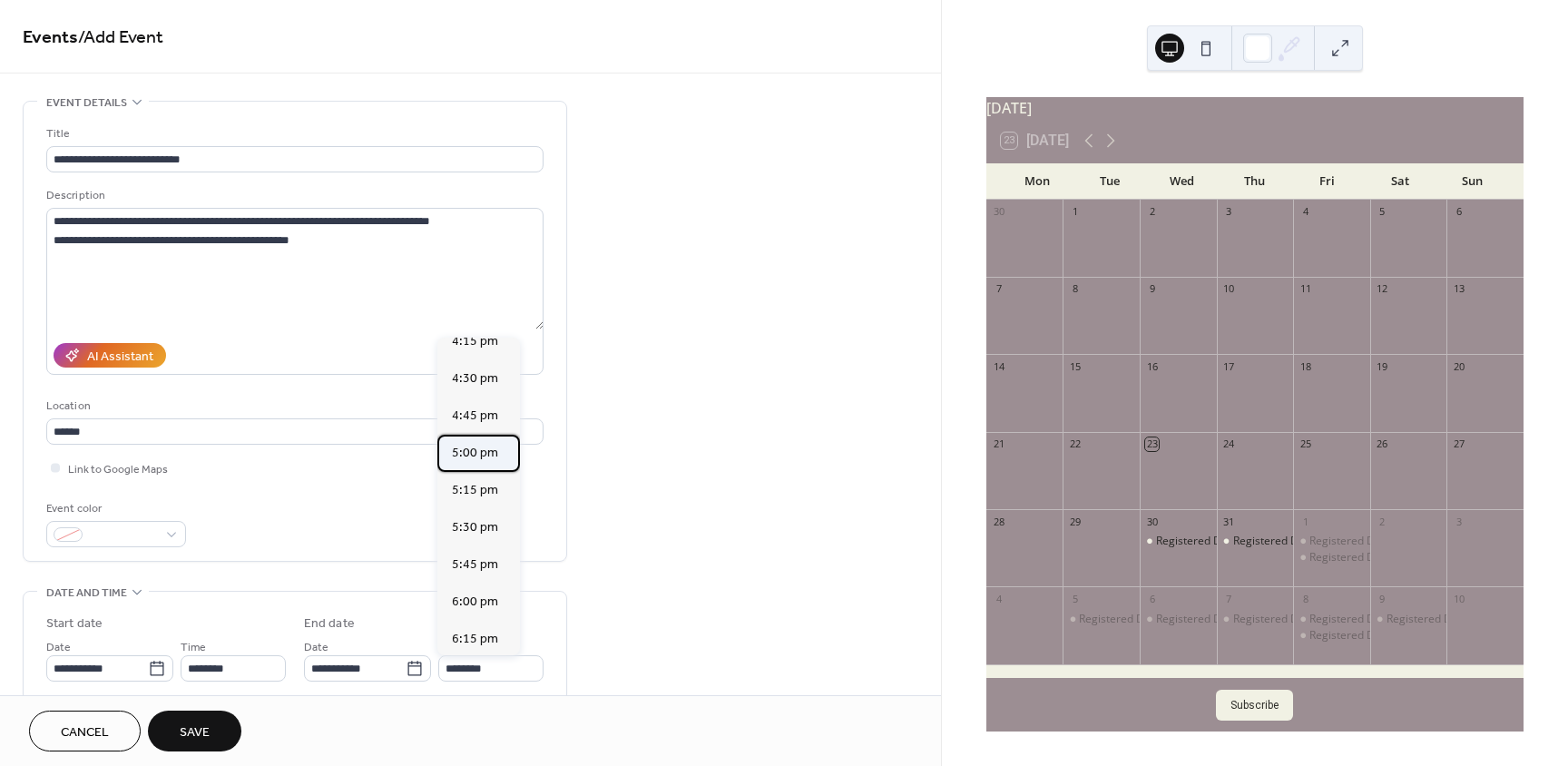 click on "5:00 pm" at bounding box center [475, 453] 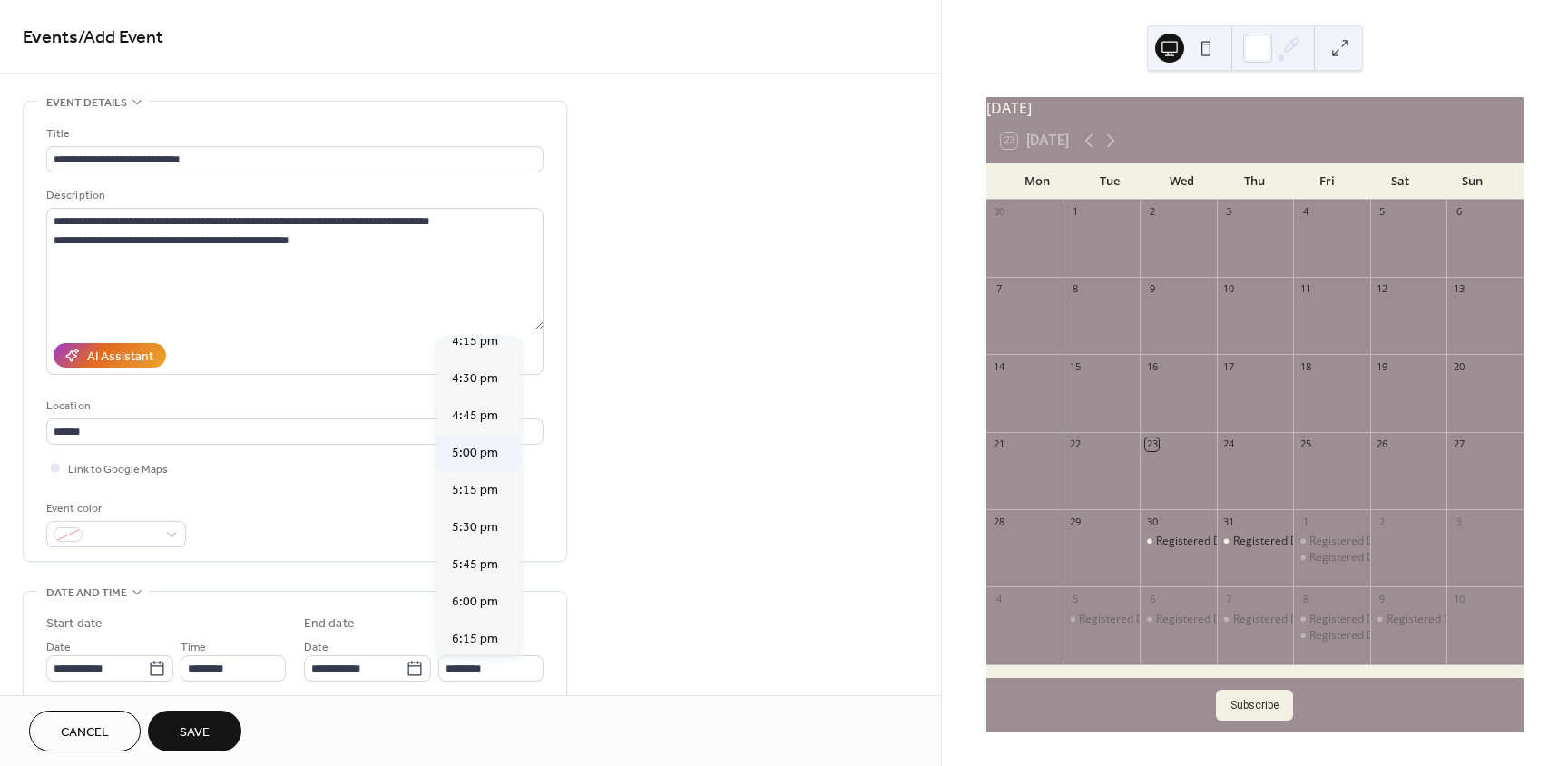 type on "*******" 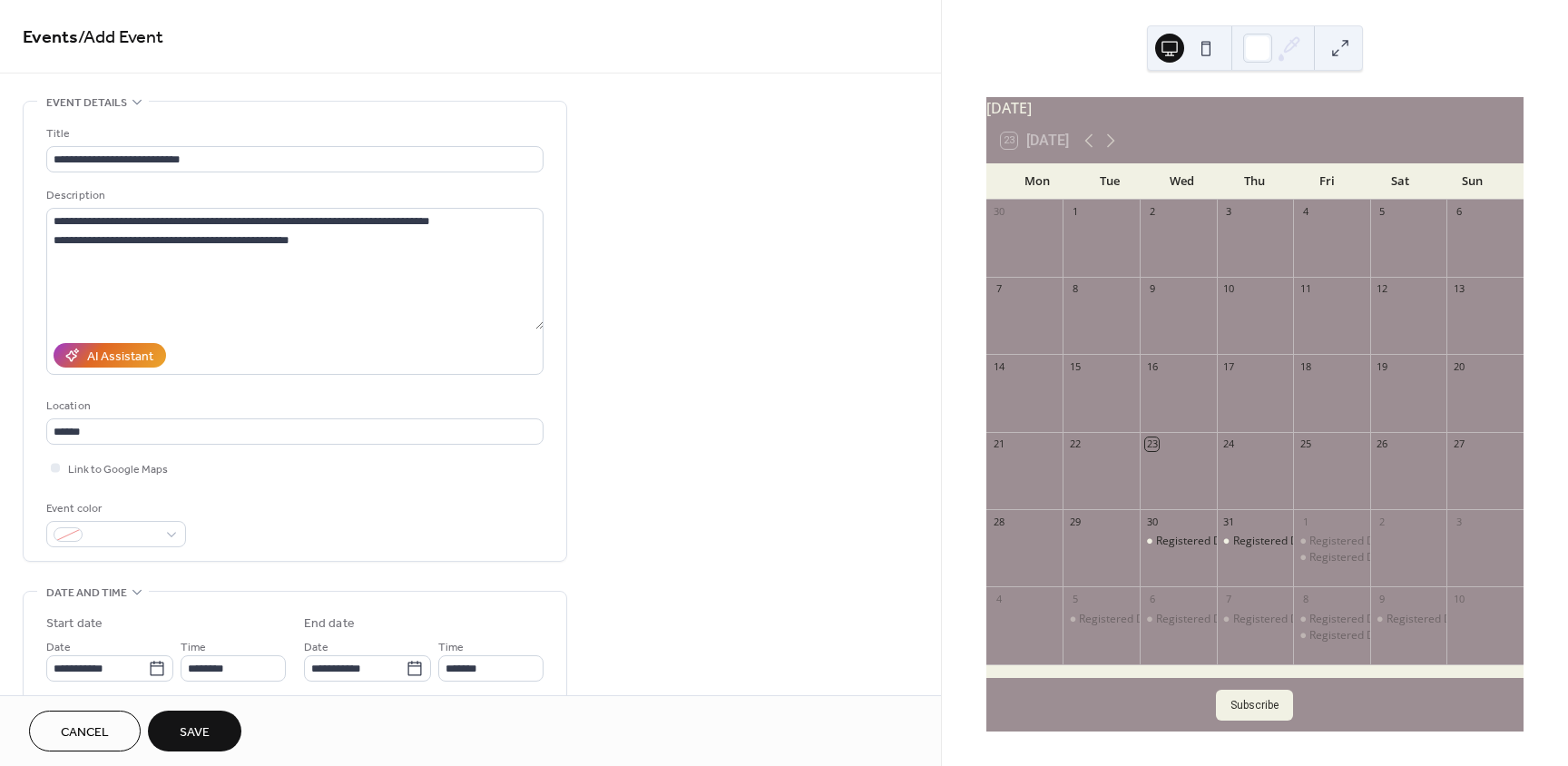 click on "Save" at bounding box center (194, 731) 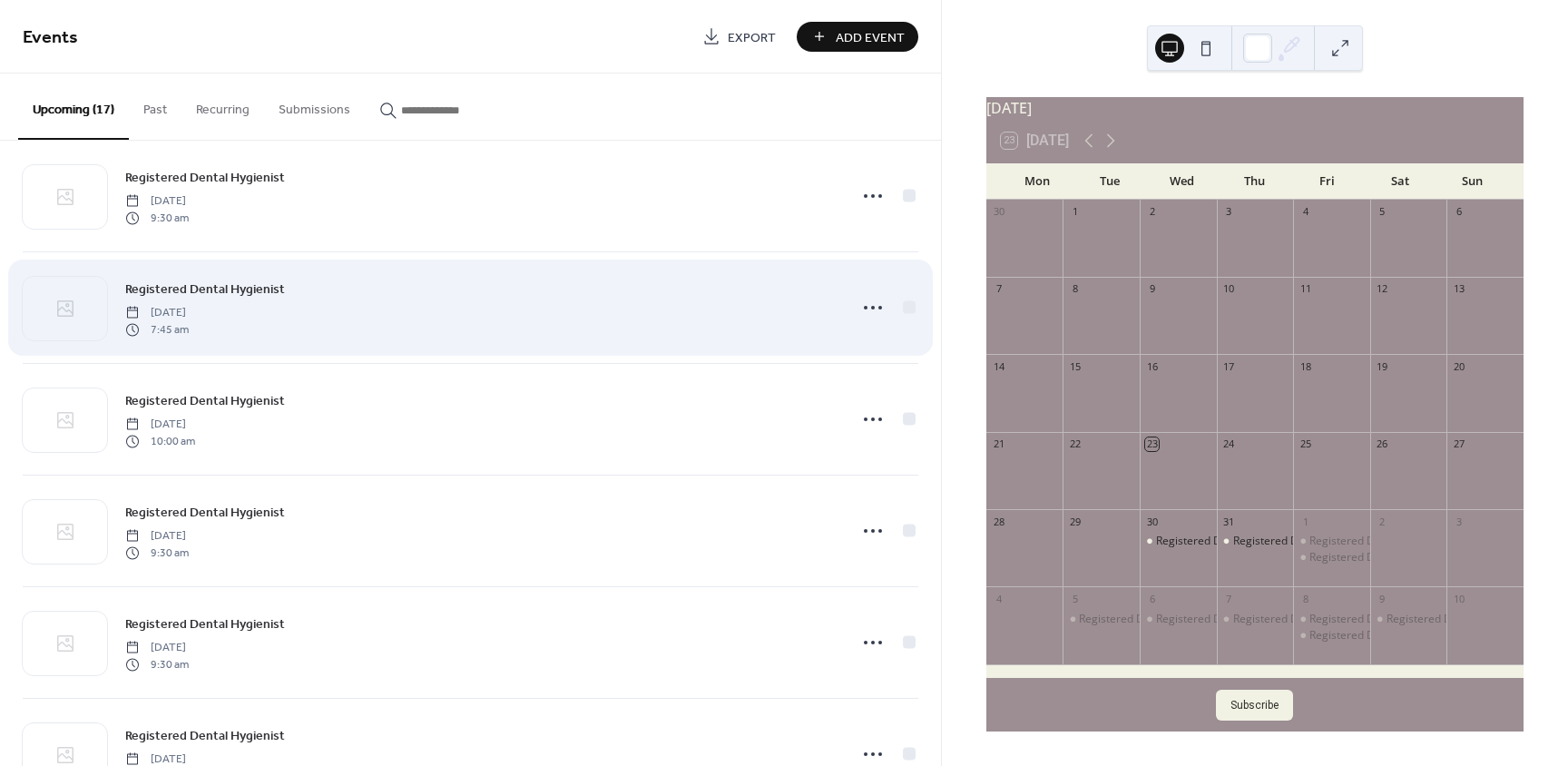 scroll, scrollTop: 182, scrollLeft: 0, axis: vertical 